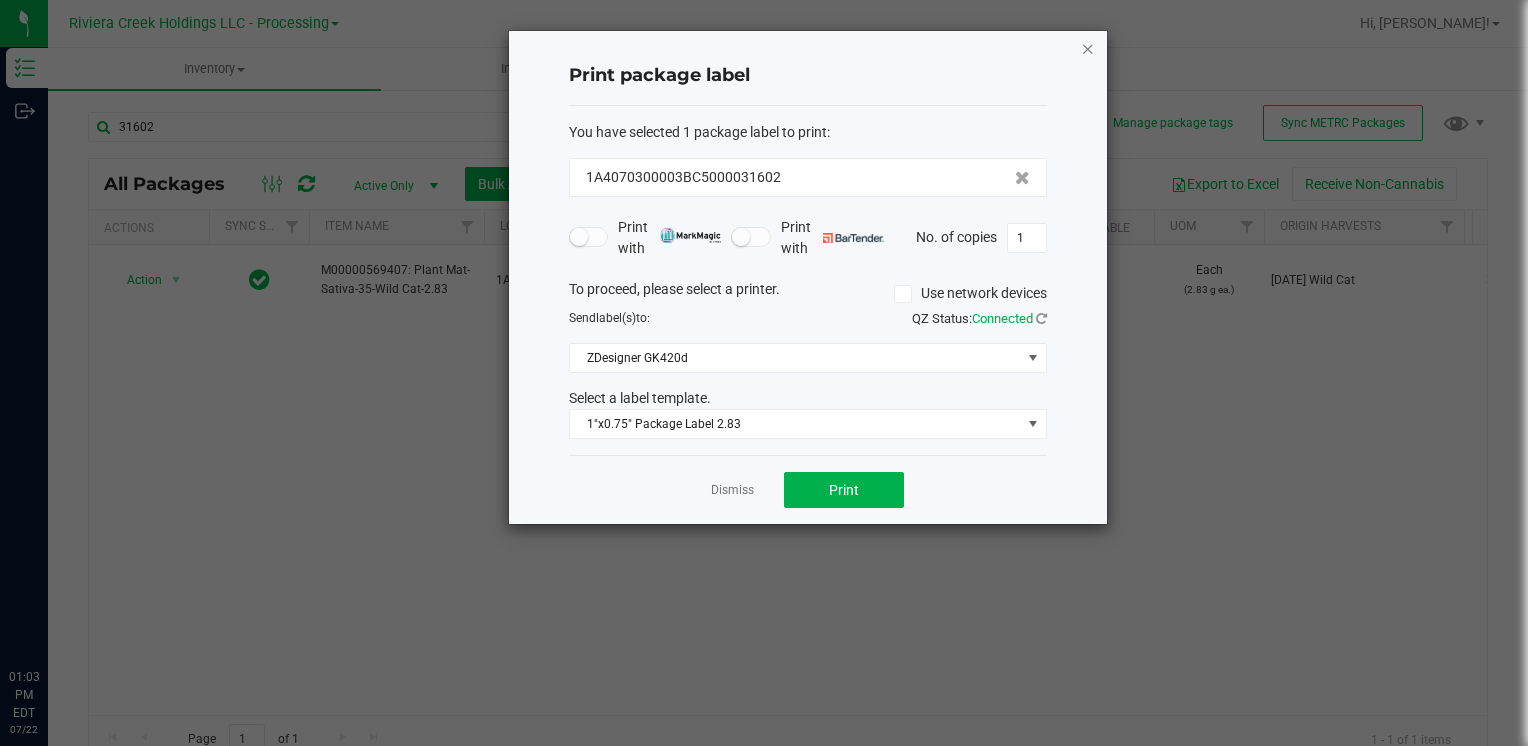 scroll, scrollTop: 0, scrollLeft: 0, axis: both 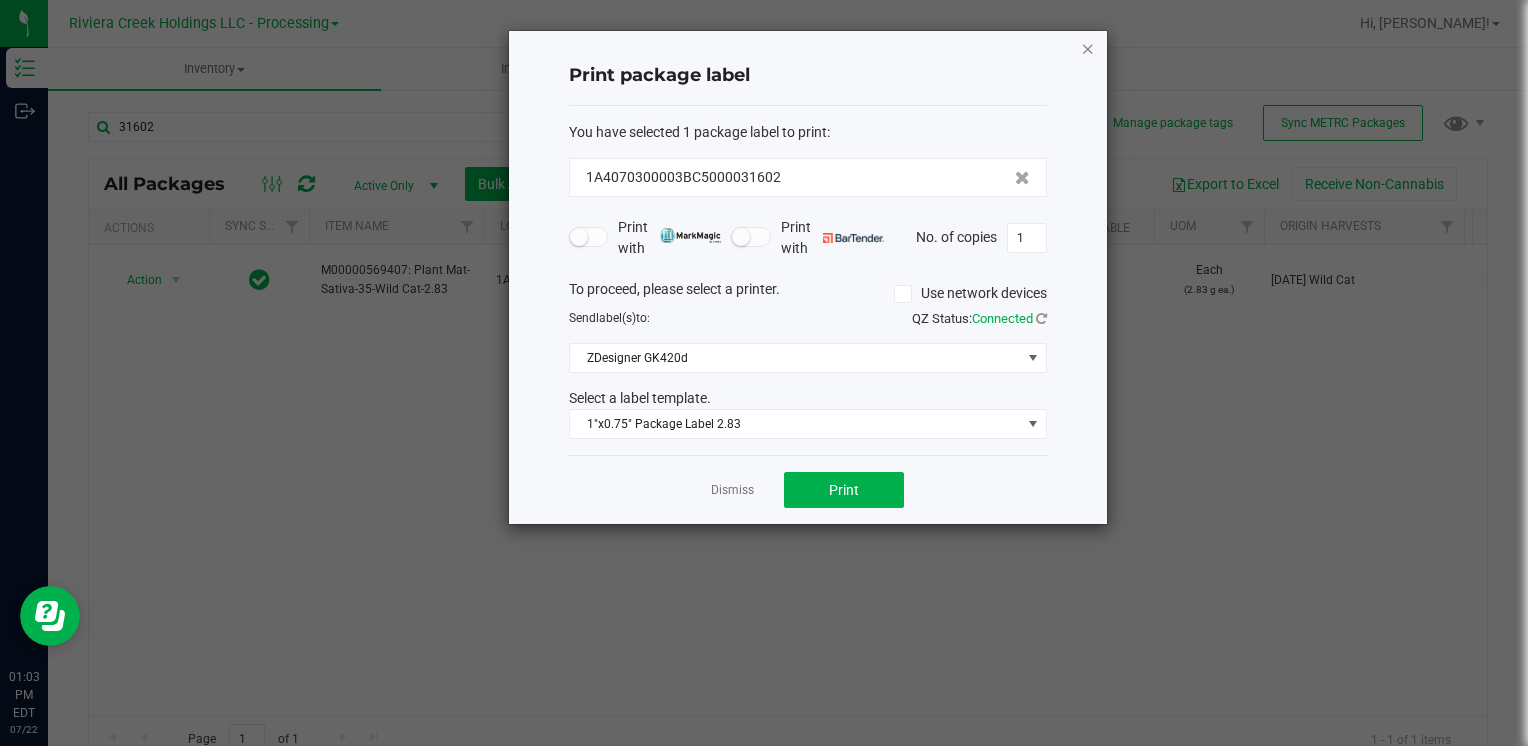 click 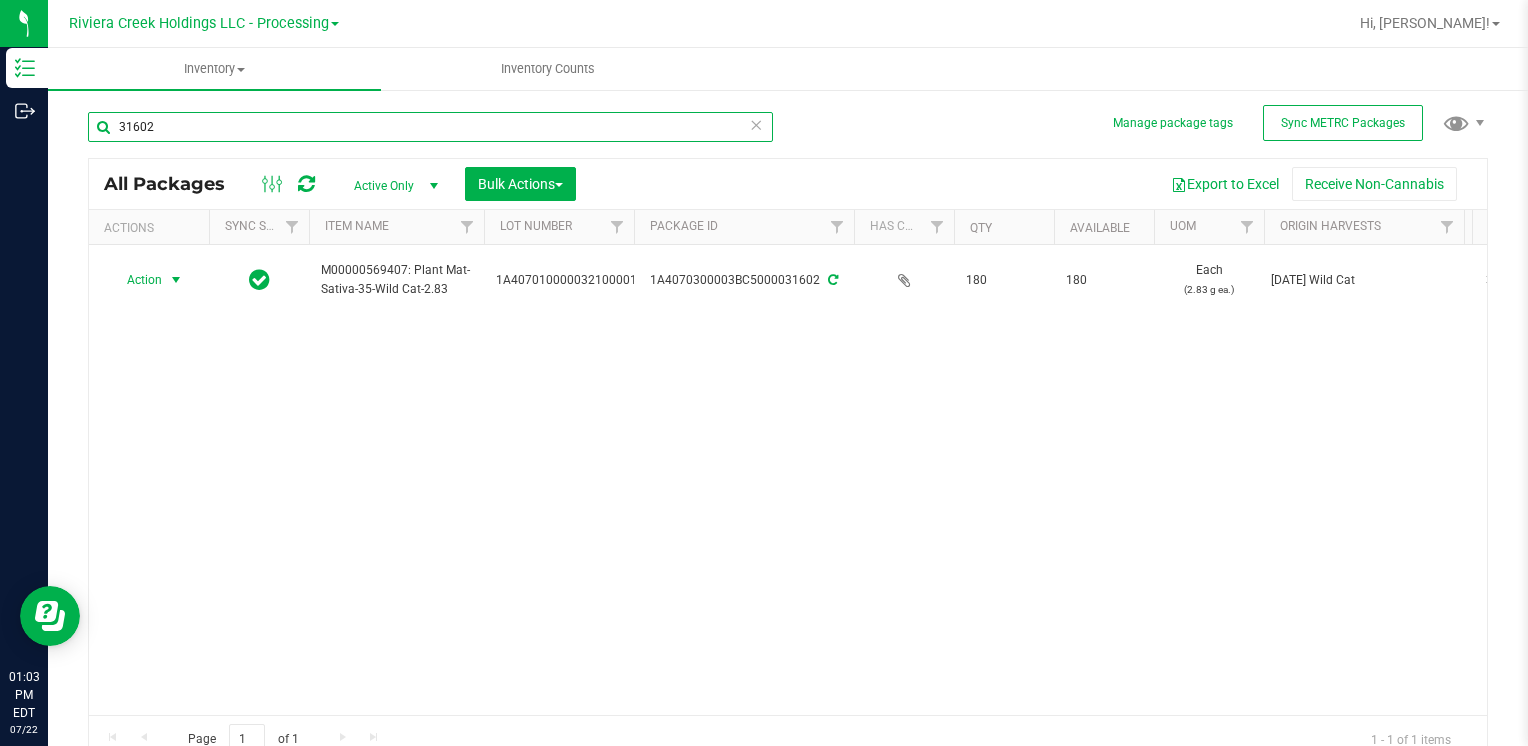 click on "31602" at bounding box center (430, 127) 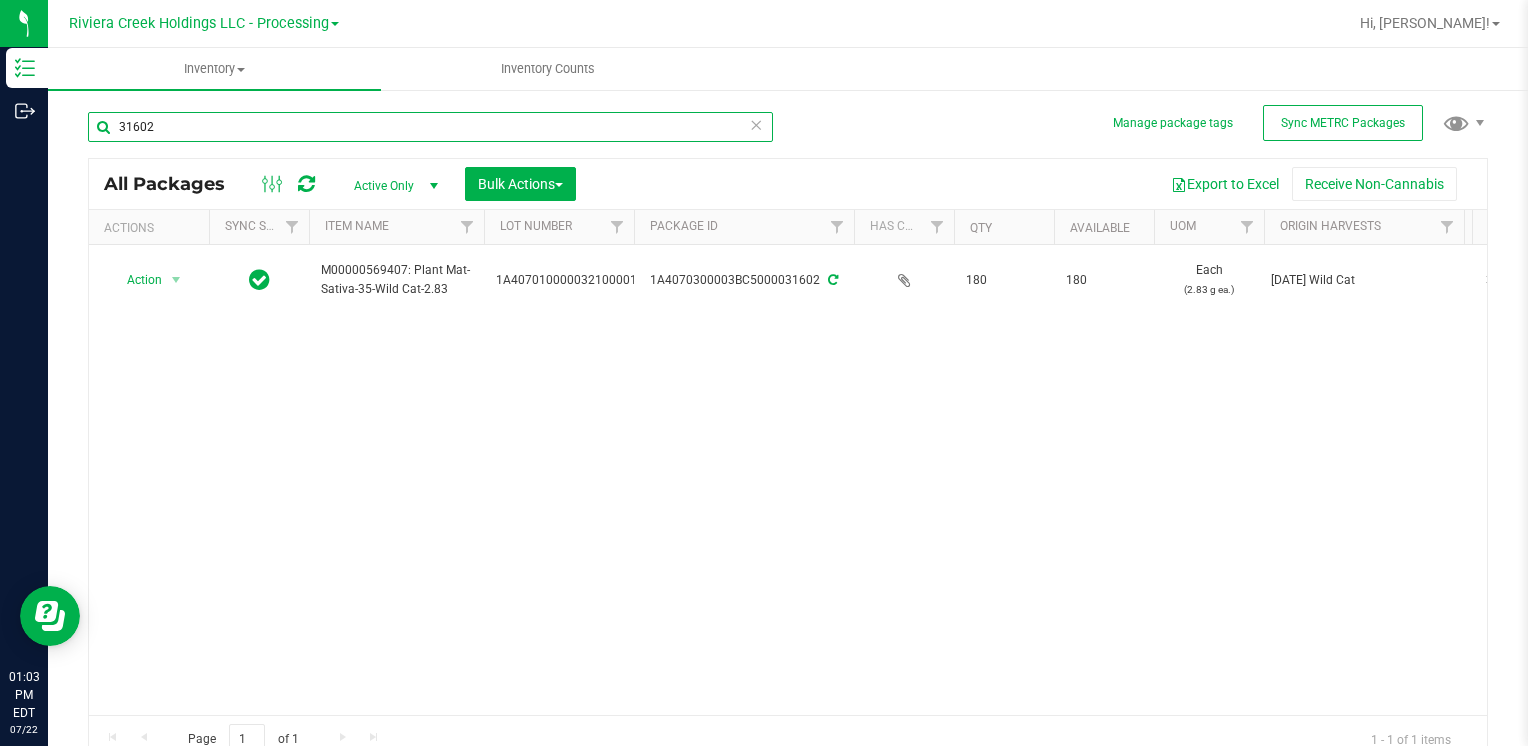 click on "31602" at bounding box center [430, 127] 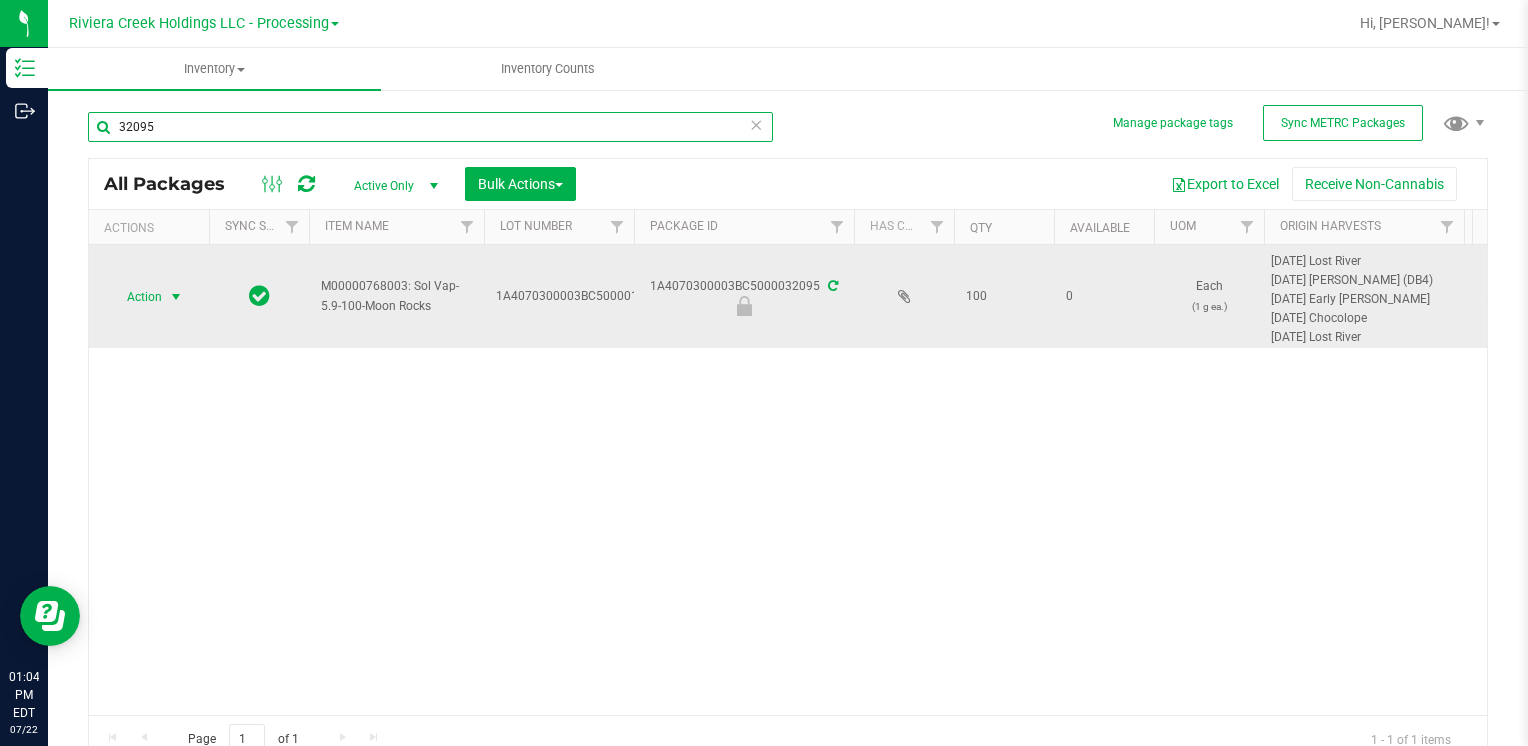 type on "32095" 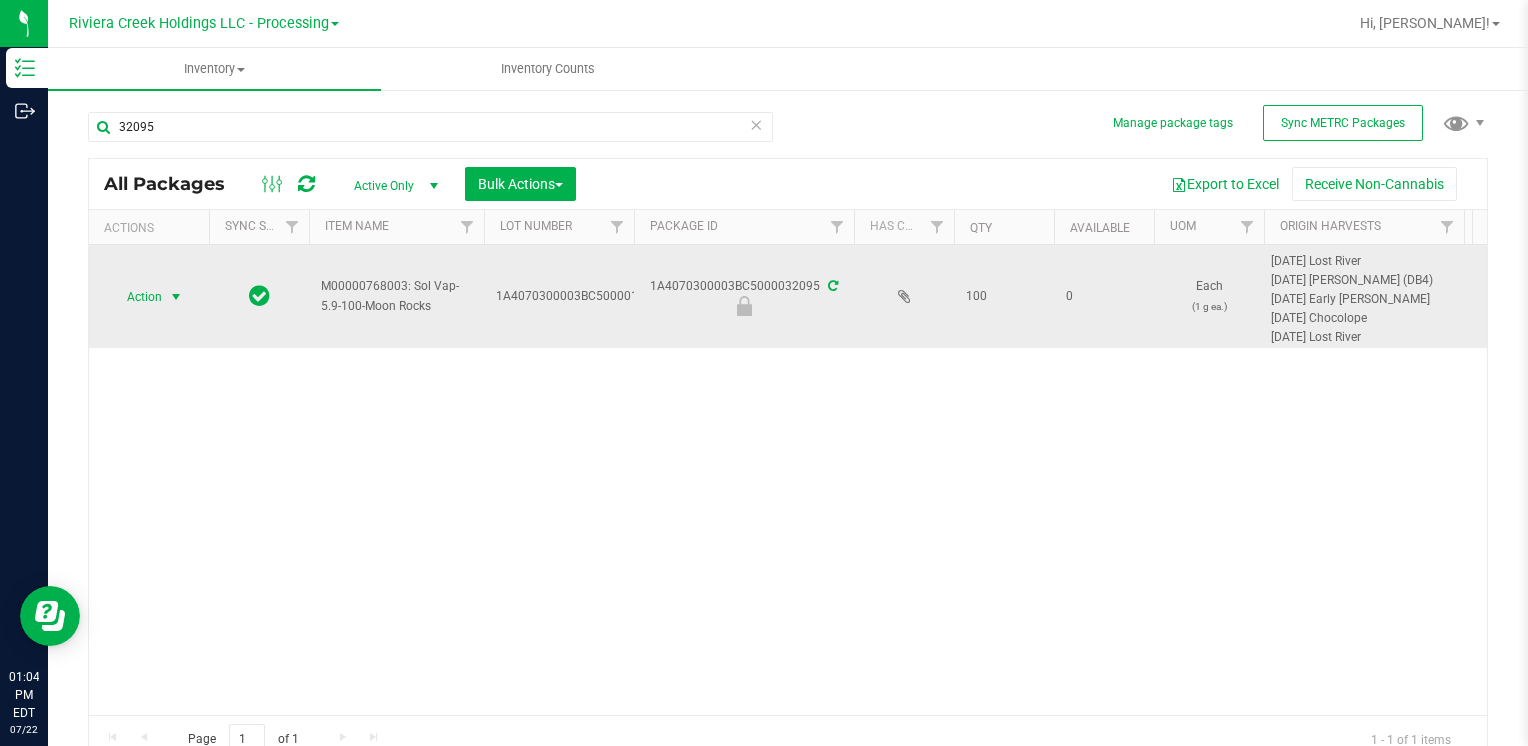 click at bounding box center (176, 297) 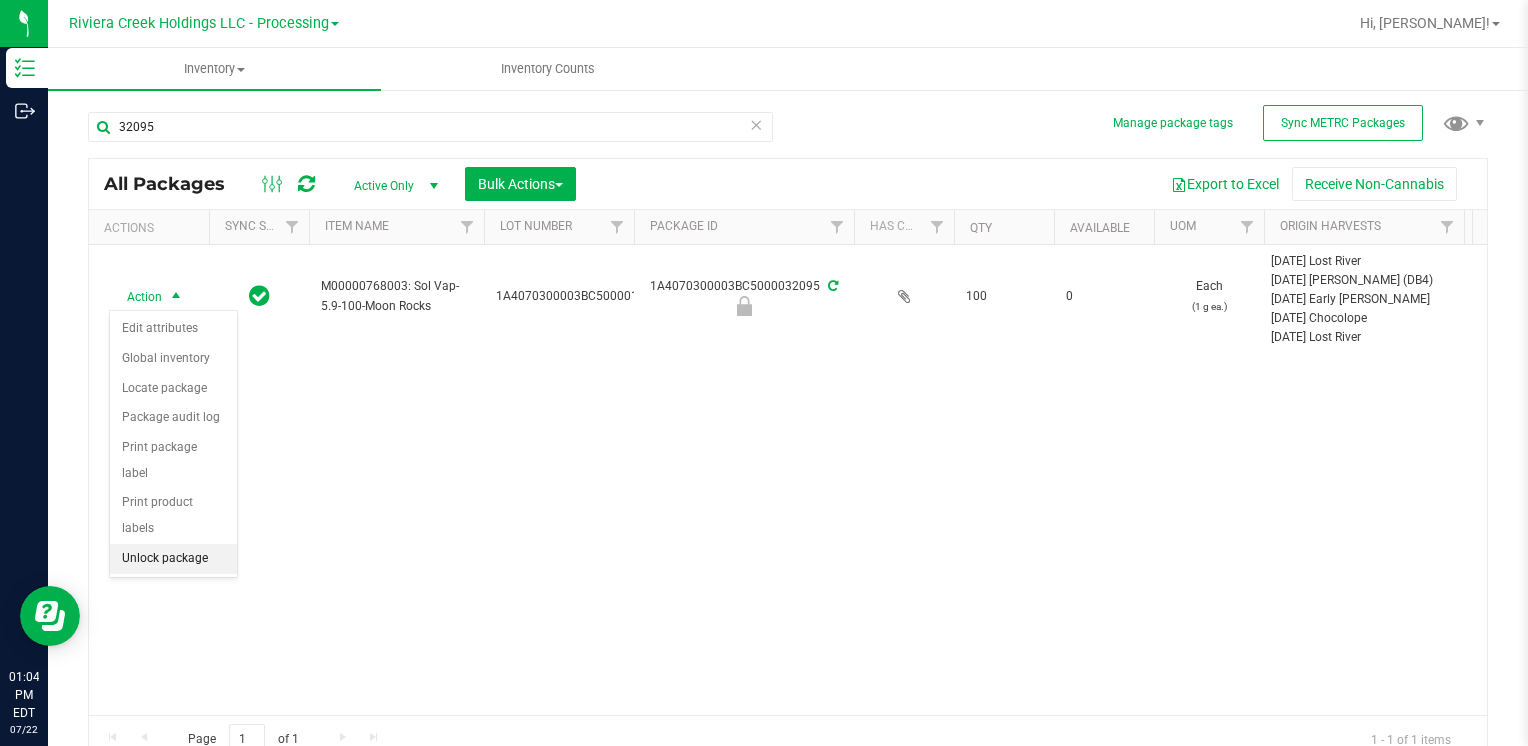 click on "Unlock package" at bounding box center [173, 559] 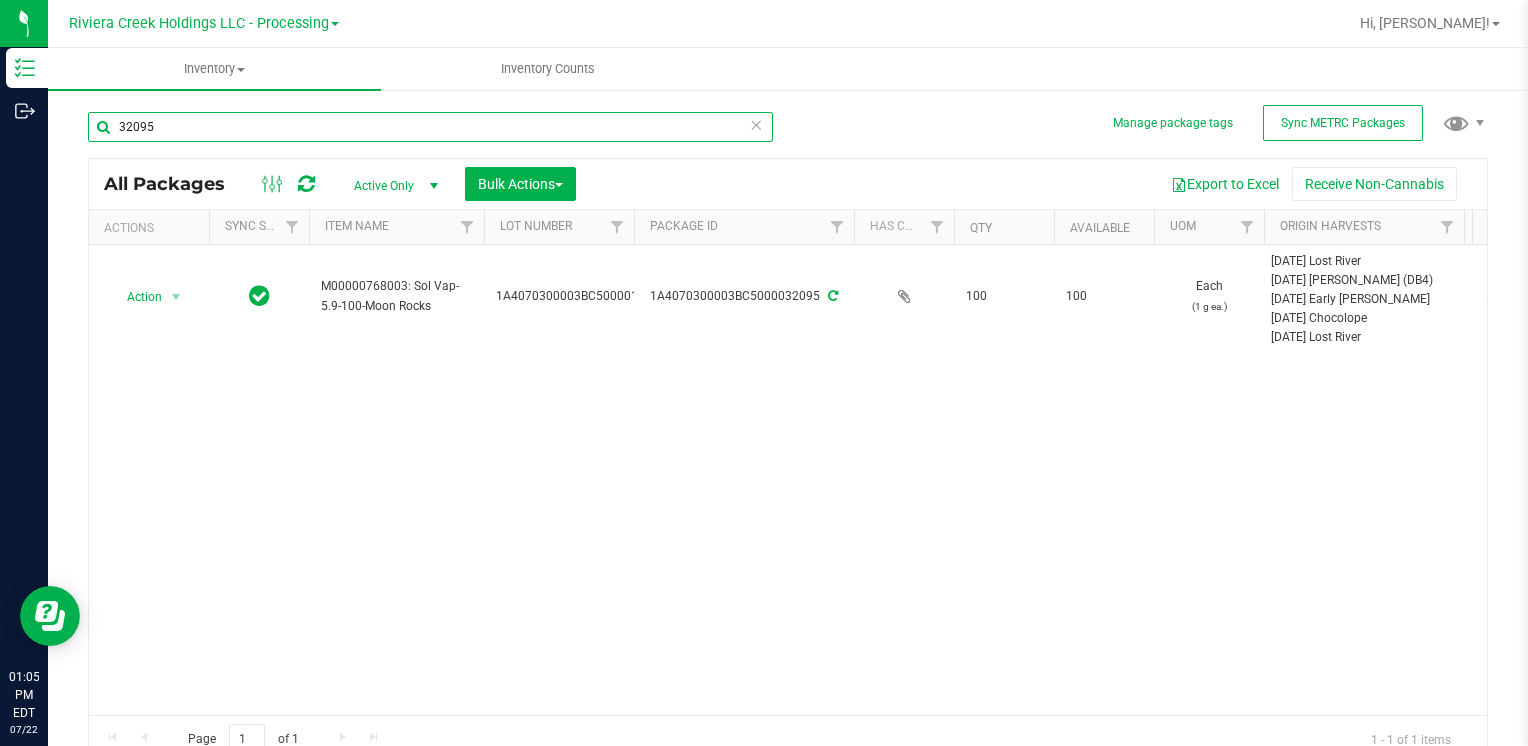 click on "32095" at bounding box center (430, 127) 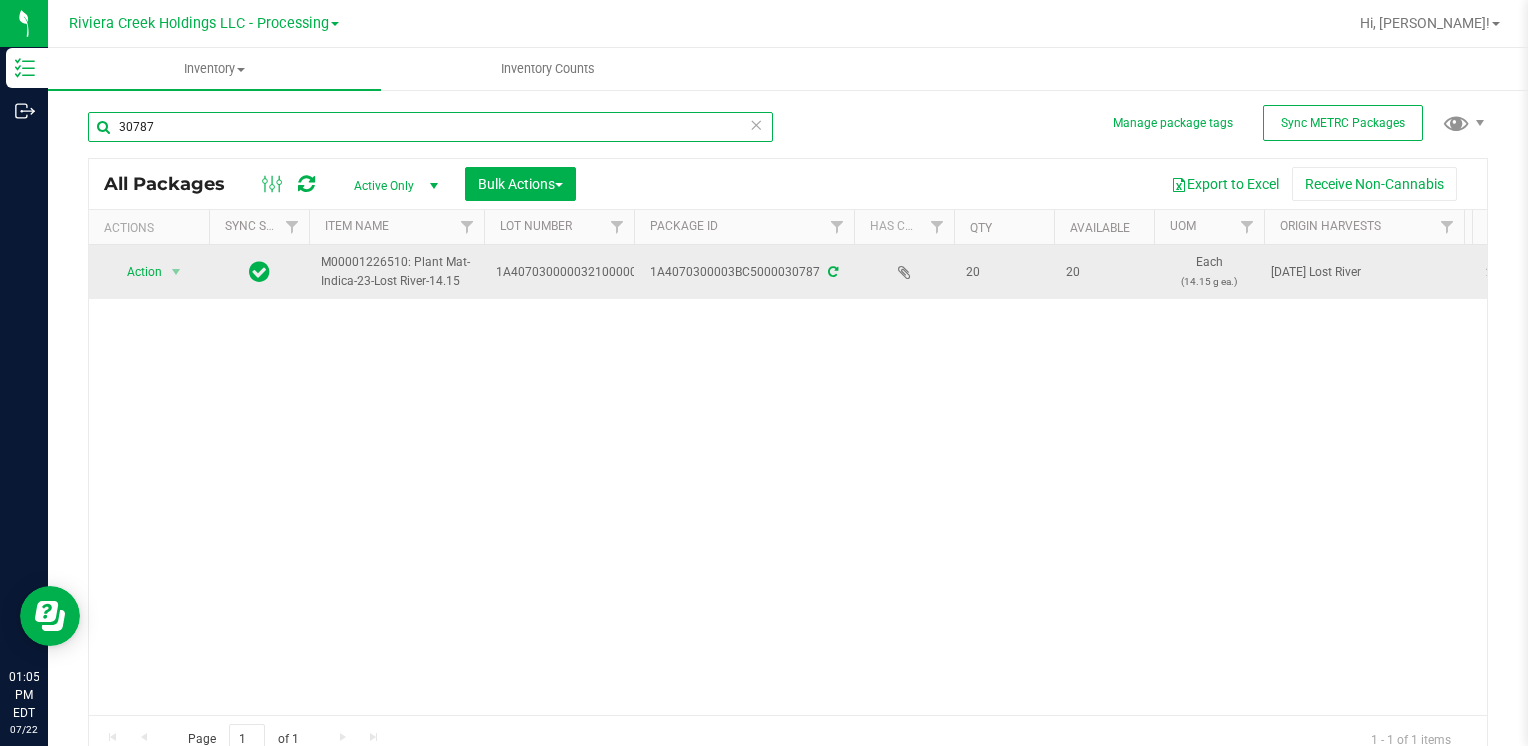 type on "30787" 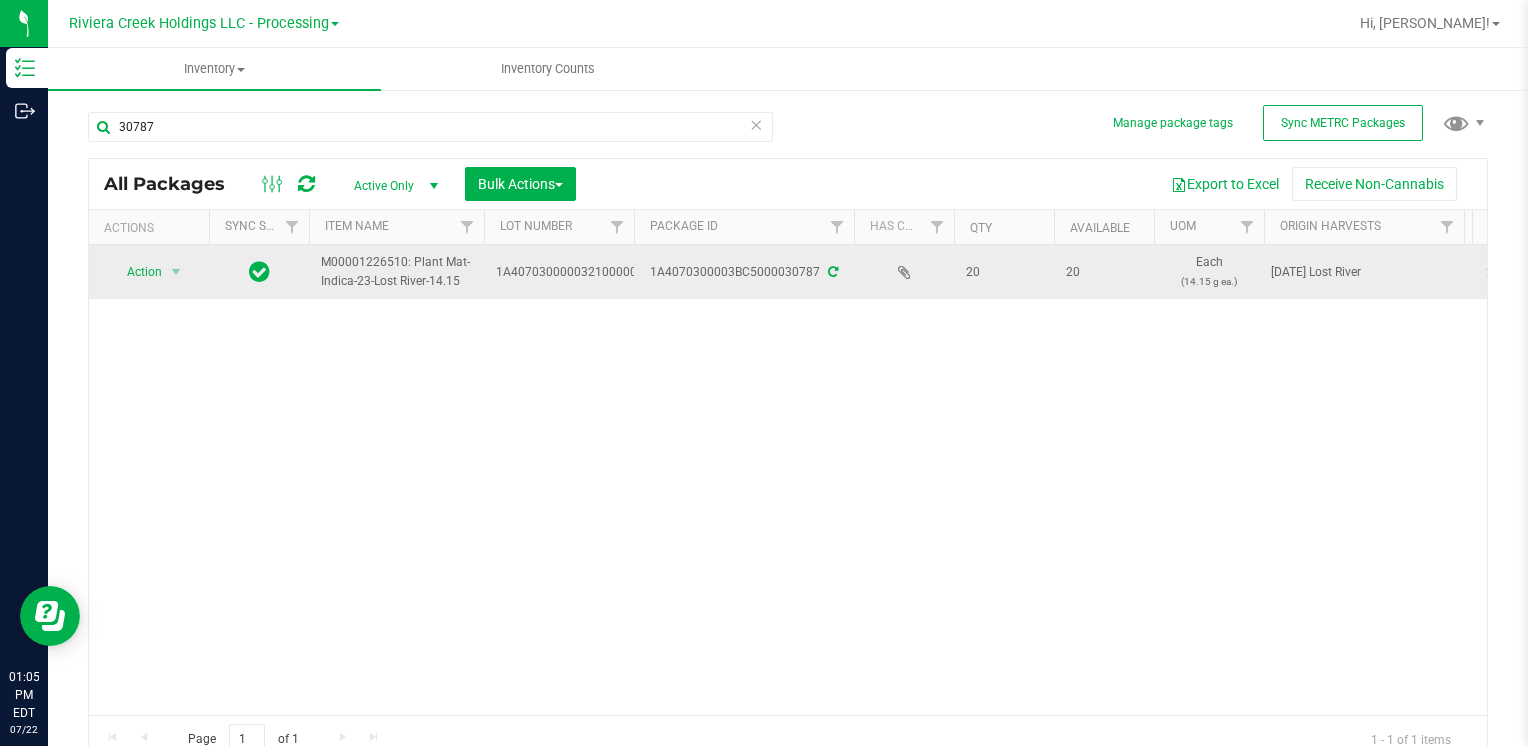 click on "Action" at bounding box center [136, 272] 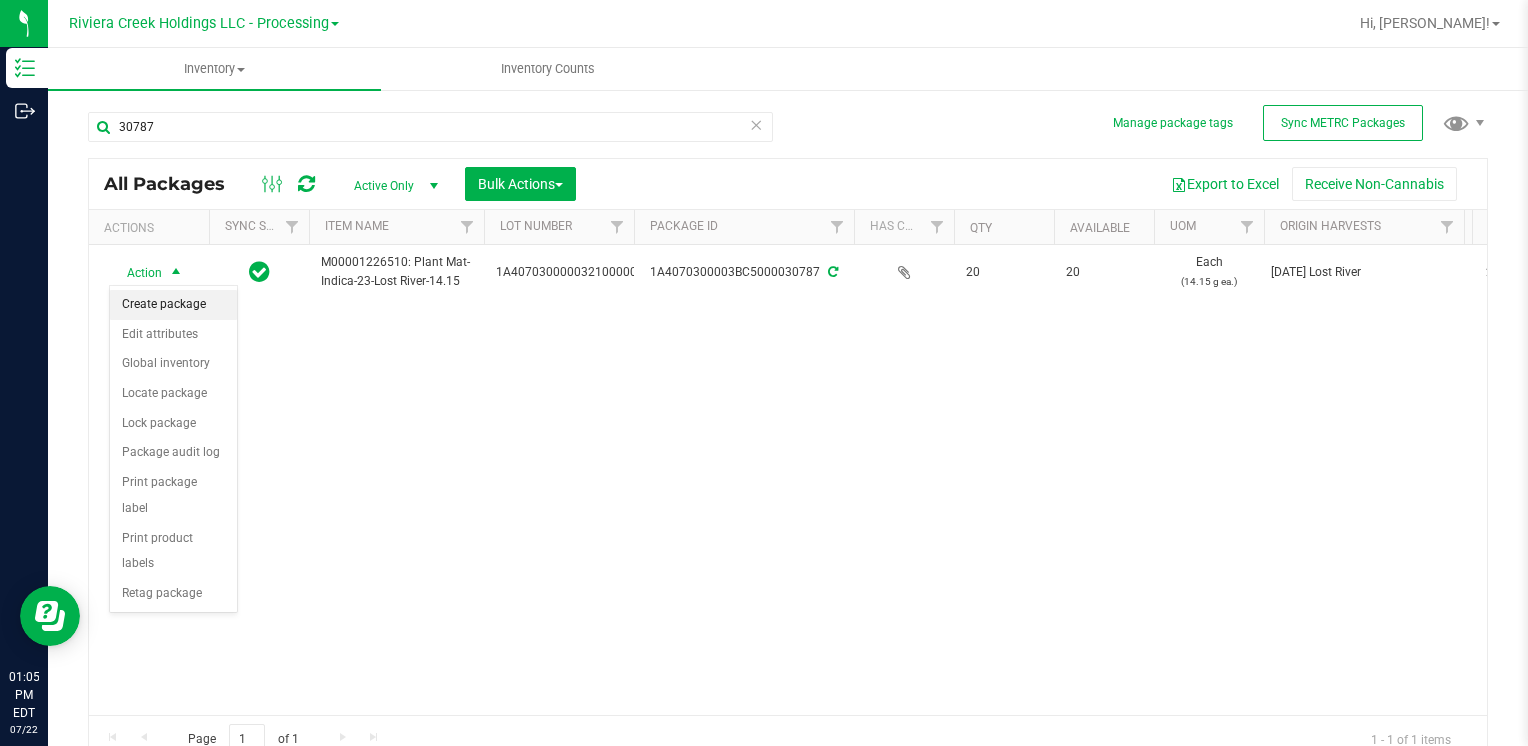 click on "Create package" at bounding box center [173, 305] 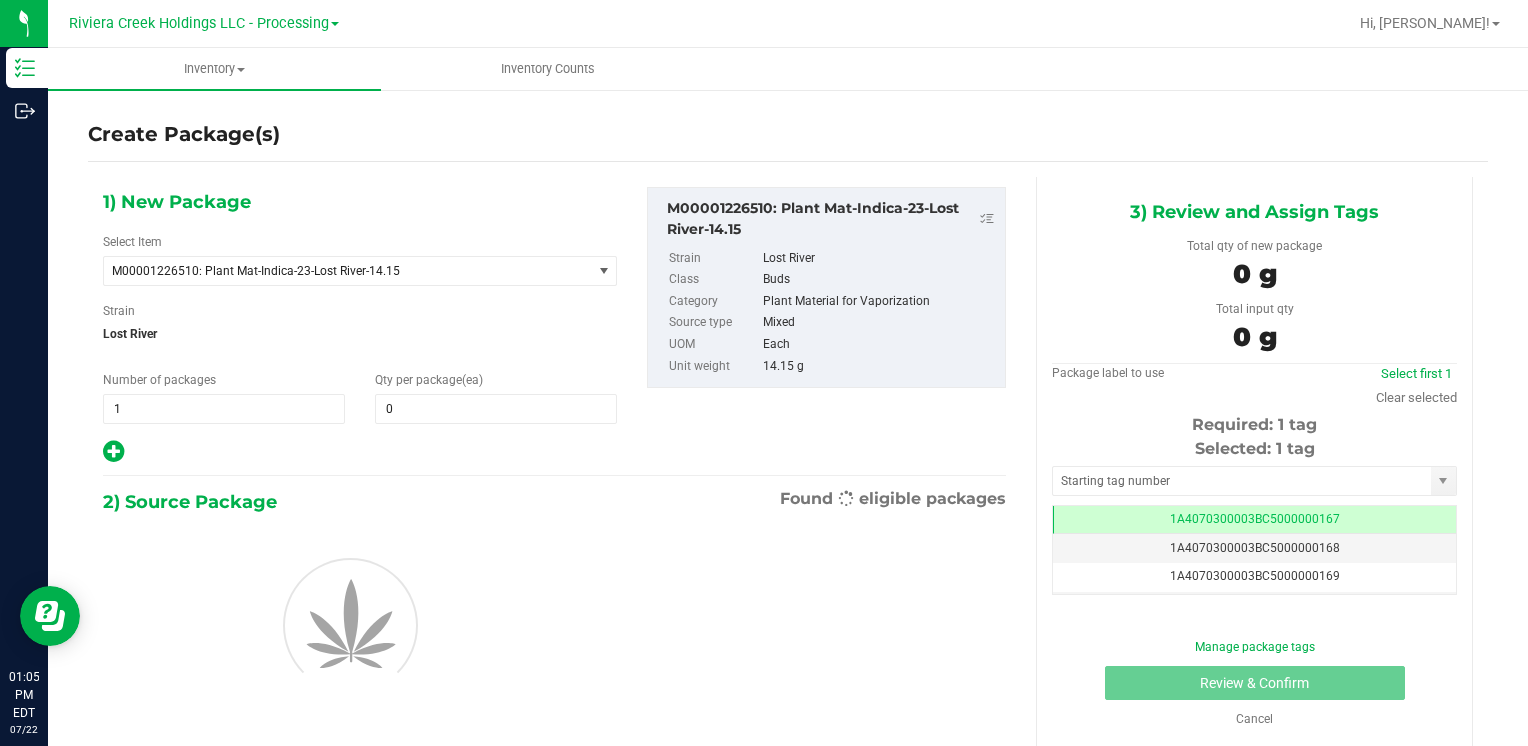scroll, scrollTop: 0, scrollLeft: 0, axis: both 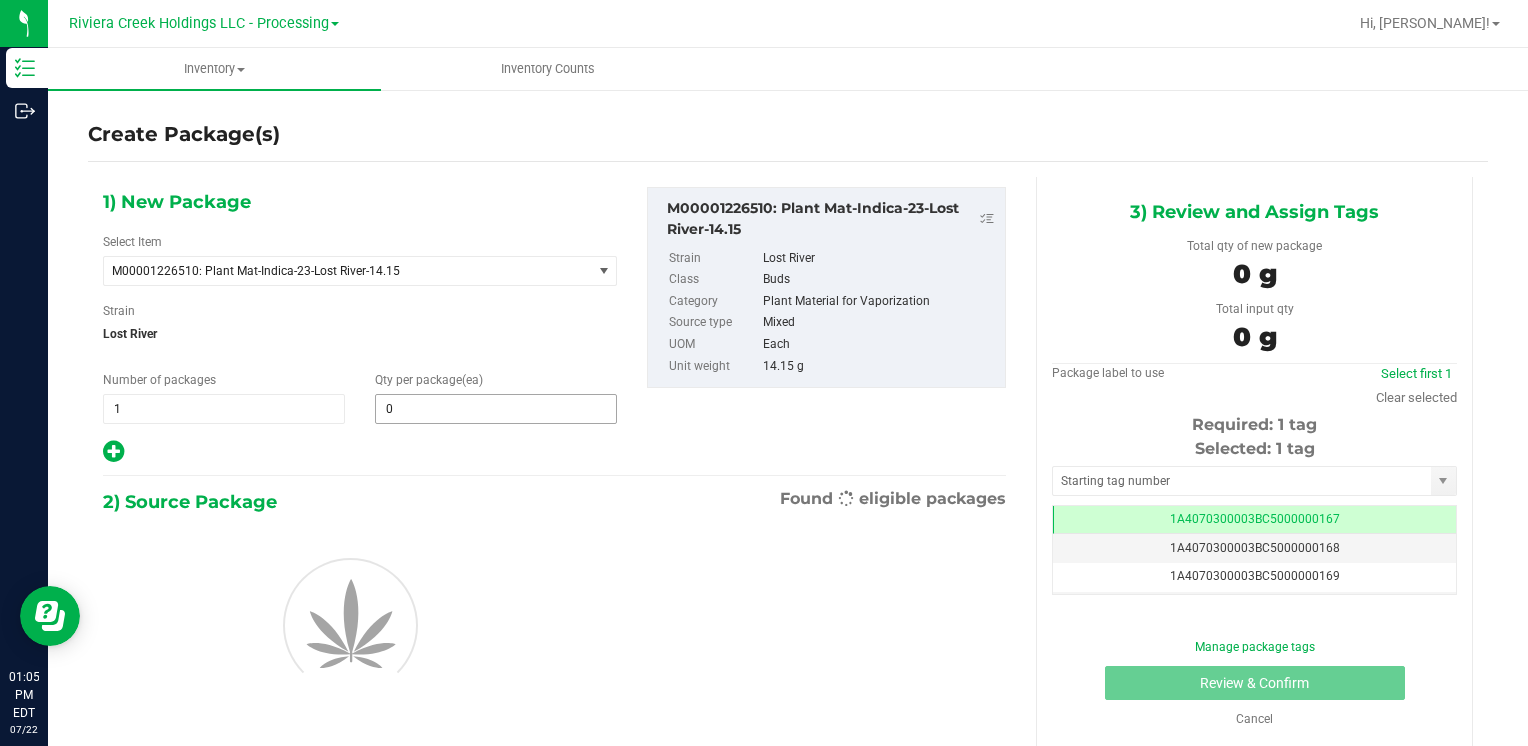 click on "0 0" at bounding box center [496, 409] 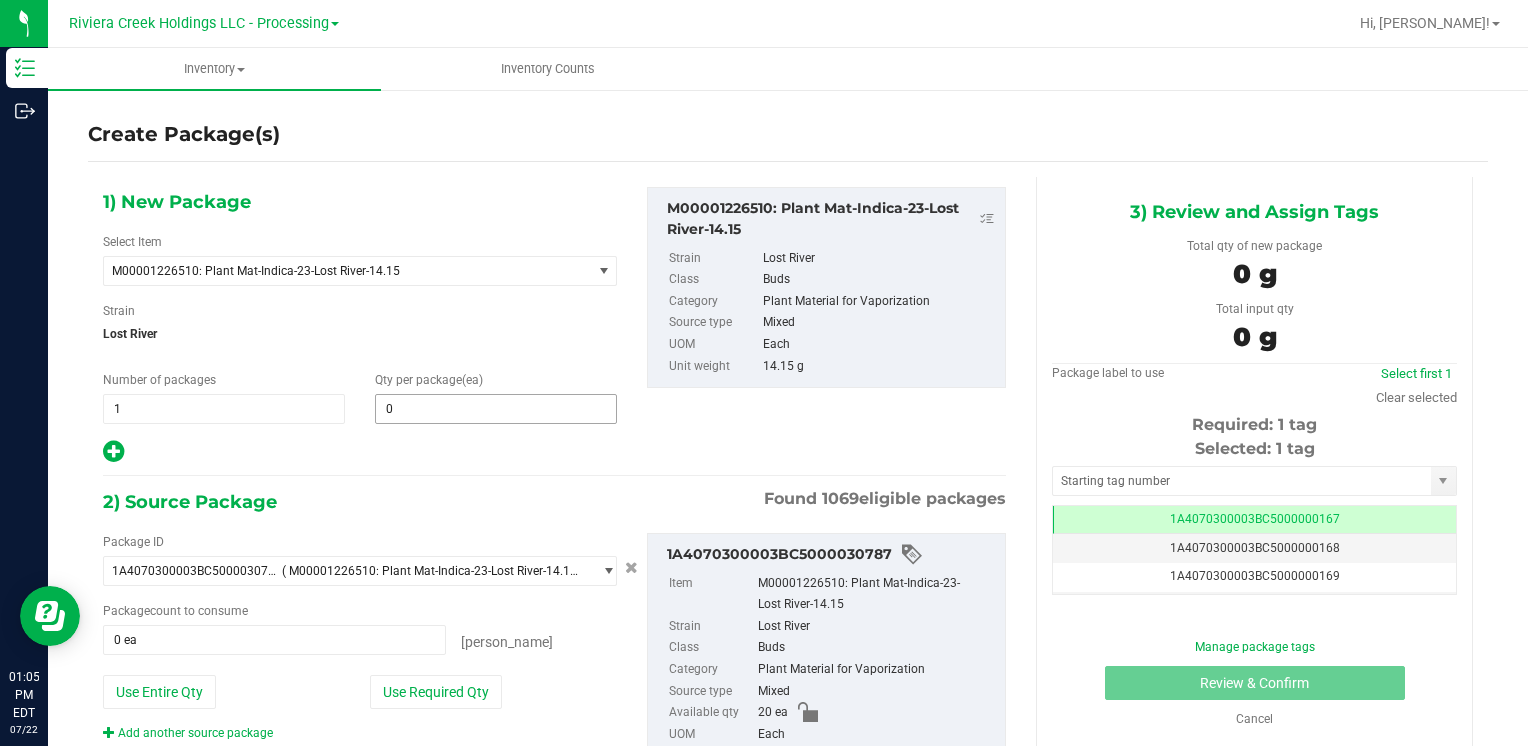 type 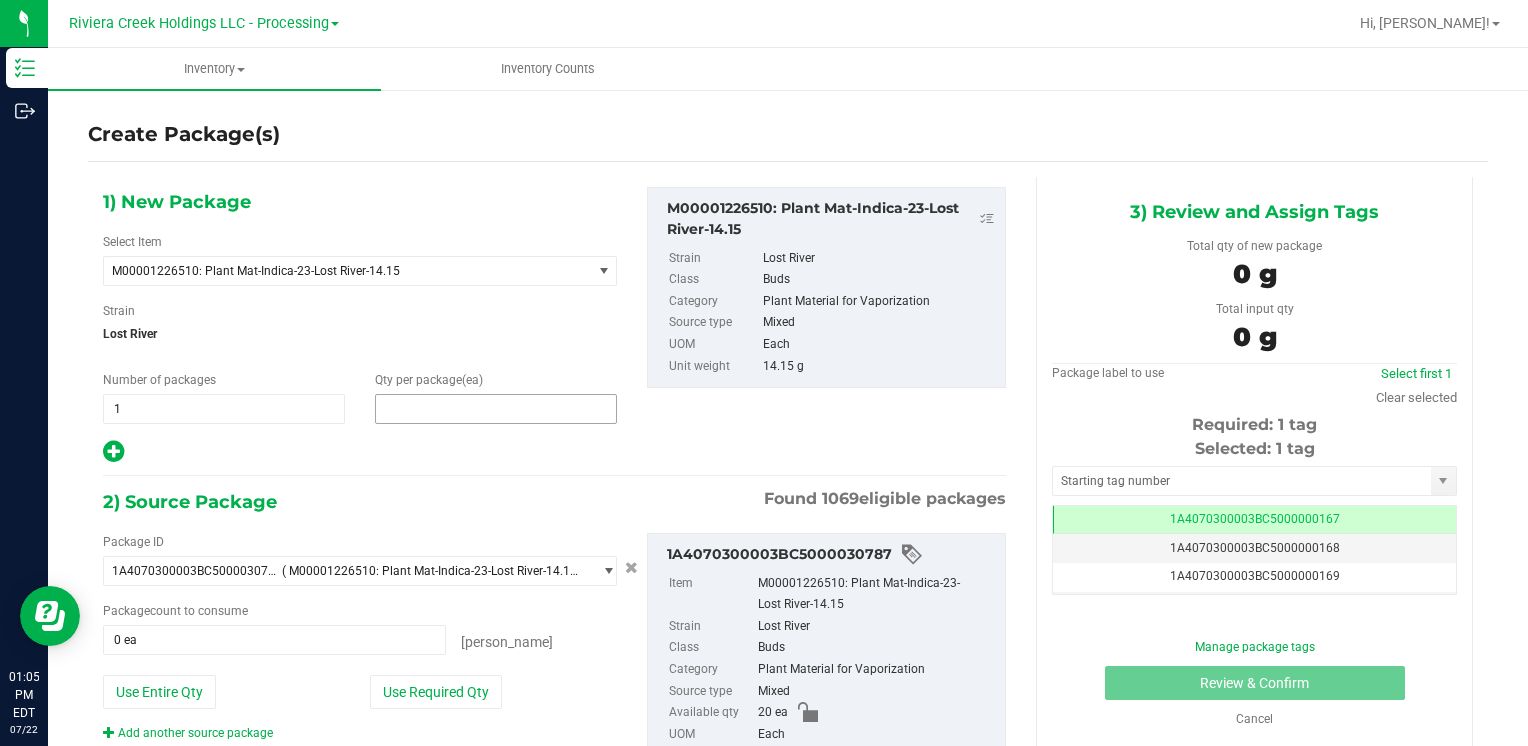 click at bounding box center (496, 409) 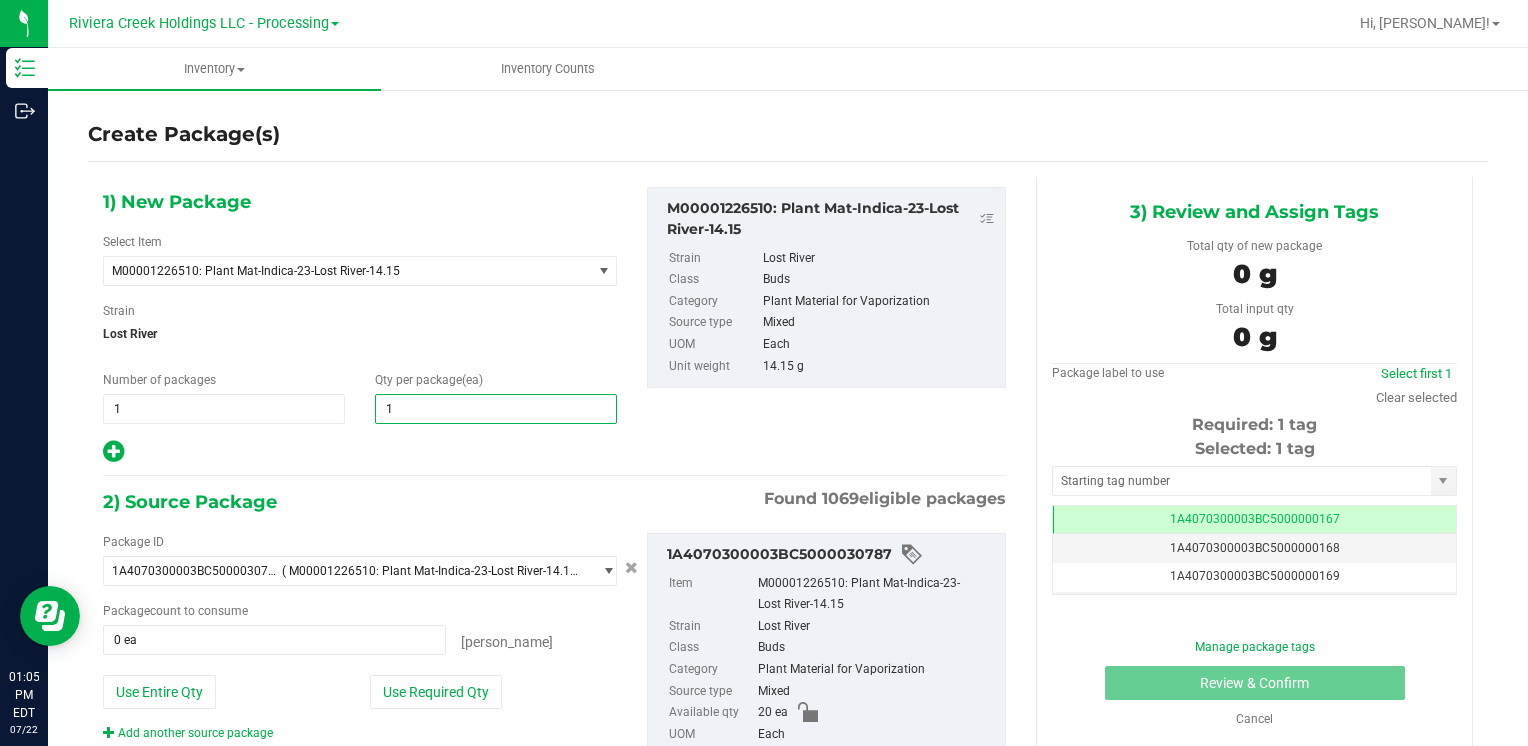 type on "10" 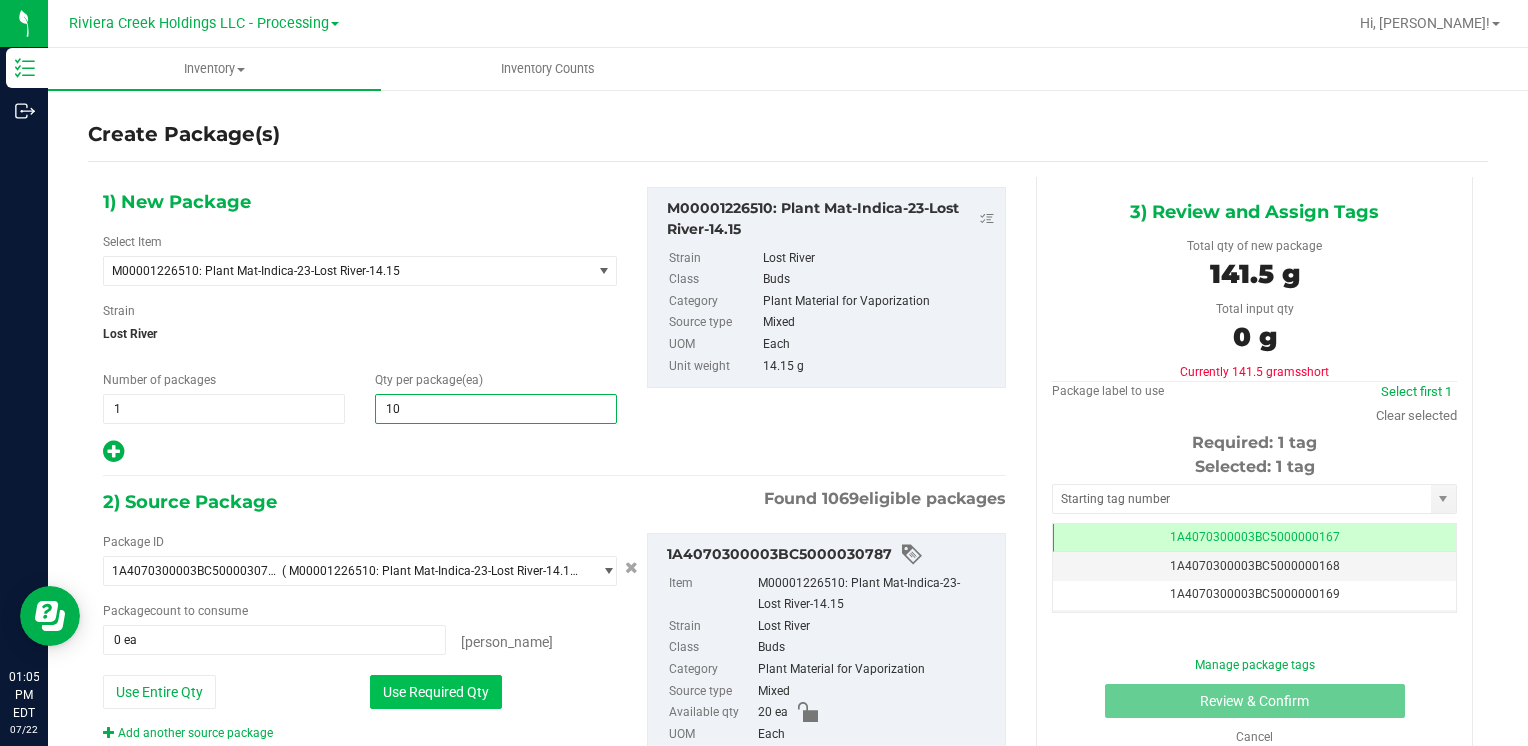 type on "10" 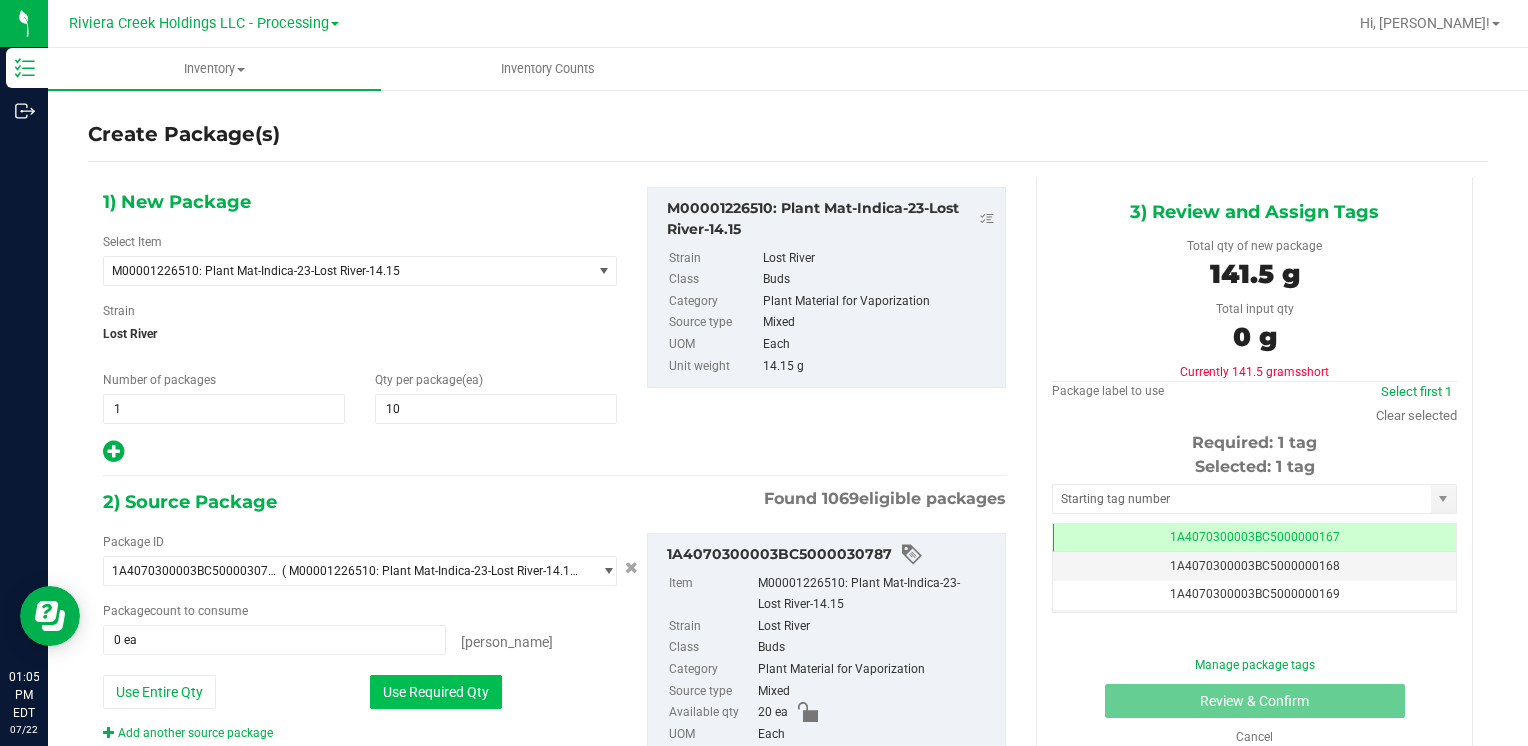 click on "Use Required Qty" at bounding box center [436, 692] 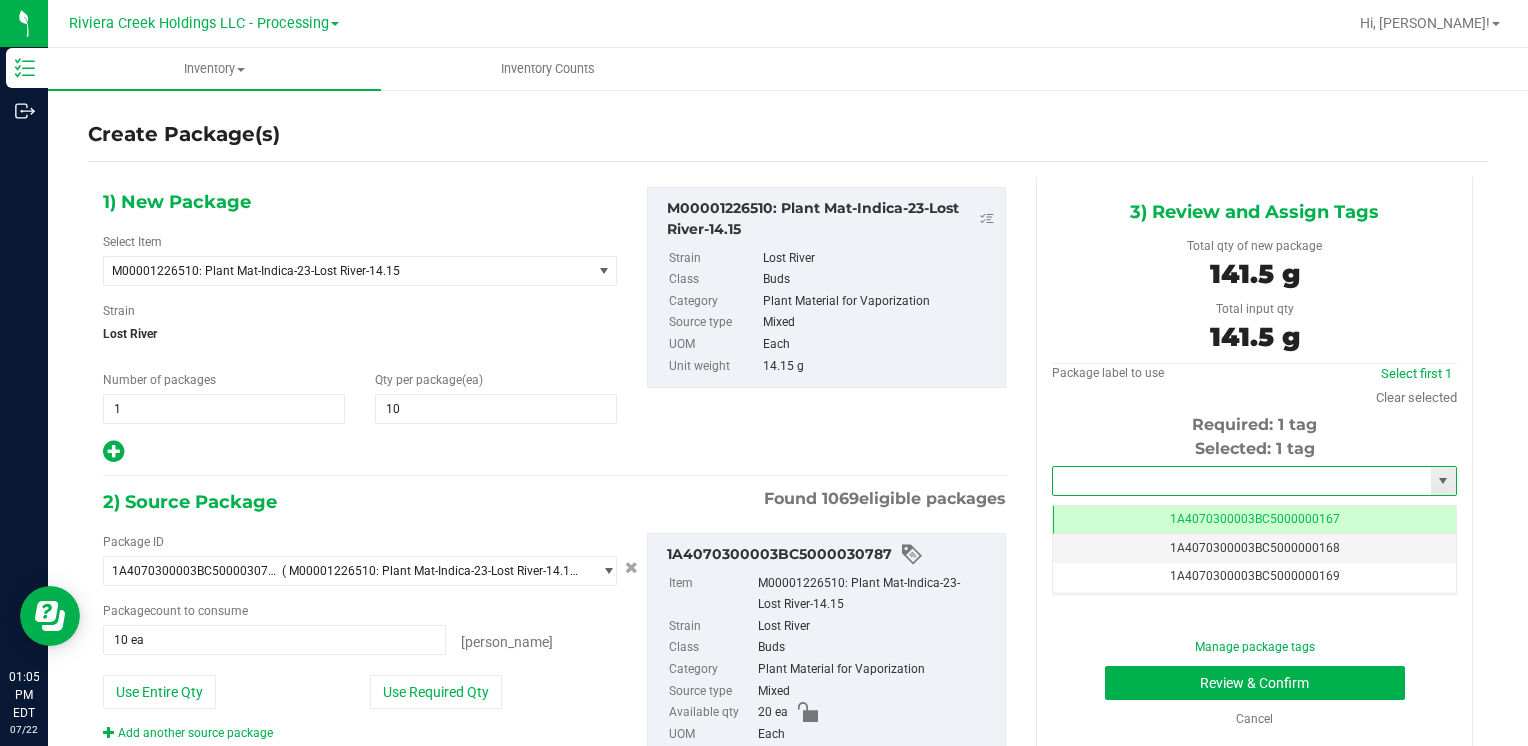 click at bounding box center (1242, 481) 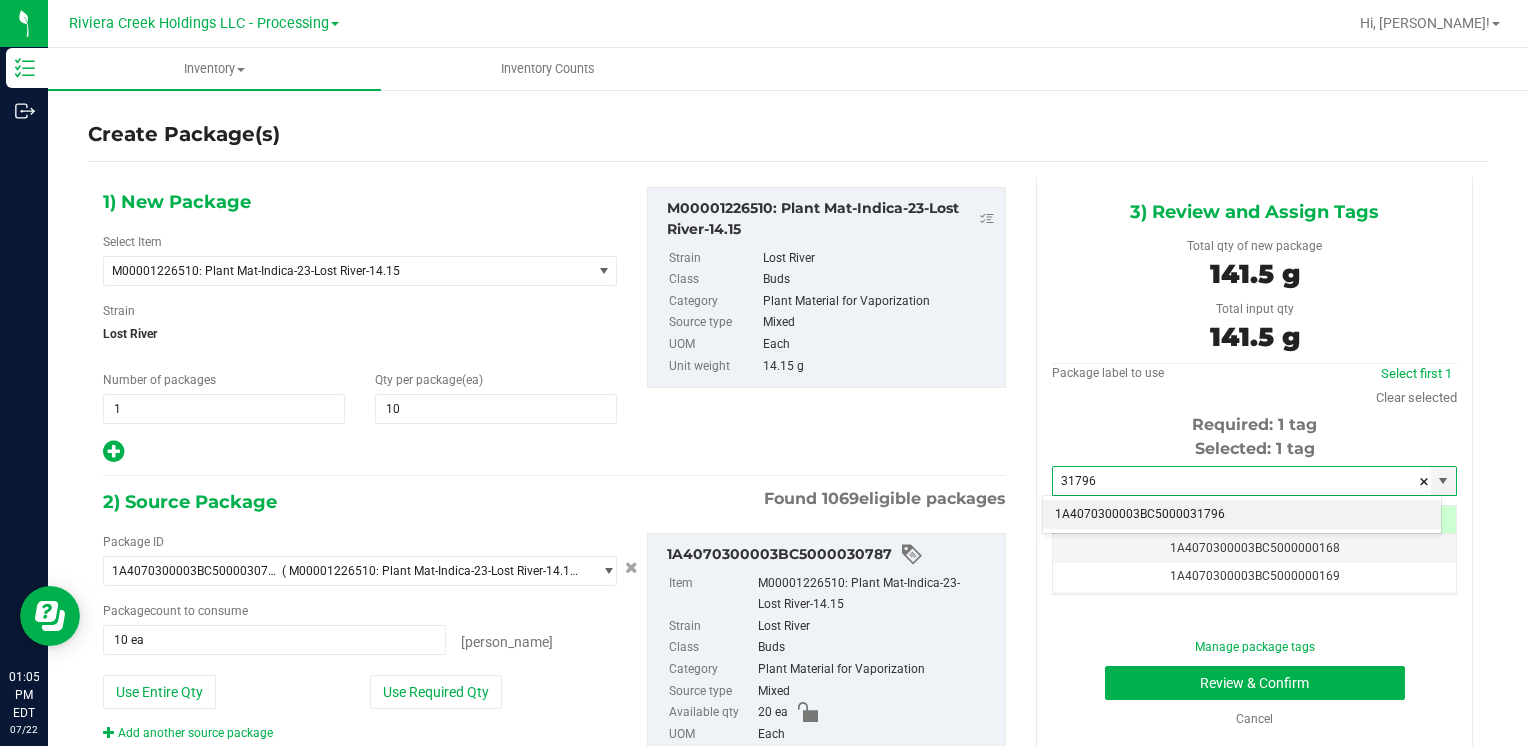 click on "1A4070300003BC5000031796" at bounding box center (1242, 515) 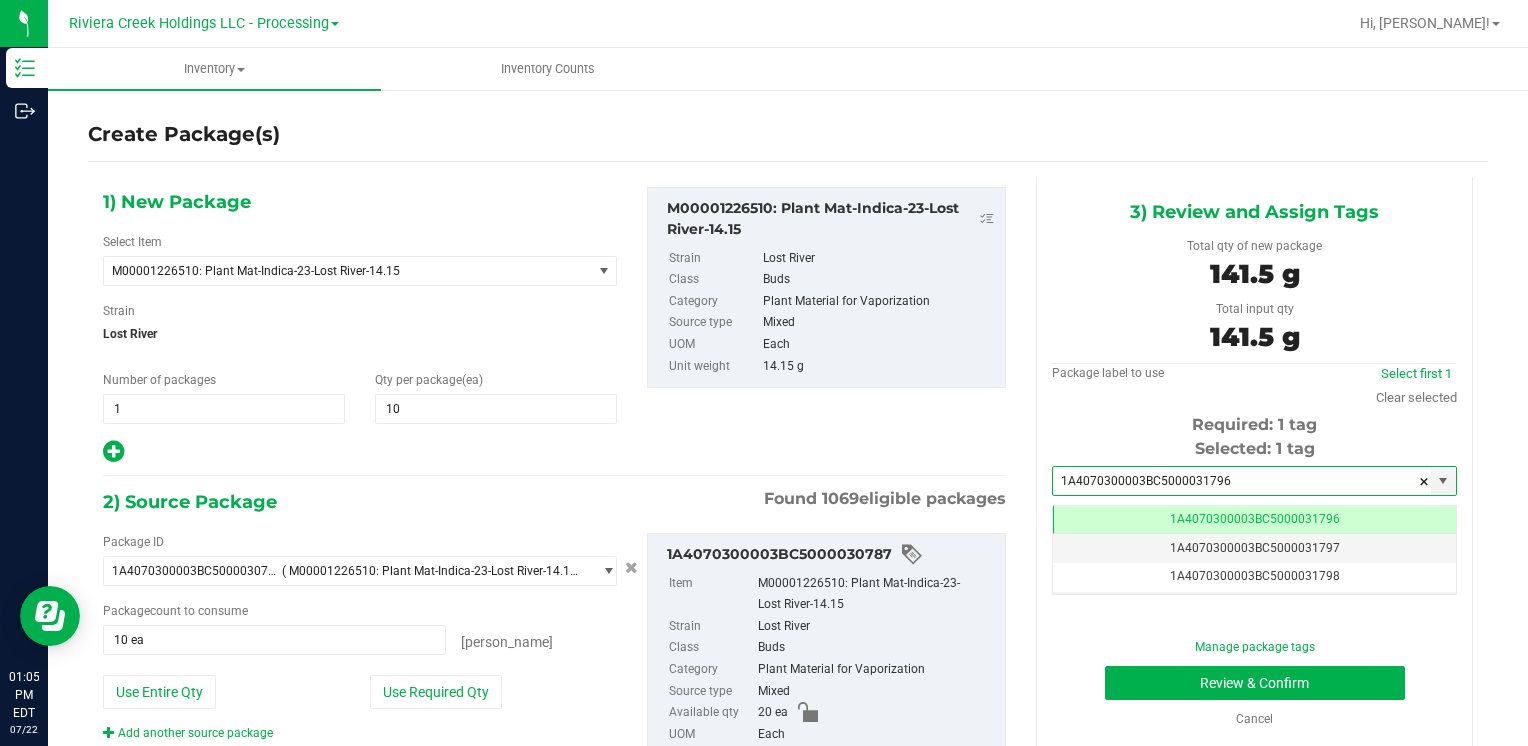 scroll, scrollTop: 0, scrollLeft: 0, axis: both 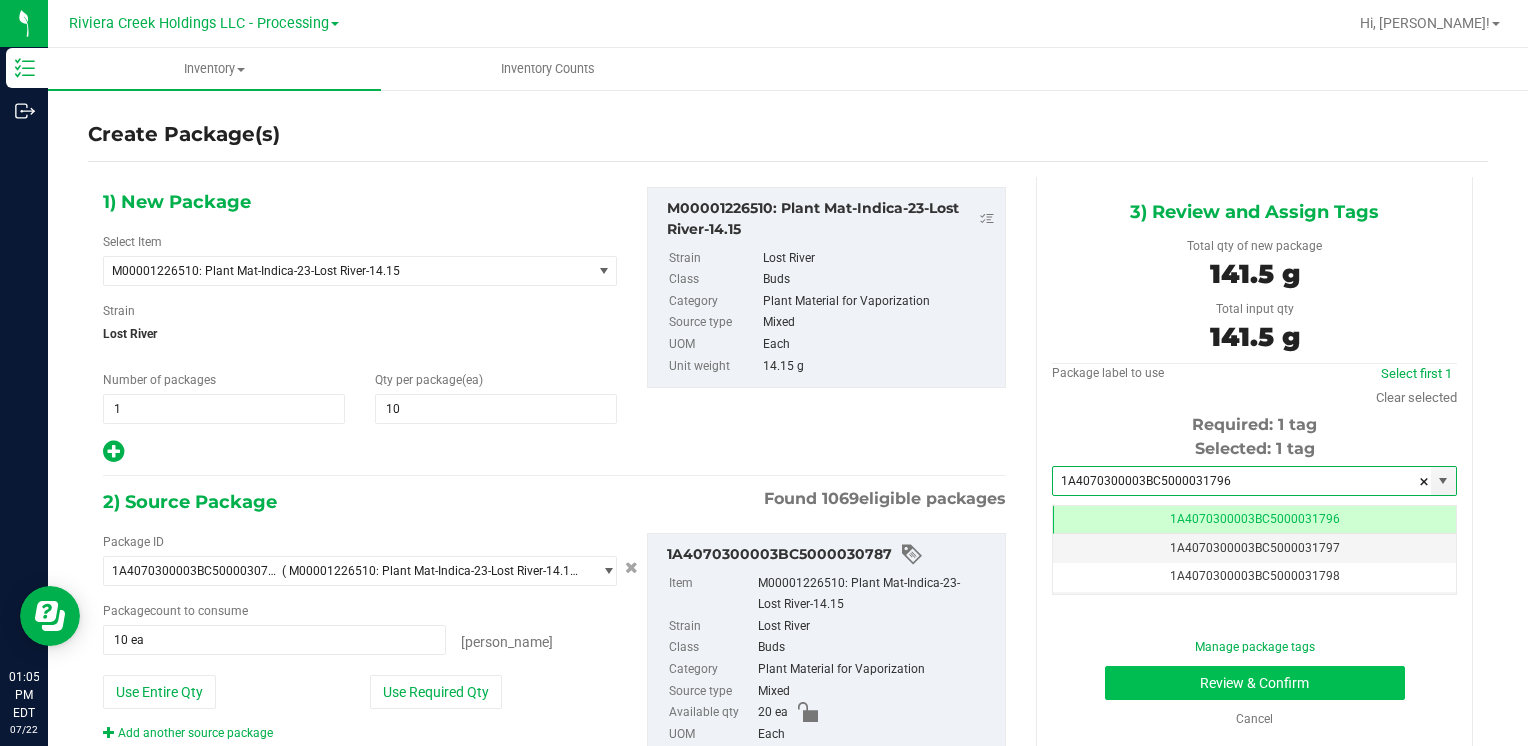 type on "1A4070300003BC5000031796" 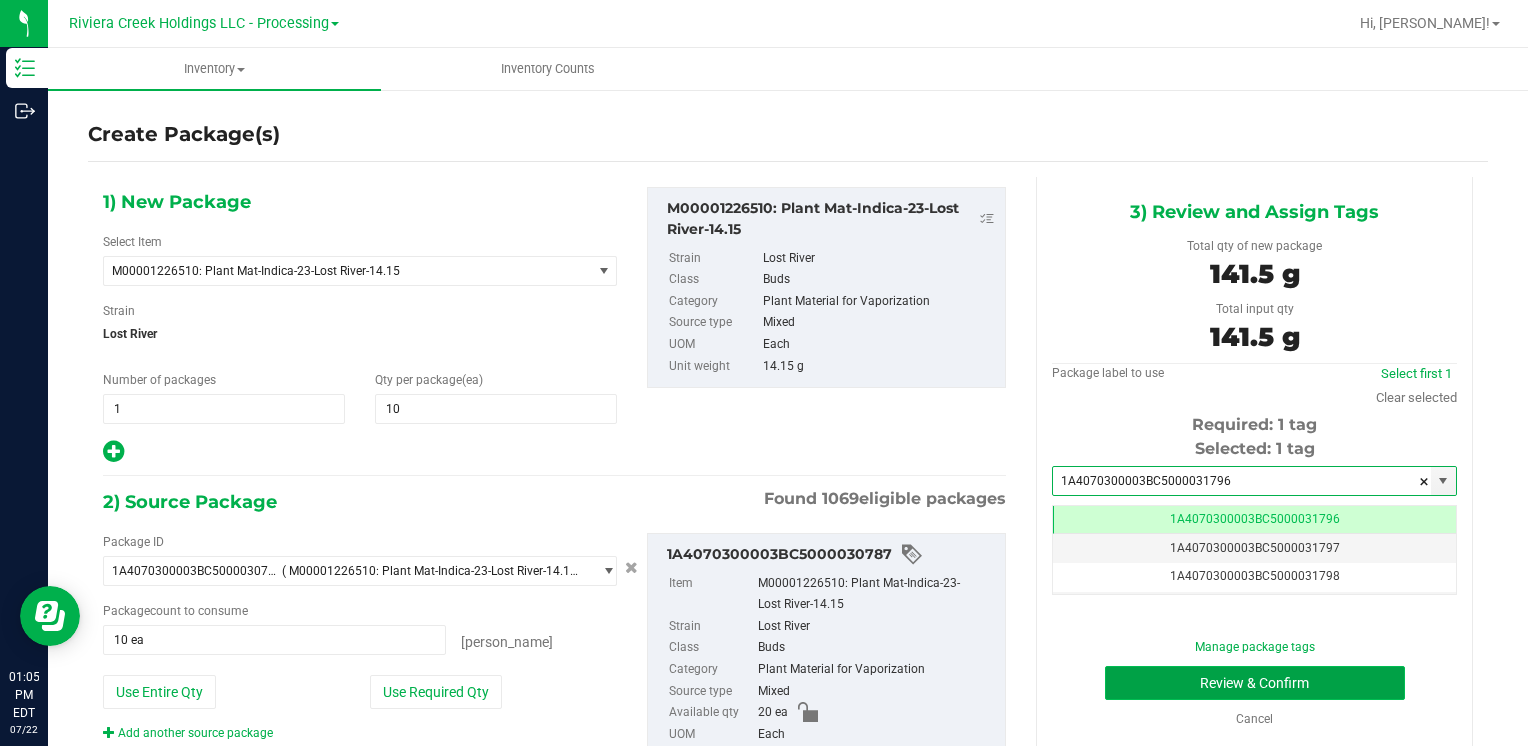 click on "Review & Confirm" at bounding box center (1255, 683) 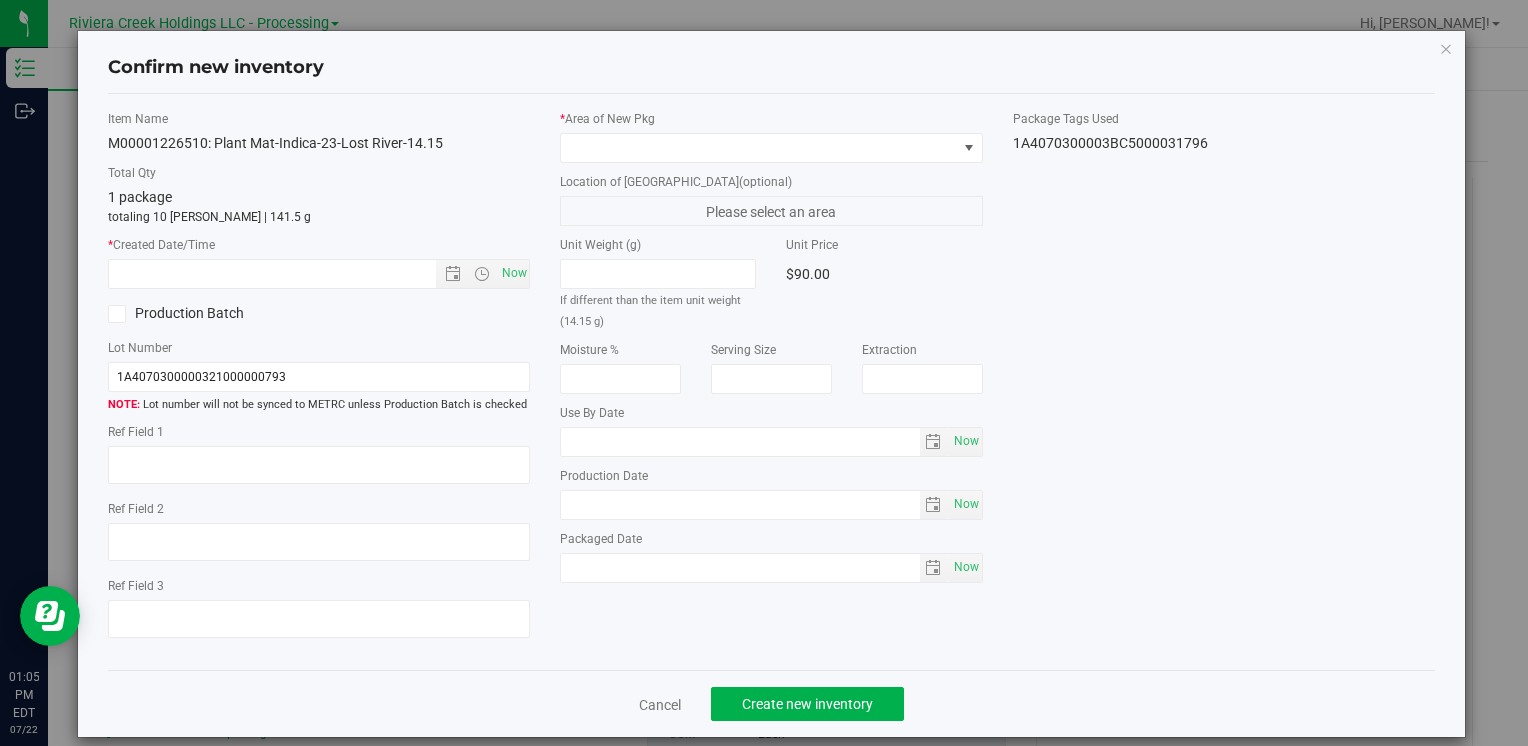 click on "Item Name
M00001226510: Plant Mat-Indica-23-Lost River-14.15
Total Qty
1 package  totaling 10 [PERSON_NAME] | 141.5 g
*
Created Date/Time
Now
Production Batch
Lot Number
1A4070300000321000000793" at bounding box center [319, 382] 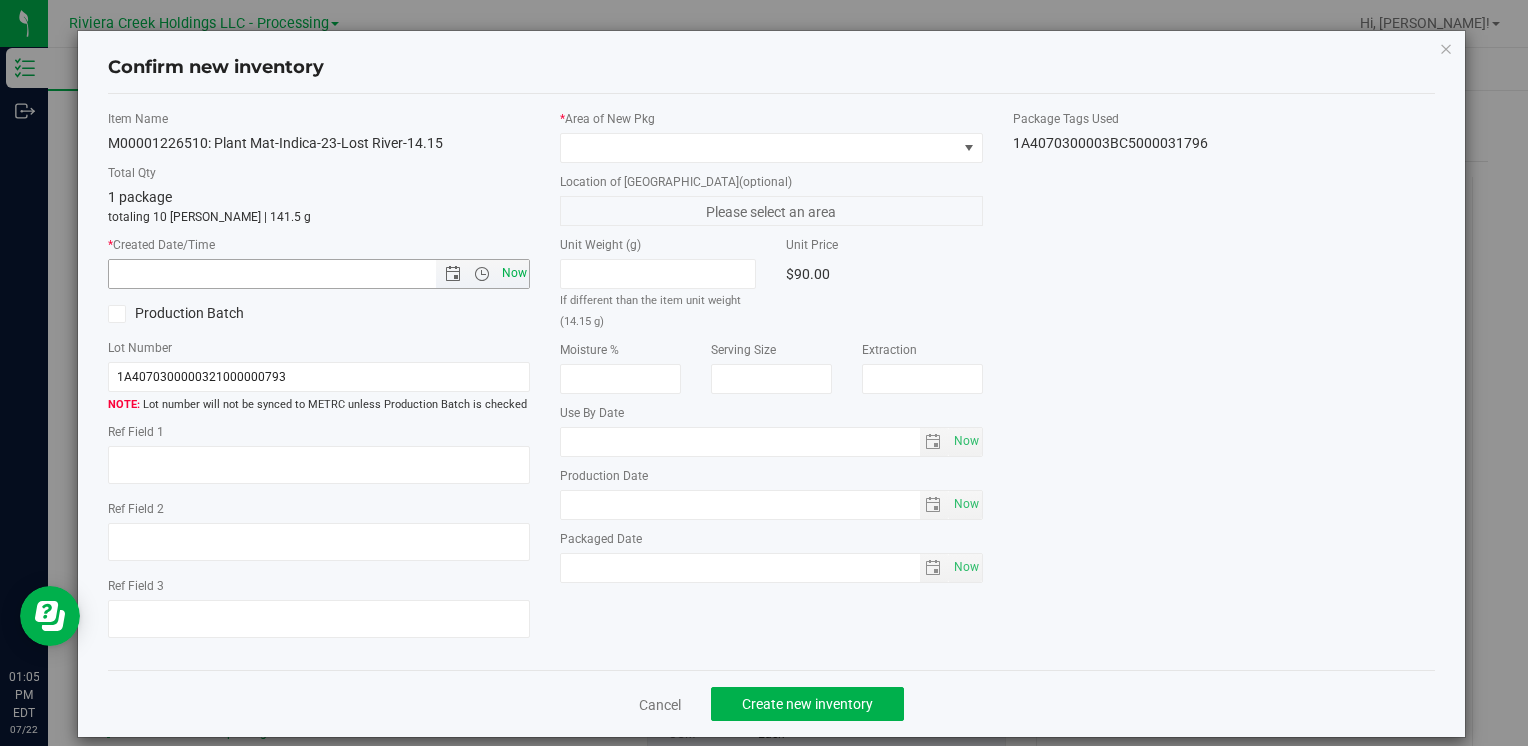 click on "Now" at bounding box center [514, 273] 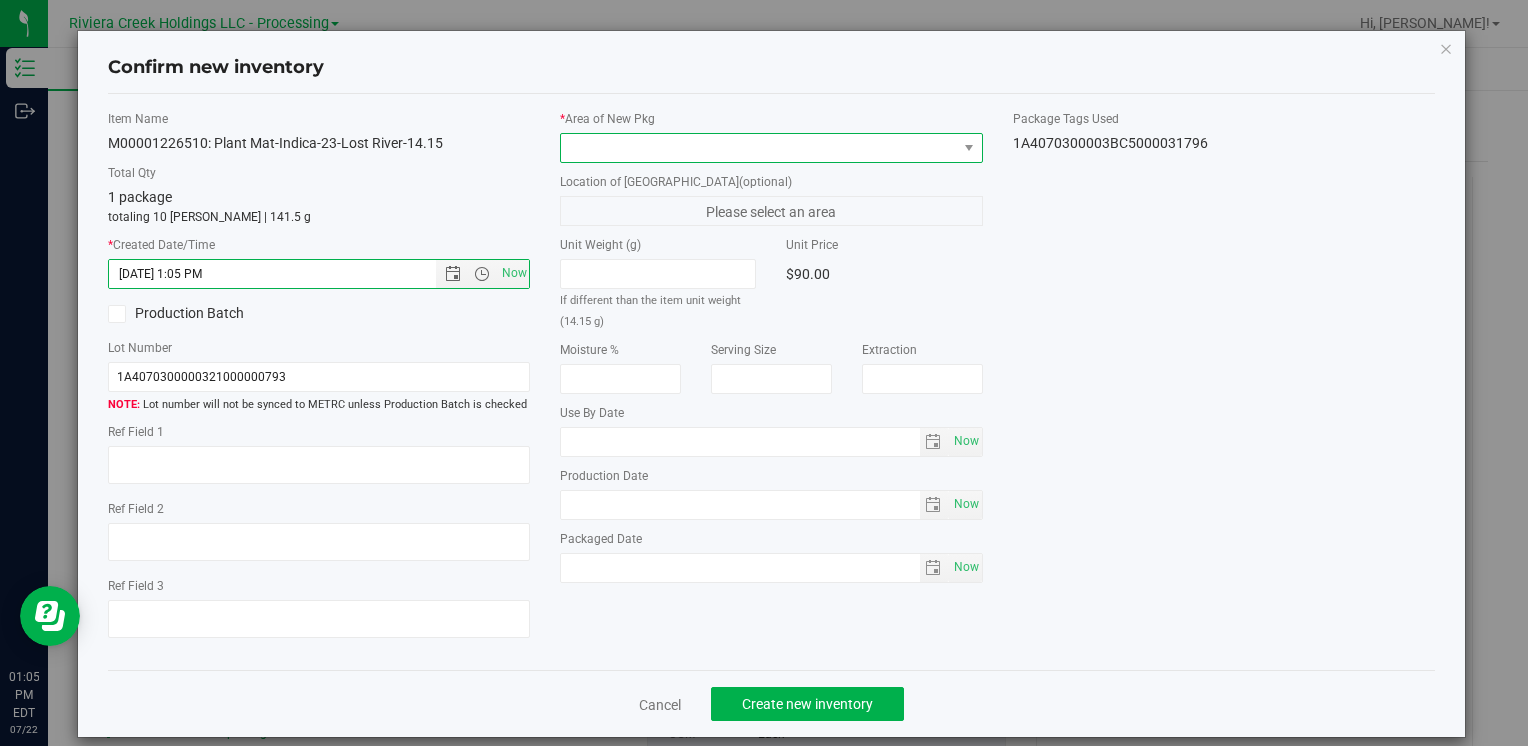 click at bounding box center [758, 148] 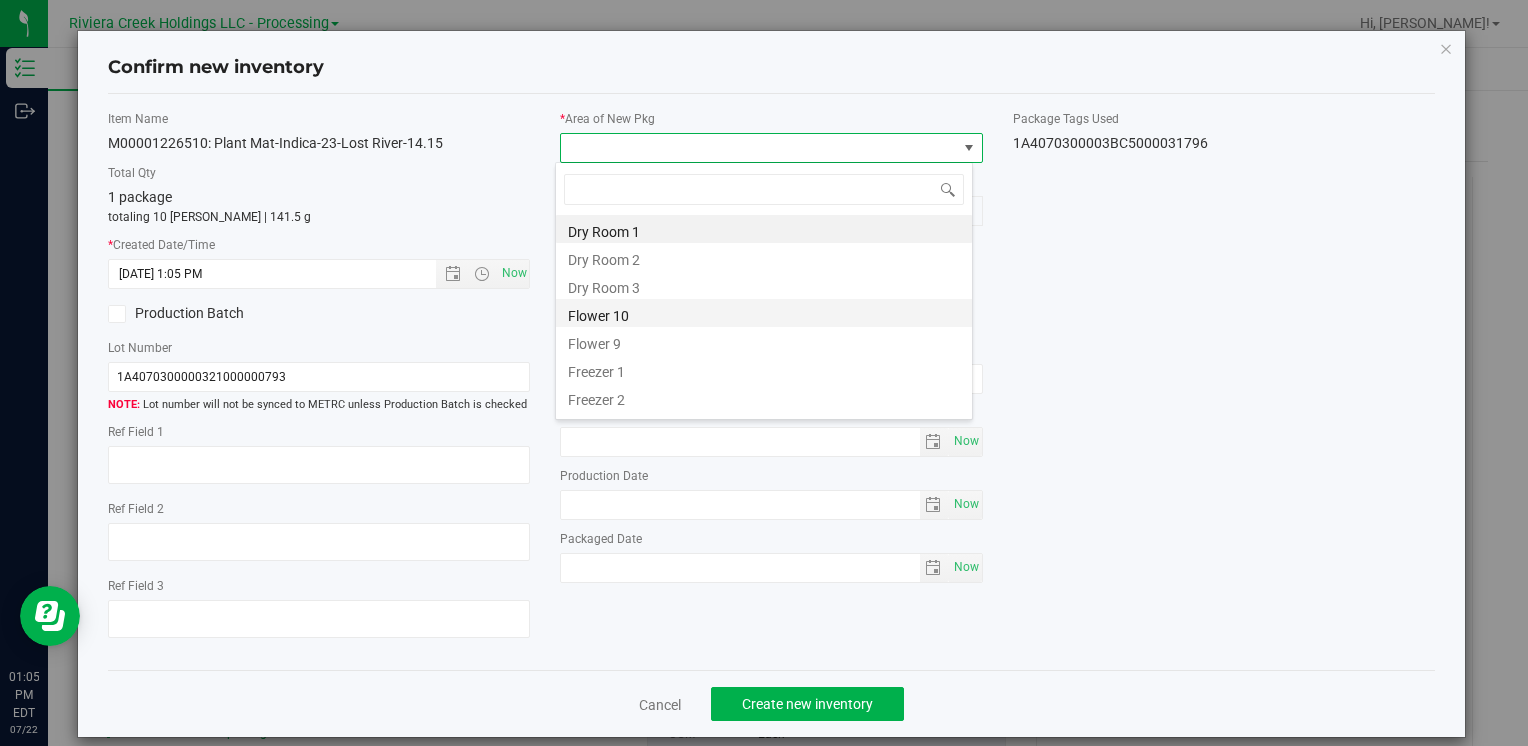 click on "Flower 10" at bounding box center (764, 313) 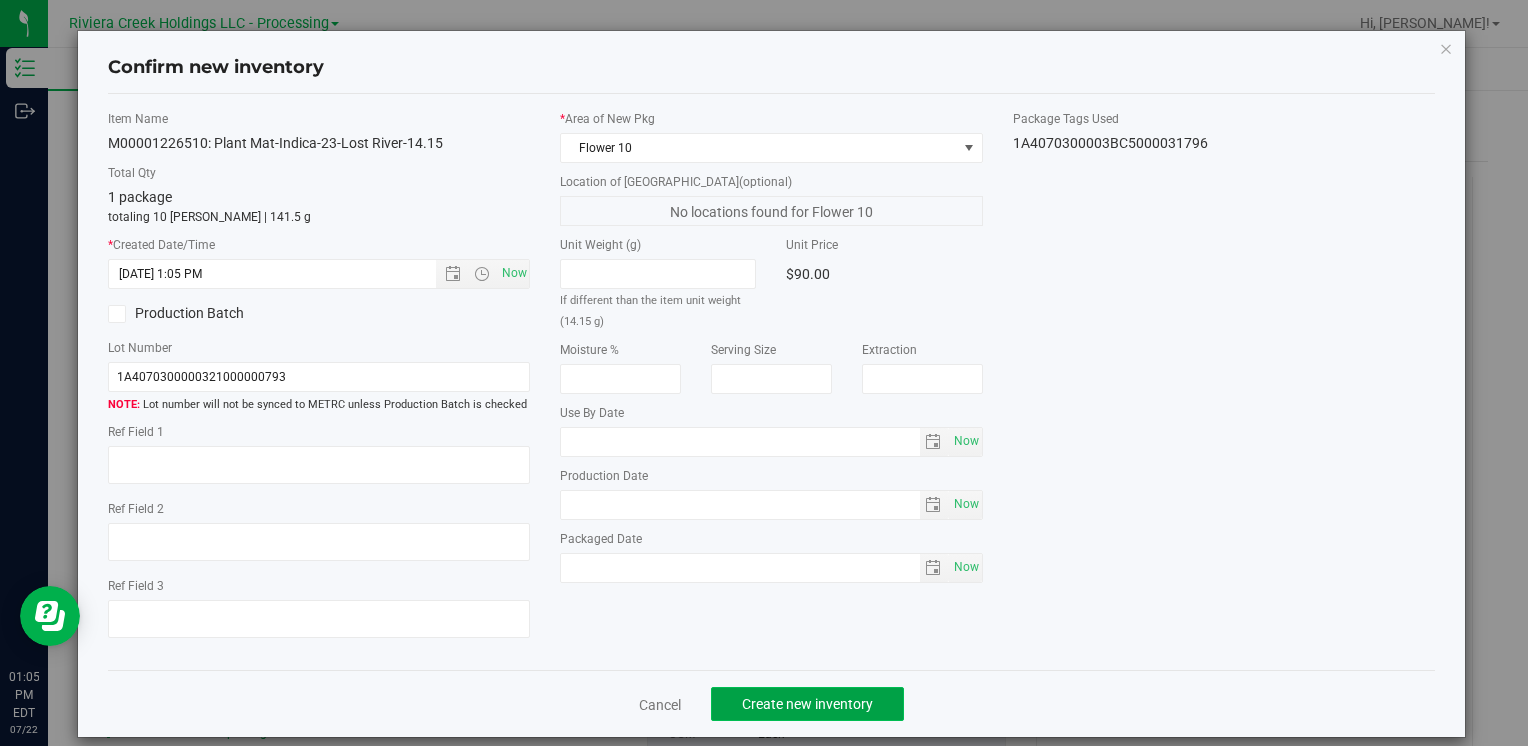 click on "Create new inventory" 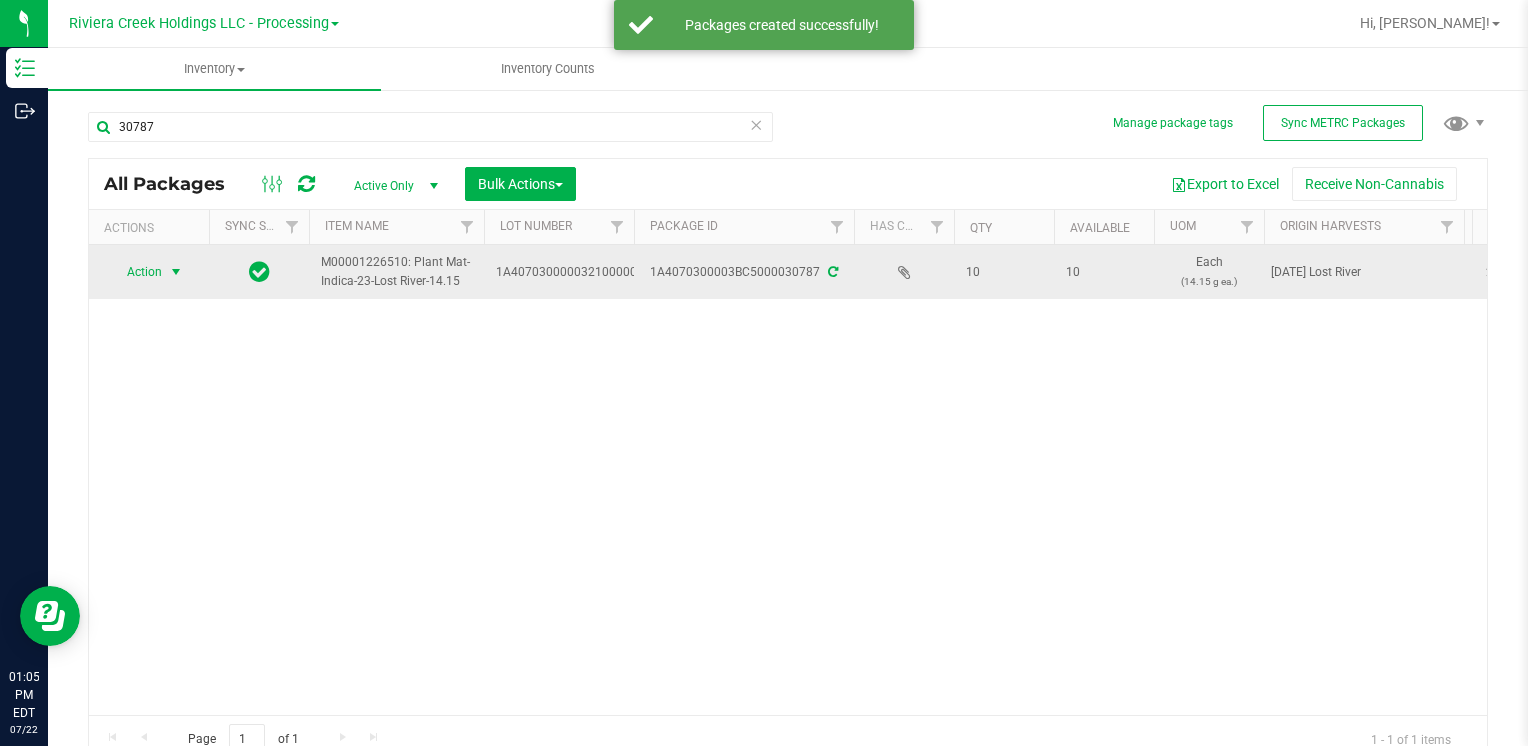 click on "Action" at bounding box center [136, 272] 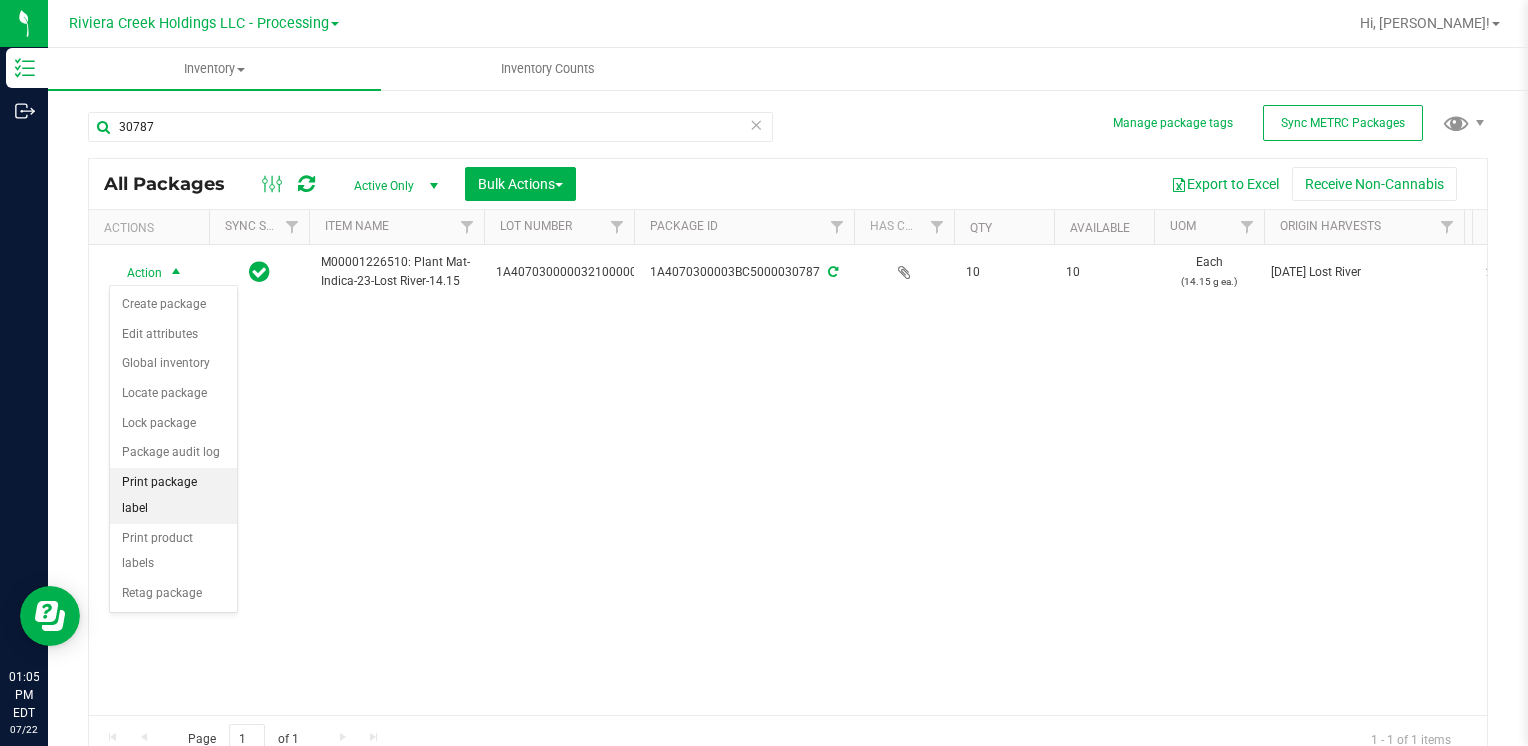 click on "Print package label" at bounding box center (173, 495) 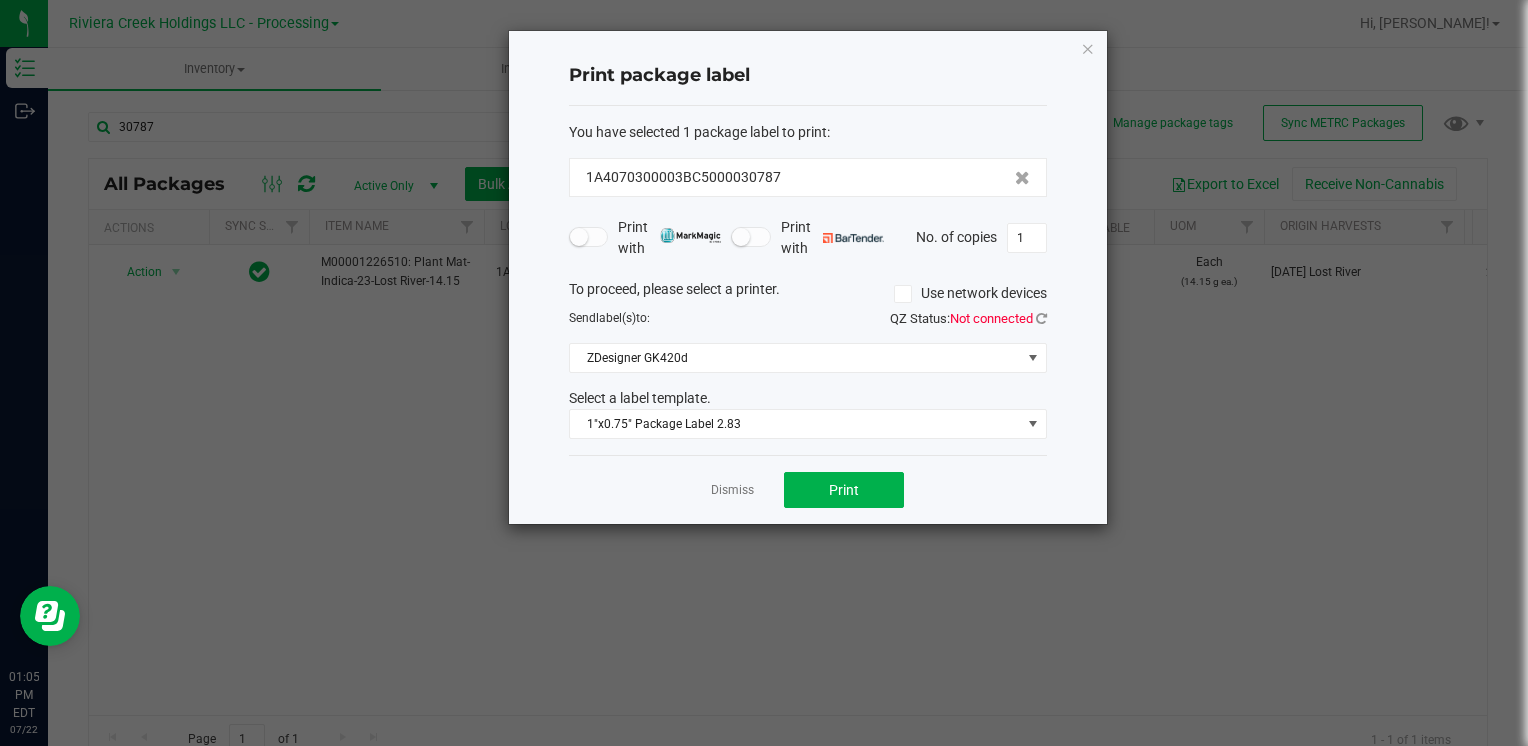 click on "You have selected 1 package label to print  :   1A4070300003BC5000030787   Print with   Print with   No. of copies  1  To proceed, please select a printer.   Use network devices  Send  label(s)  to:  QZ Status:   Not connected  ZDesigner GK420d  Select a label template.  1"x0.75" Package Label 2.83" 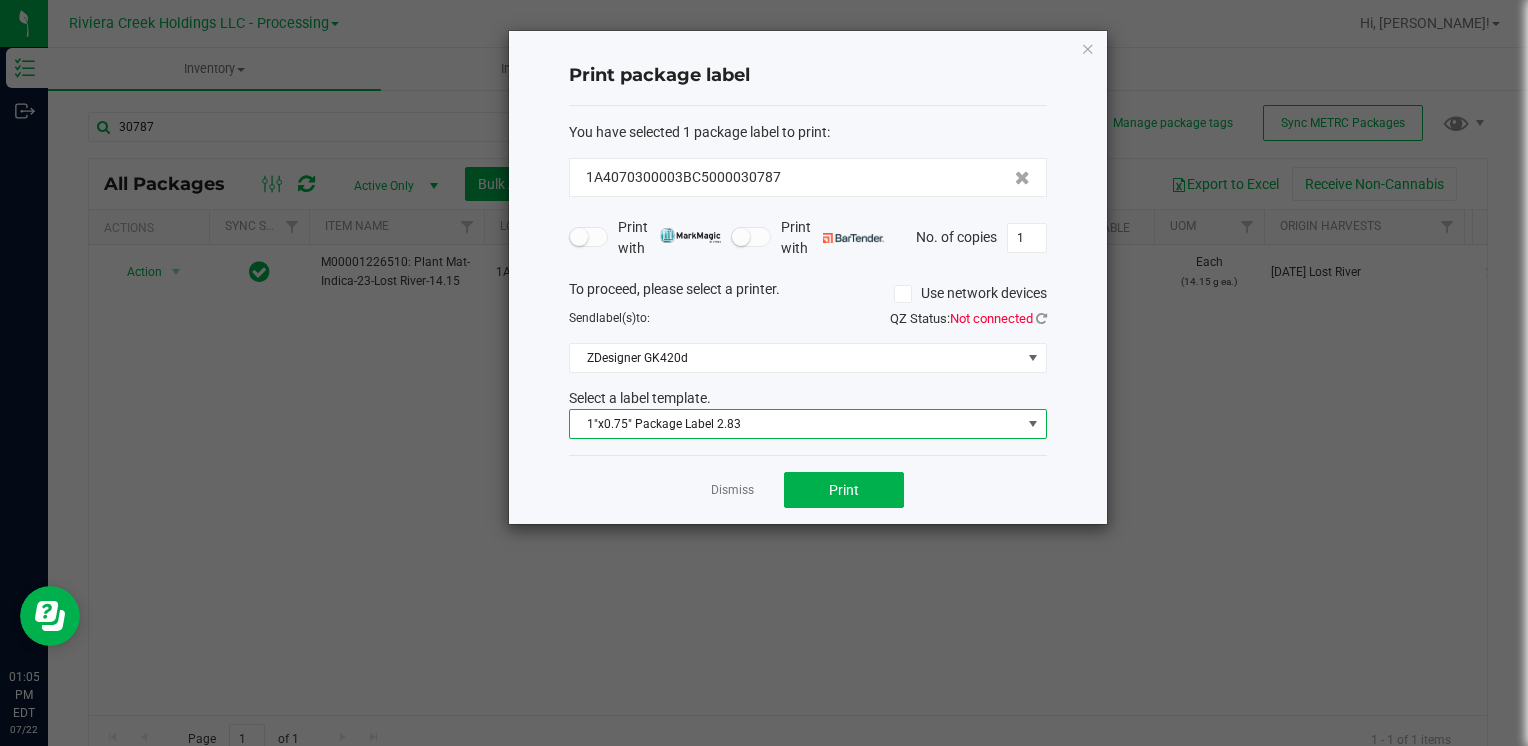 click on "1"x0.75" Package Label 2.83" at bounding box center [795, 424] 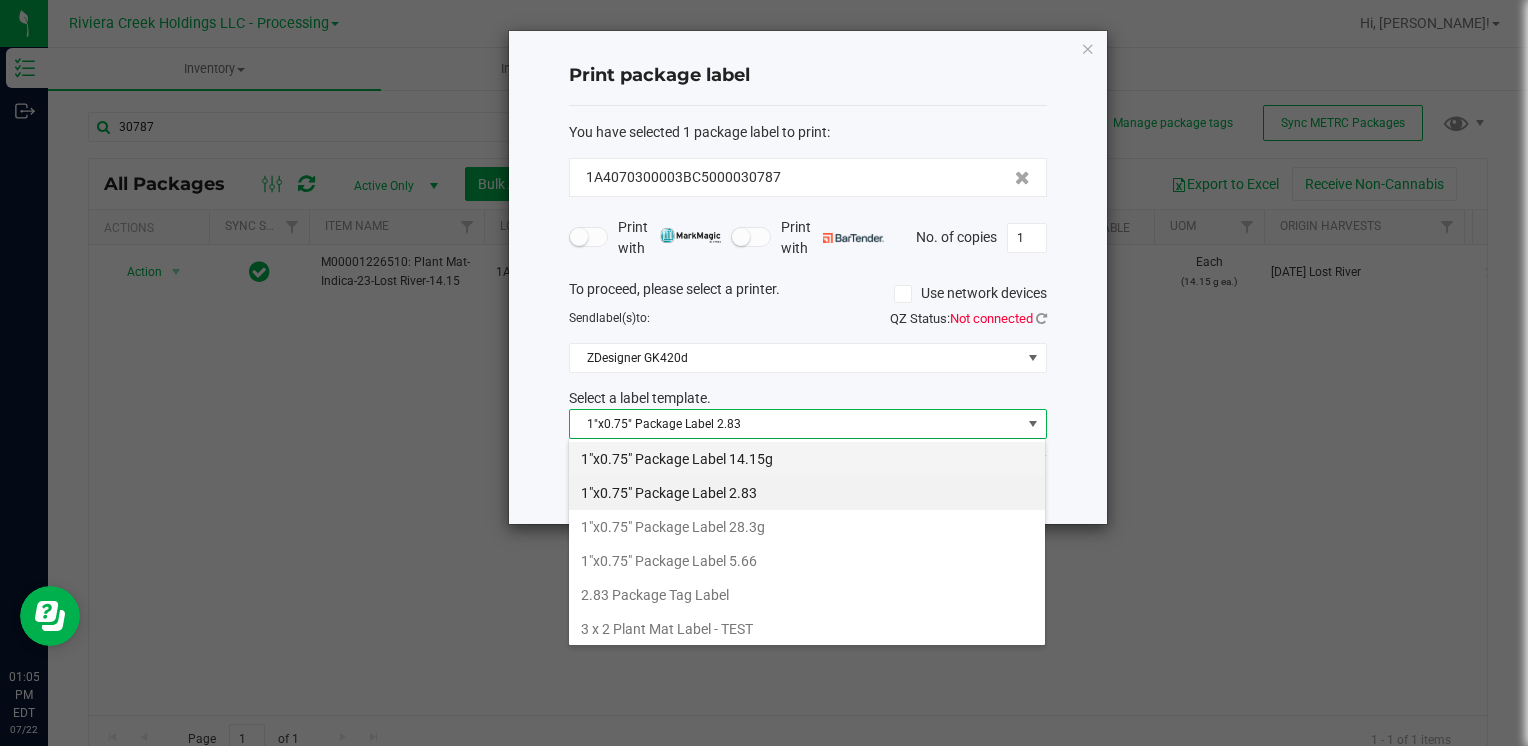click on "1"x0.75" Package Label 14.15g" at bounding box center [807, 459] 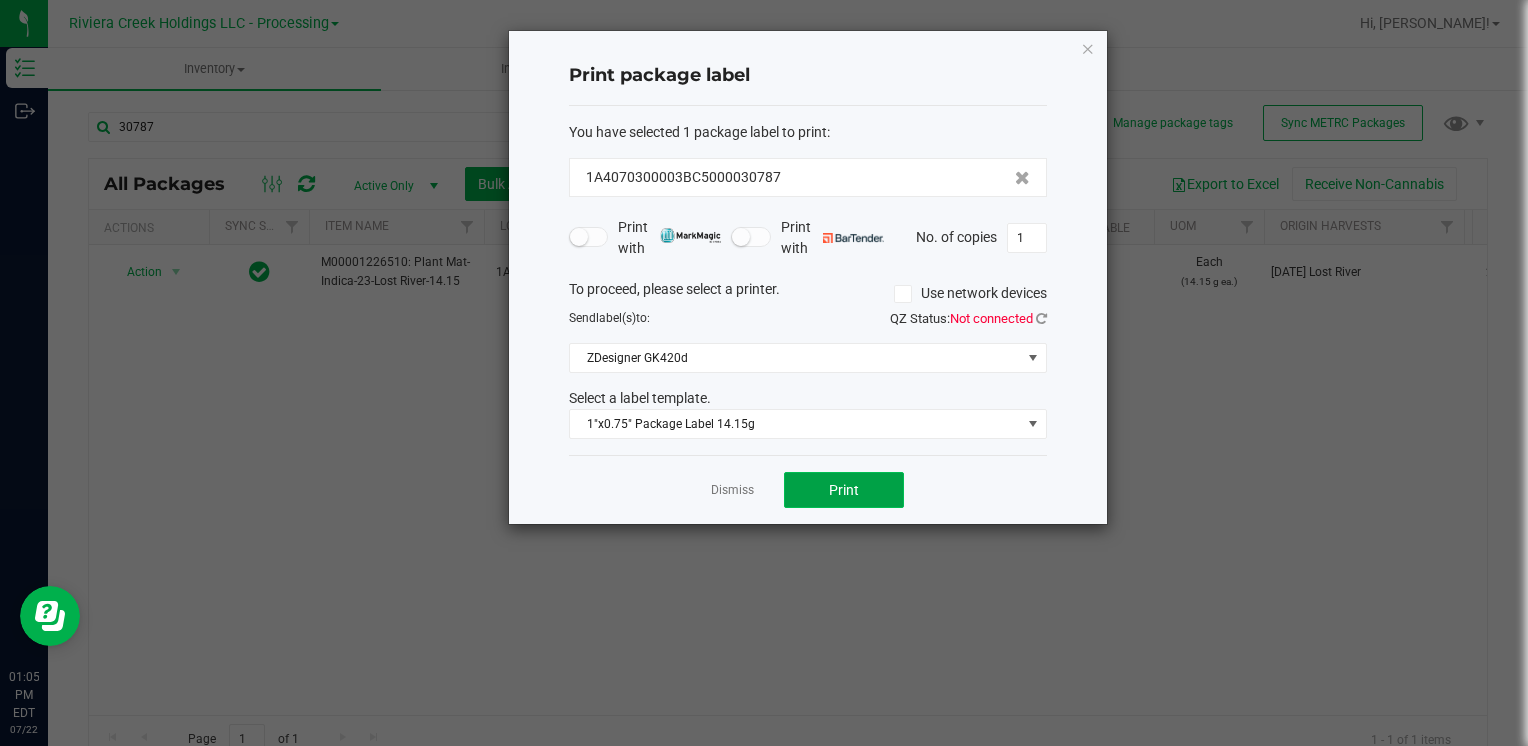click on "Print" 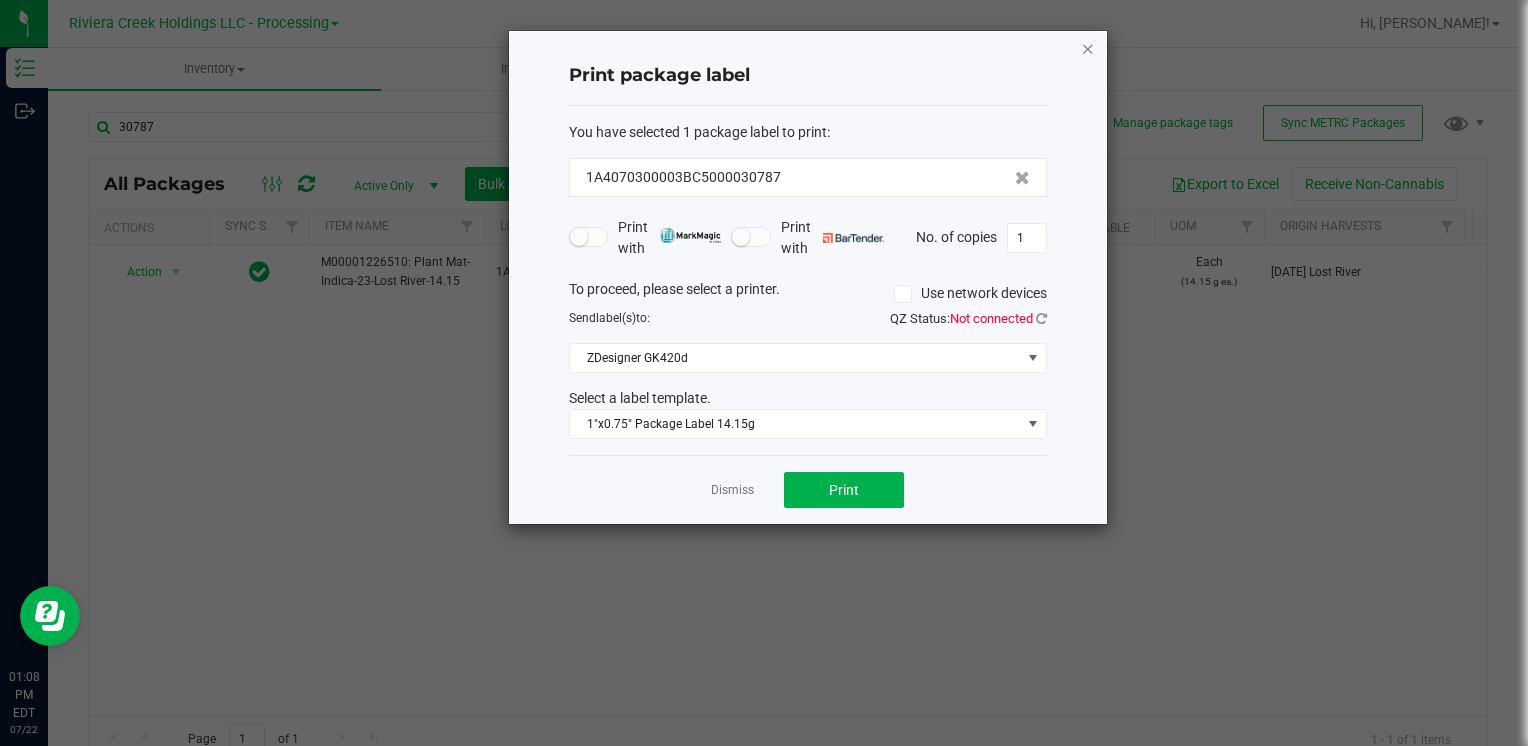 click 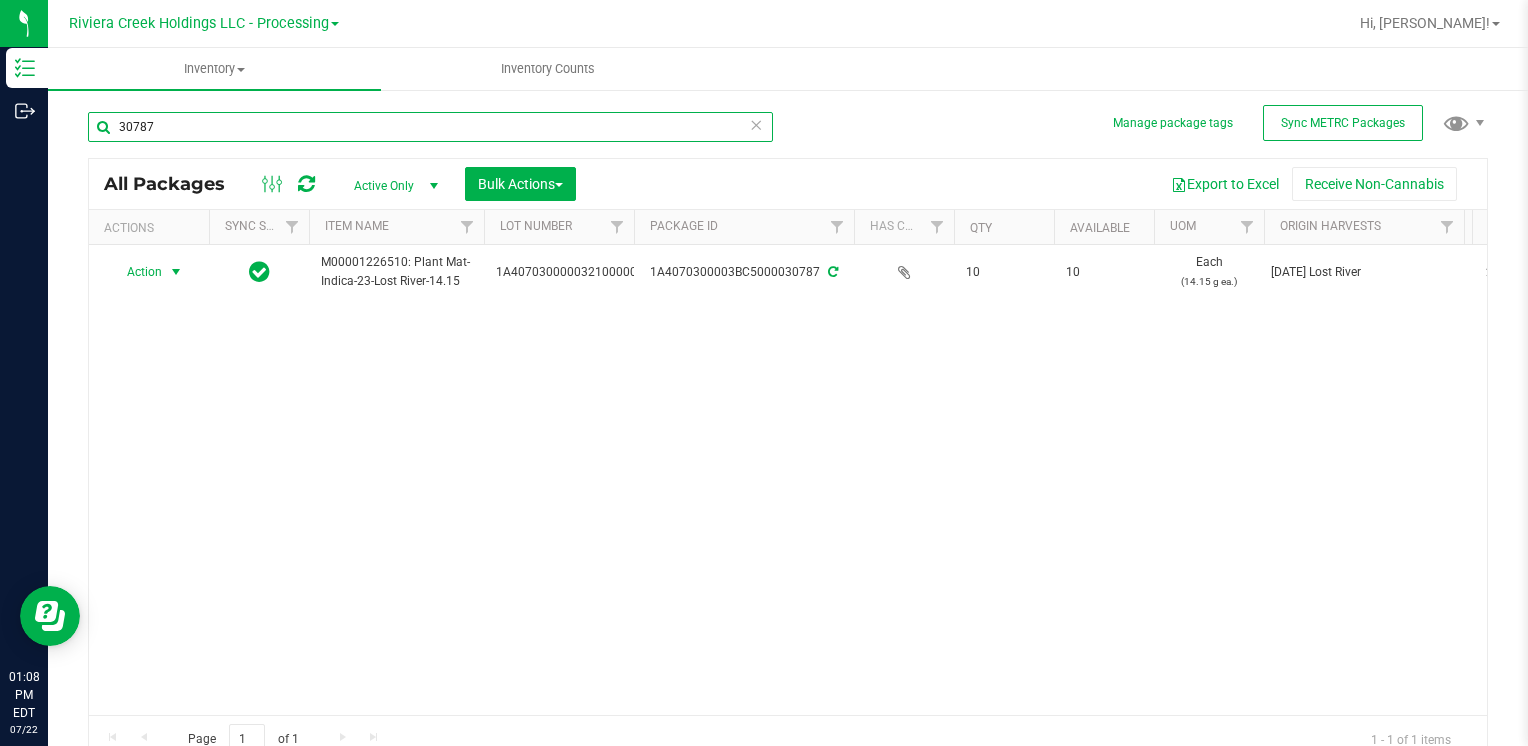 click on "30787" at bounding box center [430, 127] 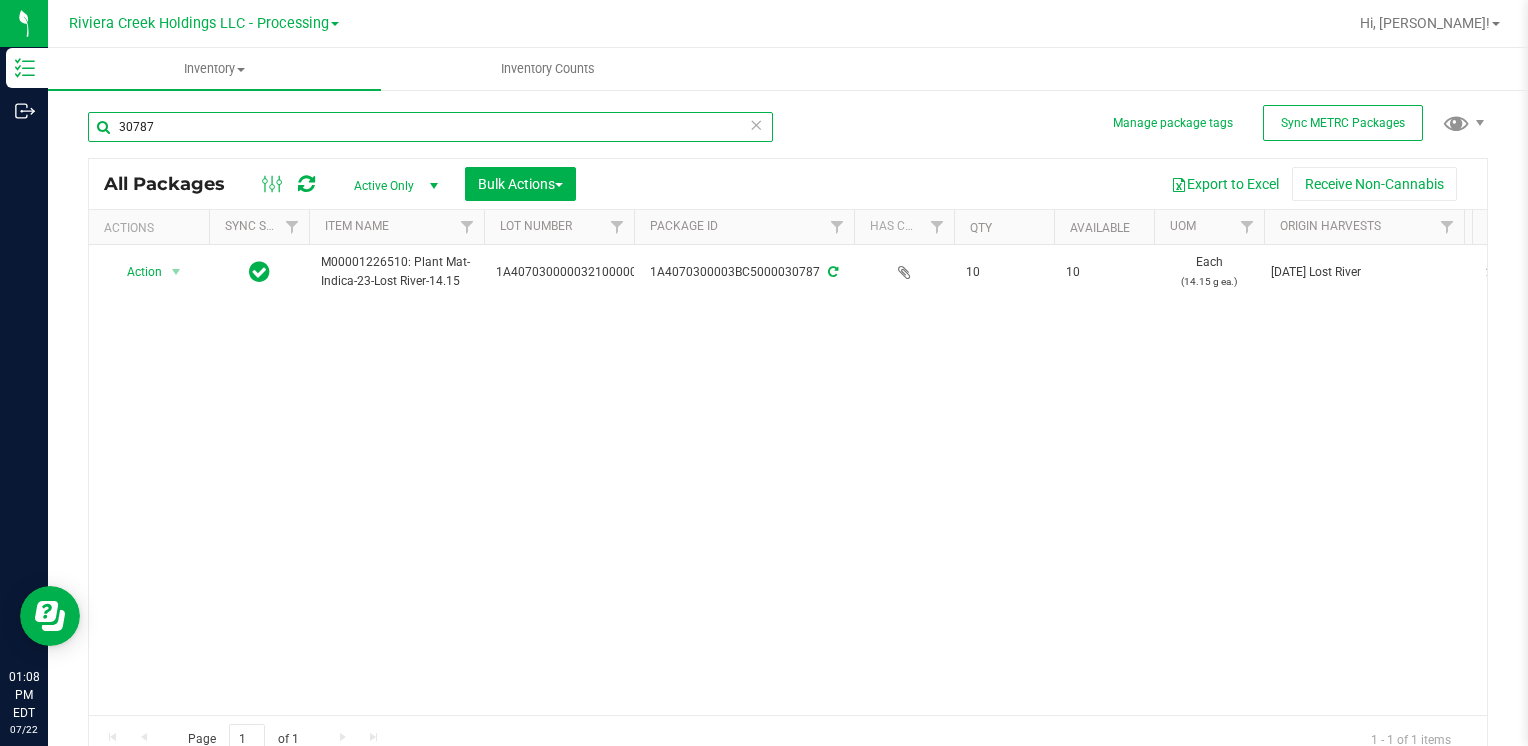 click on "30787" at bounding box center [430, 127] 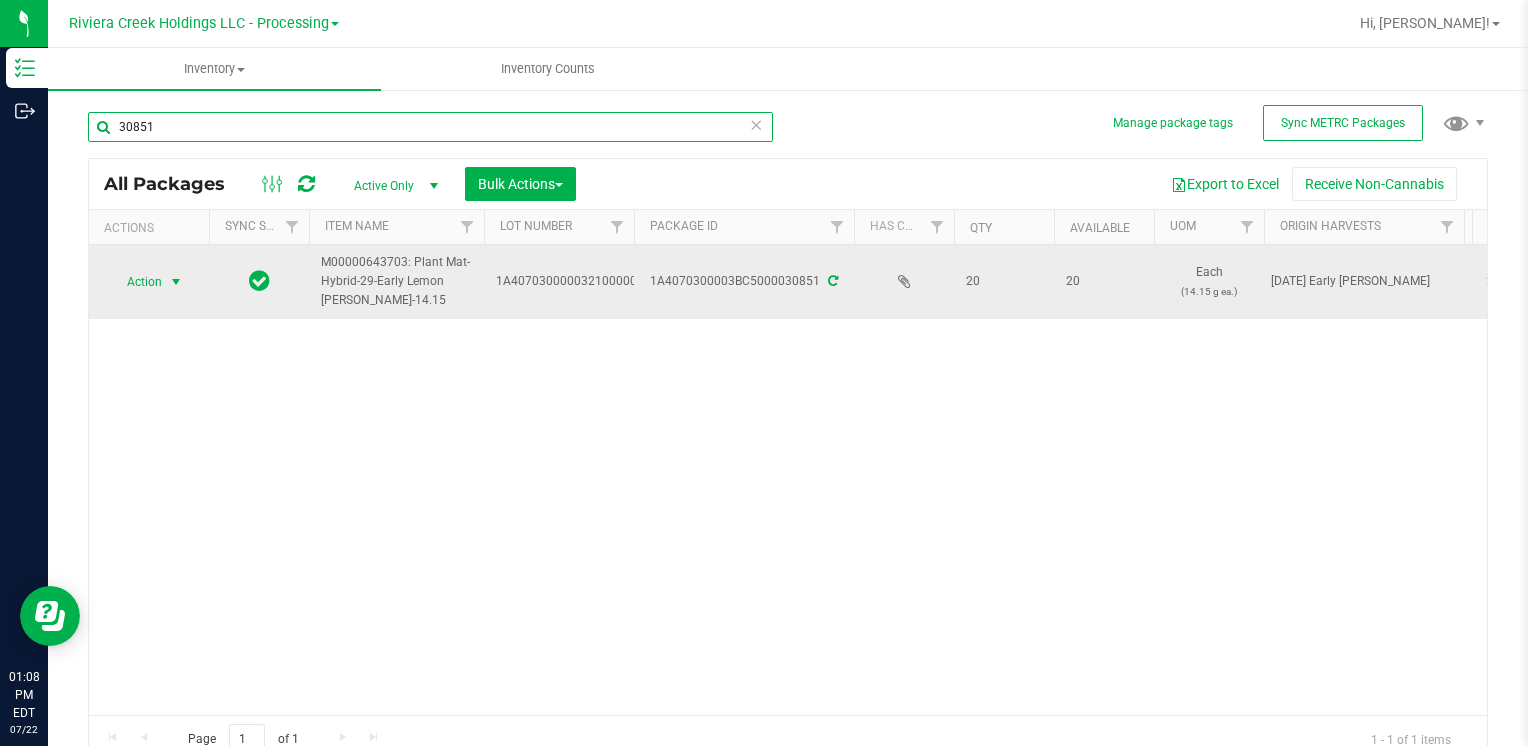 type on "30851" 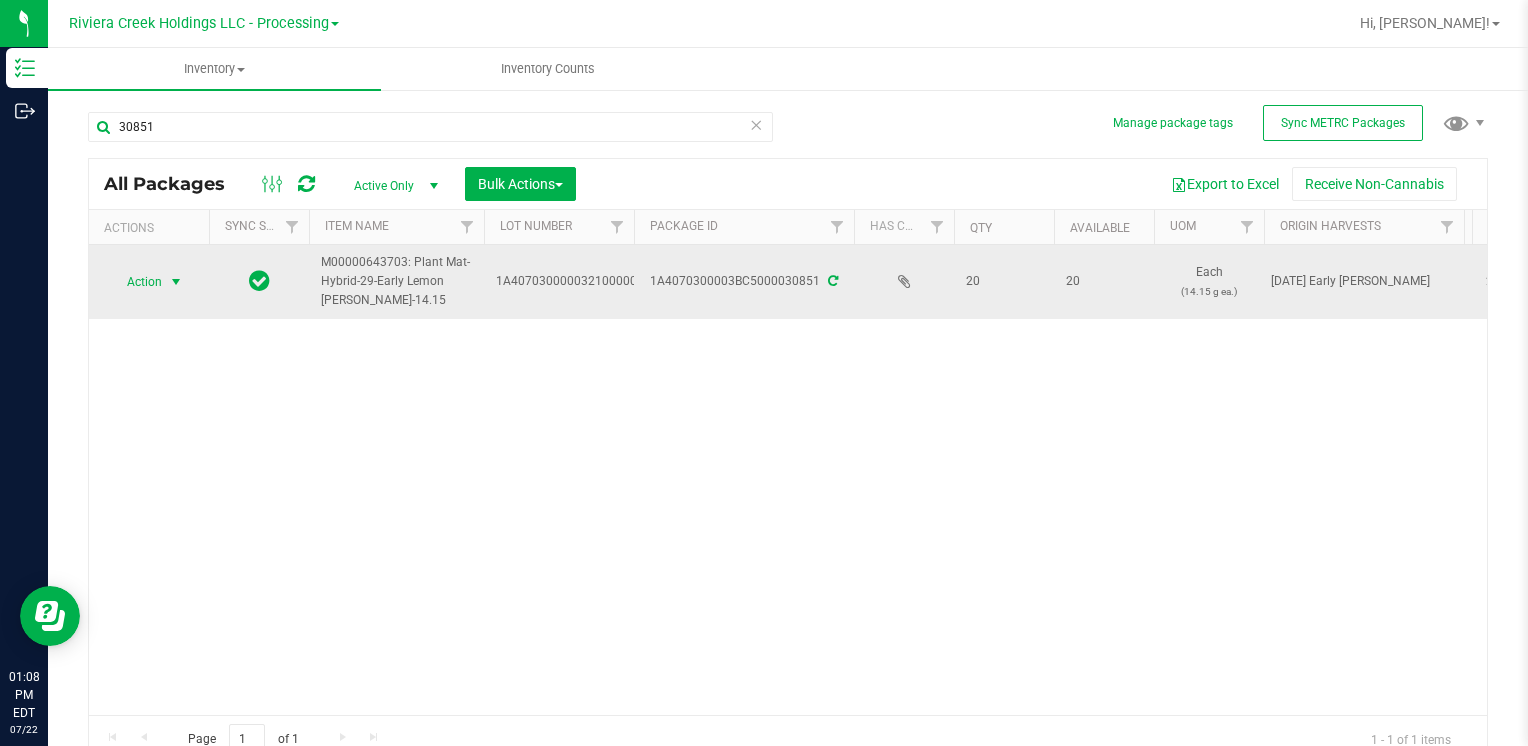 click at bounding box center [176, 282] 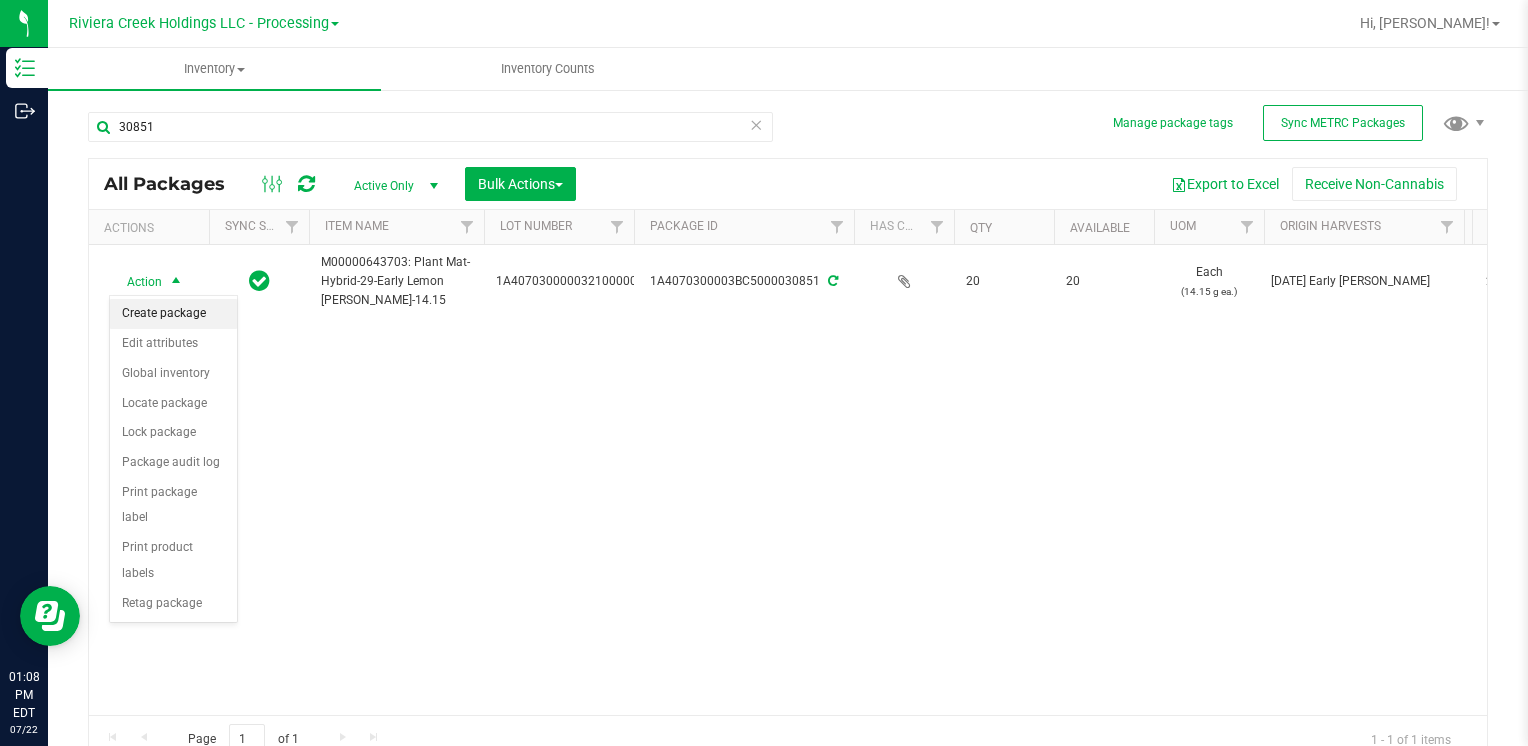 click on "Create package" at bounding box center [173, 314] 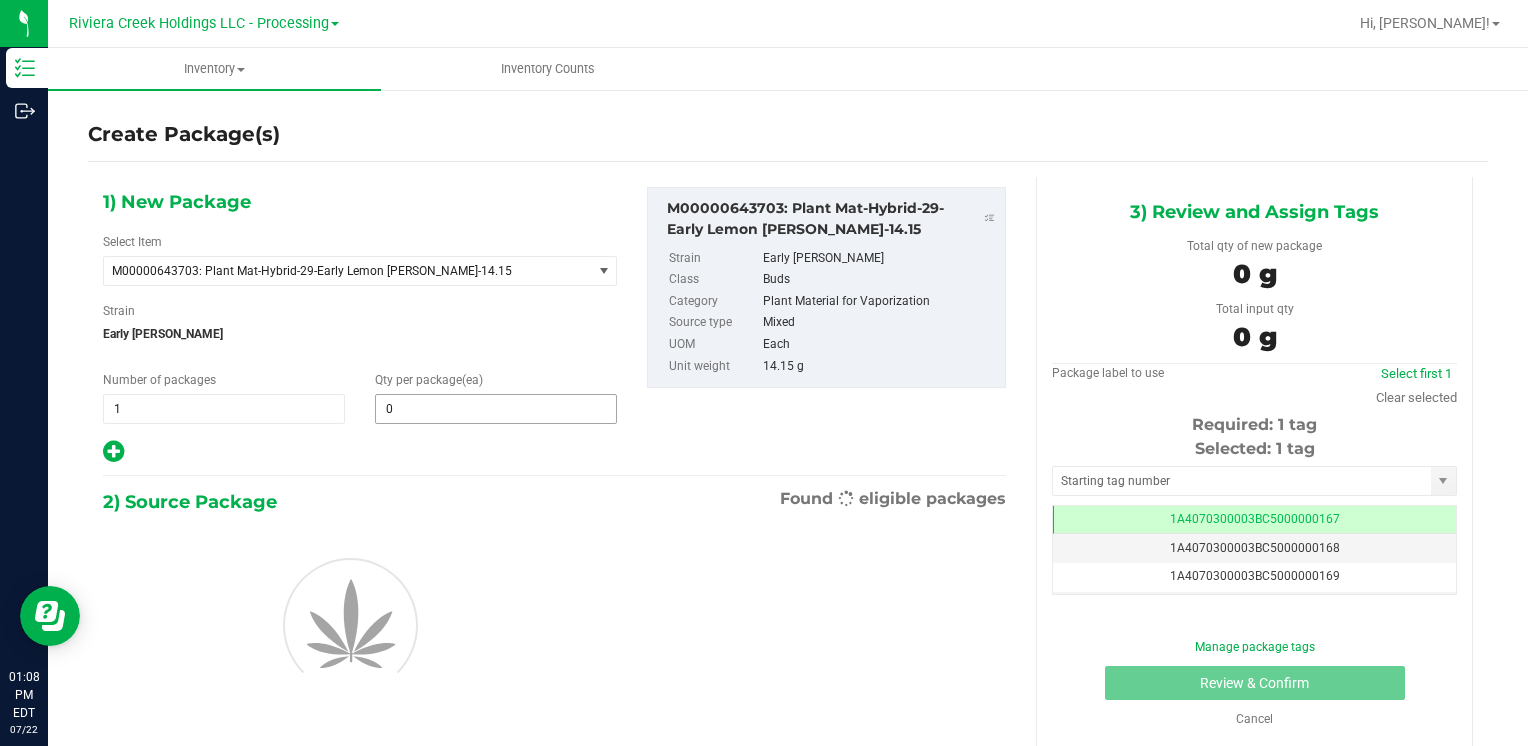 scroll, scrollTop: 0, scrollLeft: 0, axis: both 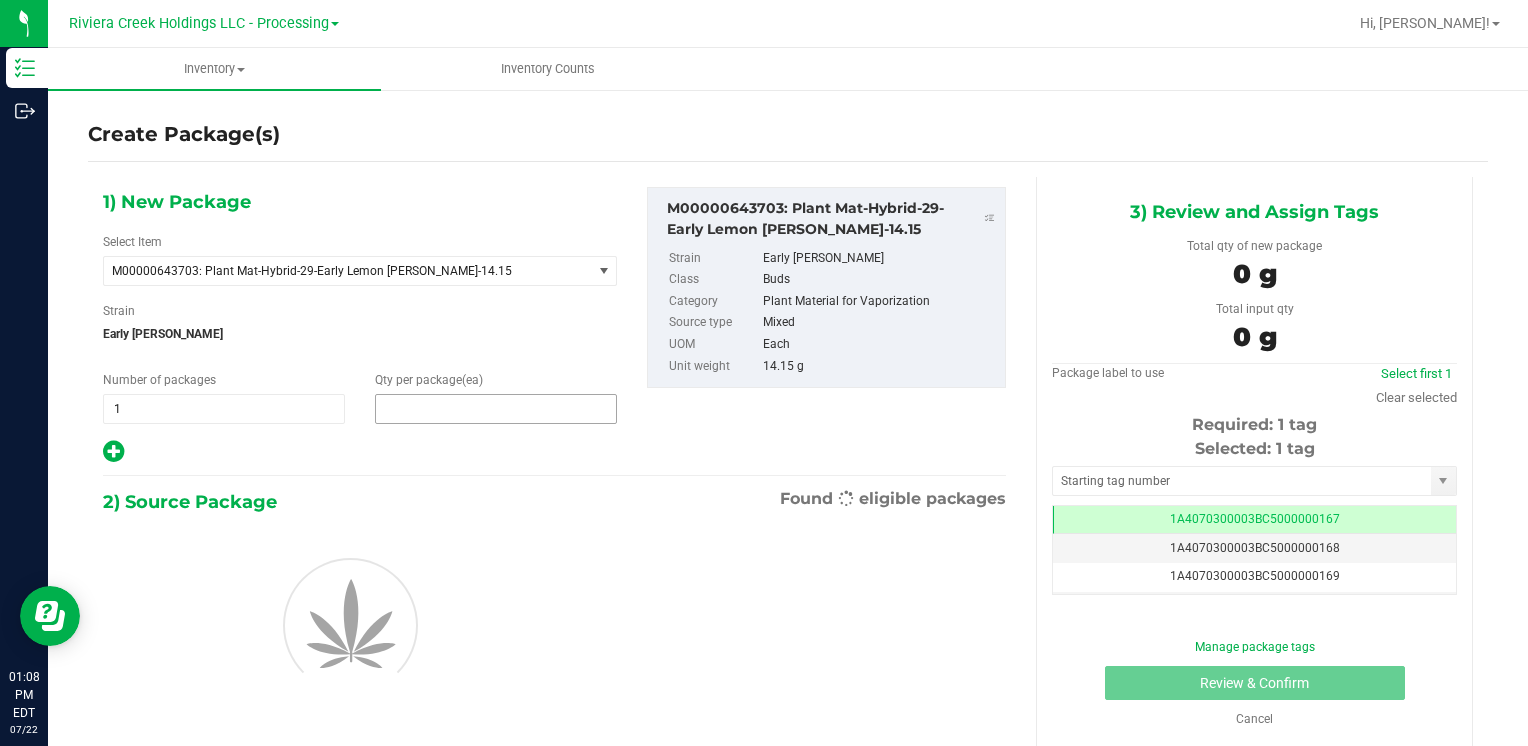 click at bounding box center (496, 409) 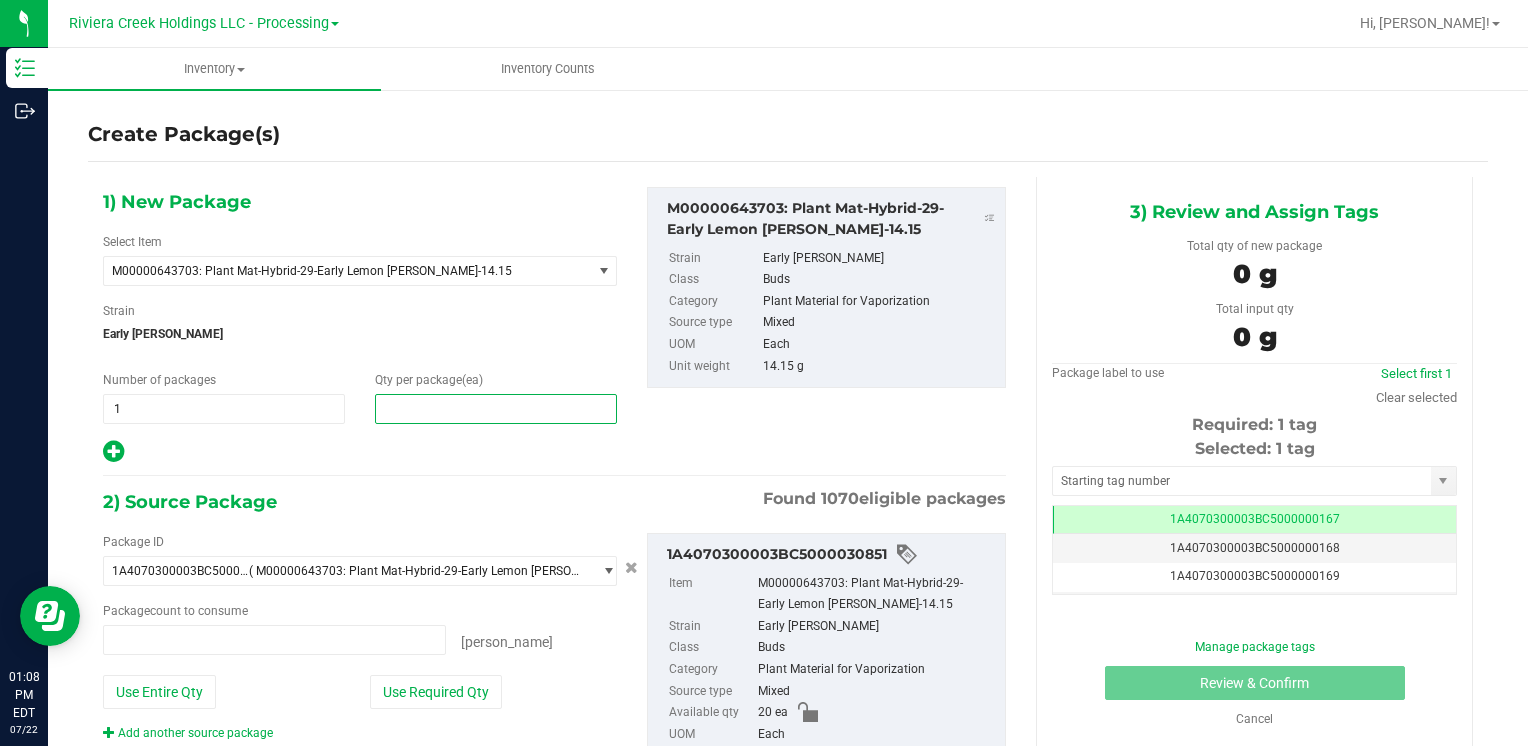 type on "0 ea" 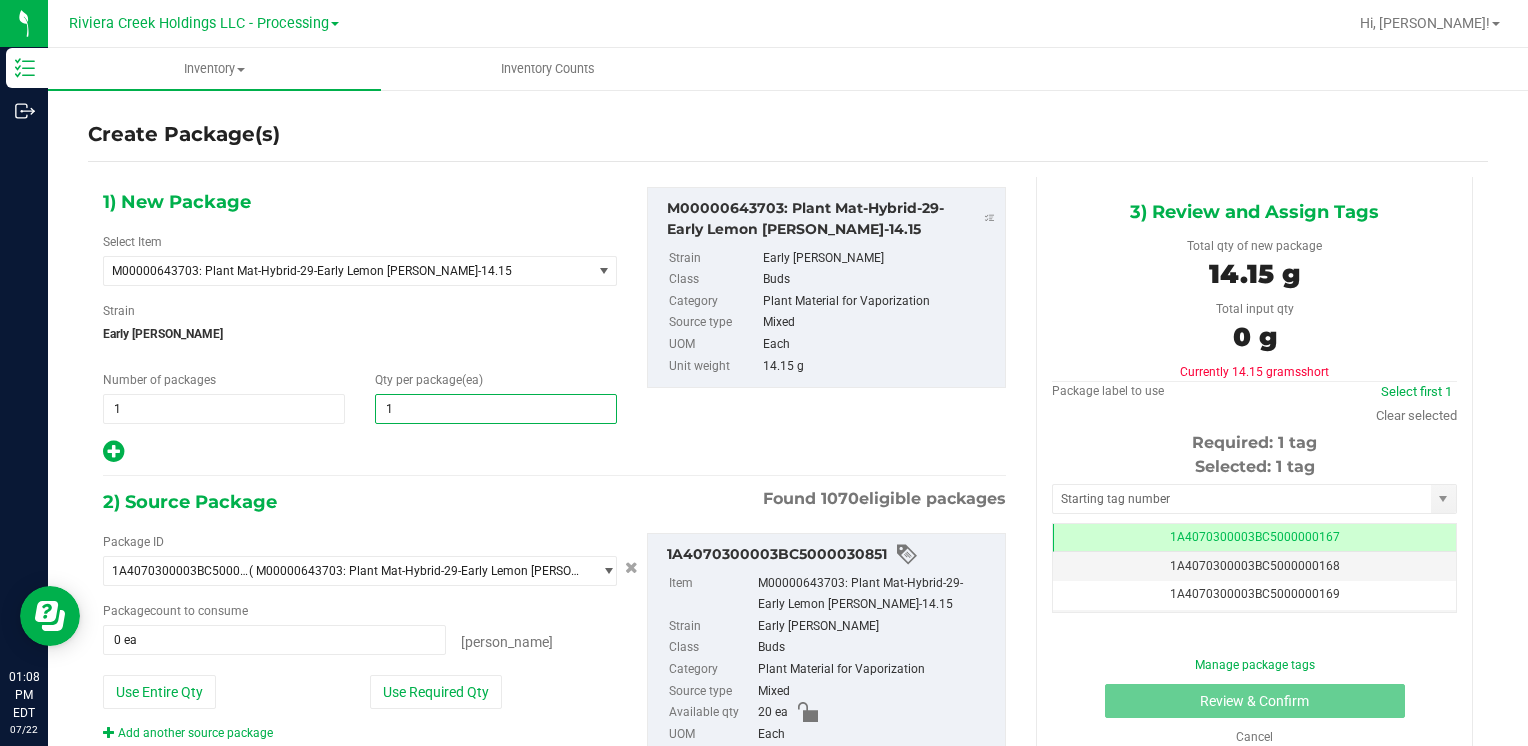 type on "10" 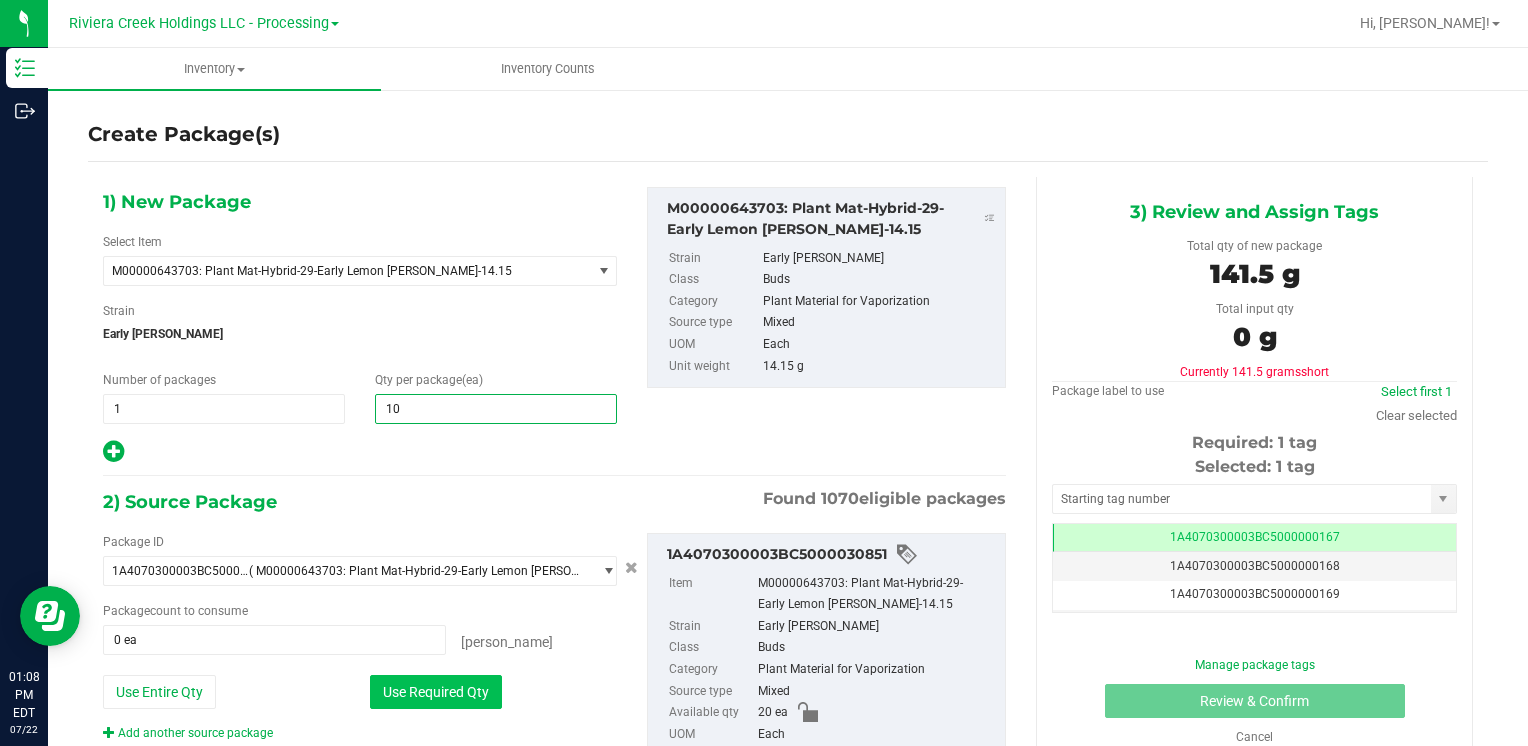 type on "10" 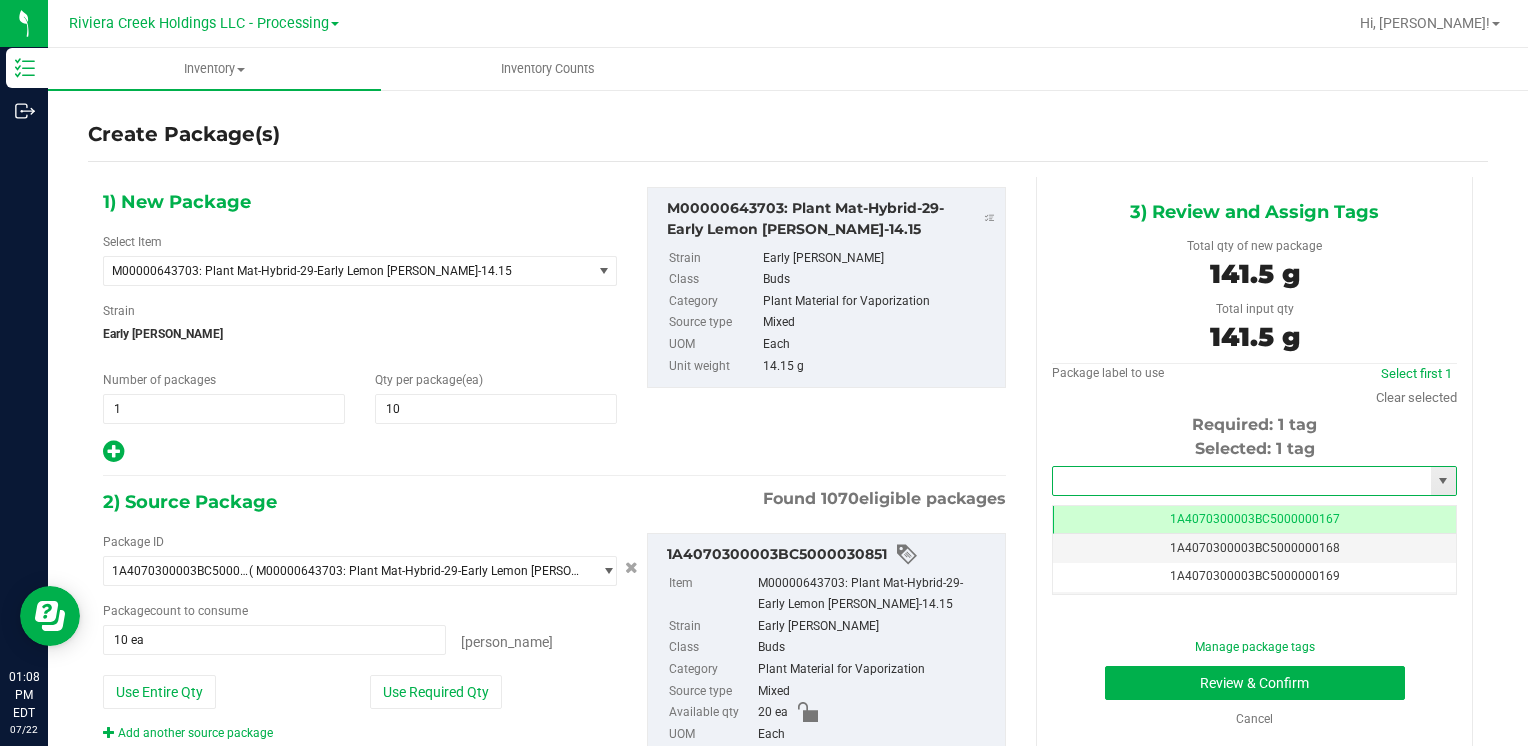 click at bounding box center [1242, 481] 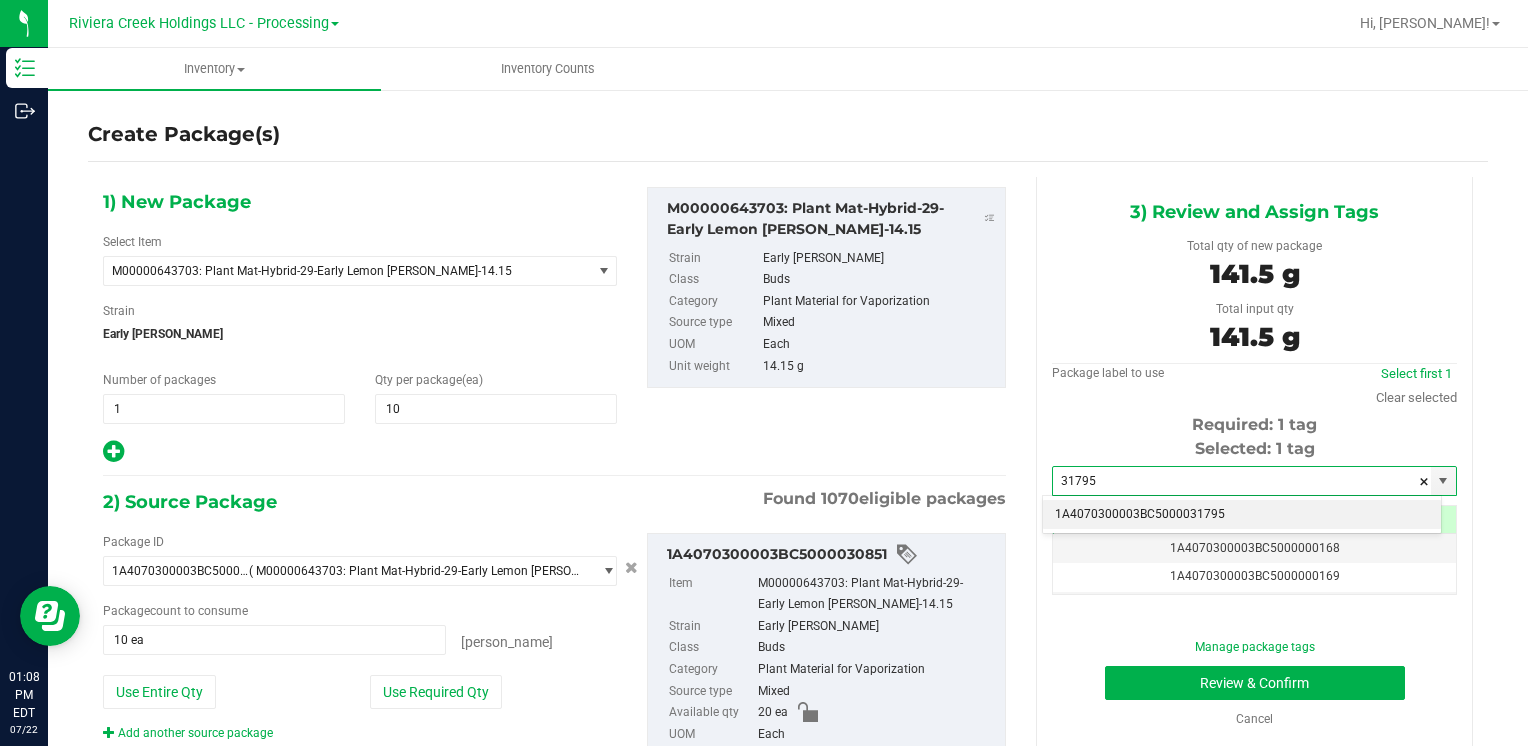 drag, startPoint x: 1133, startPoint y: 510, endPoint x: 1147, endPoint y: 530, distance: 24.41311 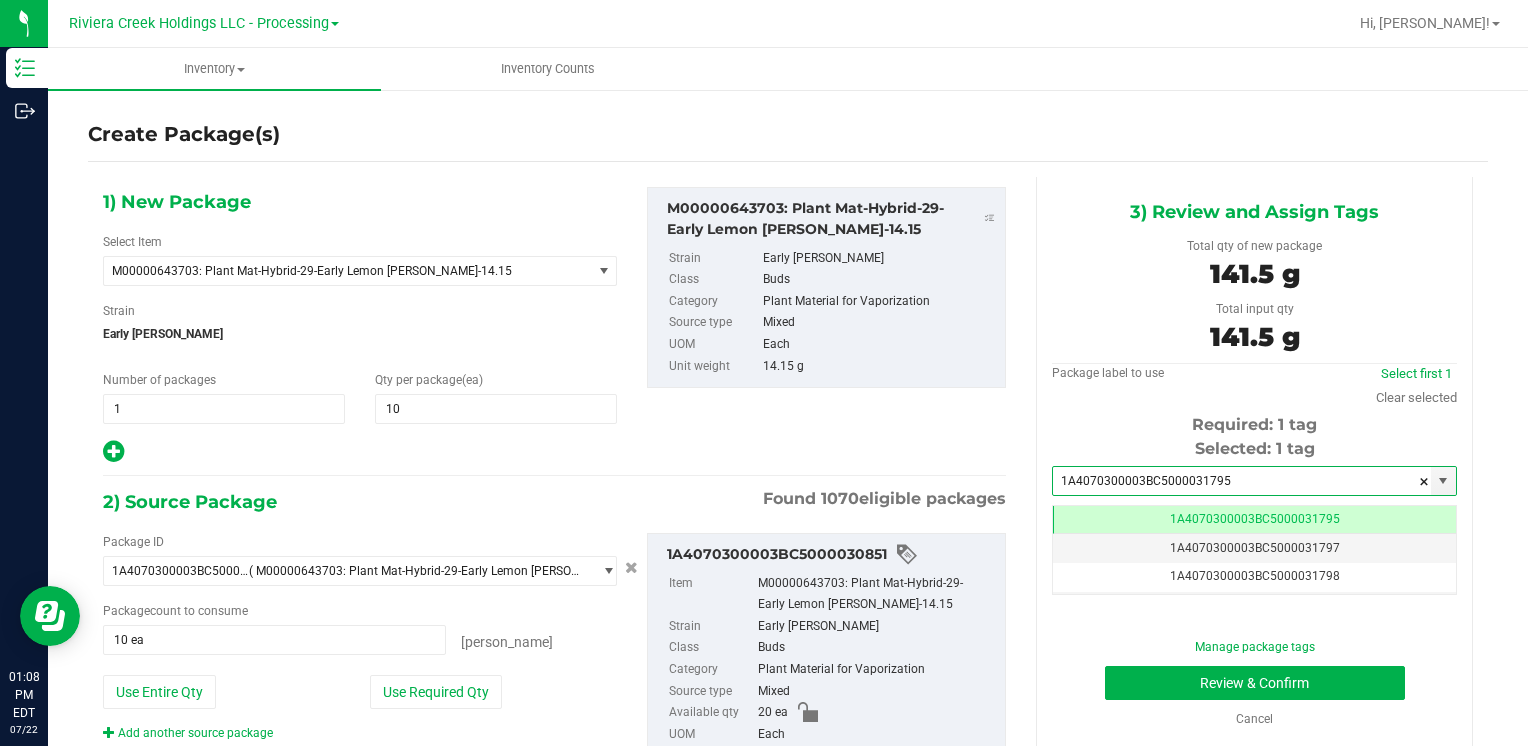 scroll, scrollTop: 0, scrollLeft: 0, axis: both 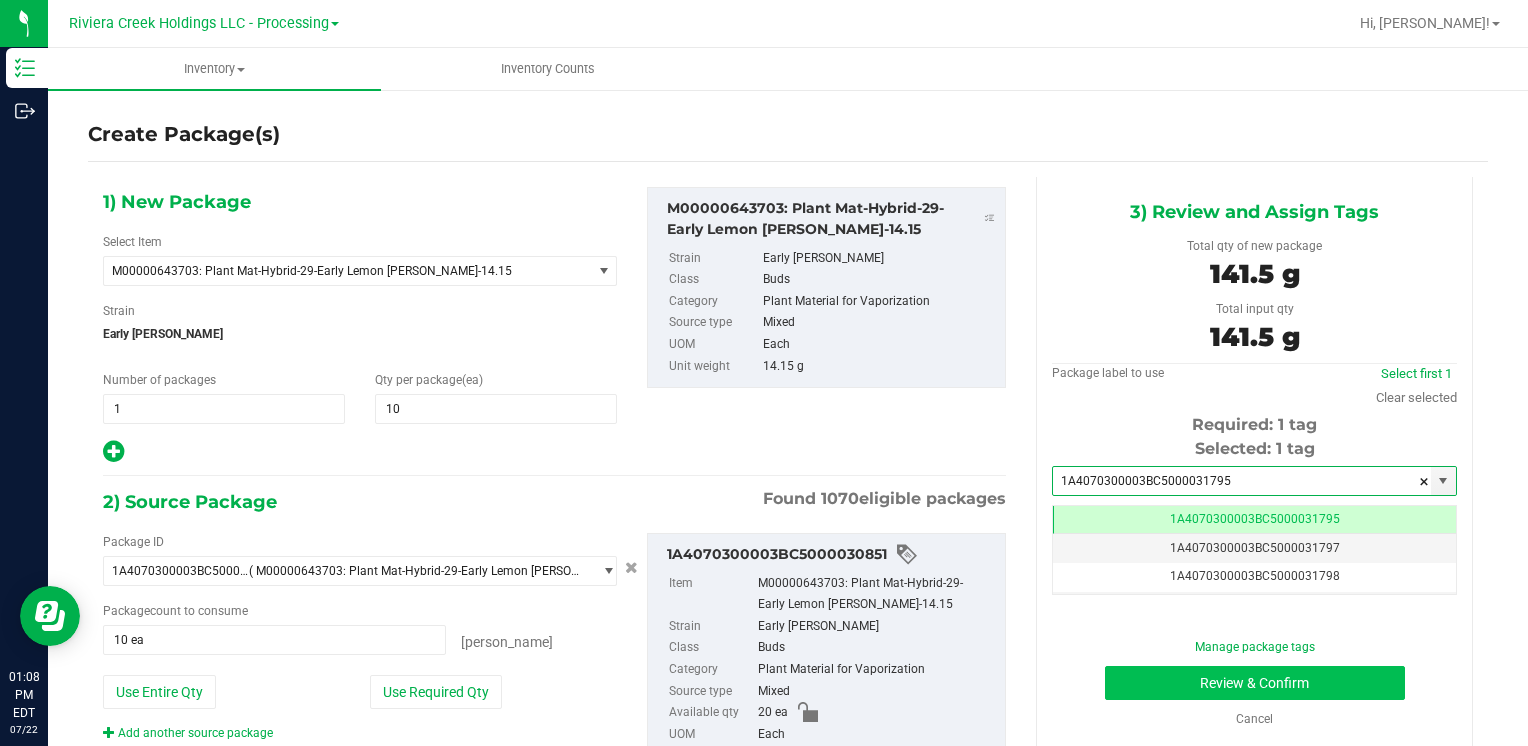 type on "1A4070300003BC5000031795" 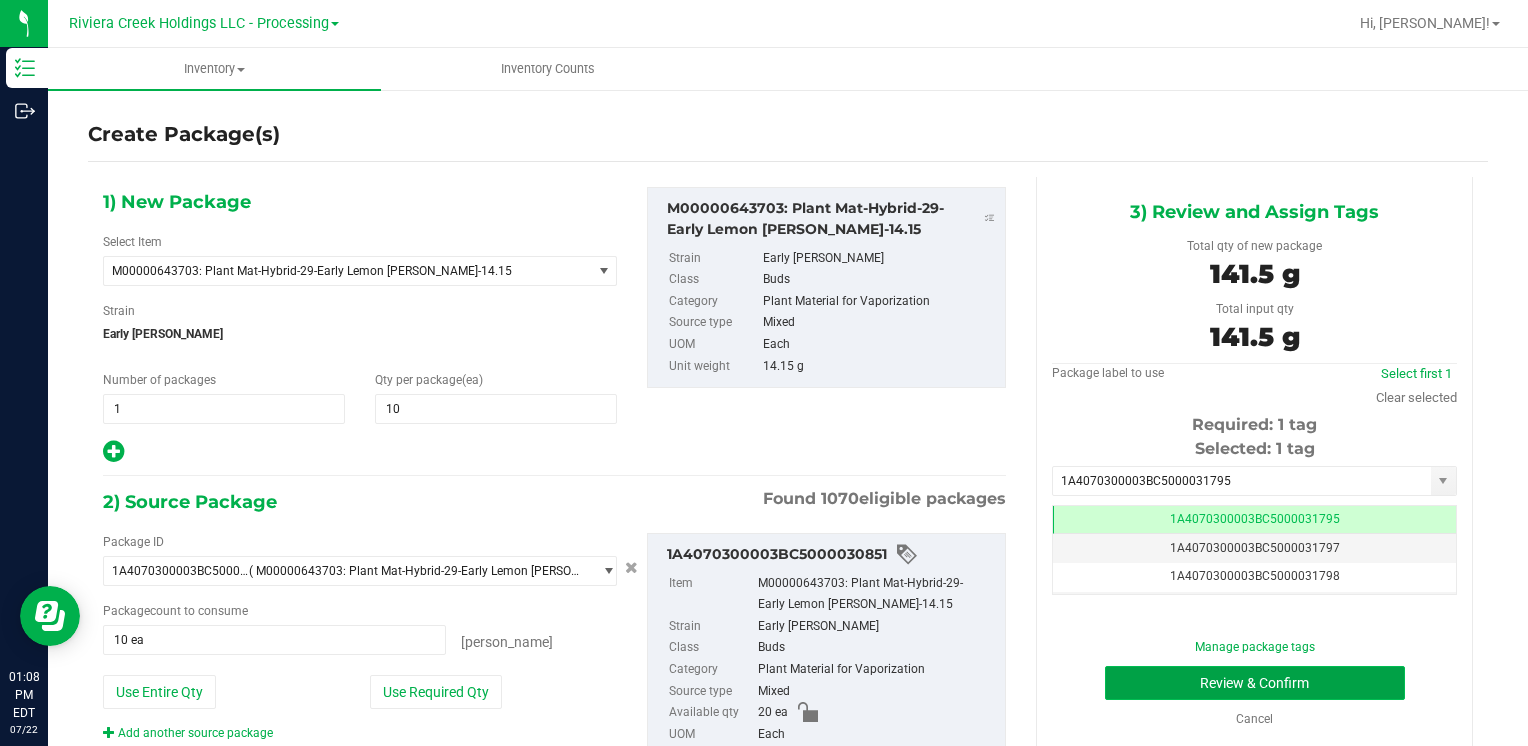 click on "Review & Confirm" at bounding box center (1255, 683) 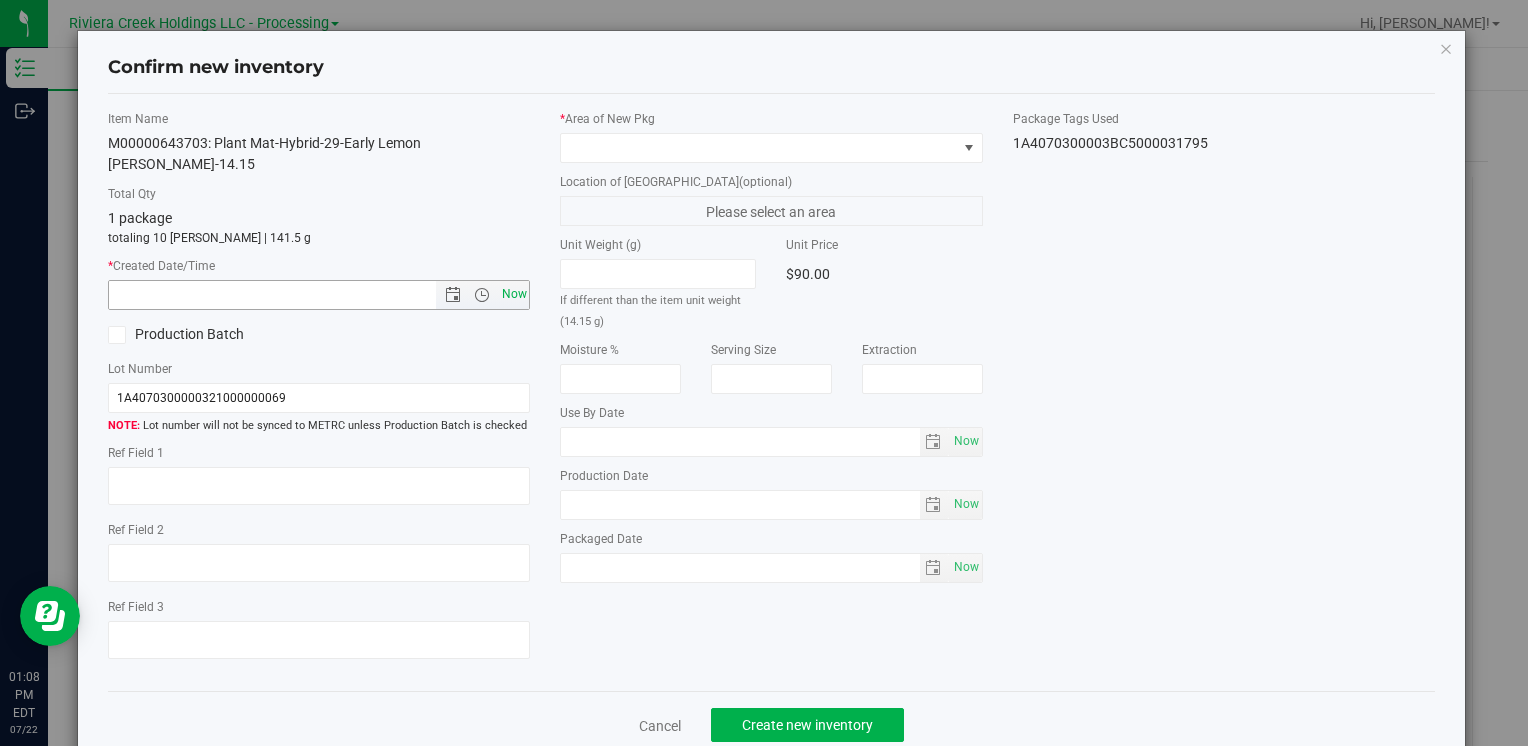 click on "Now" at bounding box center [514, 294] 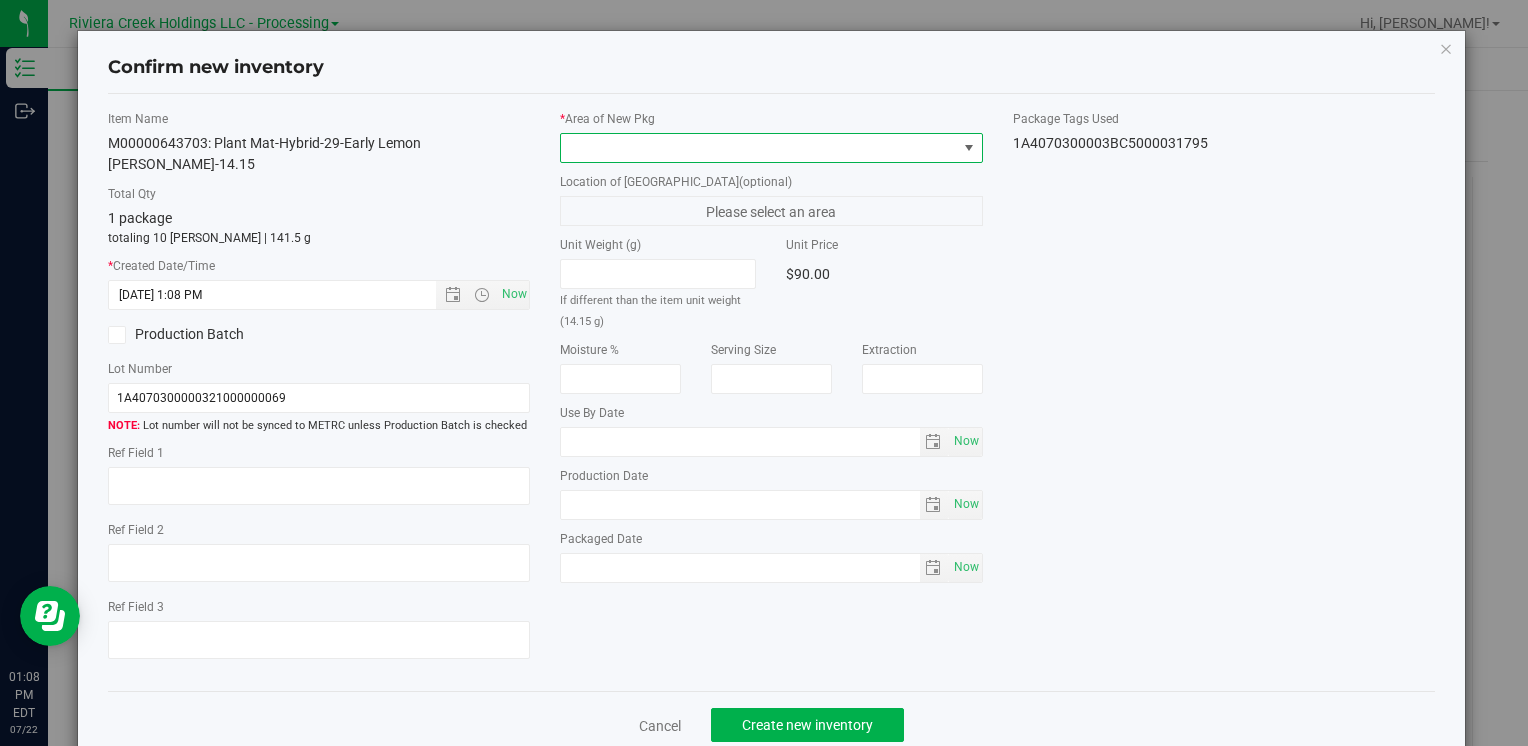 click at bounding box center (758, 148) 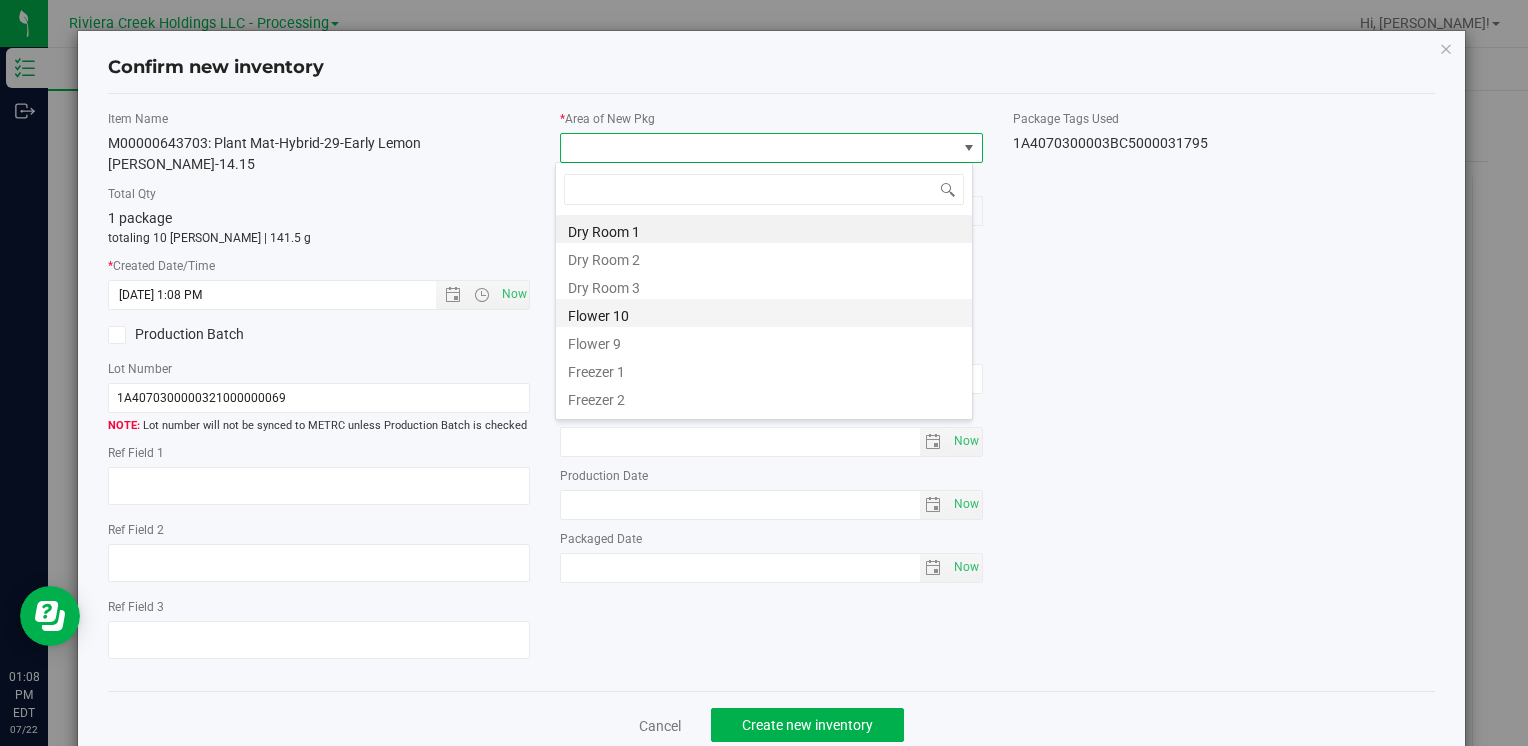 click on "Flower 10" at bounding box center (764, 313) 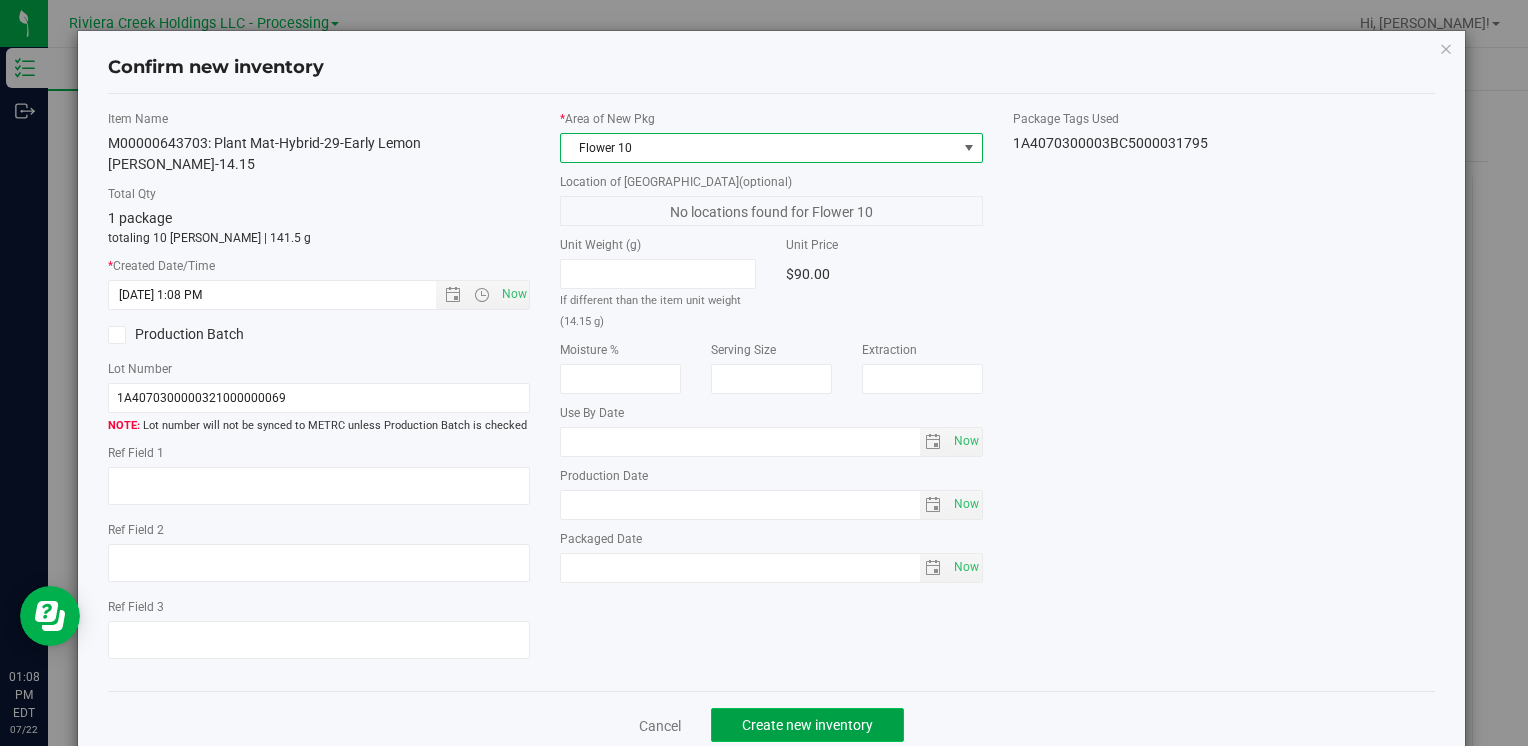 click on "Create new inventory" 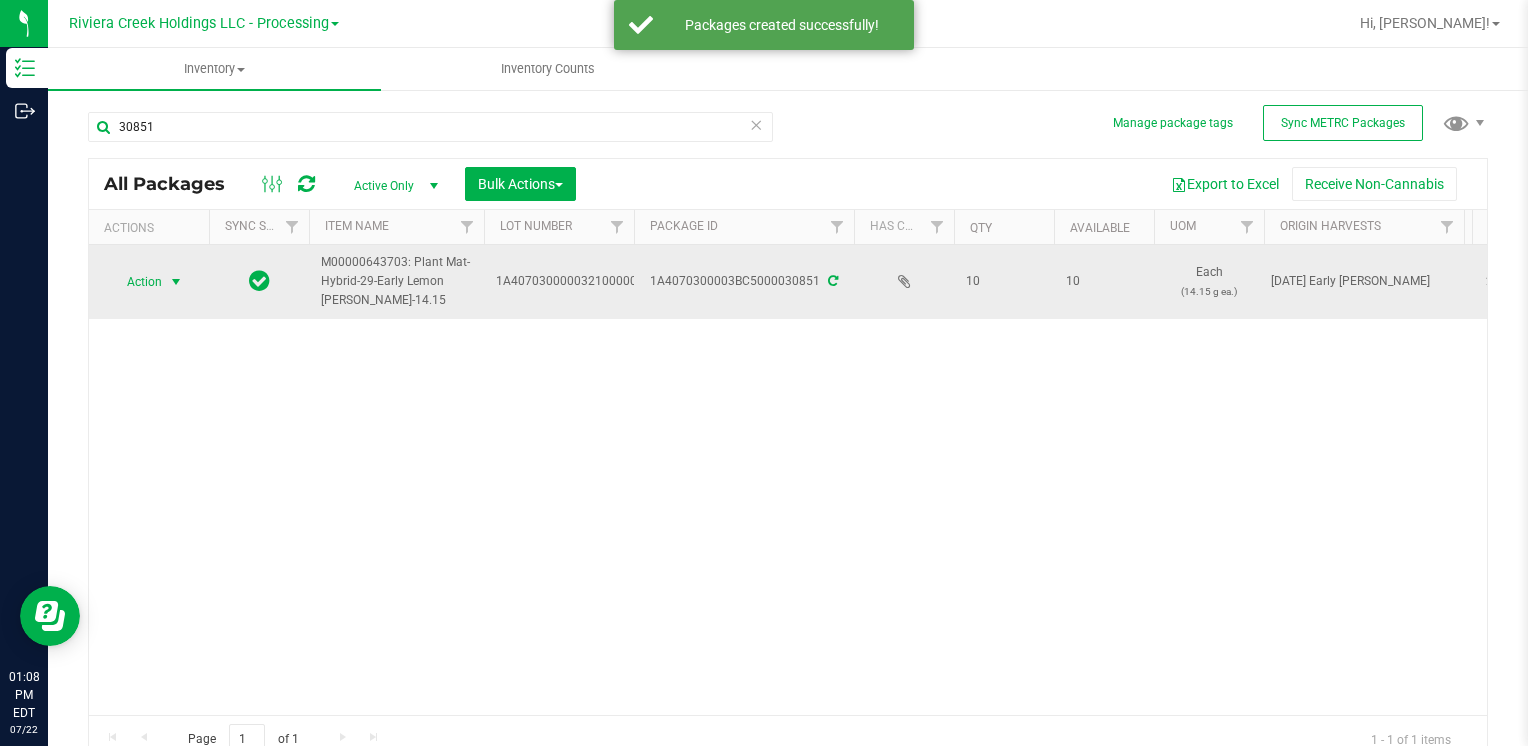 click on "Action" at bounding box center (136, 282) 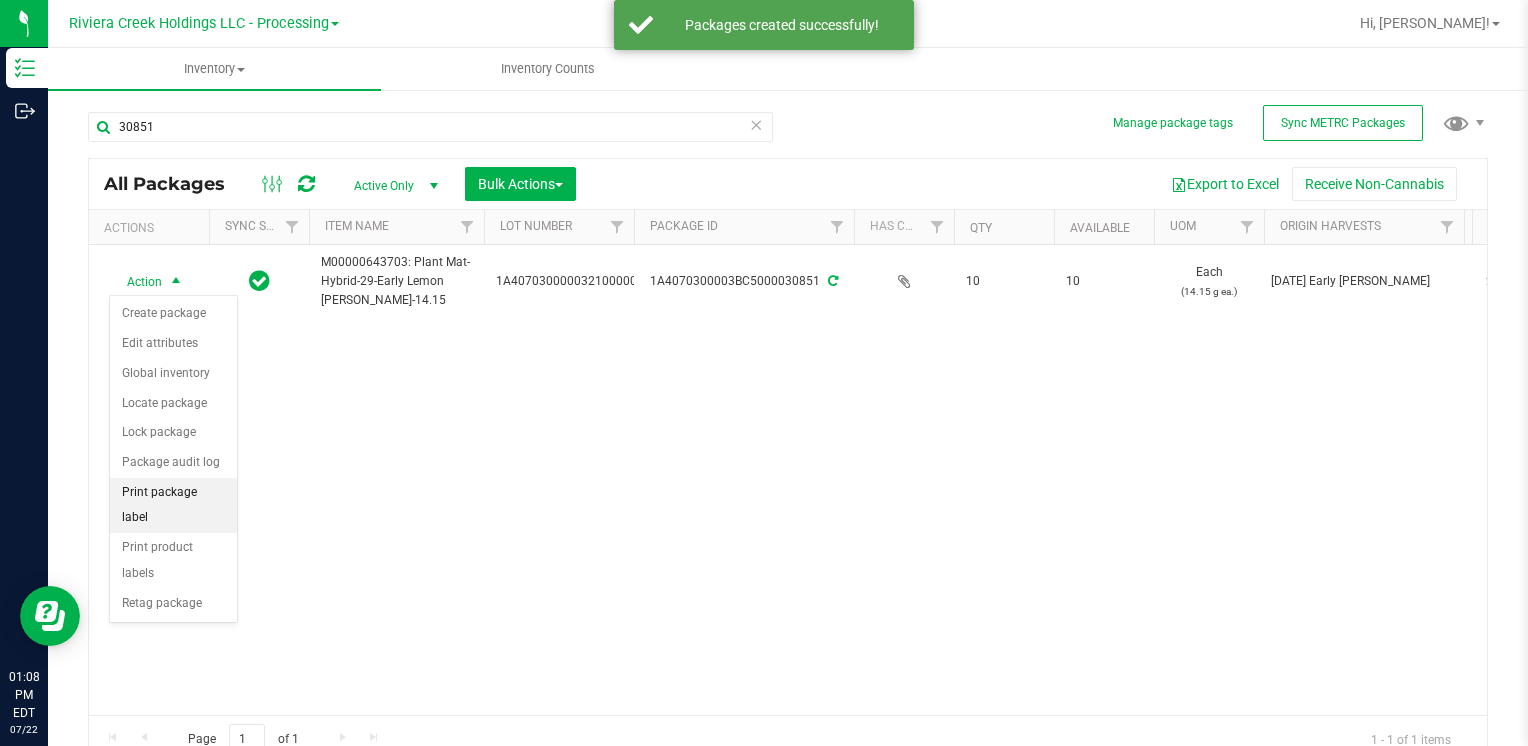 click on "Print package label" at bounding box center [173, 505] 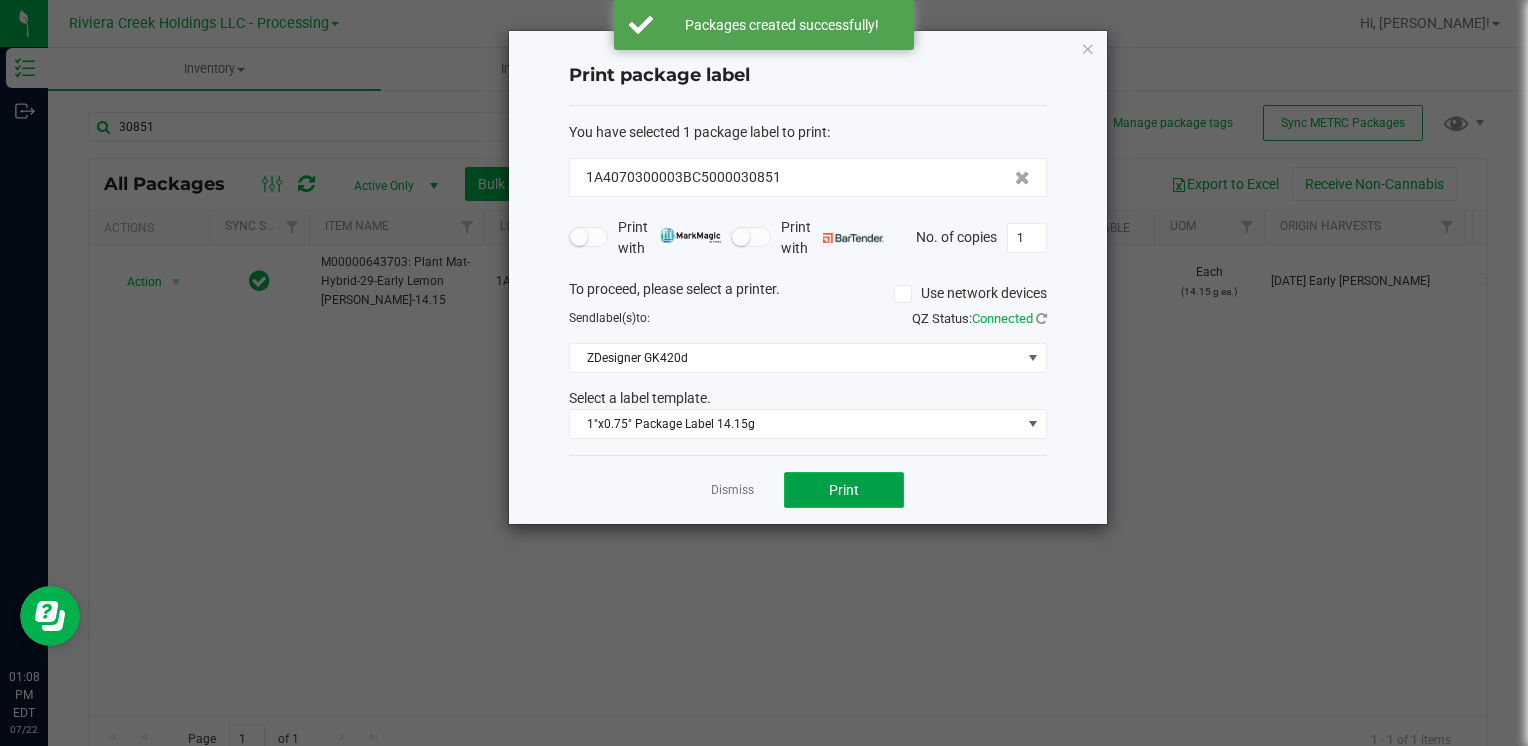 click on "Print" 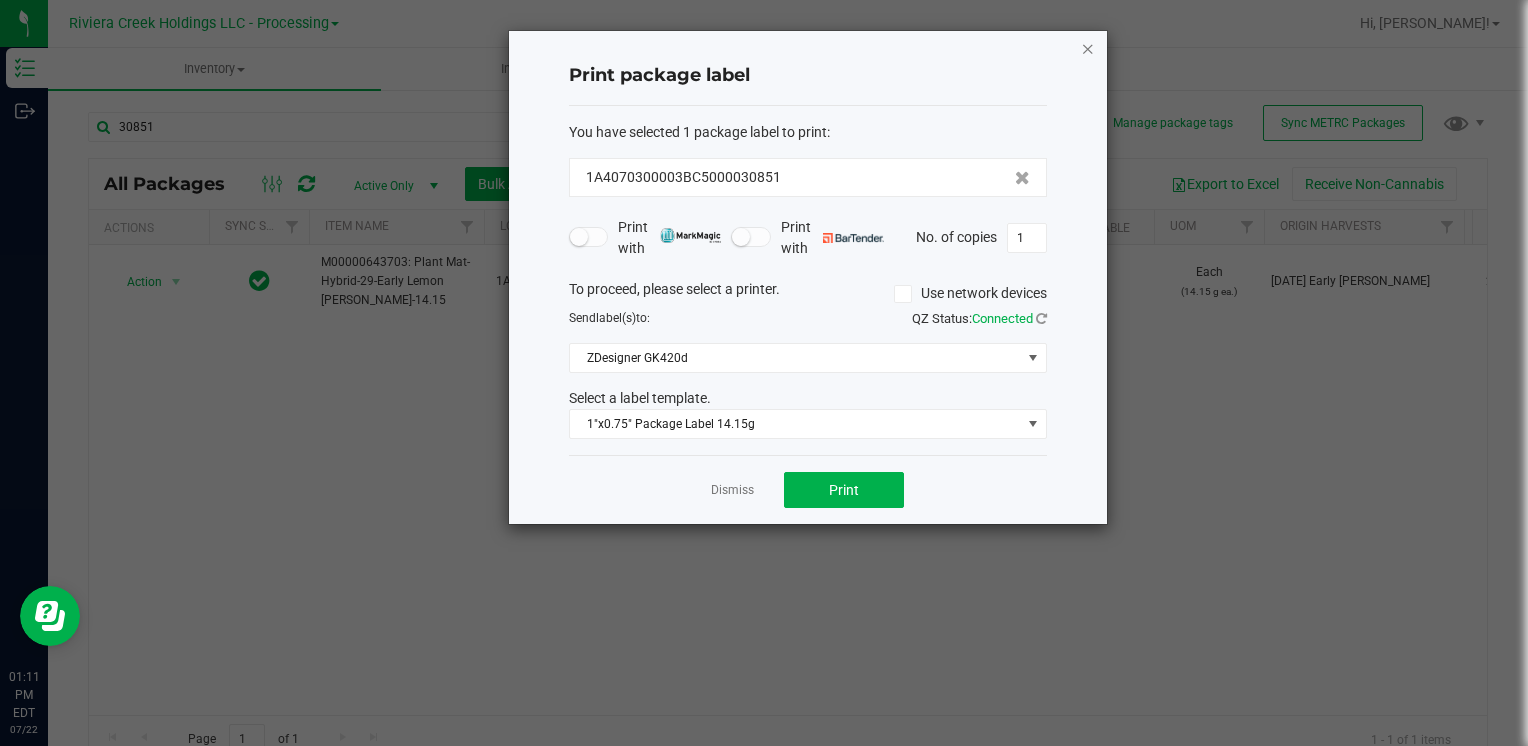 click 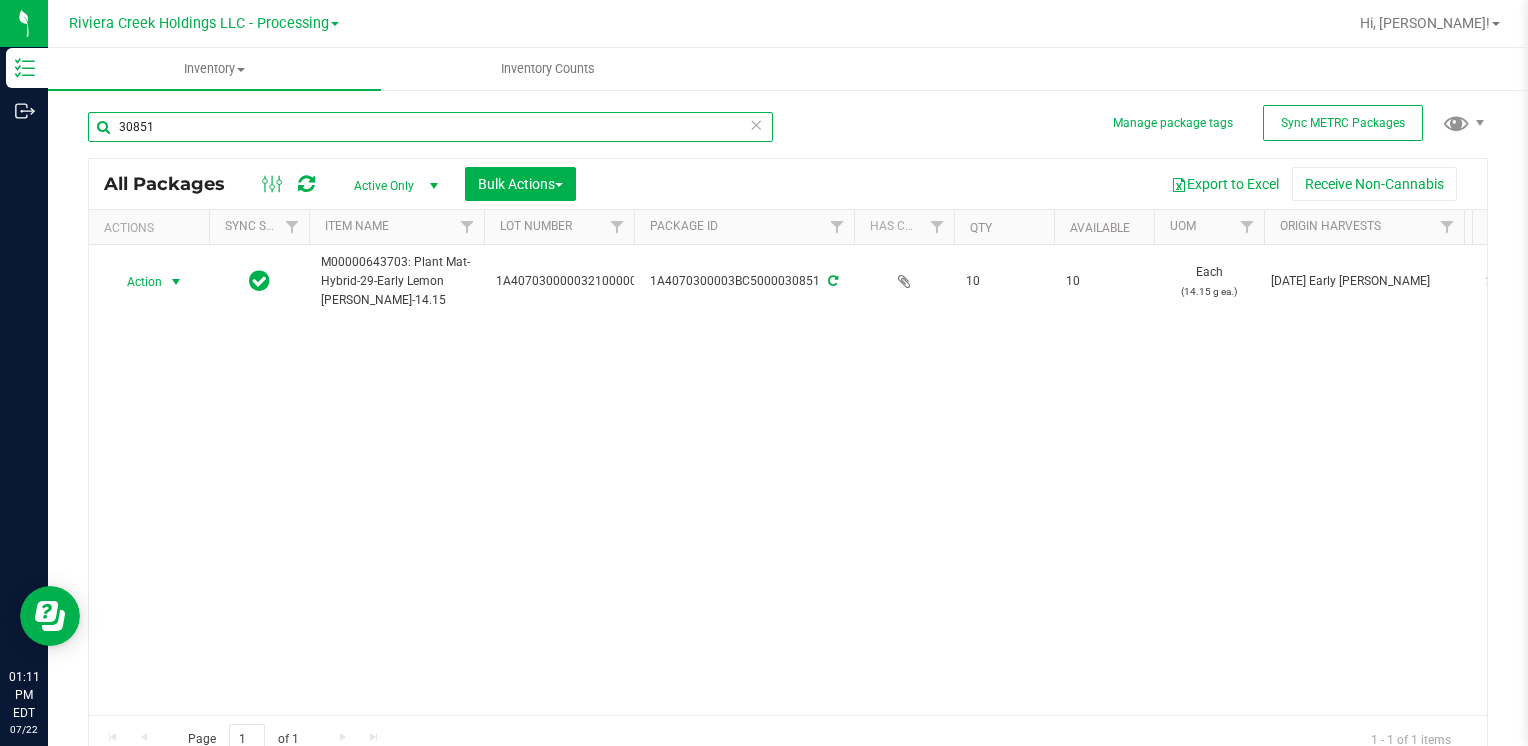 click on "30851" at bounding box center [430, 127] 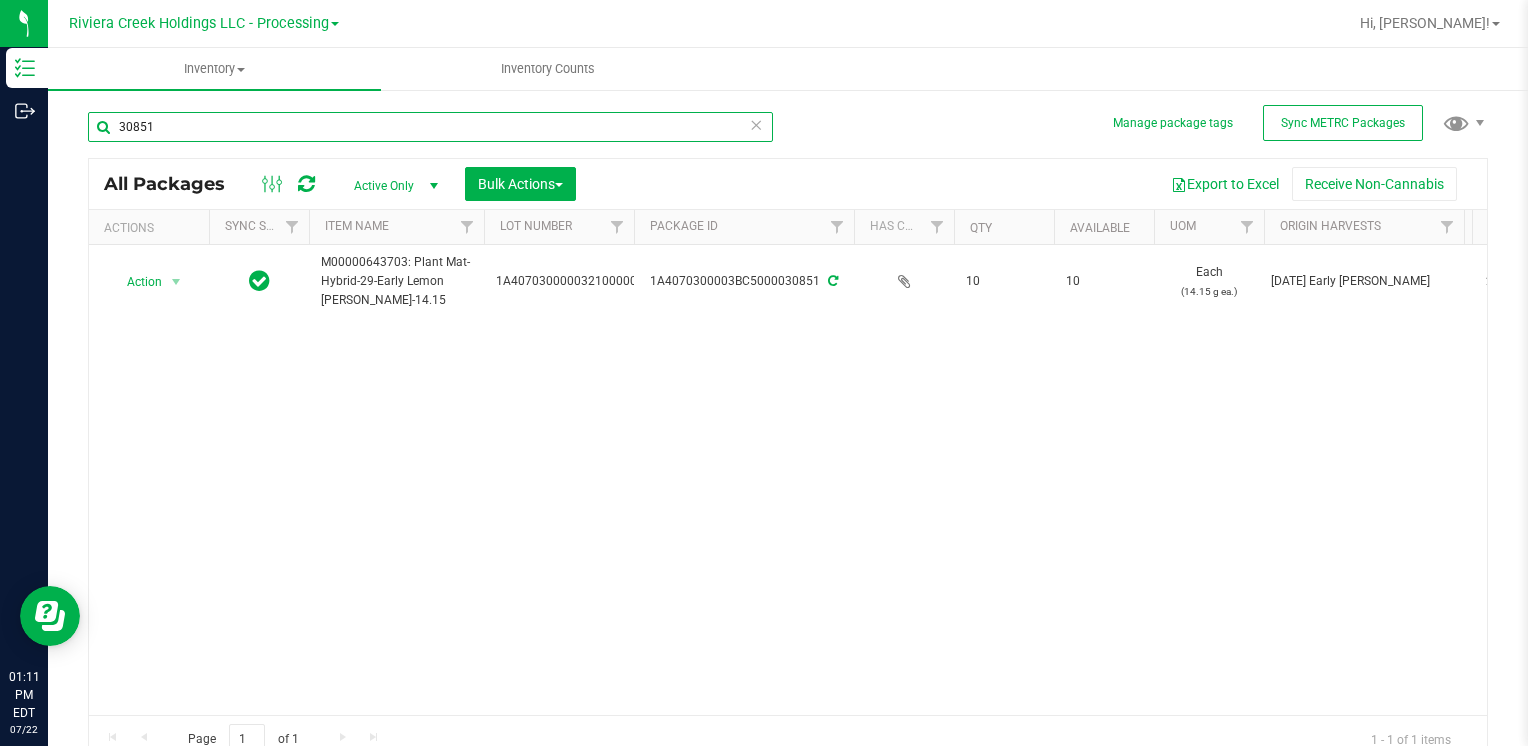 click on "30851" at bounding box center (430, 127) 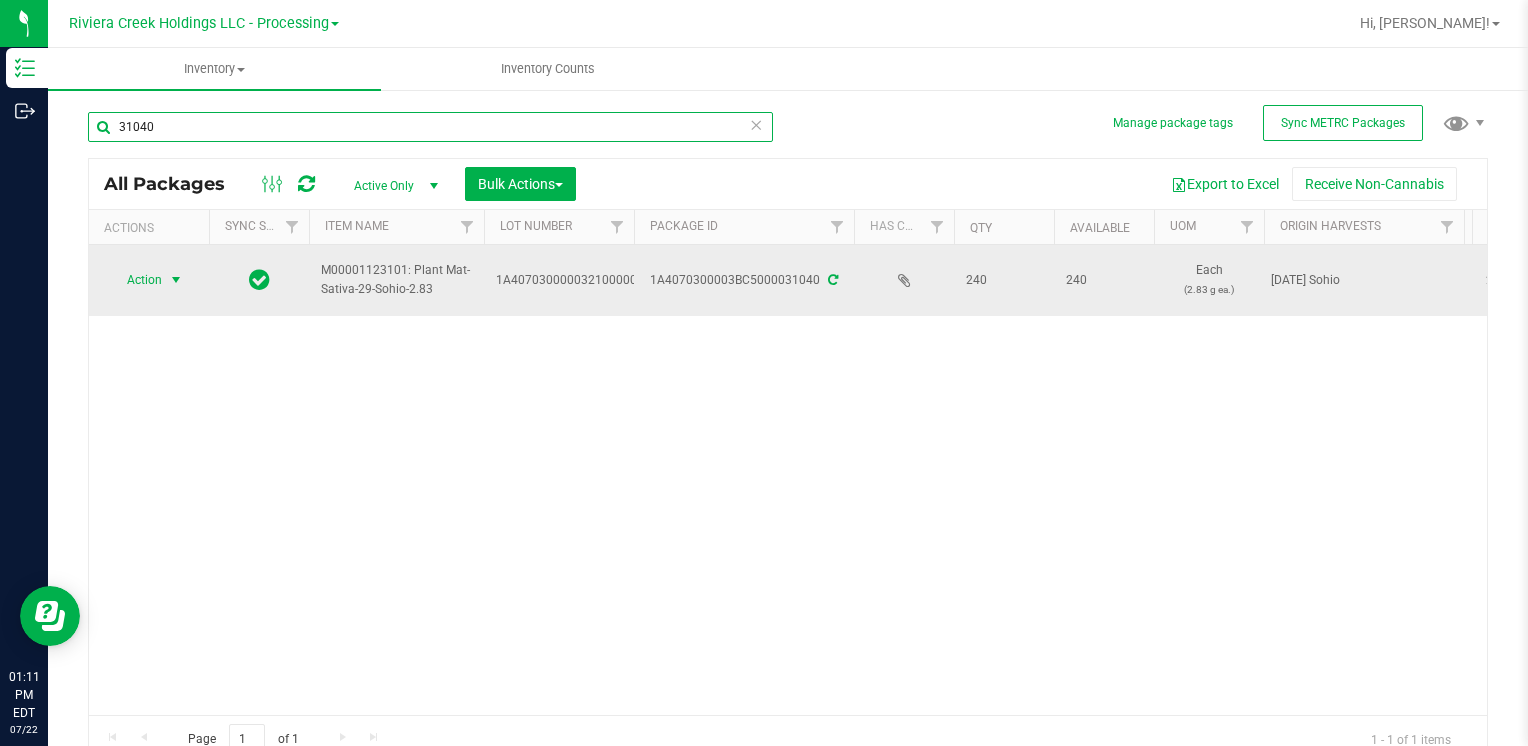 type on "31040" 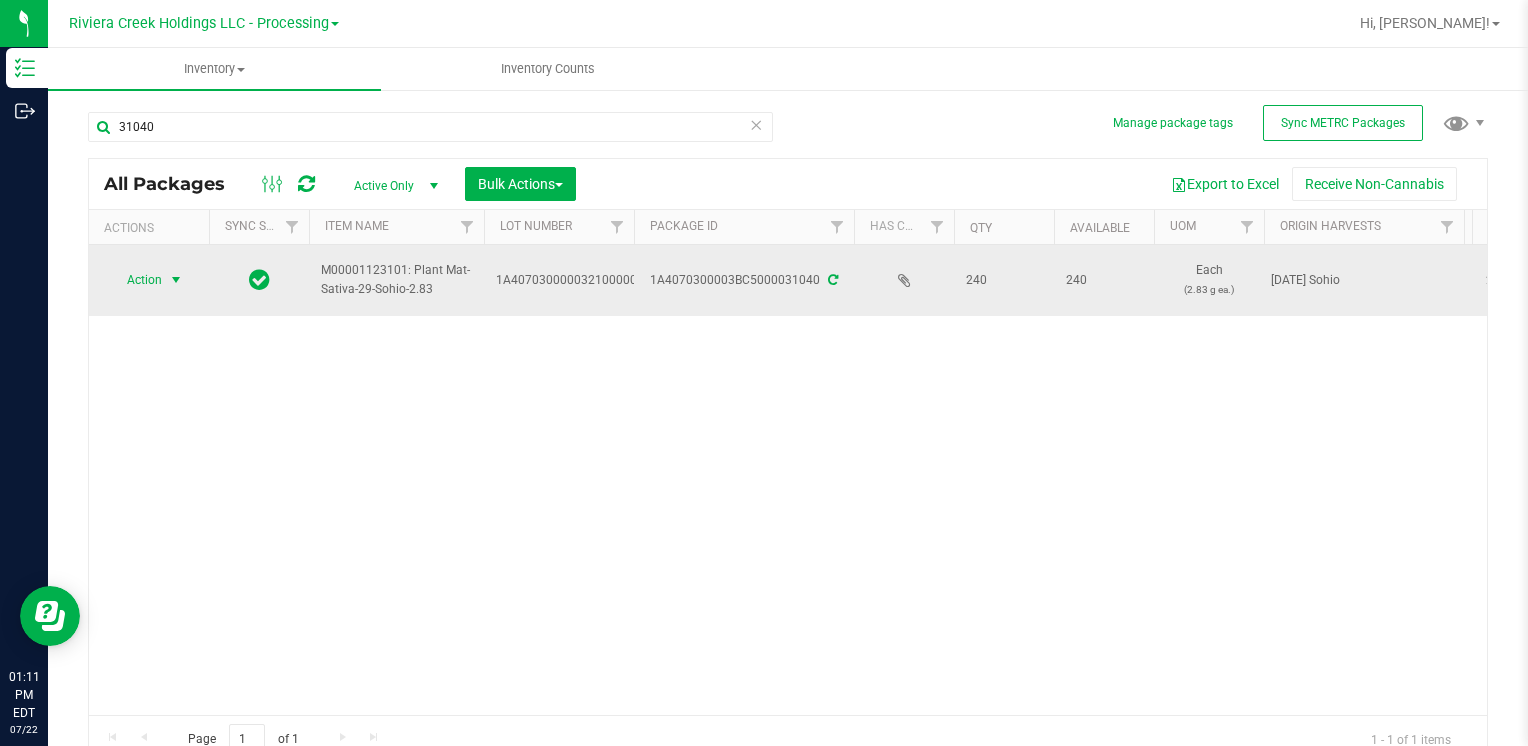 click at bounding box center (176, 280) 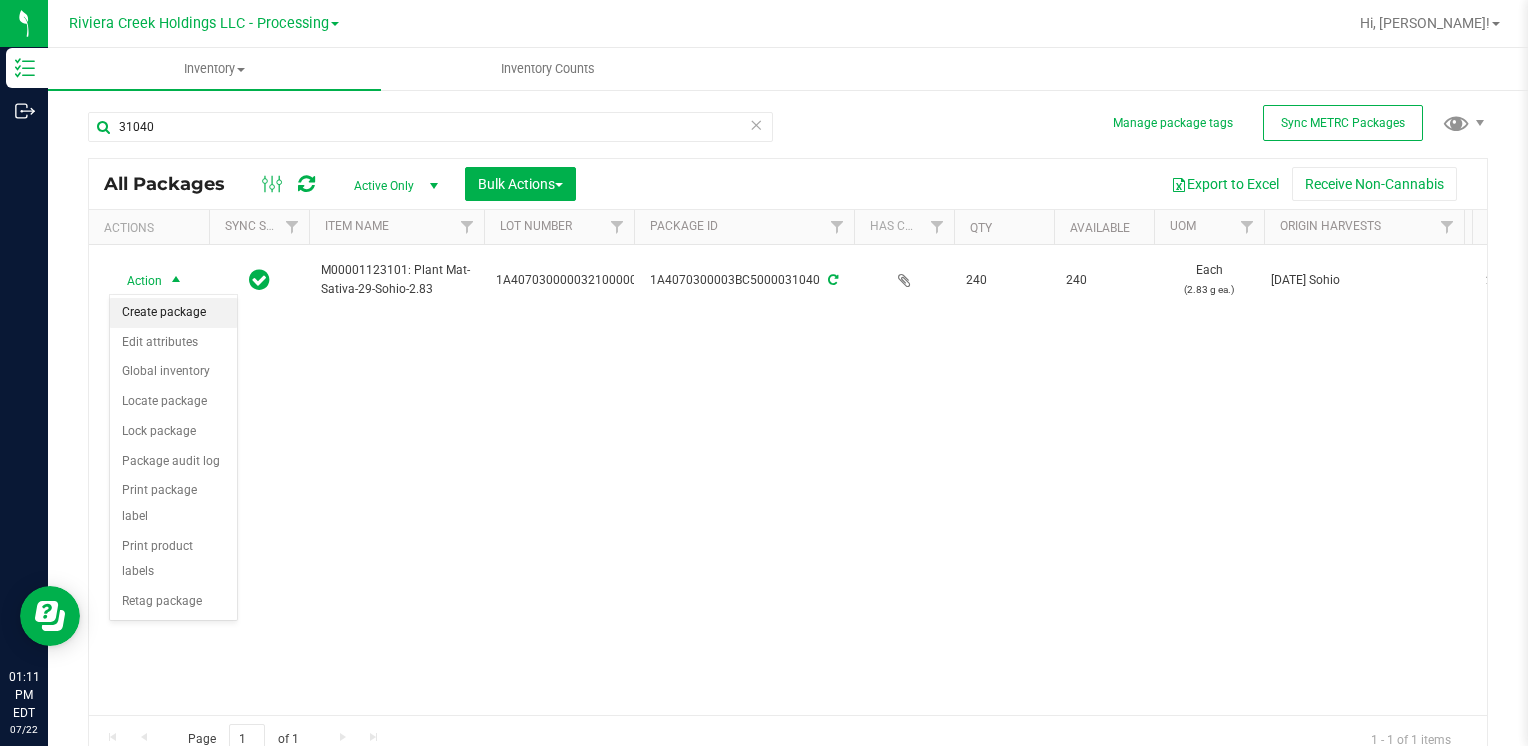 click on "Create package" at bounding box center (173, 313) 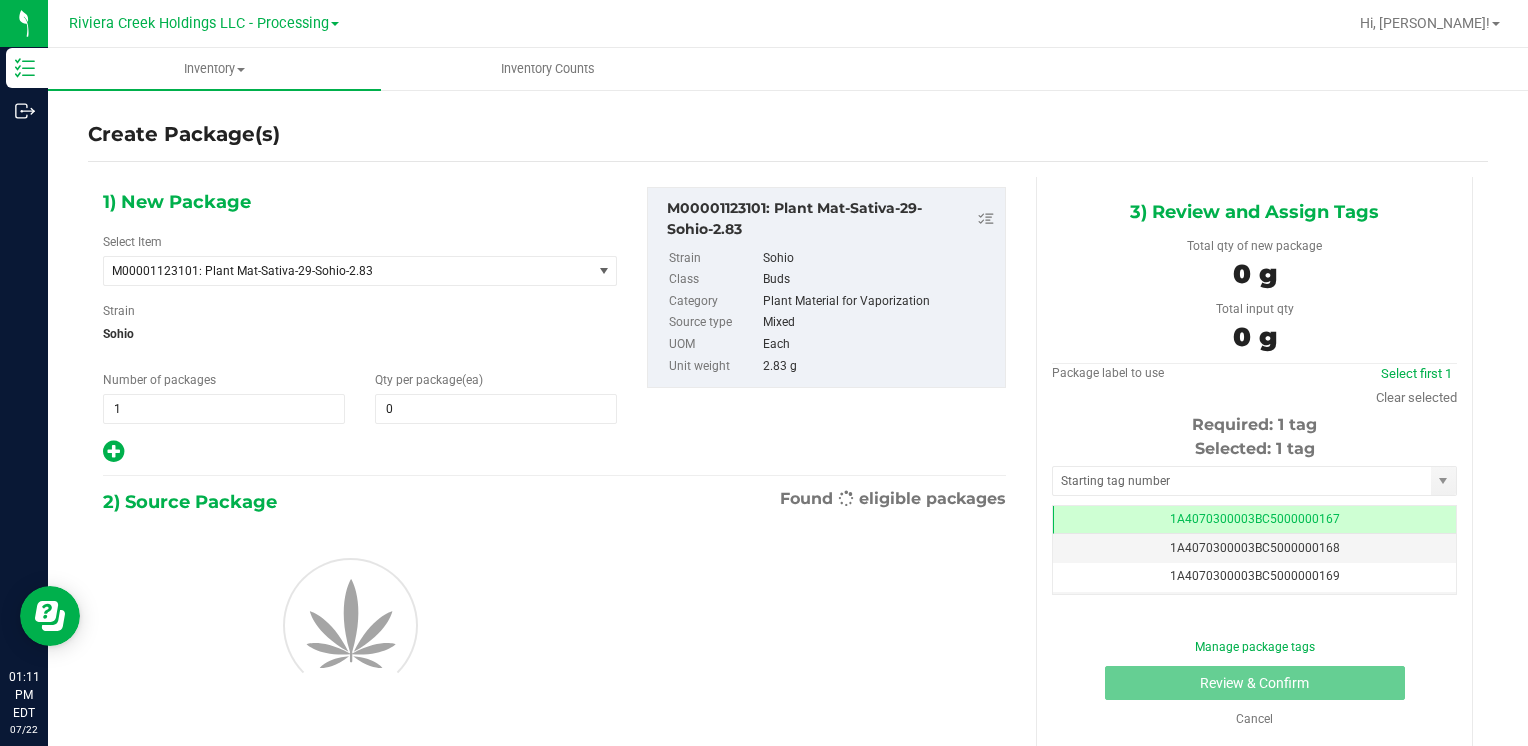 scroll, scrollTop: 0, scrollLeft: 0, axis: both 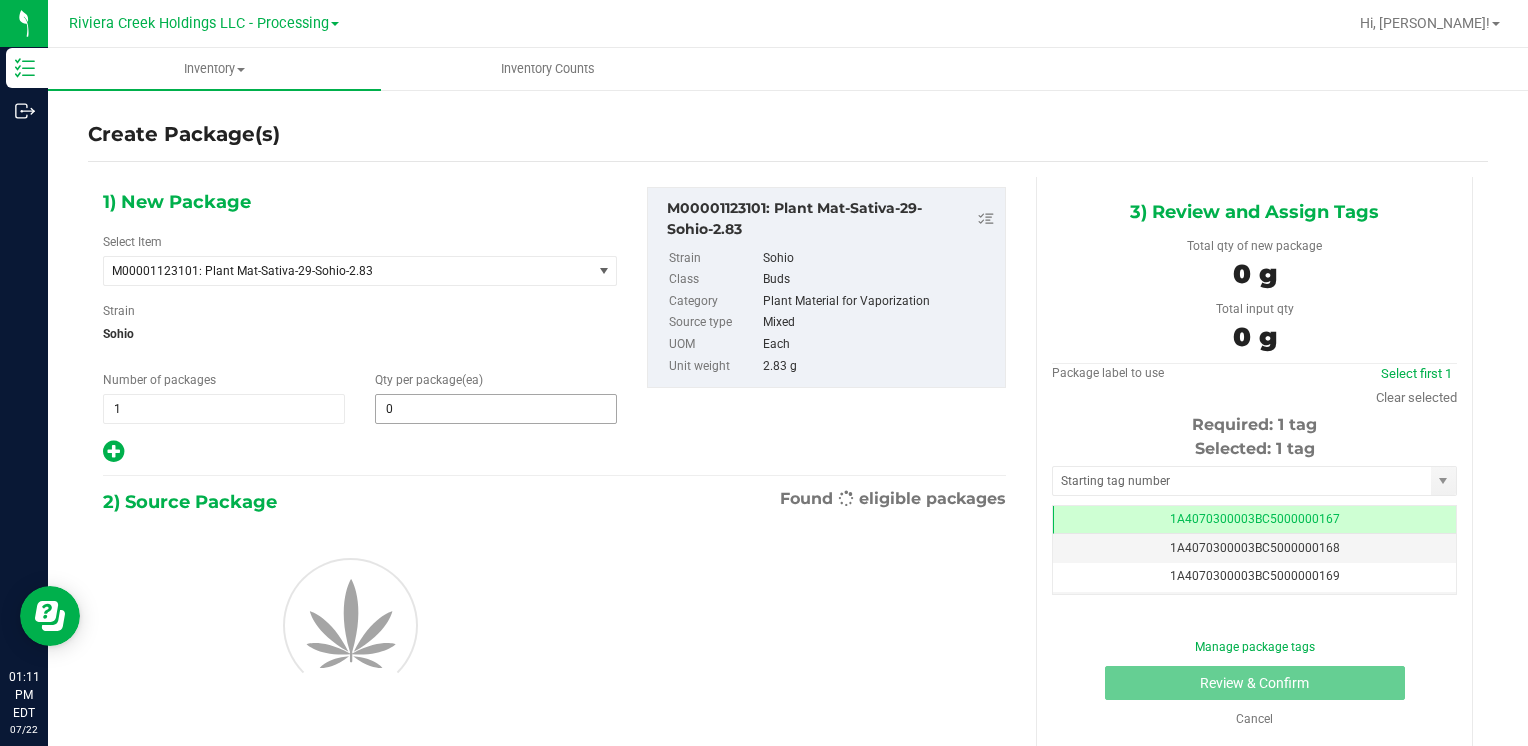 type 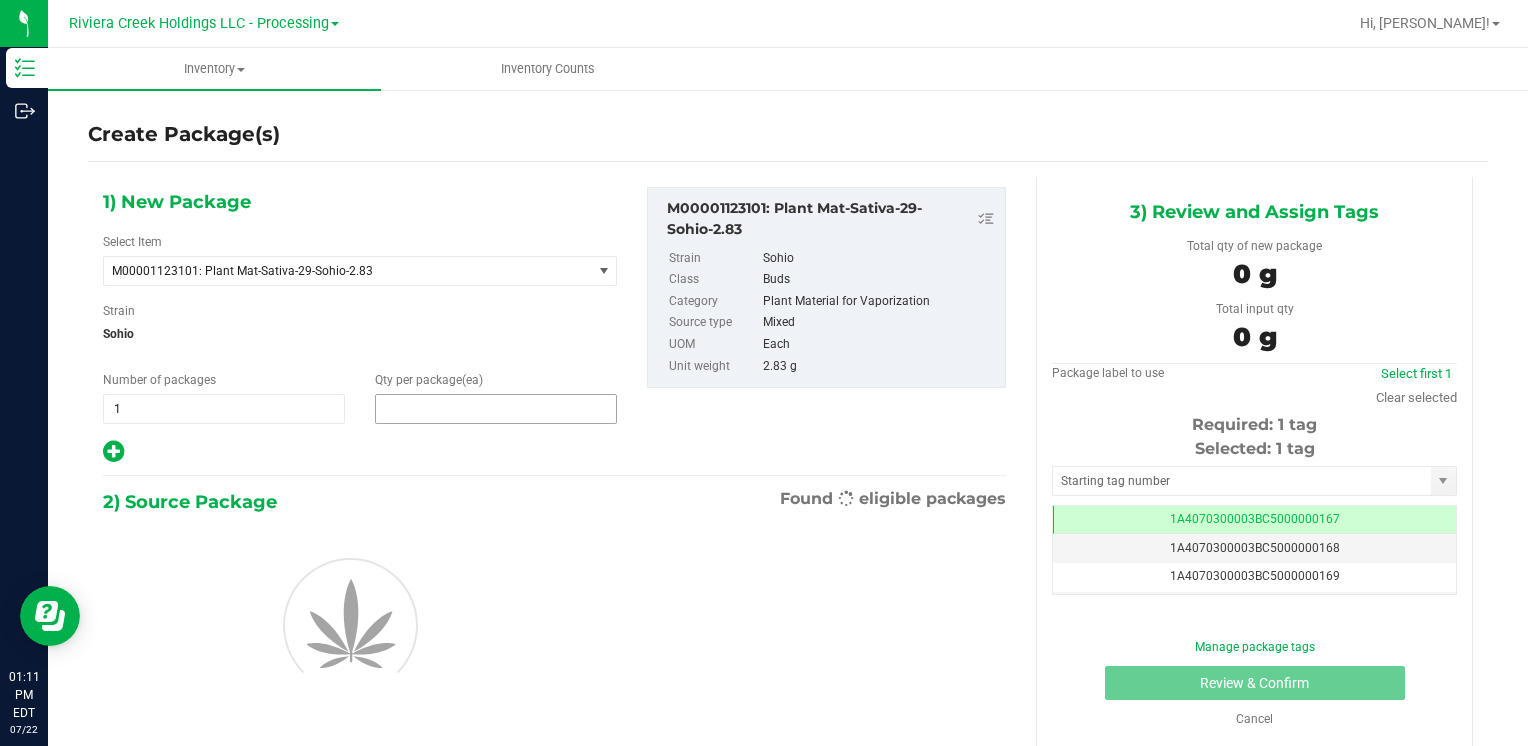 click at bounding box center (496, 409) 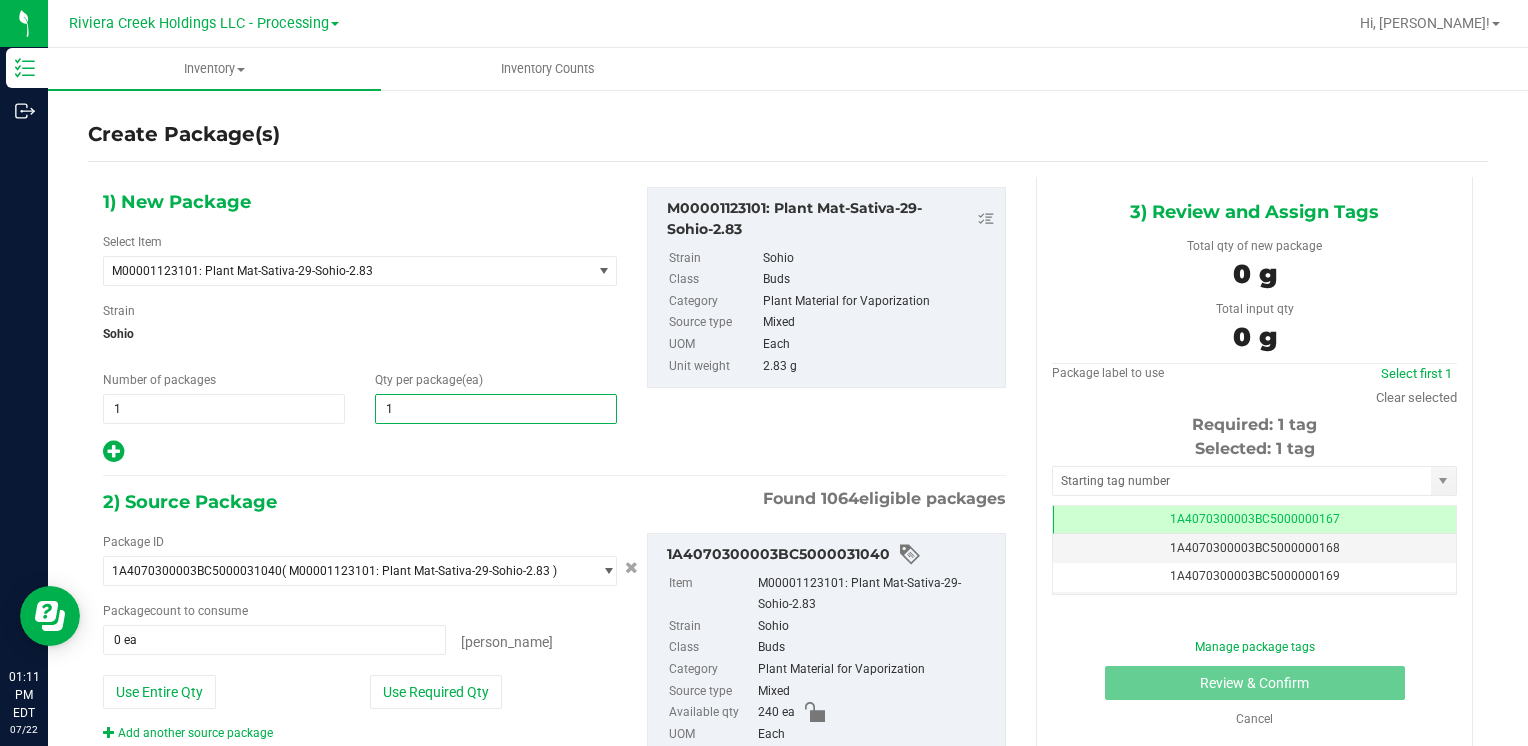 type on "10" 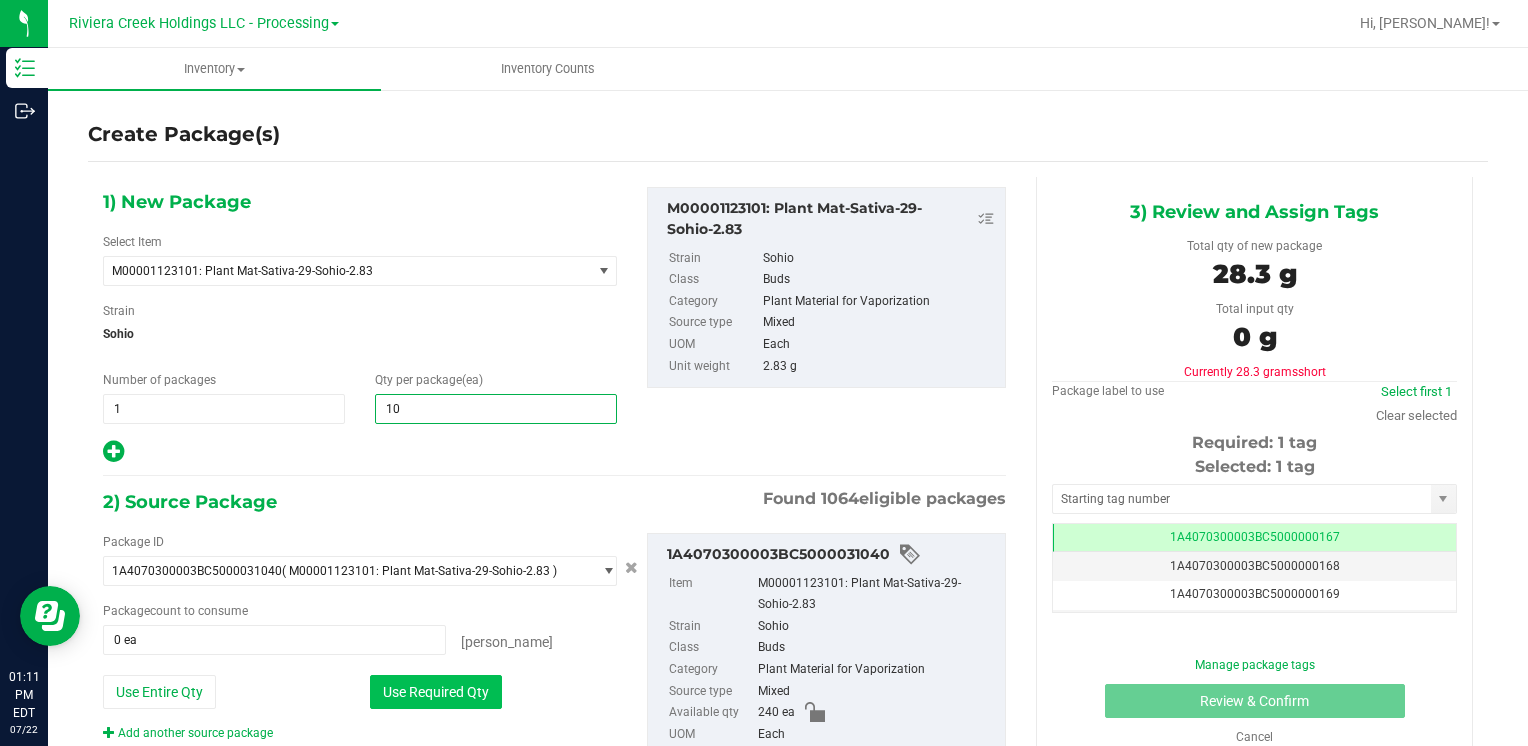 type on "10" 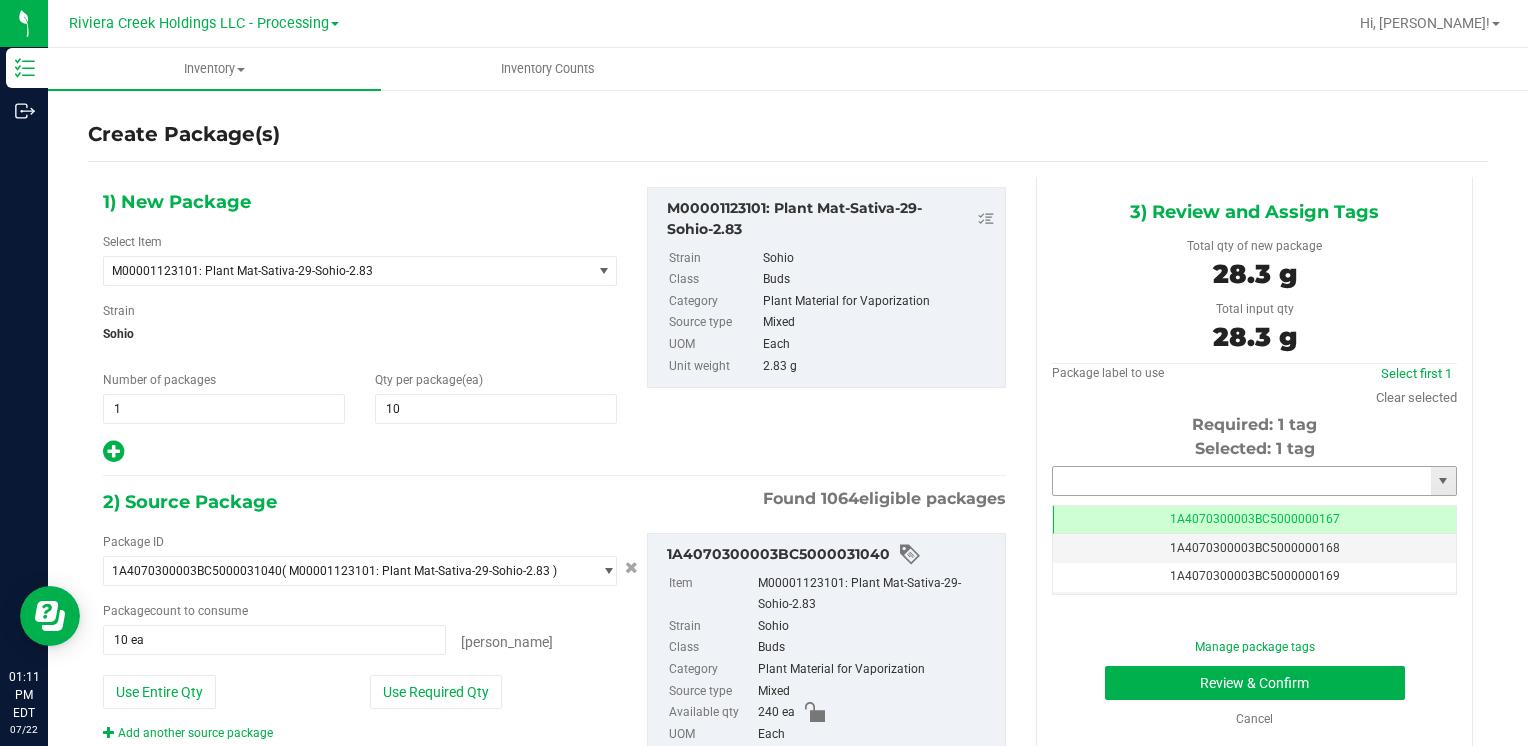 click at bounding box center [1242, 481] 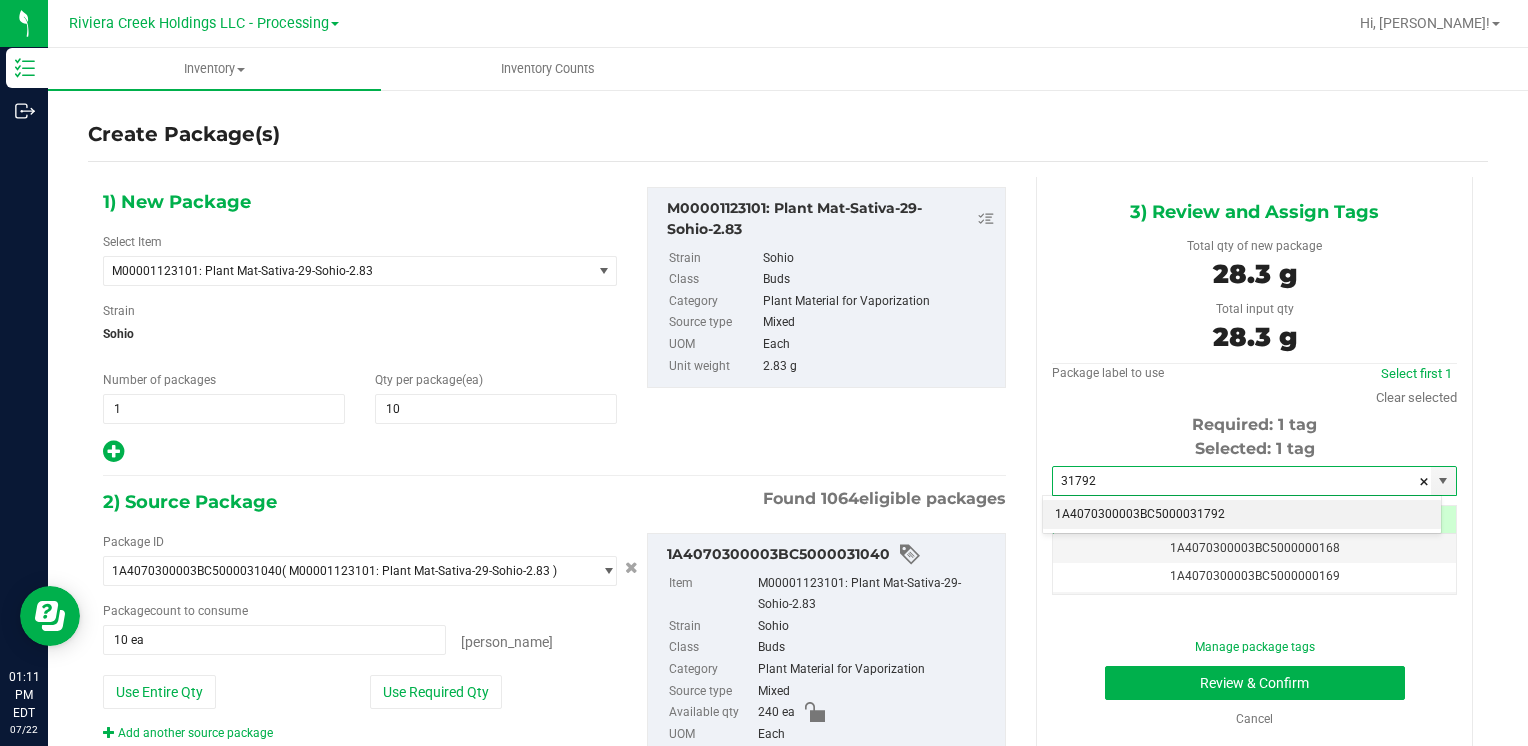 click on "1A4070300003BC5000031792" at bounding box center (1242, 515) 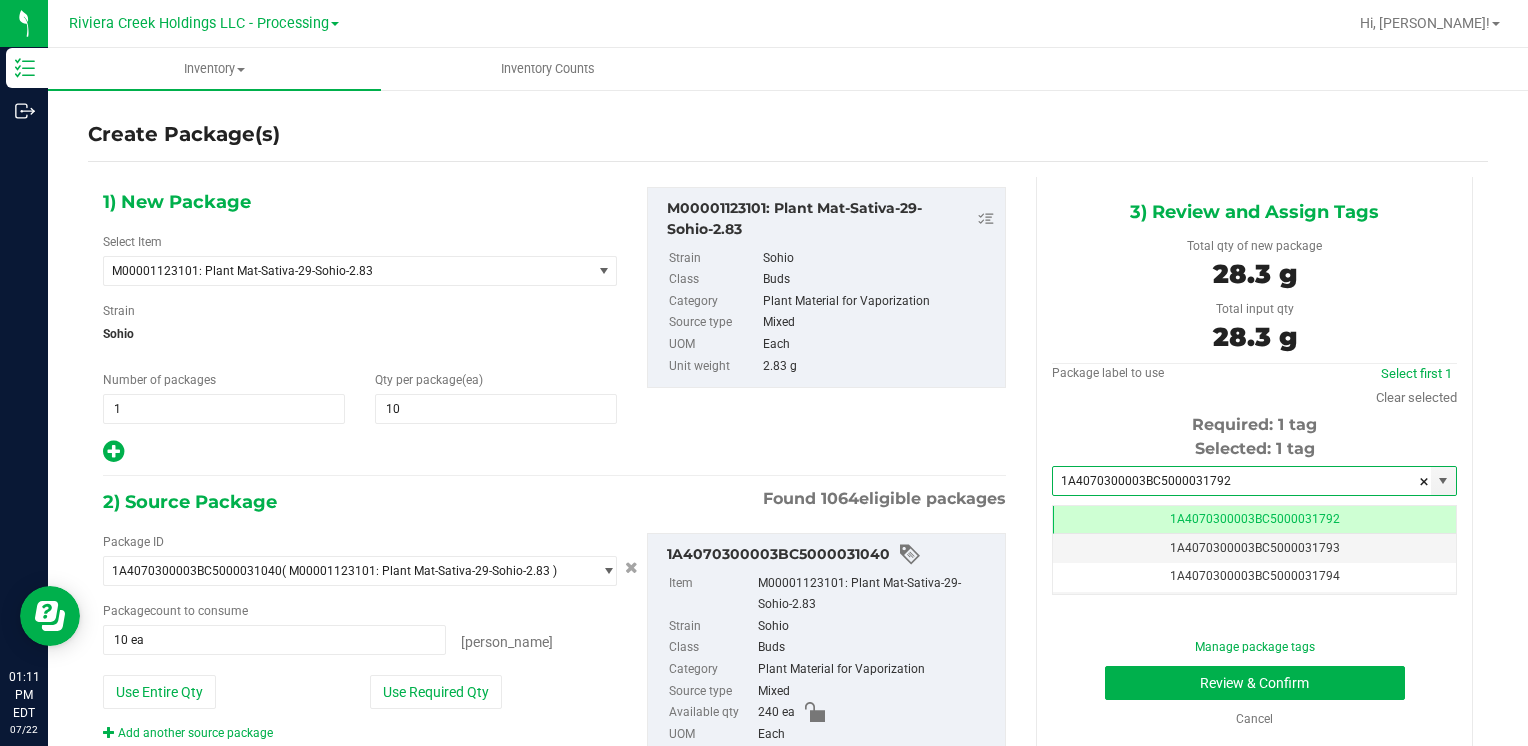 scroll, scrollTop: 0, scrollLeft: 0, axis: both 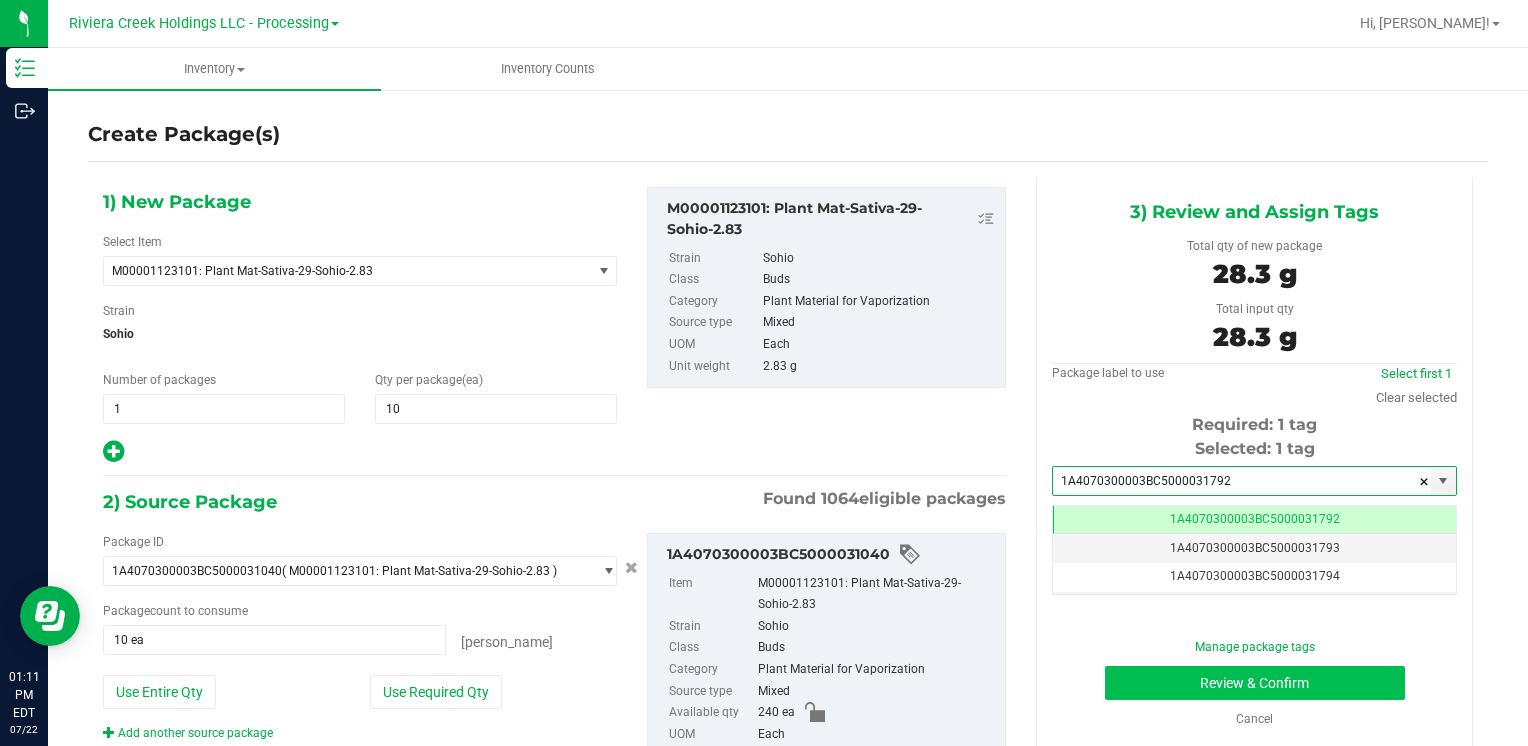 type on "1A4070300003BC5000031792" 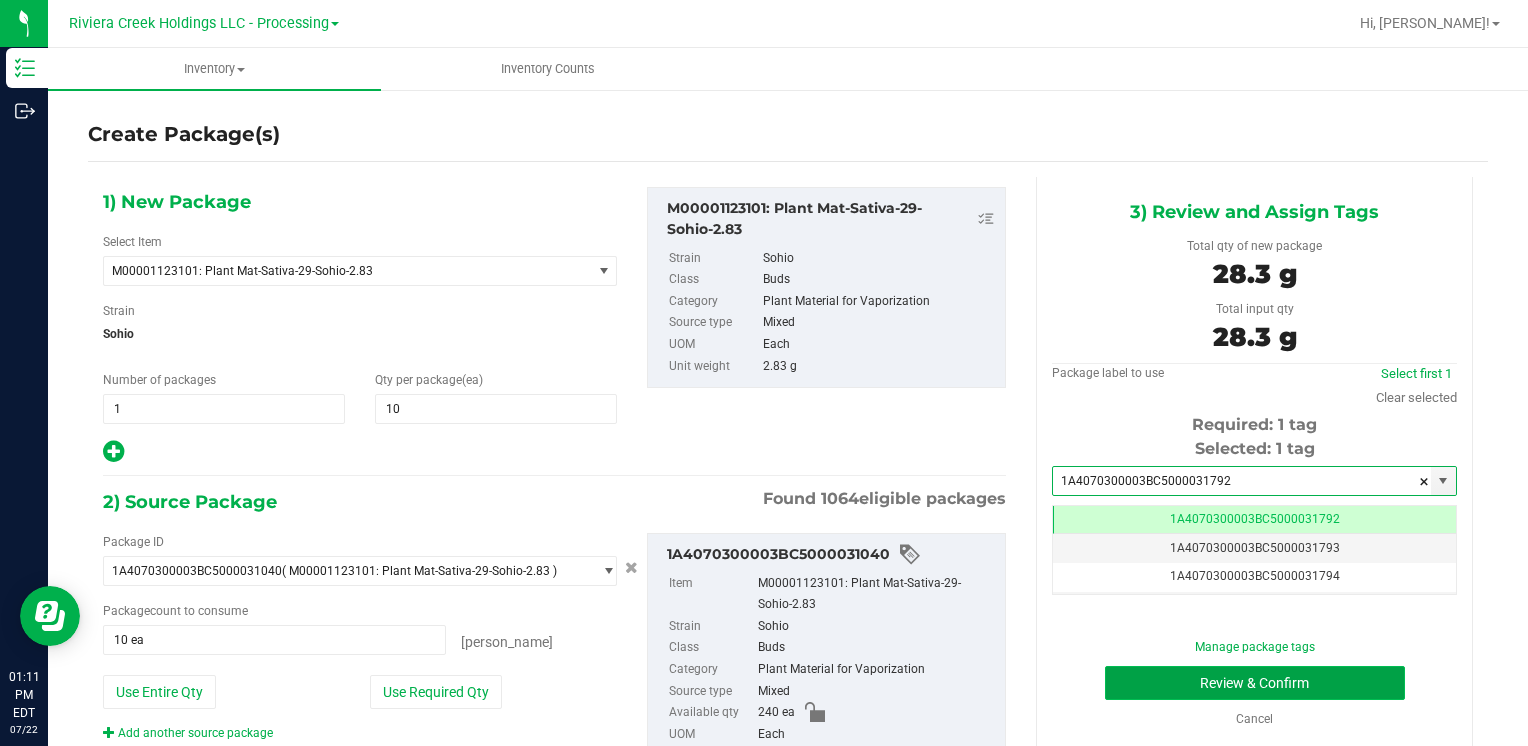 click on "Review & Confirm" at bounding box center [1255, 683] 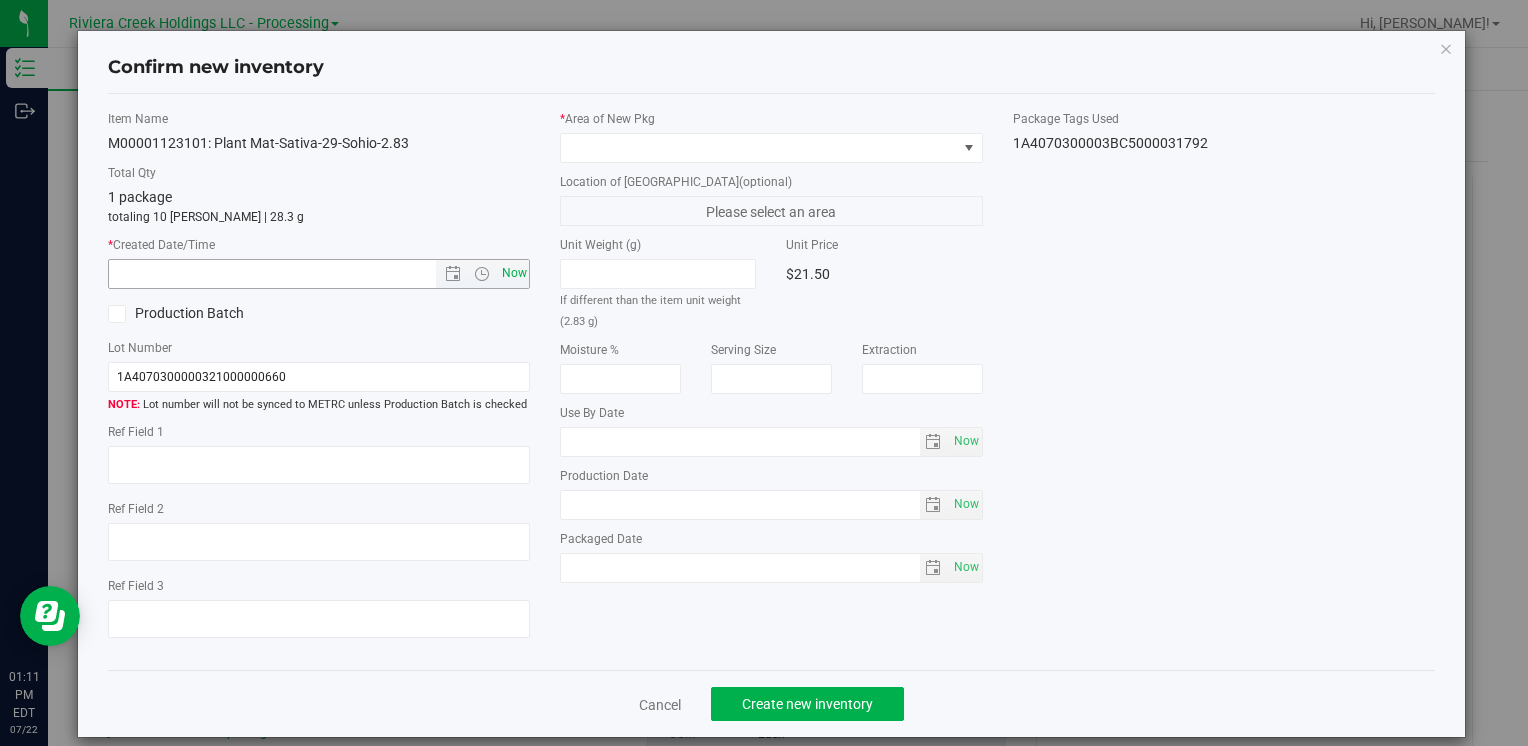 click on "Now" at bounding box center [514, 273] 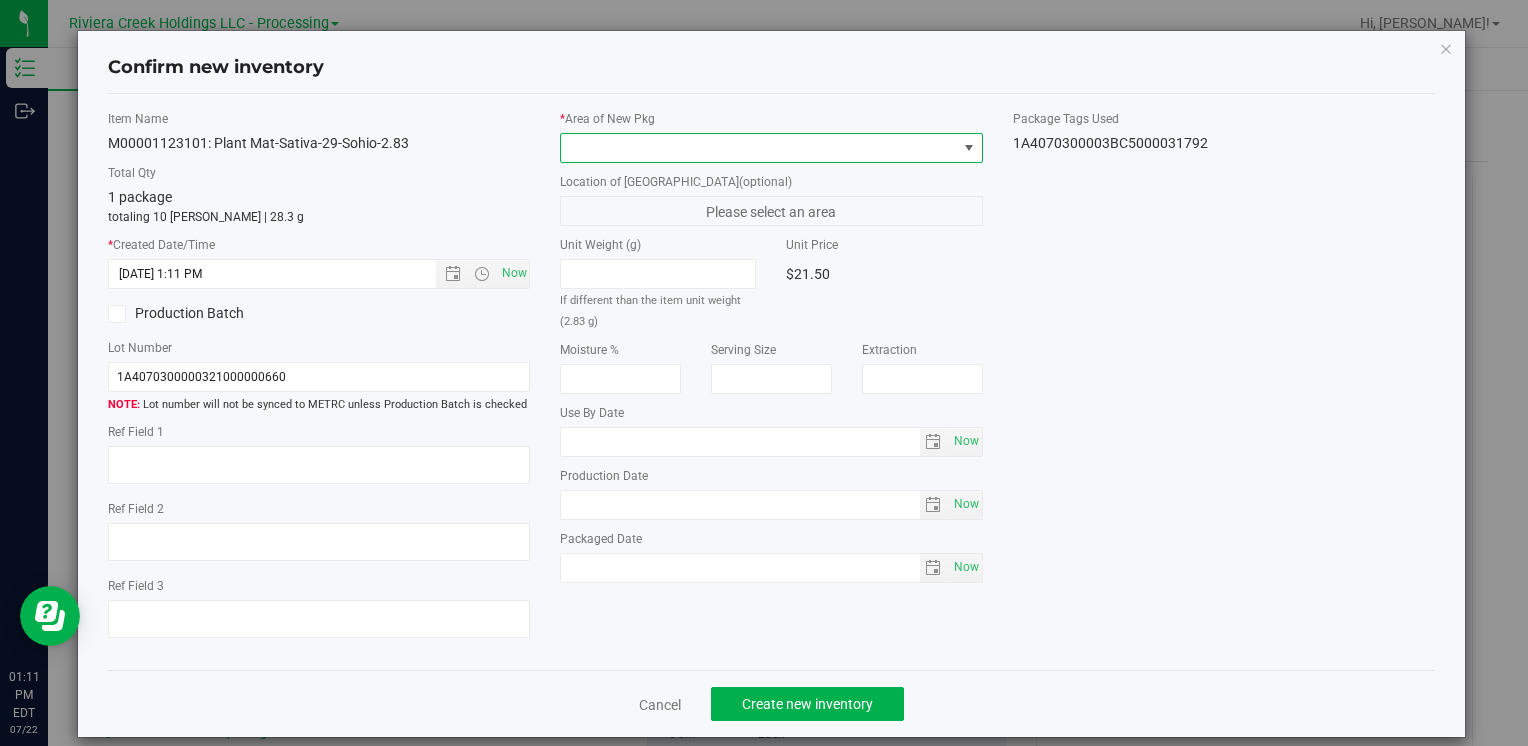 click at bounding box center (758, 148) 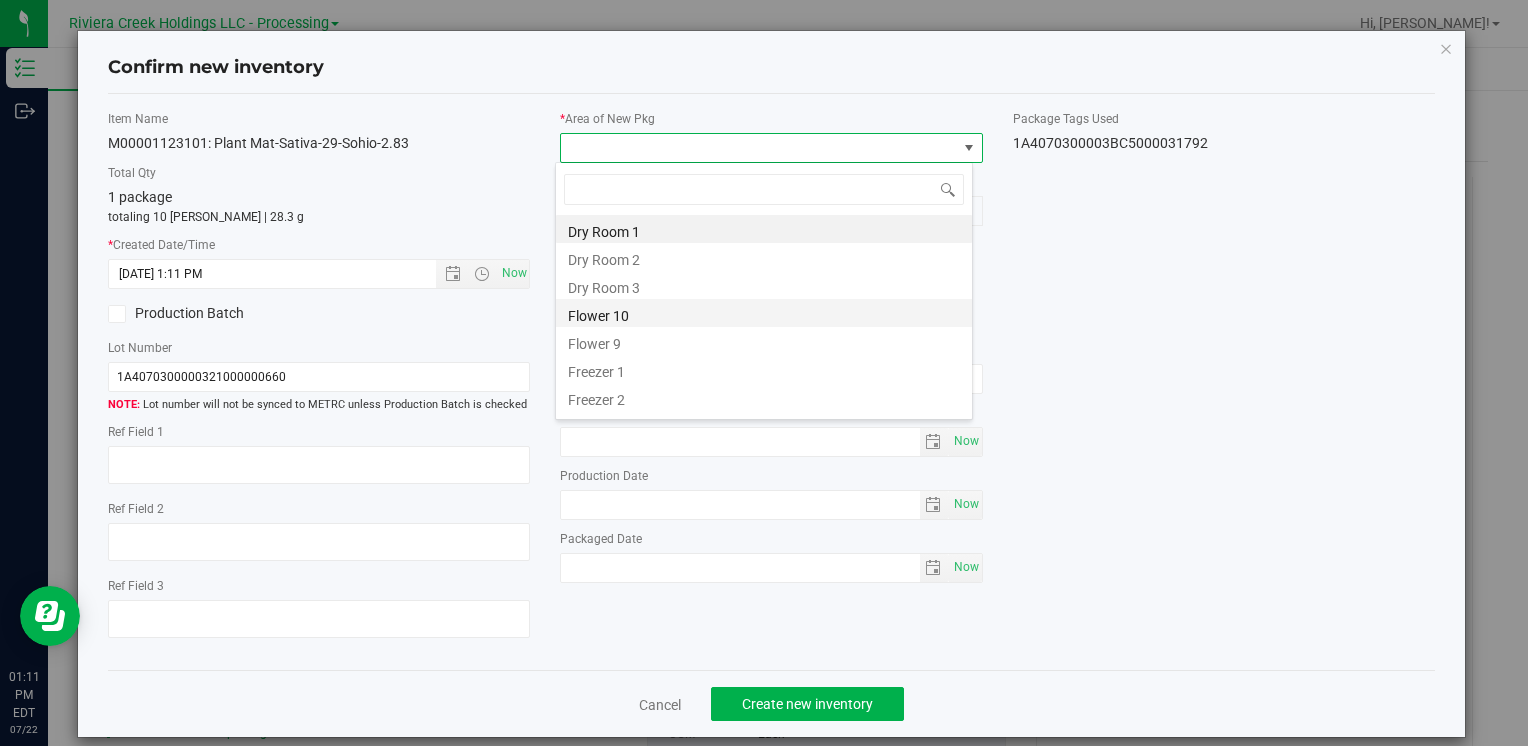 click on "Flower 10" at bounding box center (764, 313) 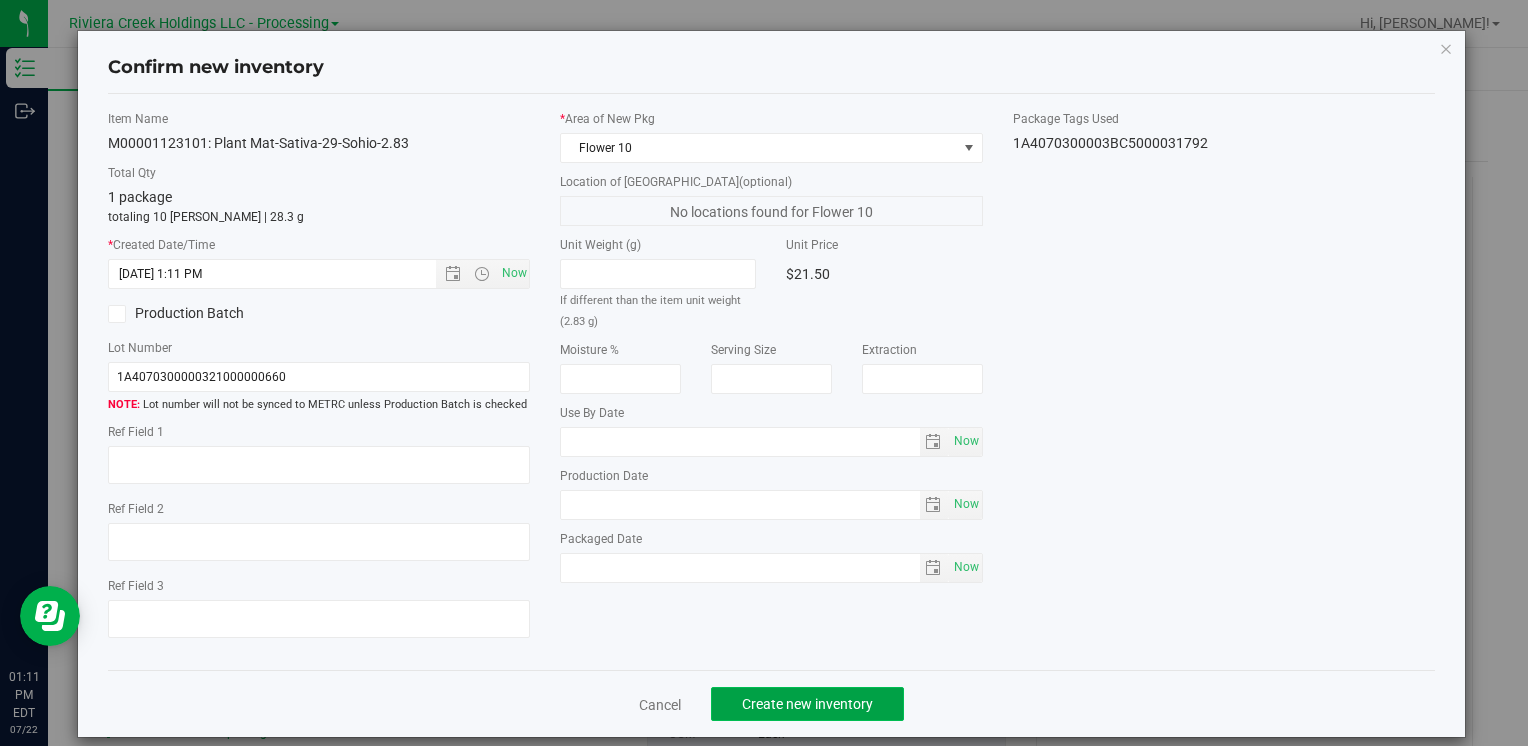 click on "Create new inventory" 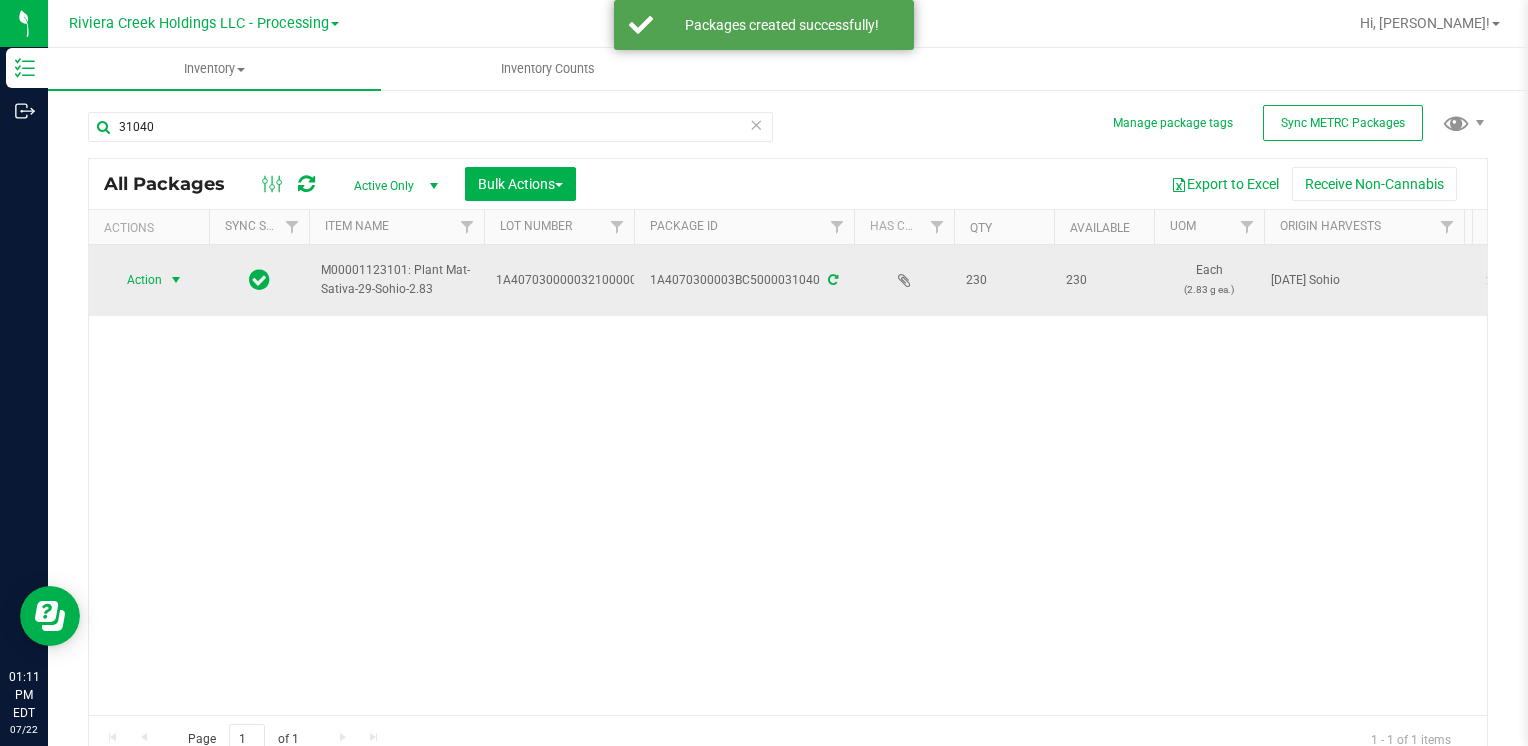 click on "Action" at bounding box center (136, 280) 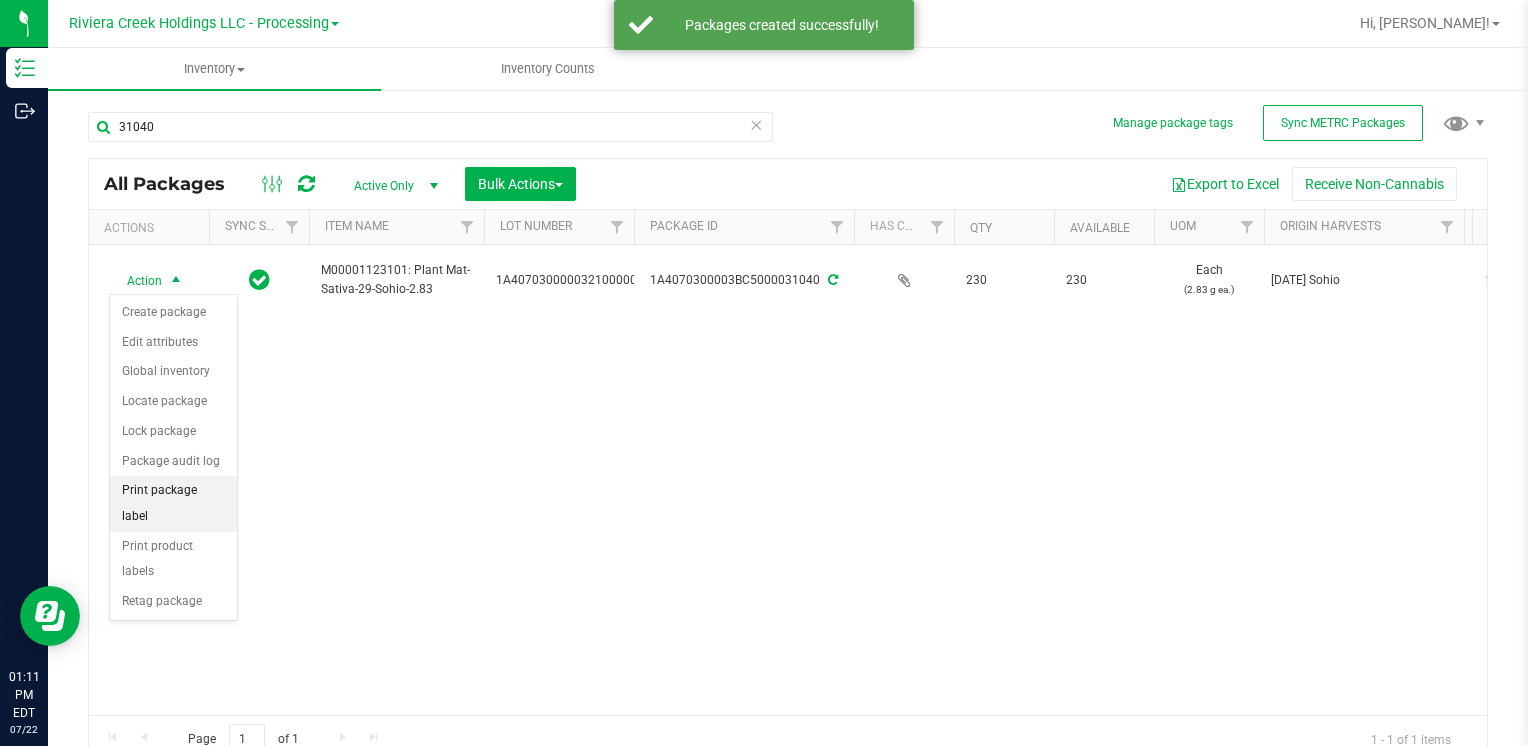 click on "Print package label" at bounding box center (173, 503) 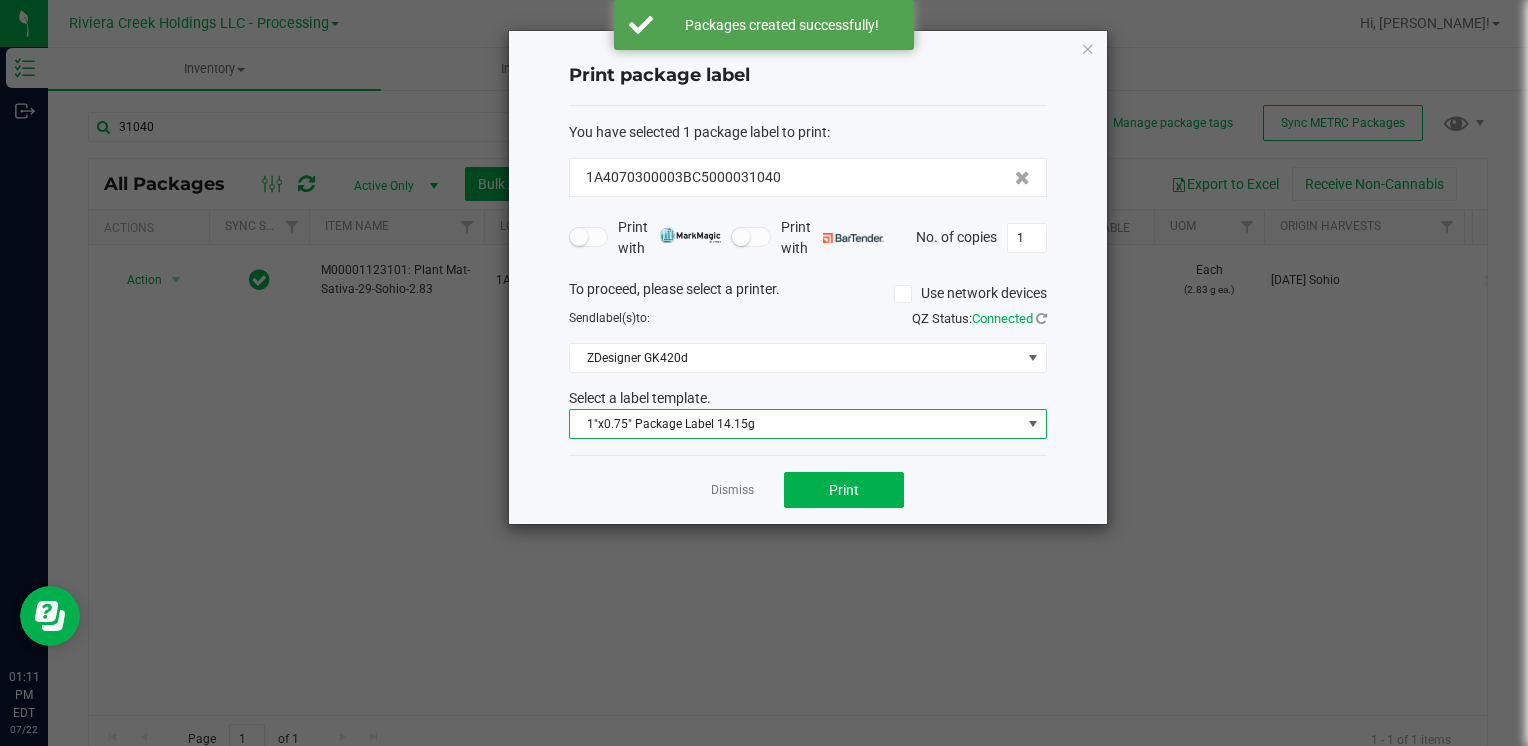 click on "1"x0.75" Package Label 14.15g" at bounding box center [795, 424] 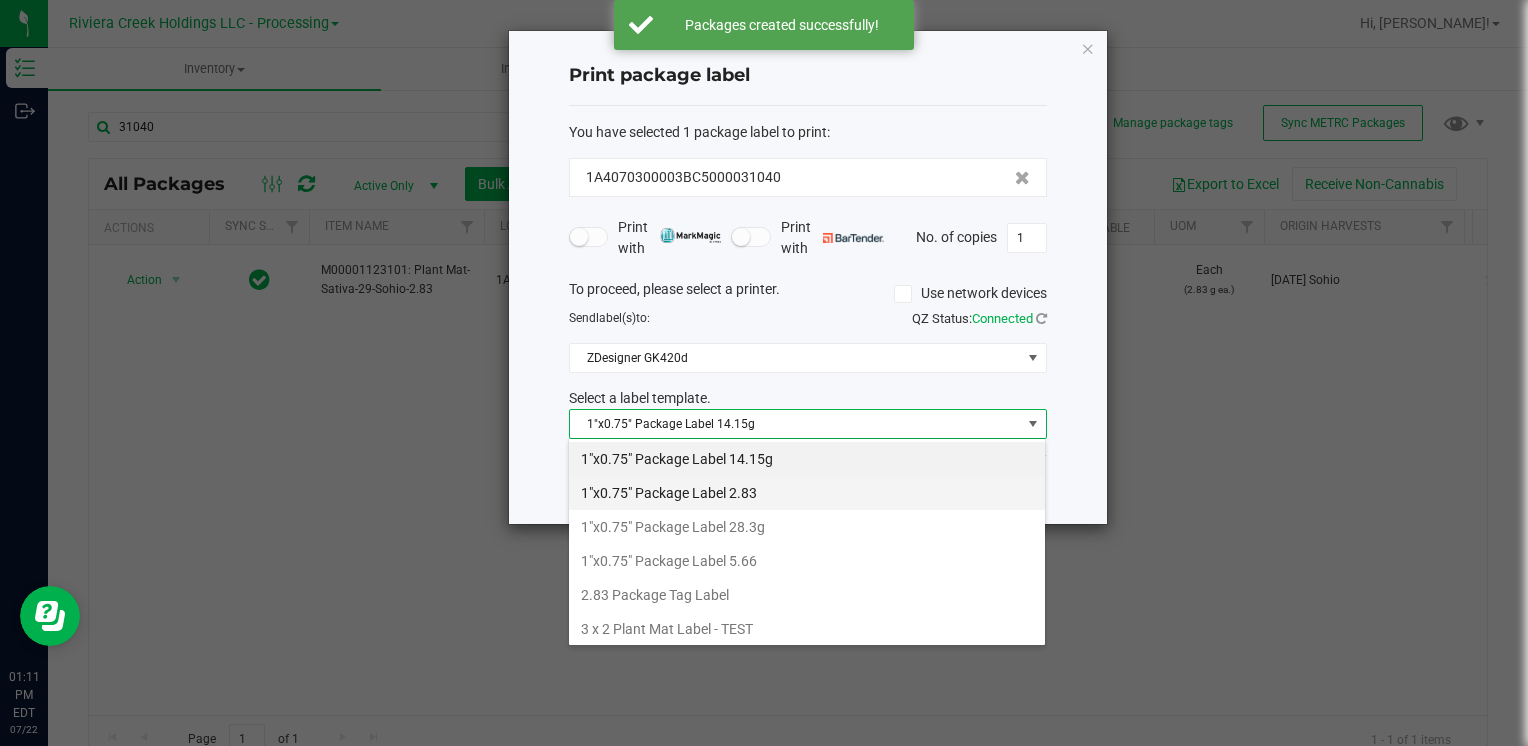 click on "1"x0.75" Package Label 2.83" at bounding box center [807, 493] 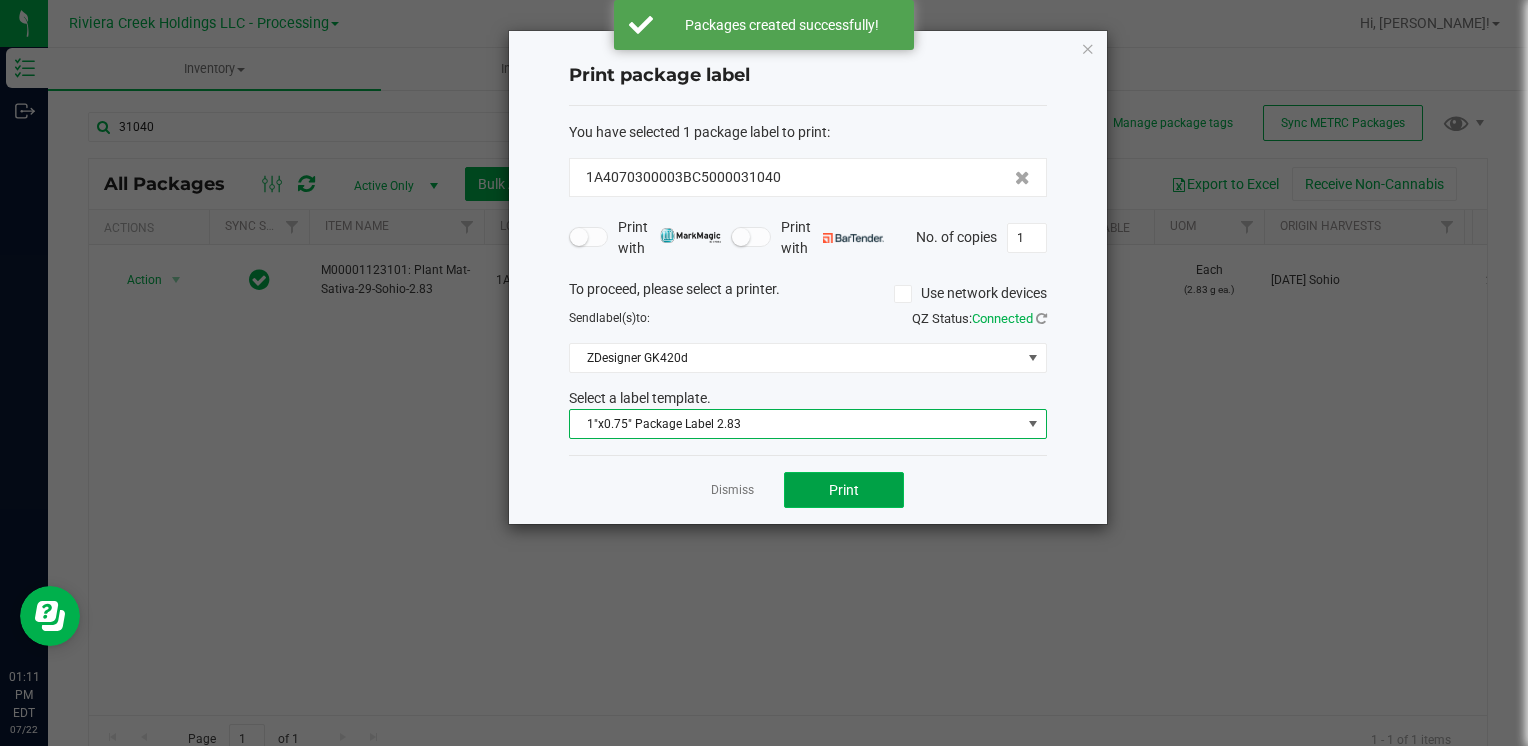click on "Print" 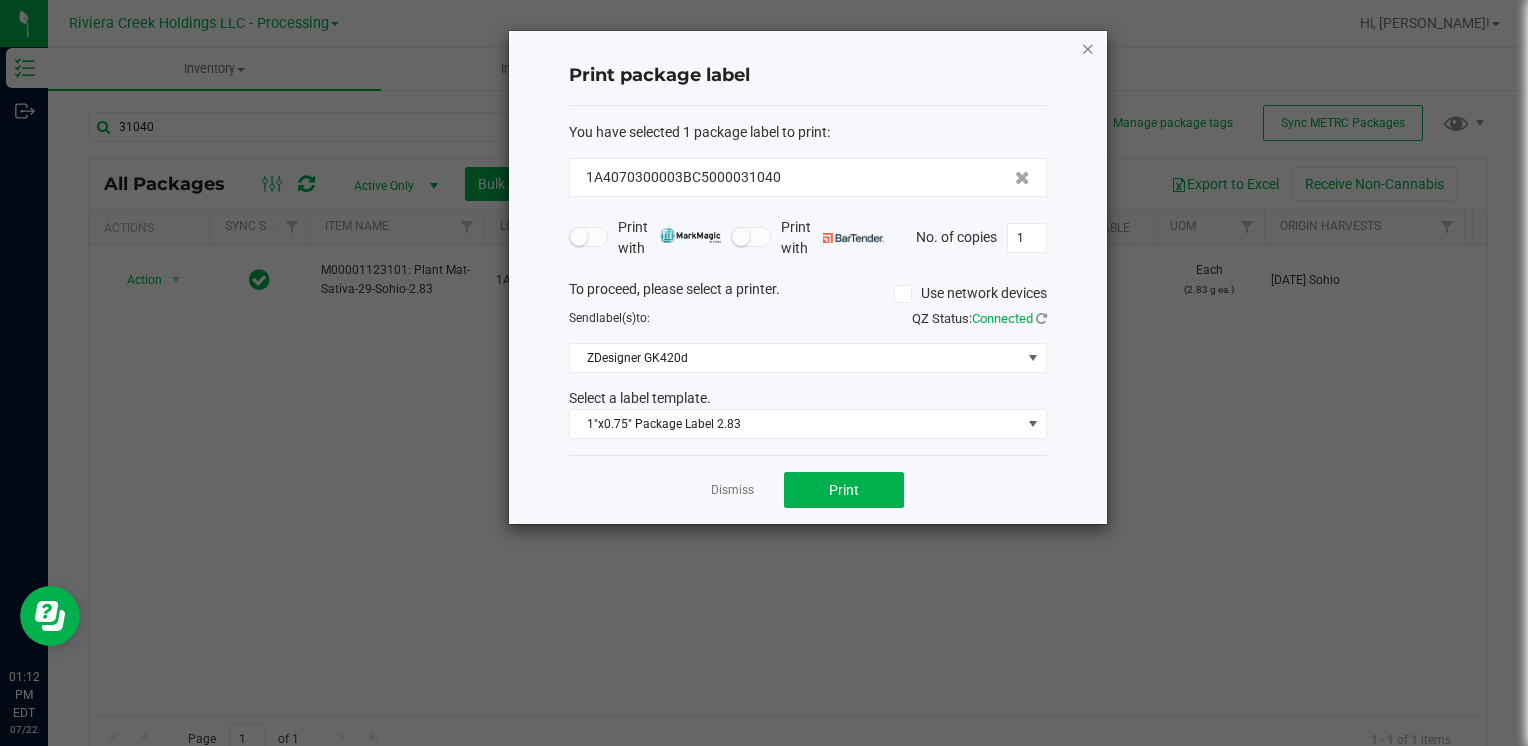 click 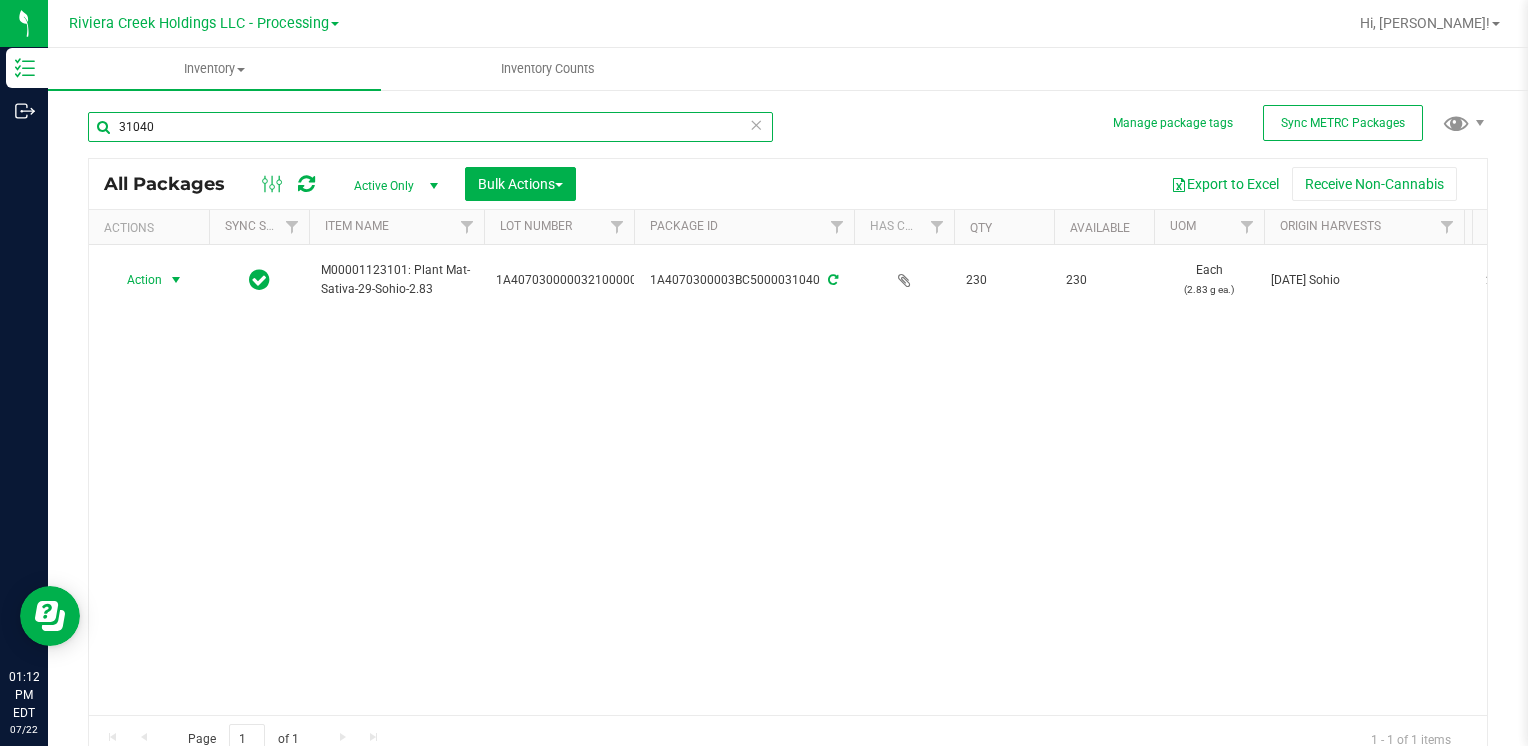 click on "31040" at bounding box center (430, 127) 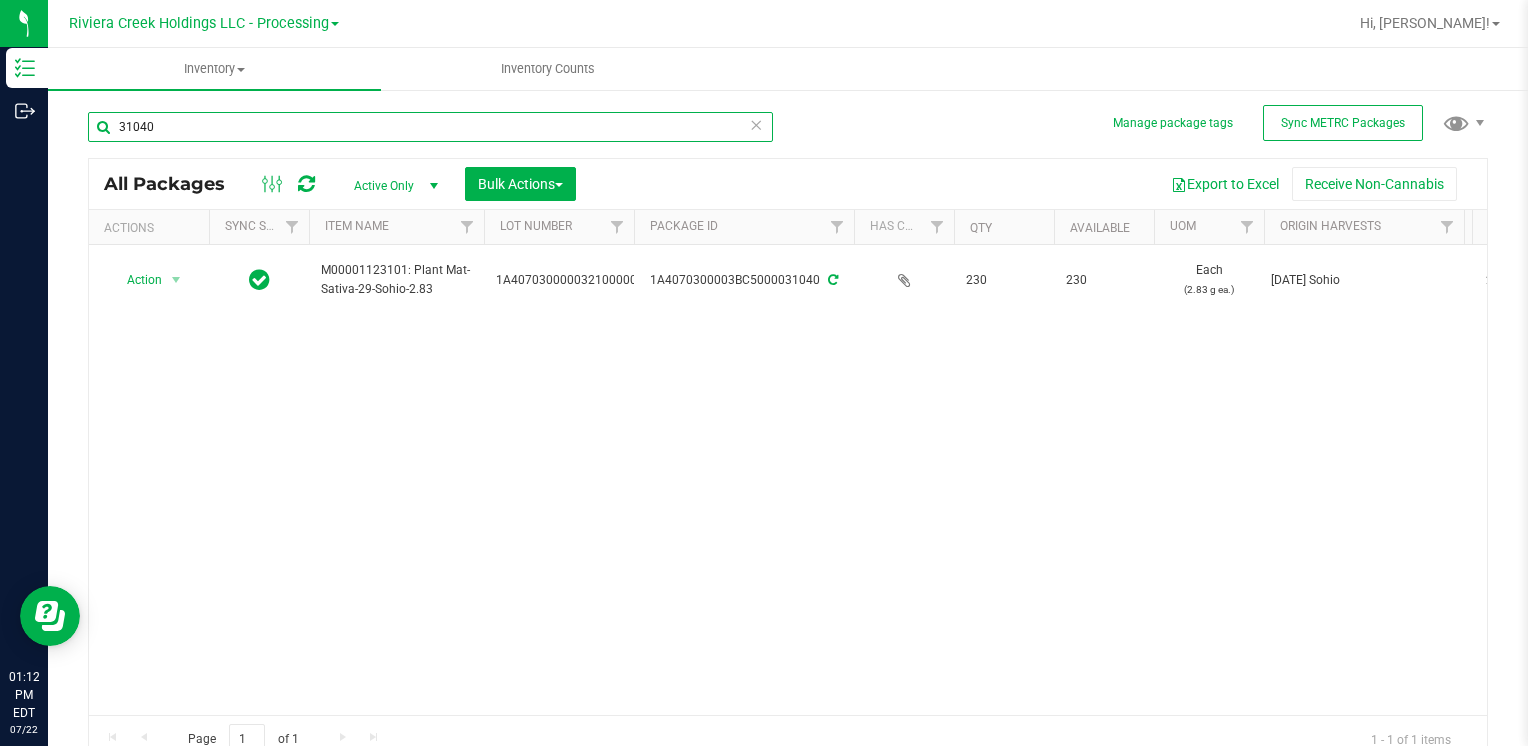 click on "31040" at bounding box center (430, 127) 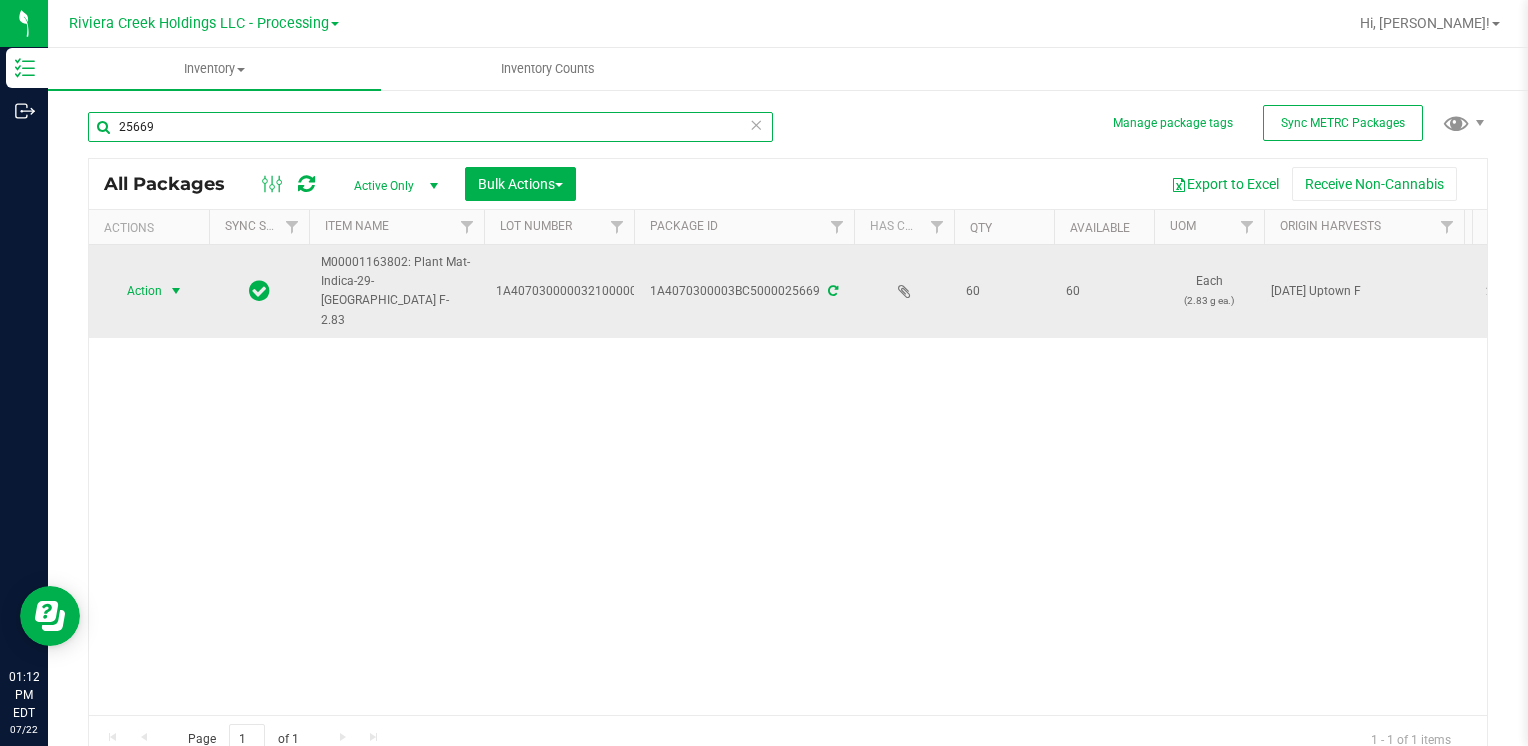 type on "25669" 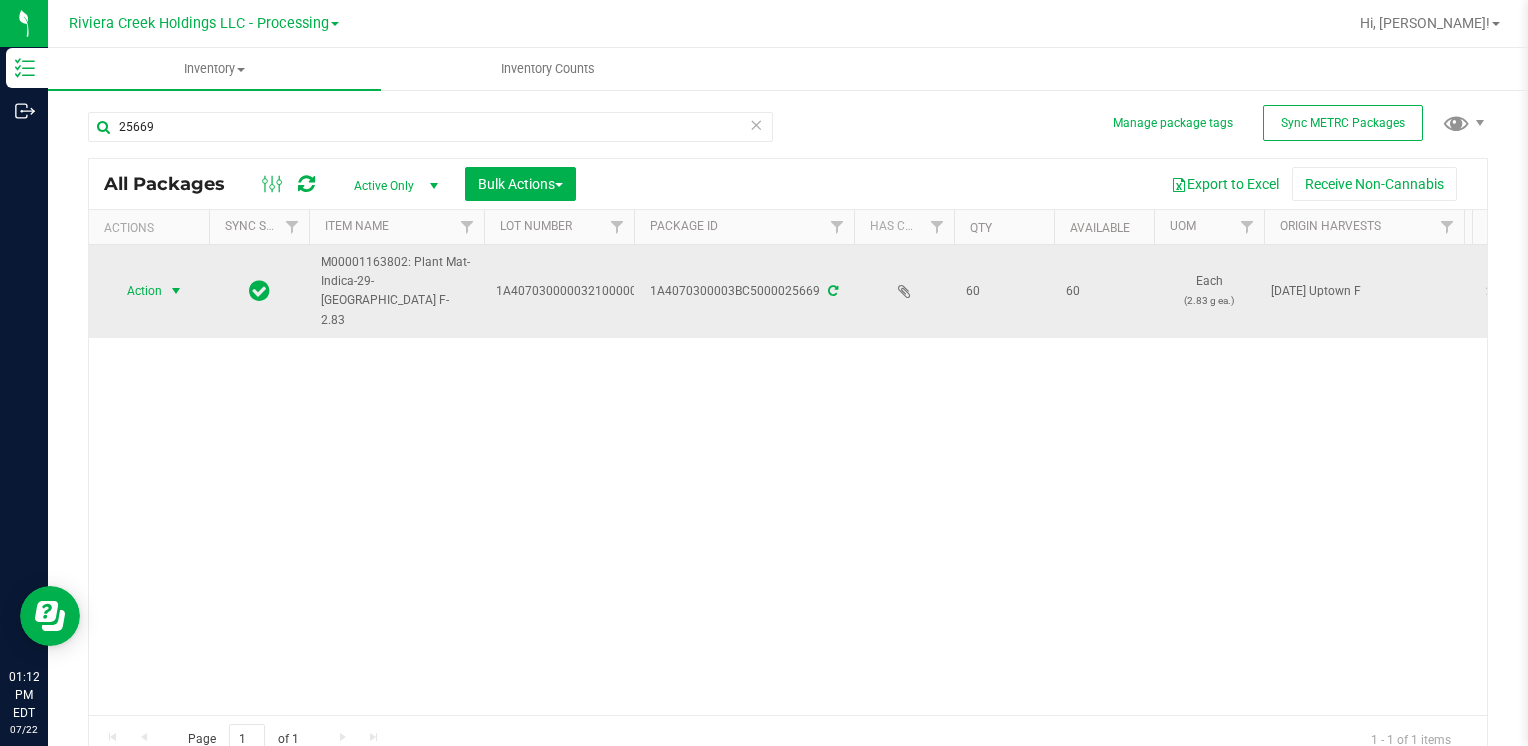 click at bounding box center [176, 291] 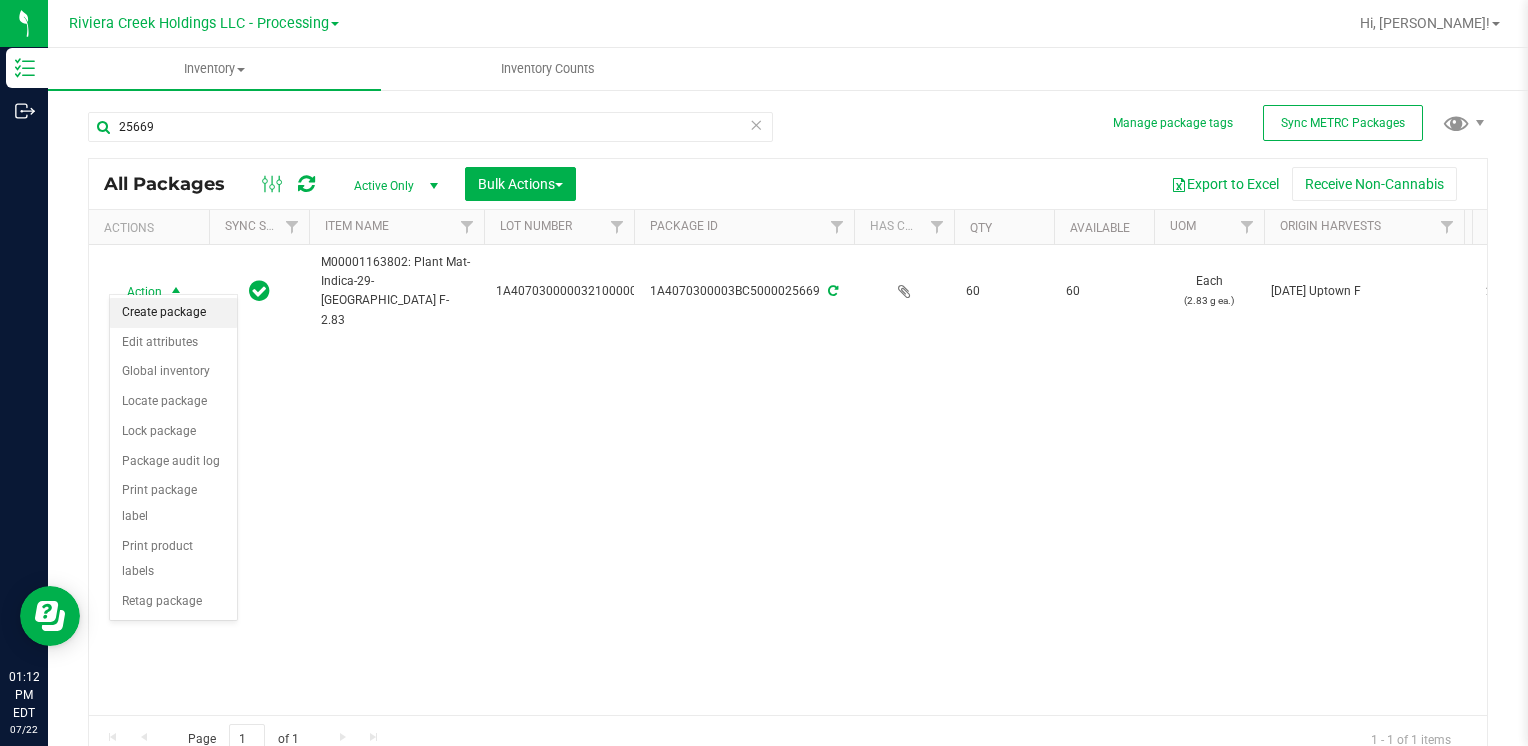 click on "Create package" at bounding box center [173, 313] 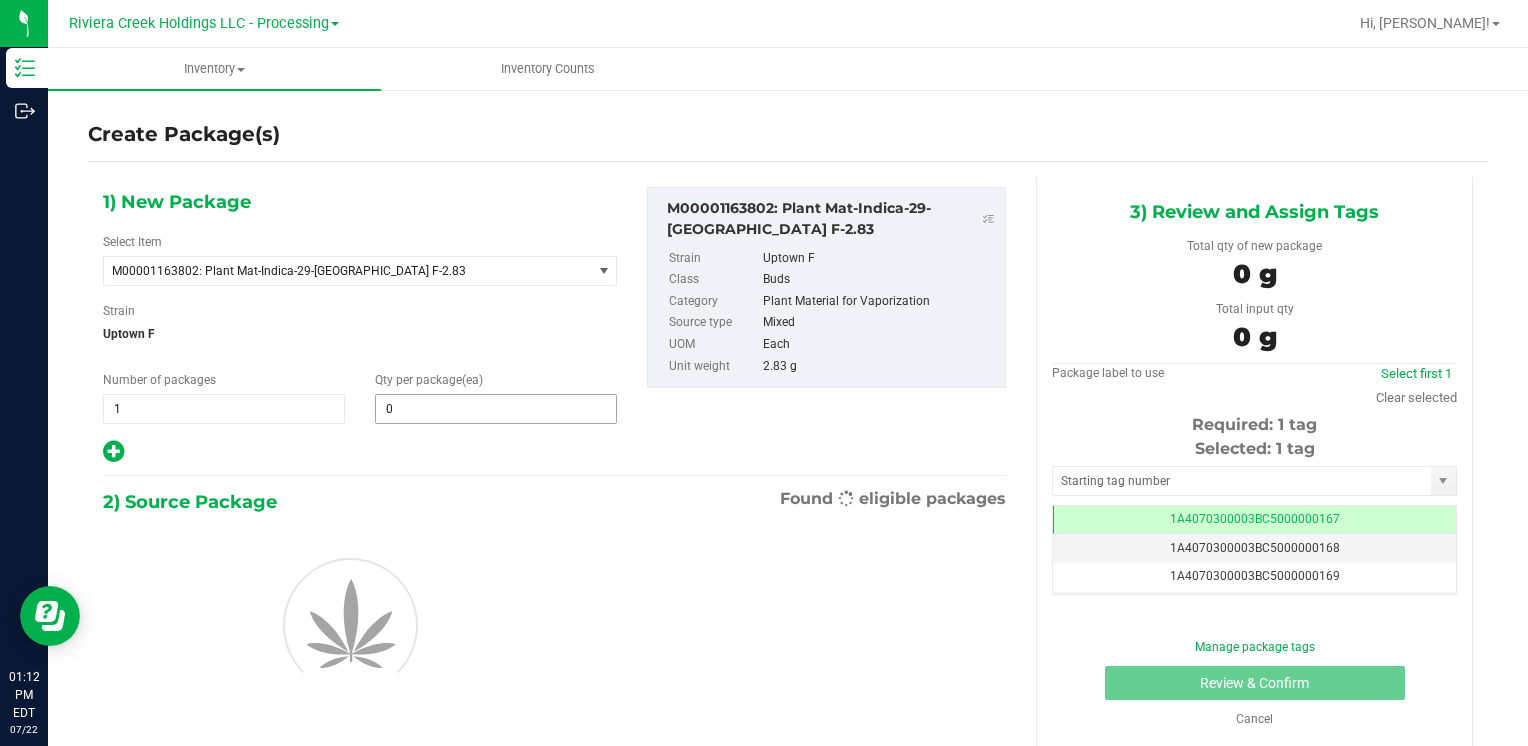 scroll, scrollTop: 0, scrollLeft: 0, axis: both 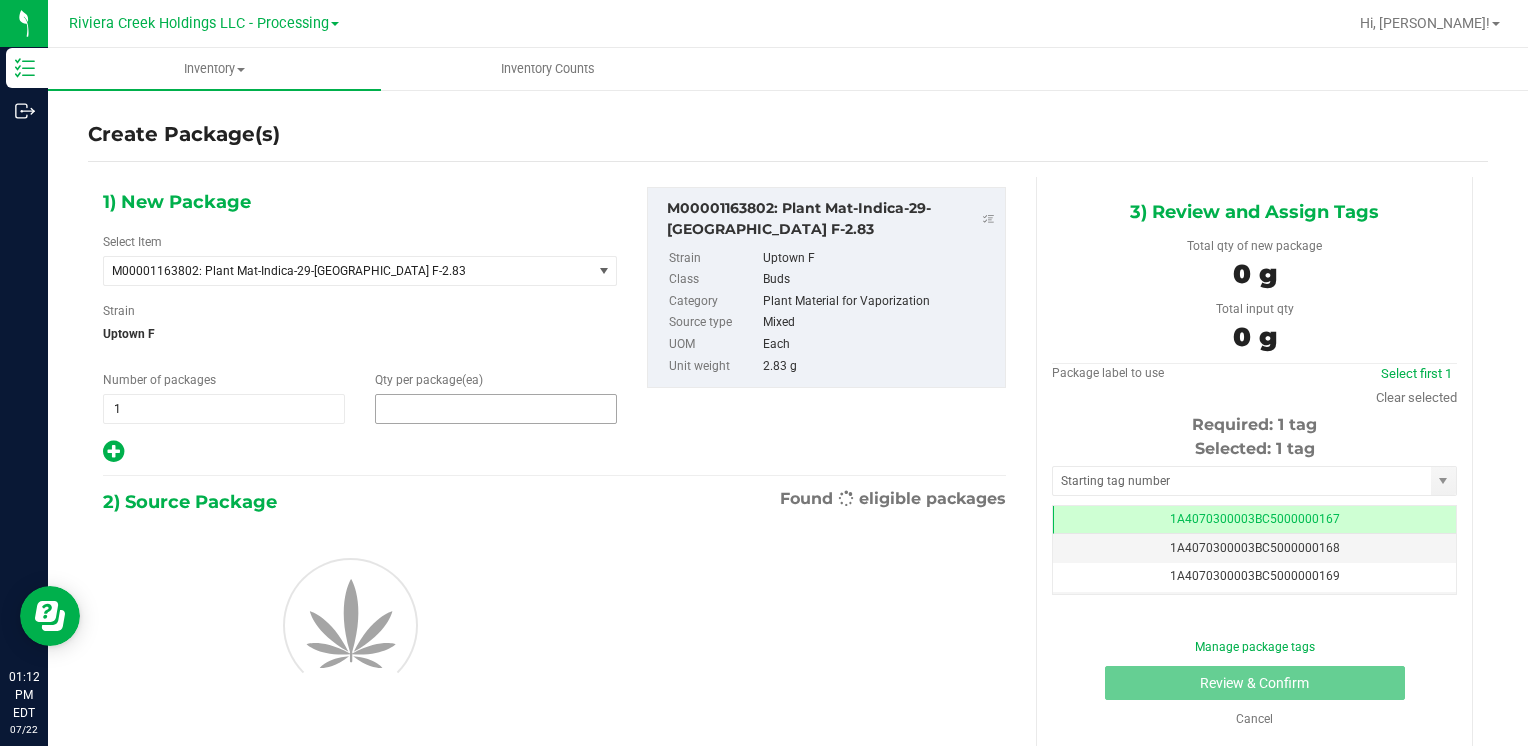 click at bounding box center [496, 409] 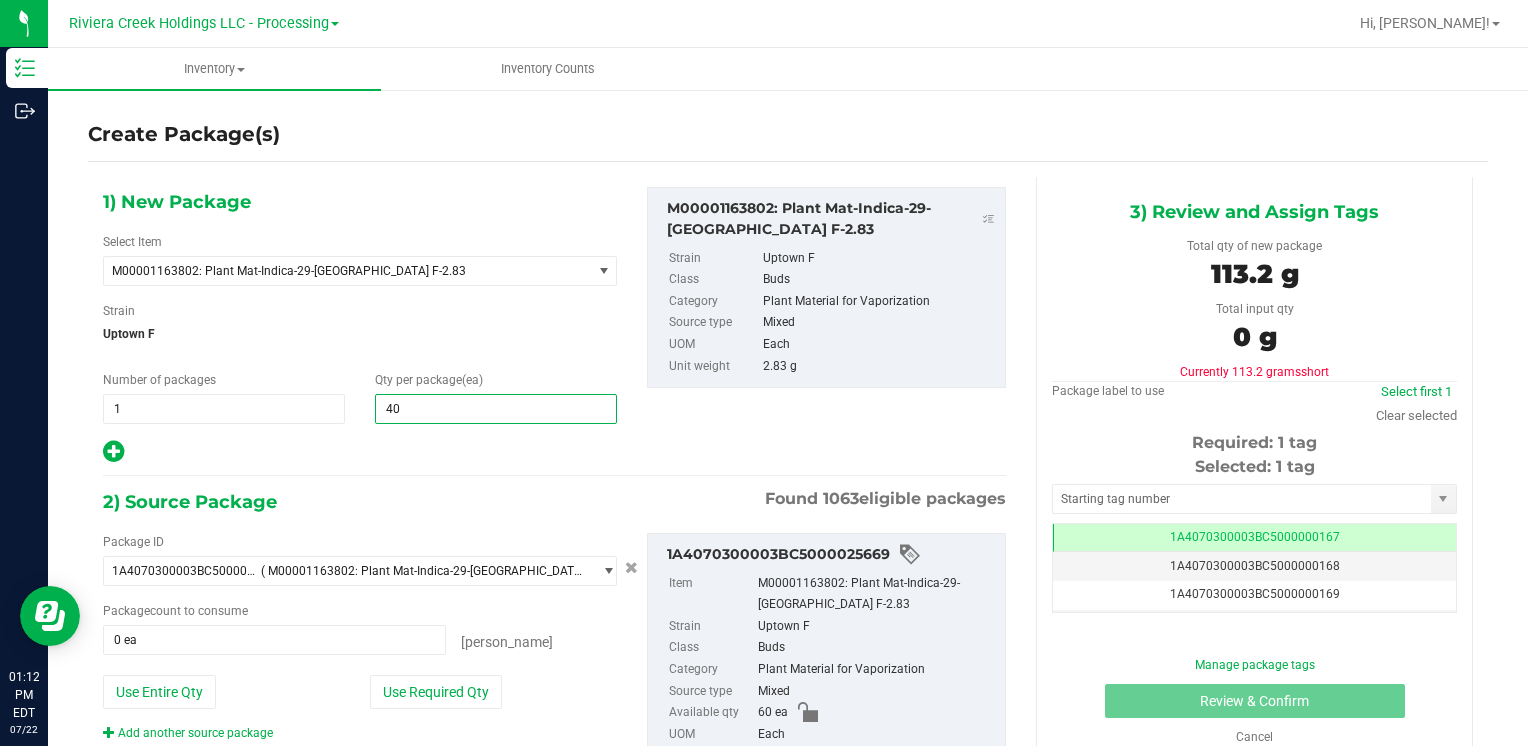 type on "4" 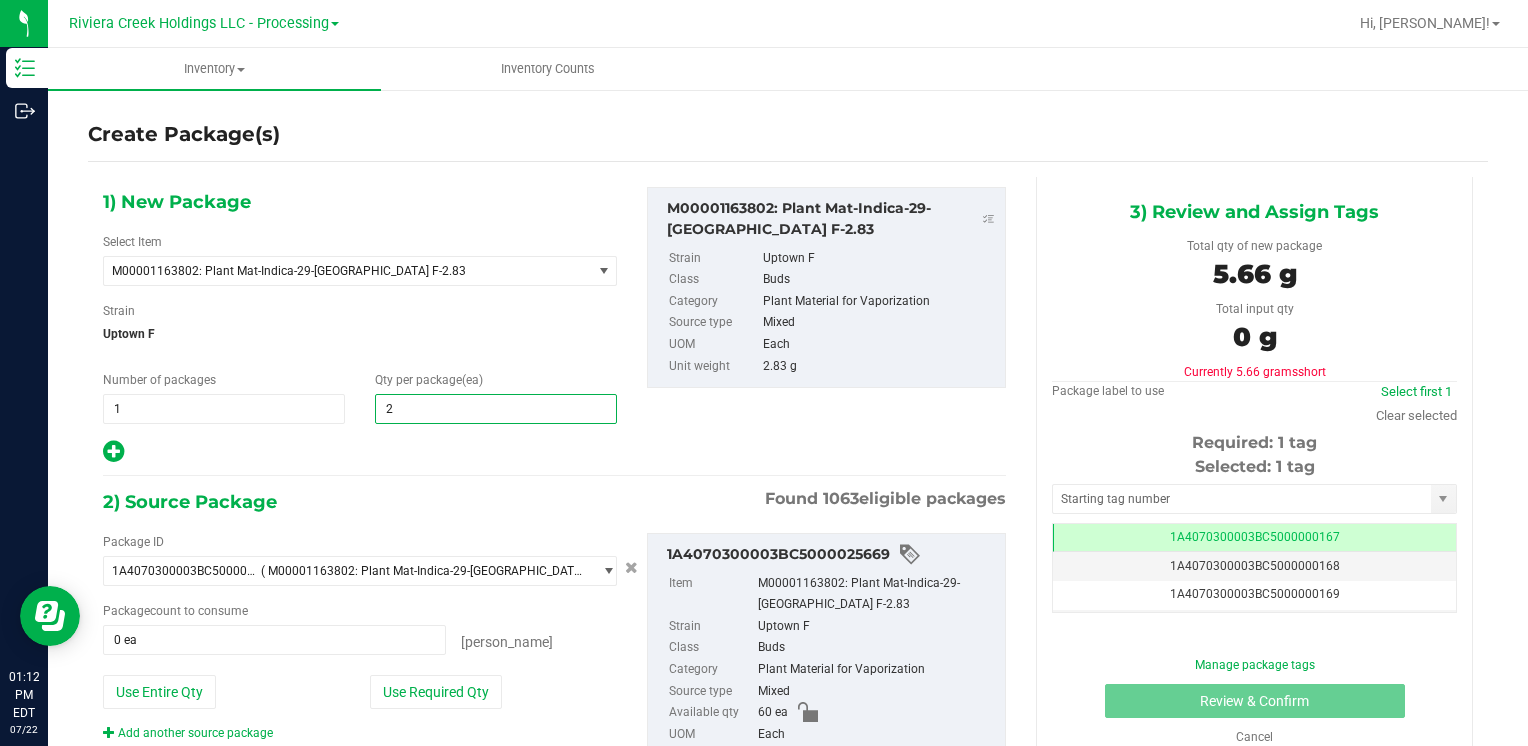 type on "20" 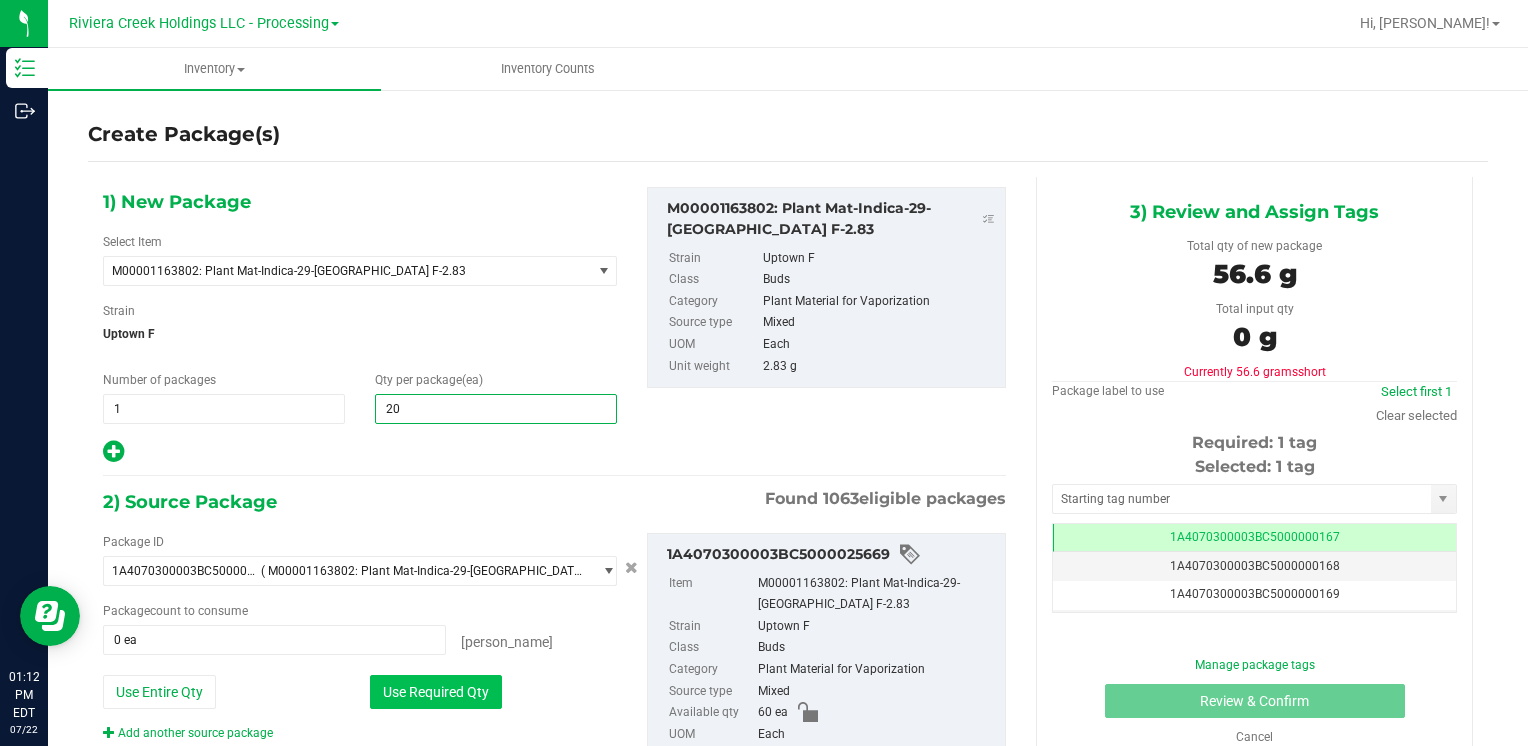 type on "20" 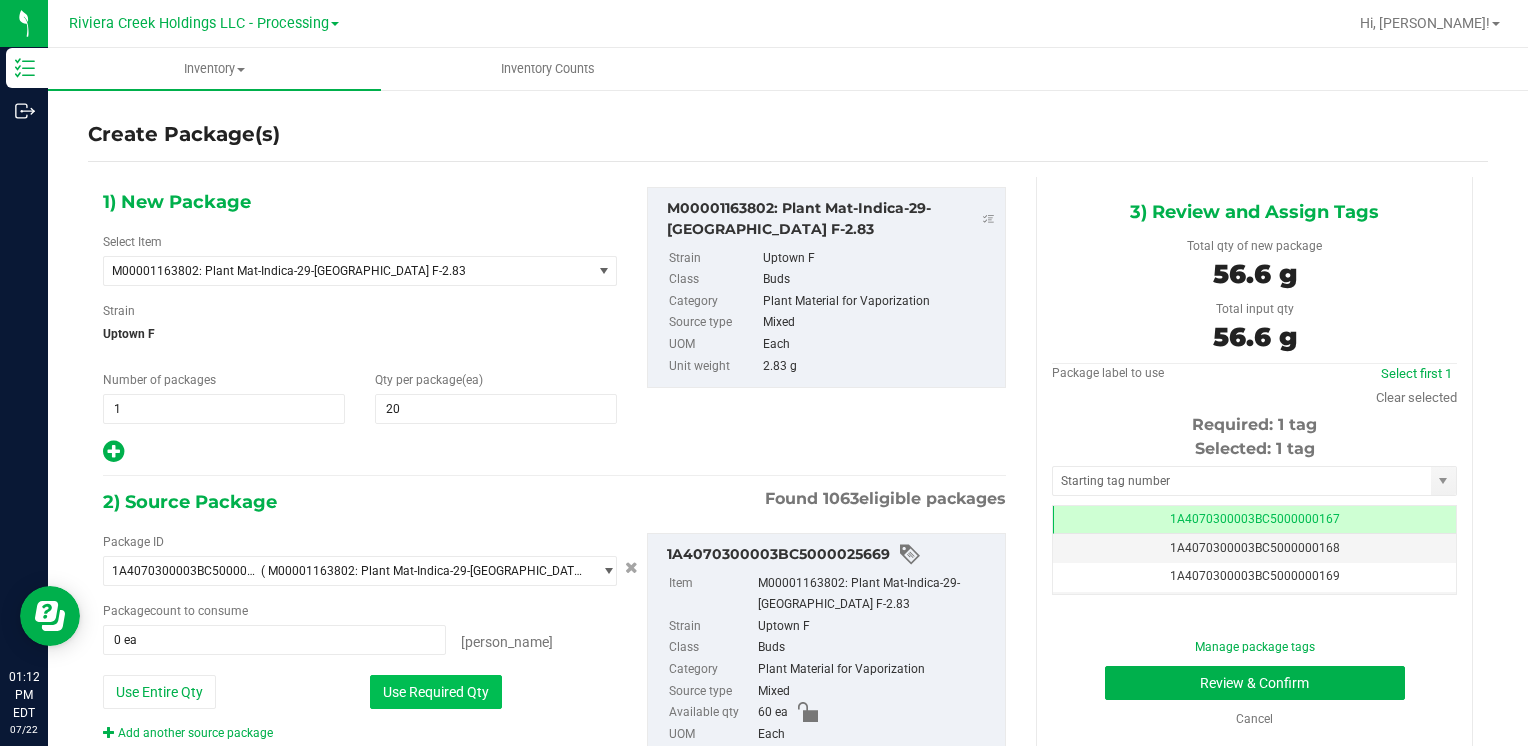 type on "20 ea" 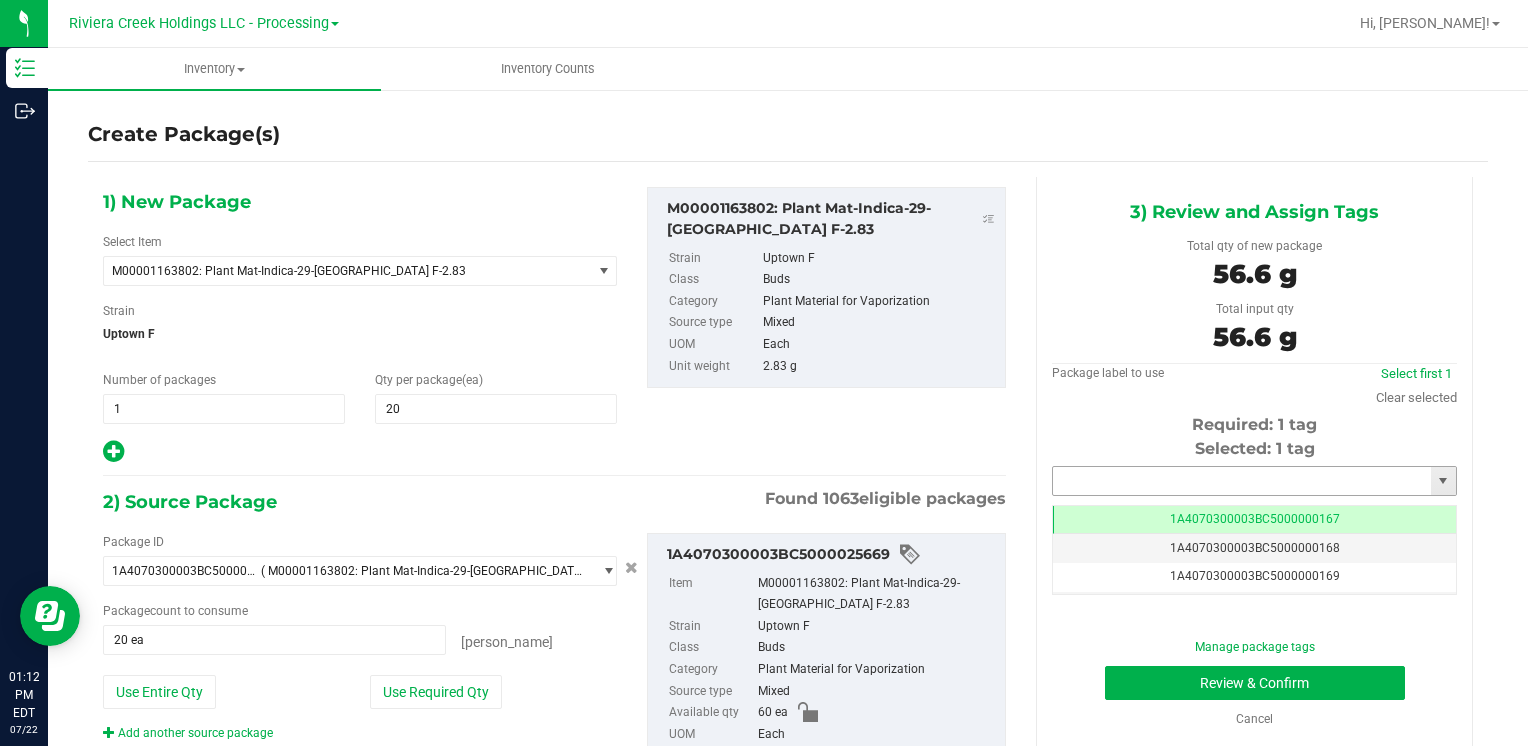 click at bounding box center [1242, 481] 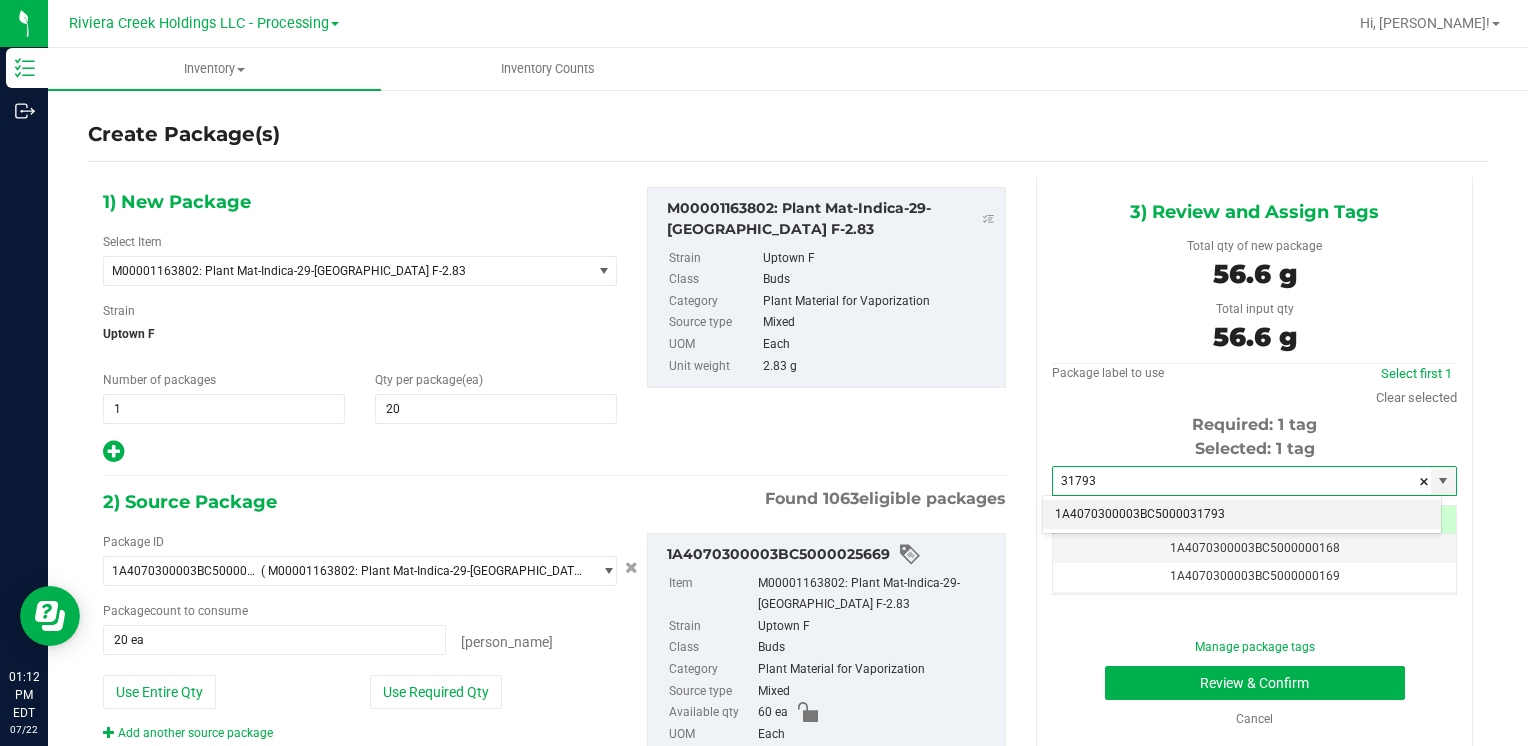 click on "1A4070300003BC5000031793" at bounding box center (1242, 515) 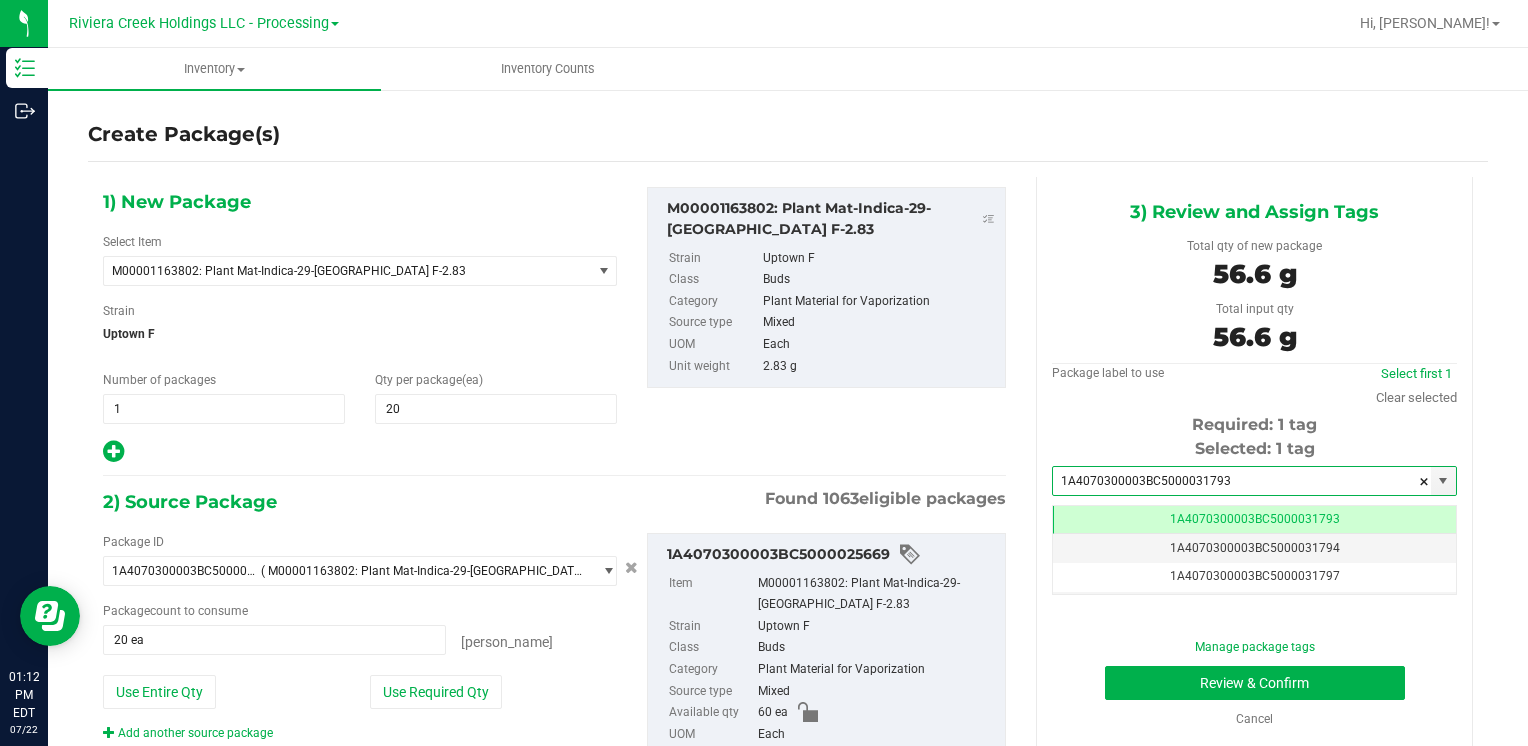 scroll, scrollTop: 0, scrollLeft: 0, axis: both 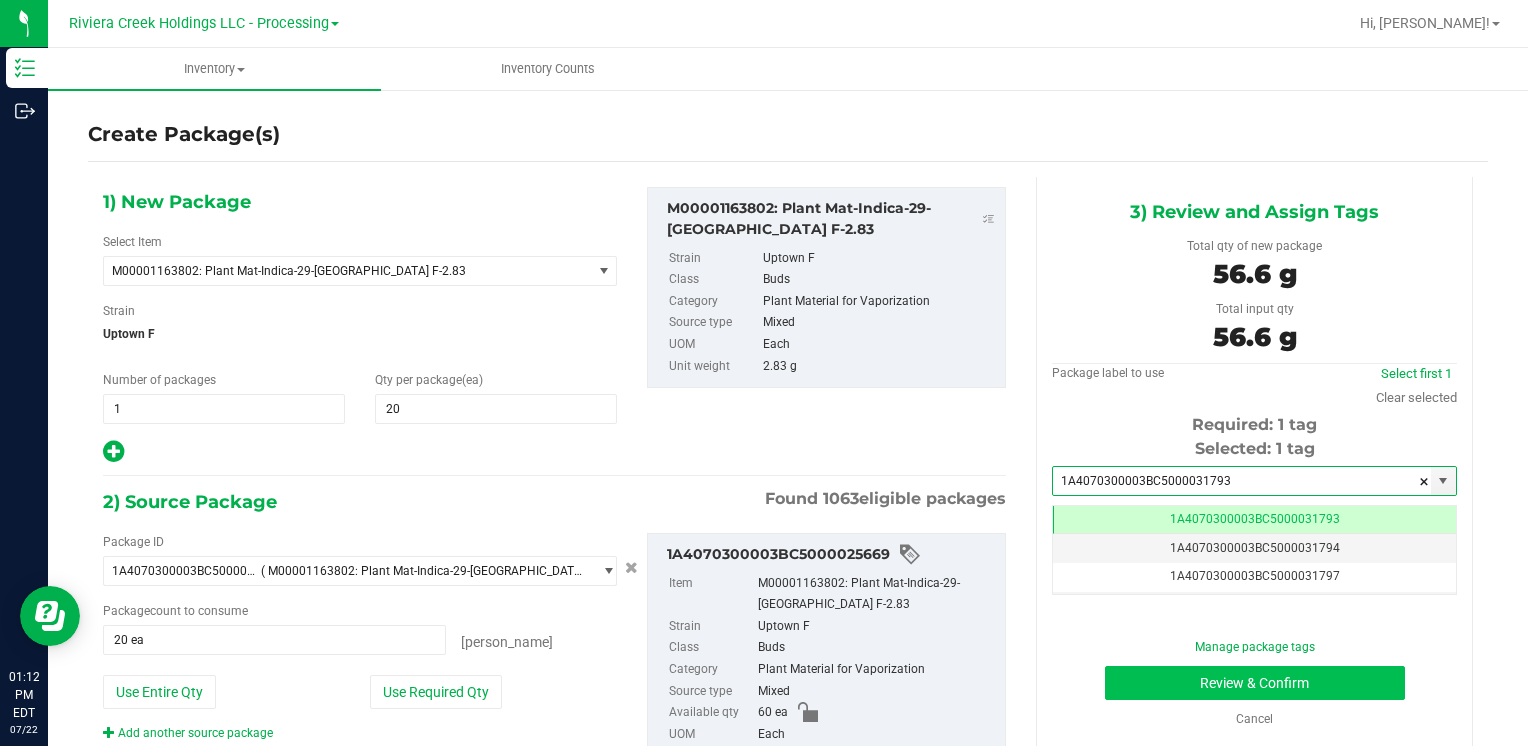 type on "1A4070300003BC5000031793" 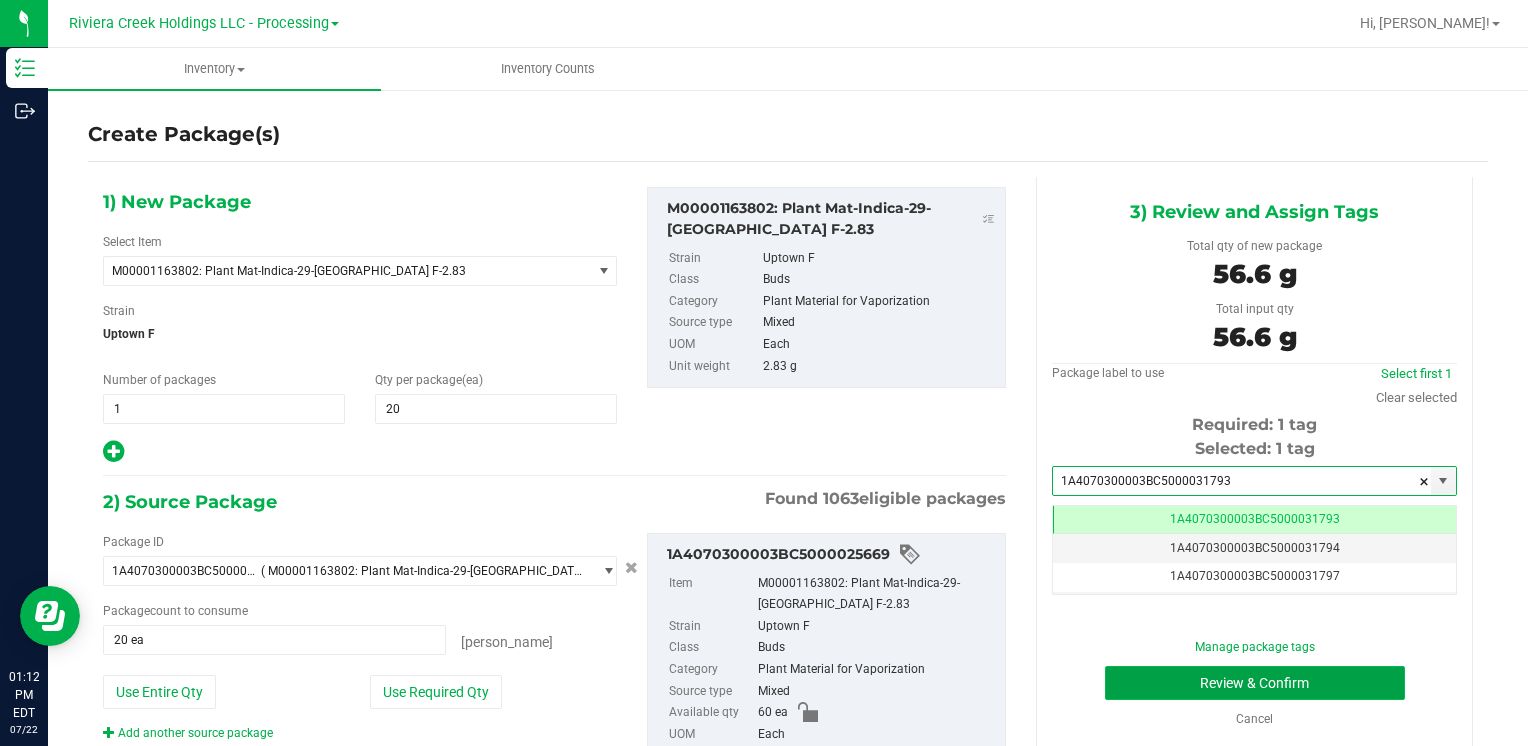 click on "Review & Confirm" at bounding box center [1255, 683] 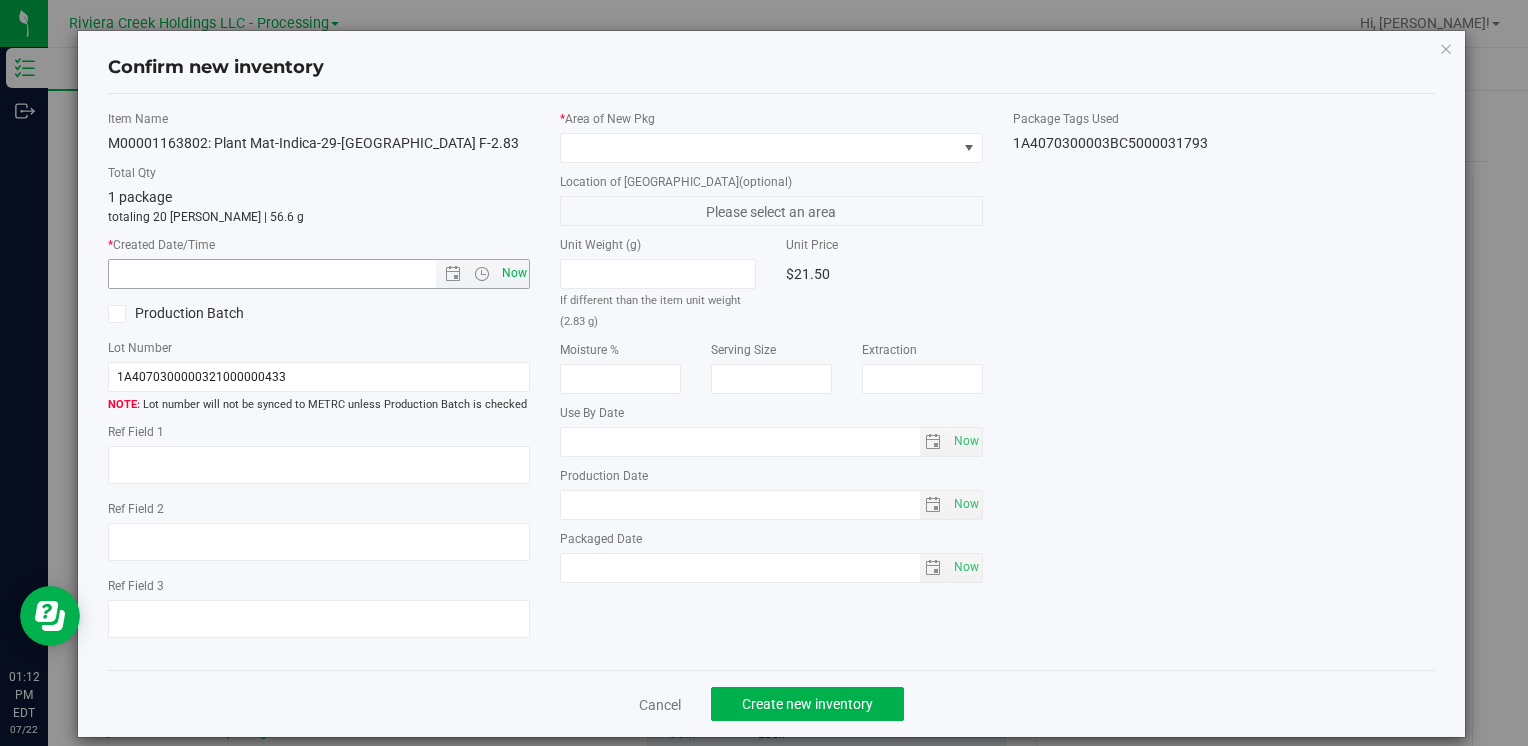 click on "Now" at bounding box center [514, 273] 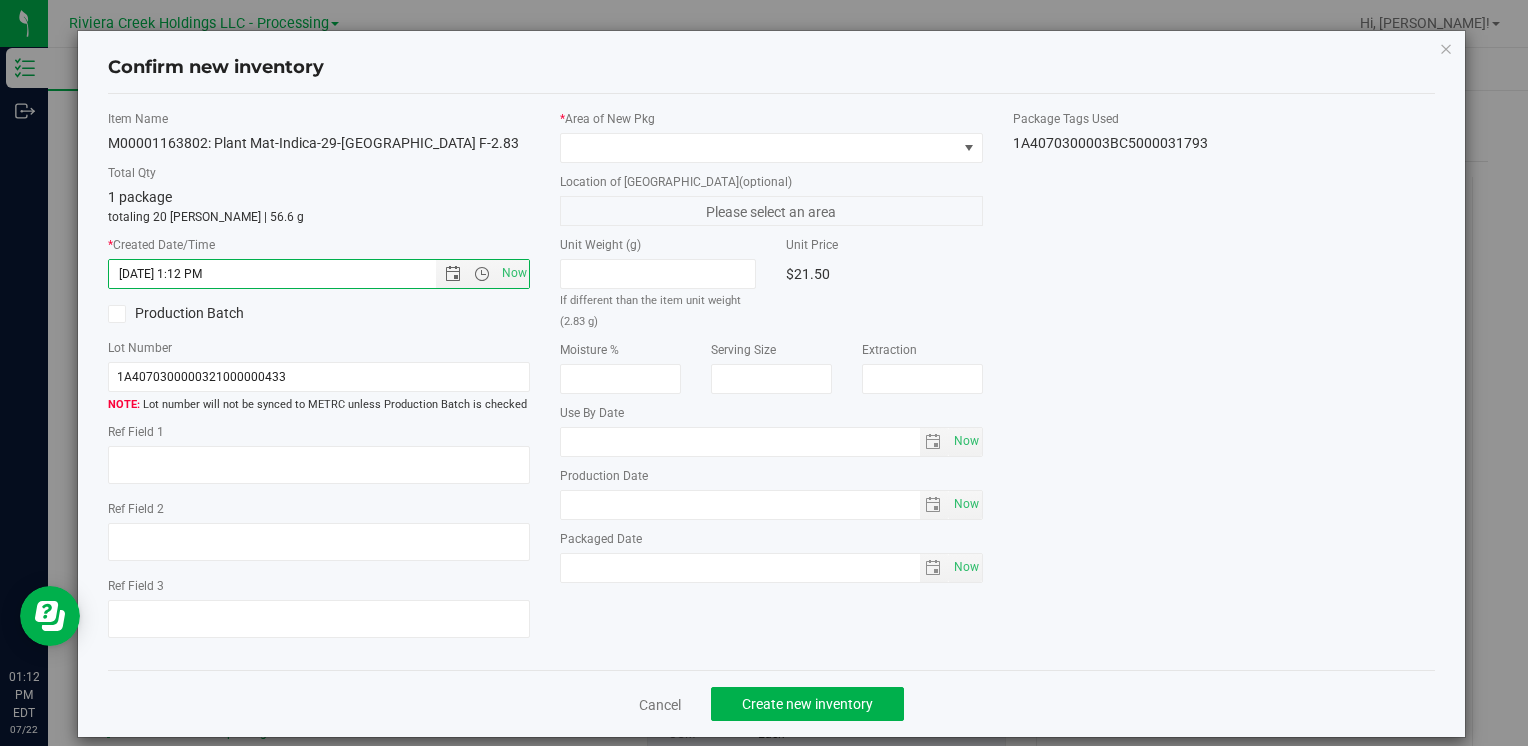 click on "*
Area of [GEOGRAPHIC_DATA]" at bounding box center (771, 136) 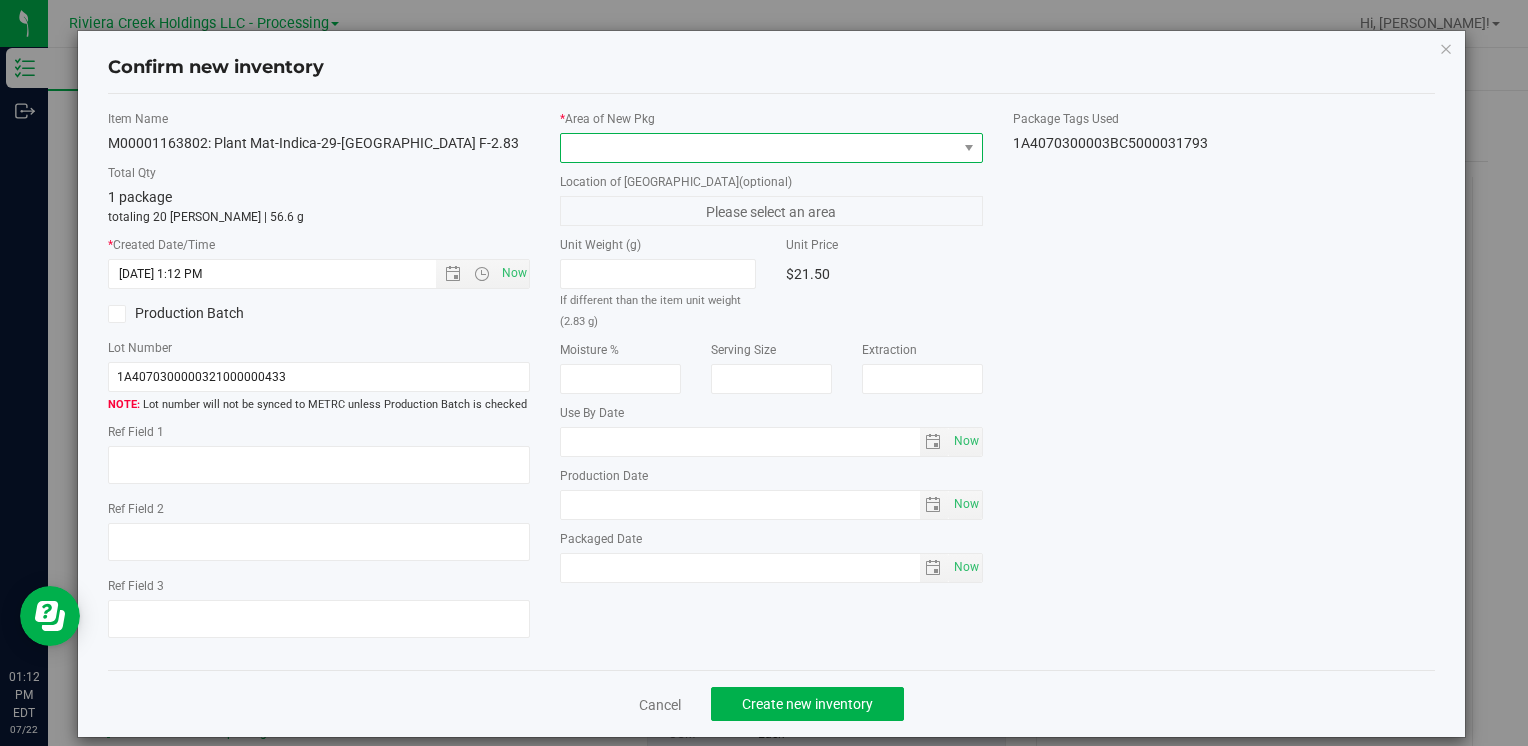 click at bounding box center (758, 148) 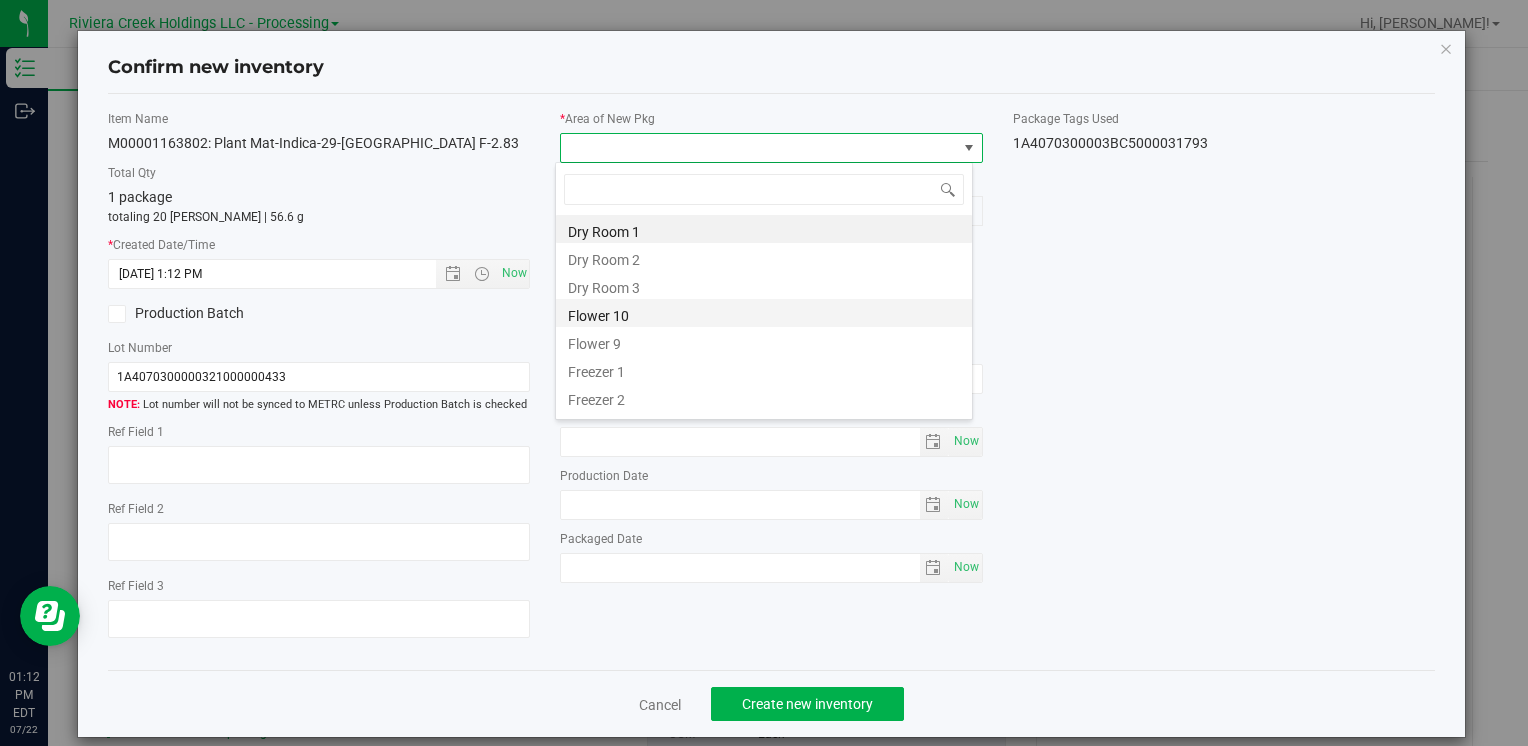 click on "Flower 10" at bounding box center (764, 313) 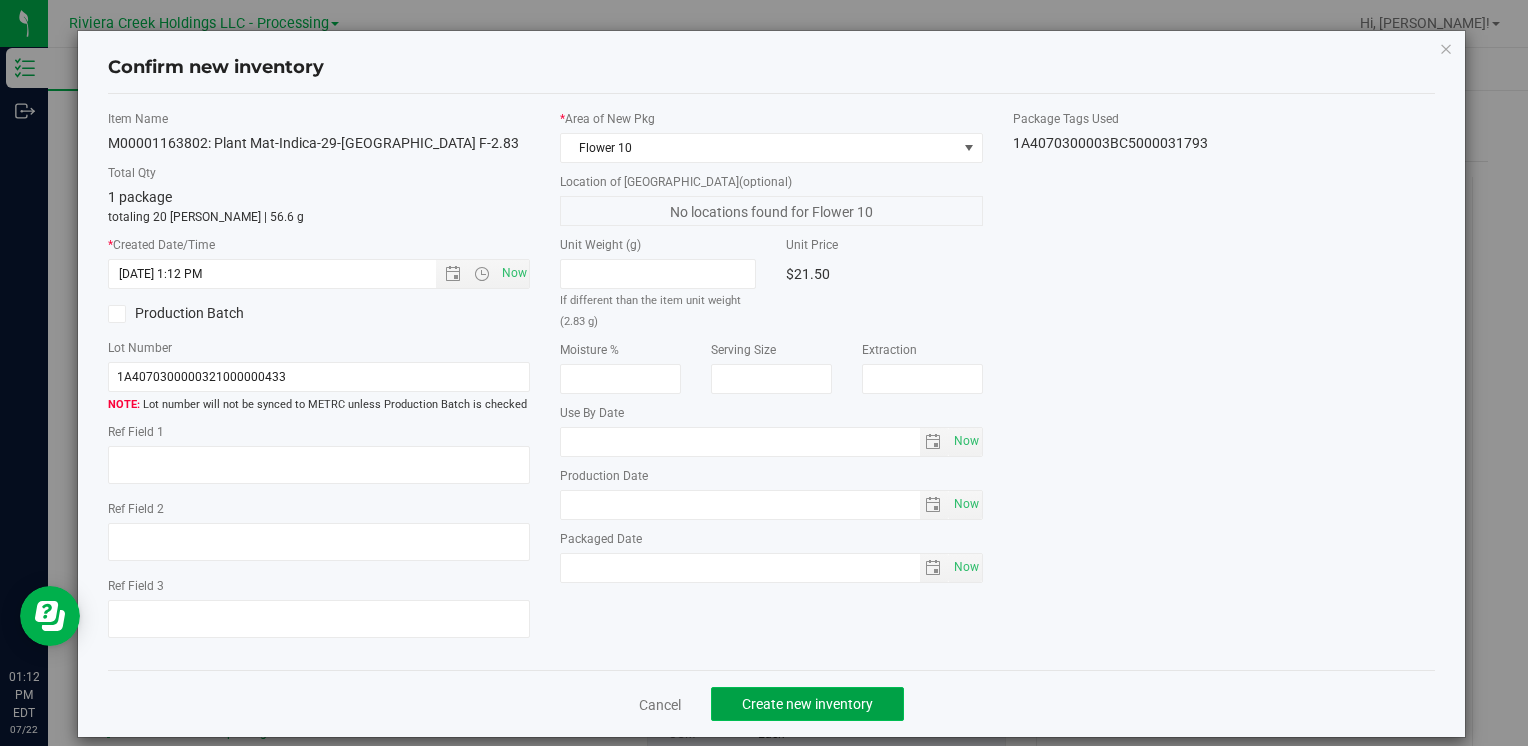 click on "Create new inventory" 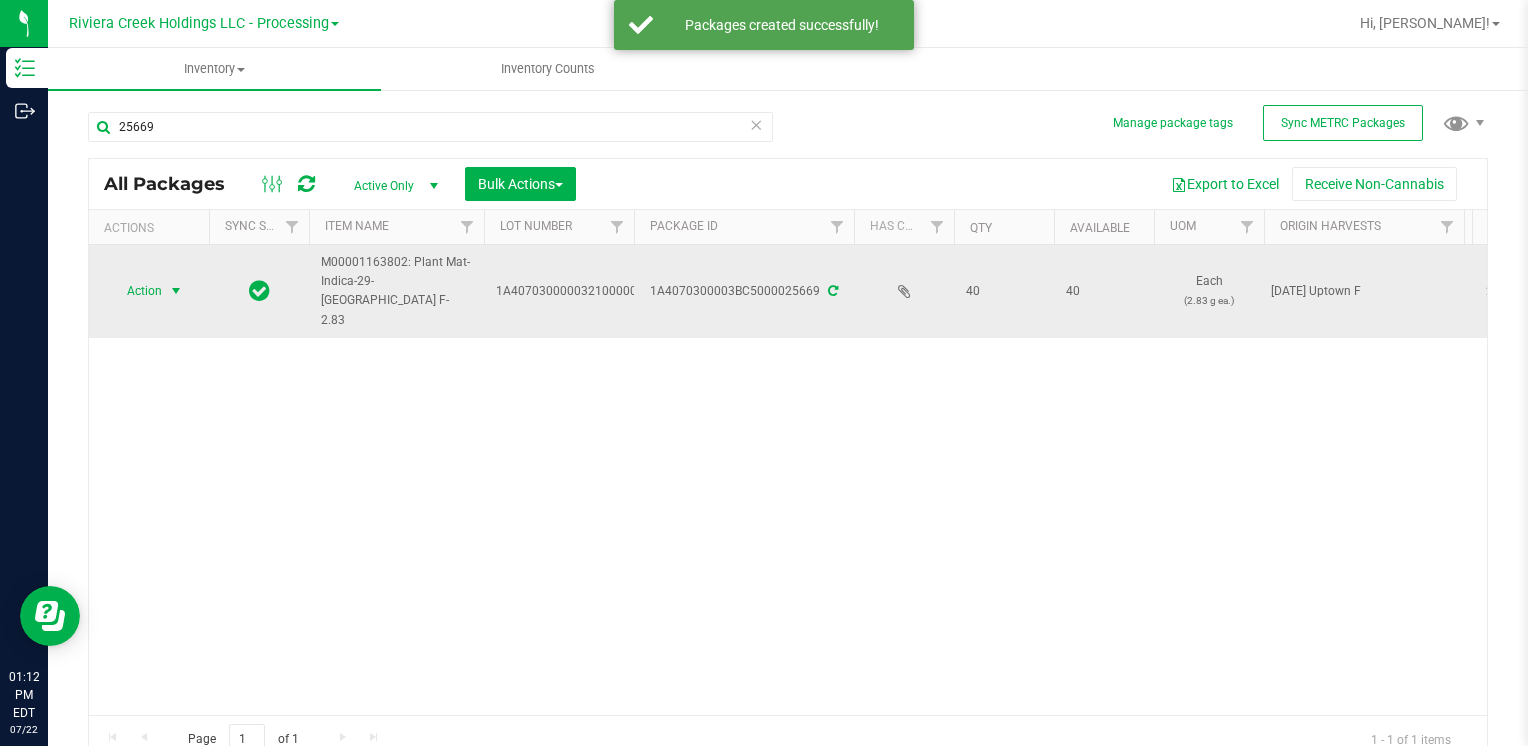 click on "Action" at bounding box center (136, 291) 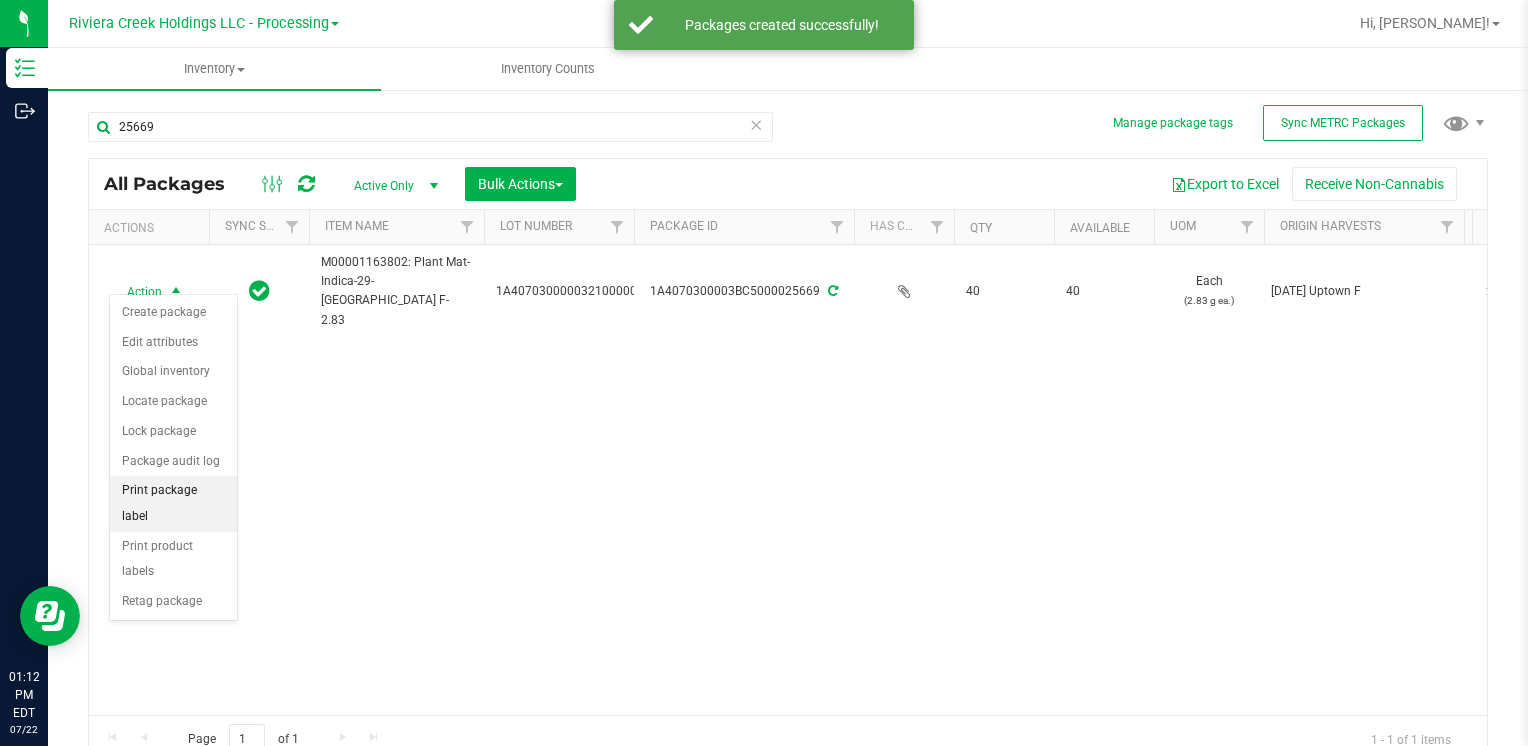 click on "Print package label" at bounding box center [173, 503] 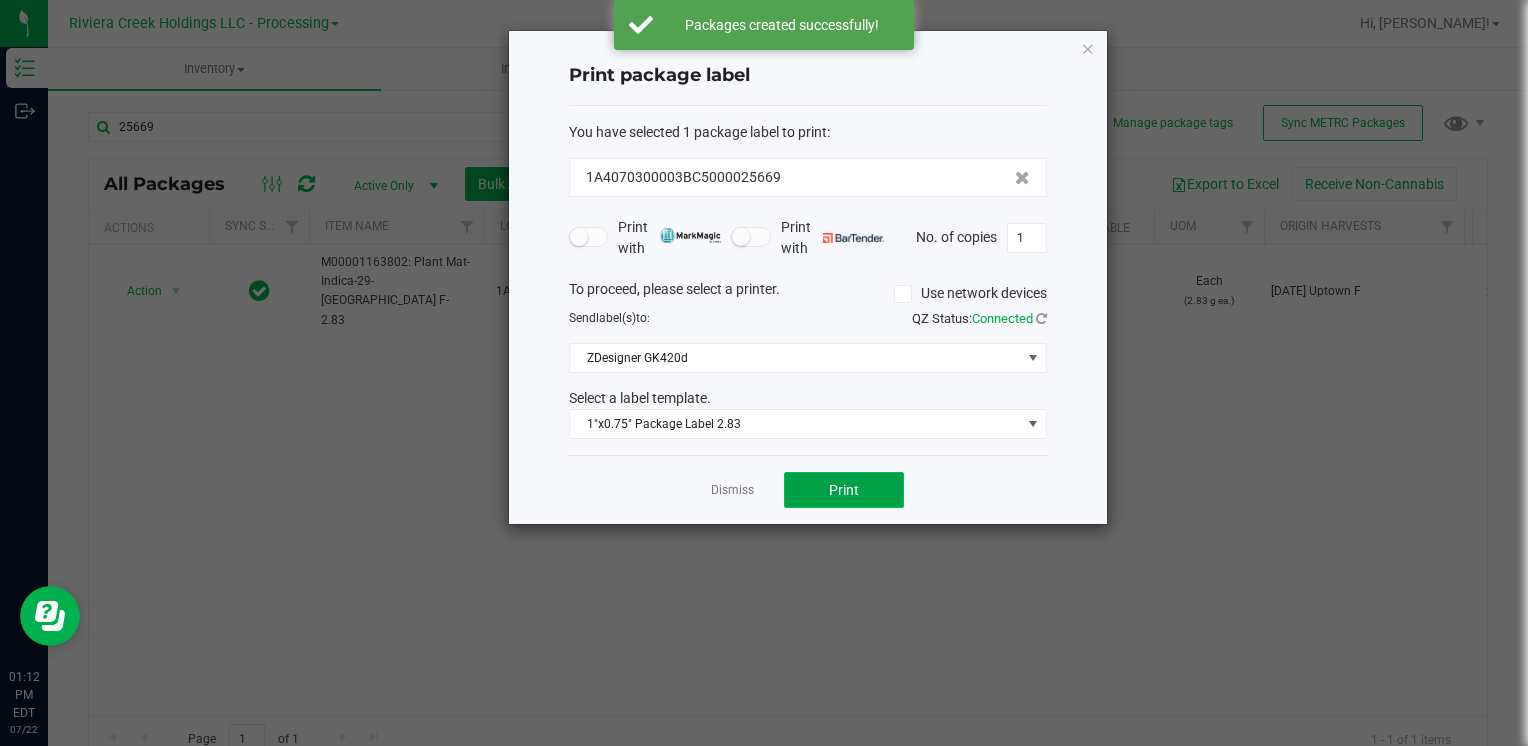 click on "Print" 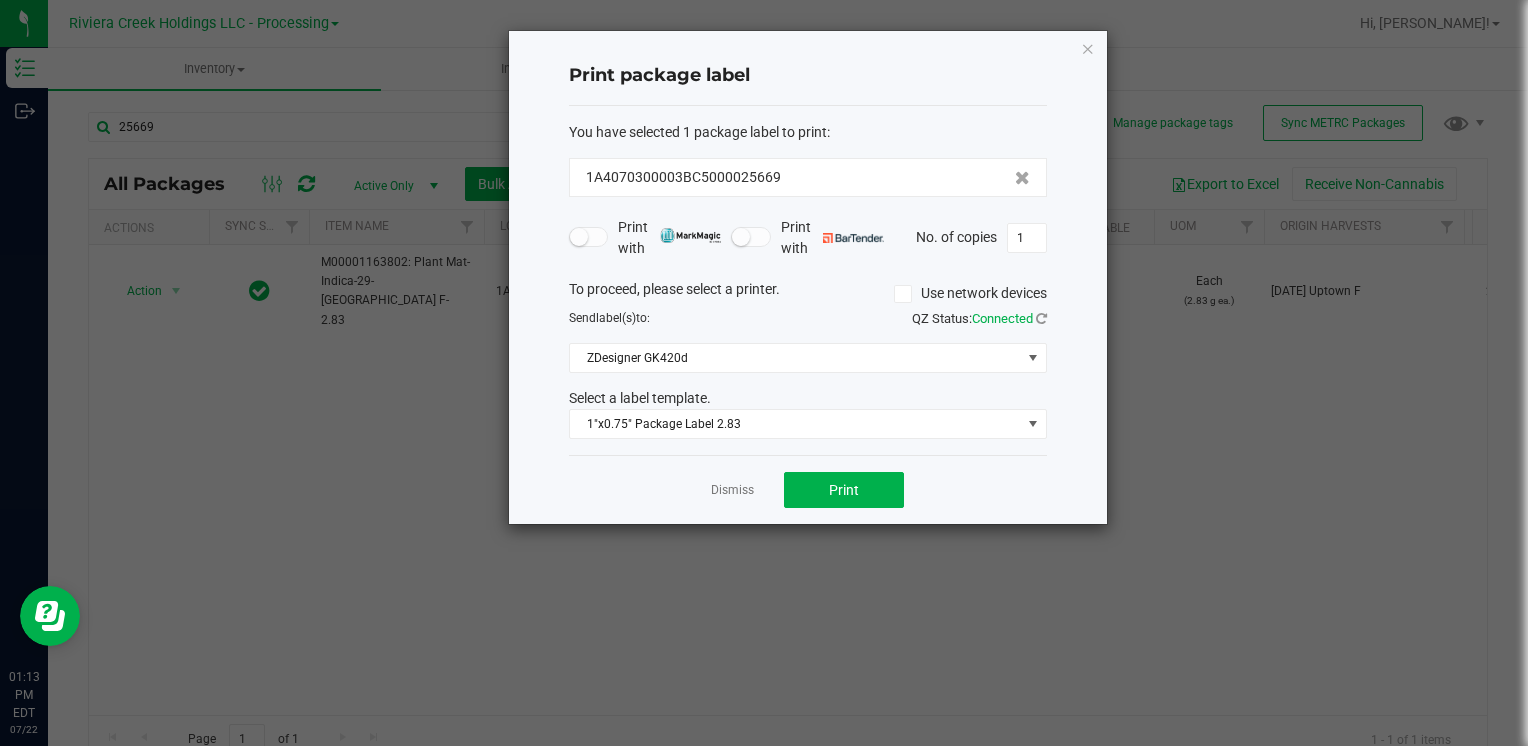 click 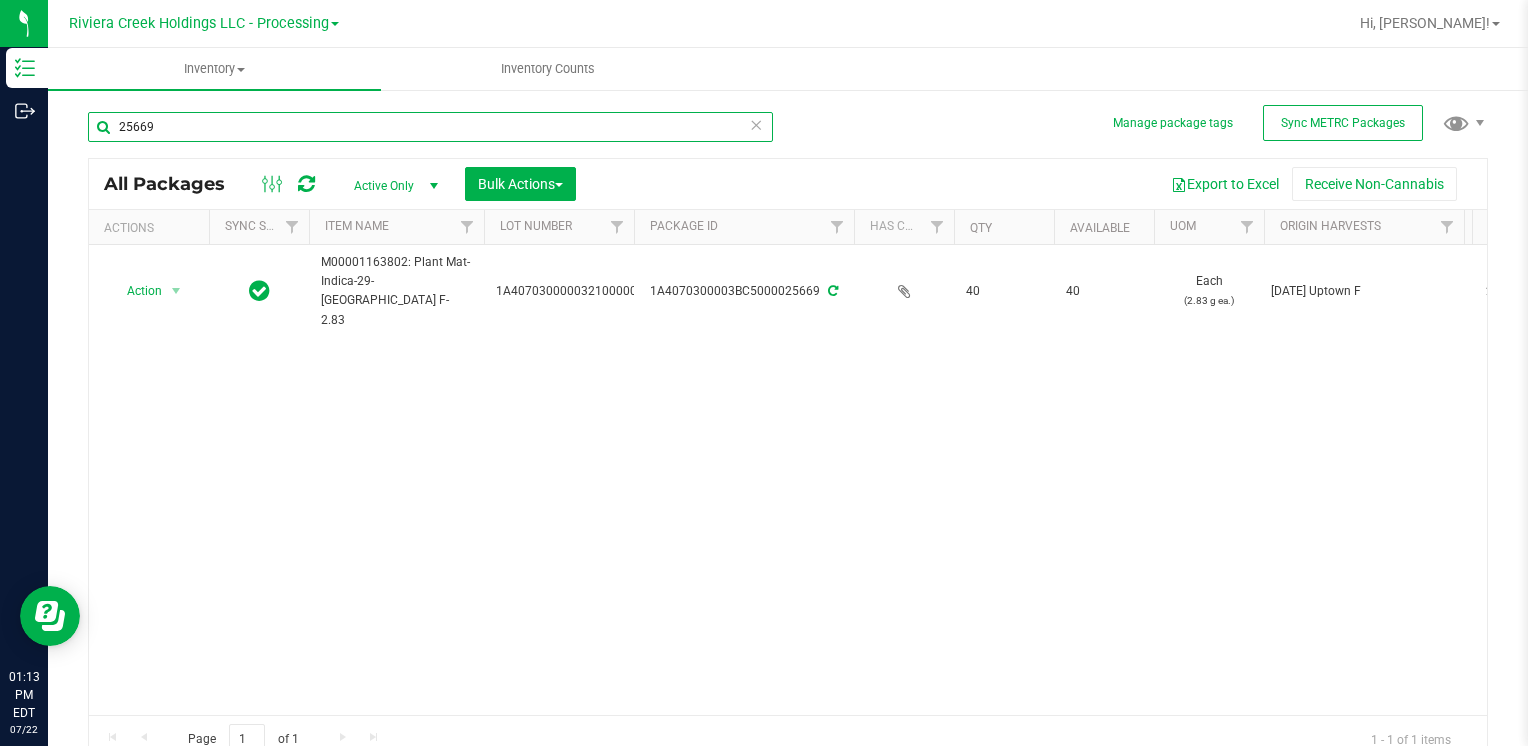 click on "25669" at bounding box center [430, 127] 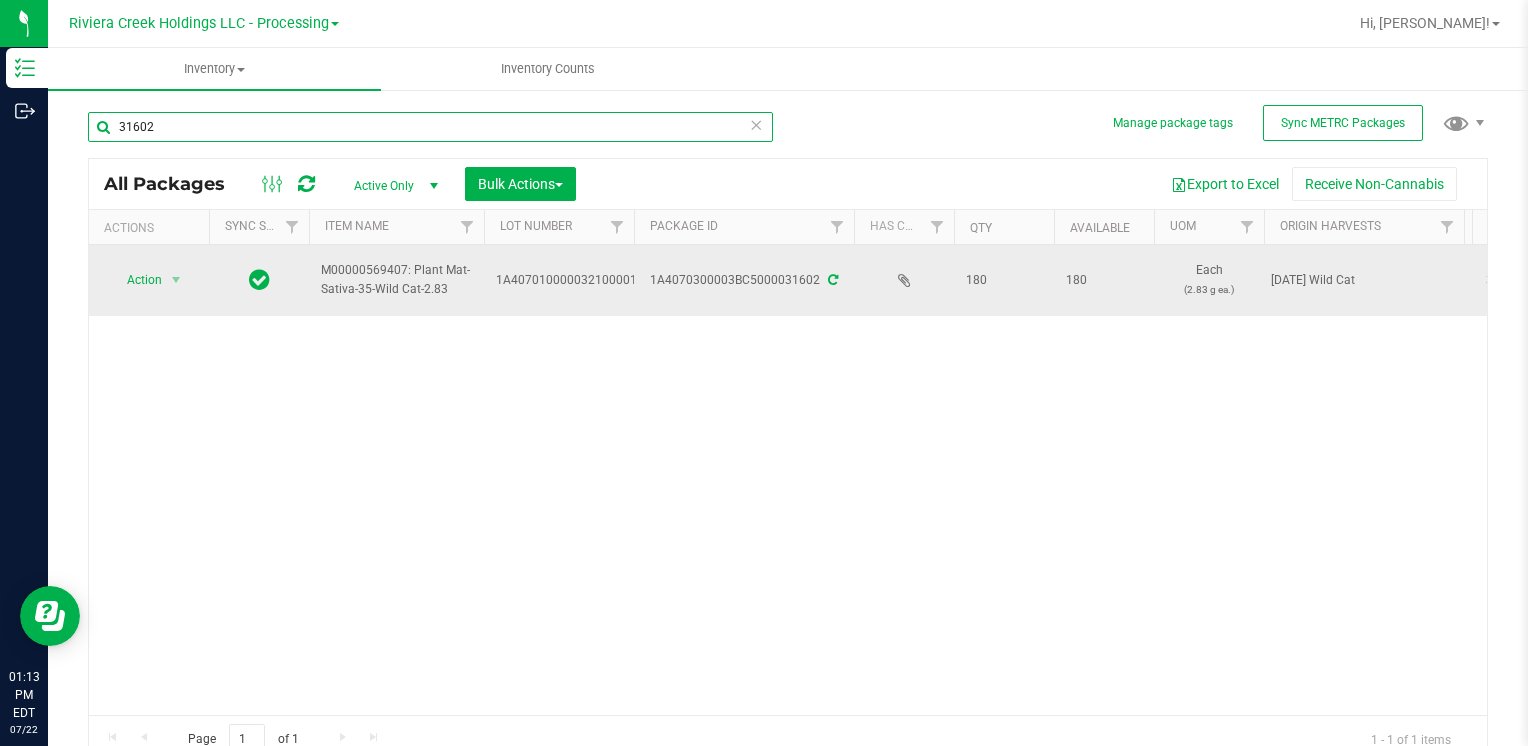 type on "31602" 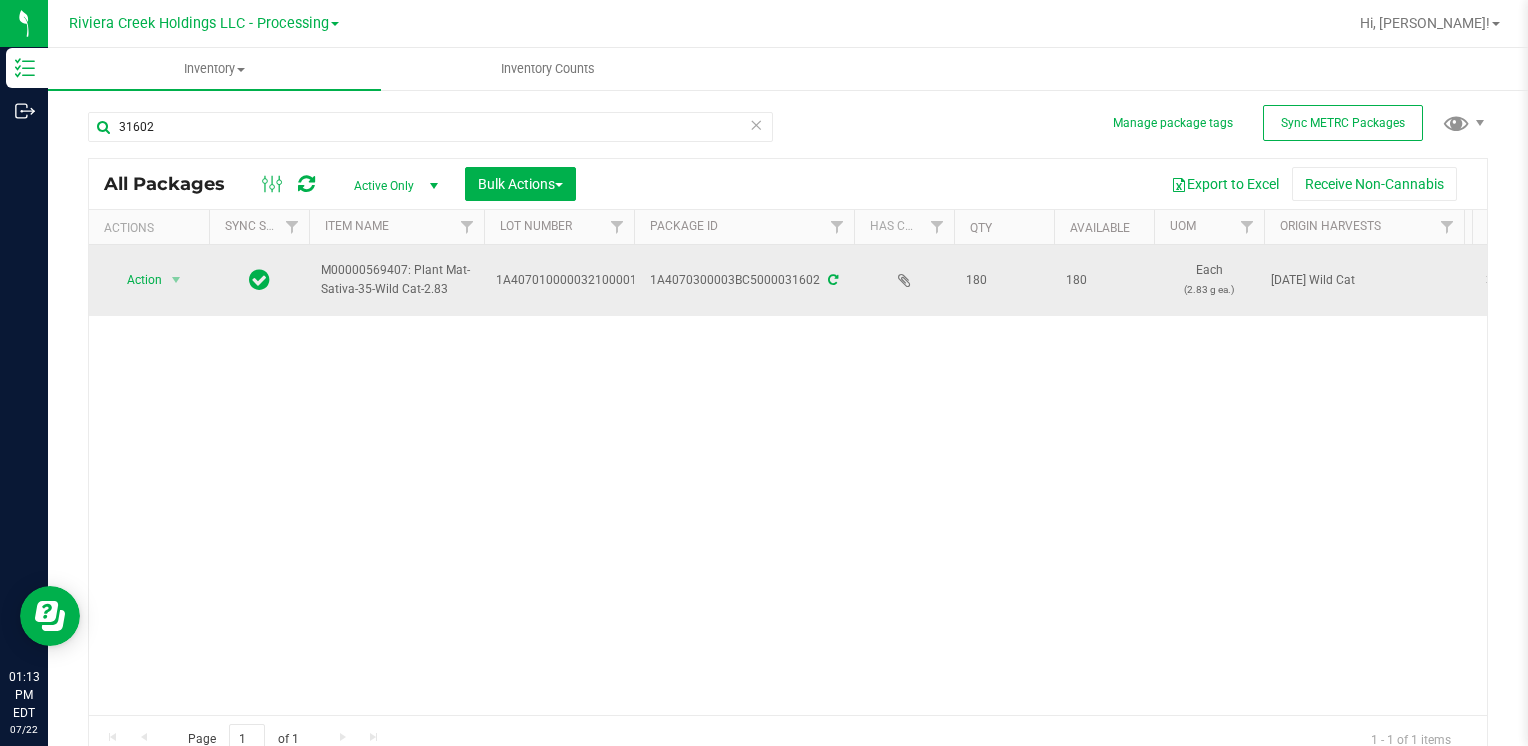click on "Action" at bounding box center [136, 280] 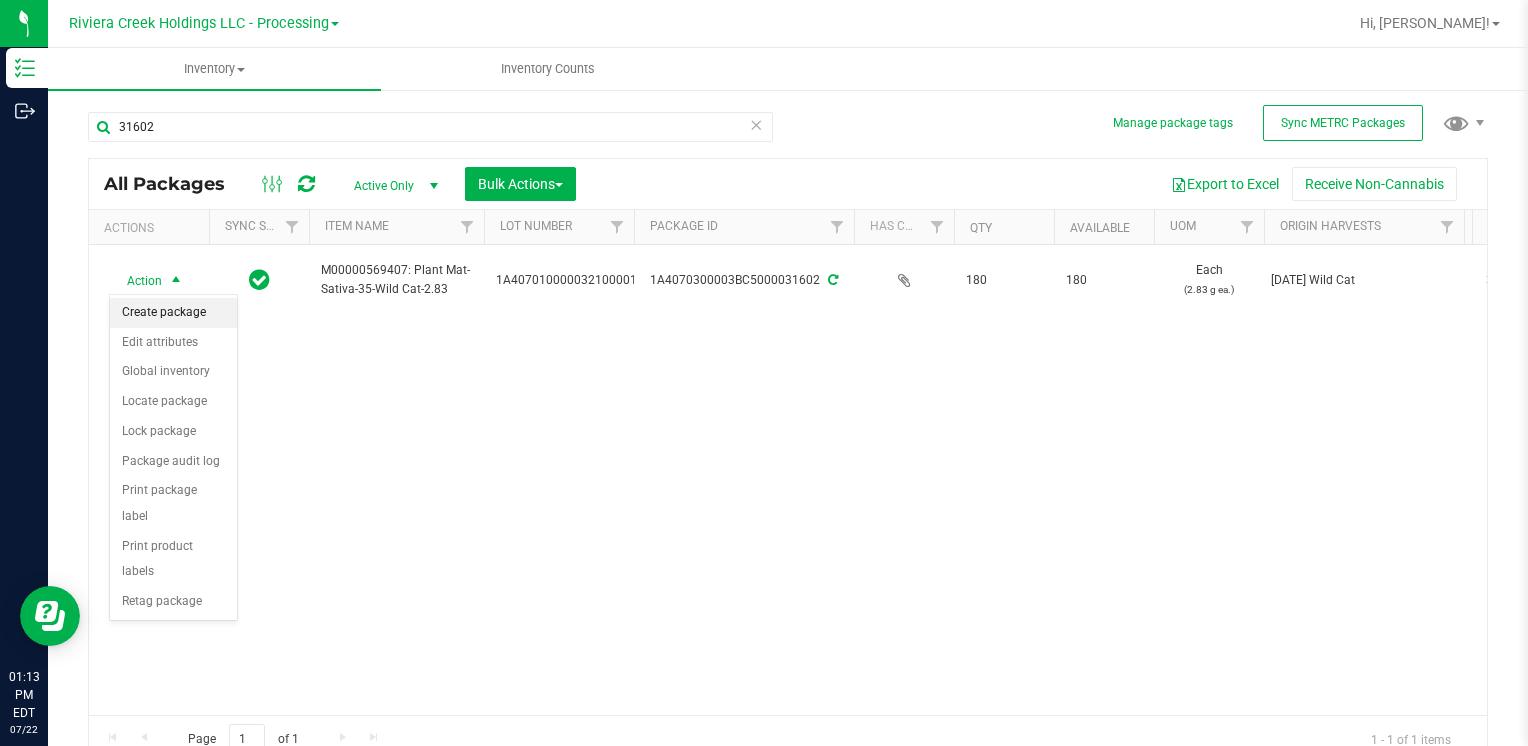 click on "Create package" at bounding box center (173, 313) 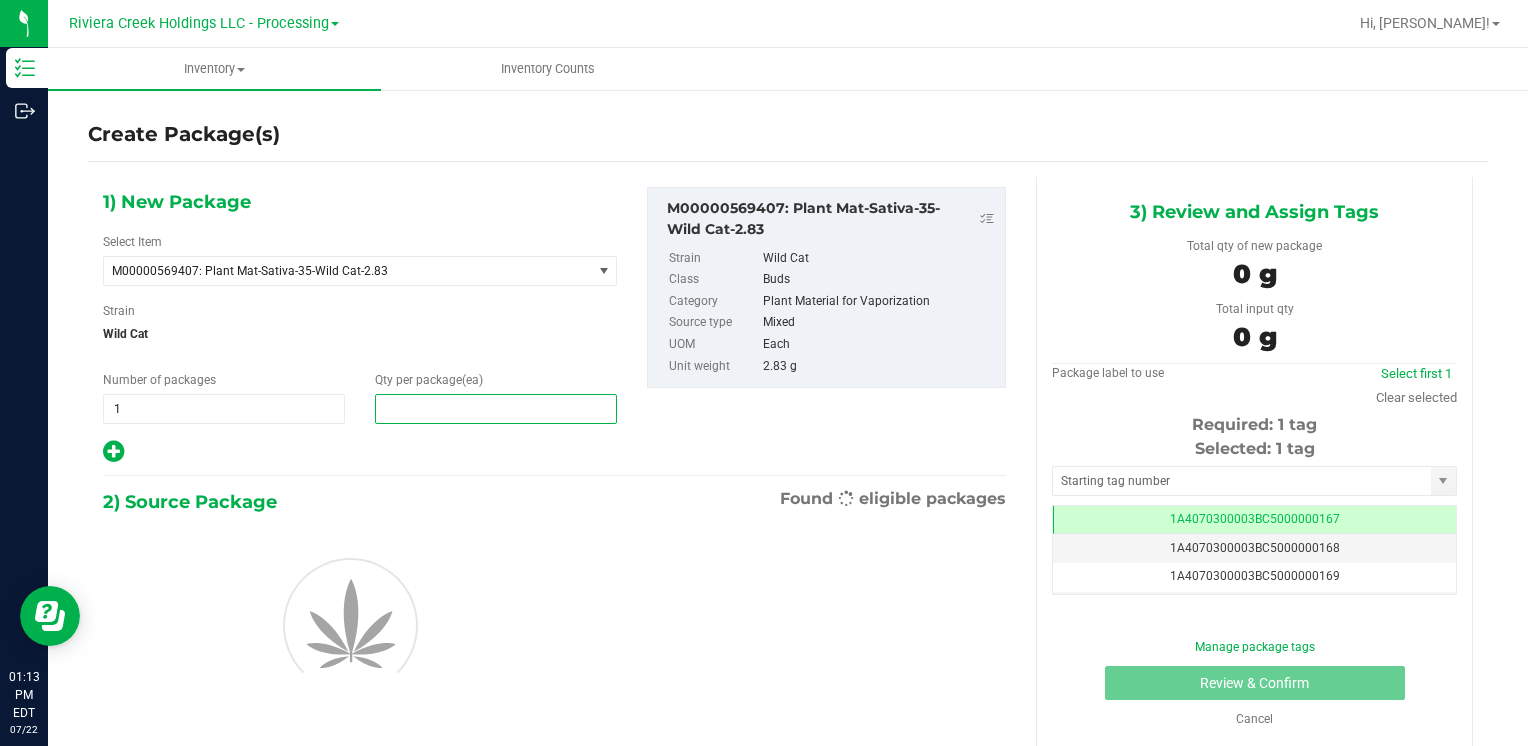 click at bounding box center [496, 409] 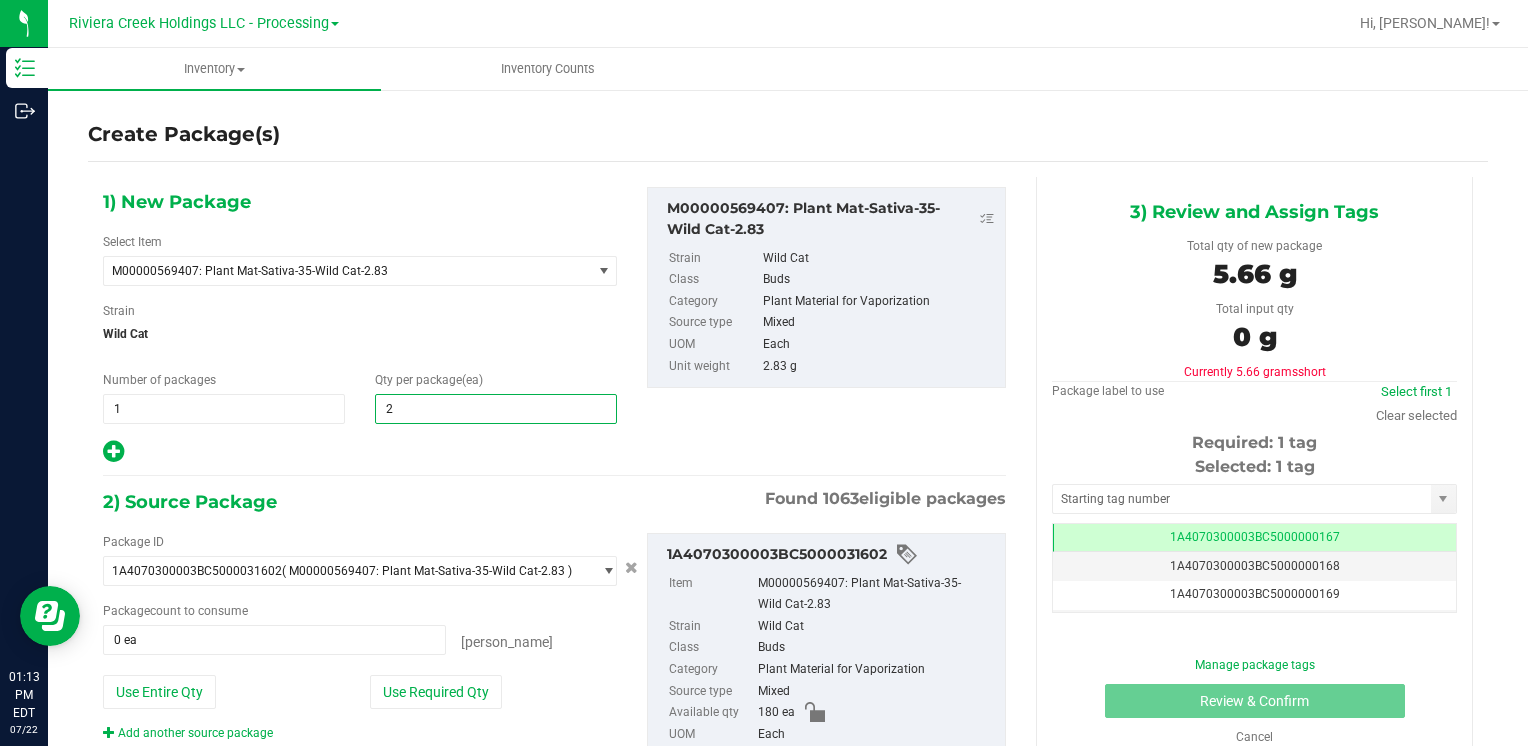 type on "20" 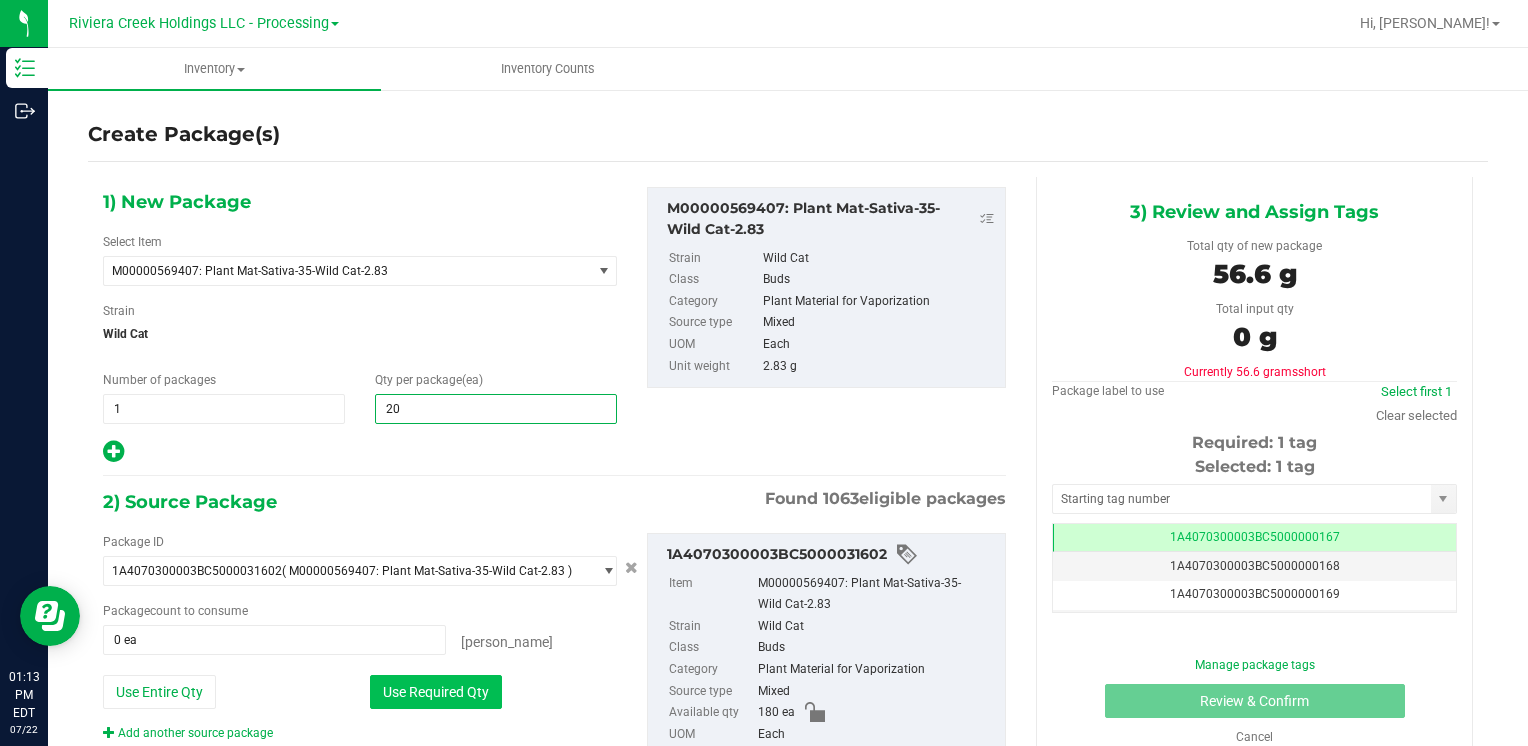 type on "20" 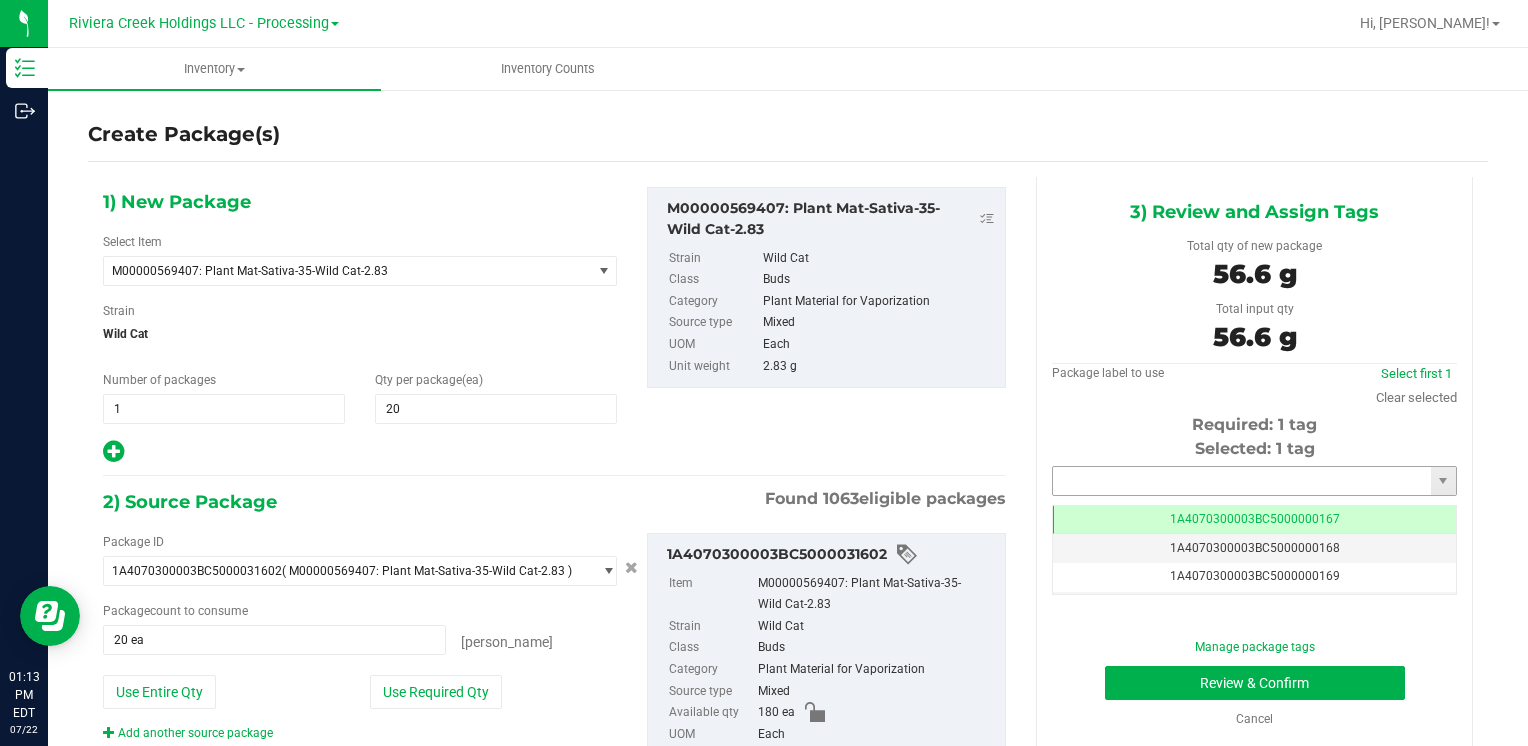 click at bounding box center (1242, 481) 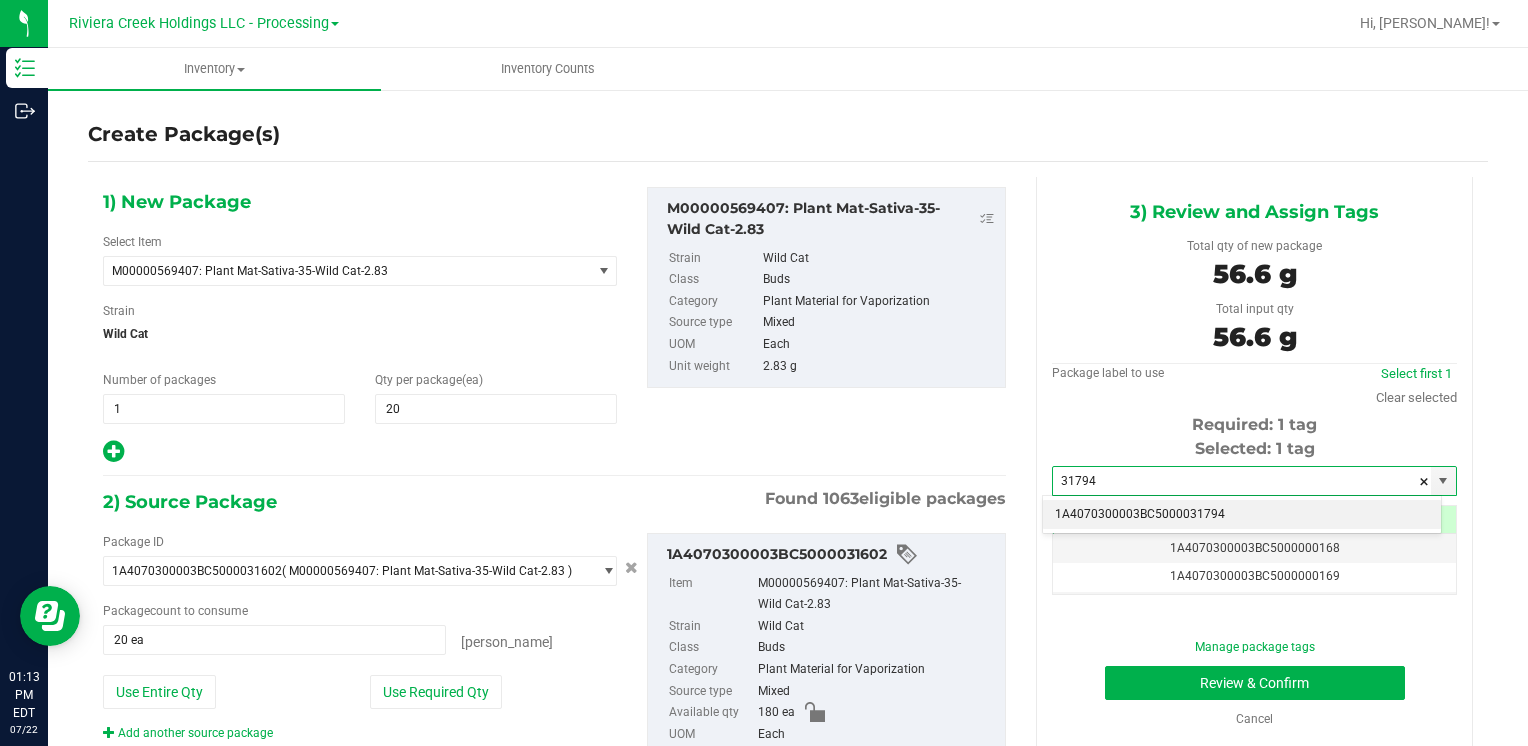 click on "1A4070300003BC5000031794" at bounding box center (1242, 515) 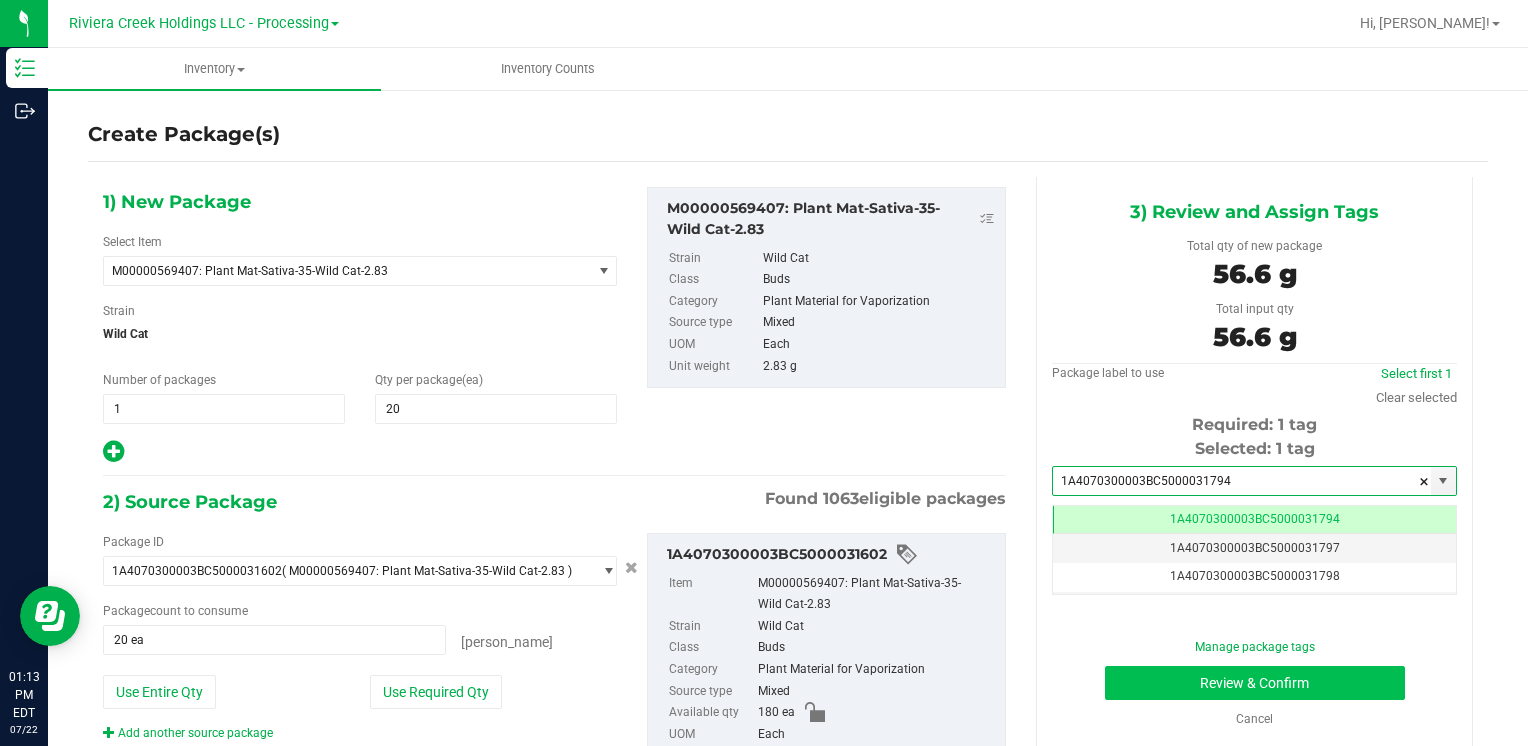 type on "1A4070300003BC5000031794" 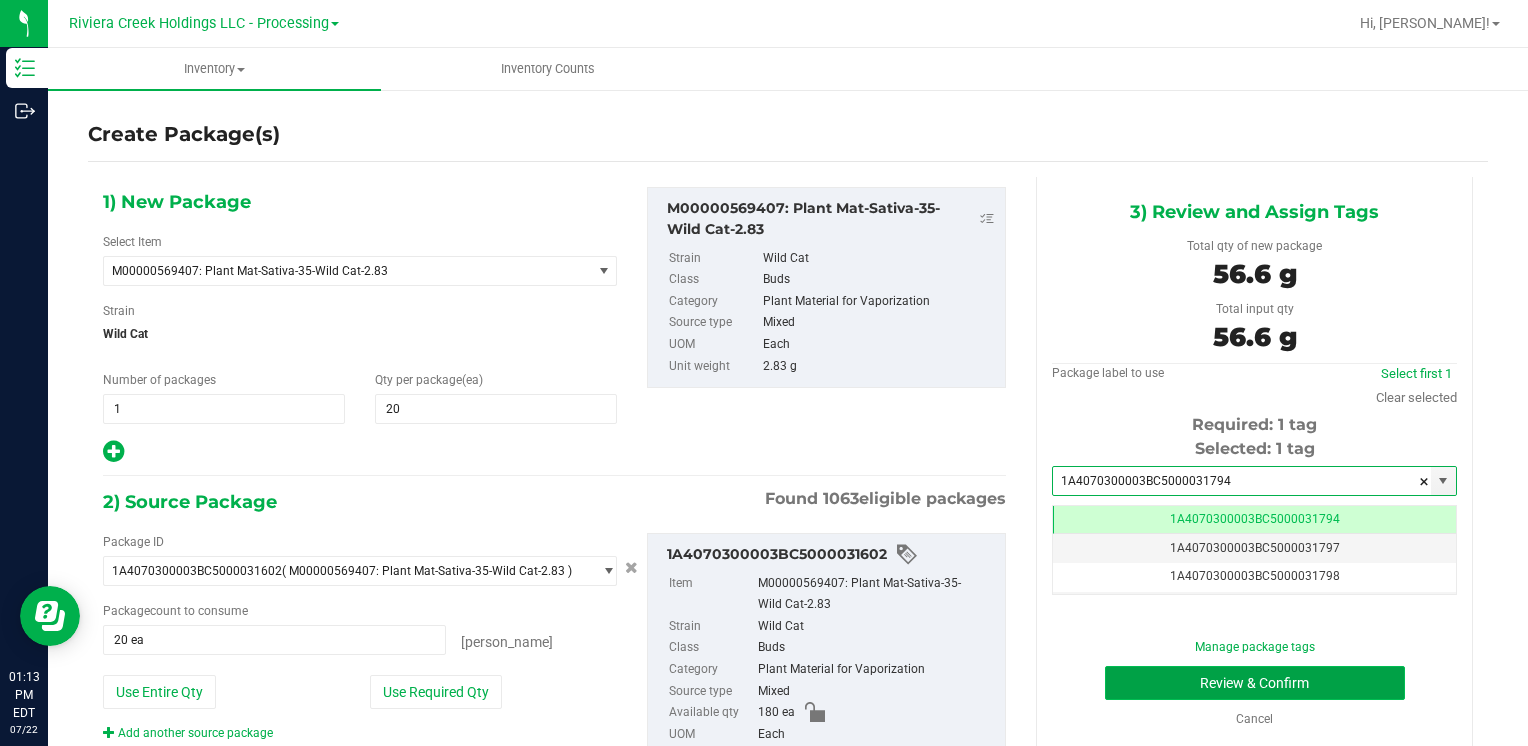 click on "Review & Confirm" at bounding box center (1255, 683) 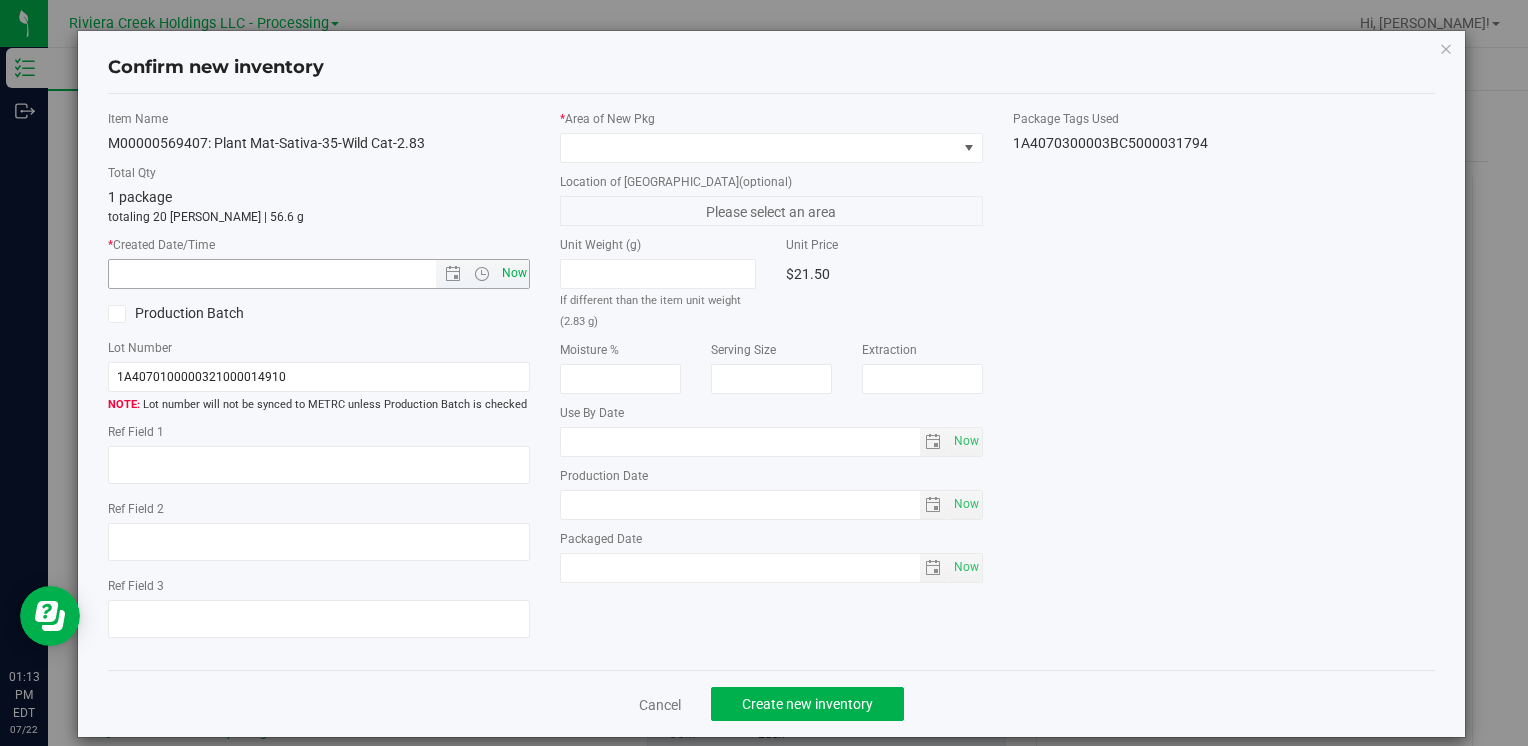 click on "Now" at bounding box center [514, 273] 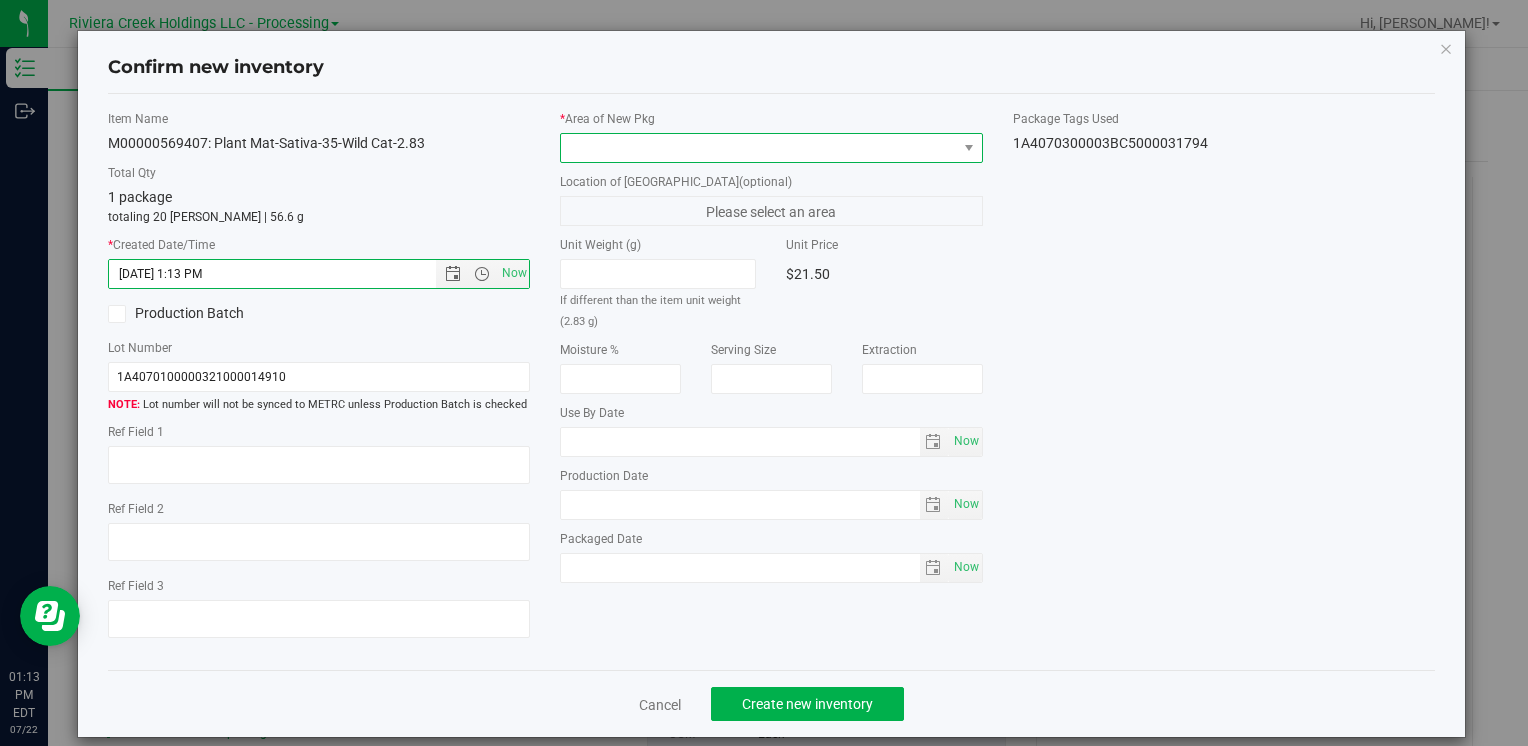 click at bounding box center [758, 148] 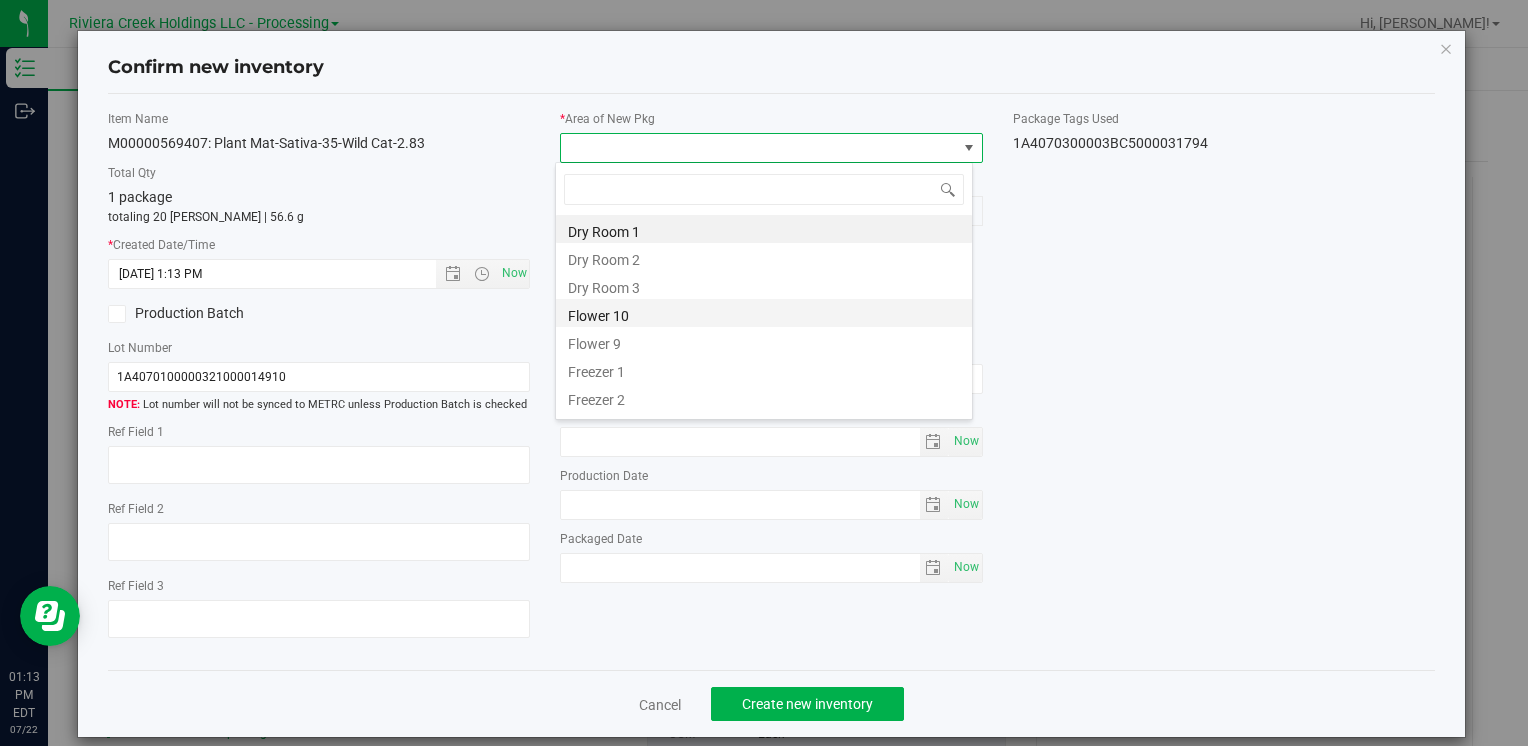 click on "Flower 10" at bounding box center [764, 313] 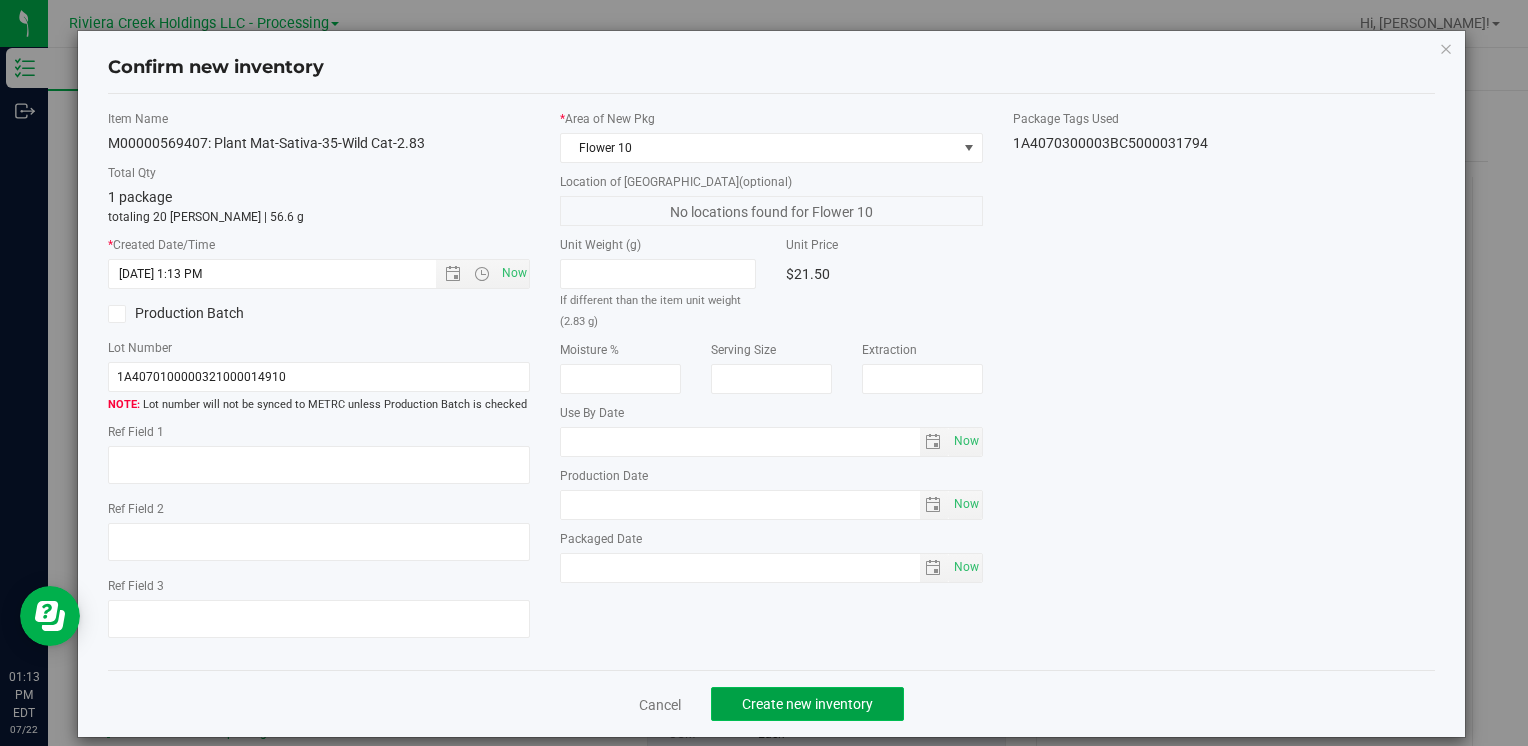 click on "Create new inventory" 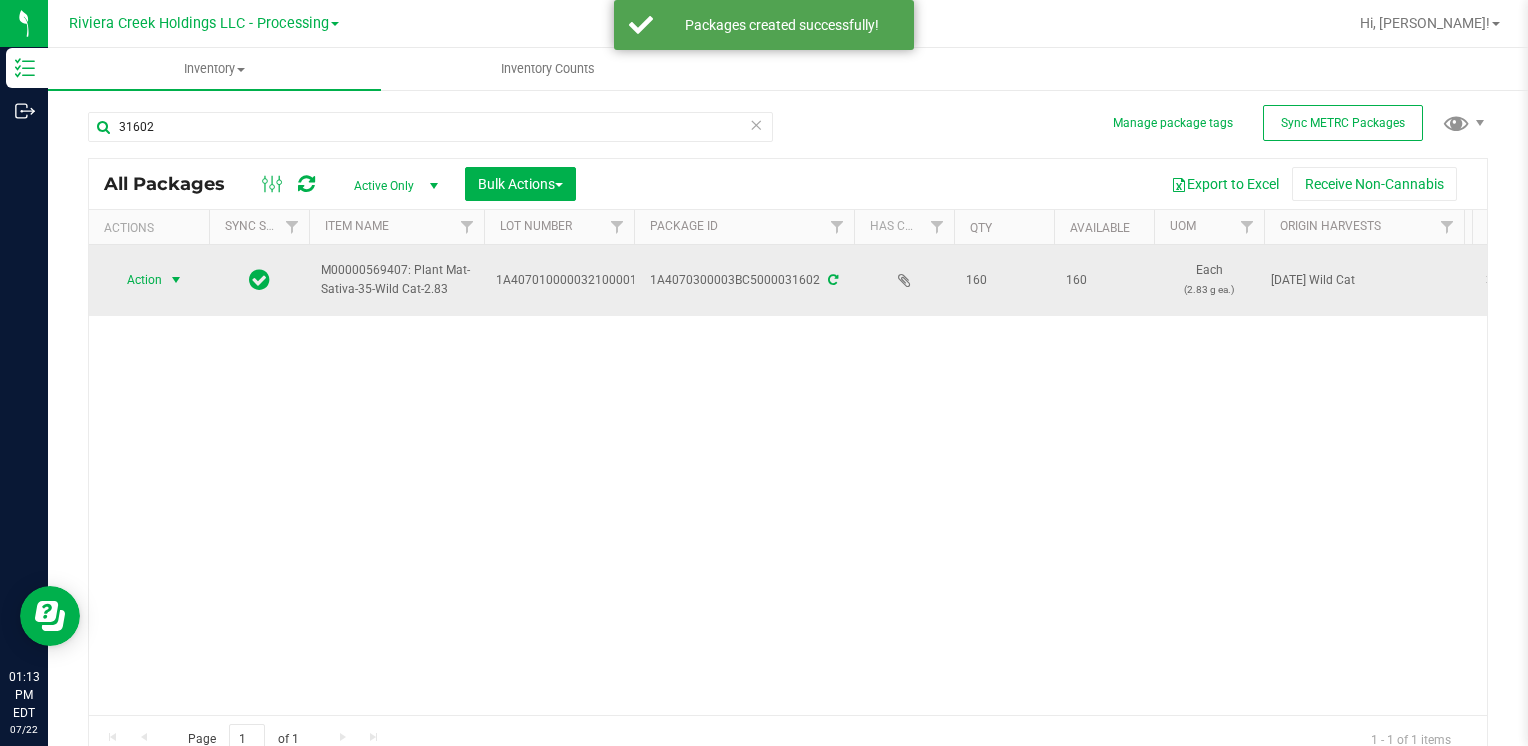 drag, startPoint x: 157, startPoint y: 267, endPoint x: 167, endPoint y: 276, distance: 13.453624 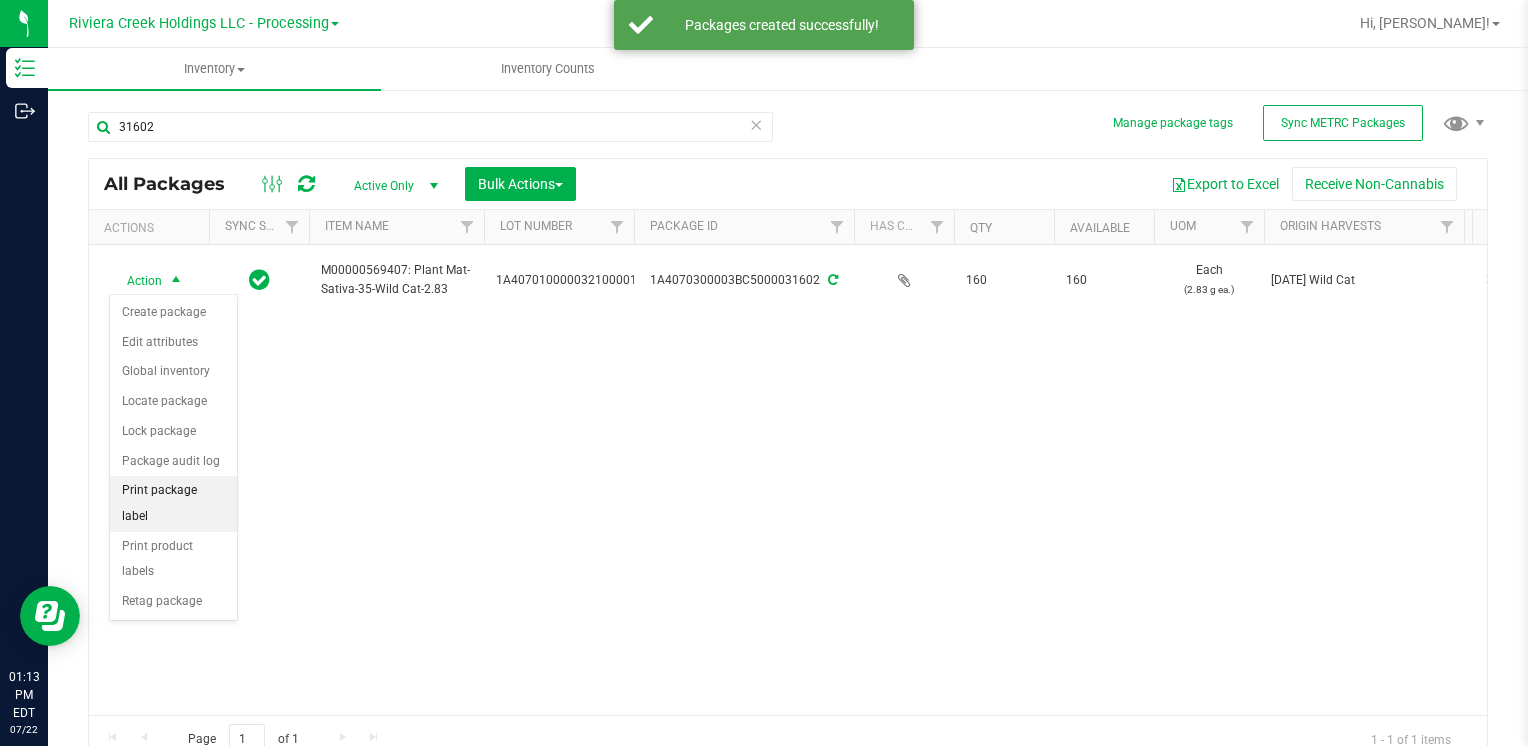 click on "Print package label" at bounding box center (173, 503) 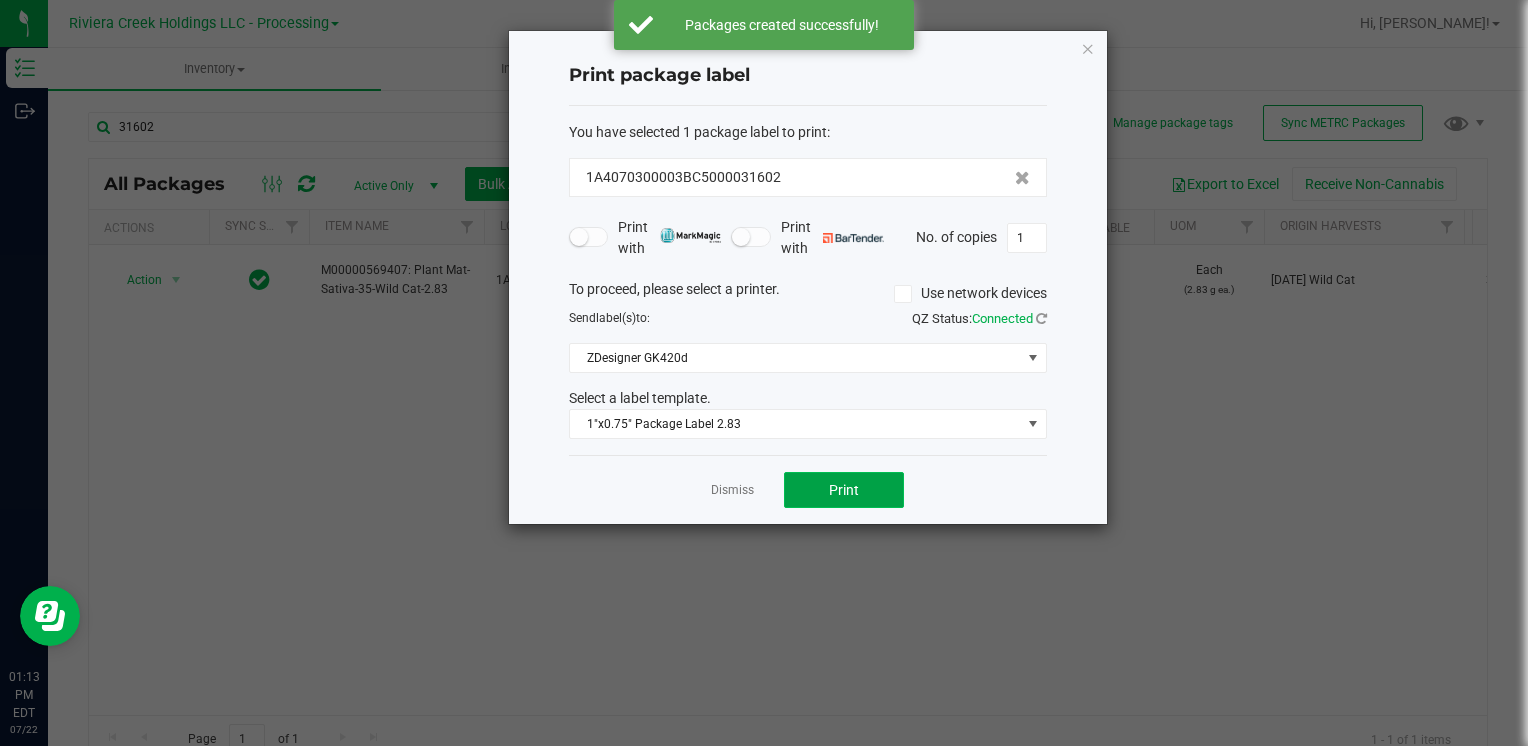 click on "Print" 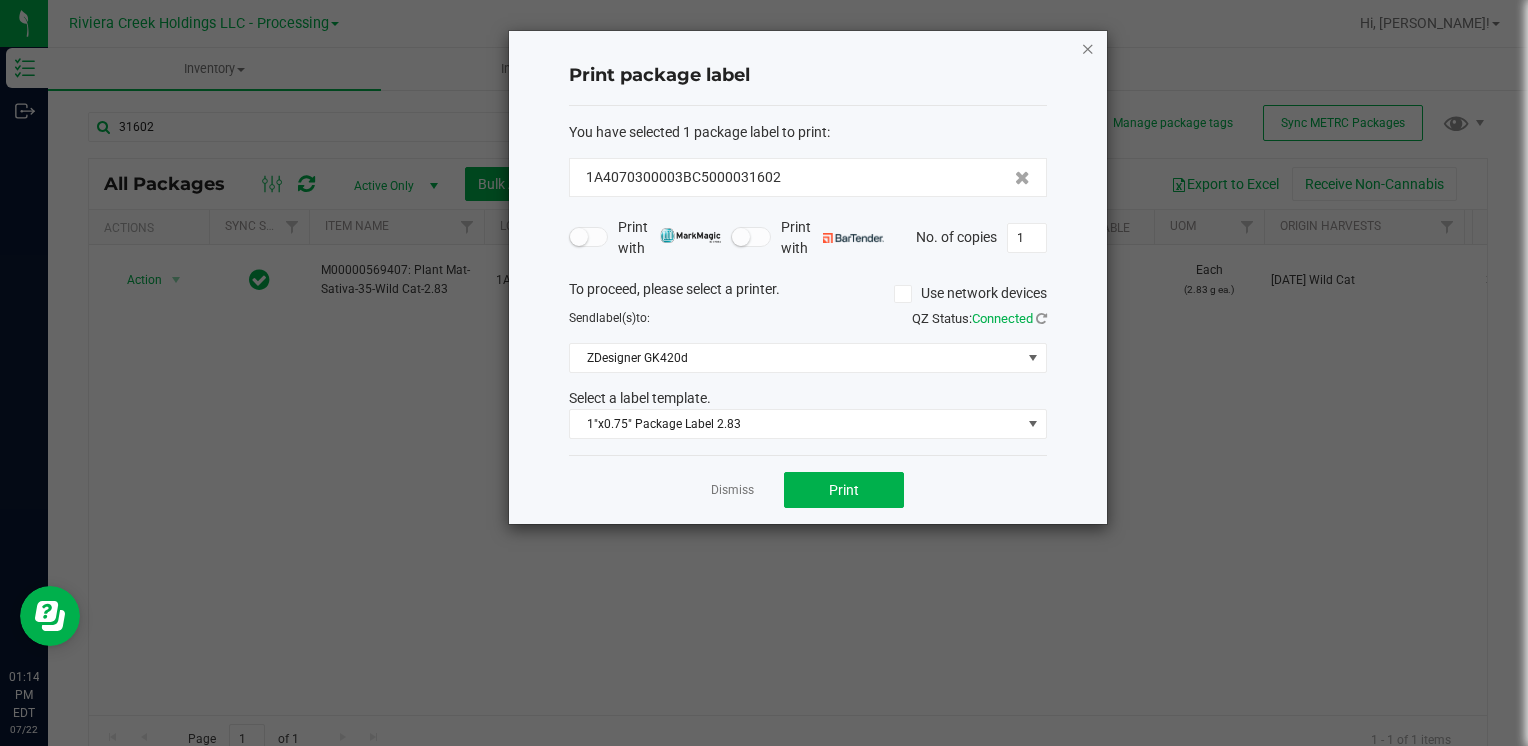 click 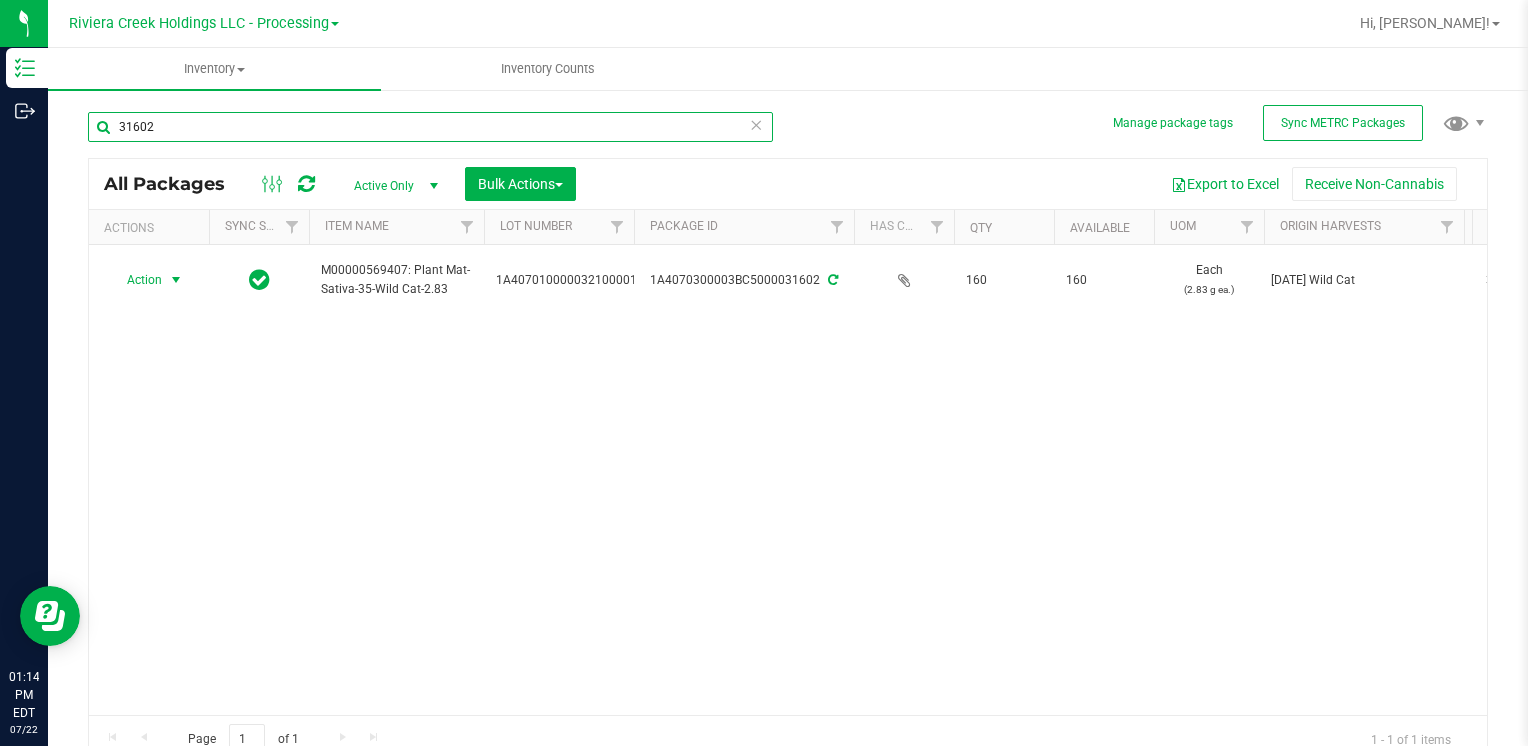 click on "31602" at bounding box center (430, 127) 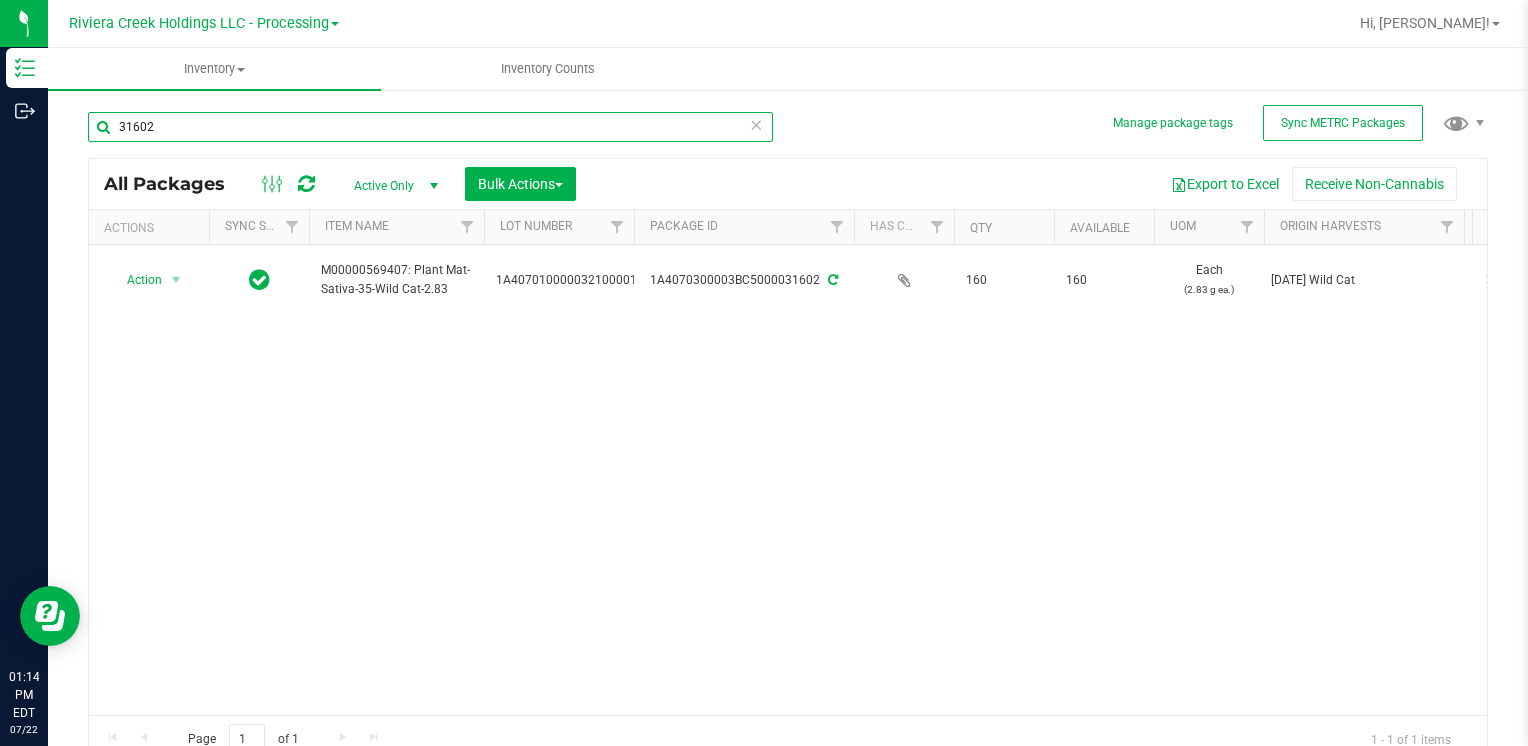 click on "31602" at bounding box center (430, 127) 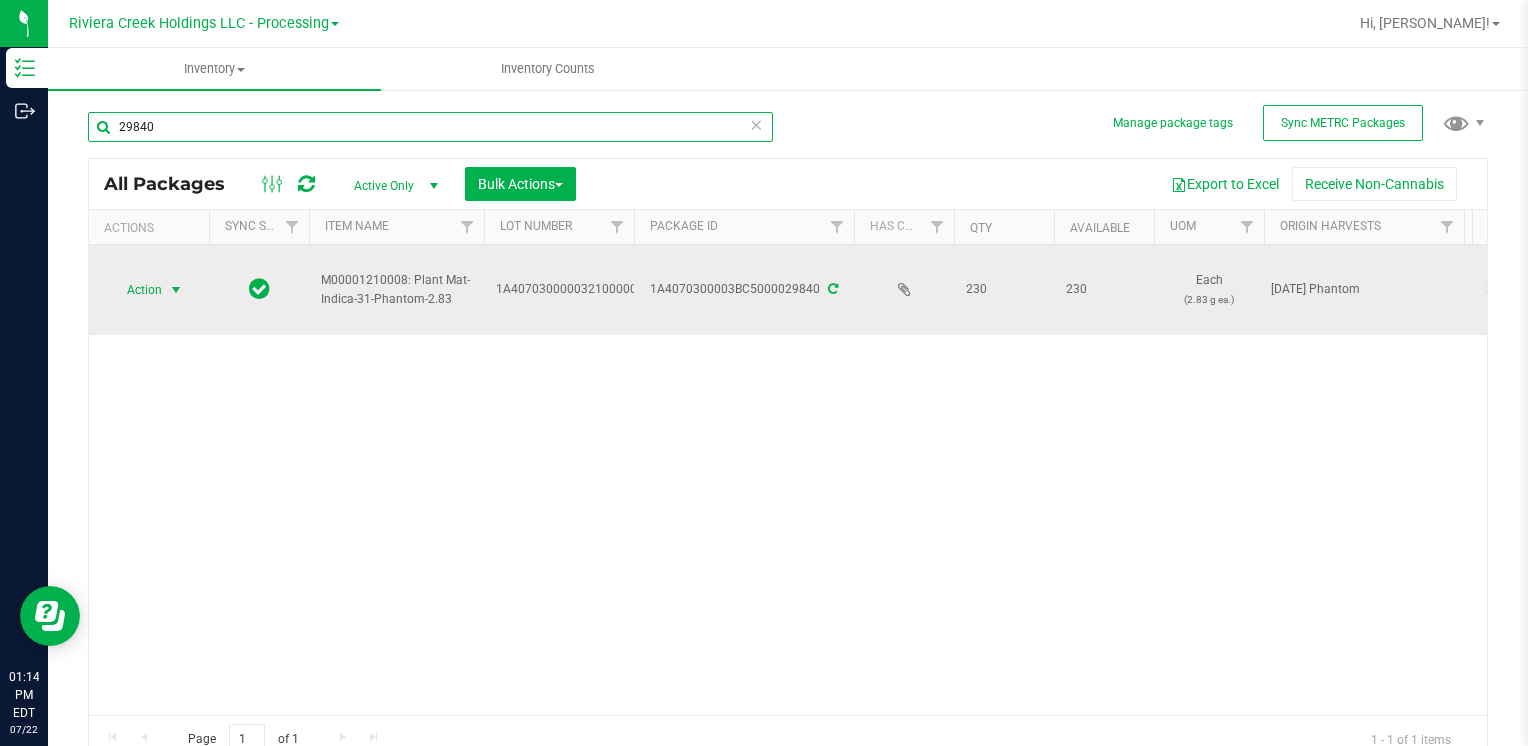 type on "29840" 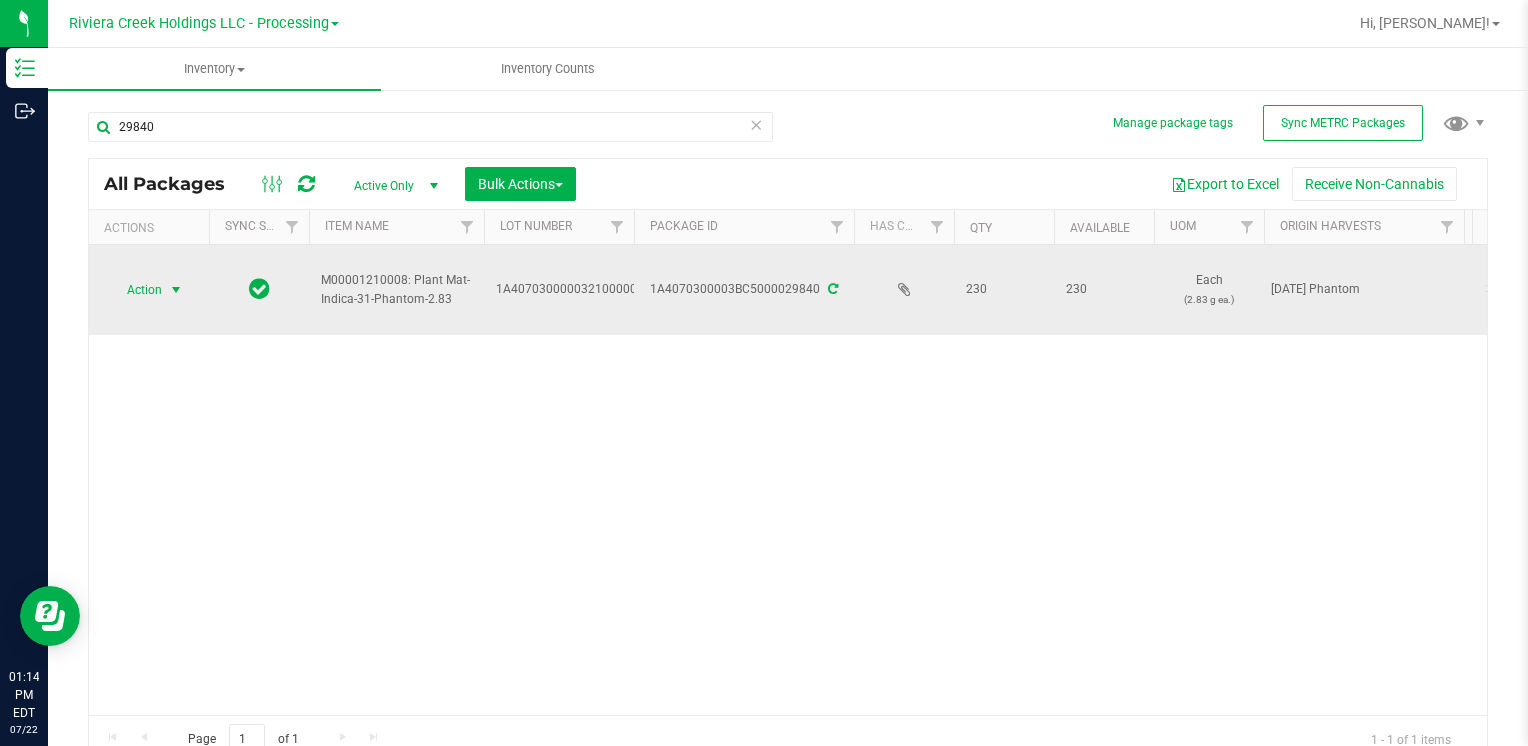 click at bounding box center (176, 290) 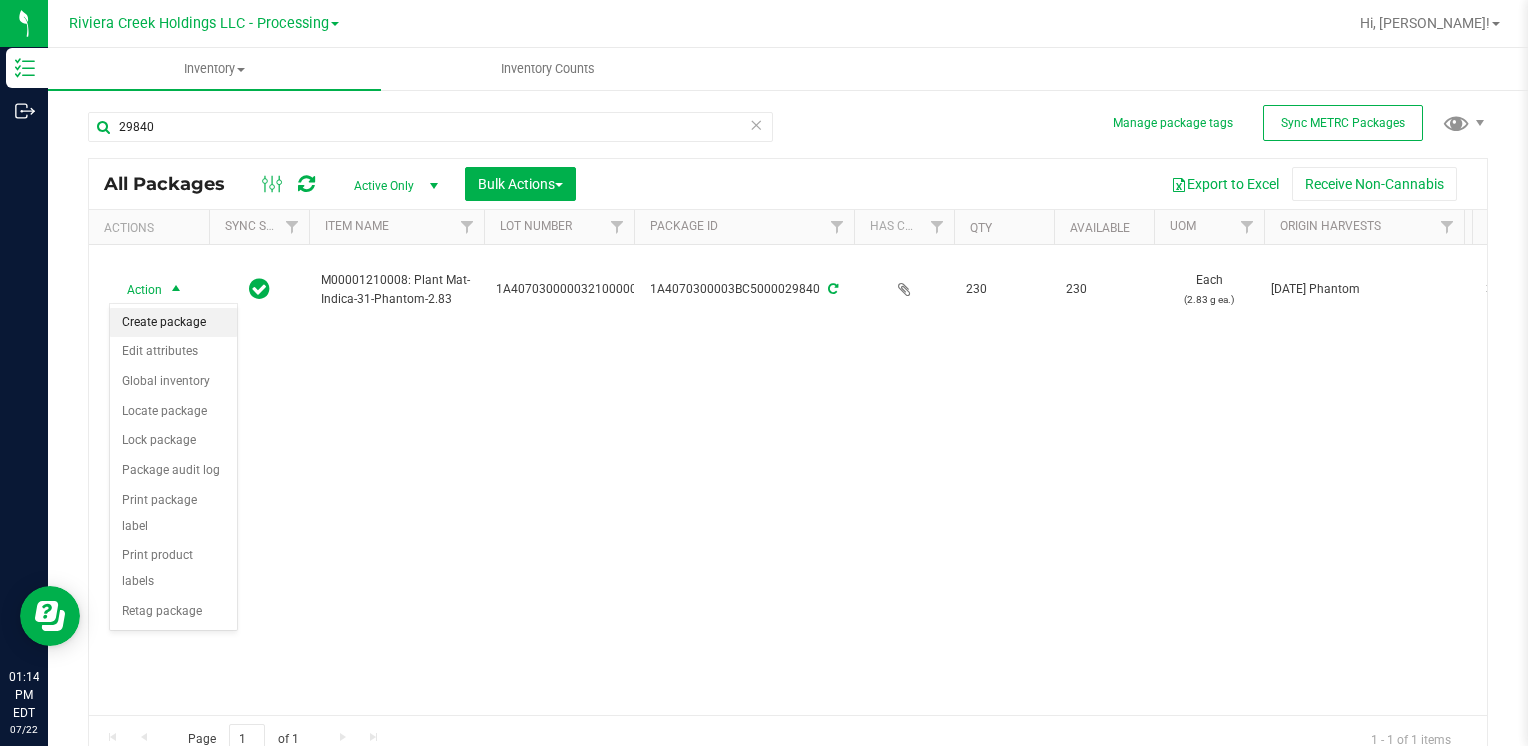 click on "Create package" at bounding box center (173, 323) 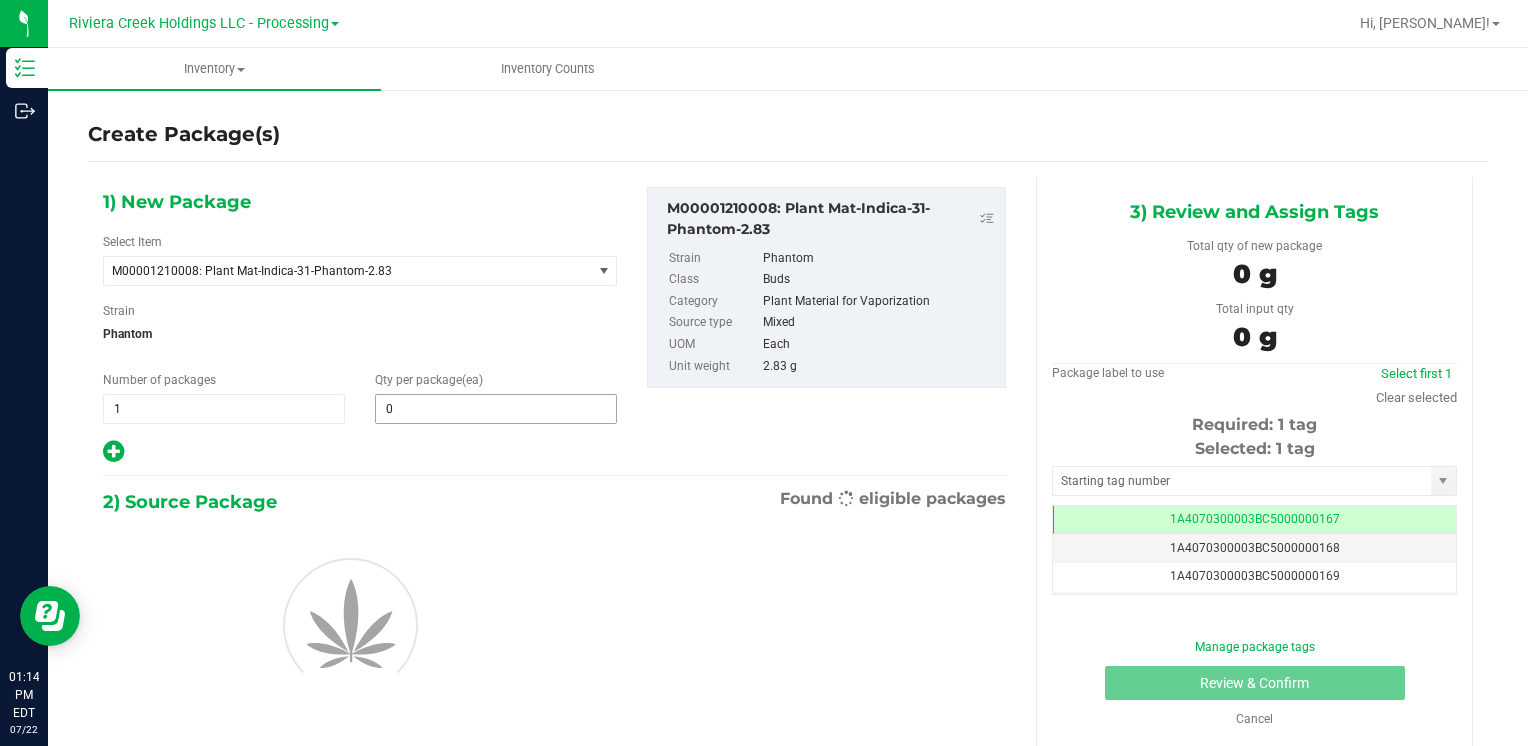 type 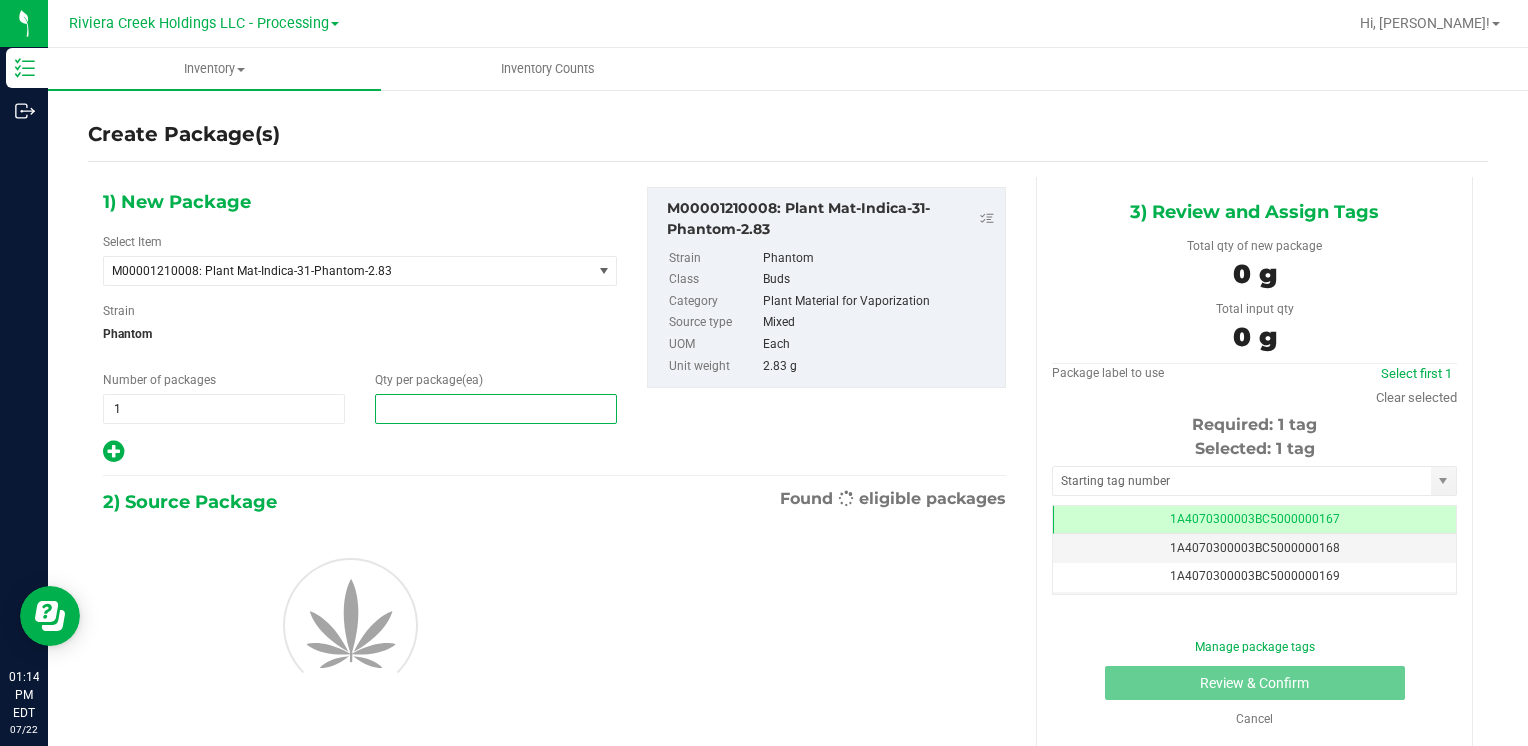 click at bounding box center (496, 409) 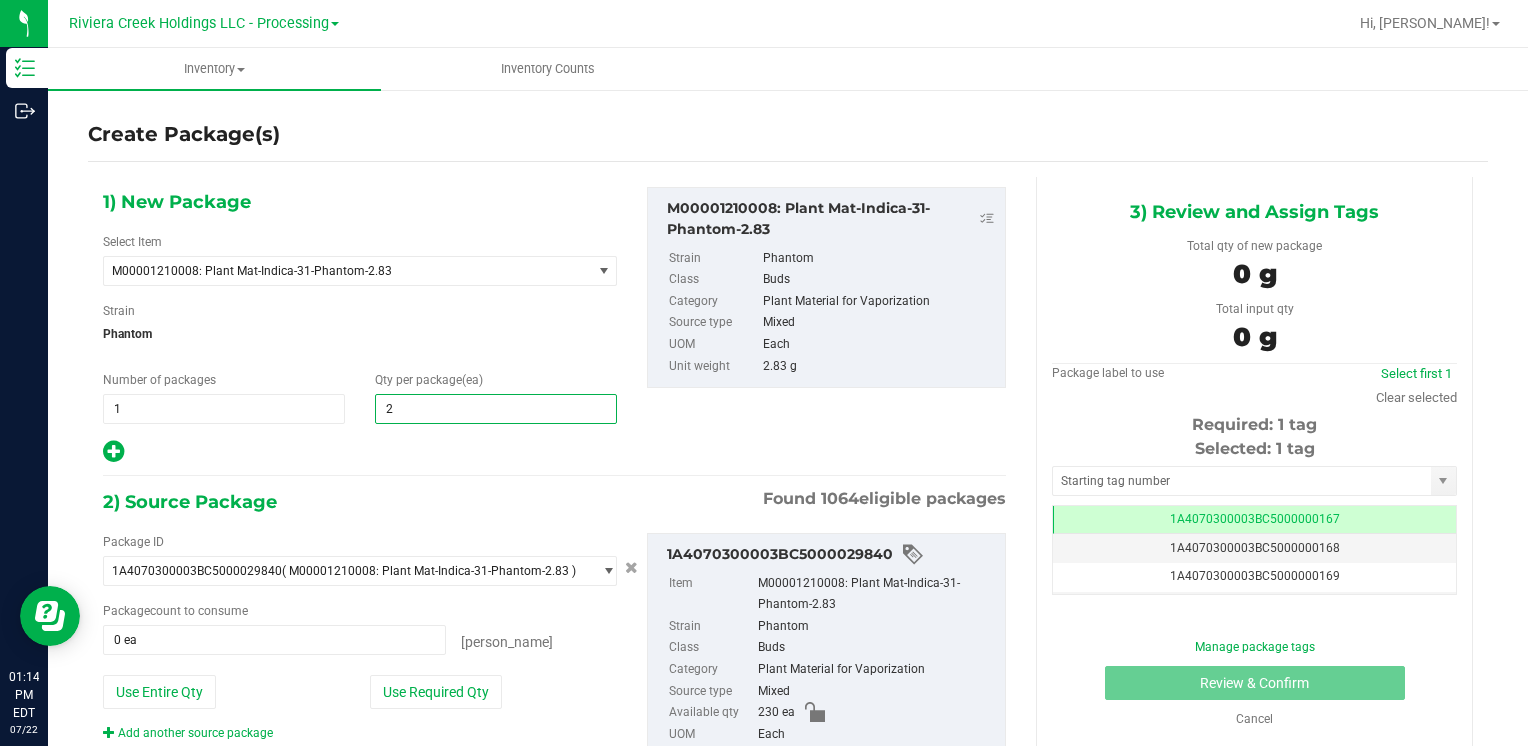type on "20" 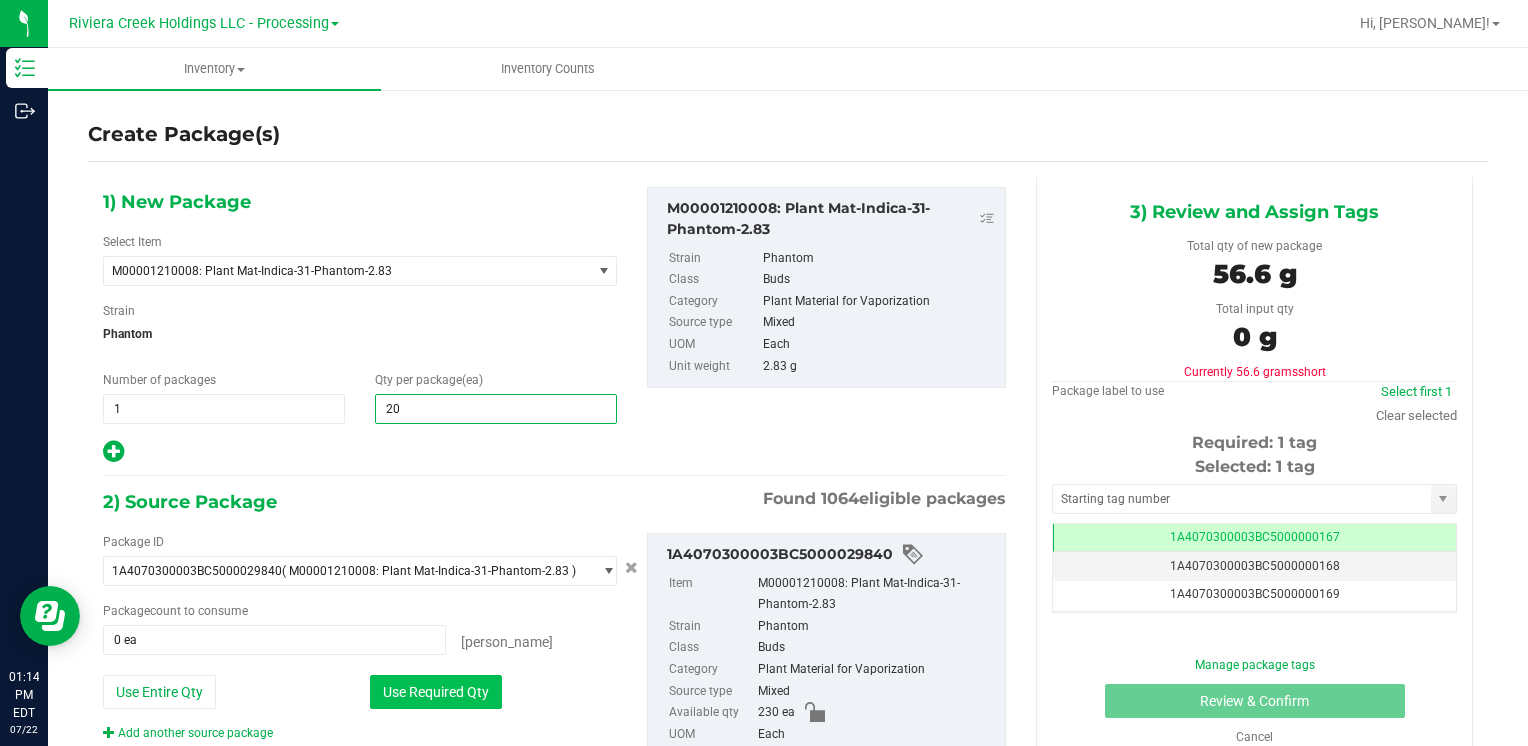 type on "20" 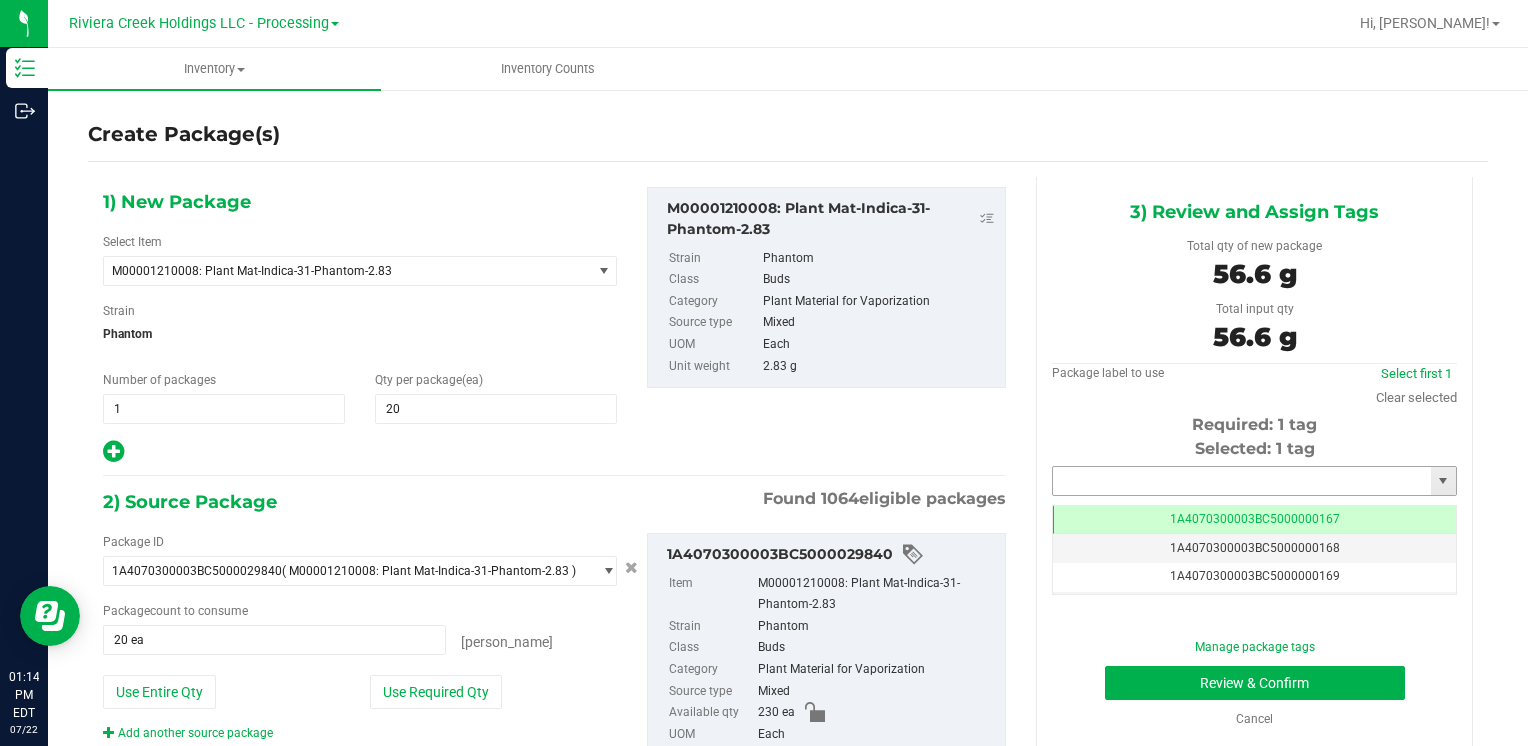 click at bounding box center [1242, 481] 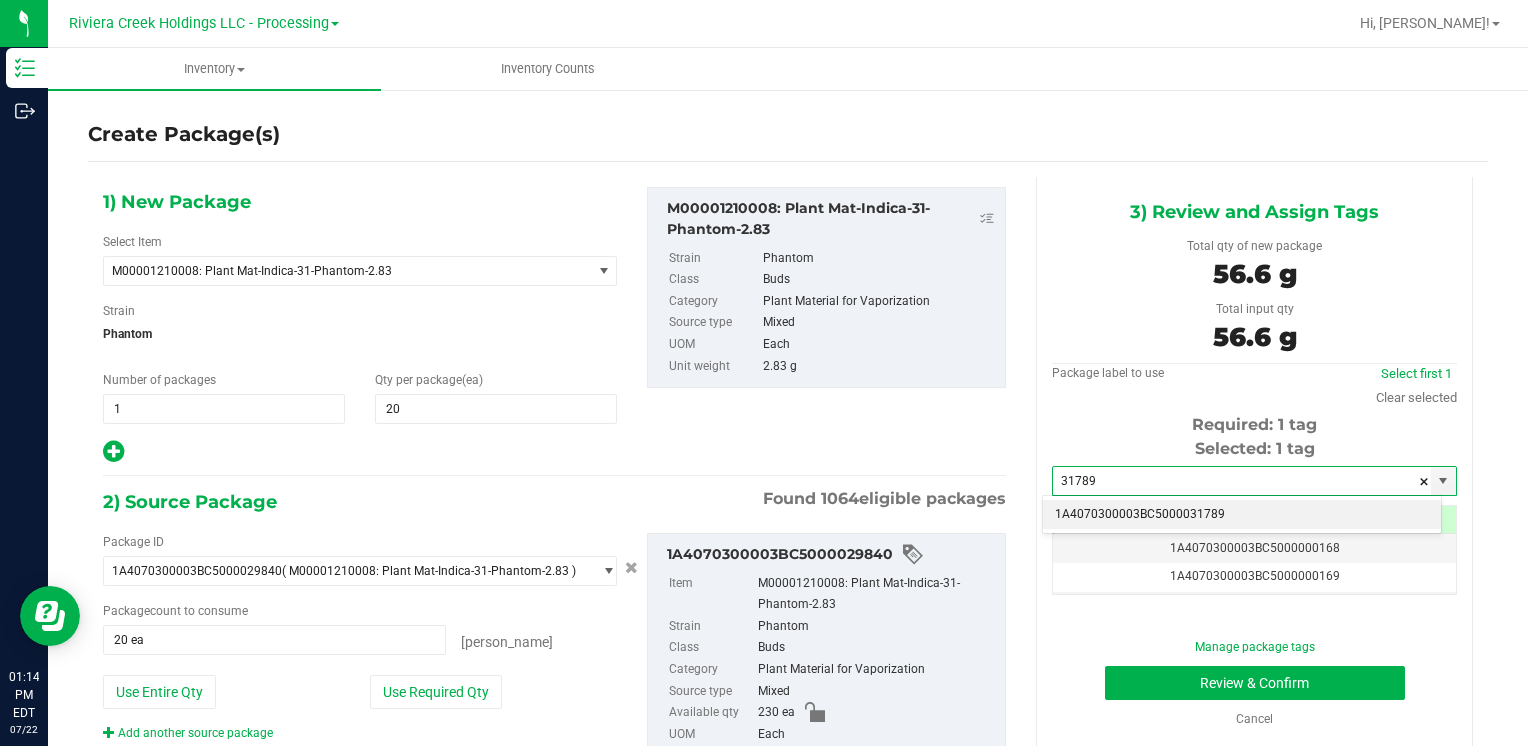 click on "1A4070300003BC5000031789" at bounding box center (1242, 515) 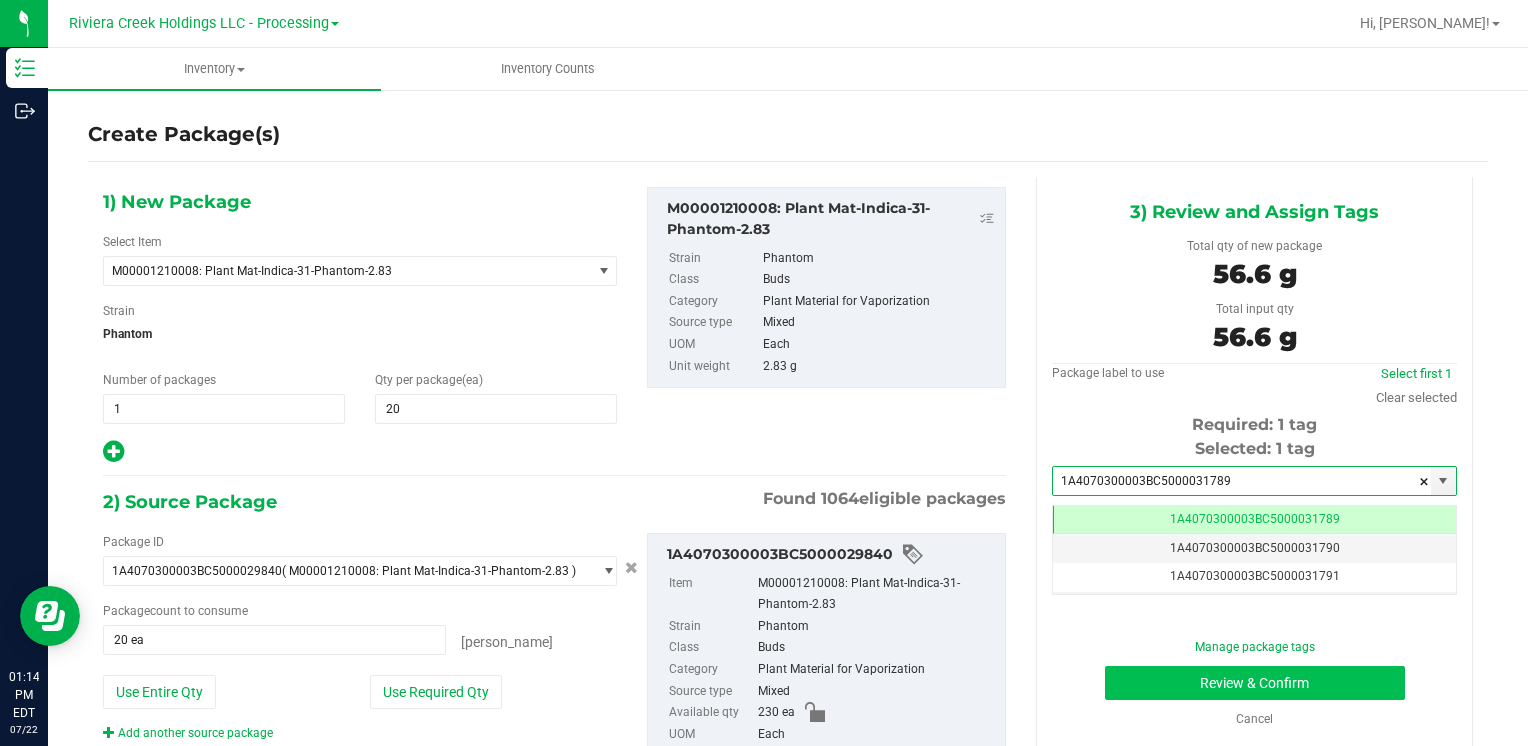 type on "1A4070300003BC5000031789" 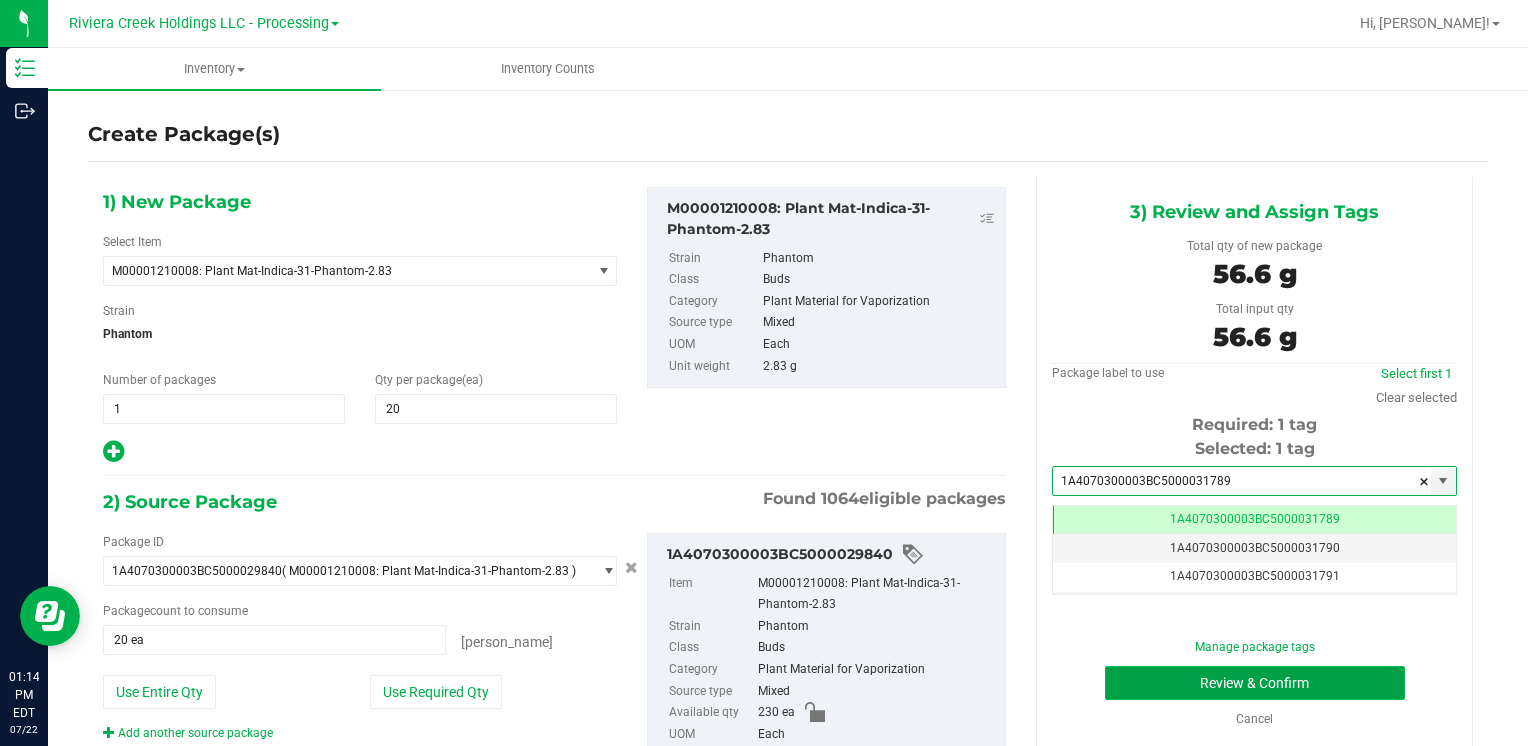 click on "Review & Confirm" at bounding box center (1255, 683) 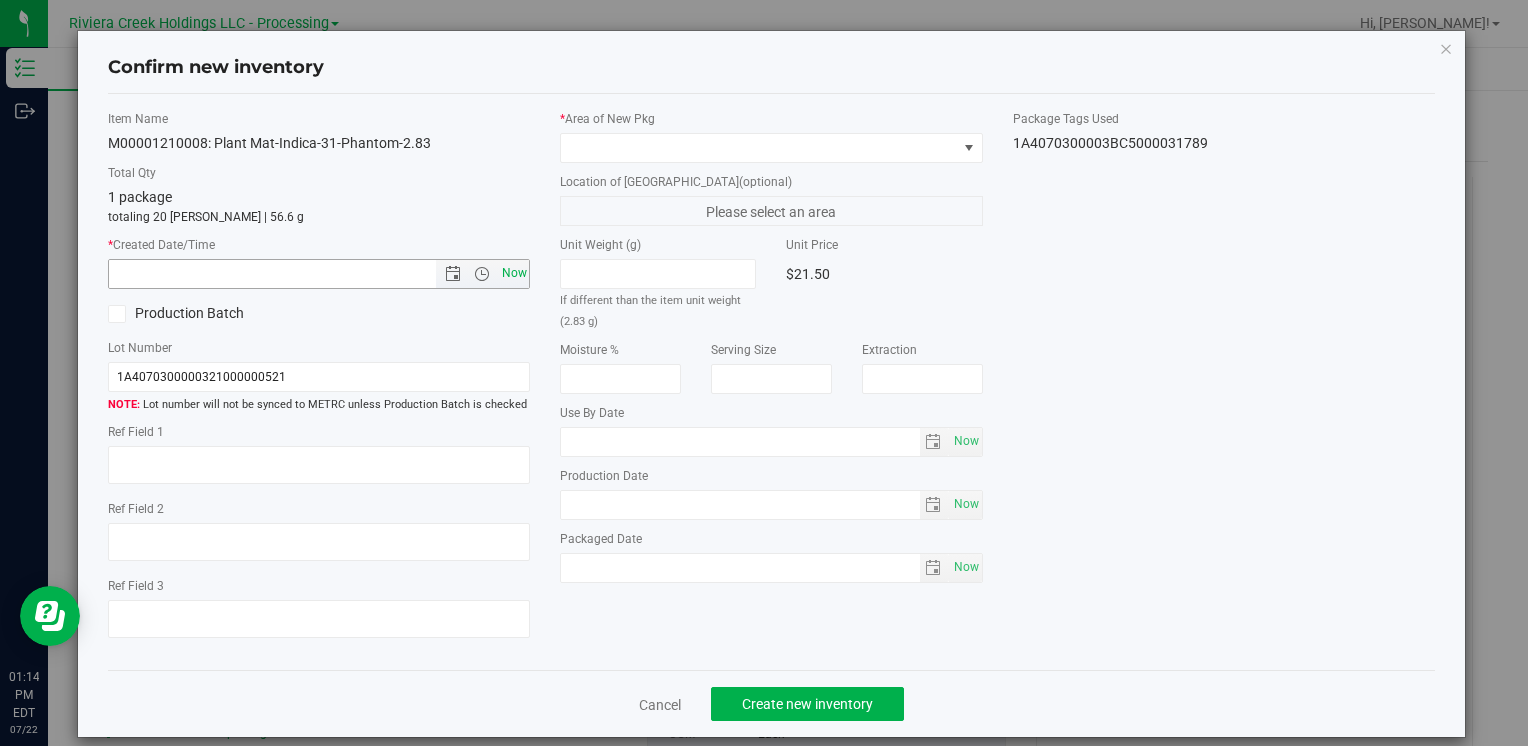click on "Now" at bounding box center (514, 273) 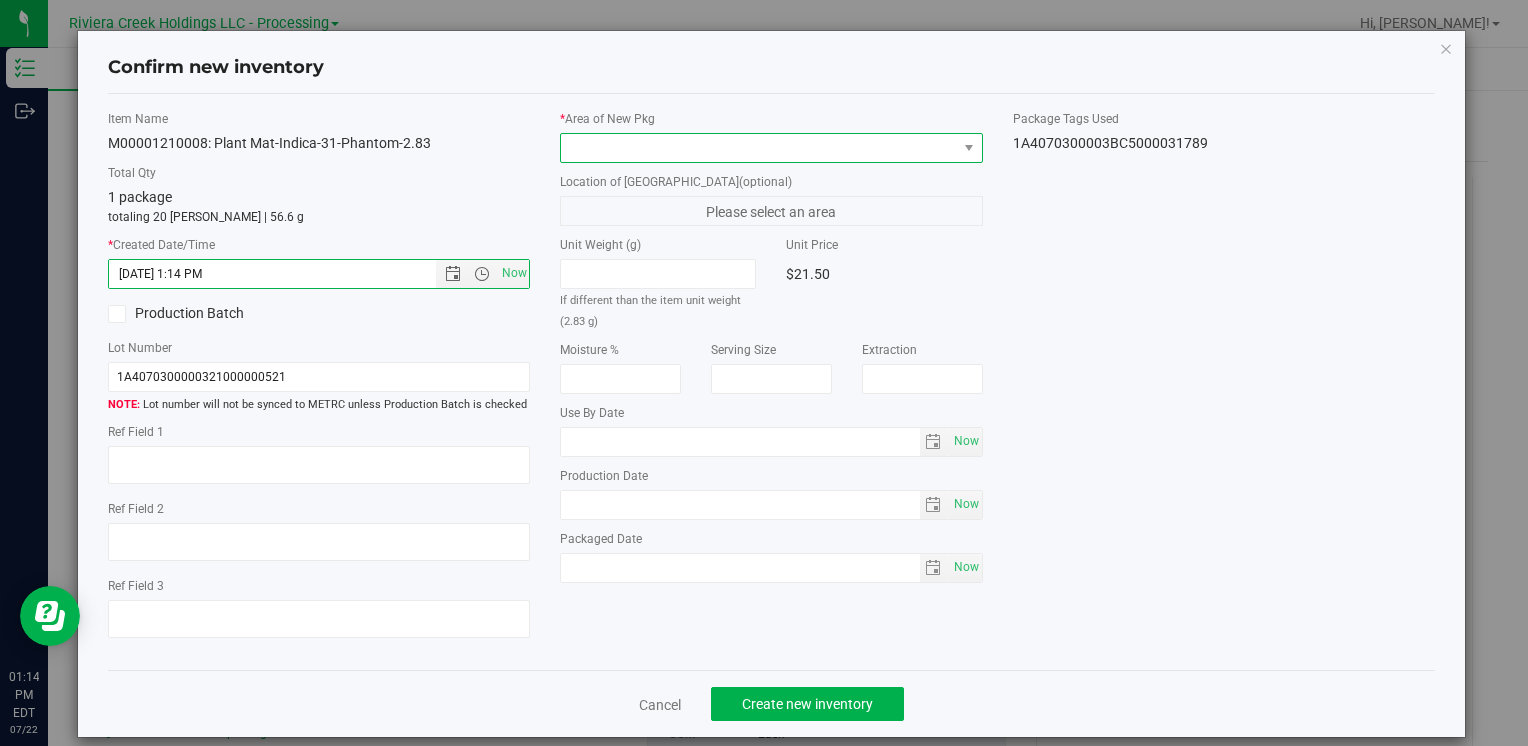 drag, startPoint x: 605, startPoint y: 143, endPoint x: 628, endPoint y: 158, distance: 27.45906 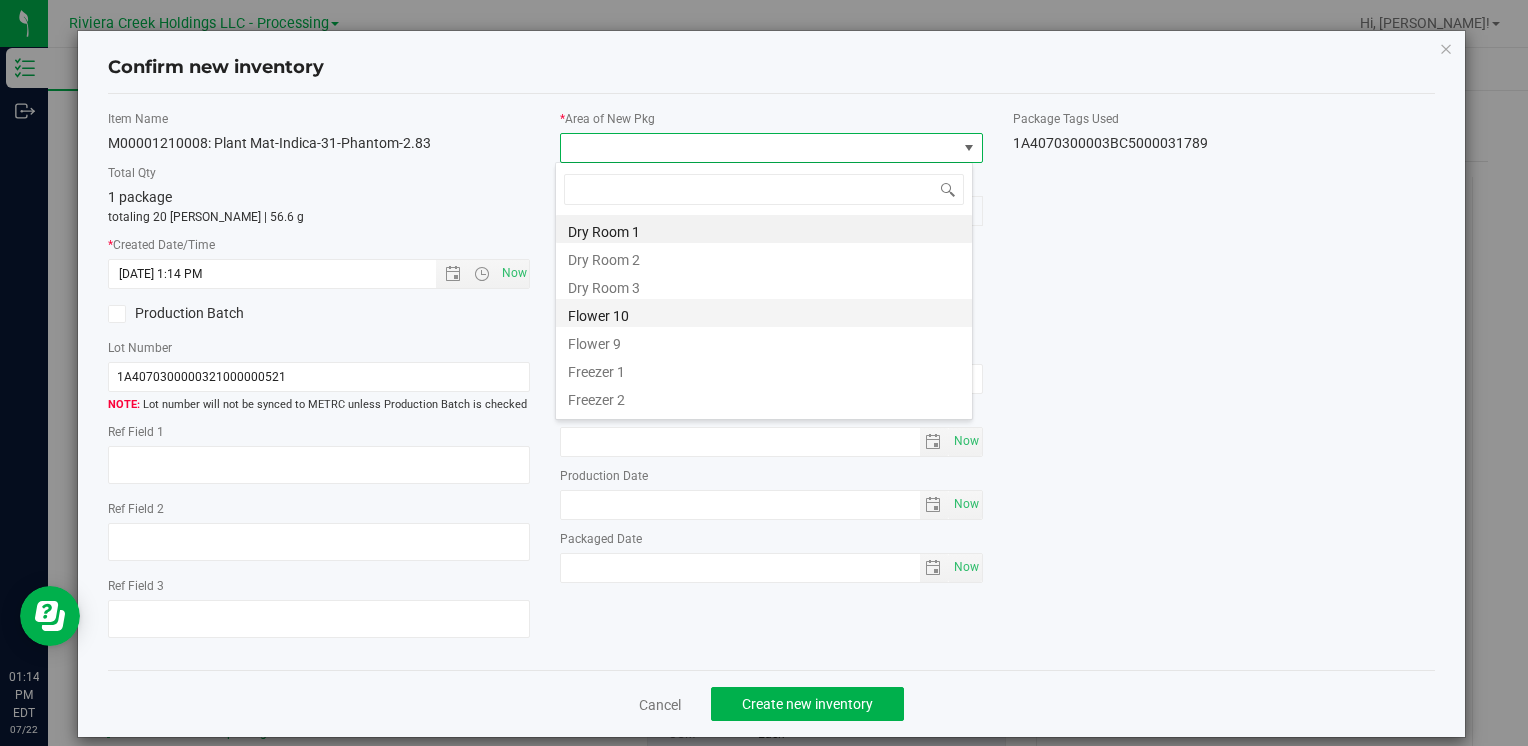 click on "Flower 10" at bounding box center [764, 313] 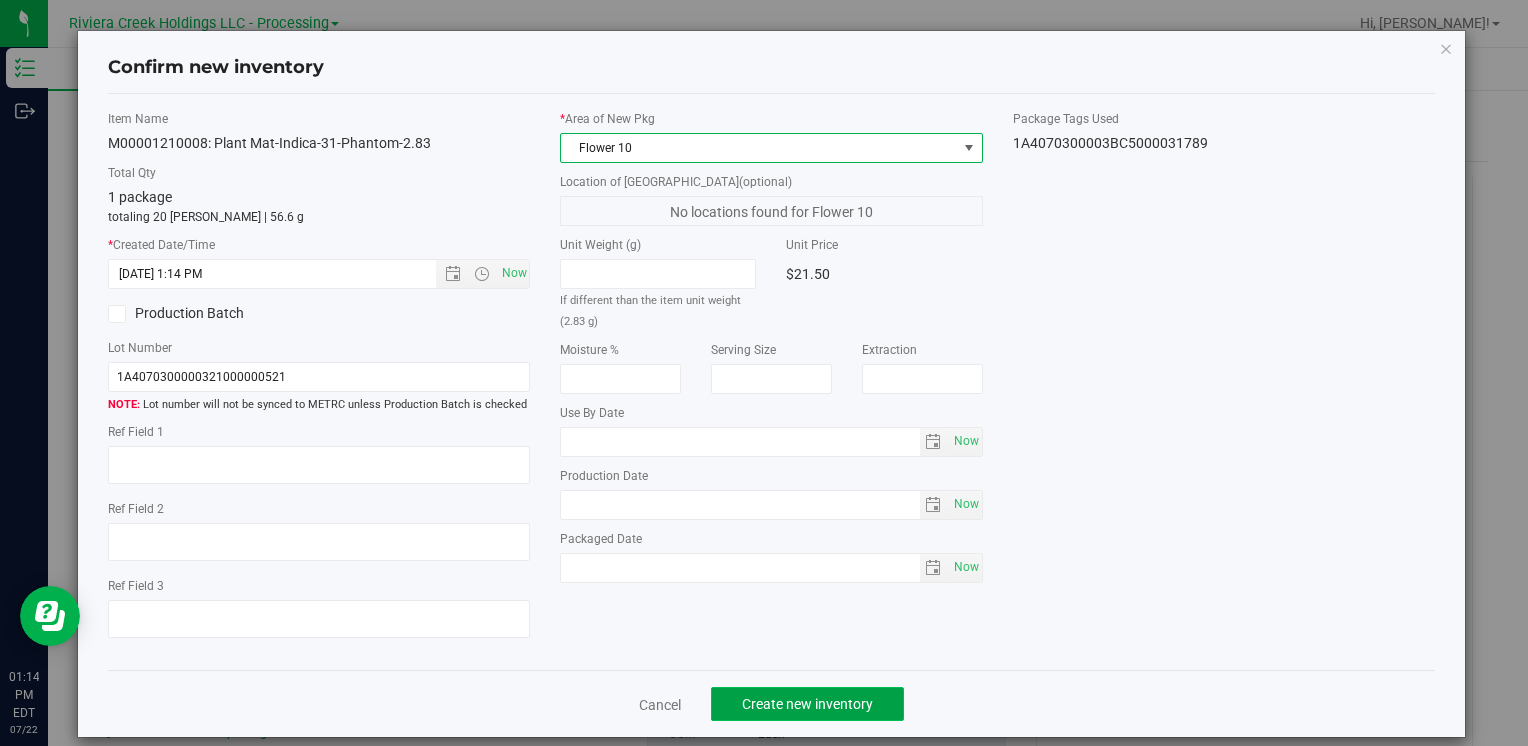 click on "Create new inventory" 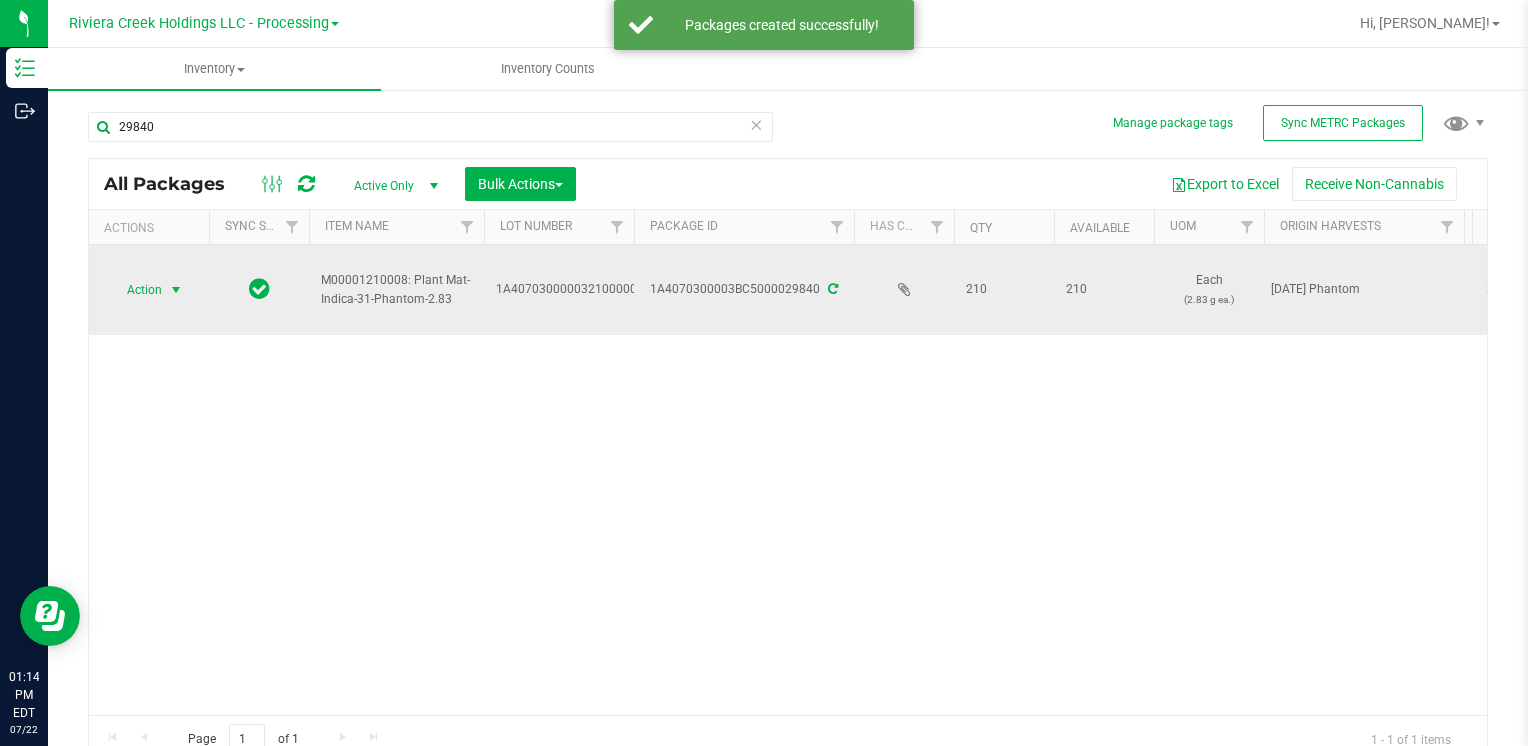 click on "Action" at bounding box center [136, 290] 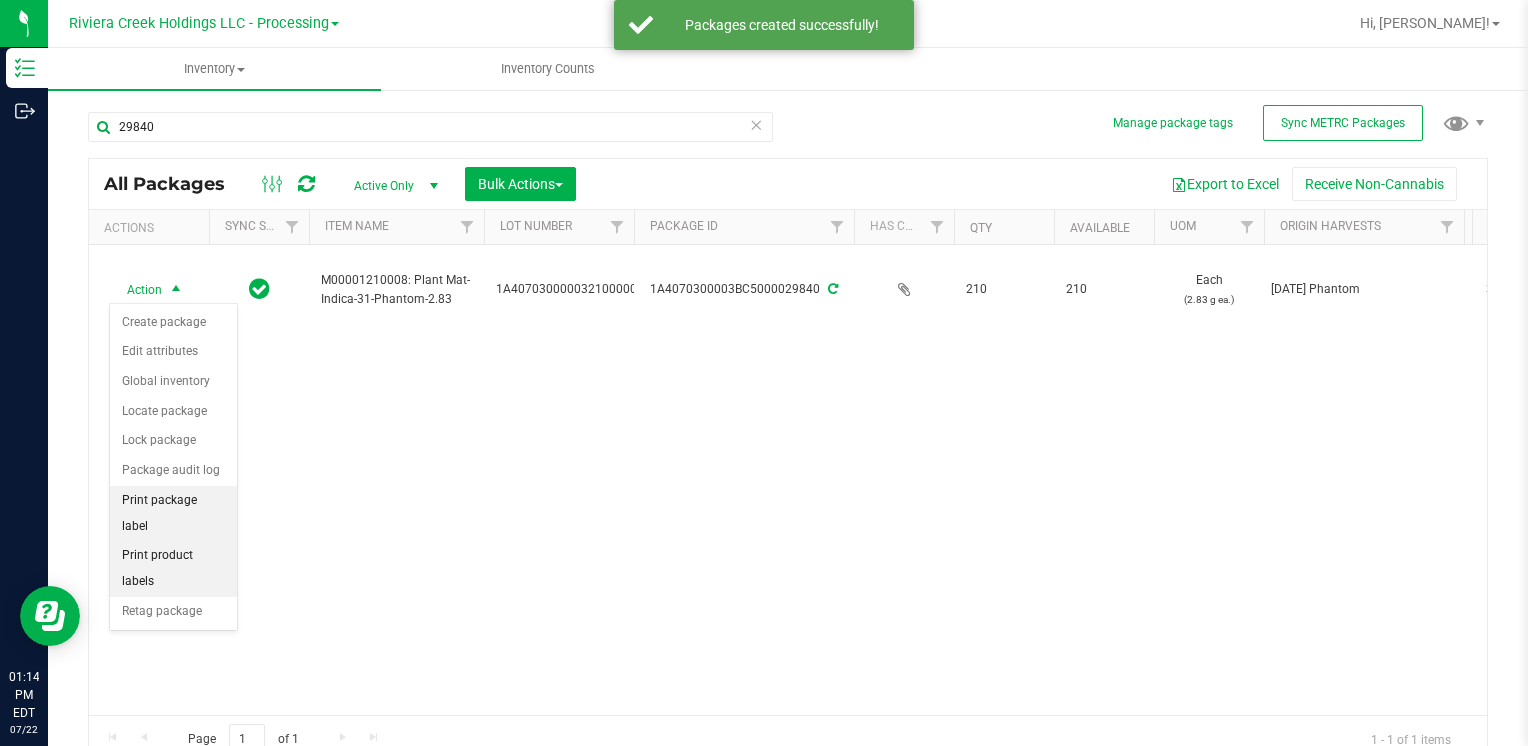 click on "Print package label" at bounding box center (173, 513) 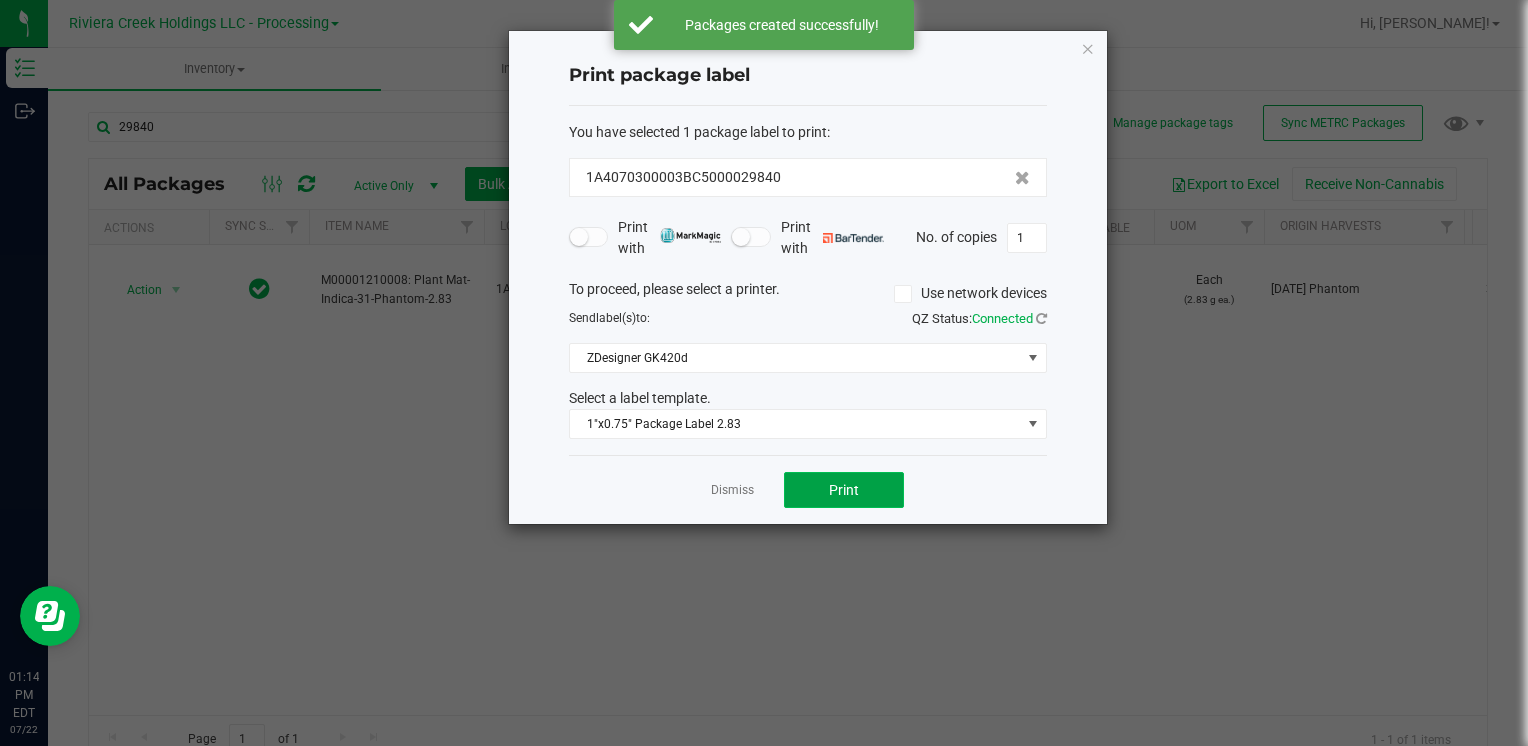 click on "Print" 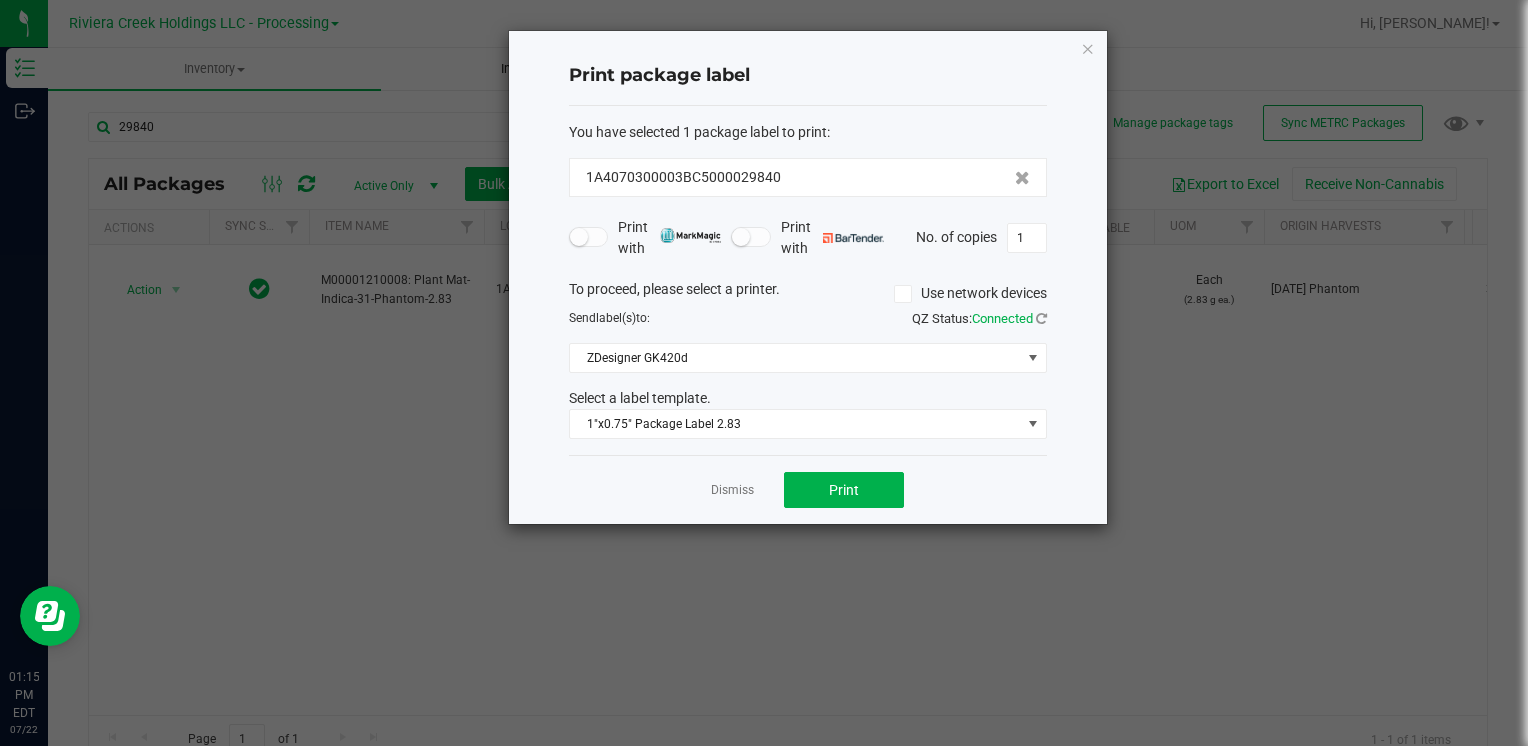 drag, startPoint x: 1093, startPoint y: 44, endPoint x: 514, endPoint y: 78, distance: 579.99744 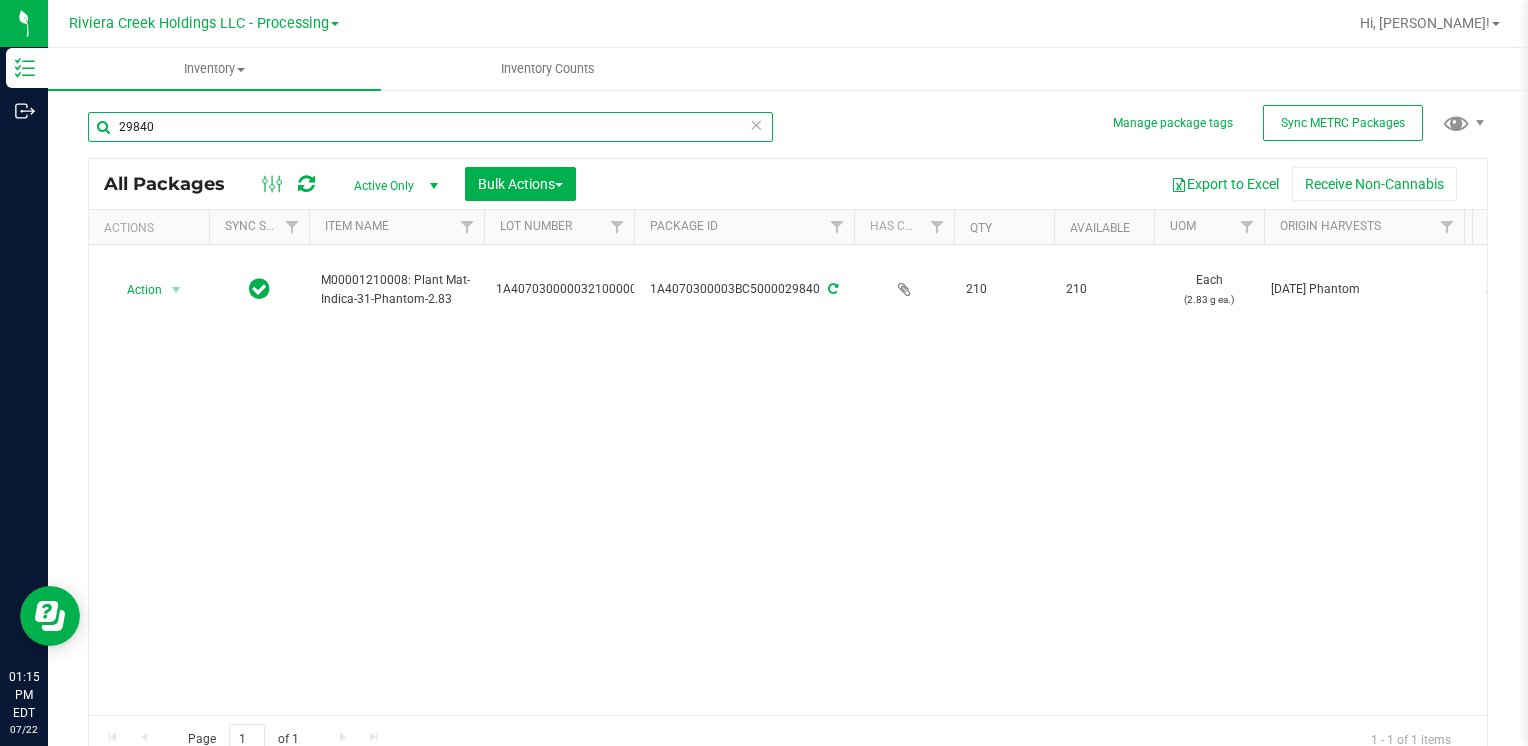 click on "29840" at bounding box center [430, 127] 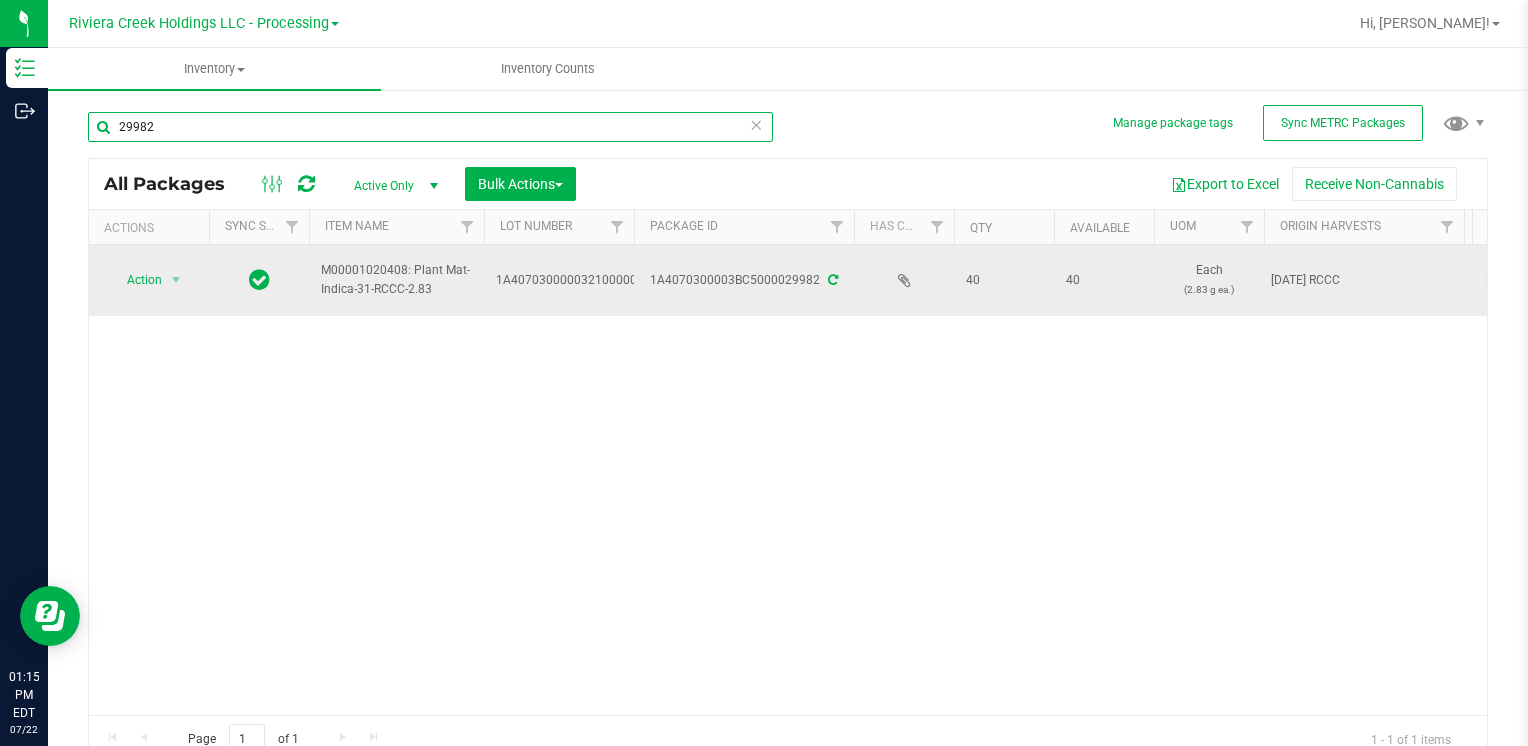 type on "29982" 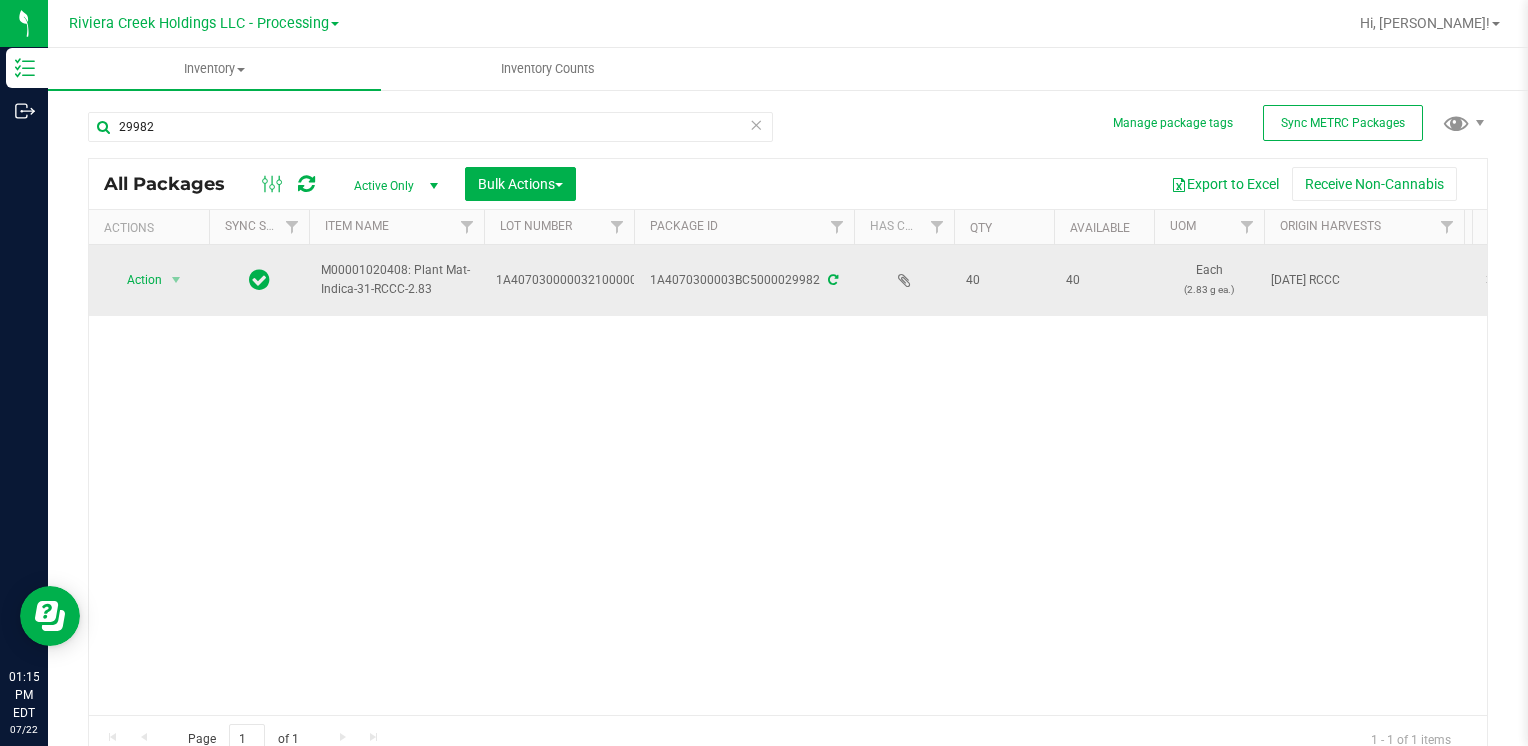 click on "Action" at bounding box center [136, 280] 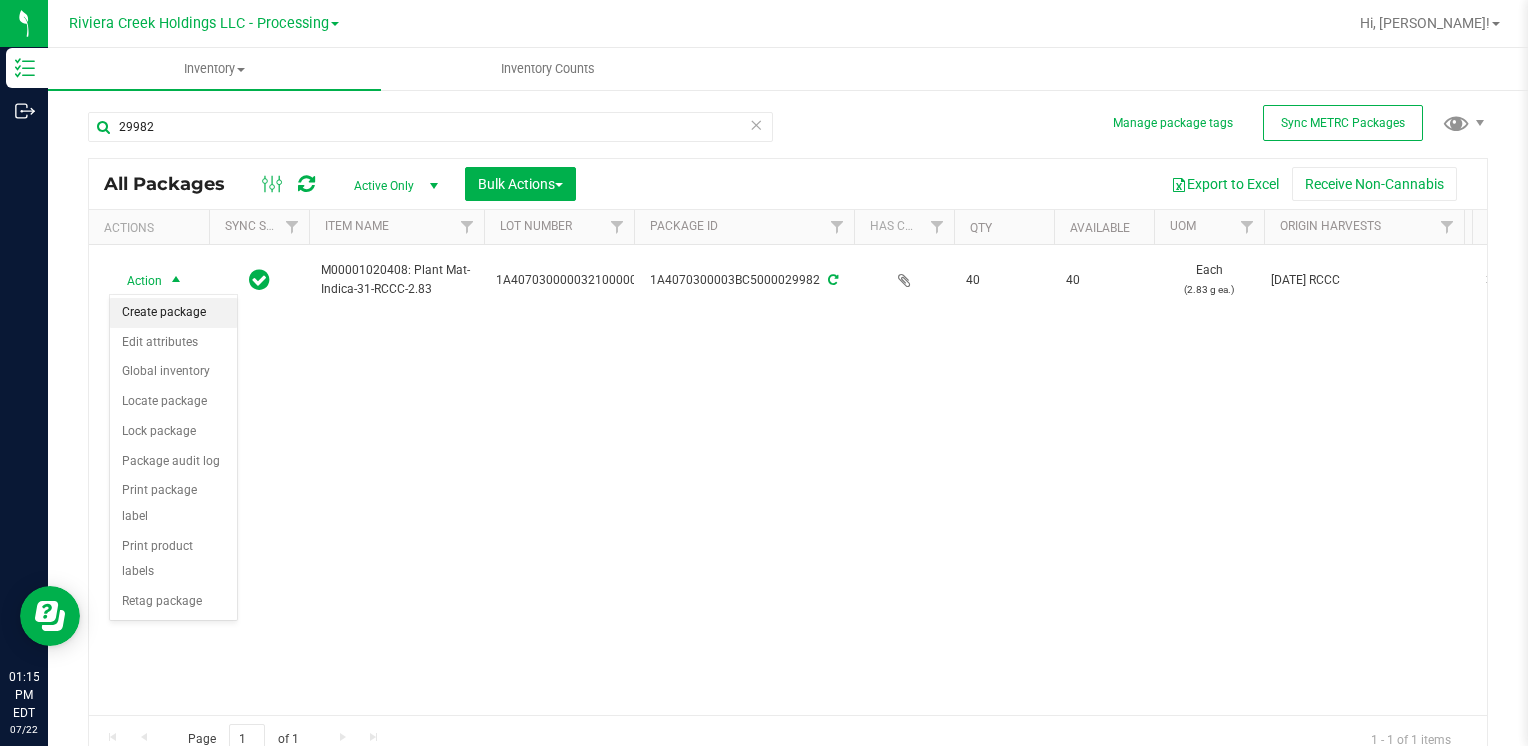 click on "Create package" at bounding box center [173, 313] 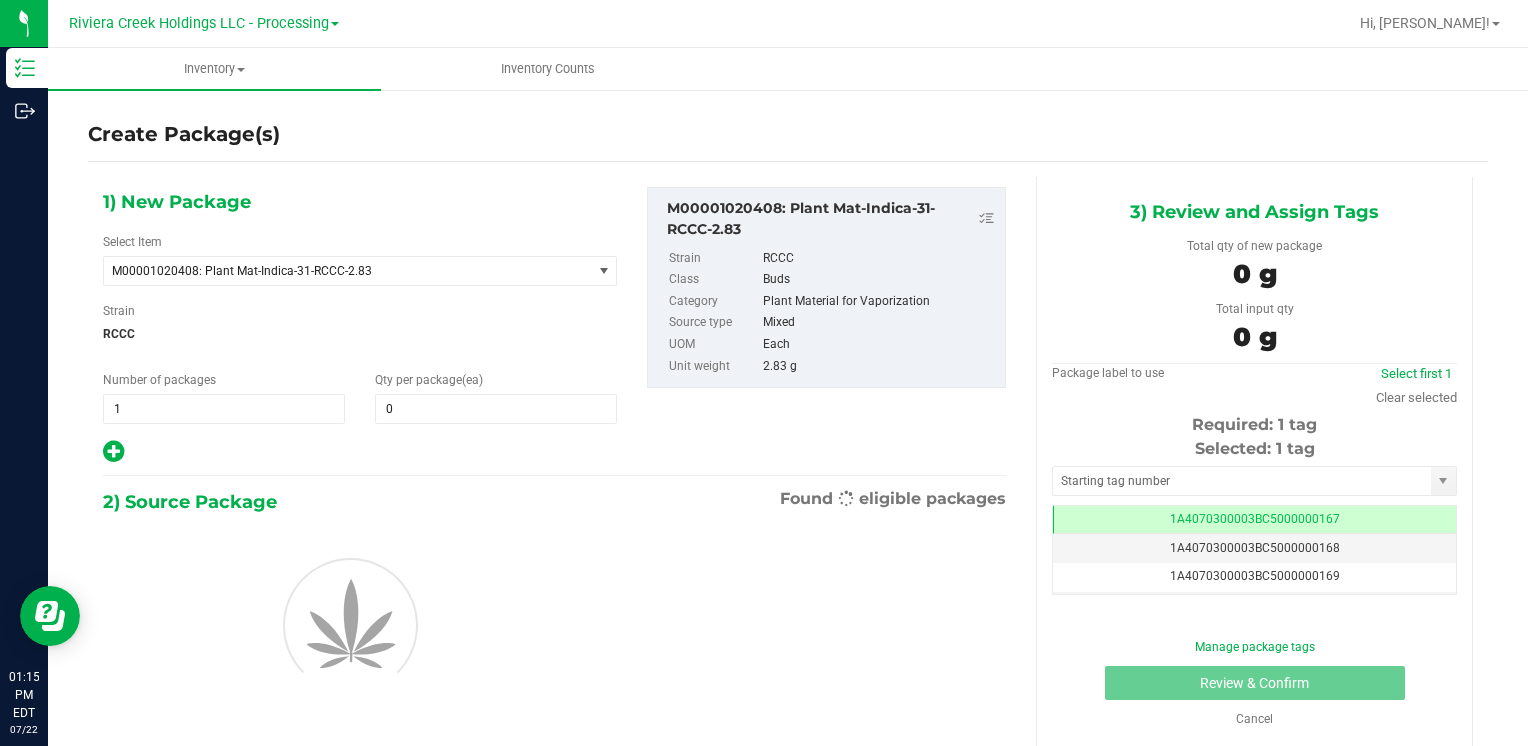 scroll, scrollTop: 0, scrollLeft: 0, axis: both 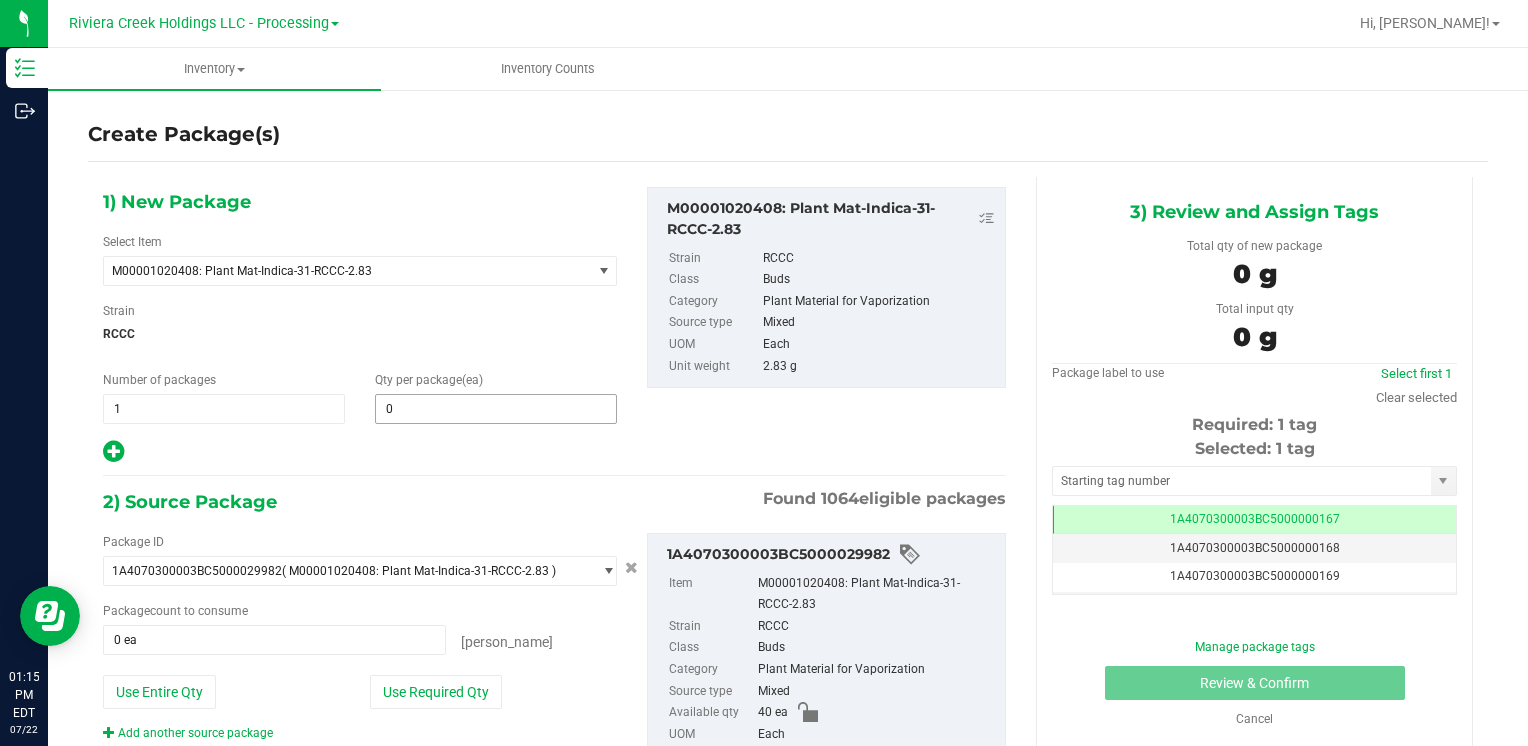 type 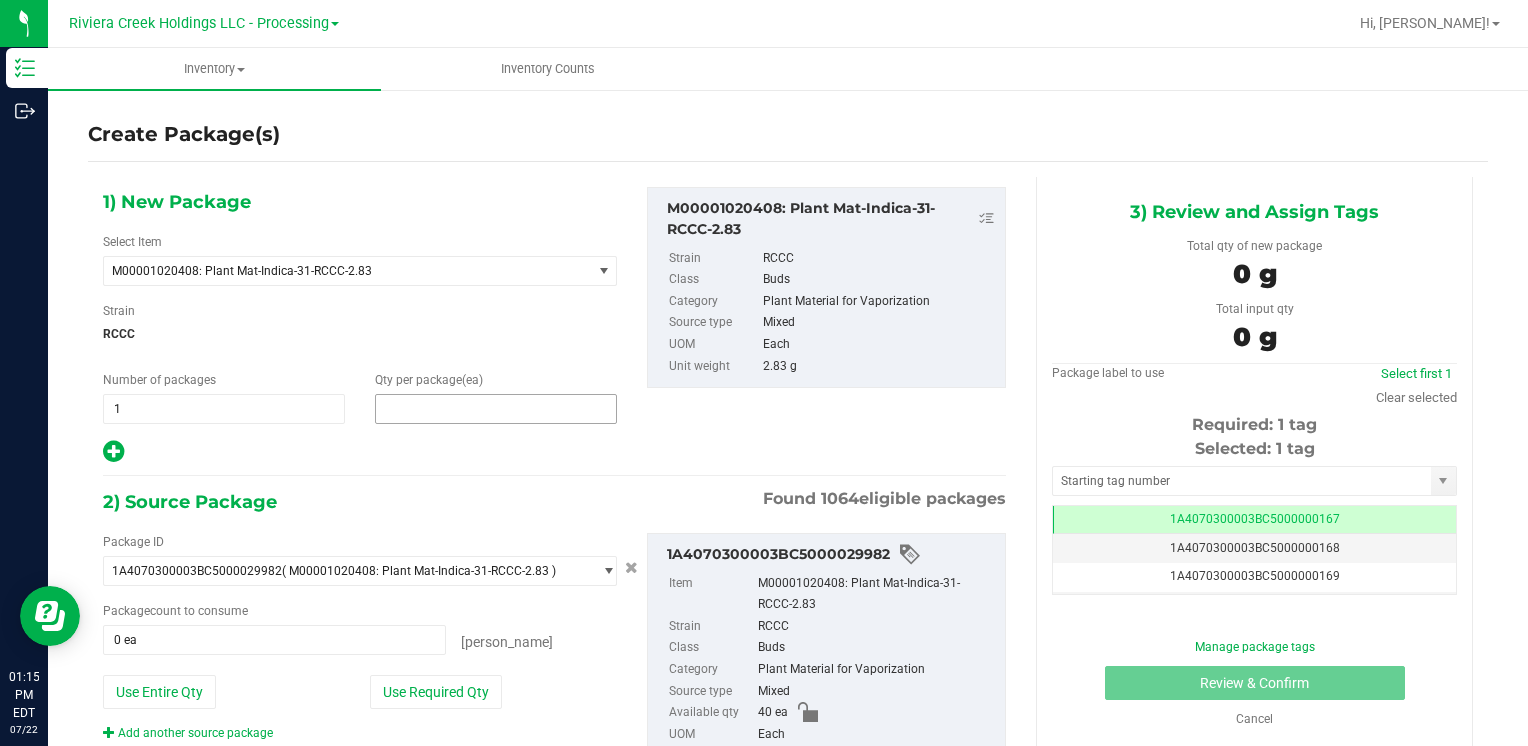 click at bounding box center [496, 409] 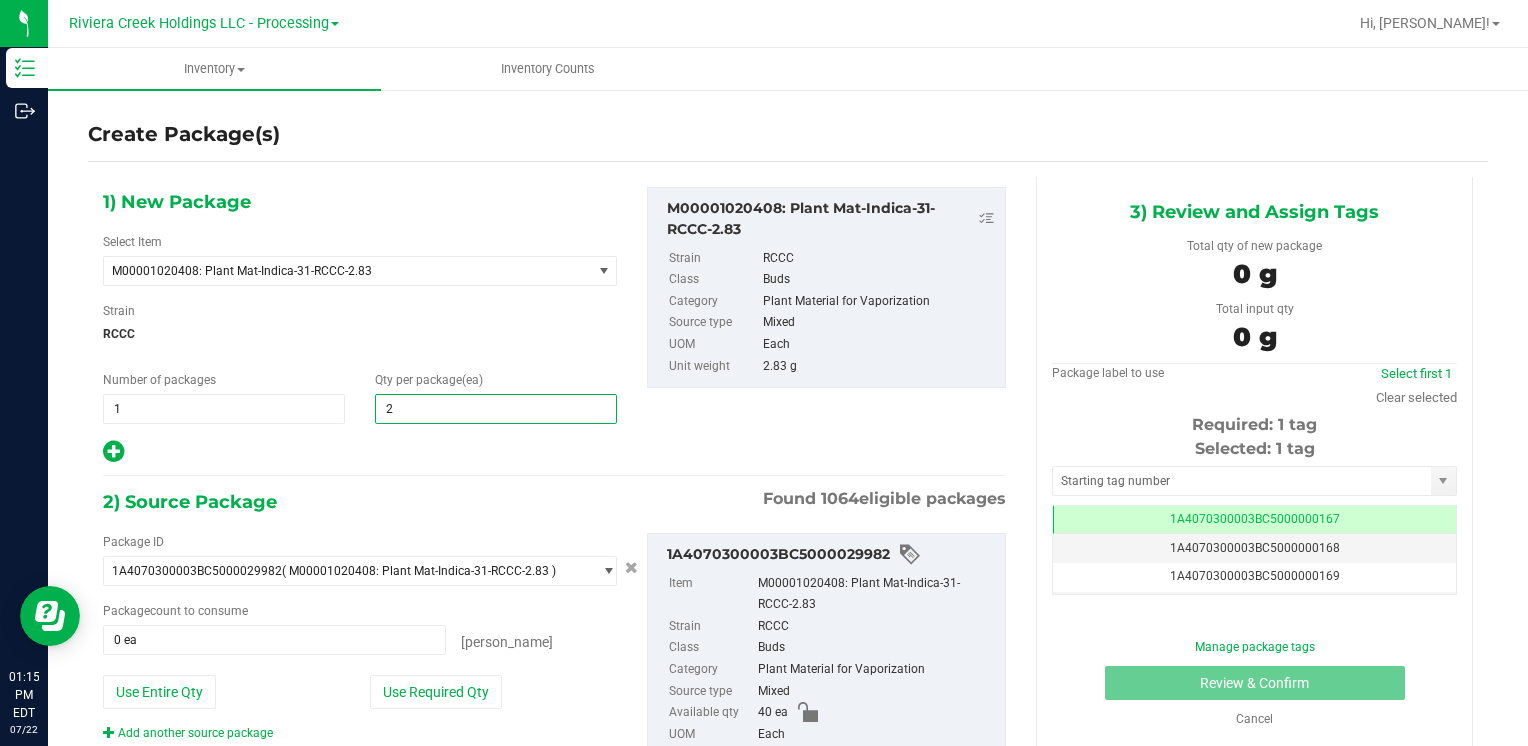 type on "20" 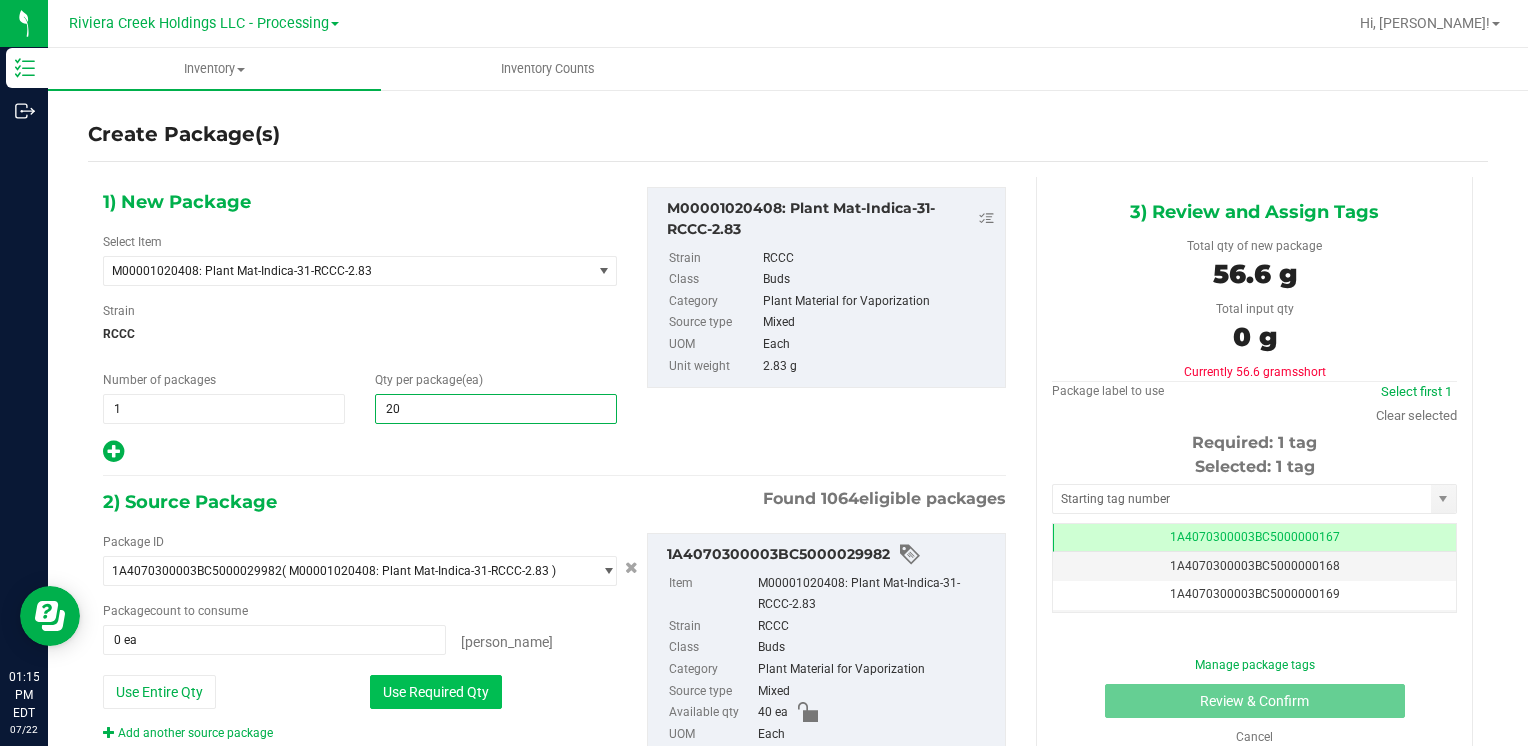 type on "20" 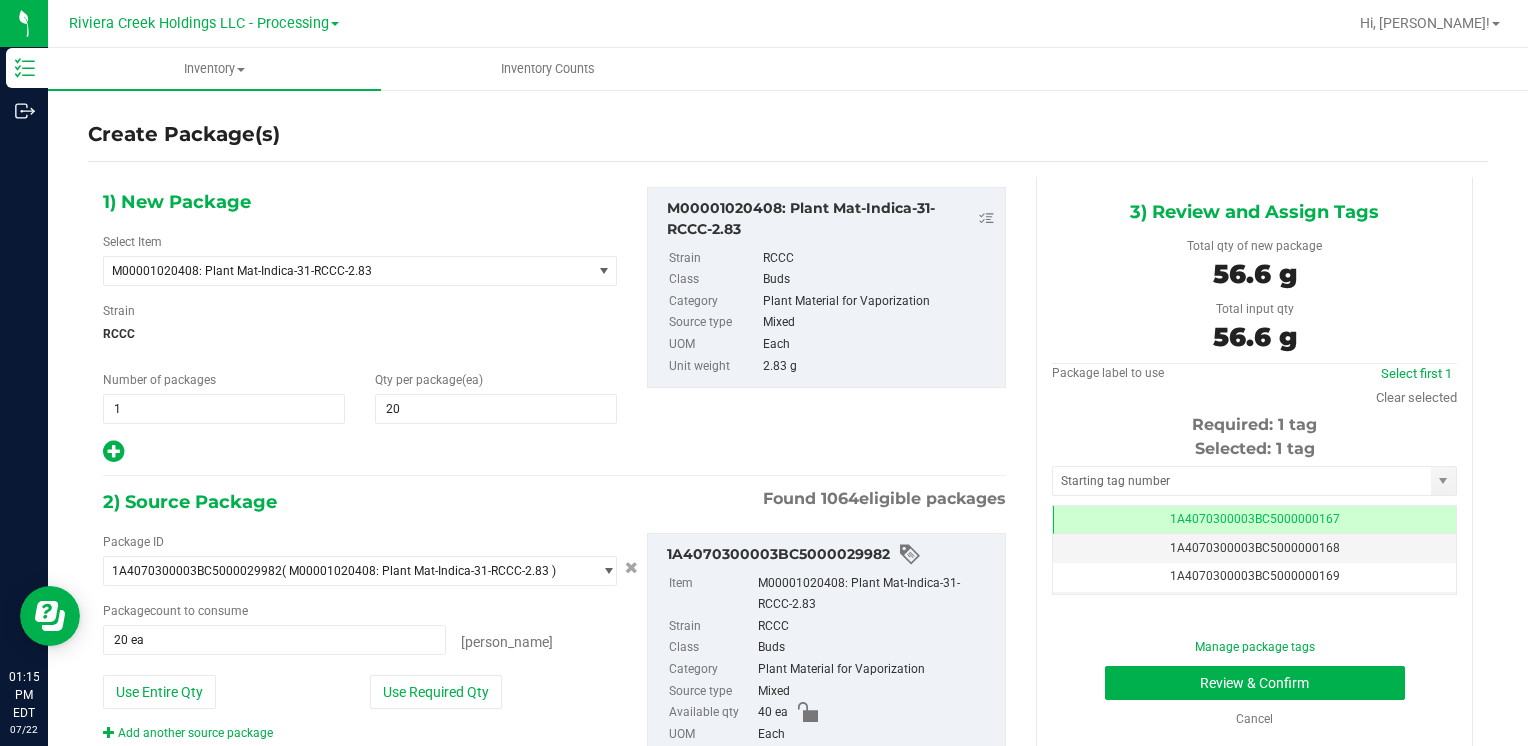 click on "Selected: 1 tag
Tag 1A4070300003BC5000000167 1A4070300003BC5000000168 1A4070300003BC5000000169 1A4070300003BC5000000170 1A4070300003BC5000000171 1A4070300003BC5000000172 1A4070300003BC5000000173 1A4070300003BC5000000174 1A4070300003BC5000000175 1A4070300003BC5000000176 1A4070300003BC5000000177 1A4070300003BC5000000178 1A4070300003BC5000000179 1A4070300003BC5000000180 1A4070300003BC5000000181 1A4070300003BC5000000182 1A4070300003BC5000000183 1A4070300003BC5000000184 1A4070300003BC5000000185 1A4070300003BC5000000186 1A4070300003BC5000000187 1A4070300003BC5000000188 1A4070300003BC5000000191 1A4070300003BC5000001900 1A4070300003BC5000002394 1A4070300003BC5000003798 Page of 1 [PERSON_NAME] of 26 items" at bounding box center [1254, 516] 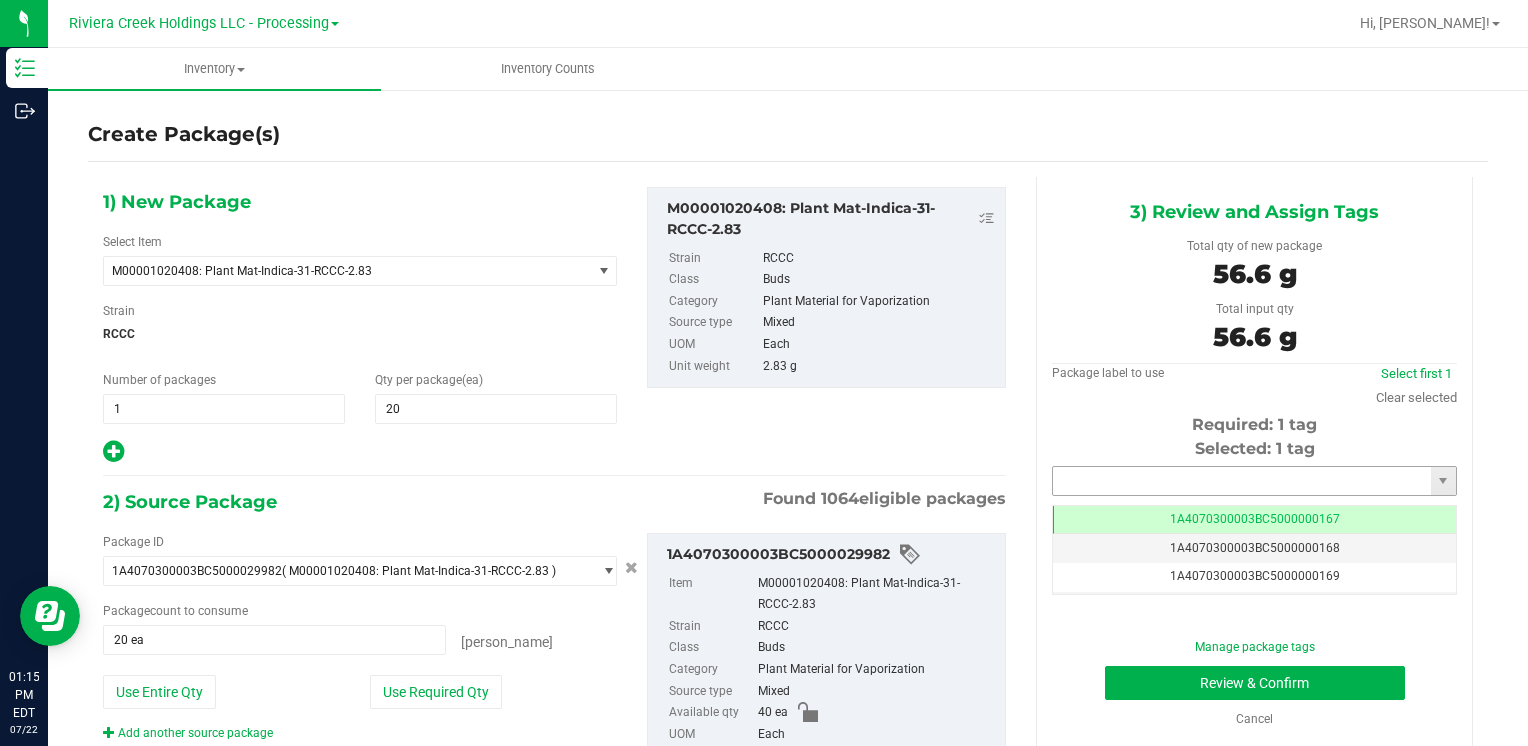 click at bounding box center (1242, 481) 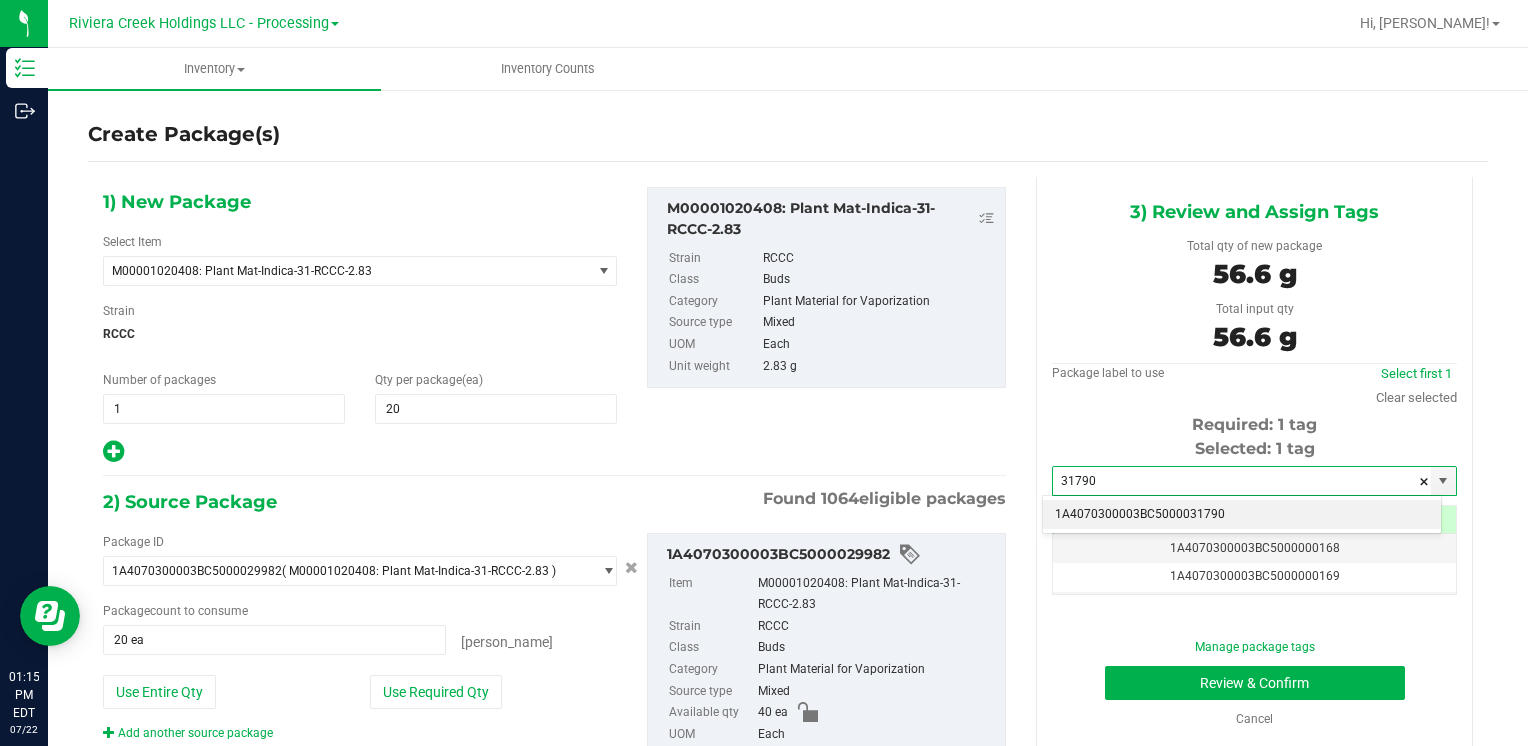 click on "1A4070300003BC5000031790" at bounding box center (1242, 515) 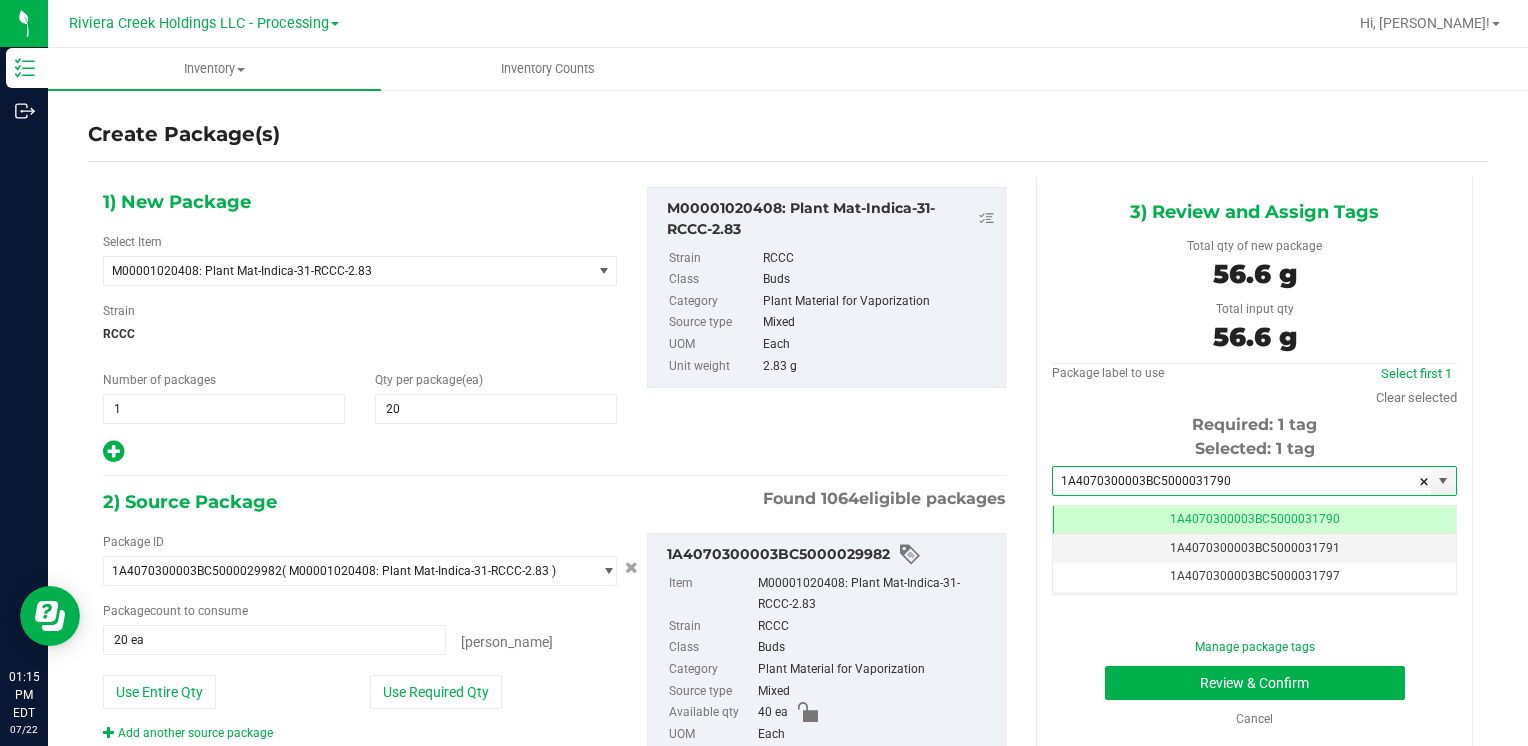 scroll, scrollTop: 0, scrollLeft: 0, axis: both 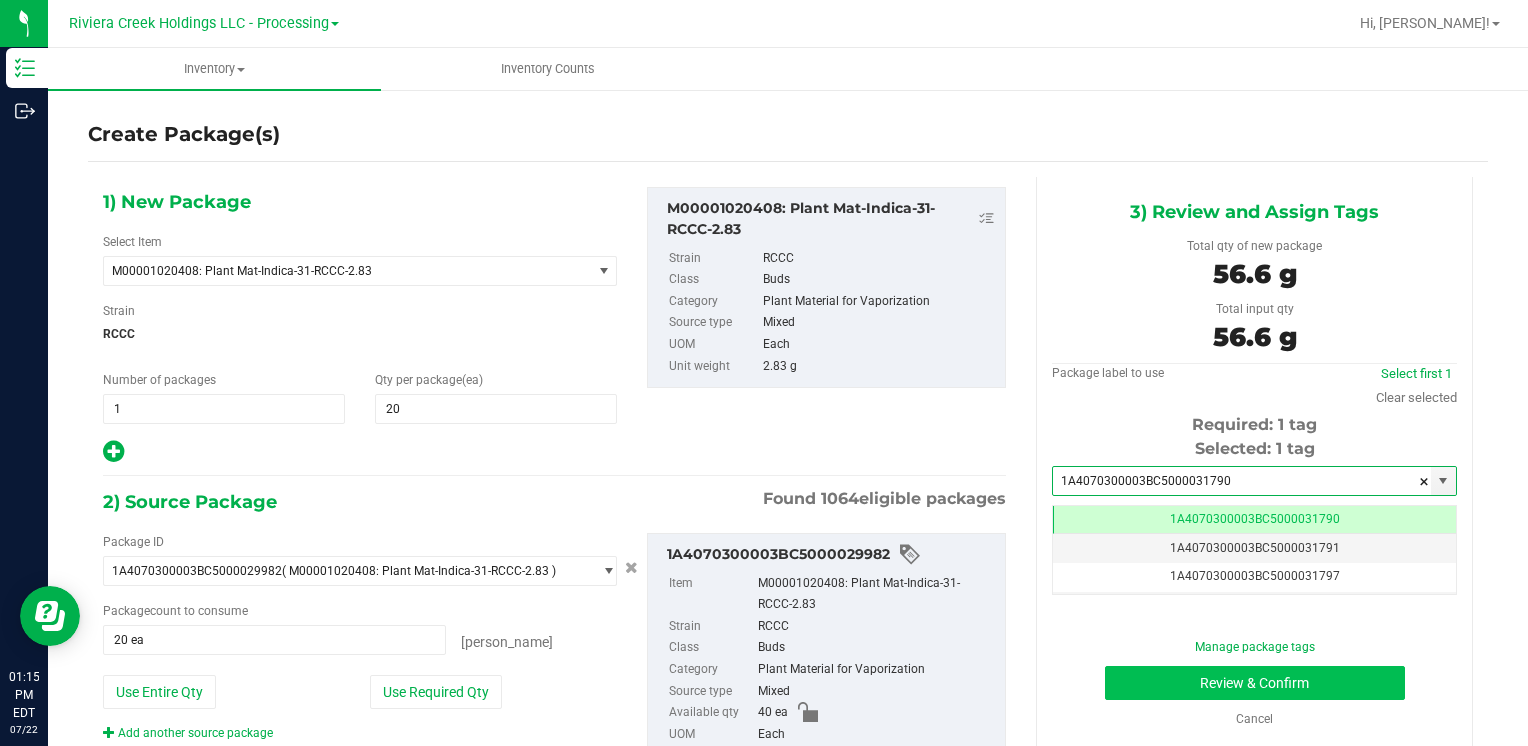 type on "1A4070300003BC5000031790" 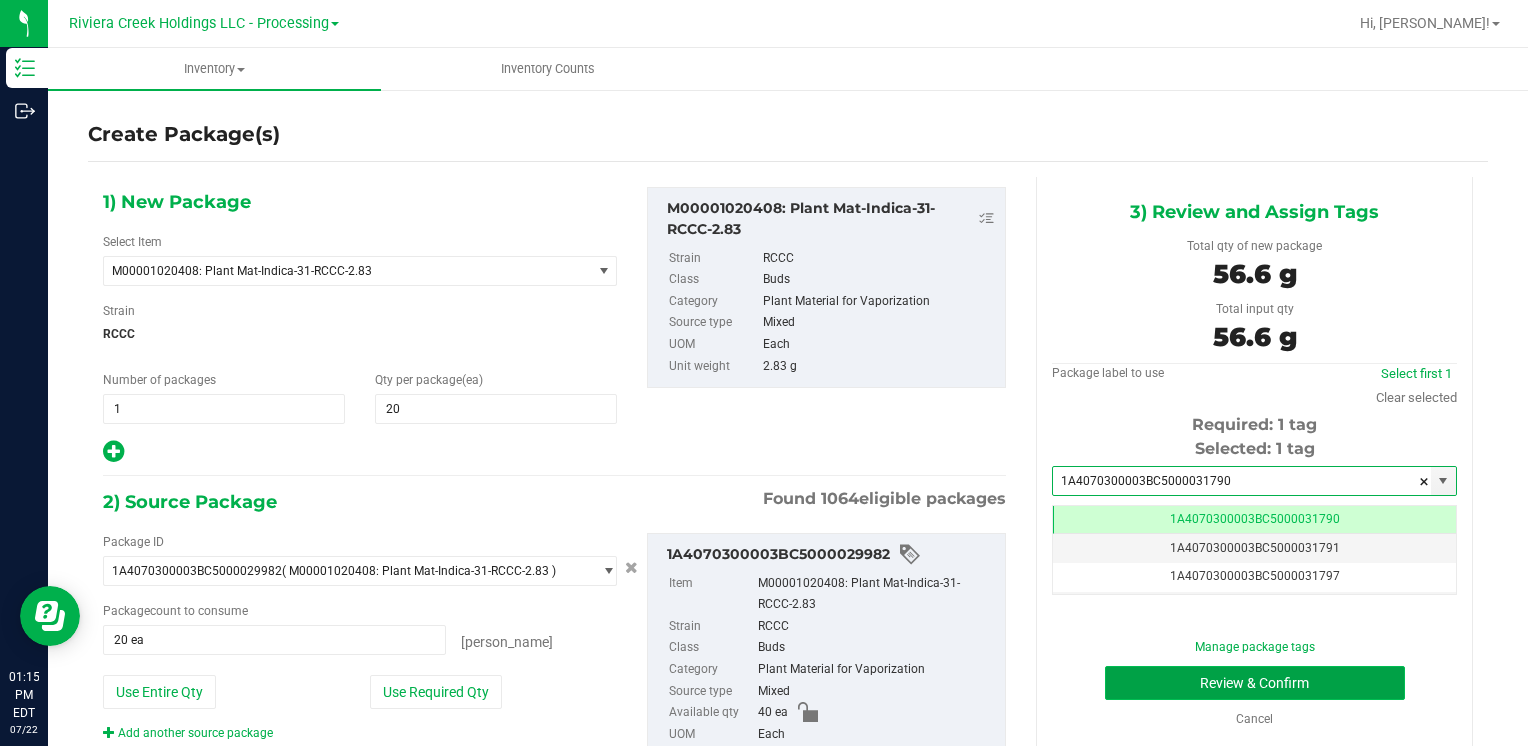 click on "Review & Confirm" at bounding box center (1255, 683) 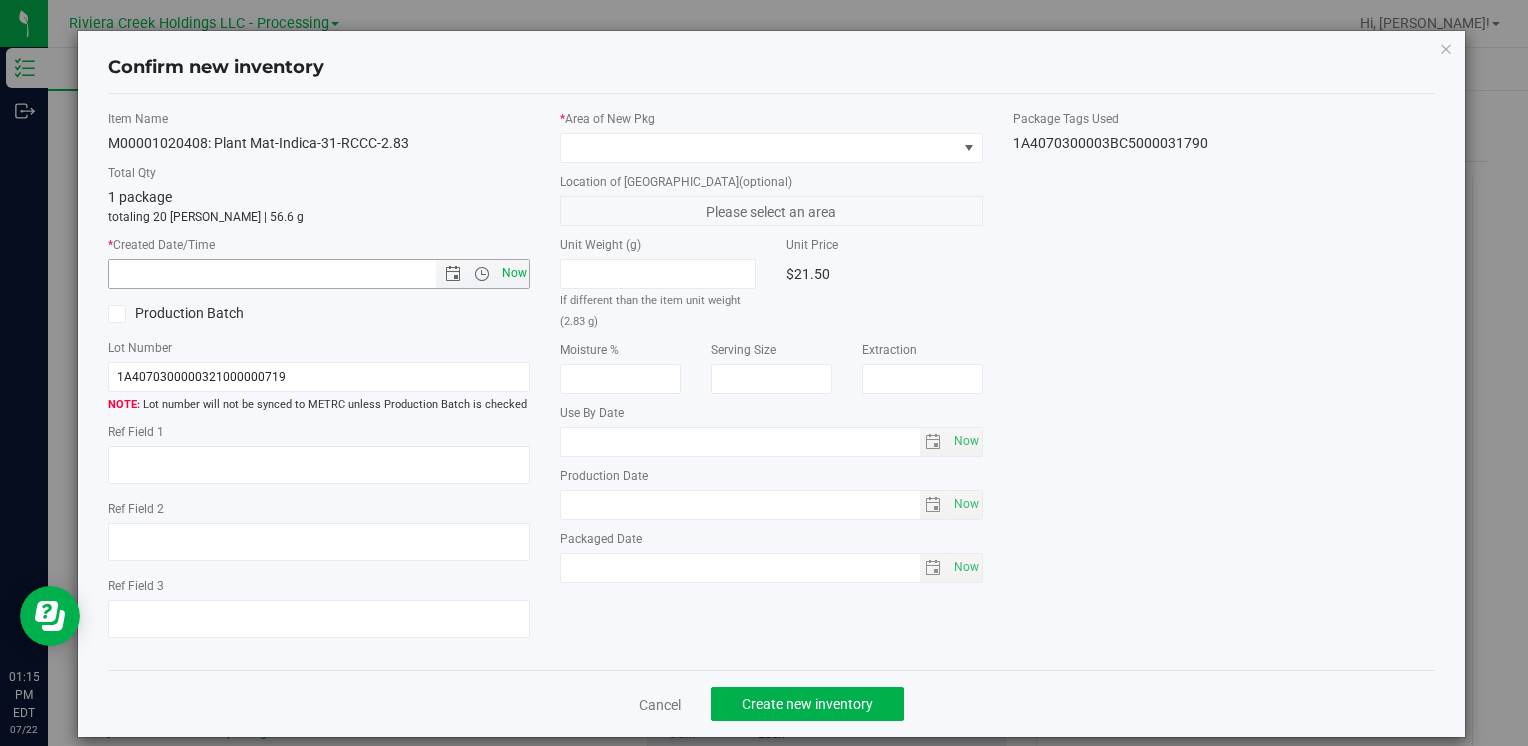 click on "Now" at bounding box center (514, 273) 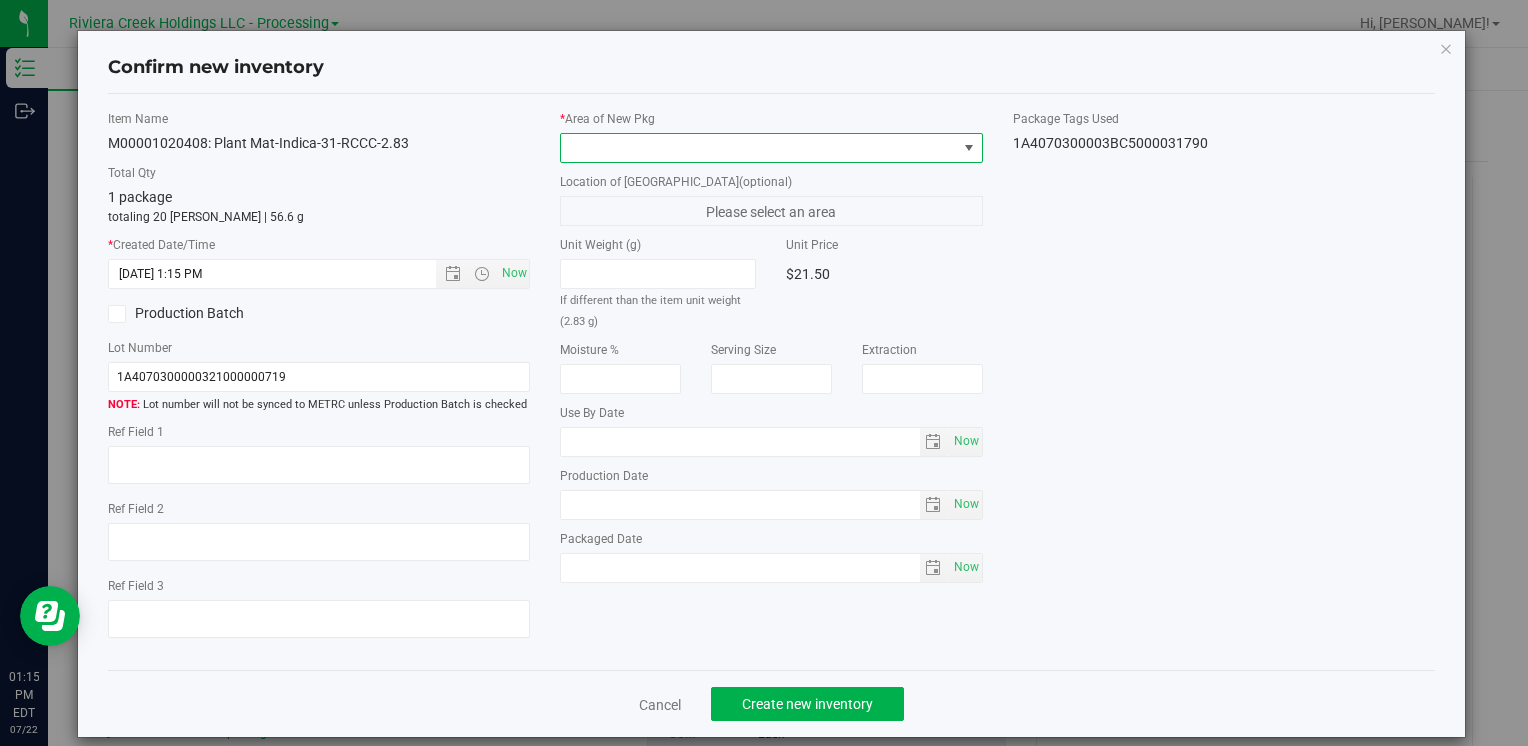 click at bounding box center [758, 148] 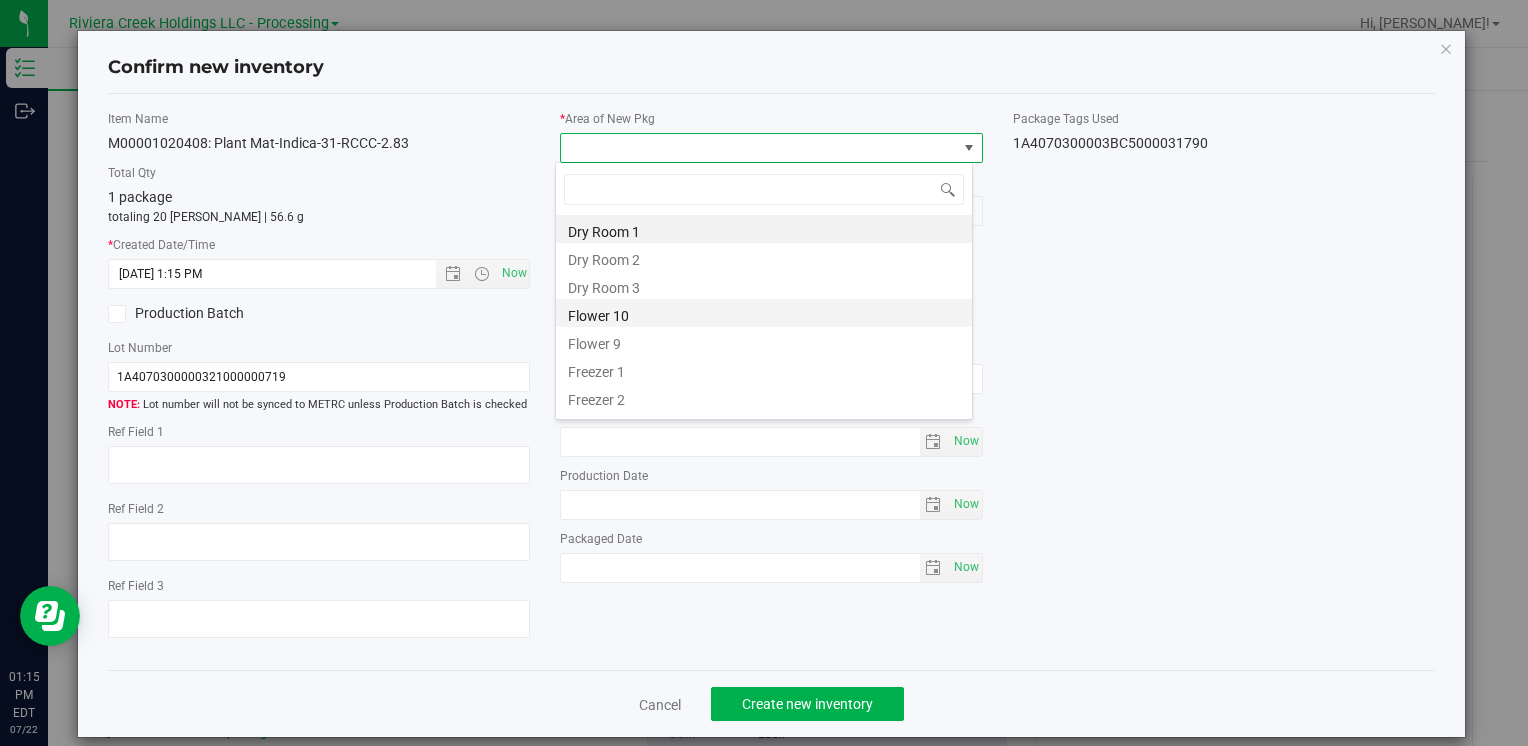 click on "Flower 10" at bounding box center (764, 313) 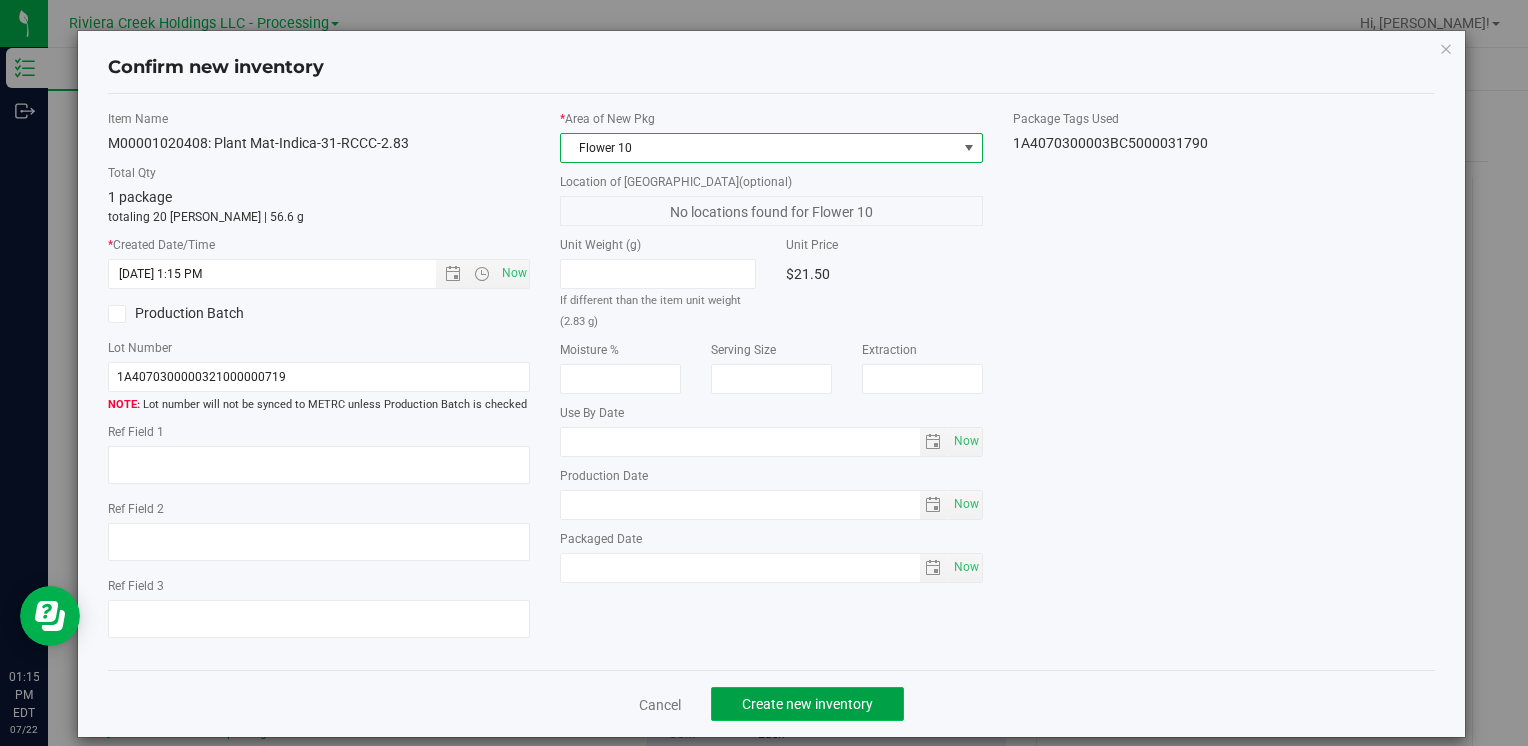 click on "Create new inventory" 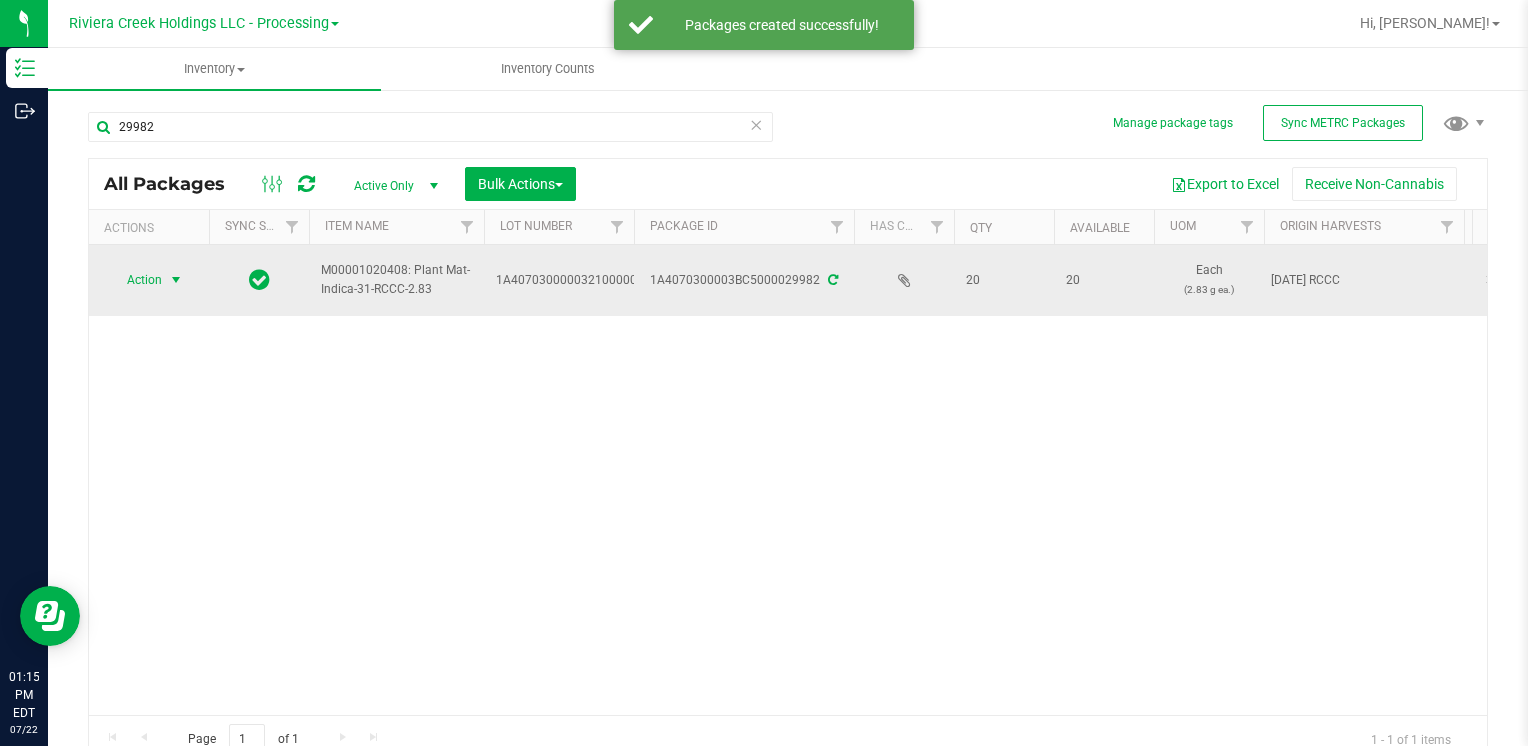 click on "Action" at bounding box center [136, 280] 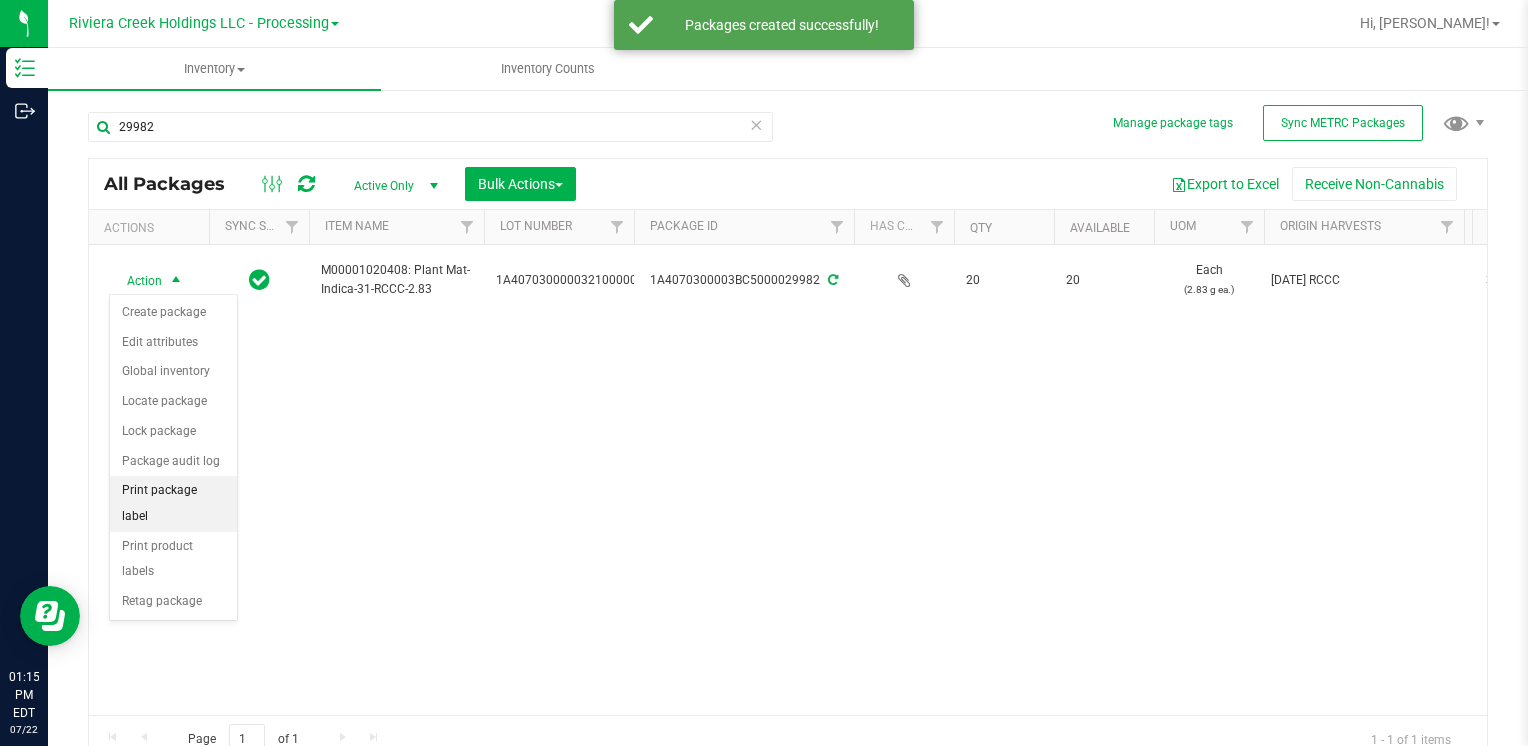 click on "Print package label" at bounding box center (173, 503) 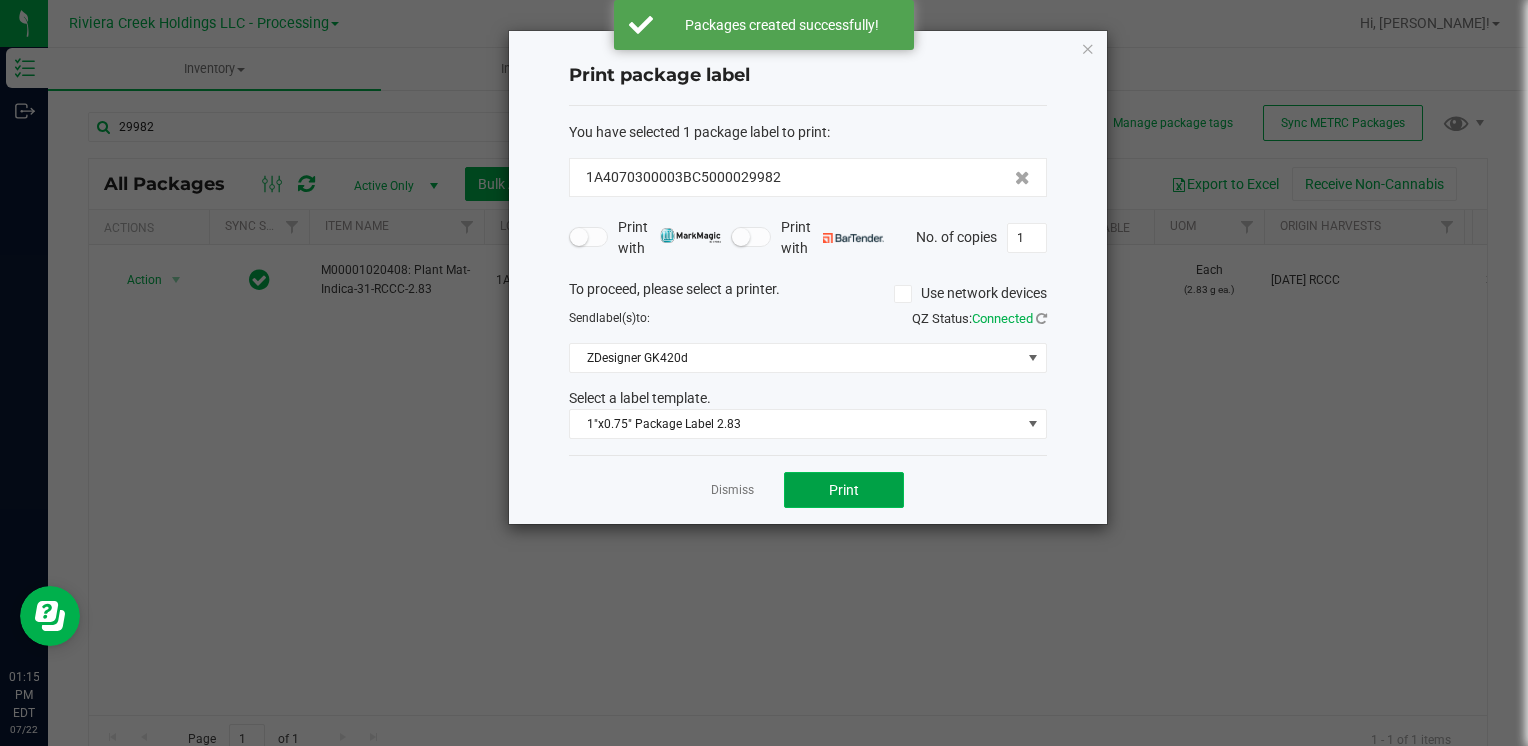 click on "Print" 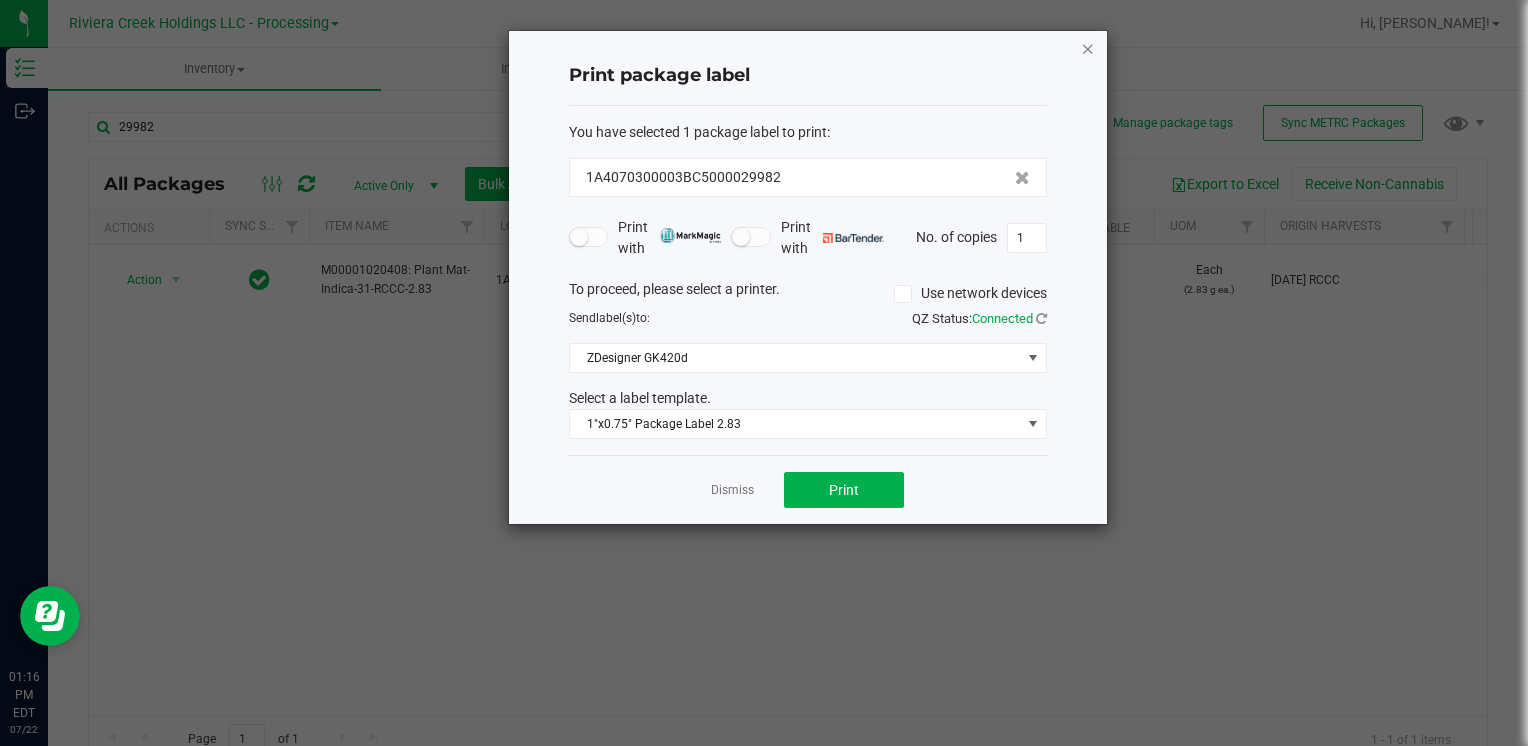 click 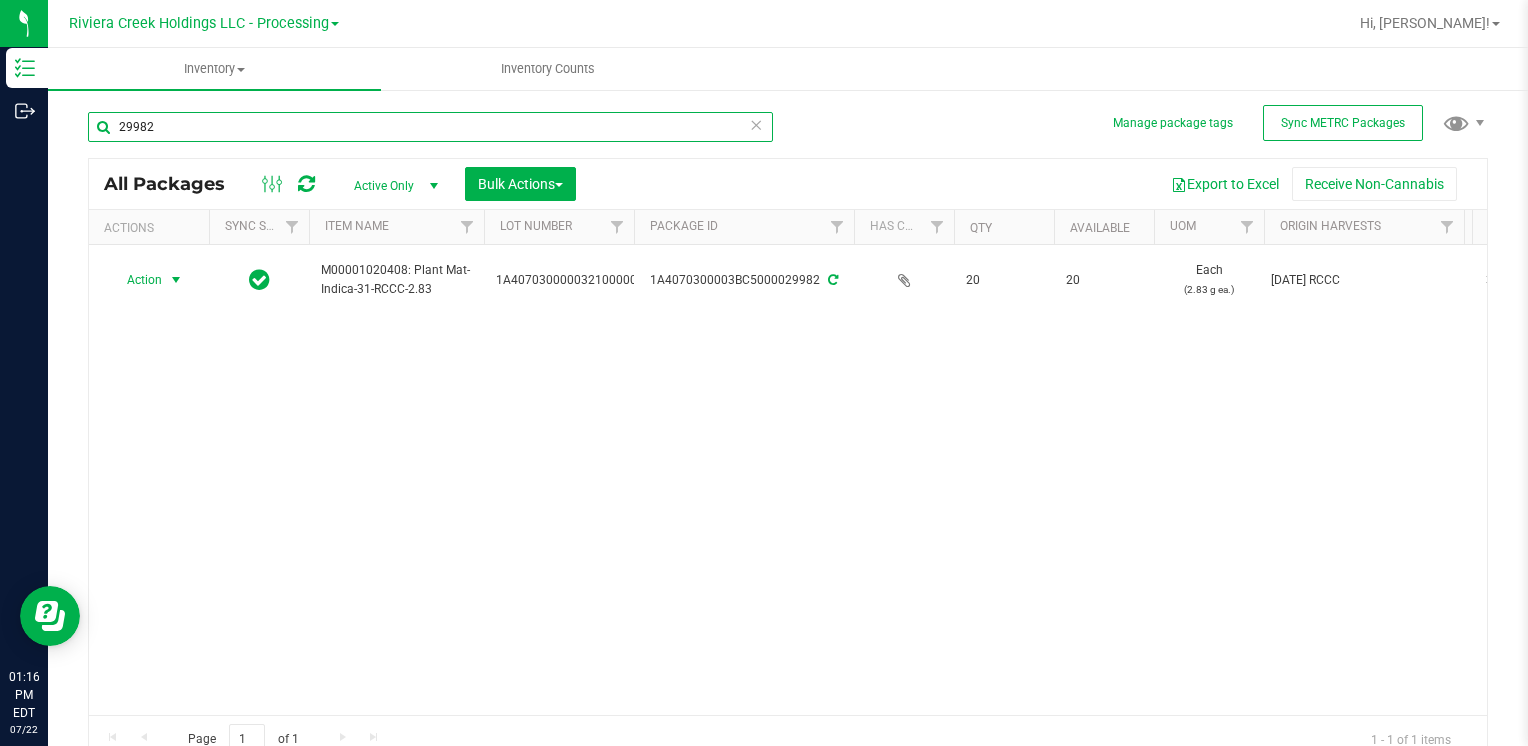 click on "29982" at bounding box center [430, 127] 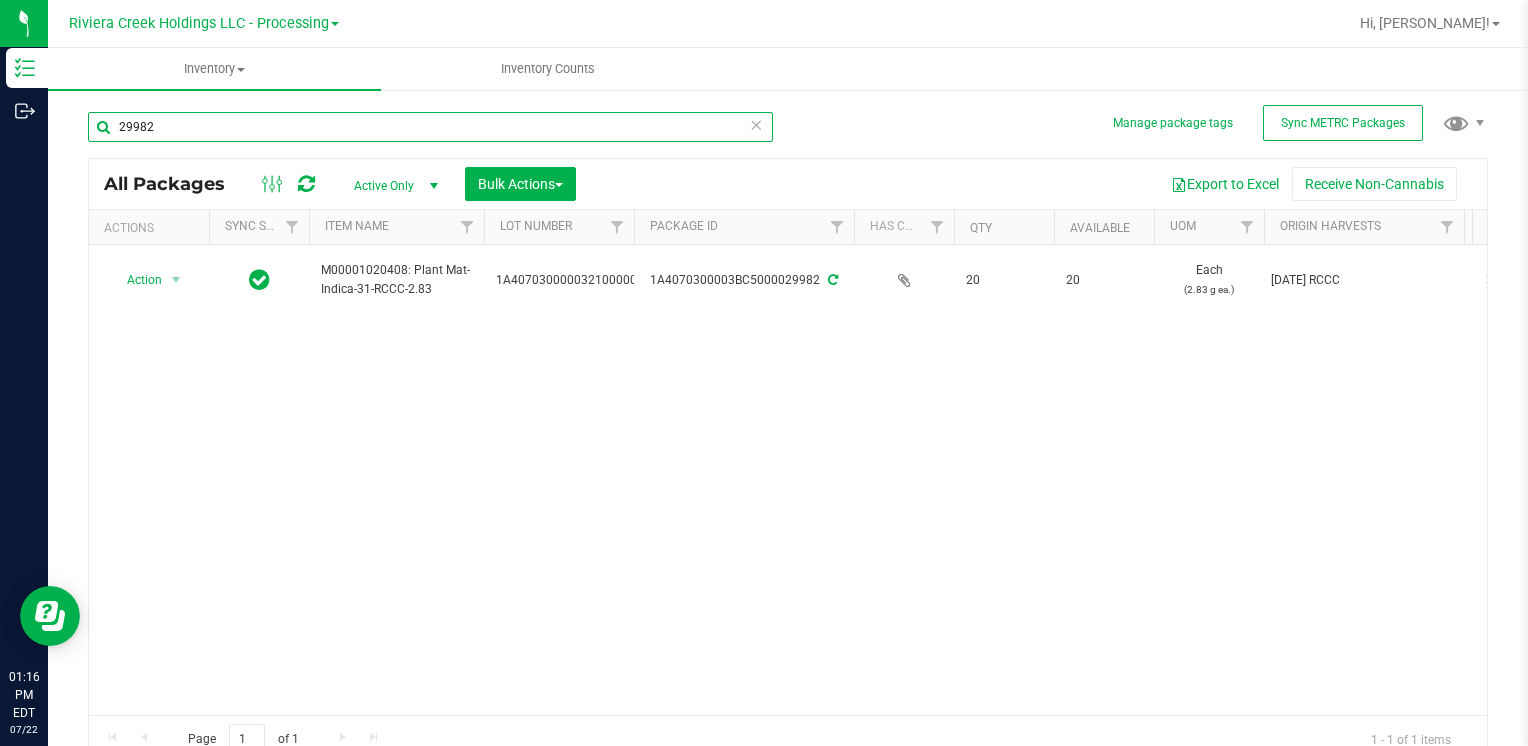 click on "29982" at bounding box center (430, 127) 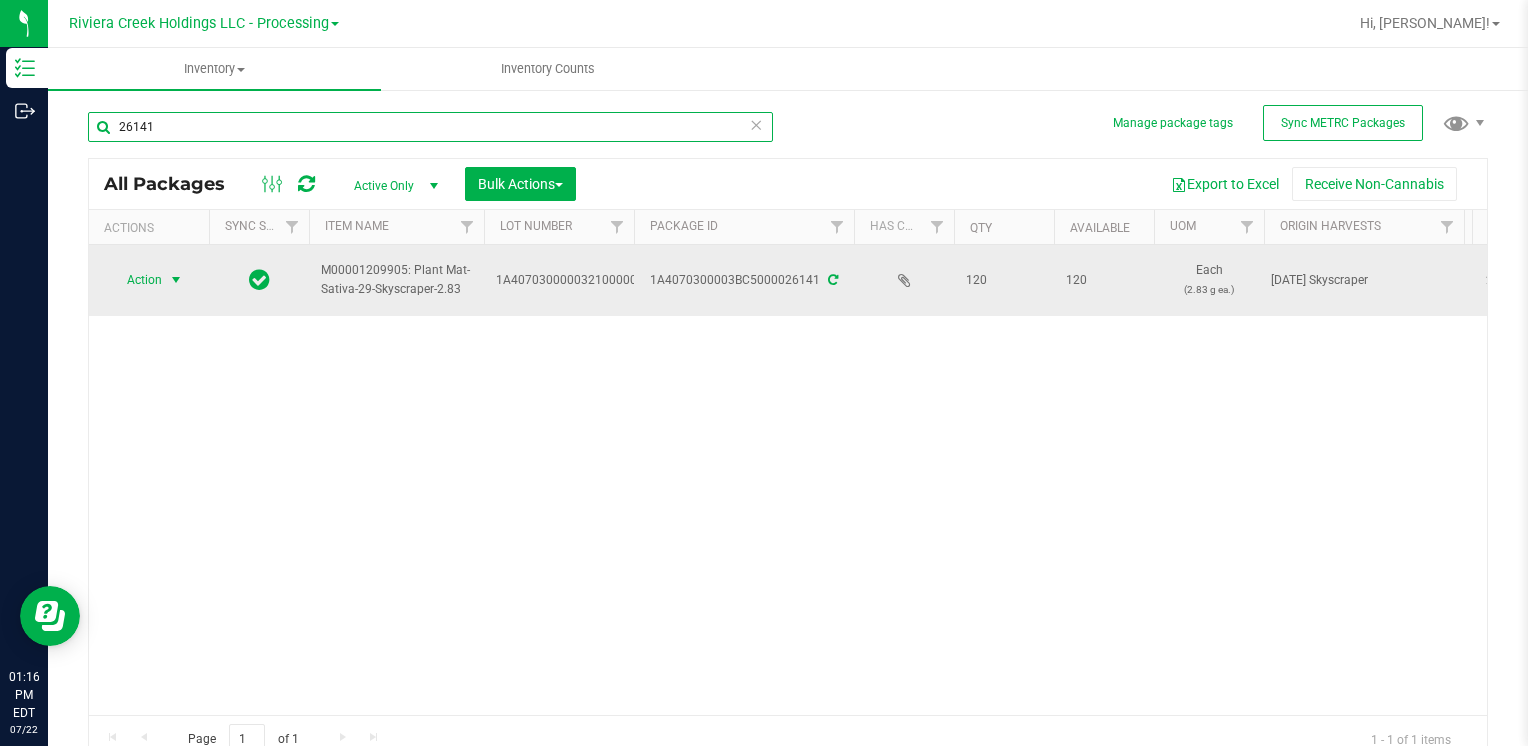 type on "26141" 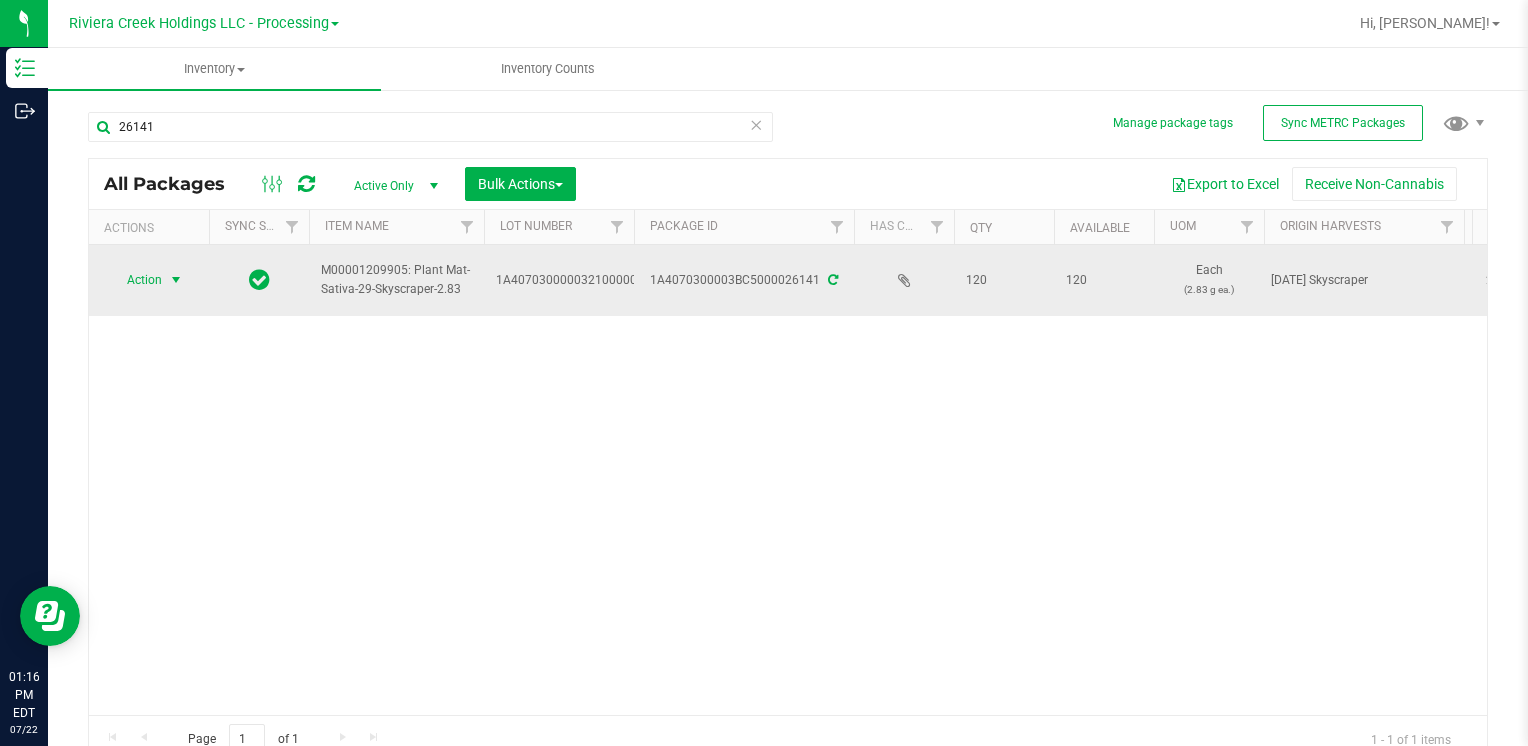click at bounding box center [176, 280] 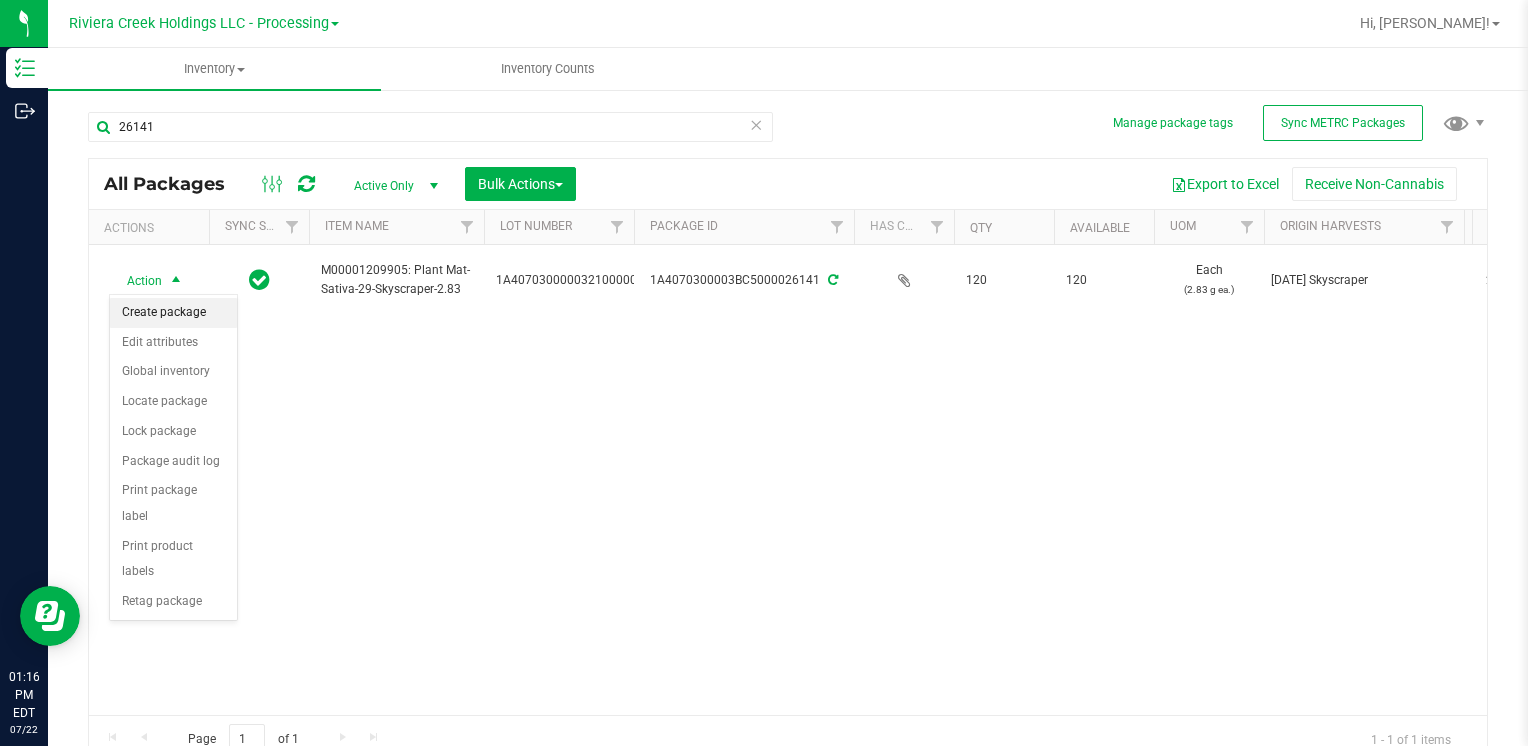 click on "Create package" at bounding box center [173, 313] 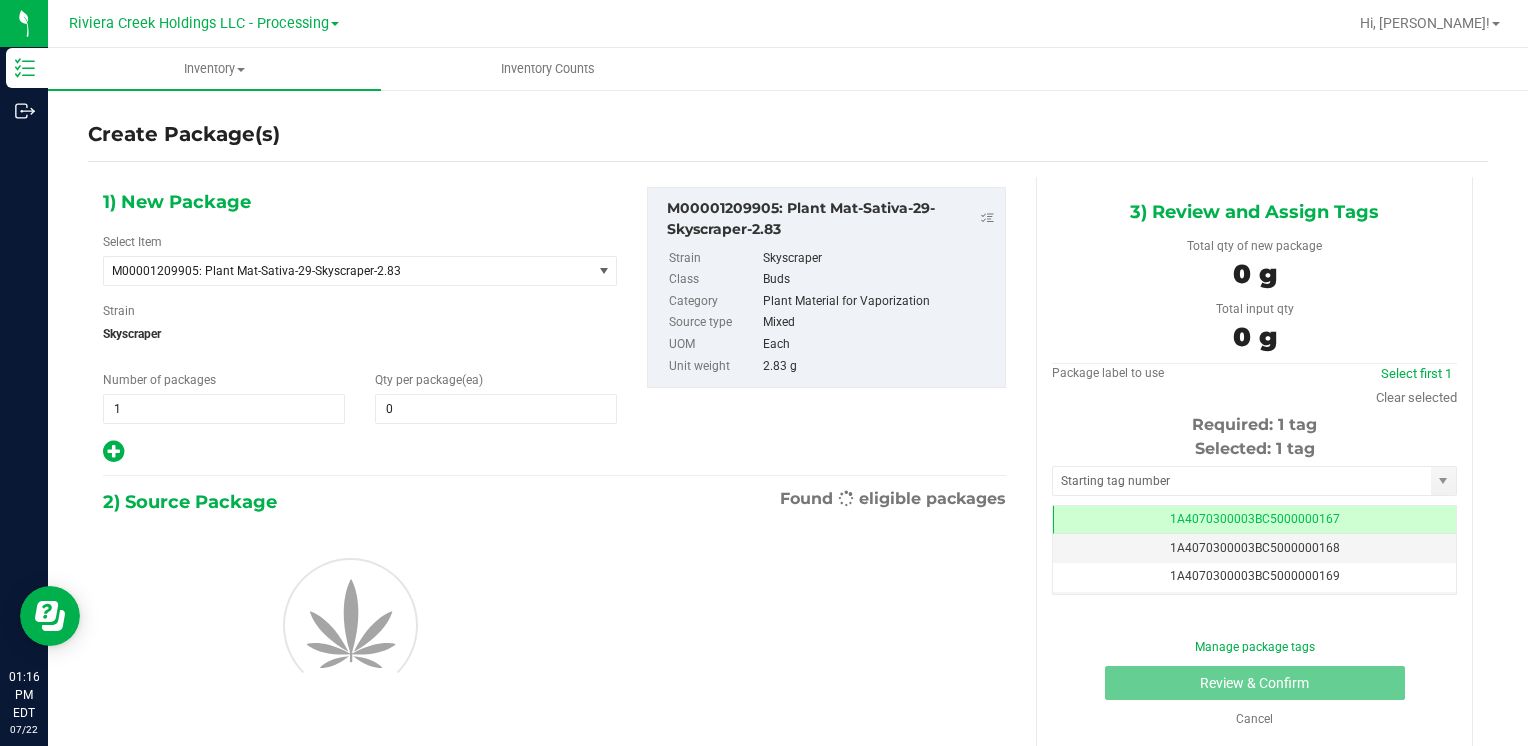 scroll, scrollTop: 0, scrollLeft: 0, axis: both 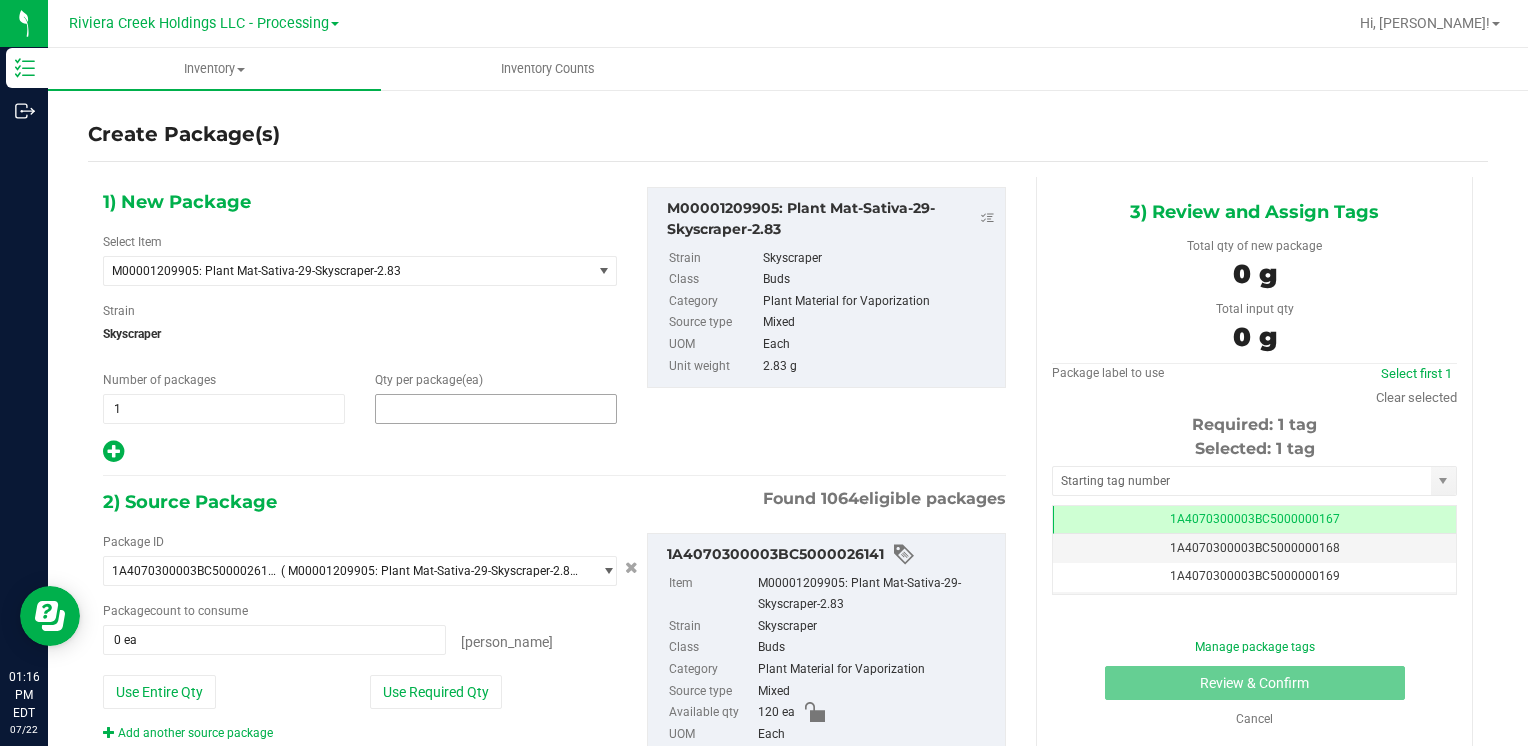 click at bounding box center [496, 409] 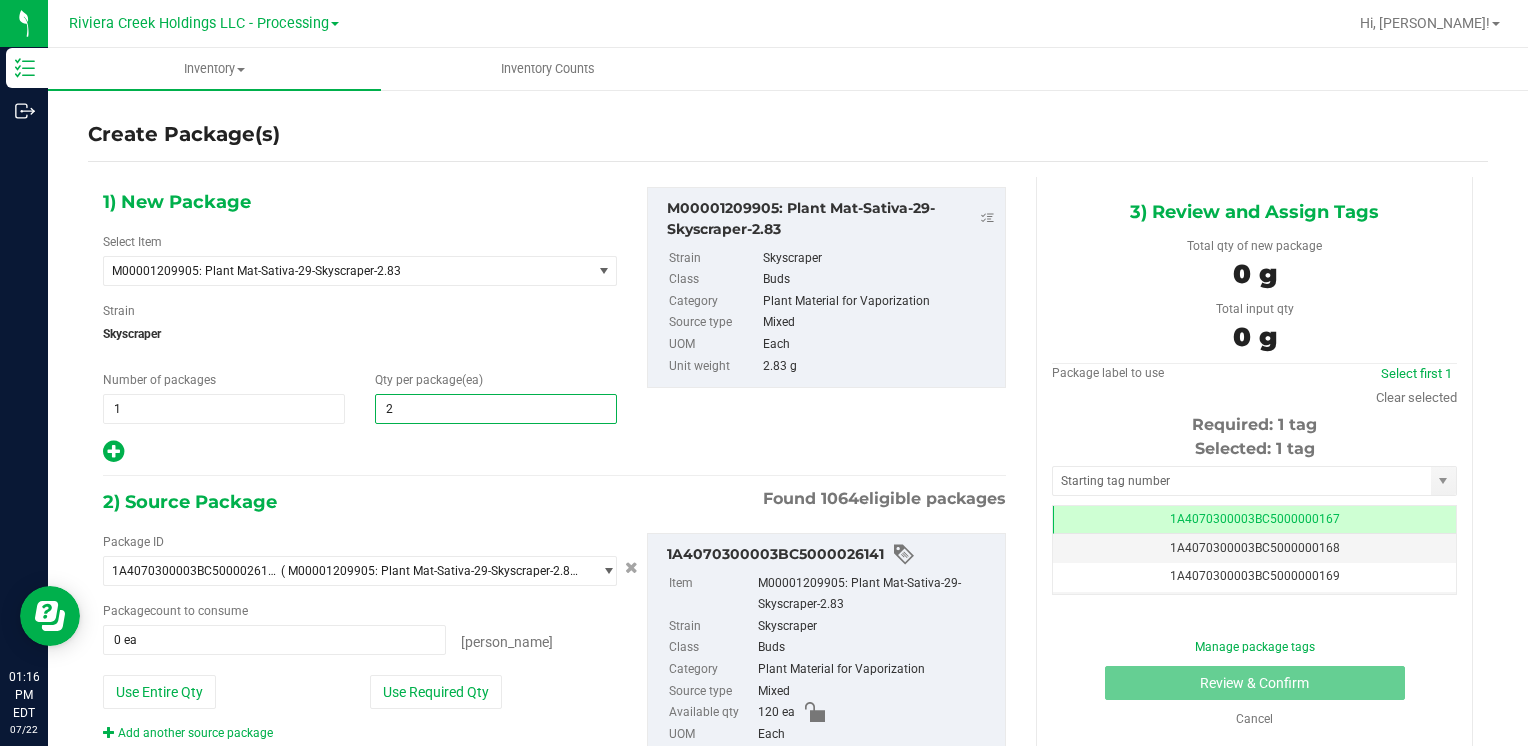 type on "20" 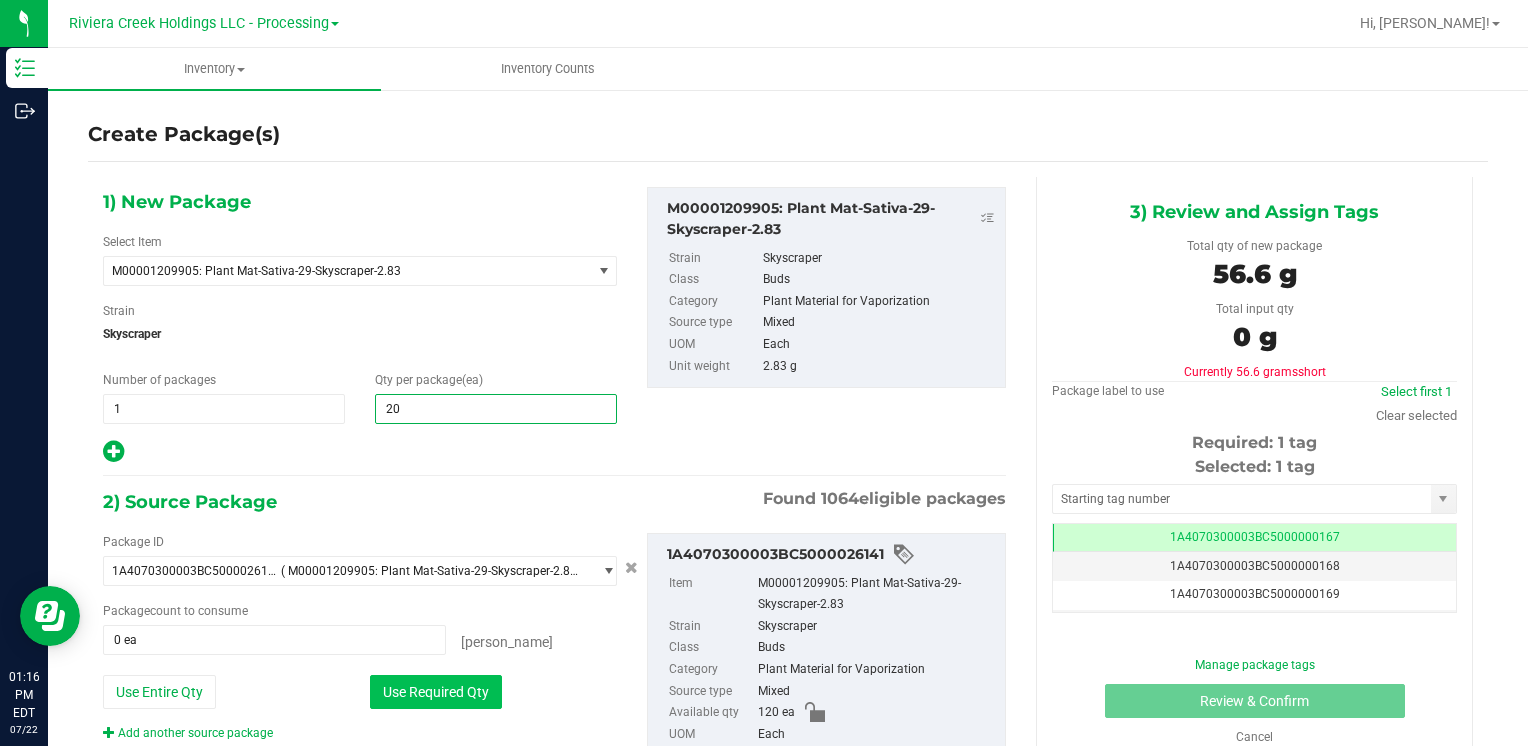 type on "20" 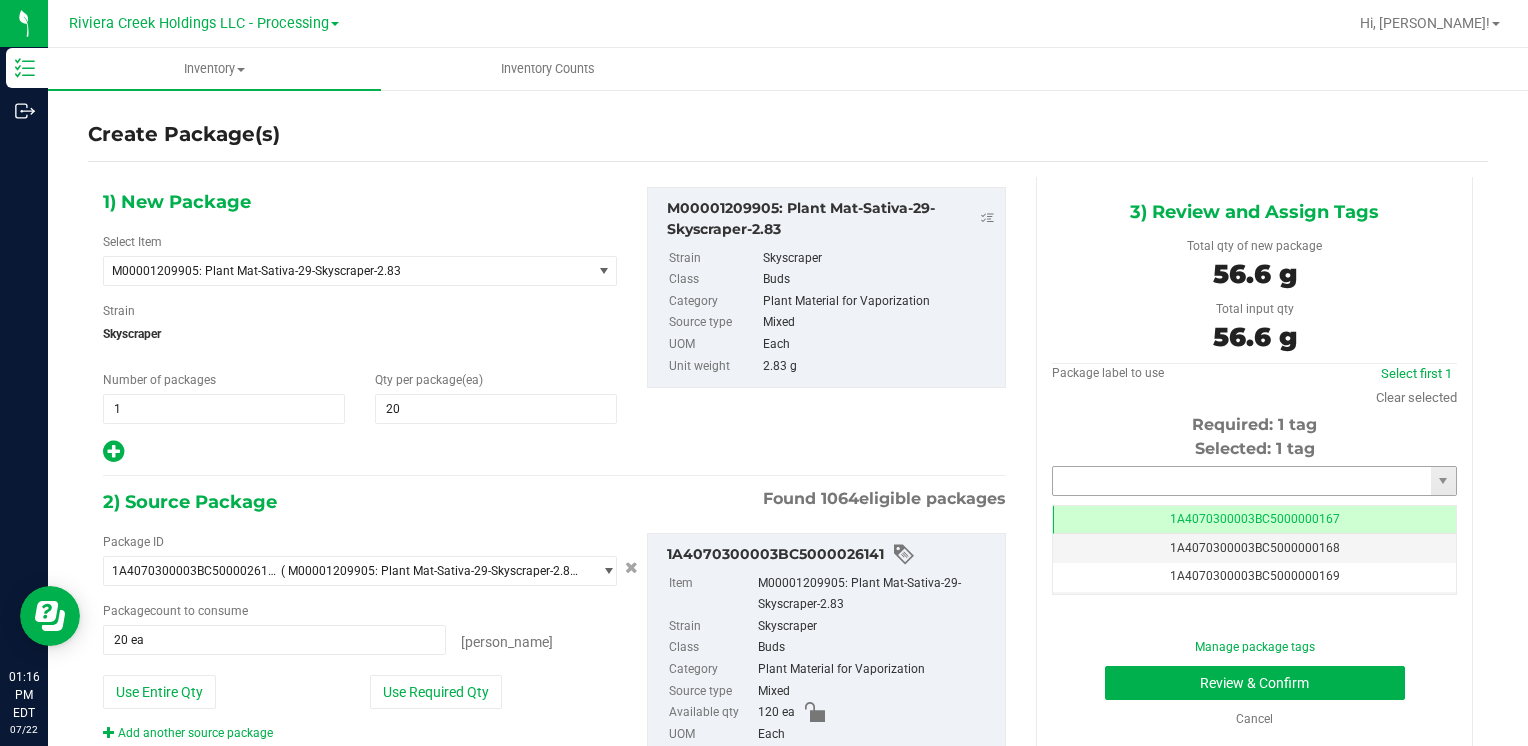 click at bounding box center (1242, 481) 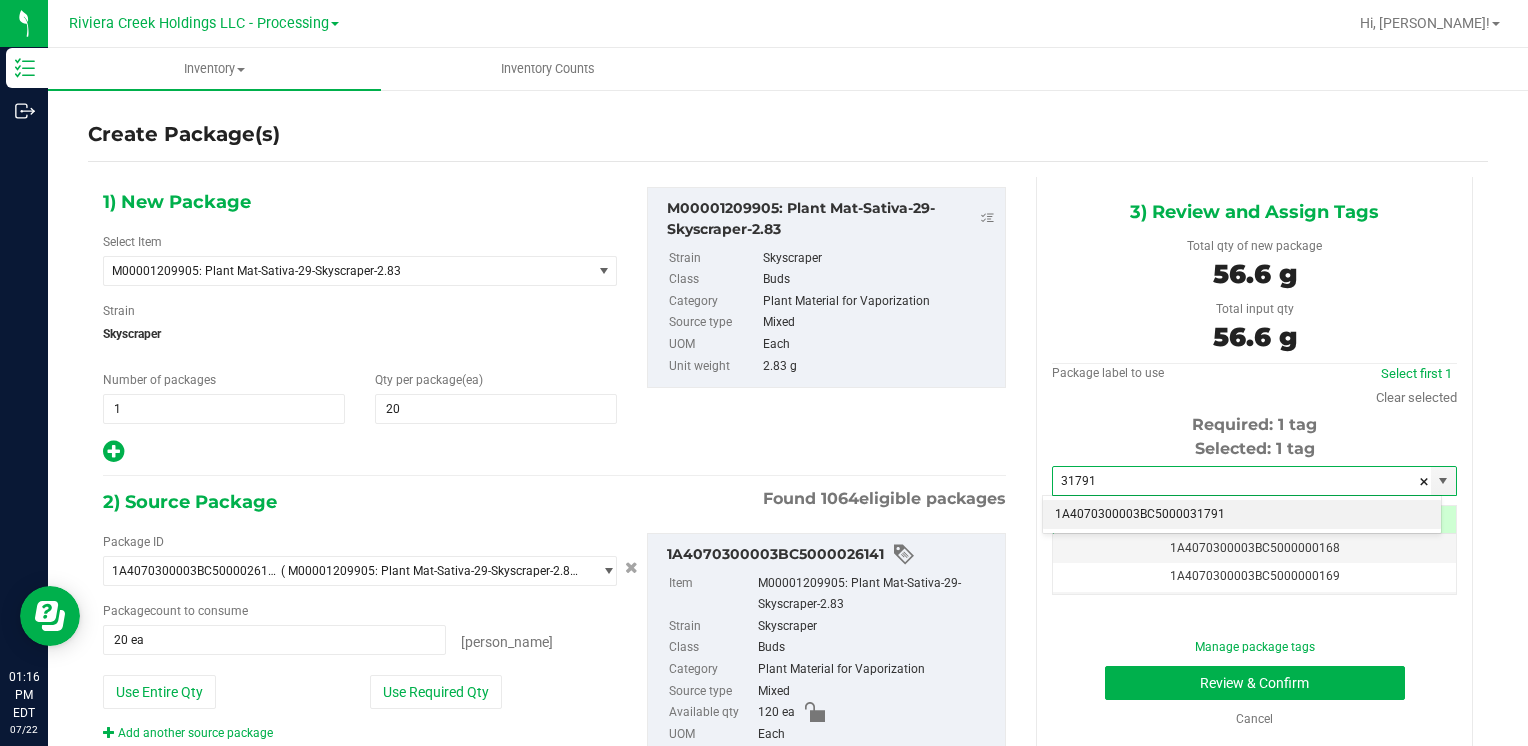 click on "1A4070300003BC5000031791" at bounding box center [1242, 515] 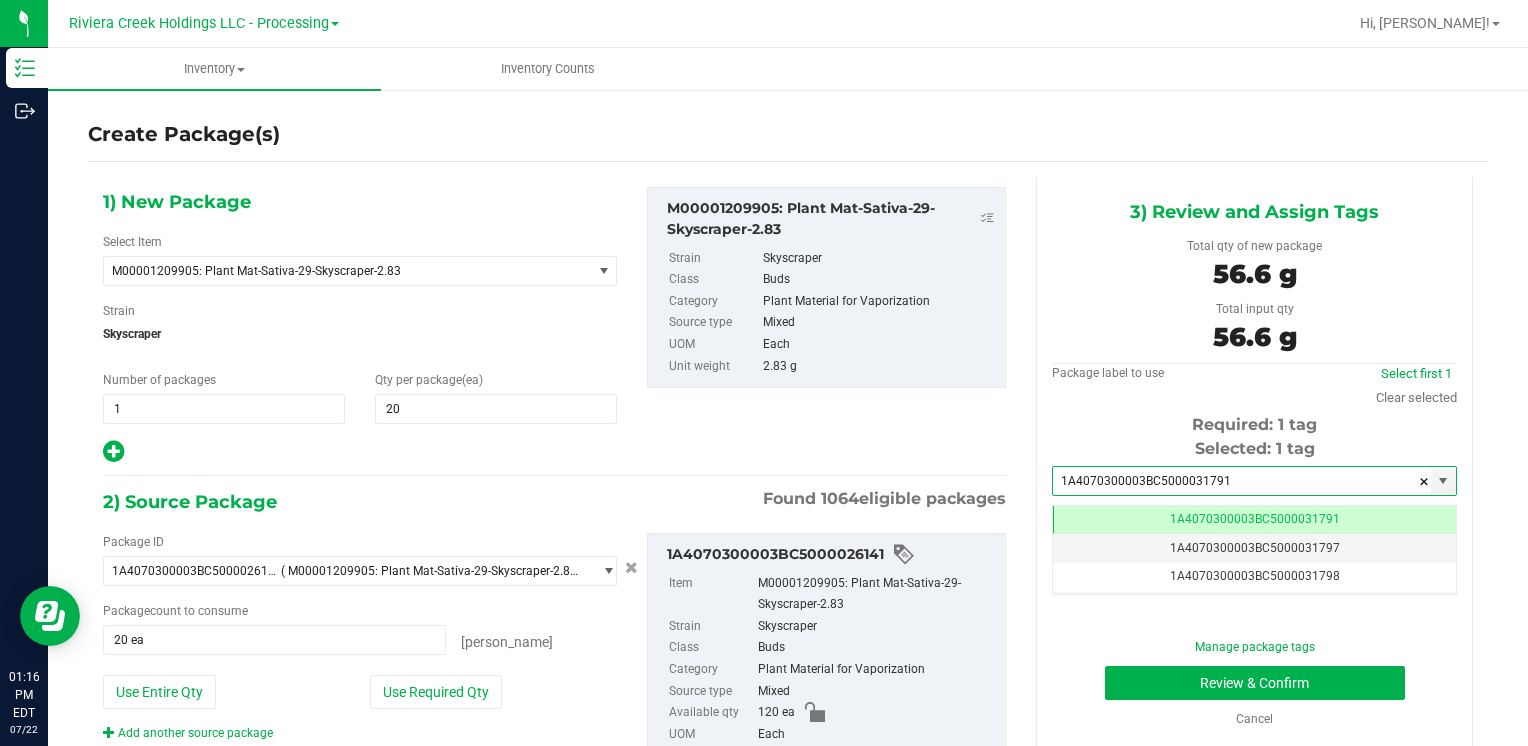 scroll, scrollTop: 0, scrollLeft: 0, axis: both 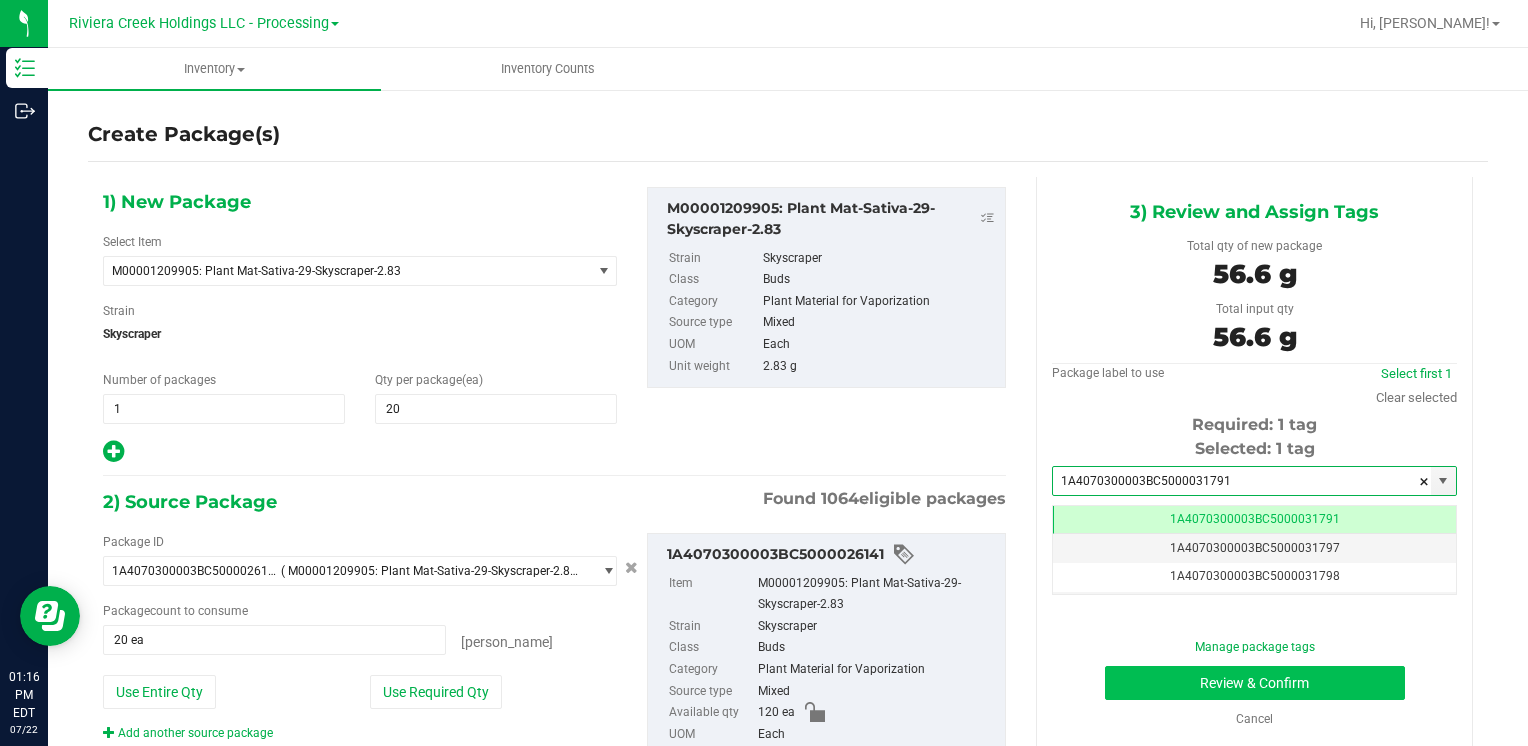 type on "1A4070300003BC5000031791" 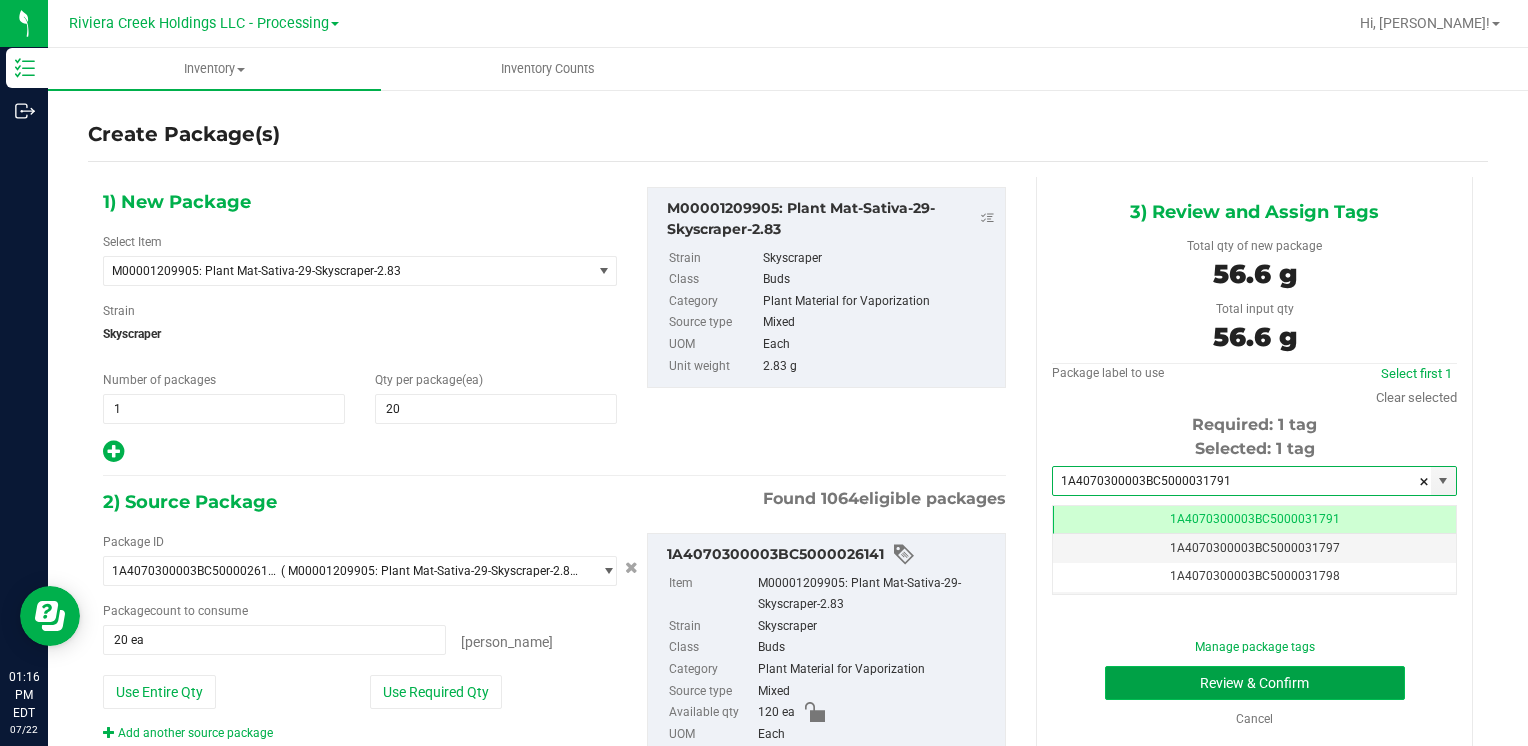 click on "Review & Confirm" at bounding box center (1255, 683) 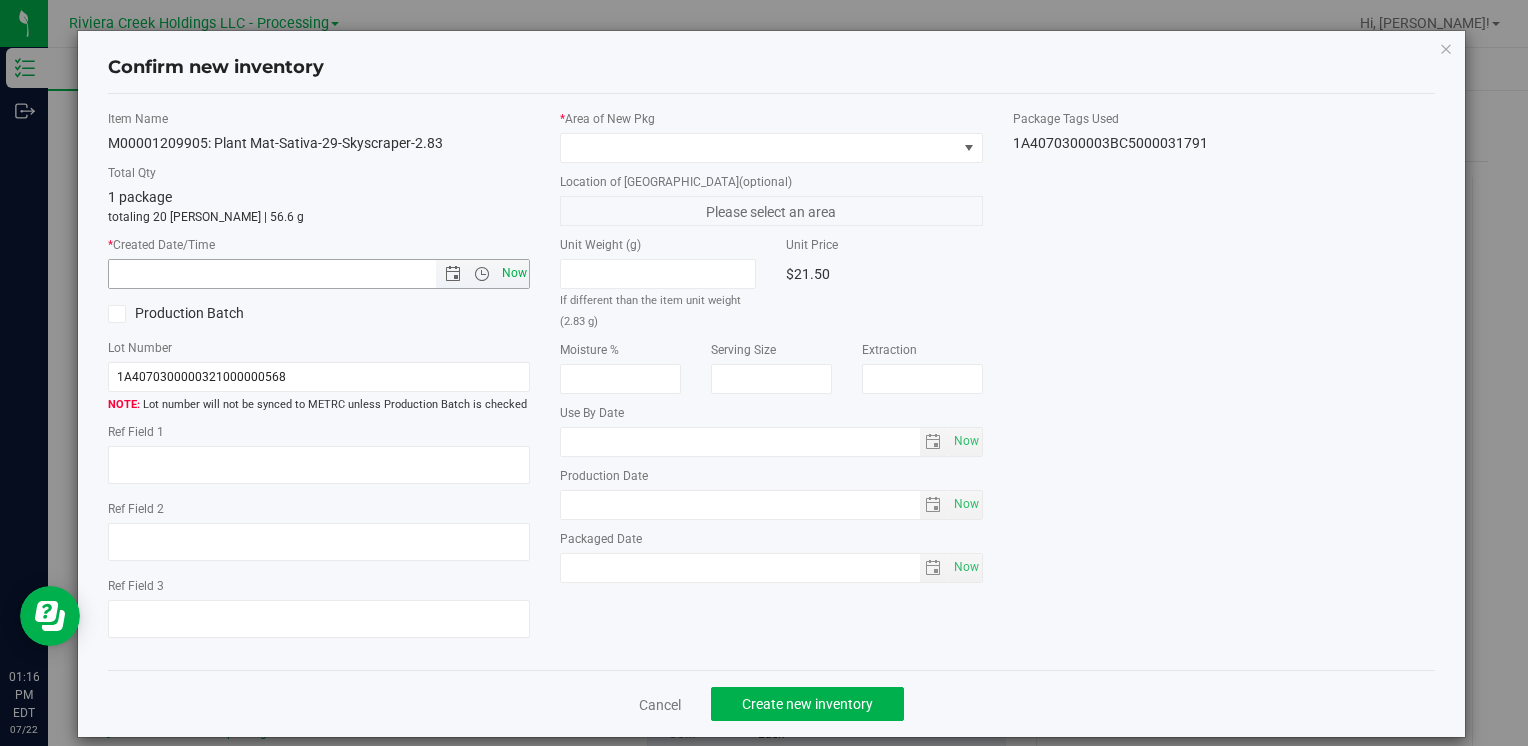 click on "Now" at bounding box center (514, 273) 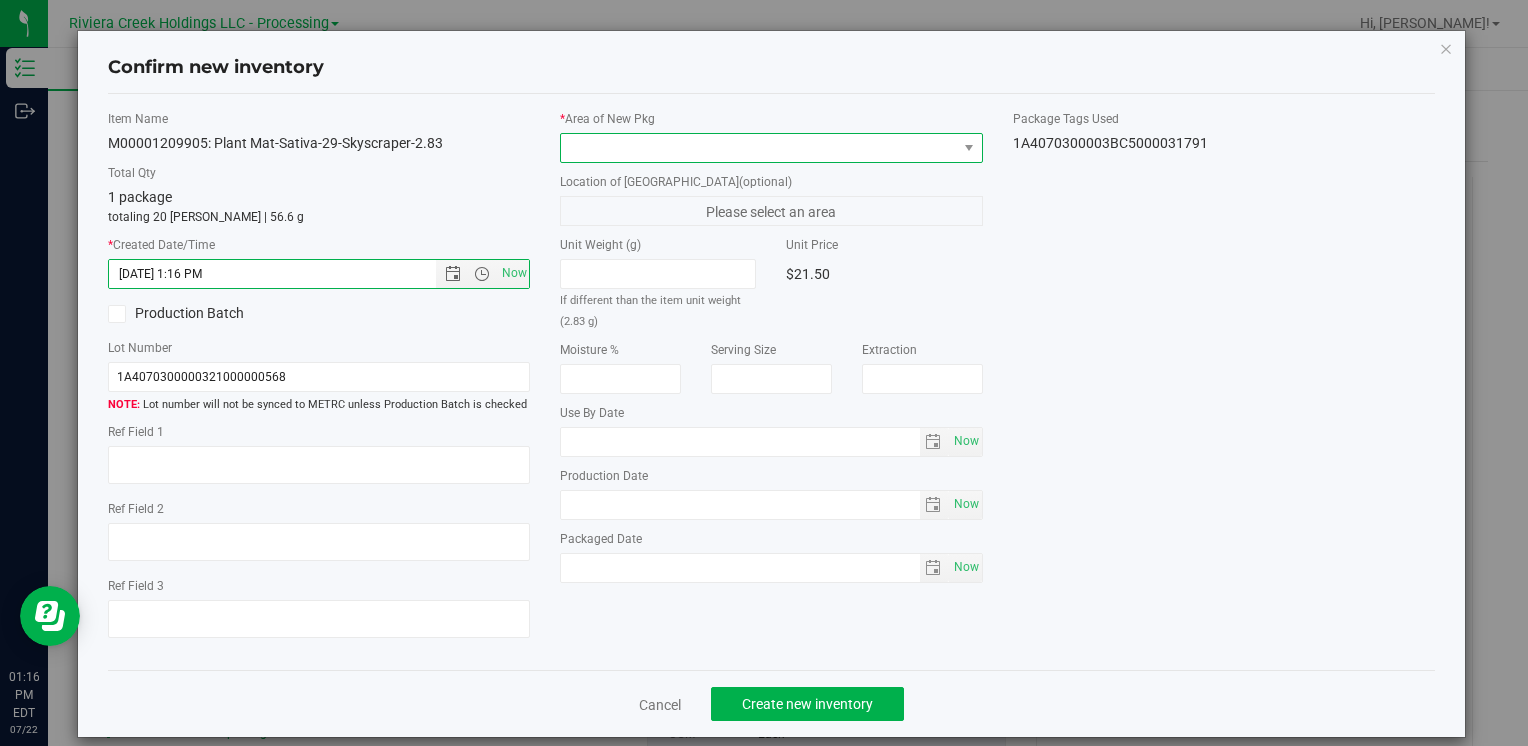 click at bounding box center [758, 148] 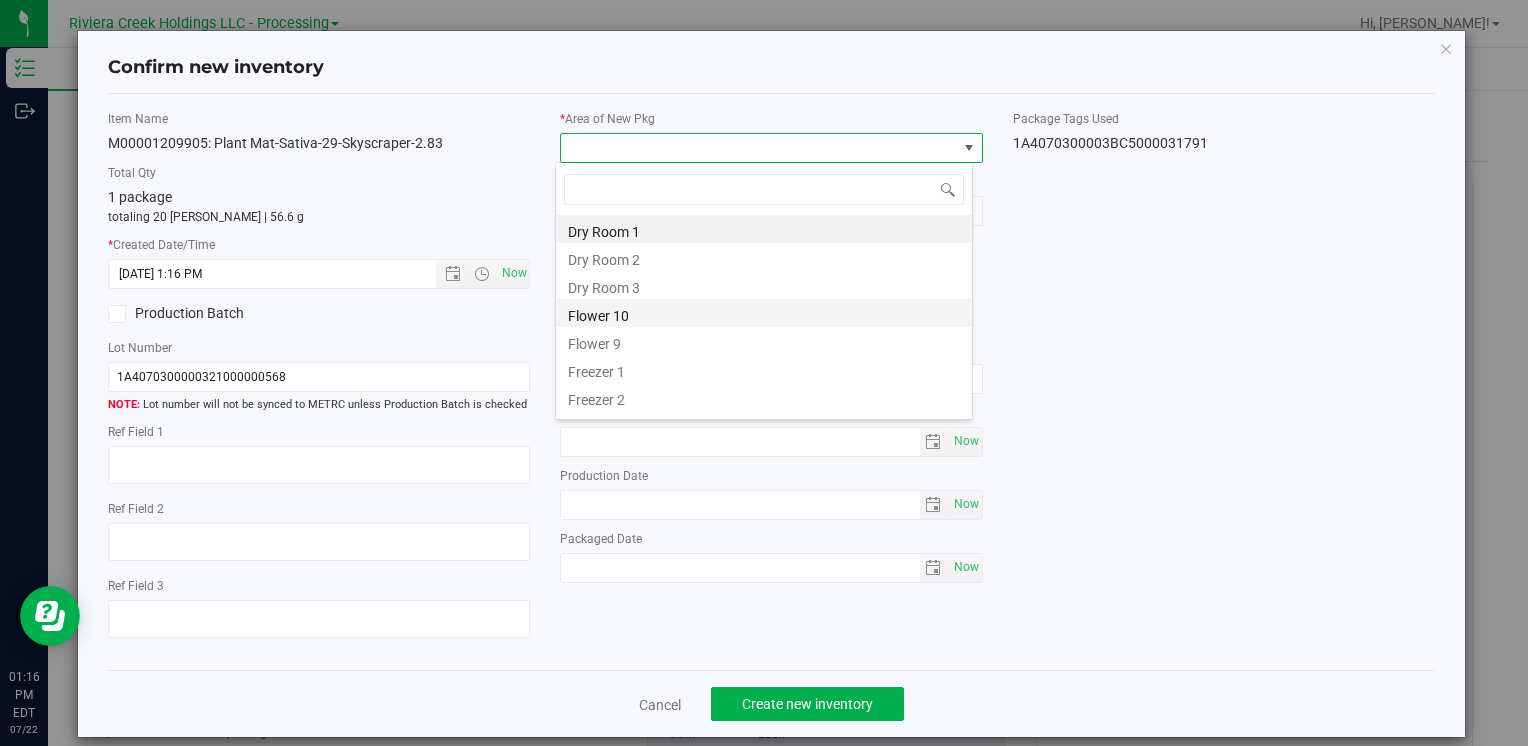 click on "Flower 10" at bounding box center (764, 313) 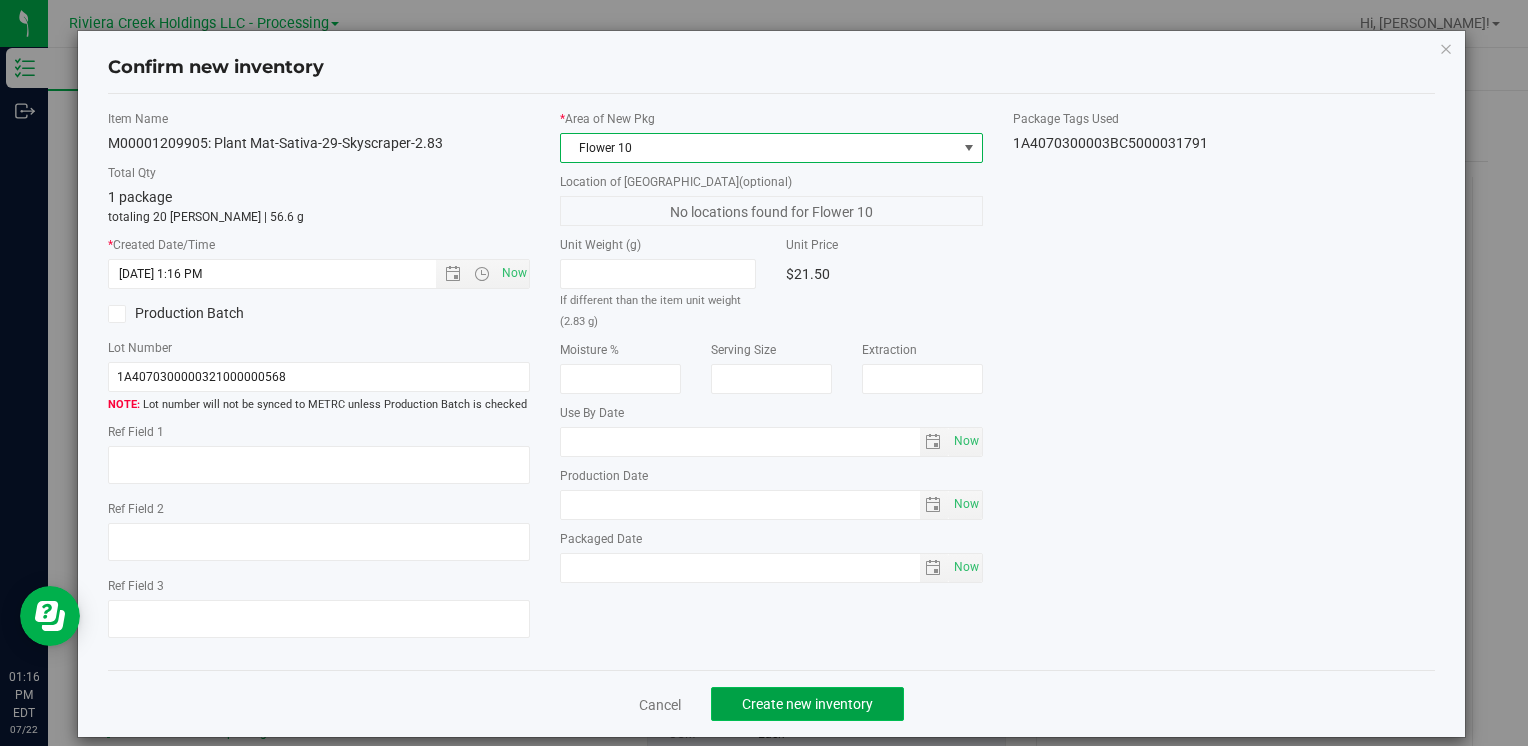 click on "Create new inventory" 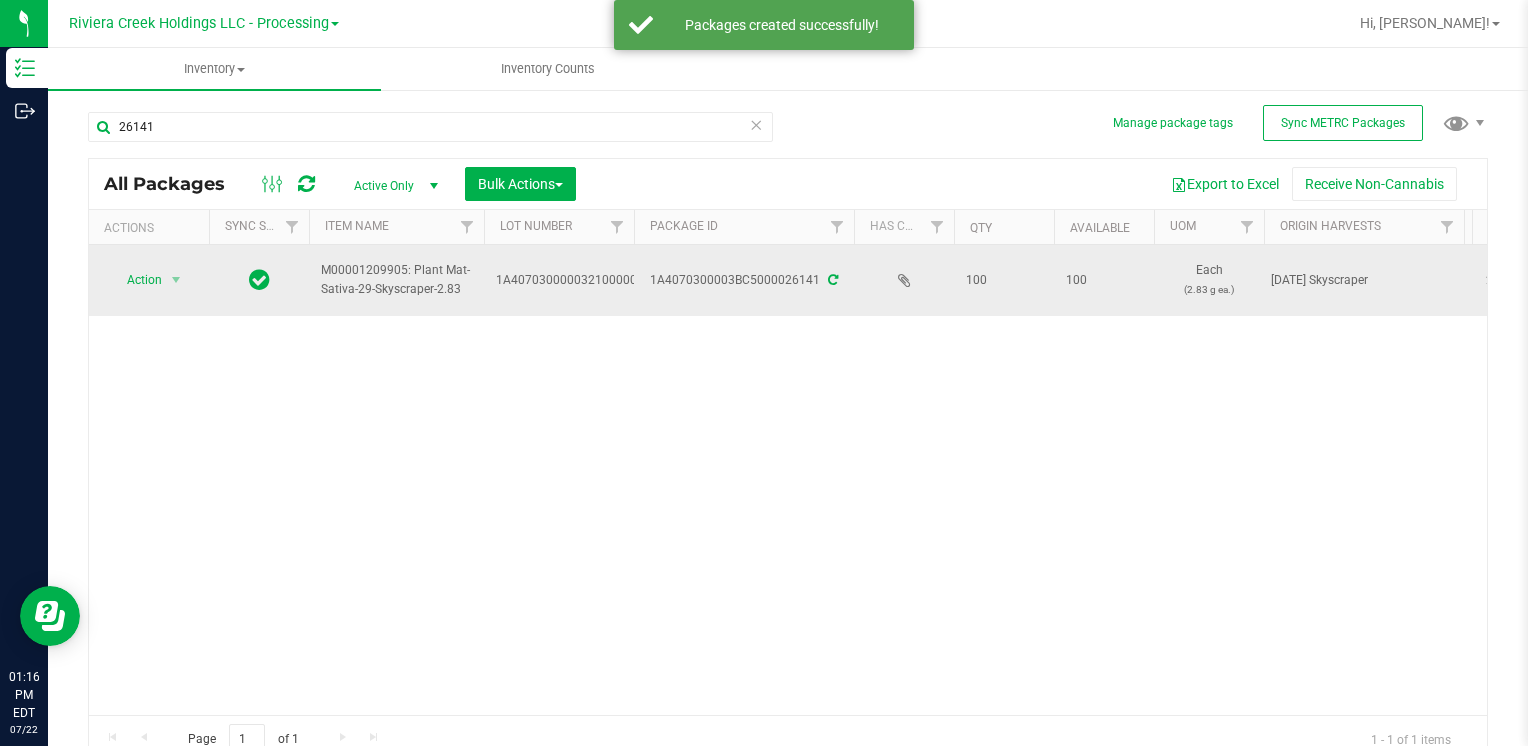 click at bounding box center (176, 280) 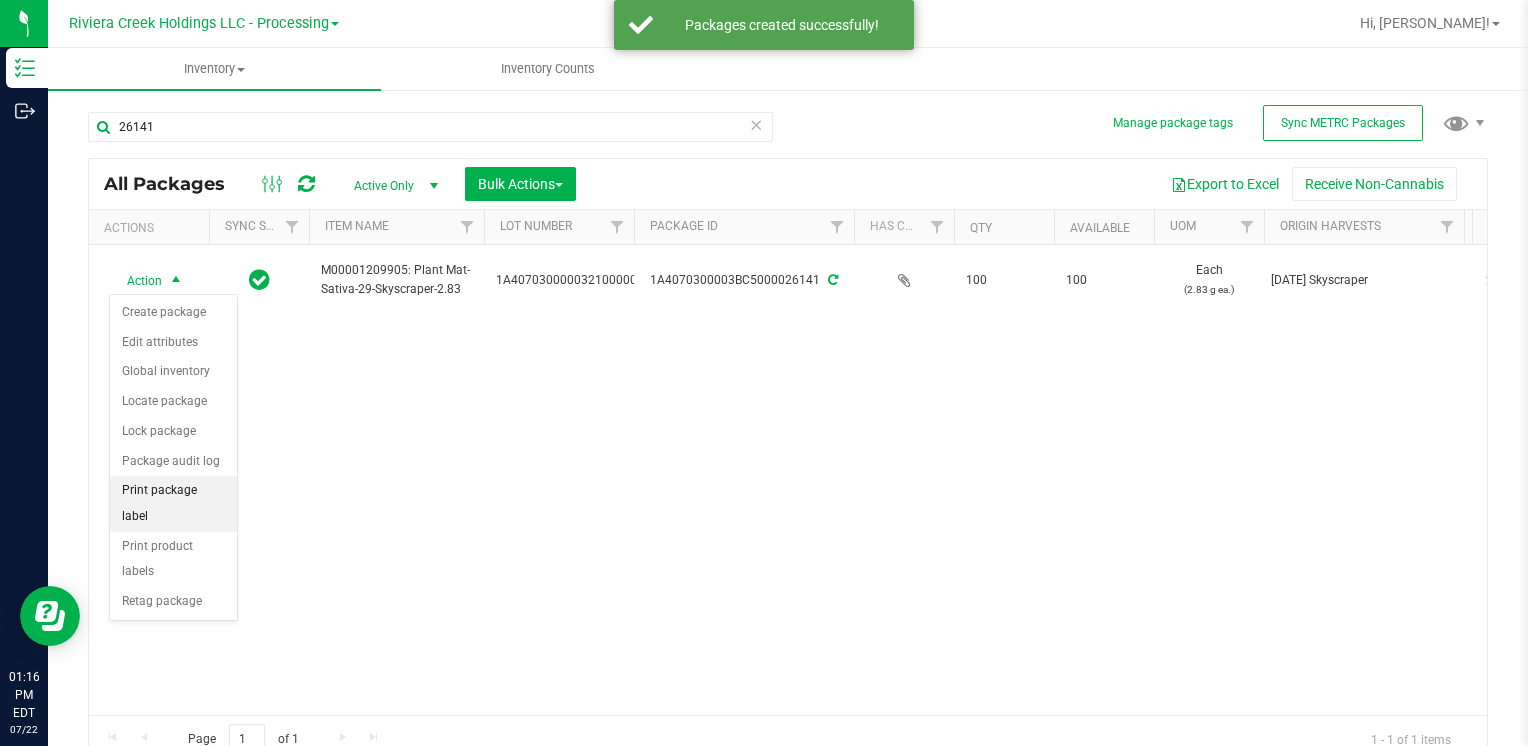 click on "Print package label" at bounding box center (173, 503) 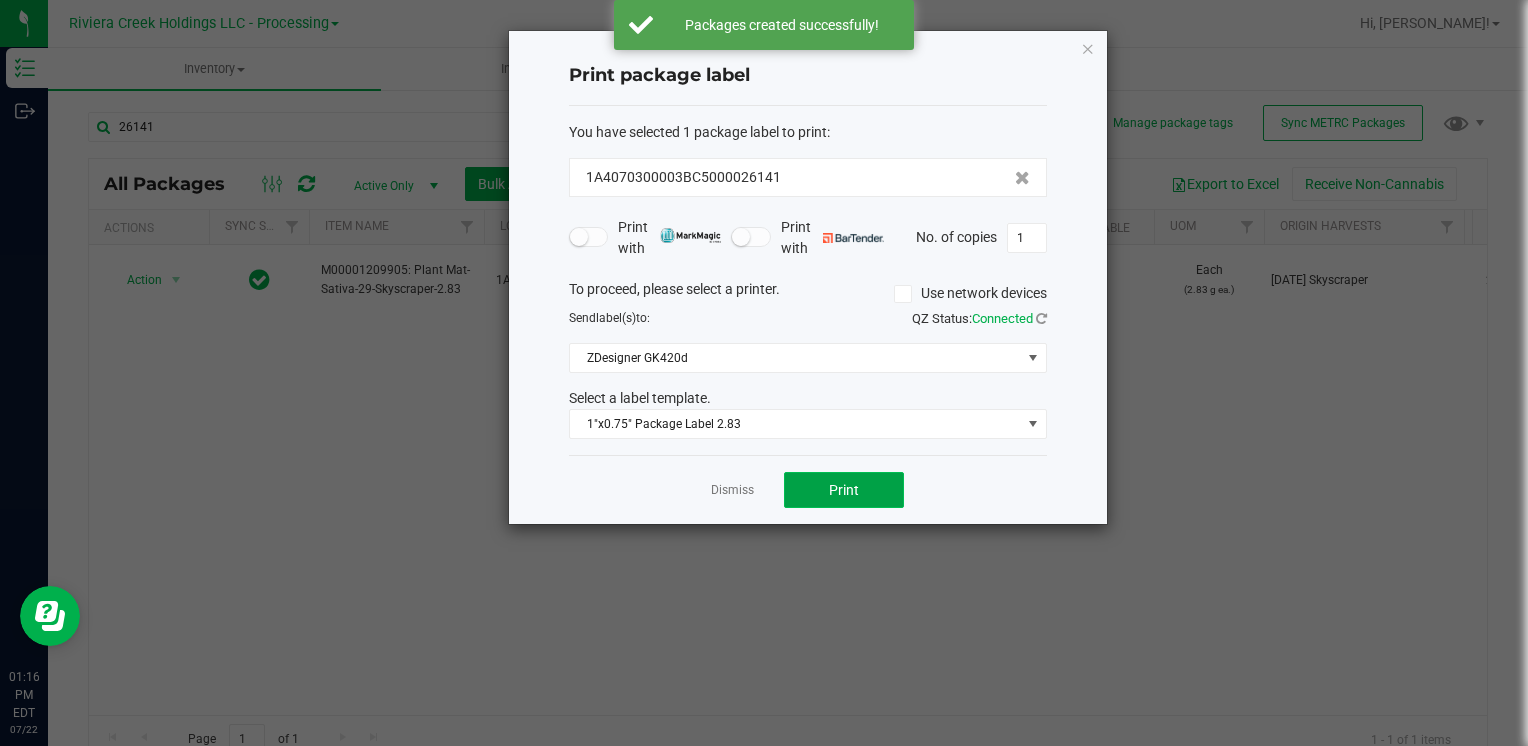 click on "Print" 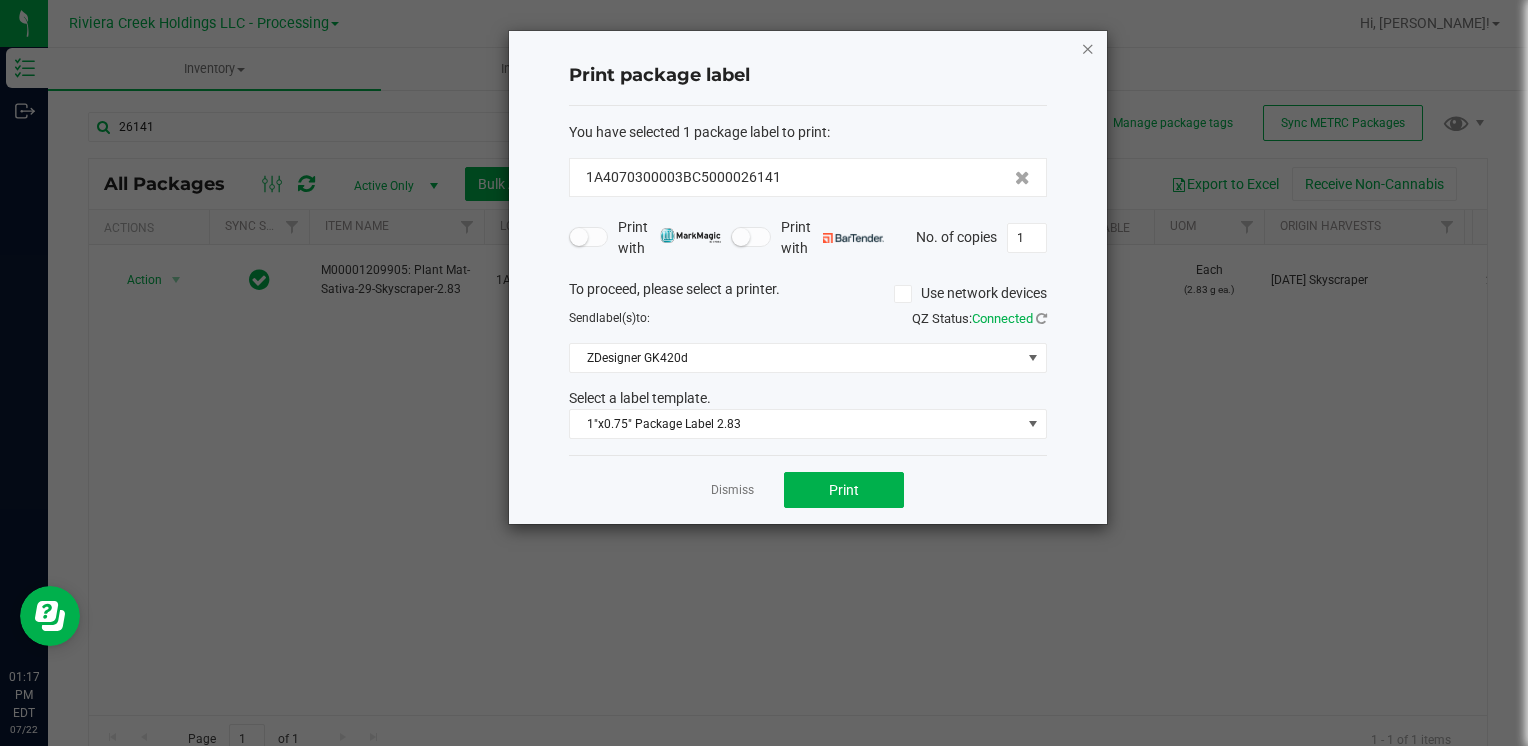 click 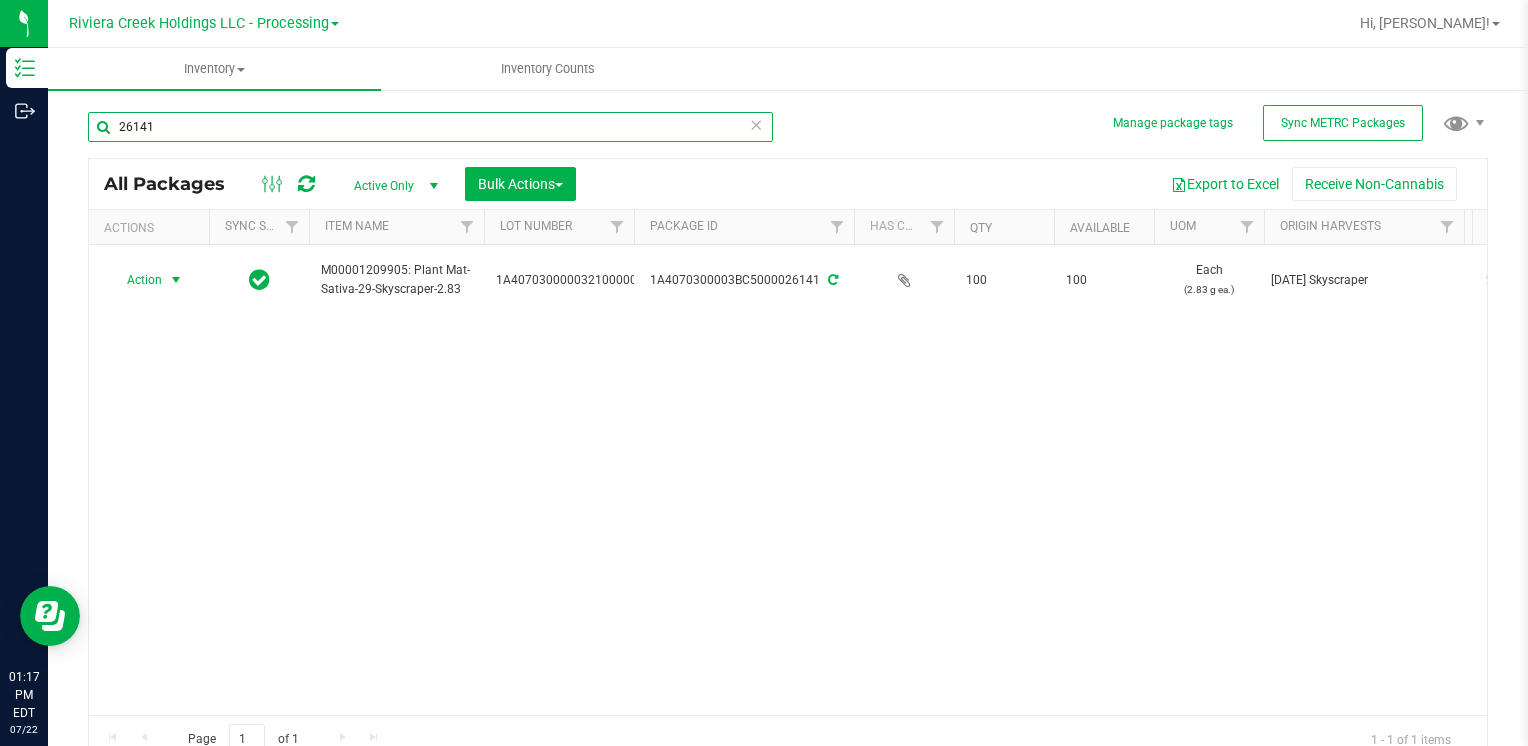 click on "26141" at bounding box center [430, 127] 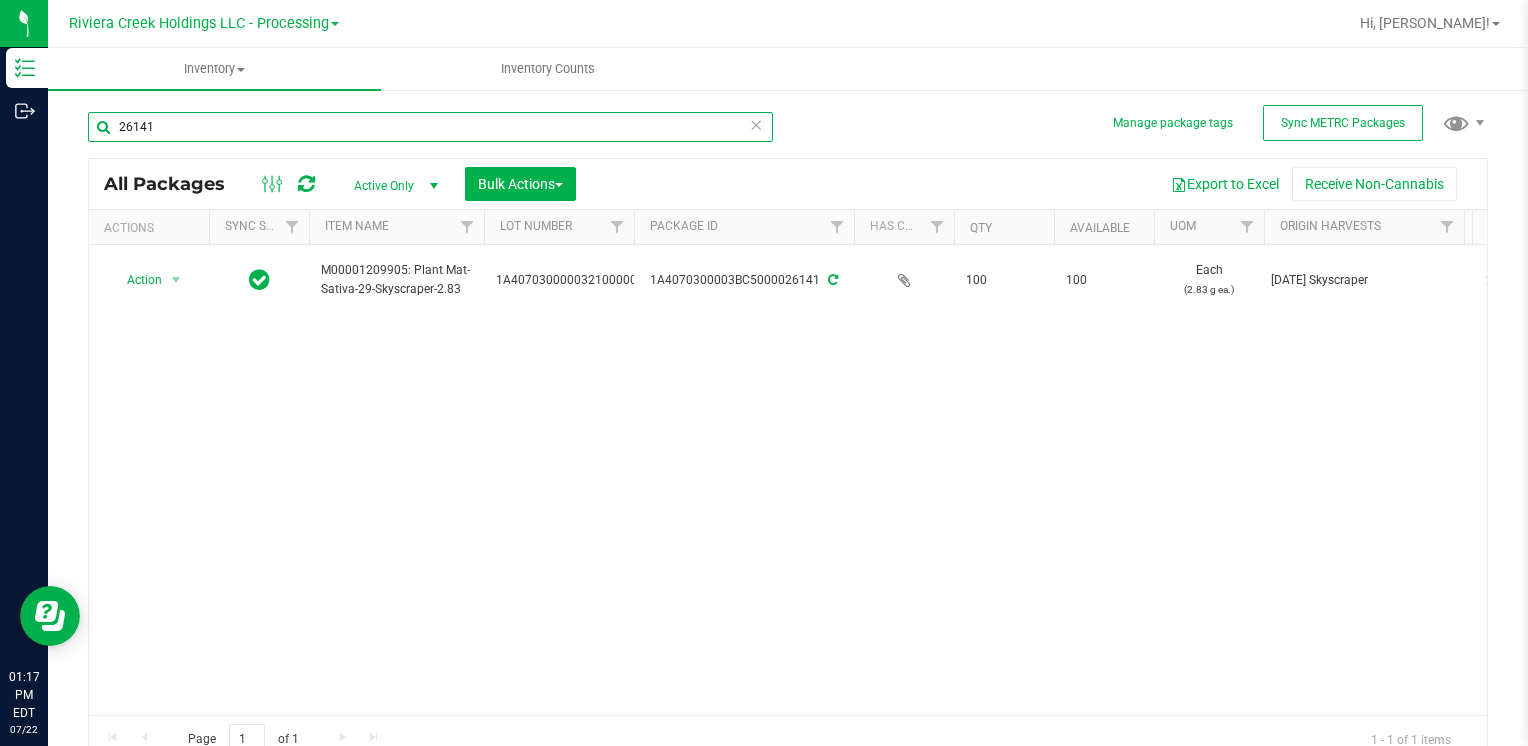 click on "26141" at bounding box center [430, 127] 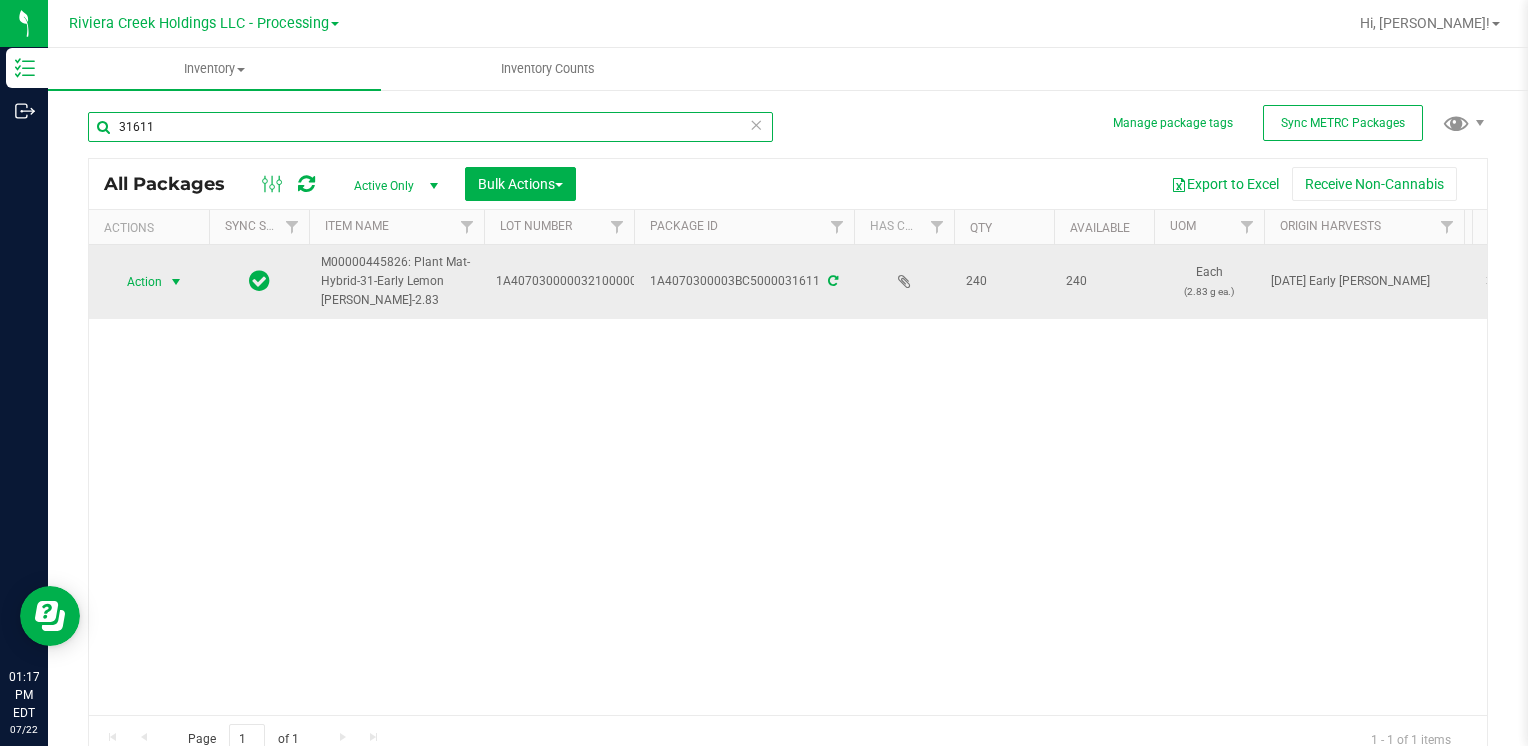 type on "31611" 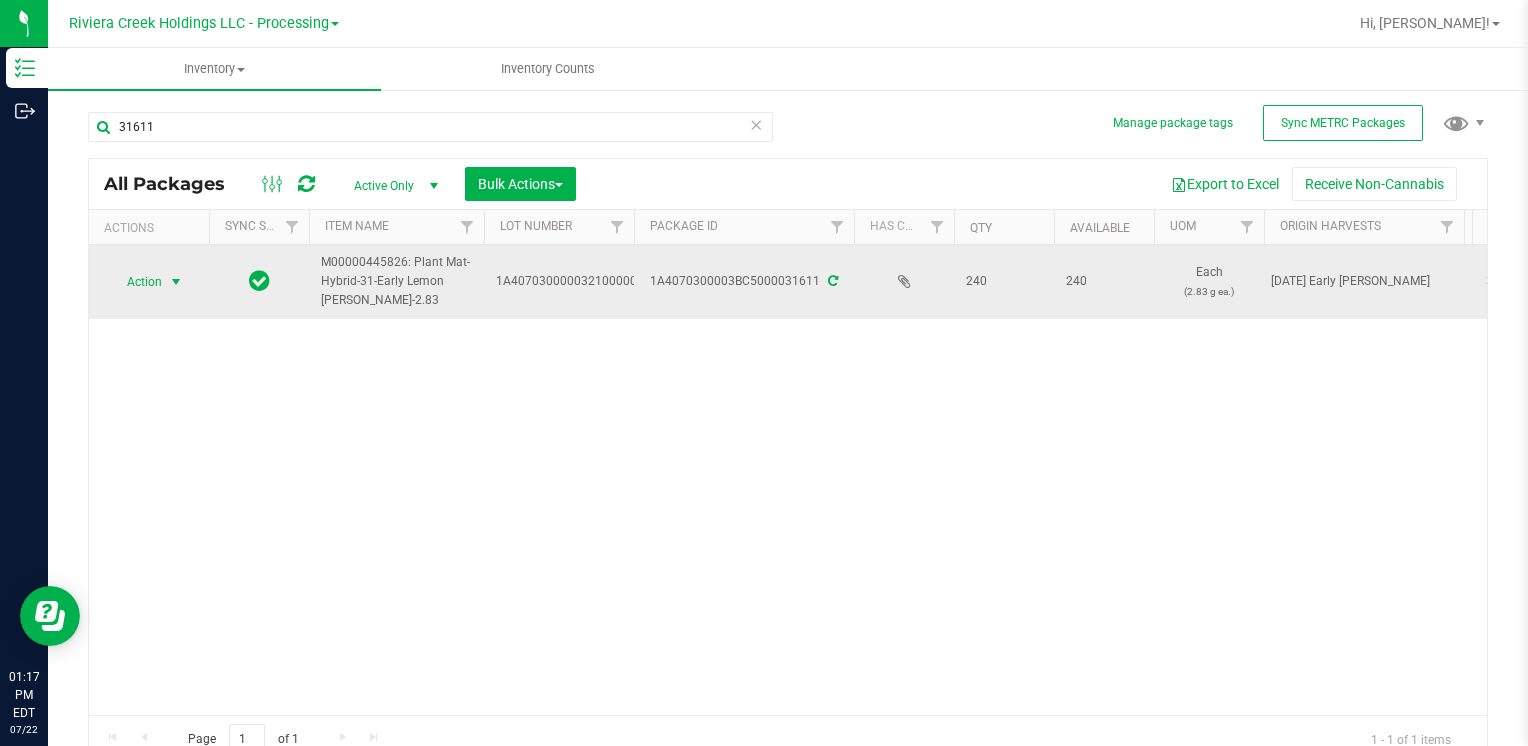 click on "Action" at bounding box center [136, 282] 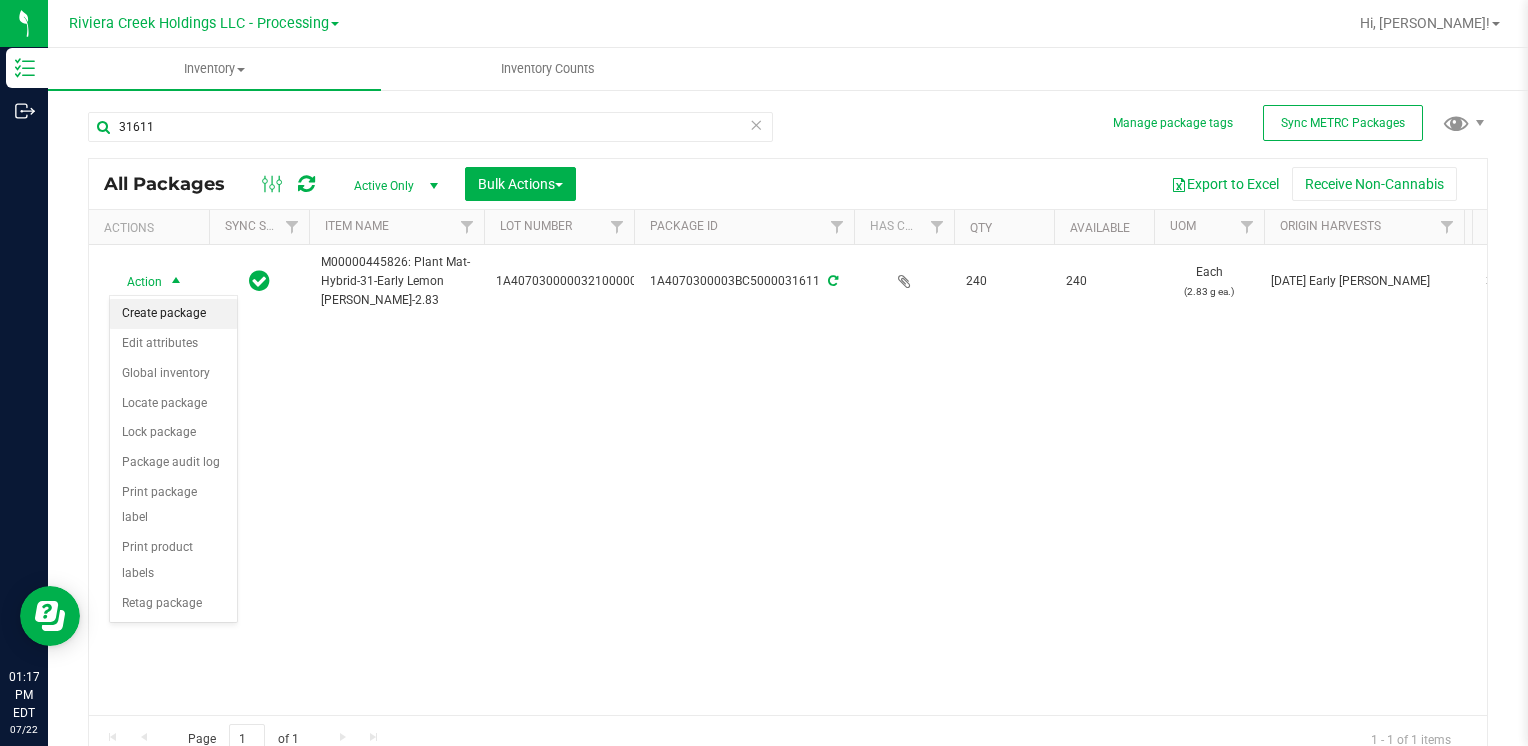 click on "Create package" at bounding box center [173, 314] 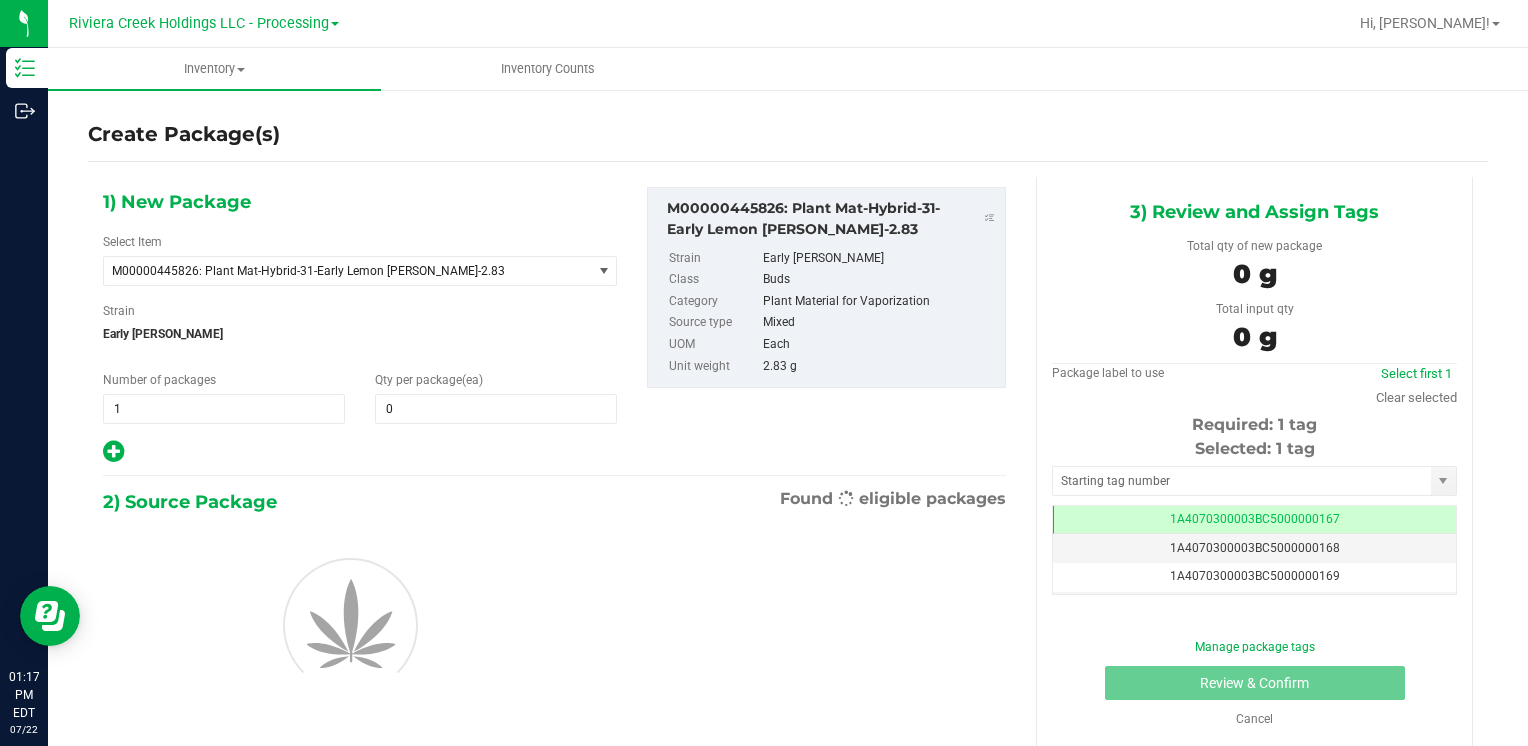 scroll, scrollTop: 0, scrollLeft: 0, axis: both 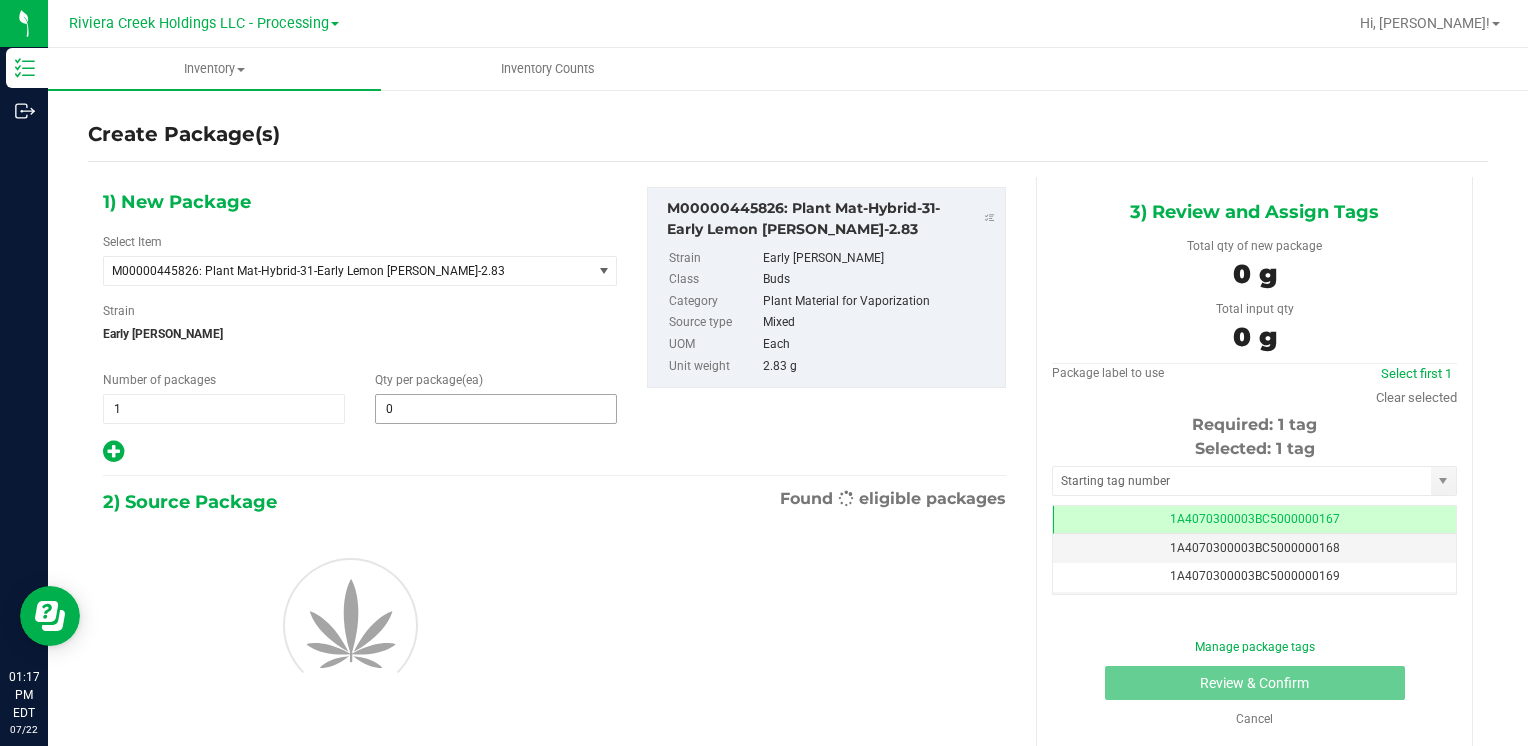 type 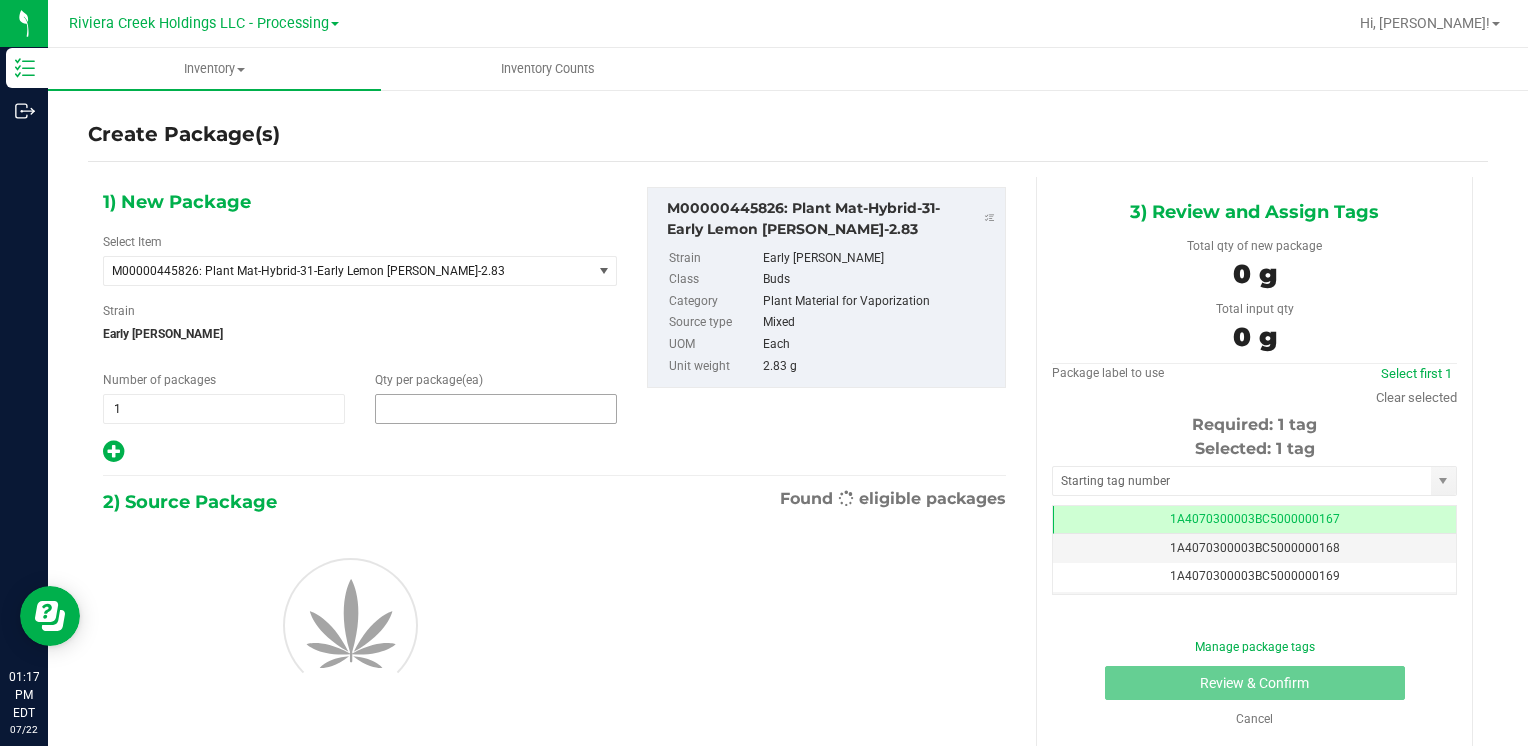 click at bounding box center [496, 409] 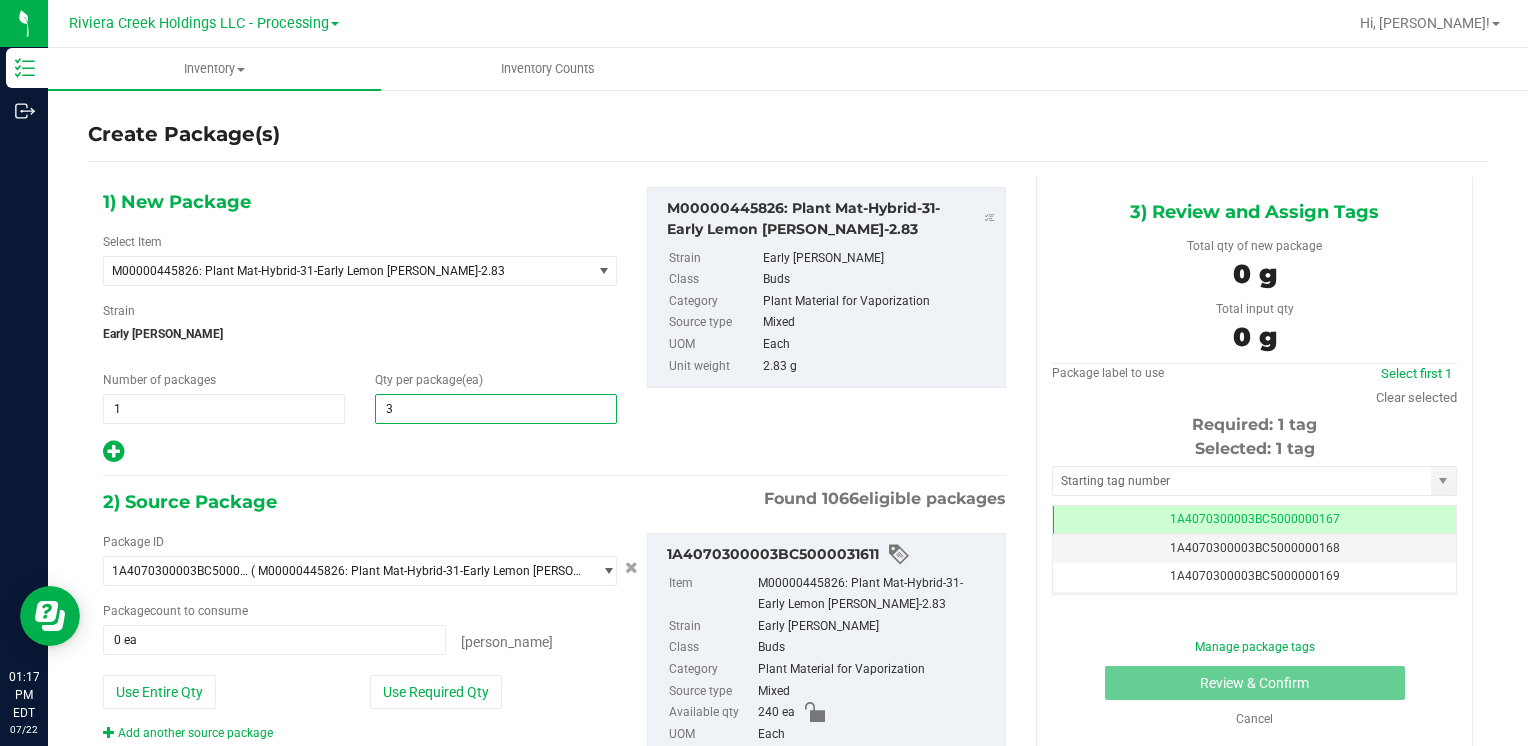 type on "30" 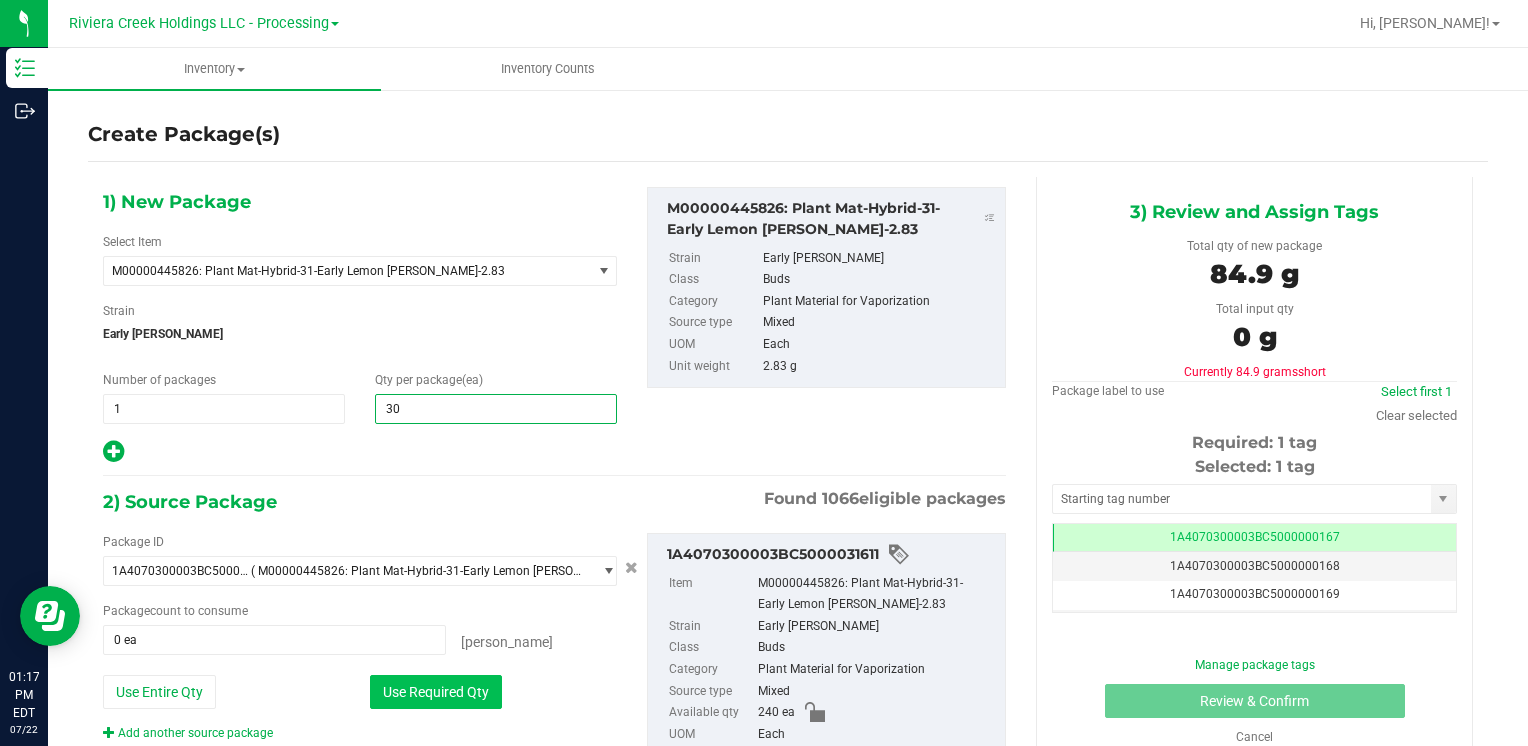 type on "30" 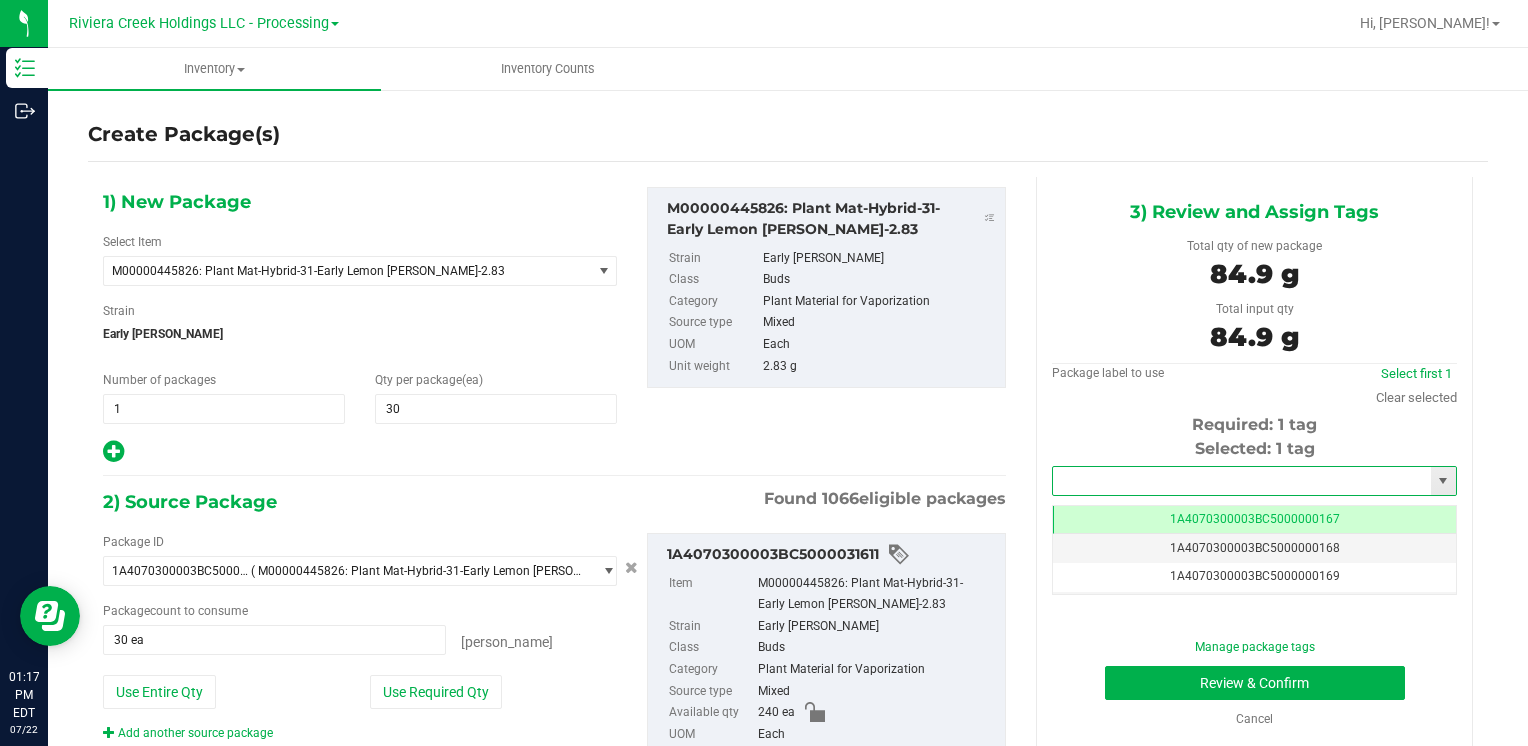 click at bounding box center (1242, 481) 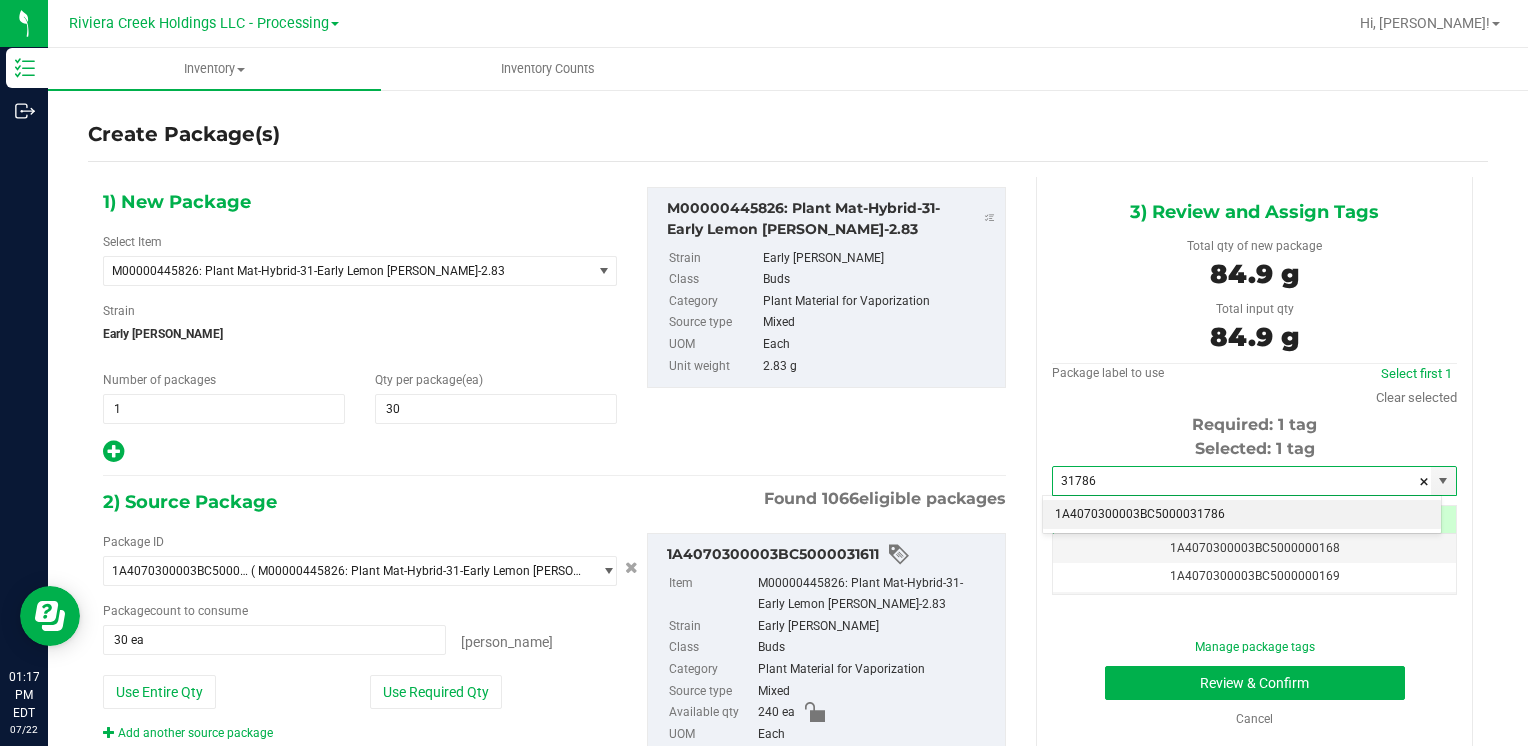 click on "1A4070300003BC5000031786" at bounding box center (1242, 515) 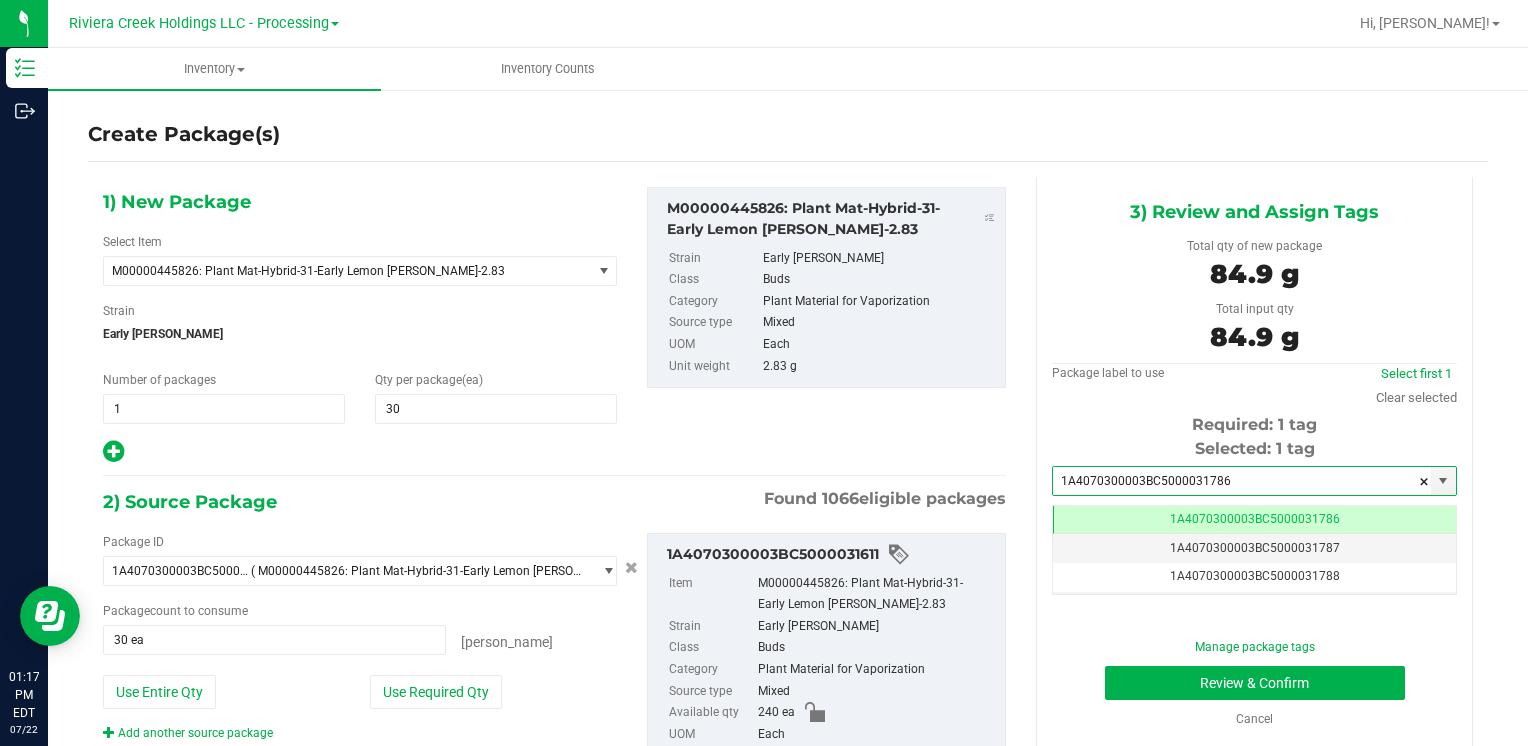 scroll, scrollTop: 0, scrollLeft: 0, axis: both 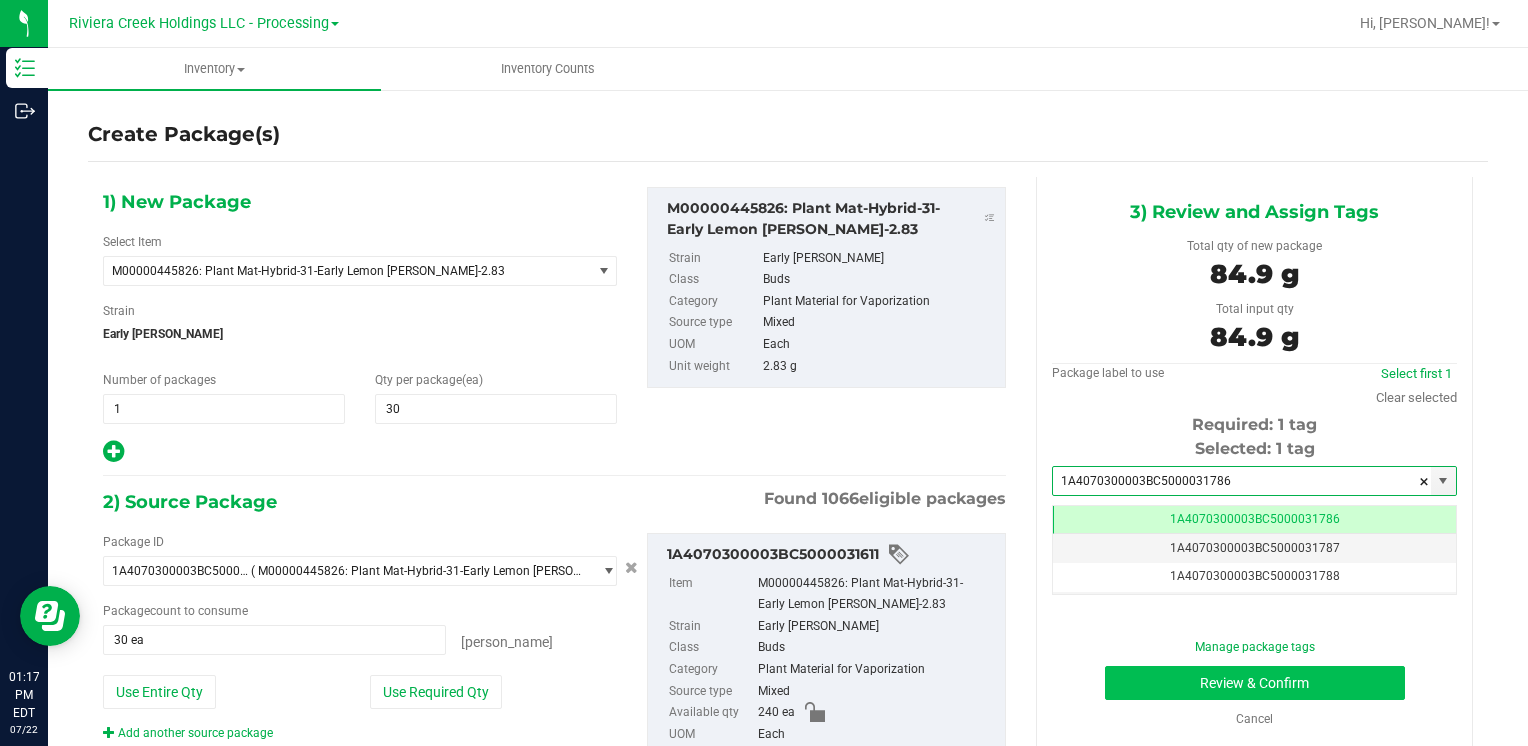 type on "1A4070300003BC5000031786" 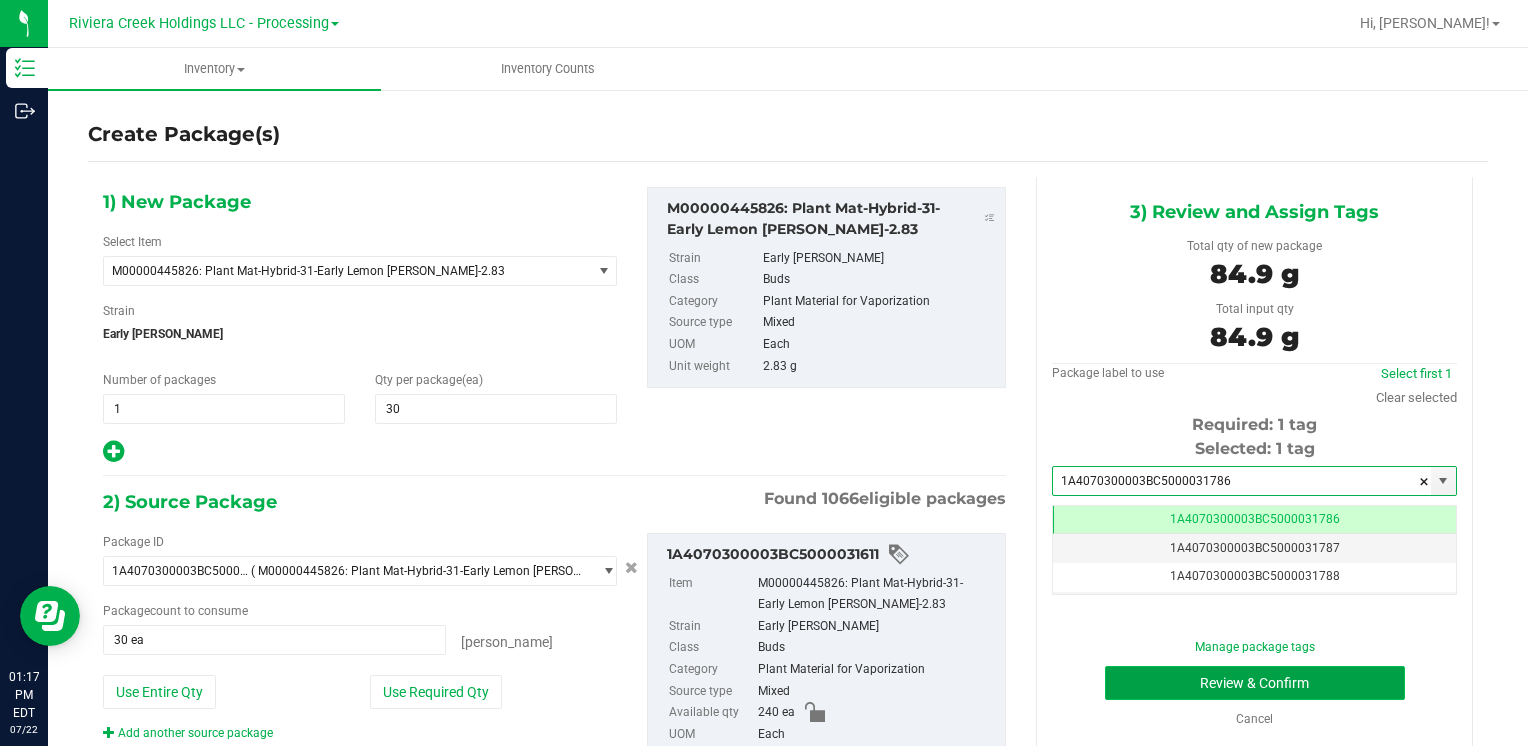 click on "Review & Confirm" at bounding box center [1255, 683] 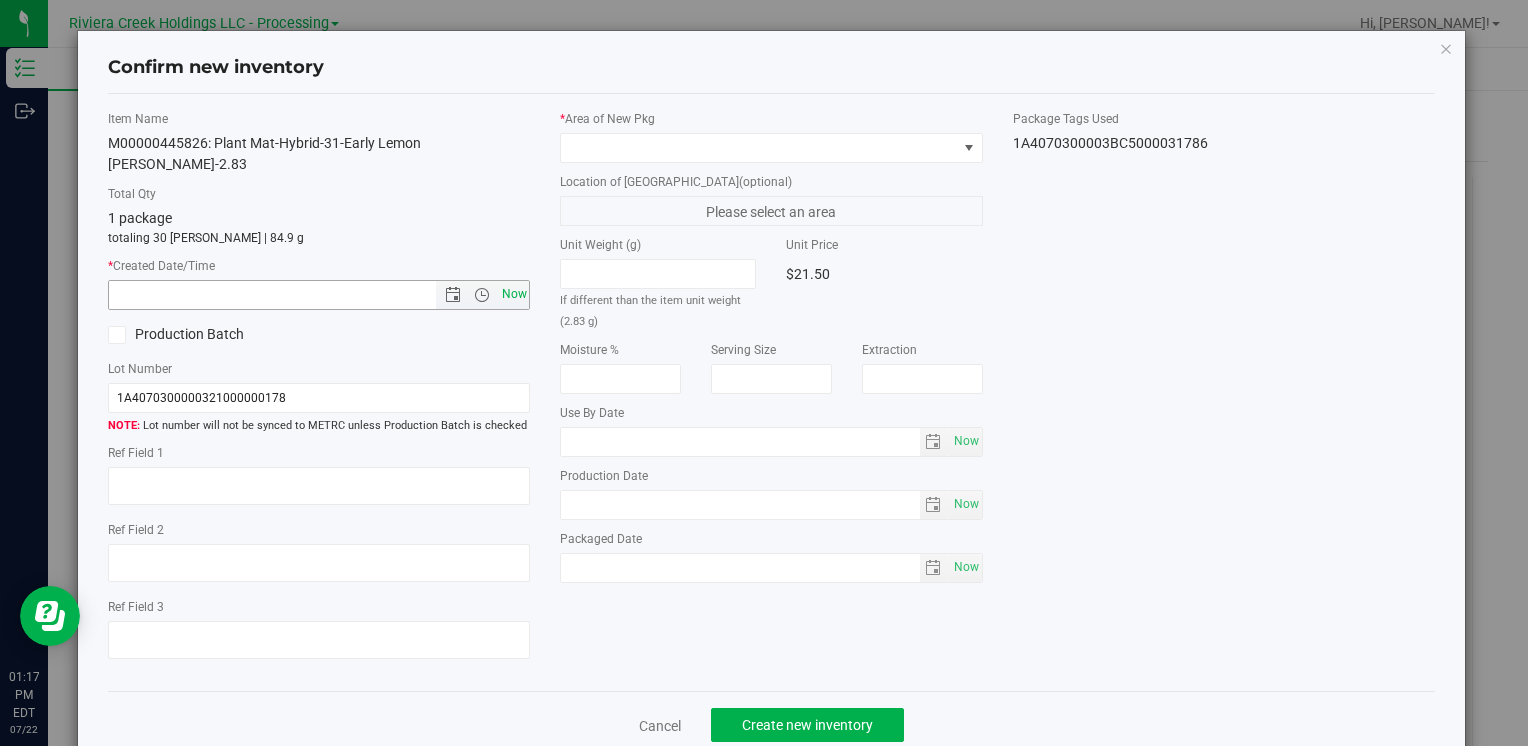 click on "Now" at bounding box center [514, 294] 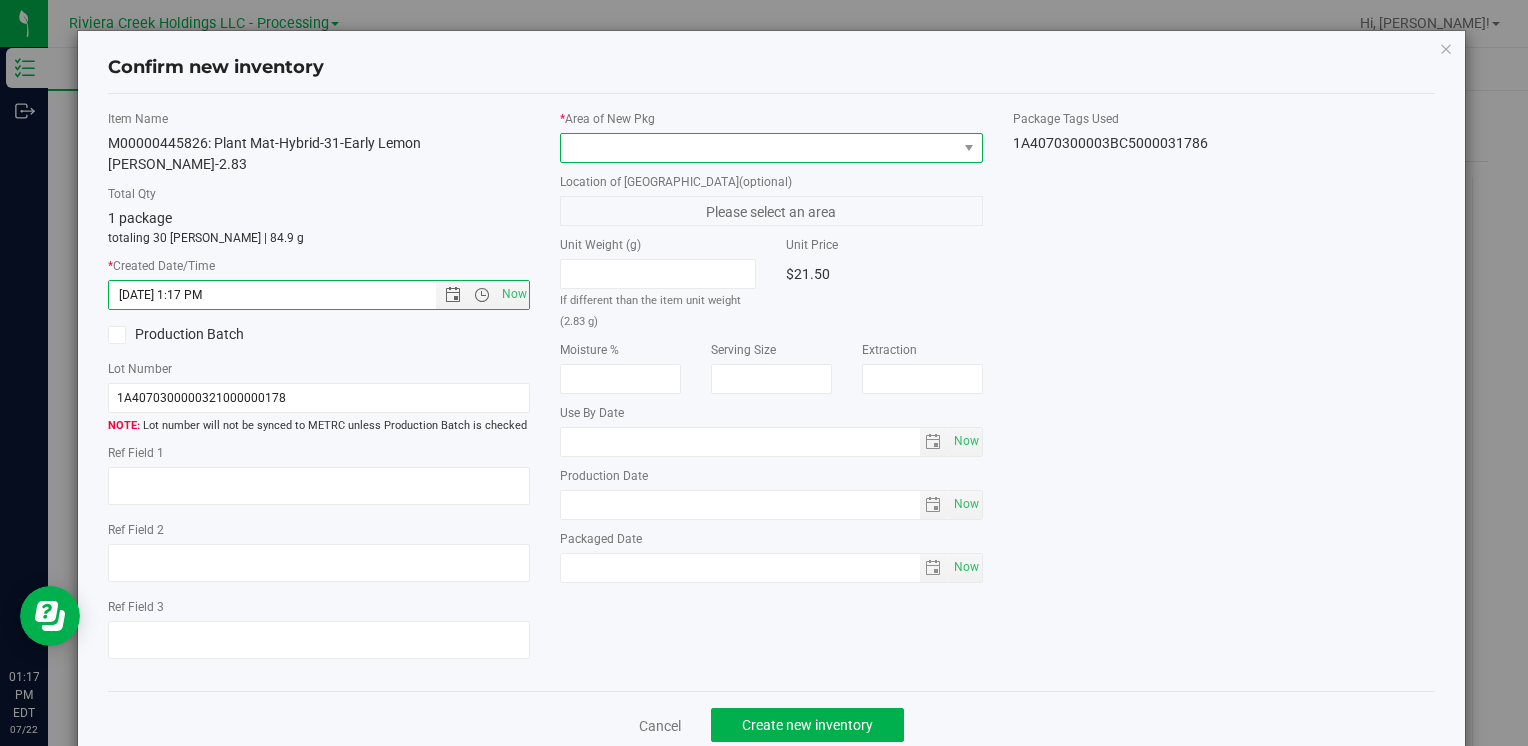 click at bounding box center (758, 148) 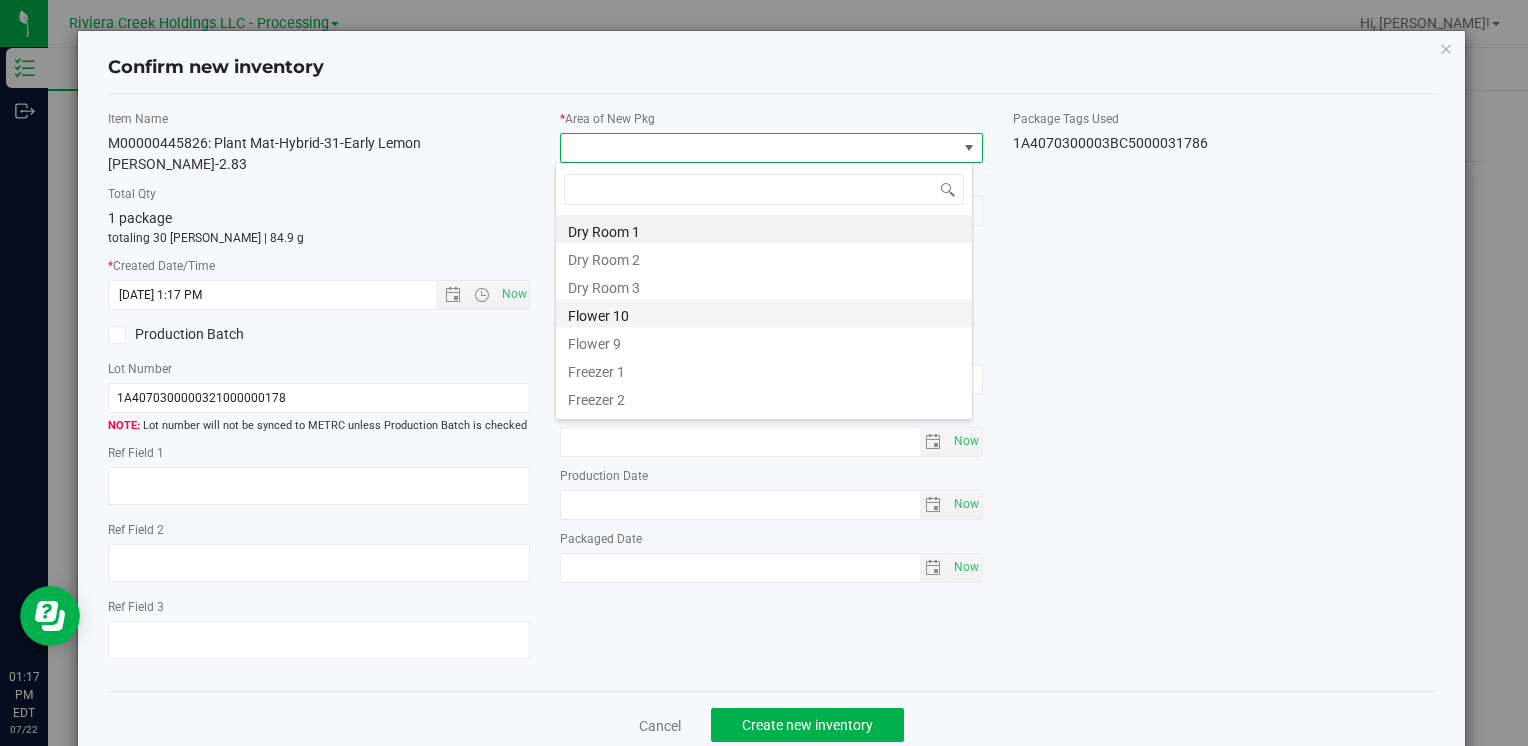 click on "Flower 10" at bounding box center (764, 313) 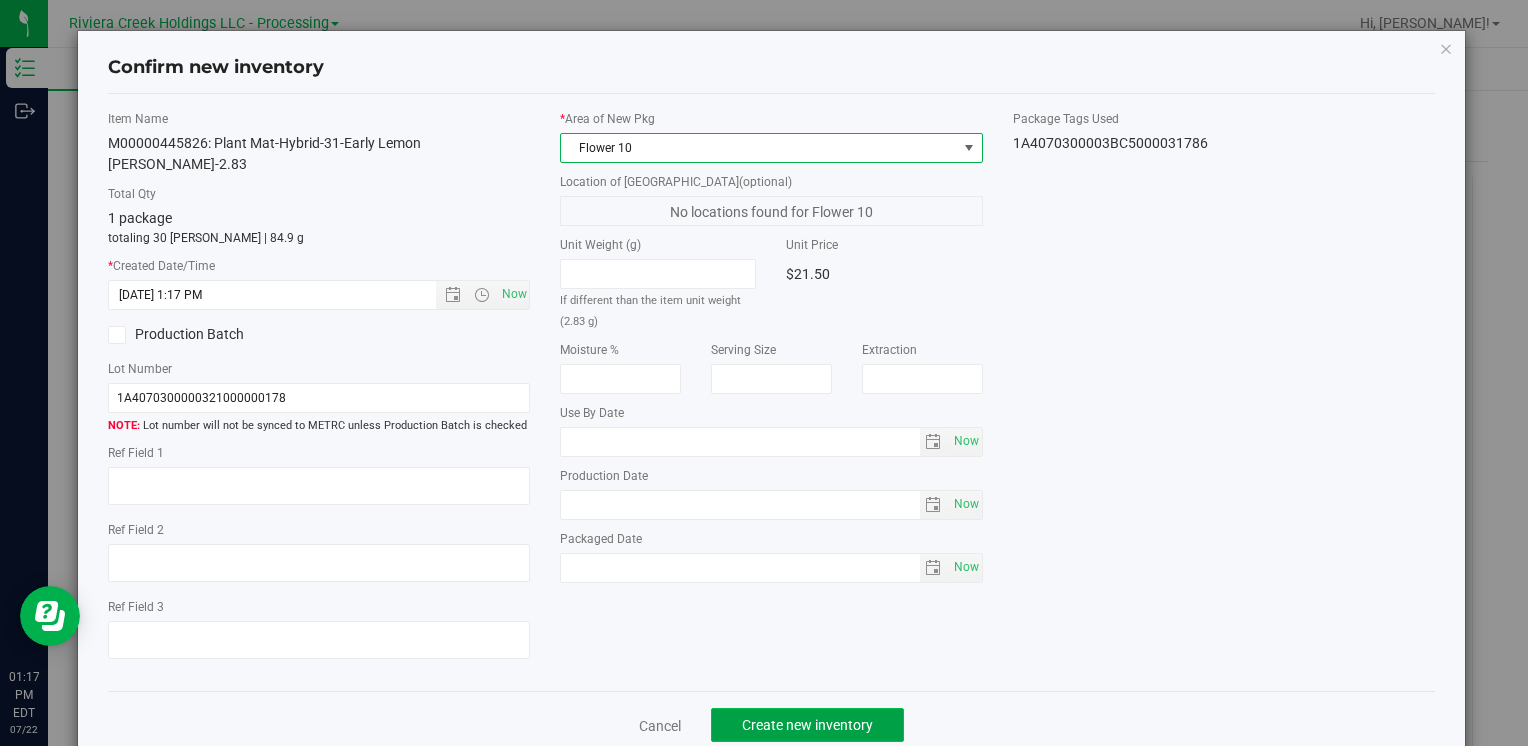 click on "Create new inventory" 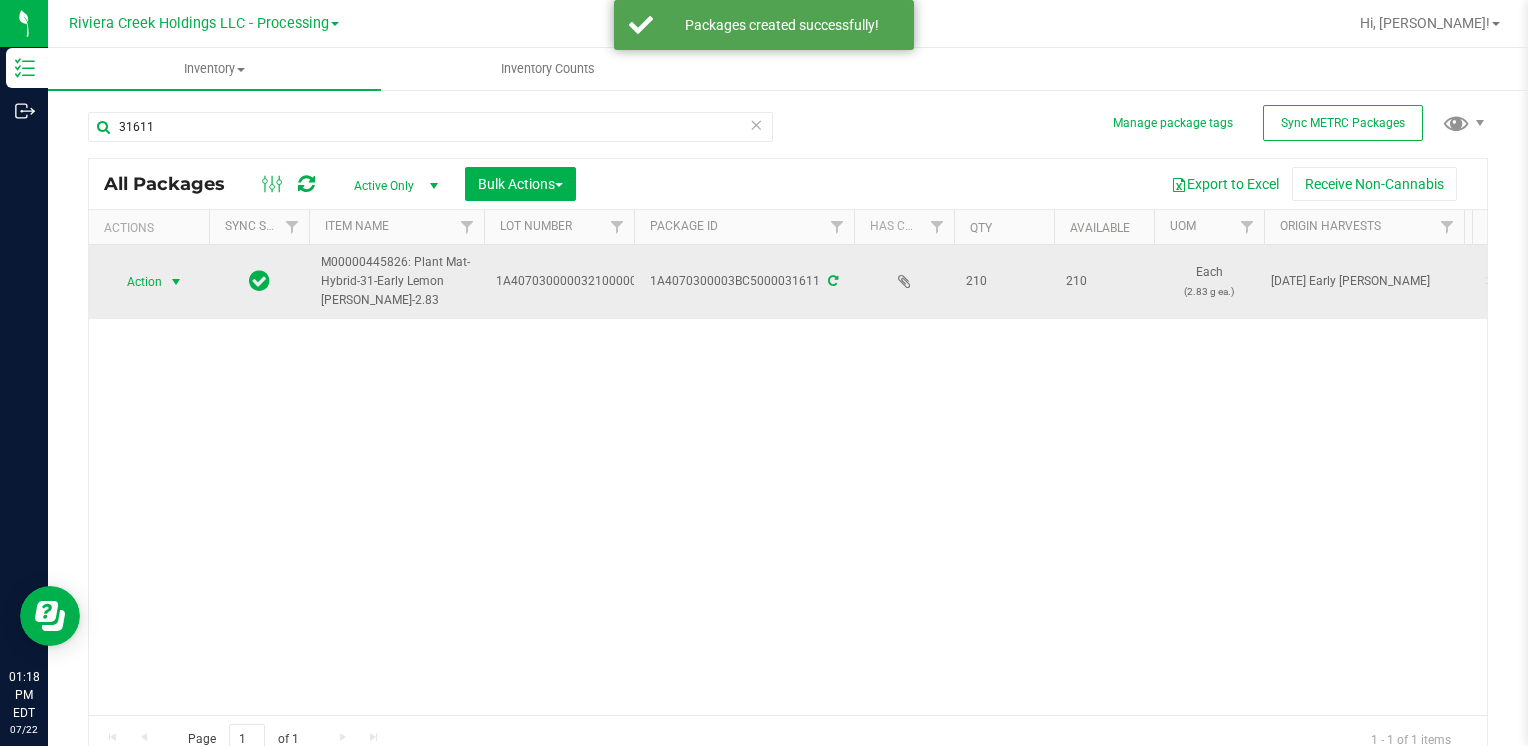 click on "Action" at bounding box center (136, 282) 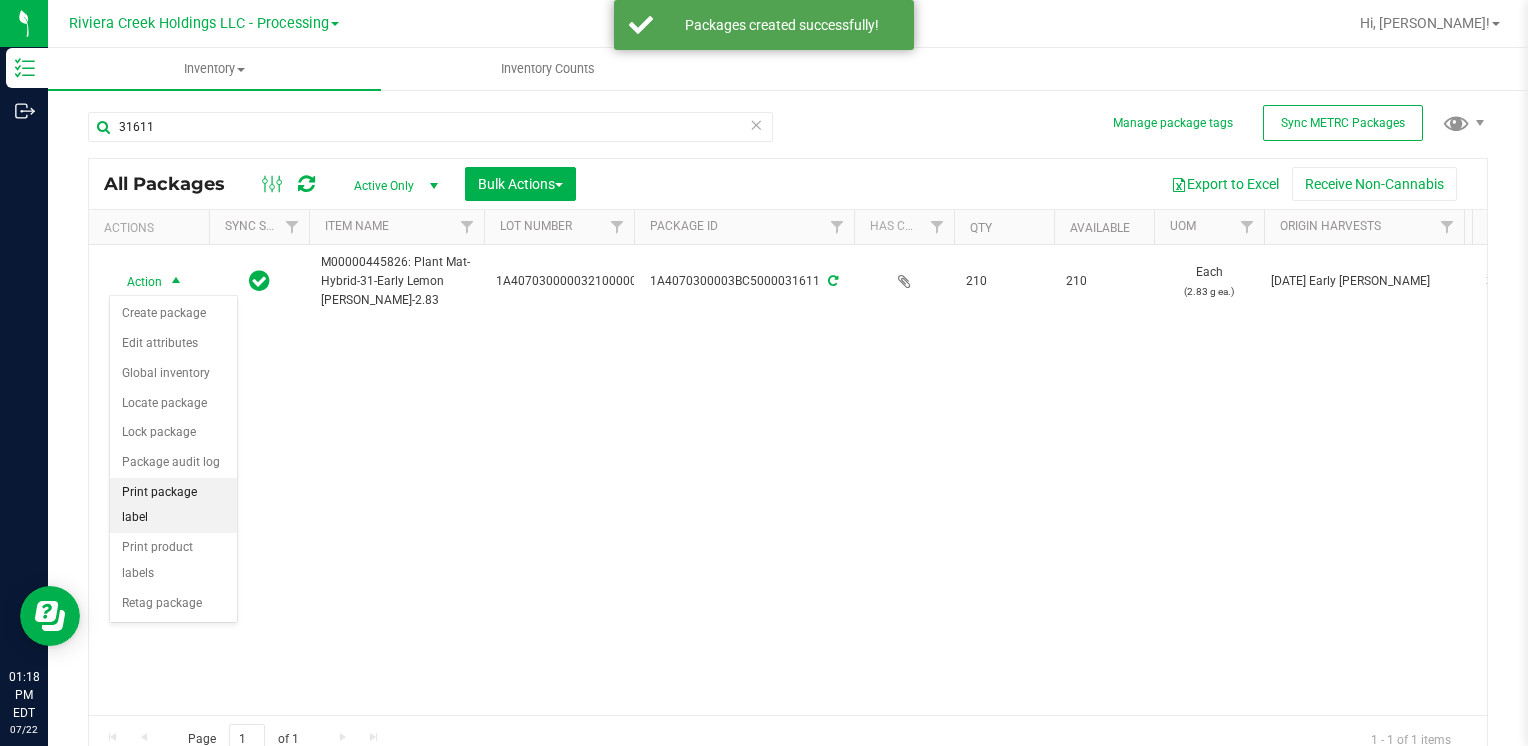 click on "Print package label" at bounding box center [173, 505] 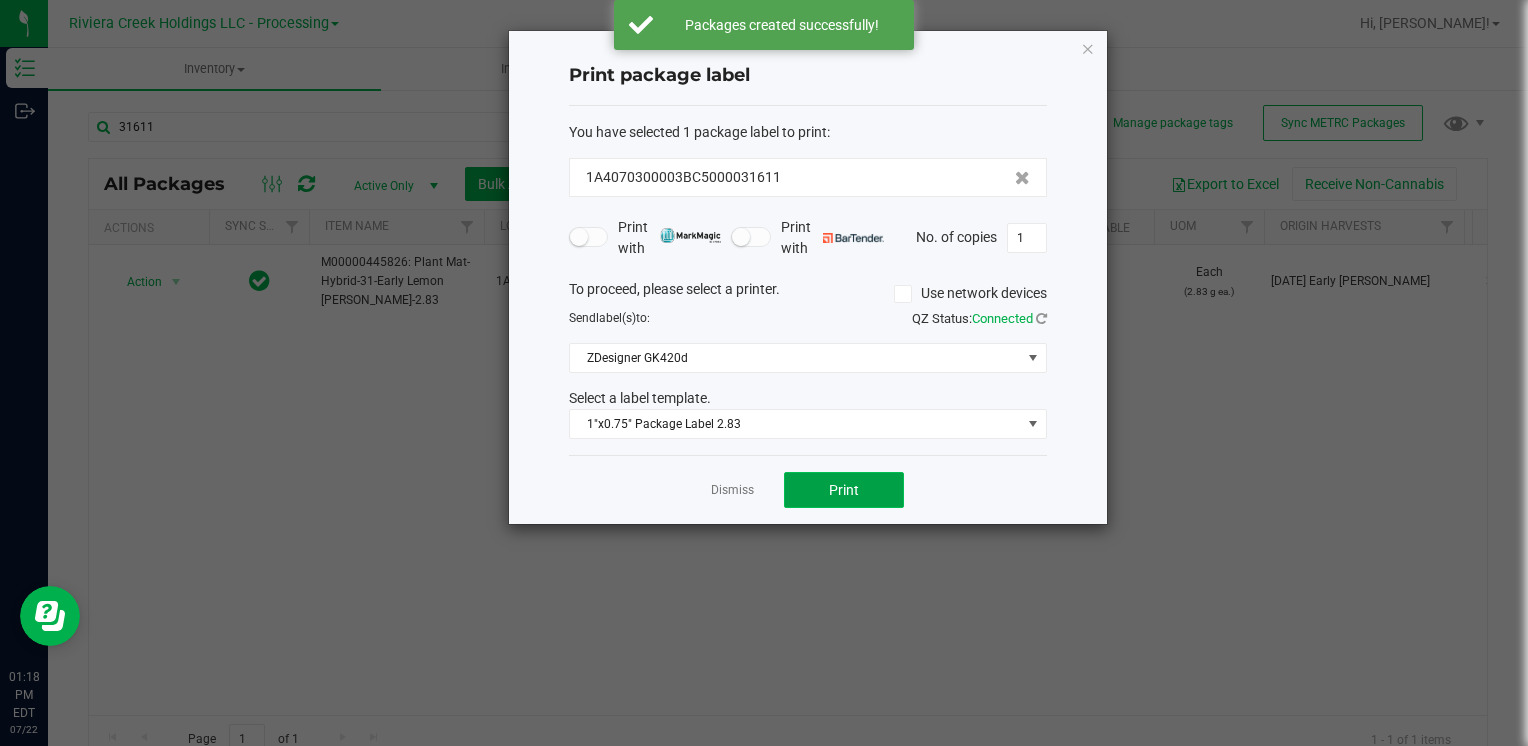 click on "Print" 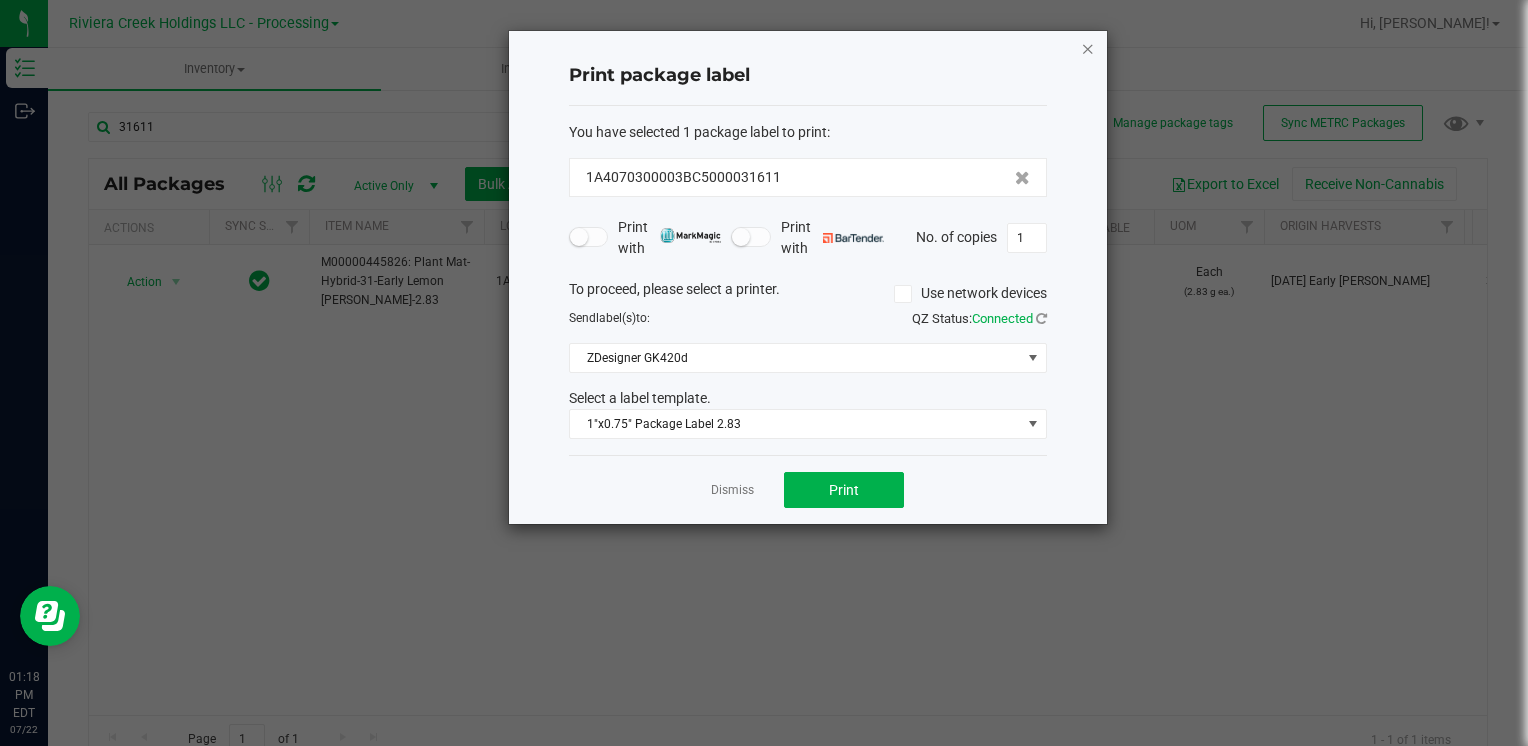 click 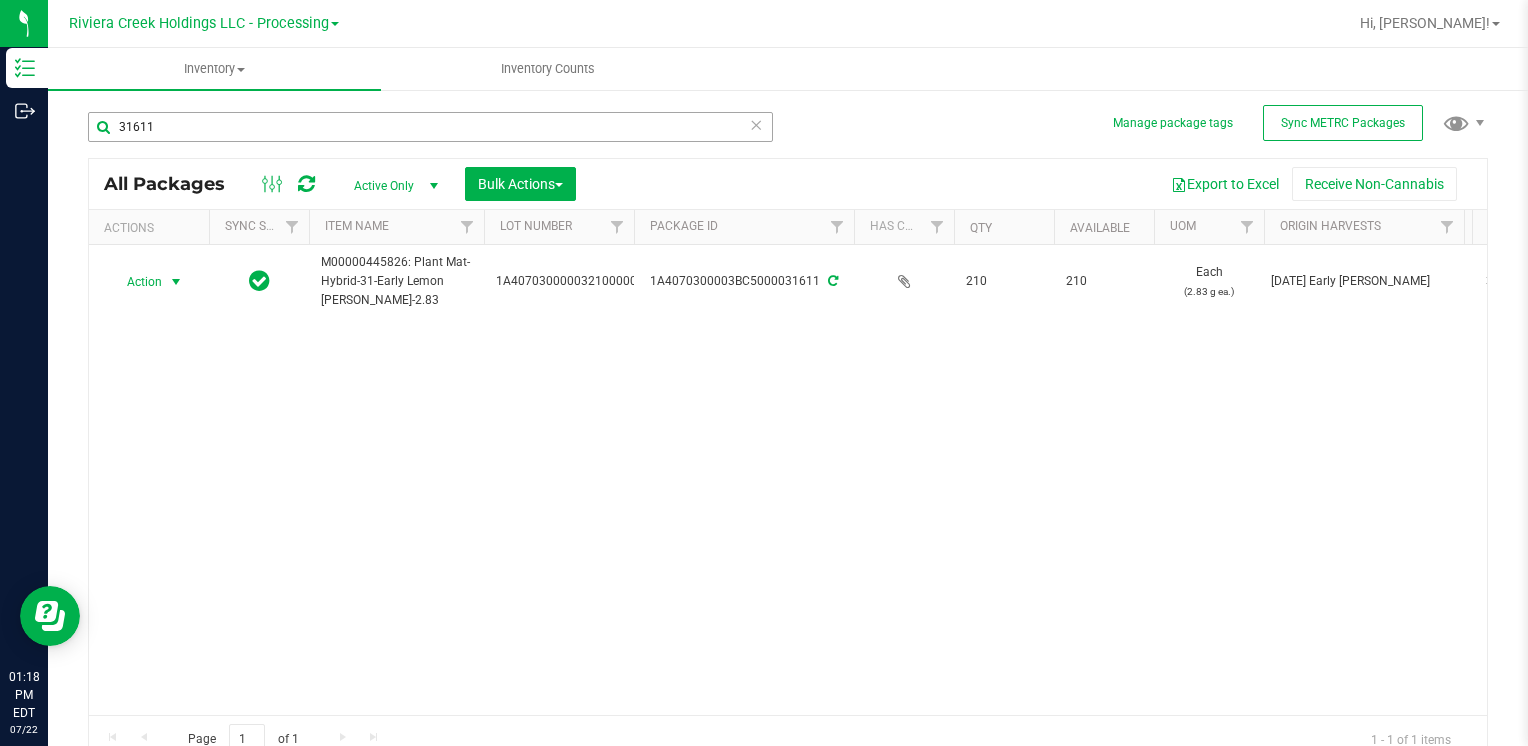drag, startPoint x: 239, startPoint y: 106, endPoint x: 244, endPoint y: 115, distance: 10.29563 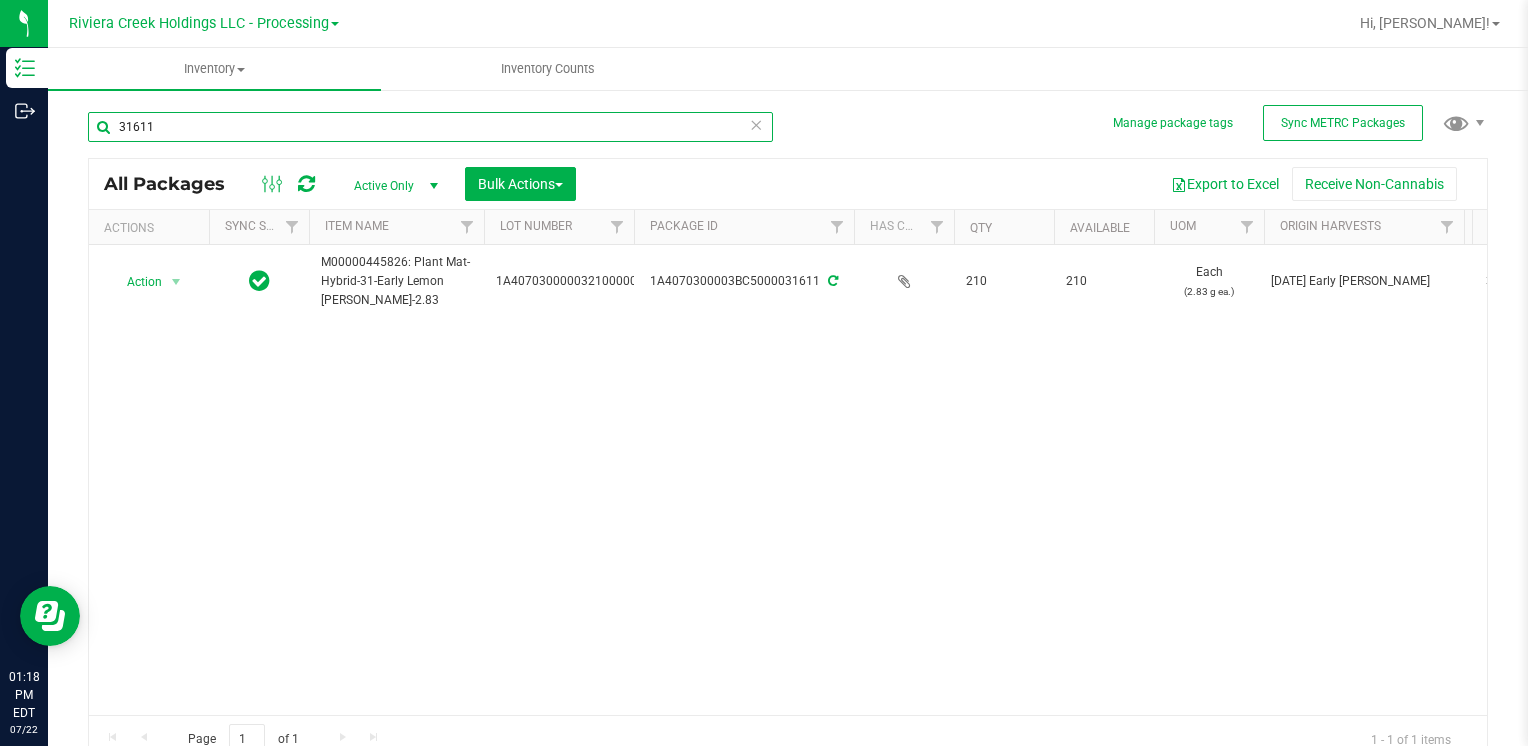 click on "31611" at bounding box center [430, 127] 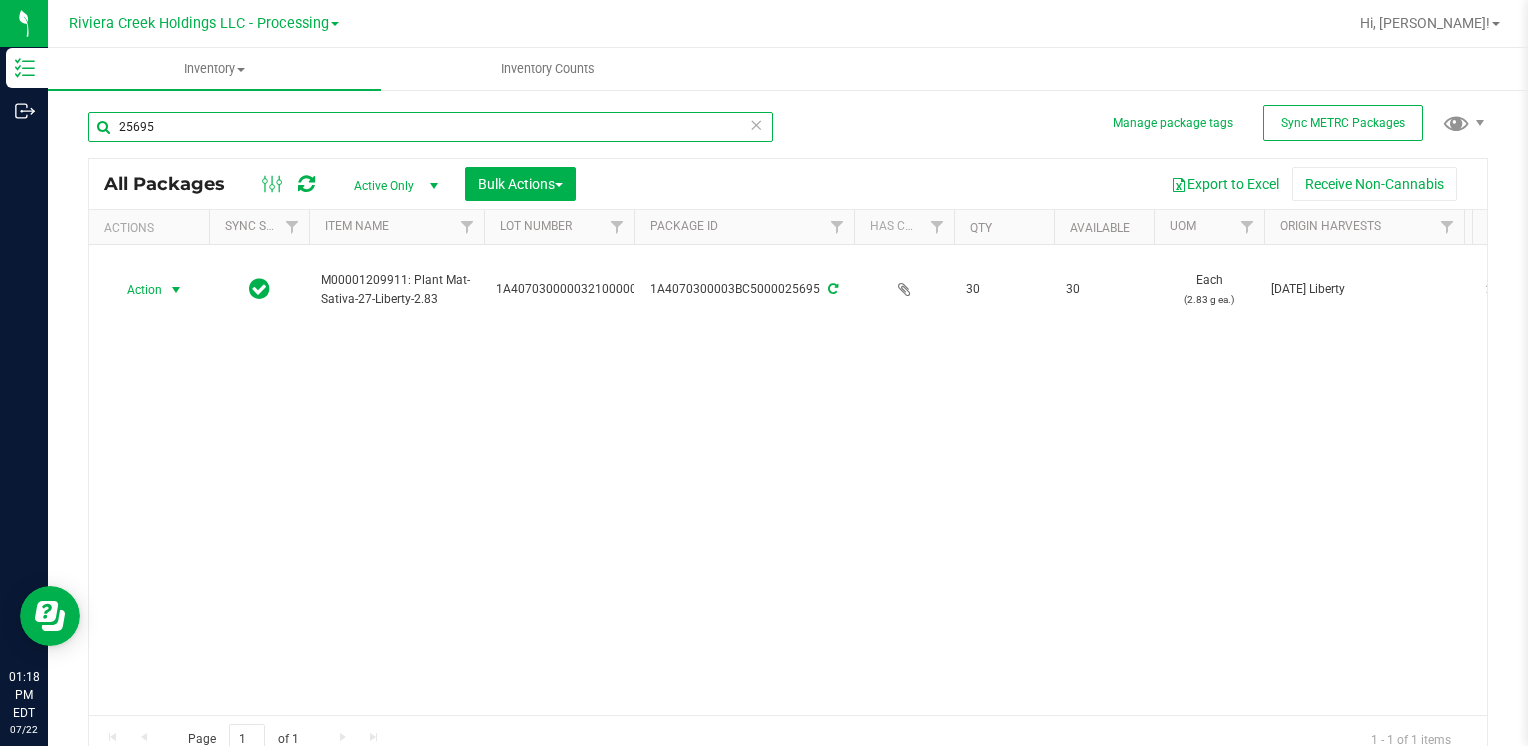 type on "25695" 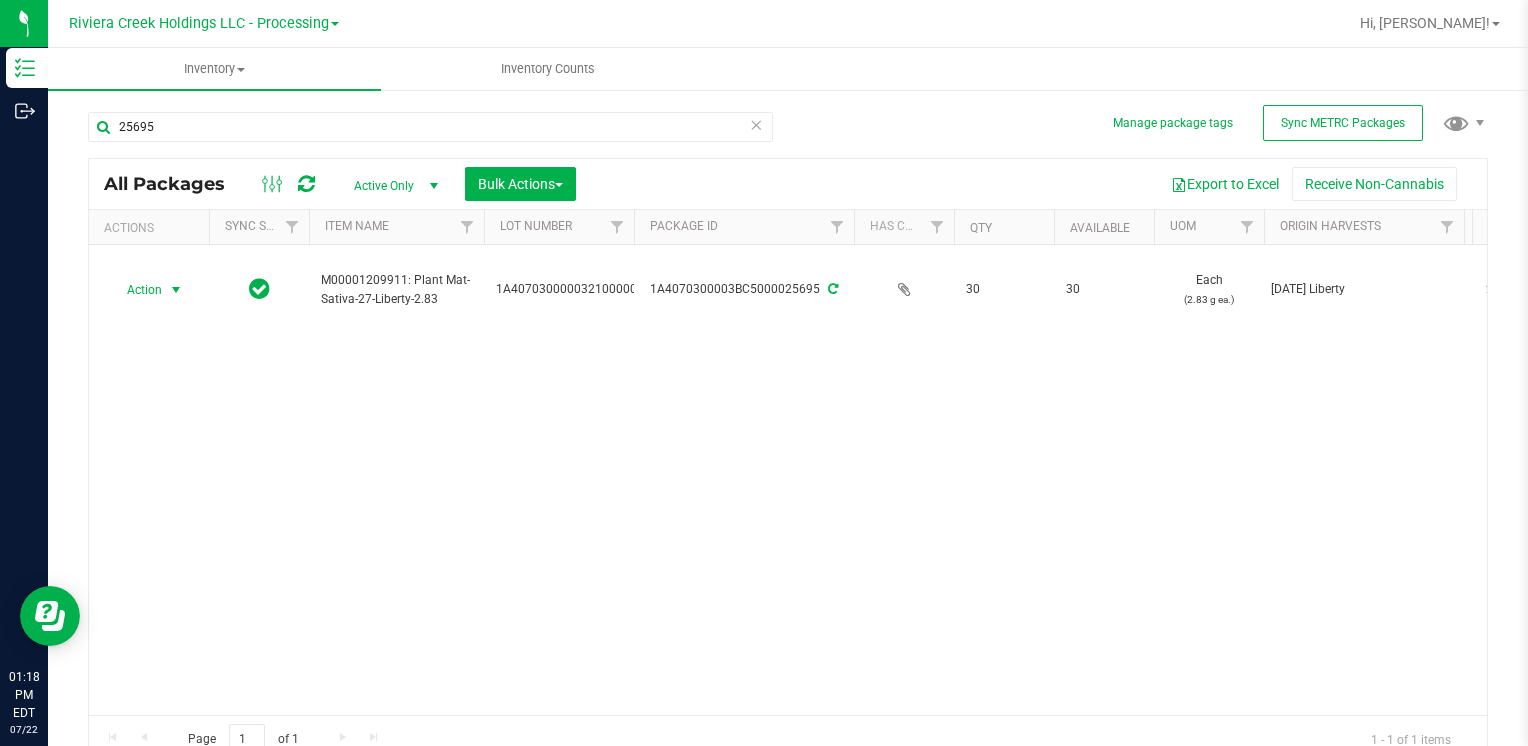 click at bounding box center [176, 290] 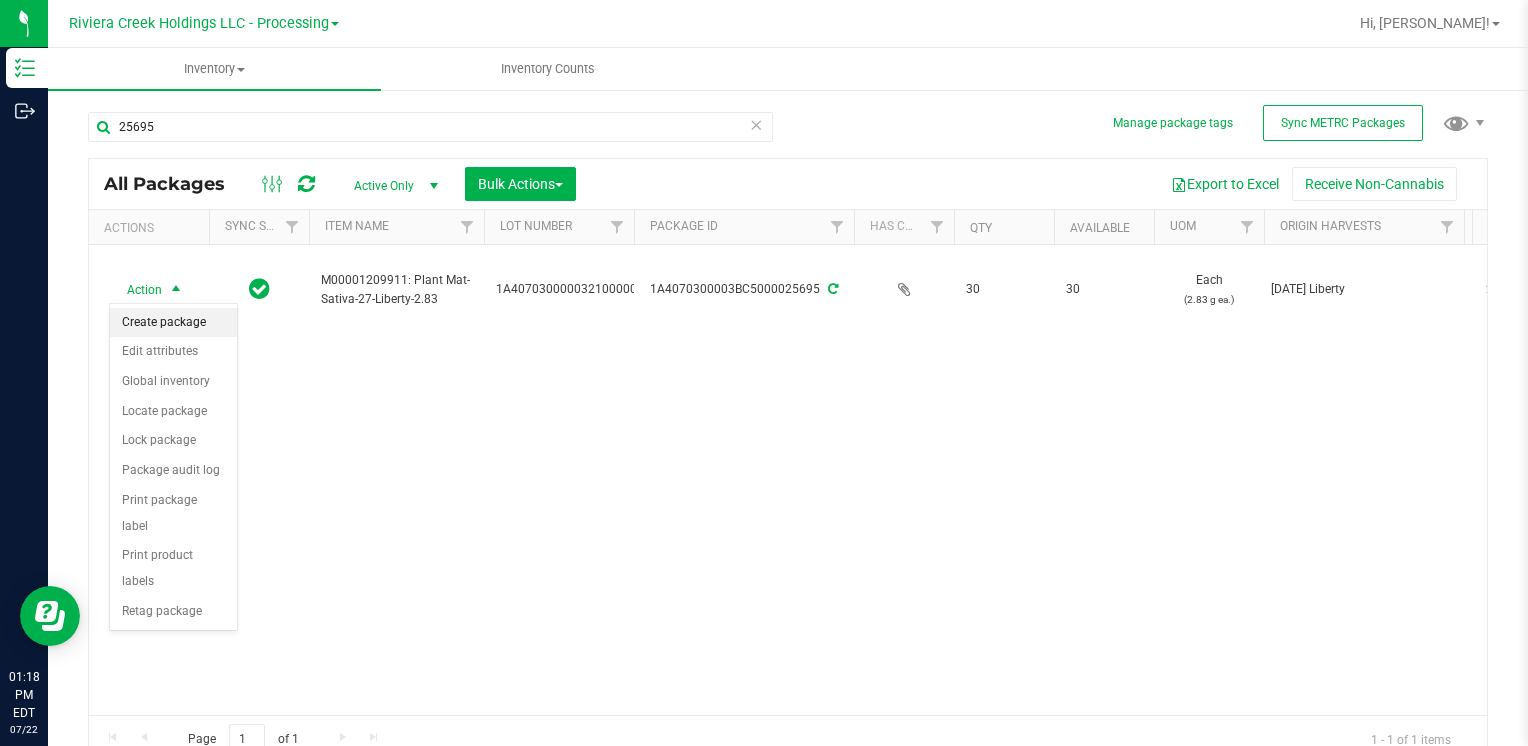 click on "Create package" at bounding box center [173, 323] 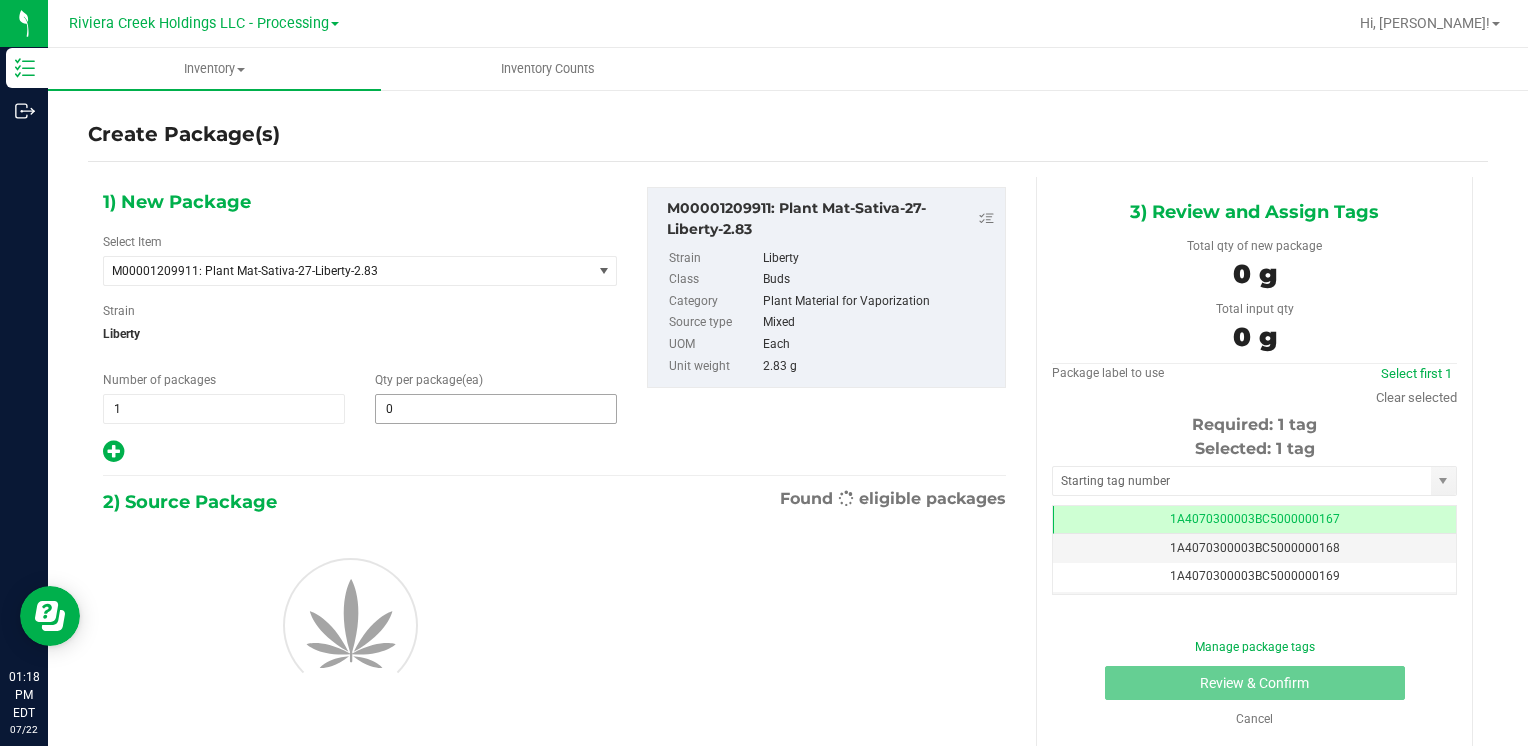 type 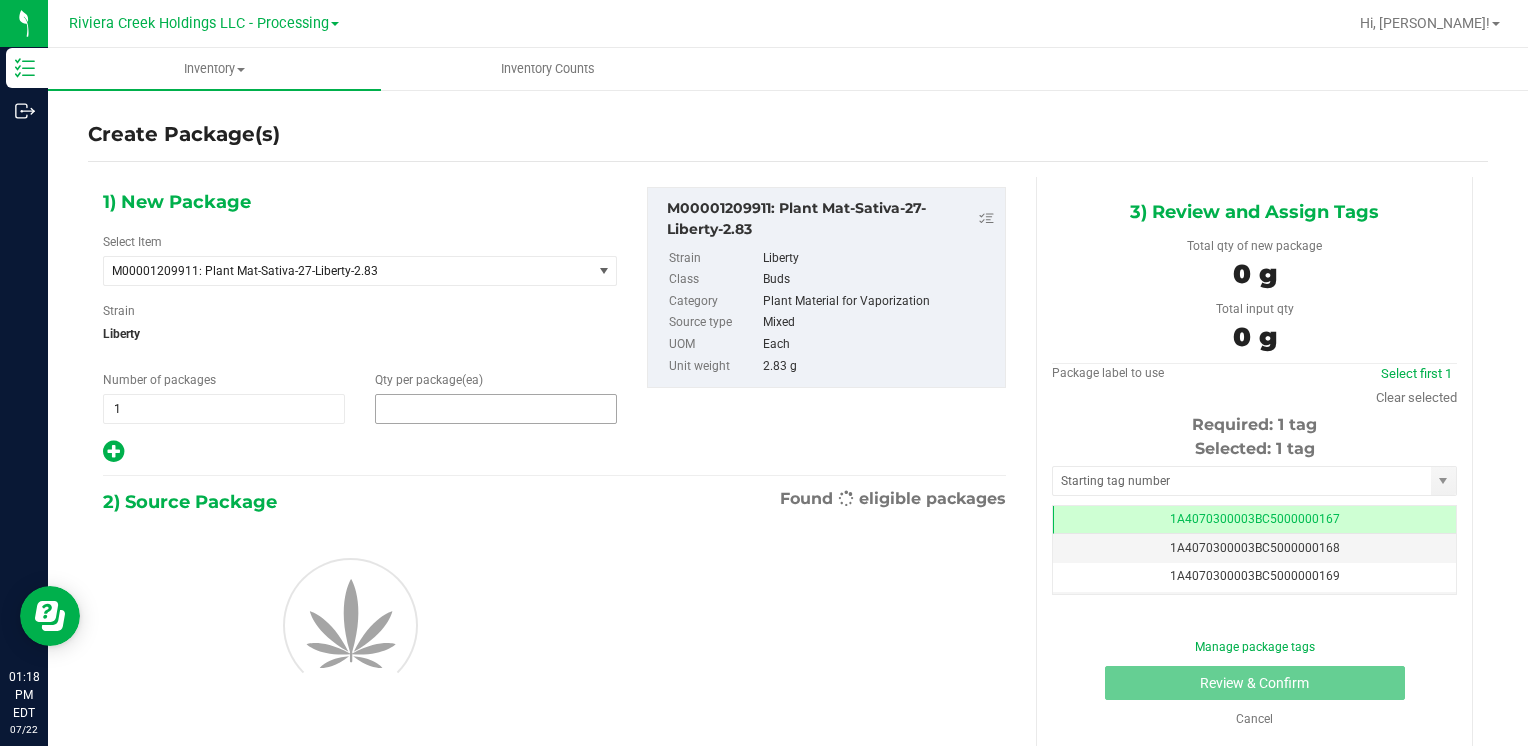 click at bounding box center (496, 409) 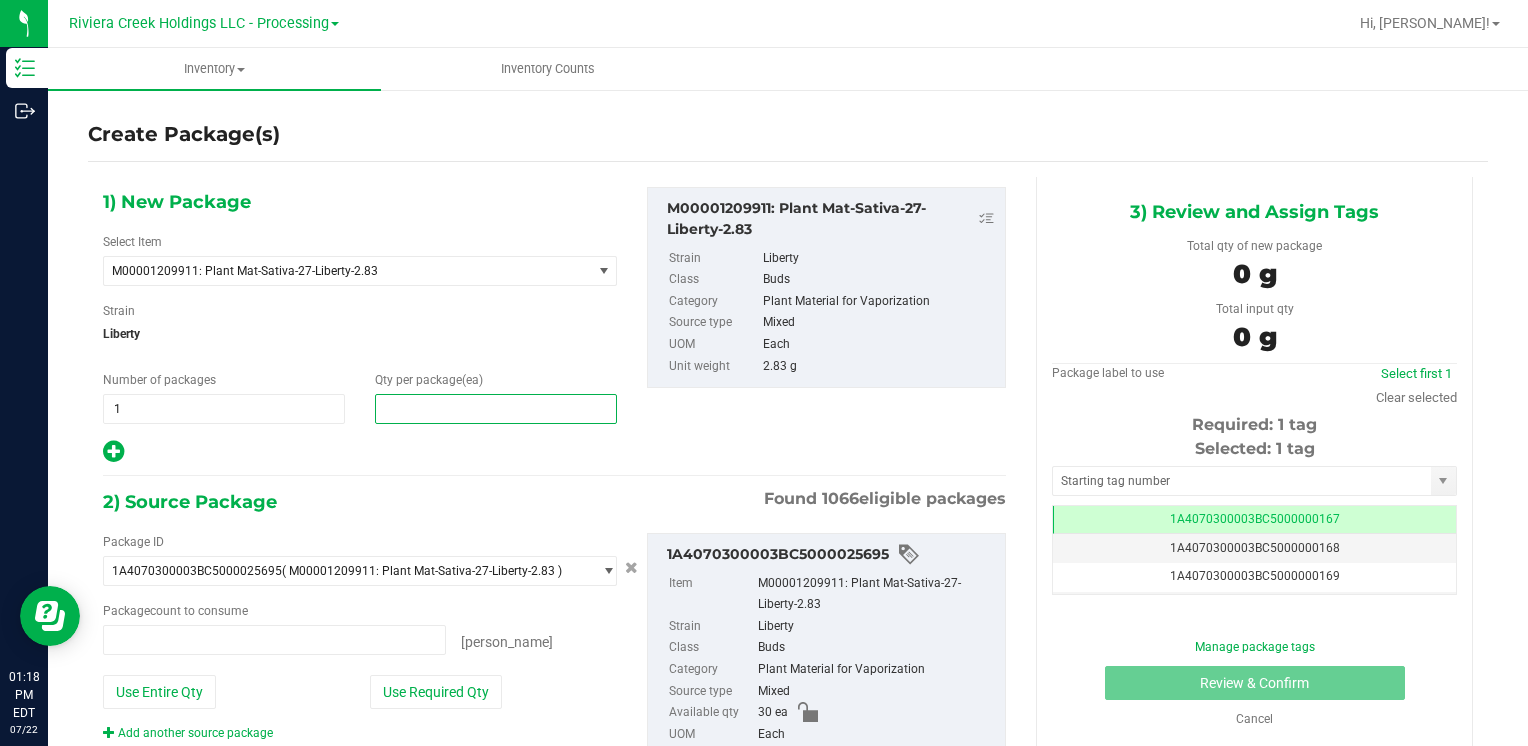 type on "0 ea" 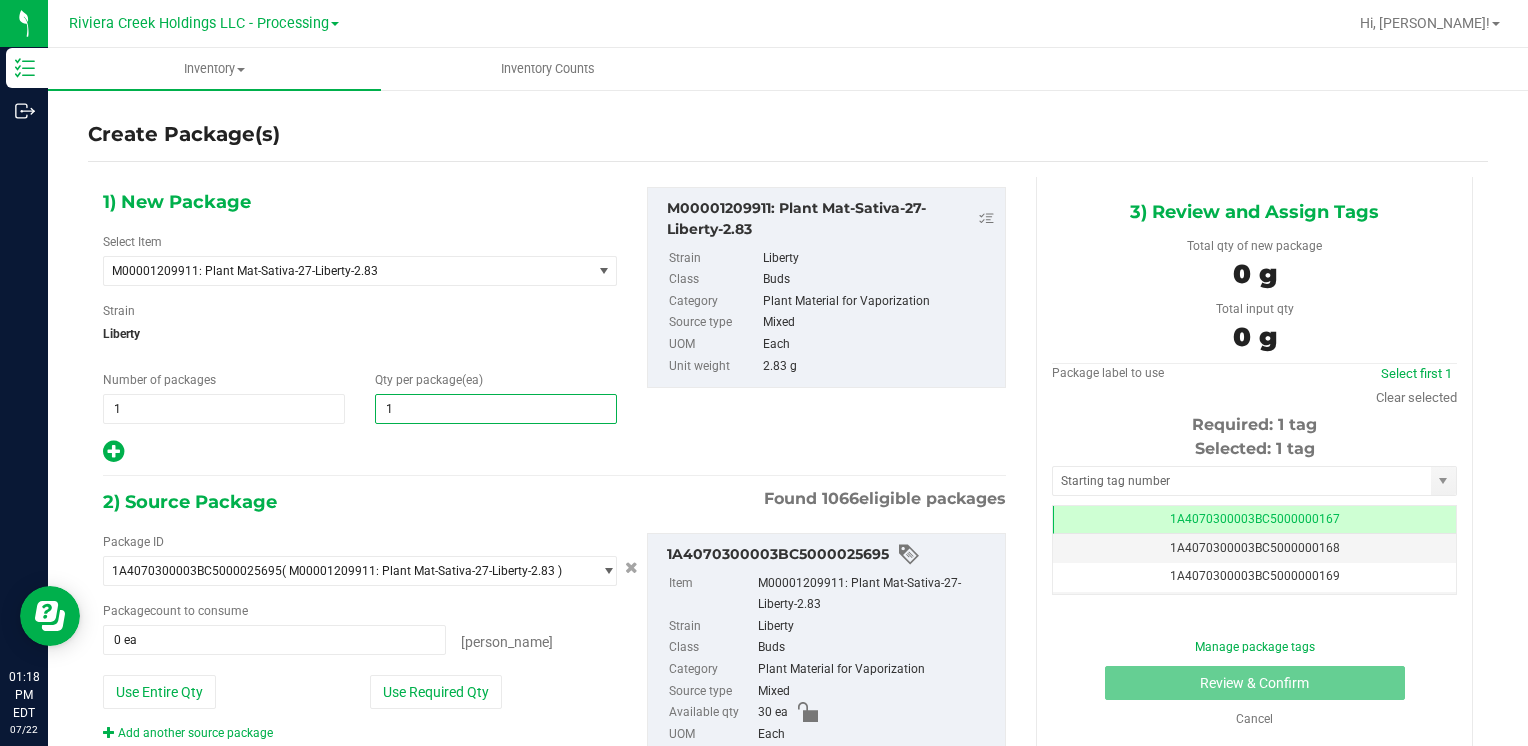 type on "10" 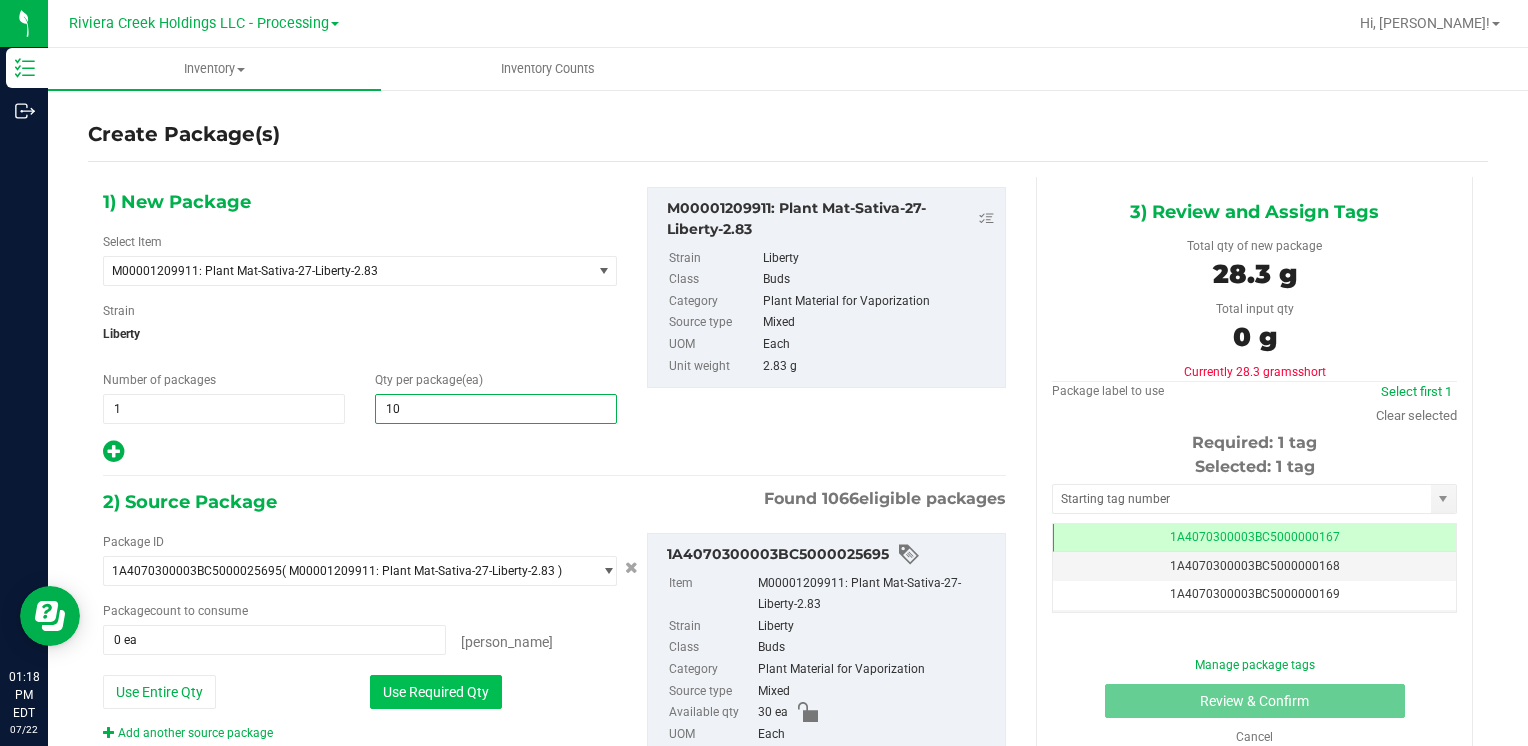 type on "10" 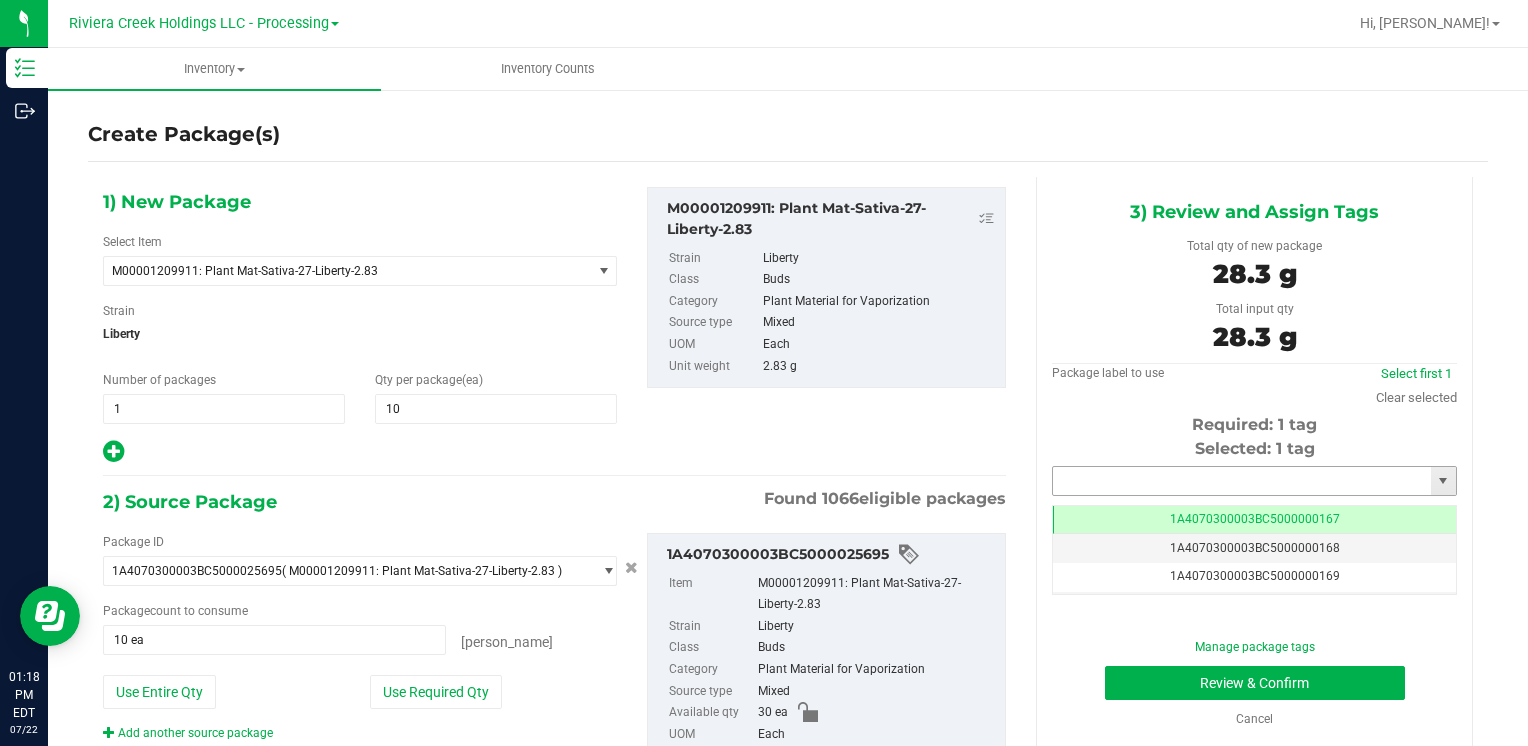 click at bounding box center (1242, 481) 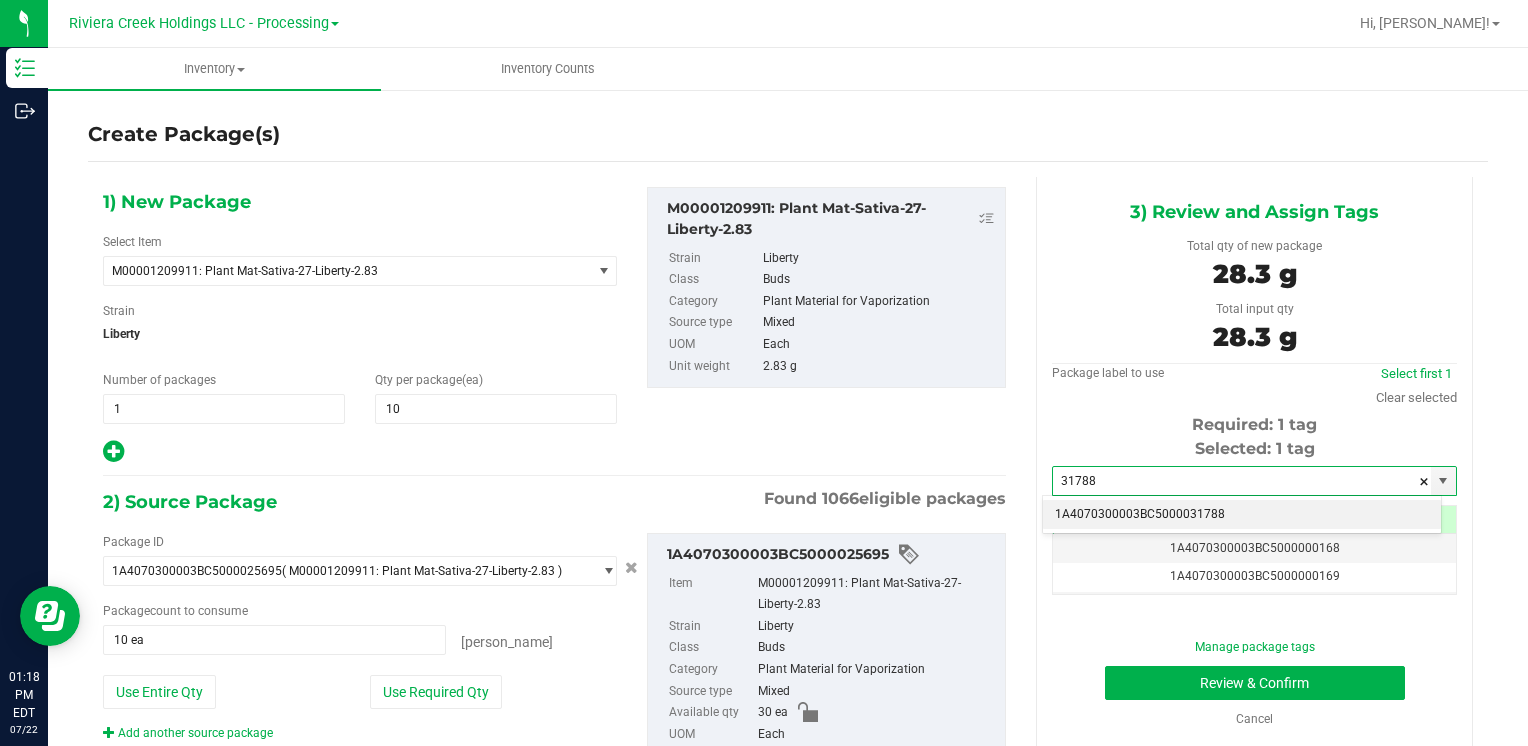 click on "1A4070300003BC5000031788" at bounding box center (1242, 515) 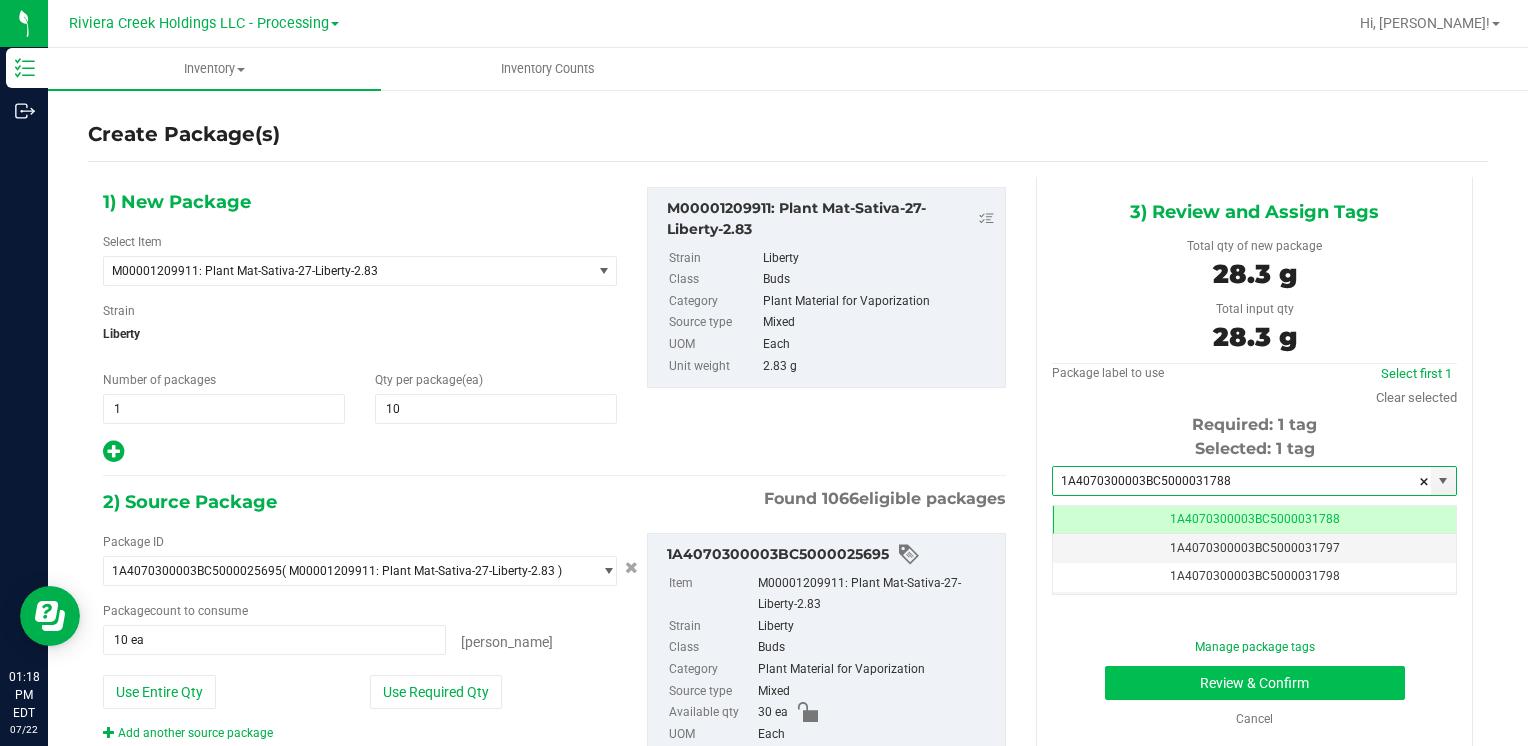 type on "1A4070300003BC5000031788" 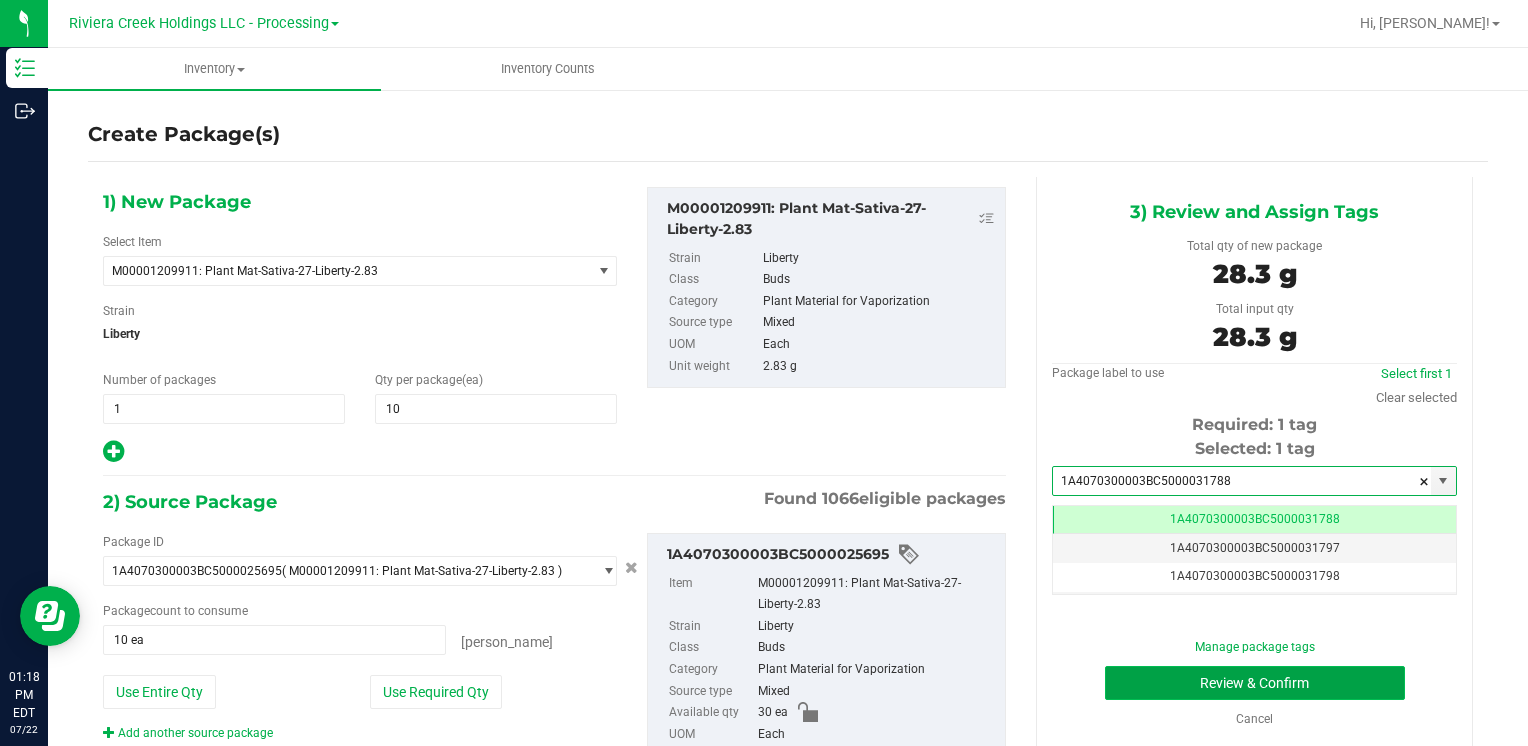click on "Review & Confirm" at bounding box center [1255, 683] 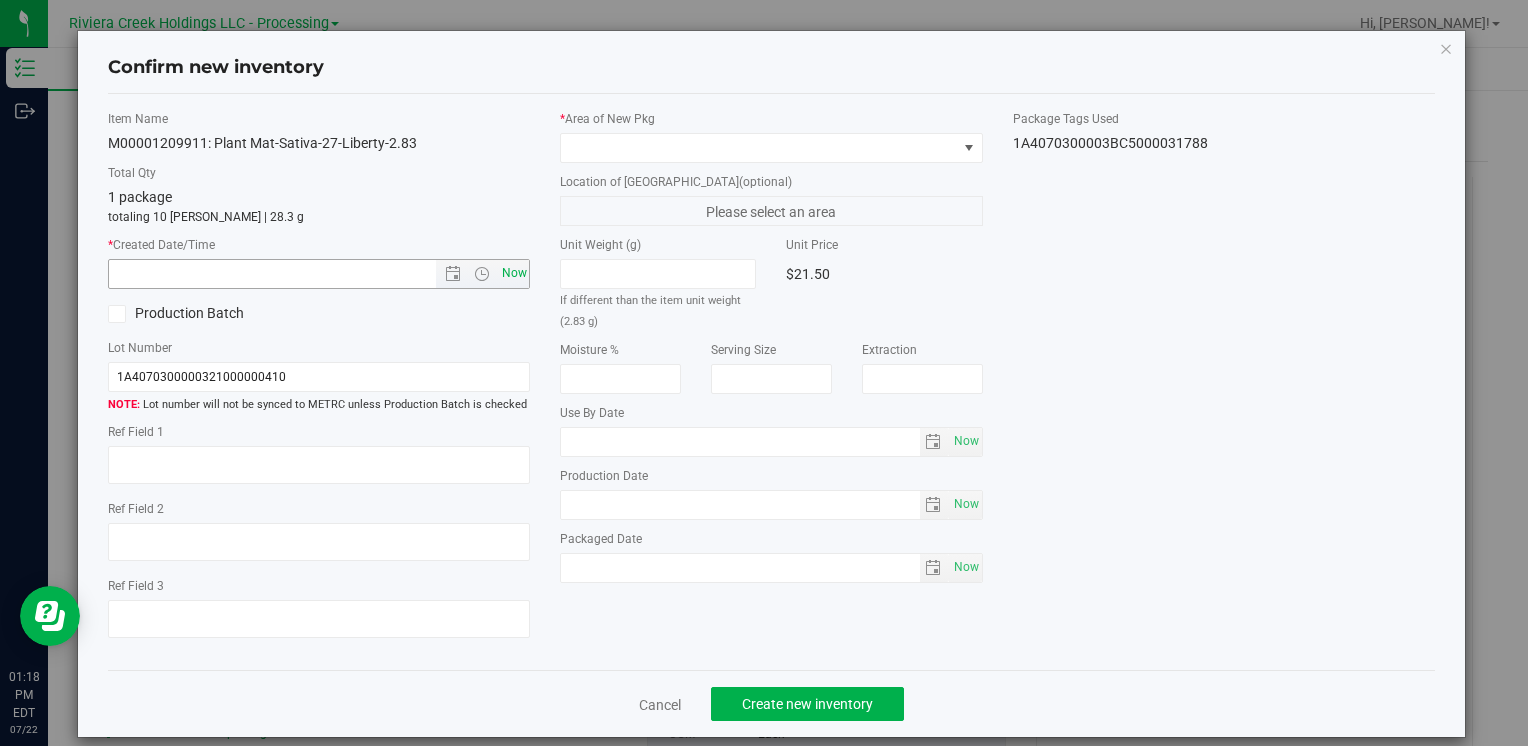 click on "Now" at bounding box center (514, 273) 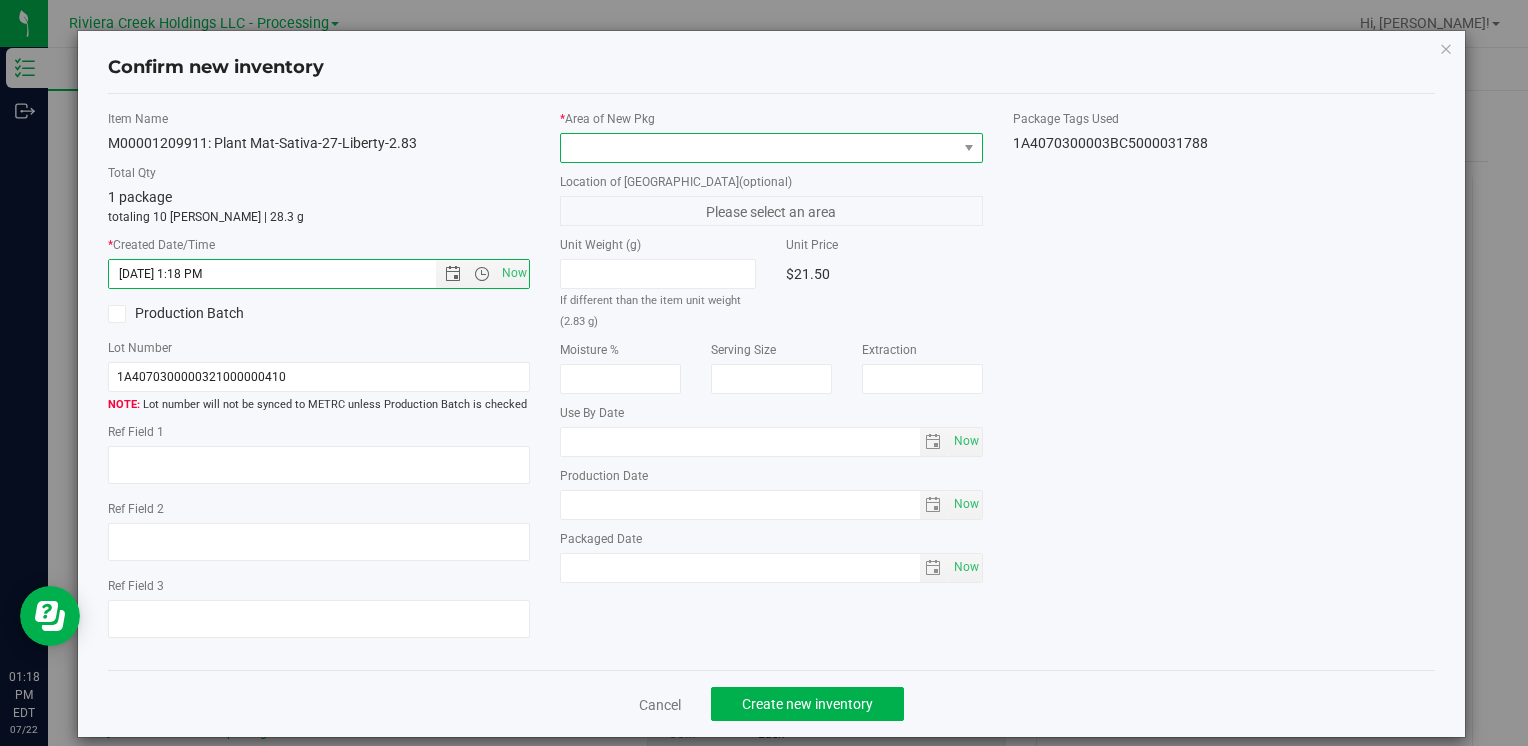click at bounding box center [758, 148] 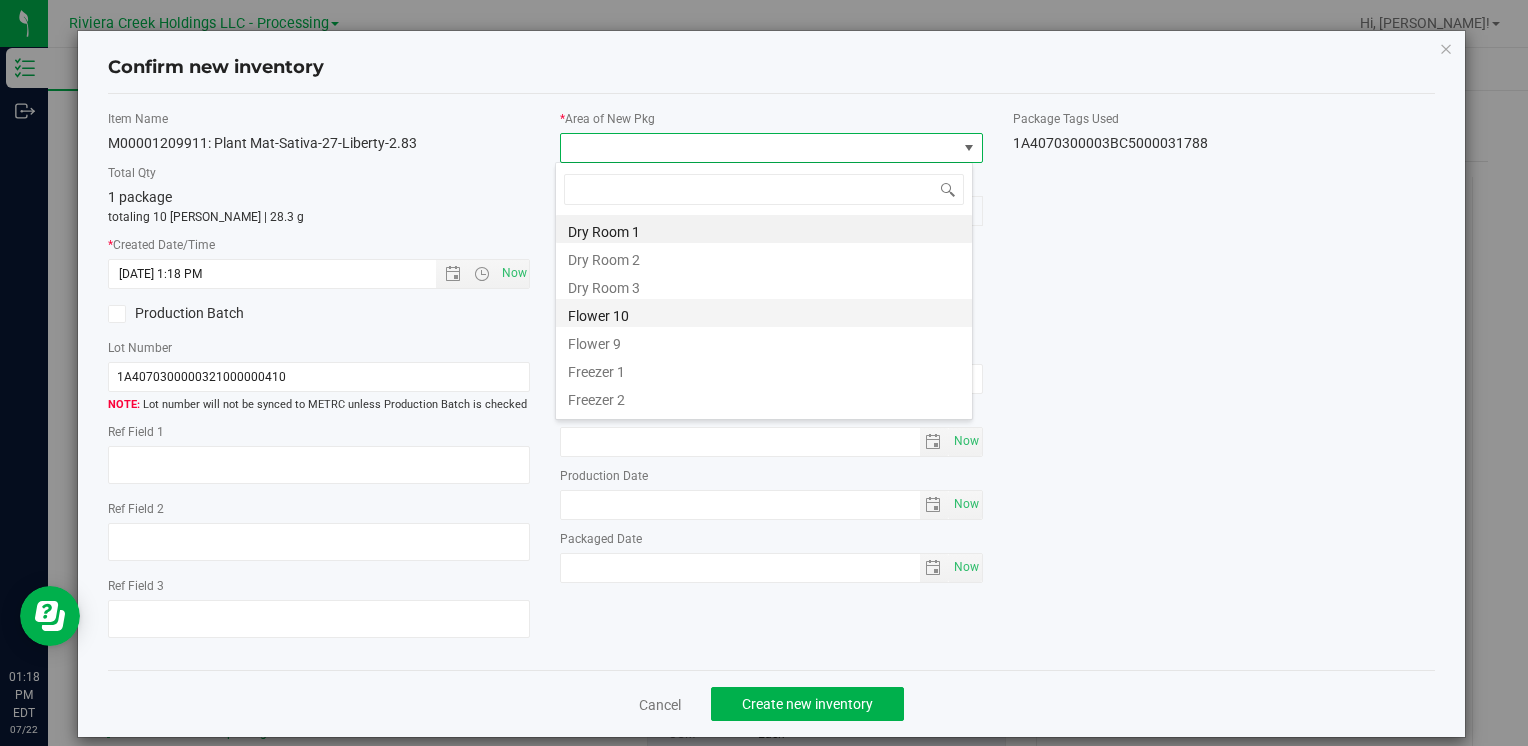 click on "Flower 10" at bounding box center [764, 313] 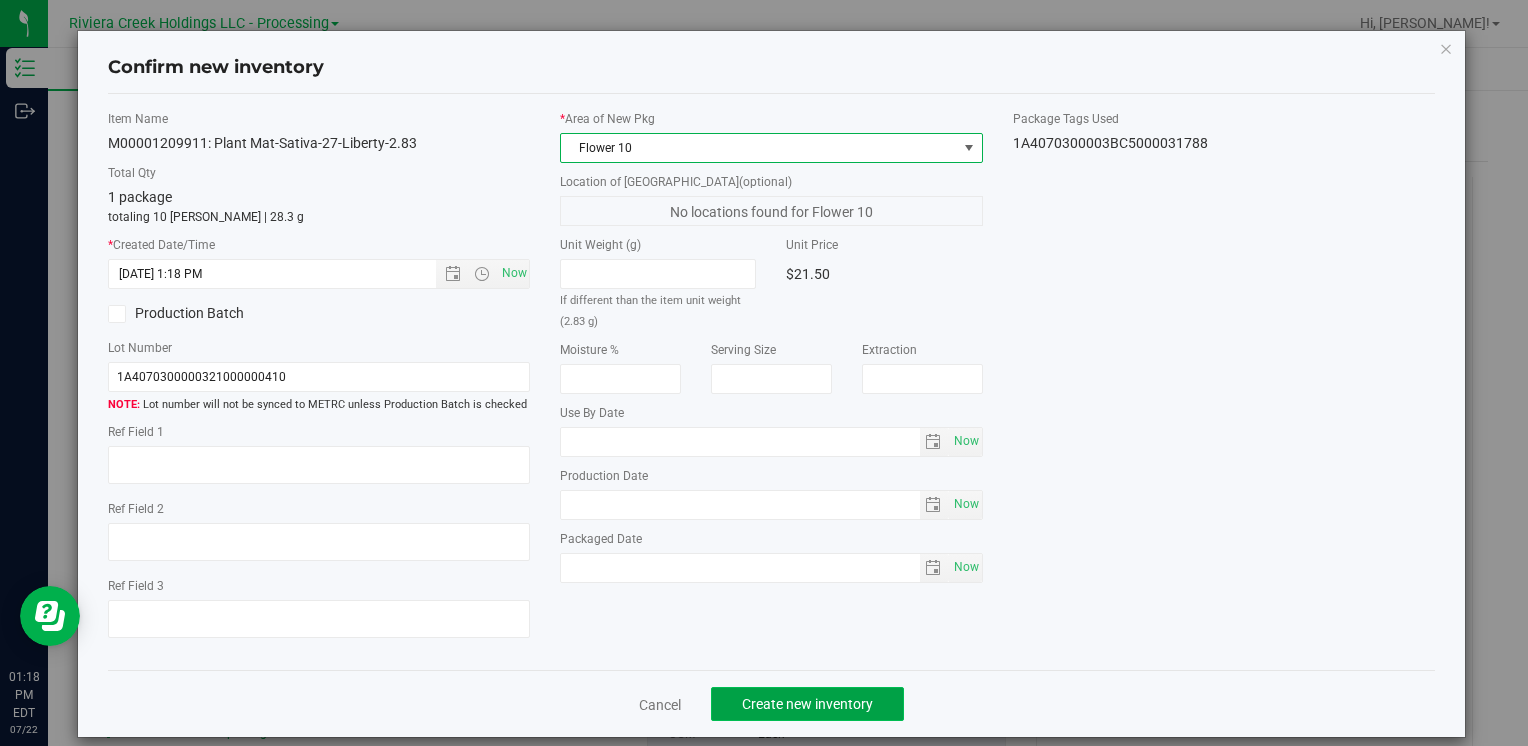 click on "Create new inventory" 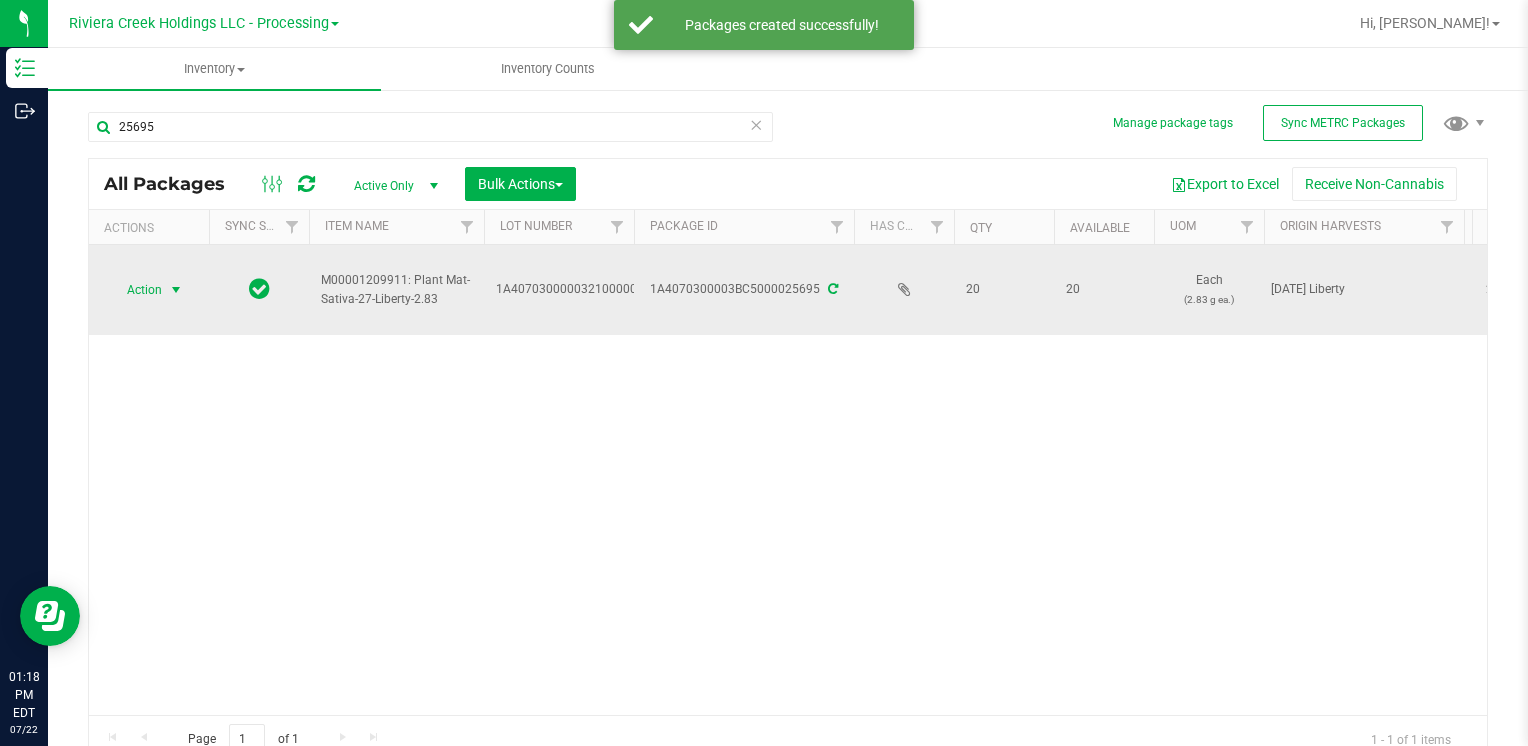 click at bounding box center (176, 290) 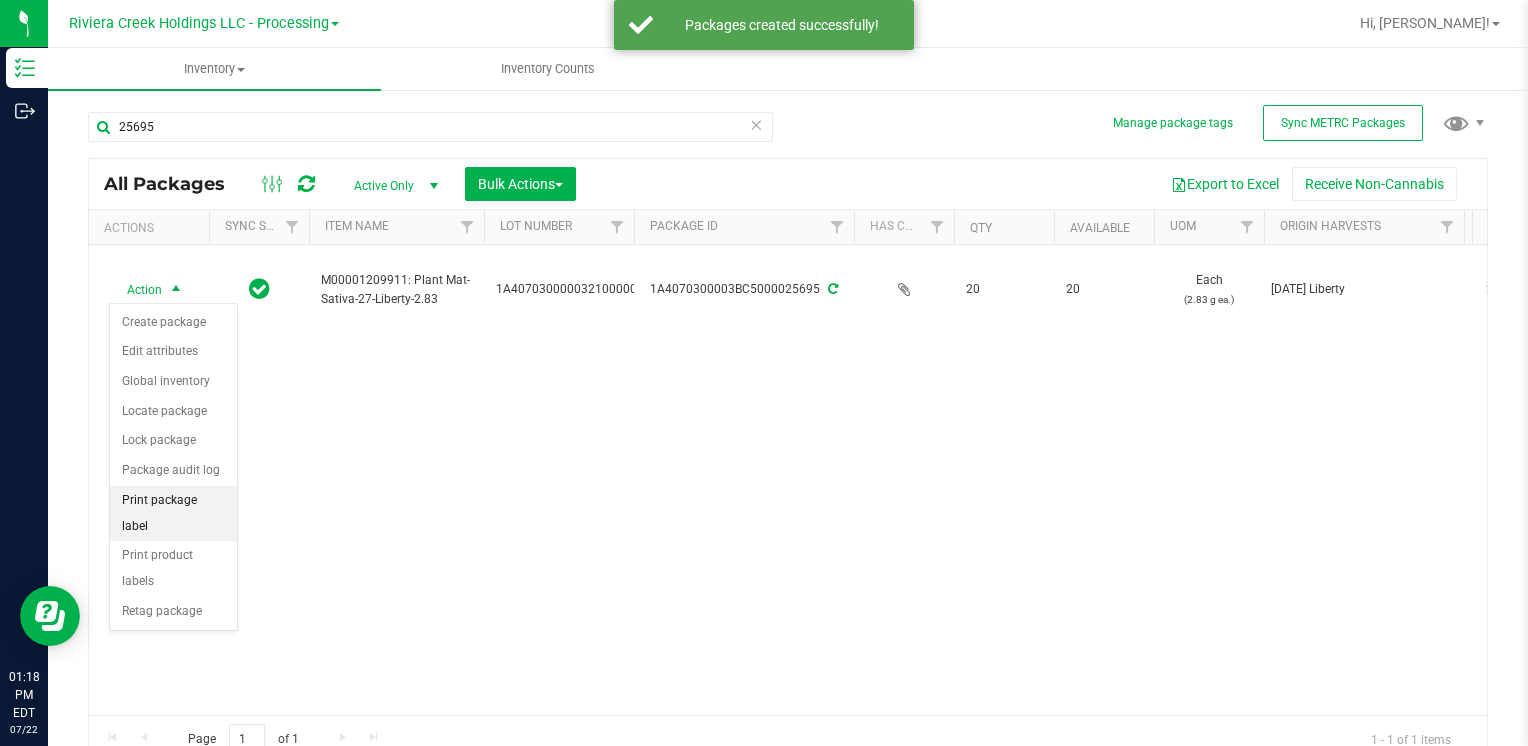click on "Print package label" at bounding box center [173, 513] 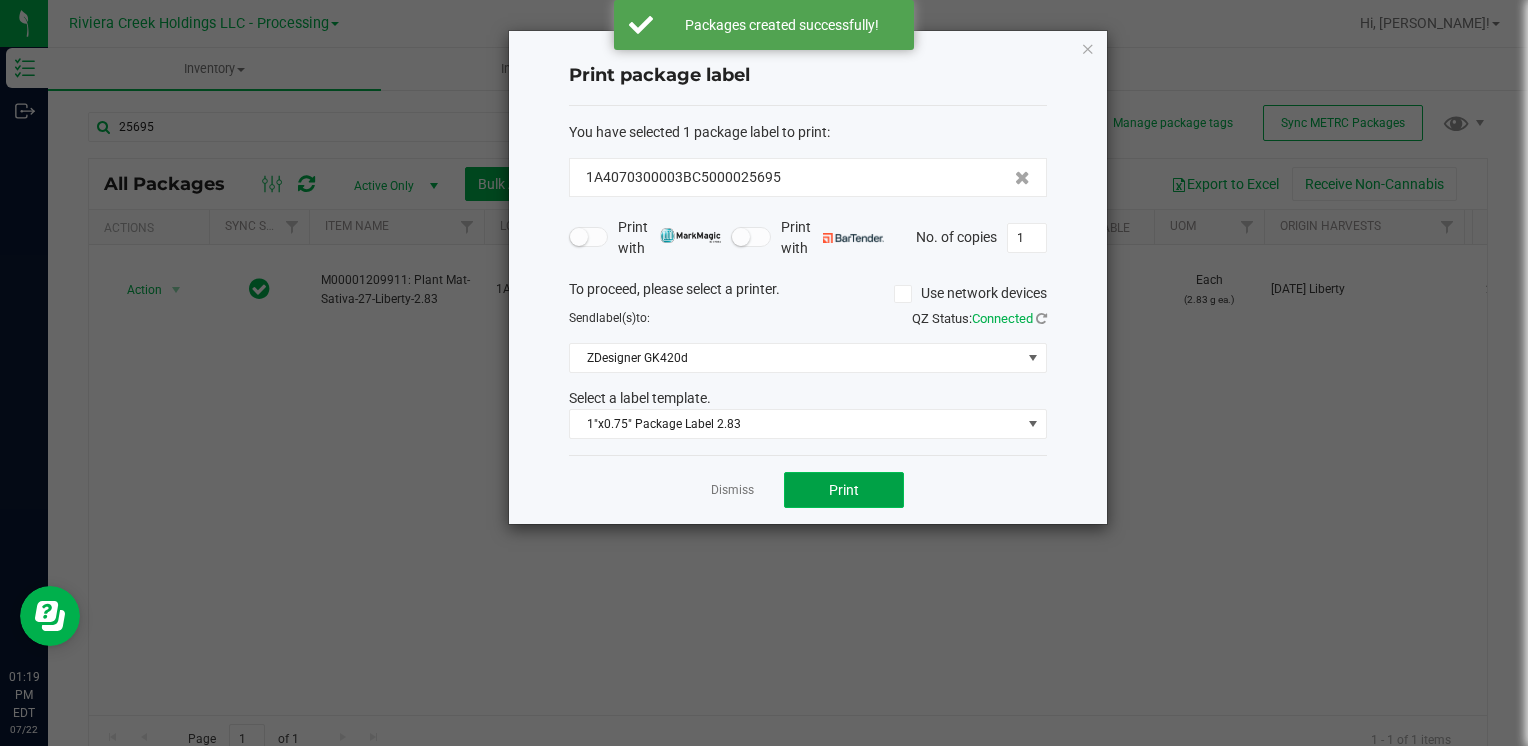 click on "Print" 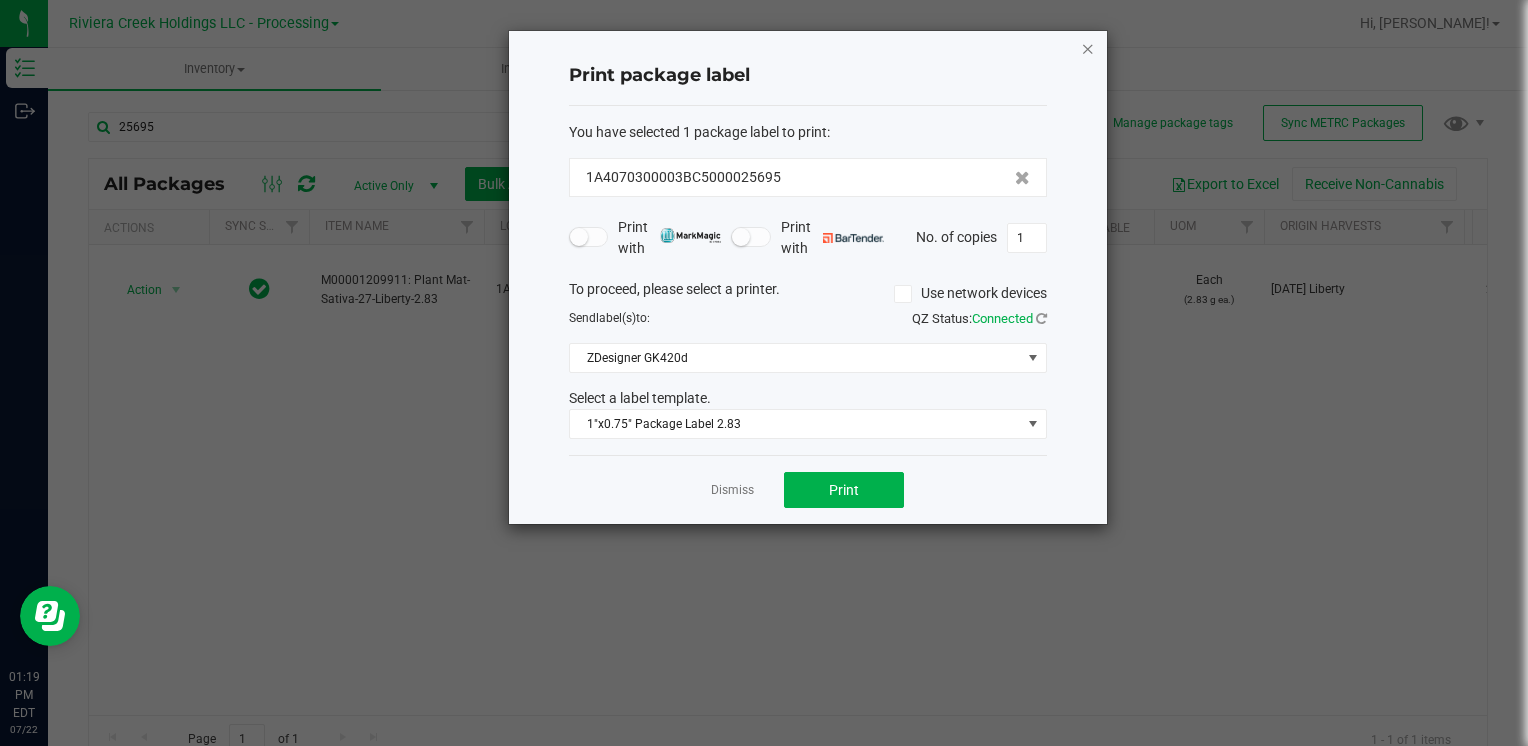 click 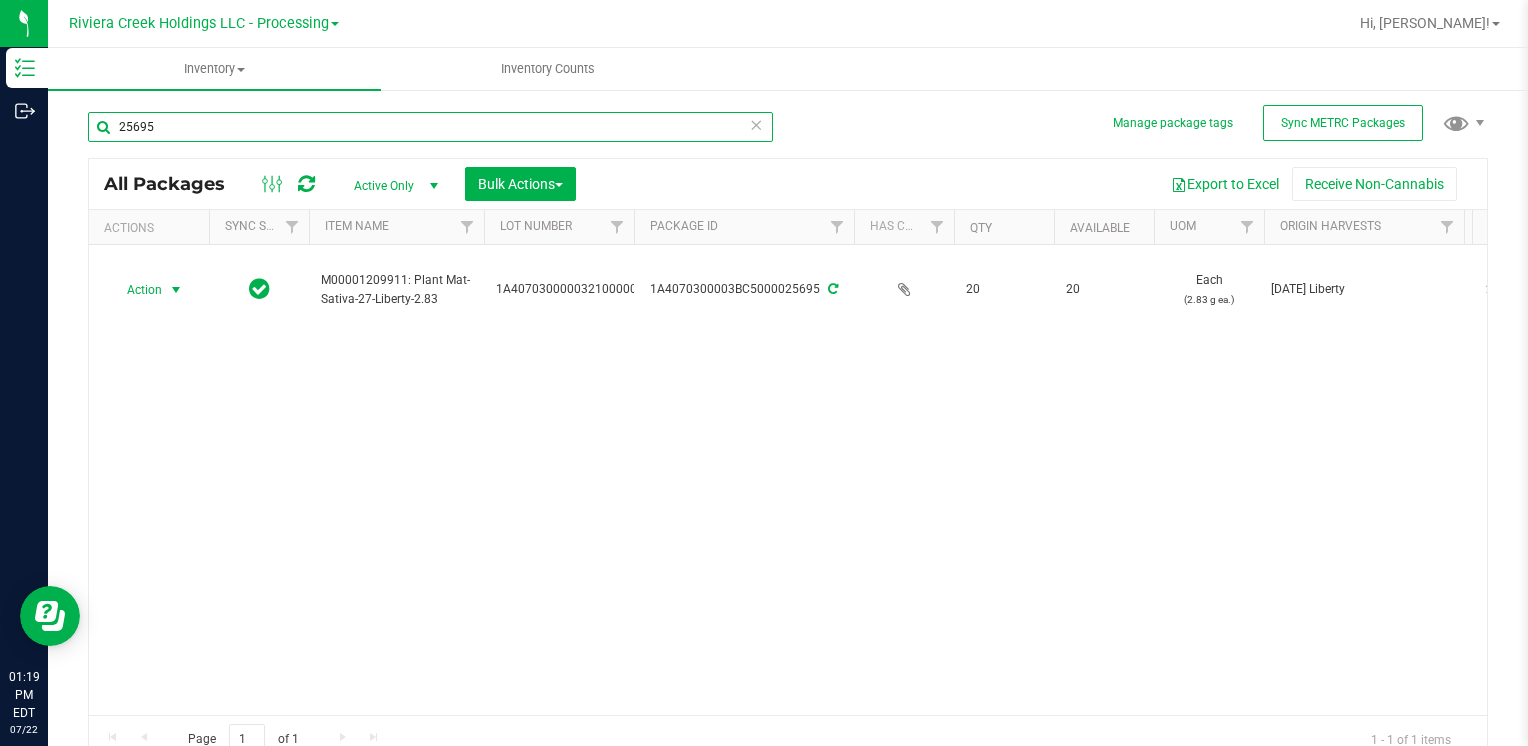 click on "25695" at bounding box center [430, 127] 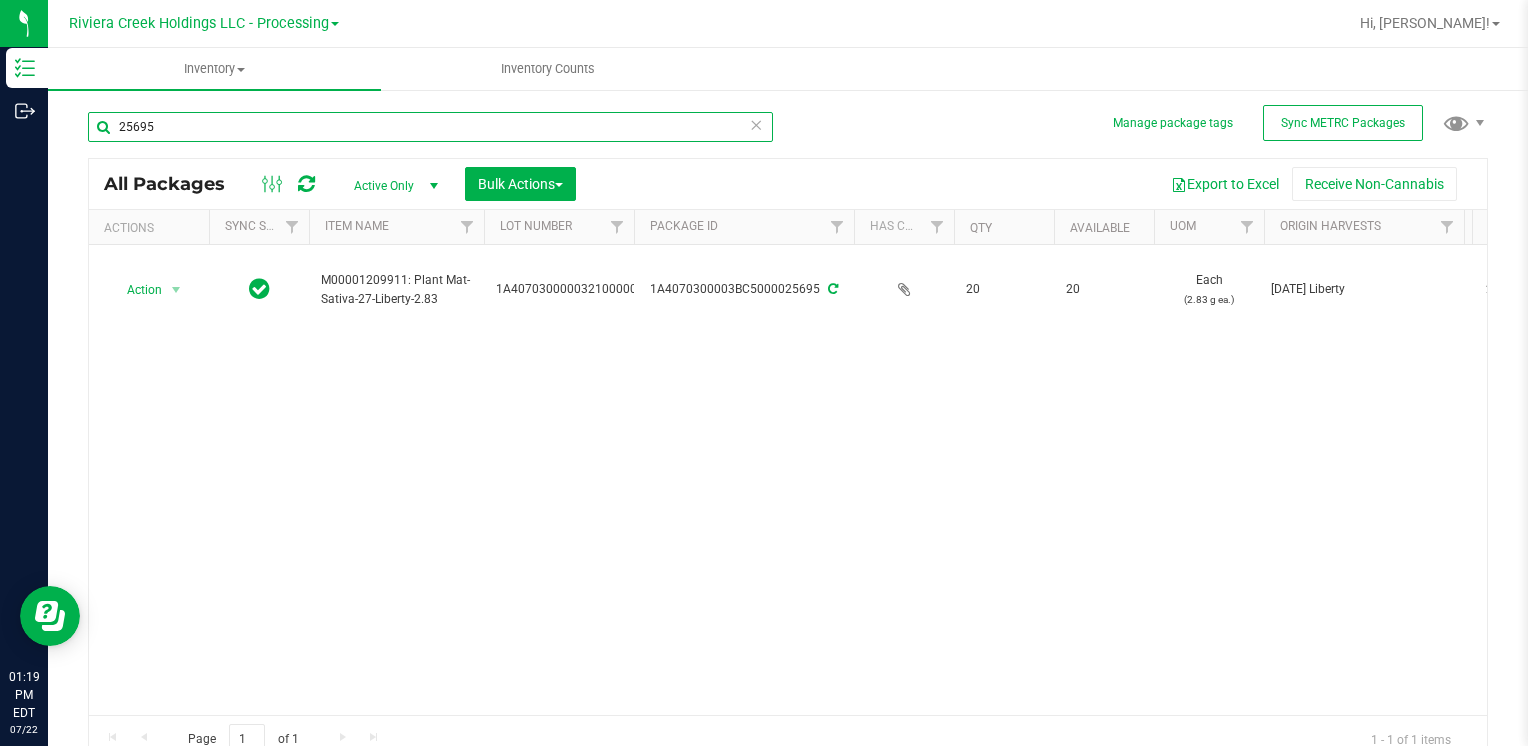 click on "25695" at bounding box center [430, 127] 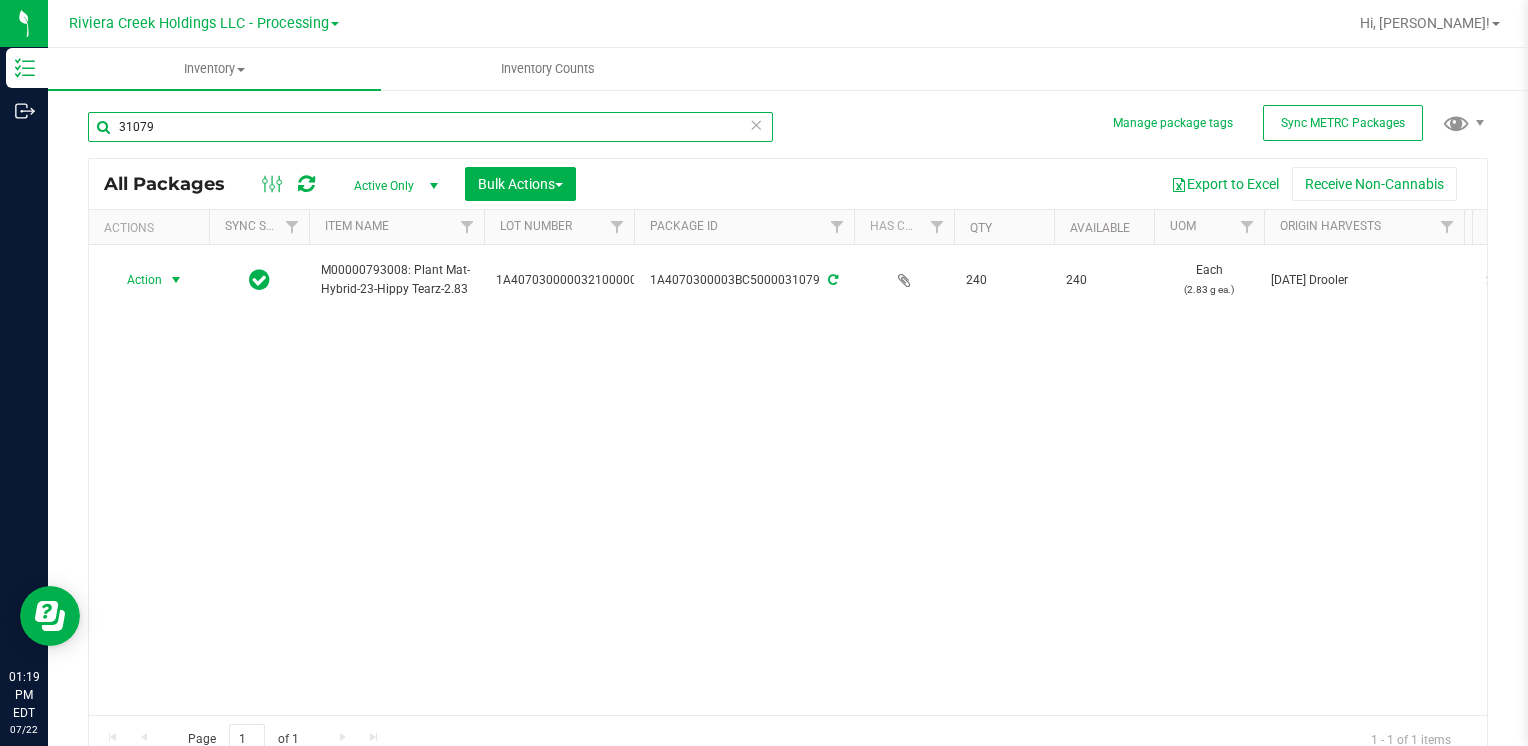 type on "31079" 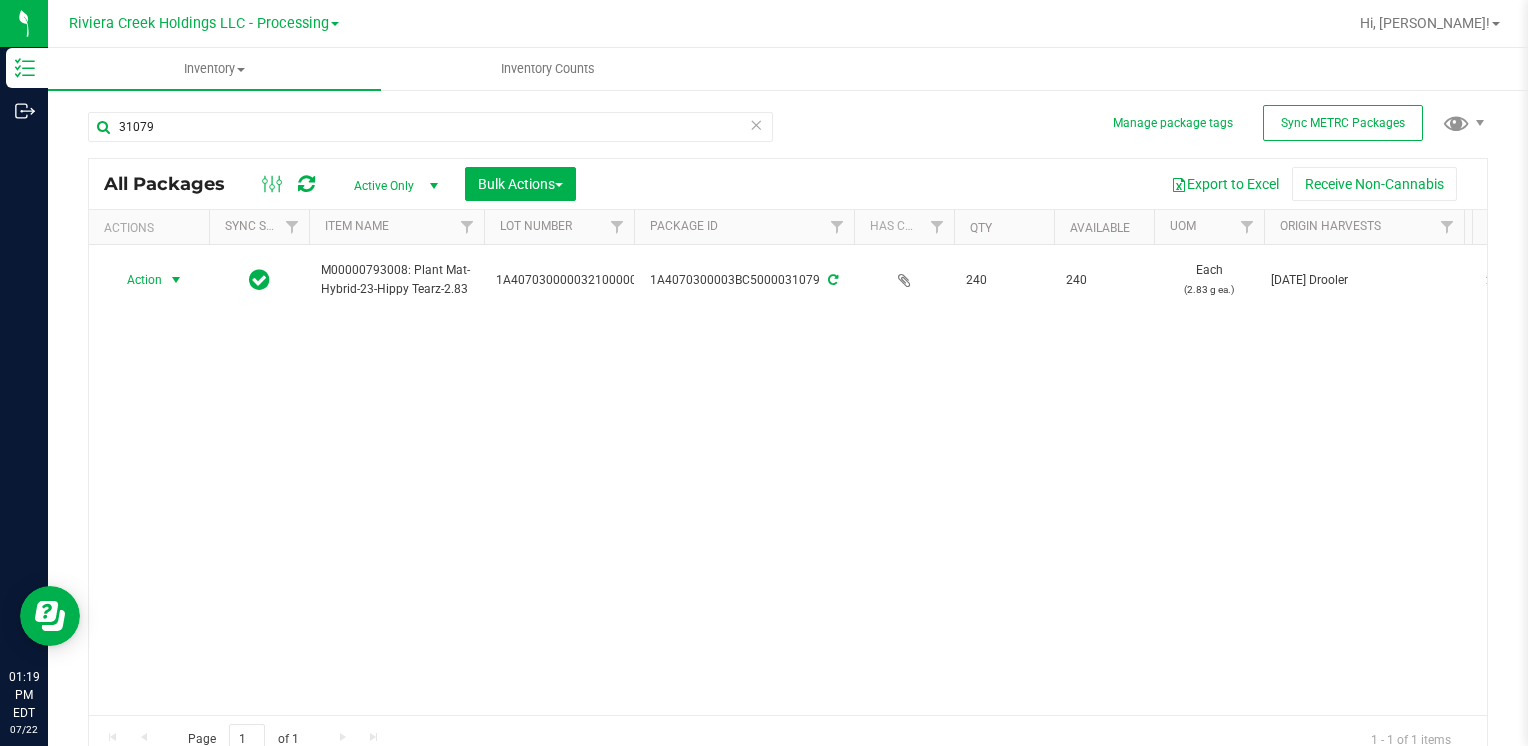 click at bounding box center (176, 280) 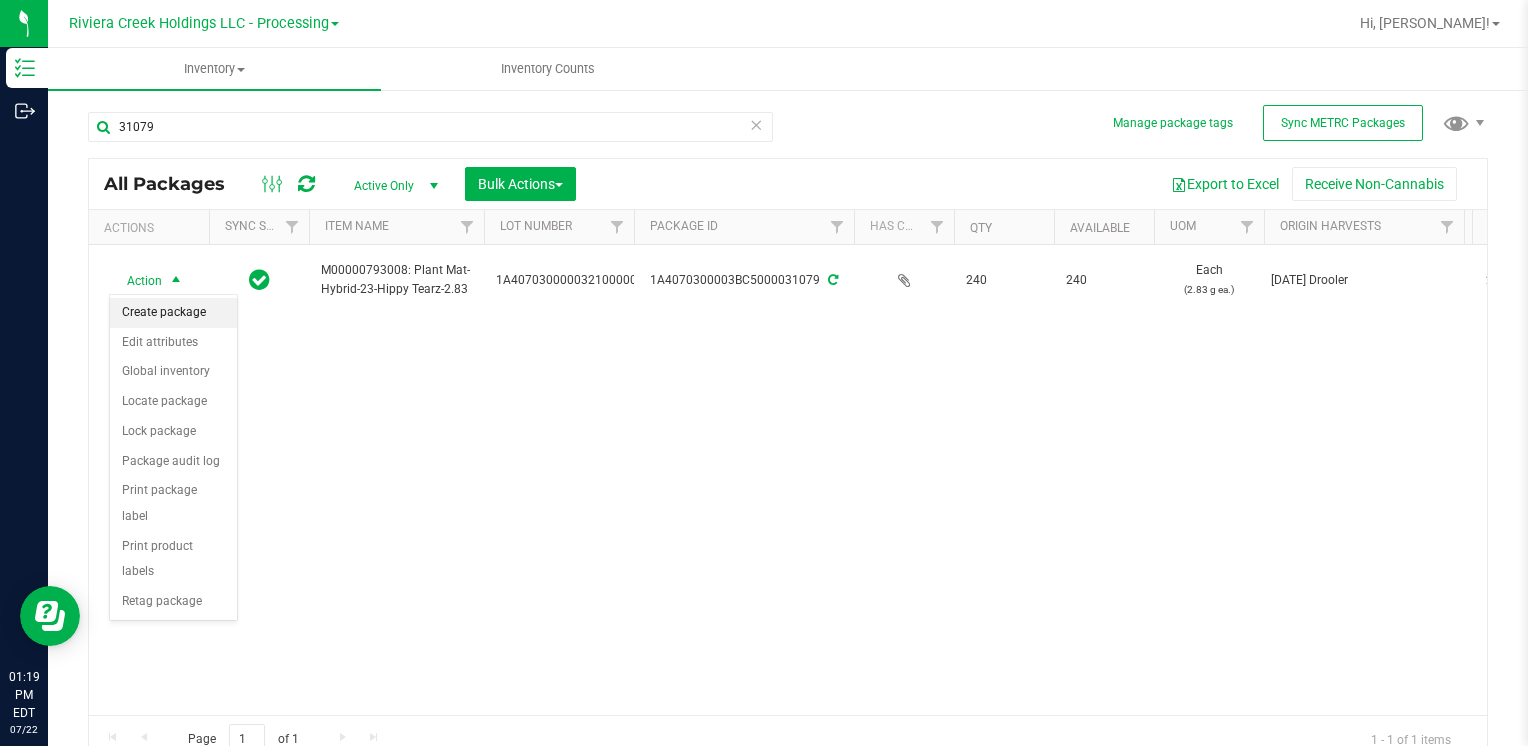 click on "Create package" at bounding box center [173, 313] 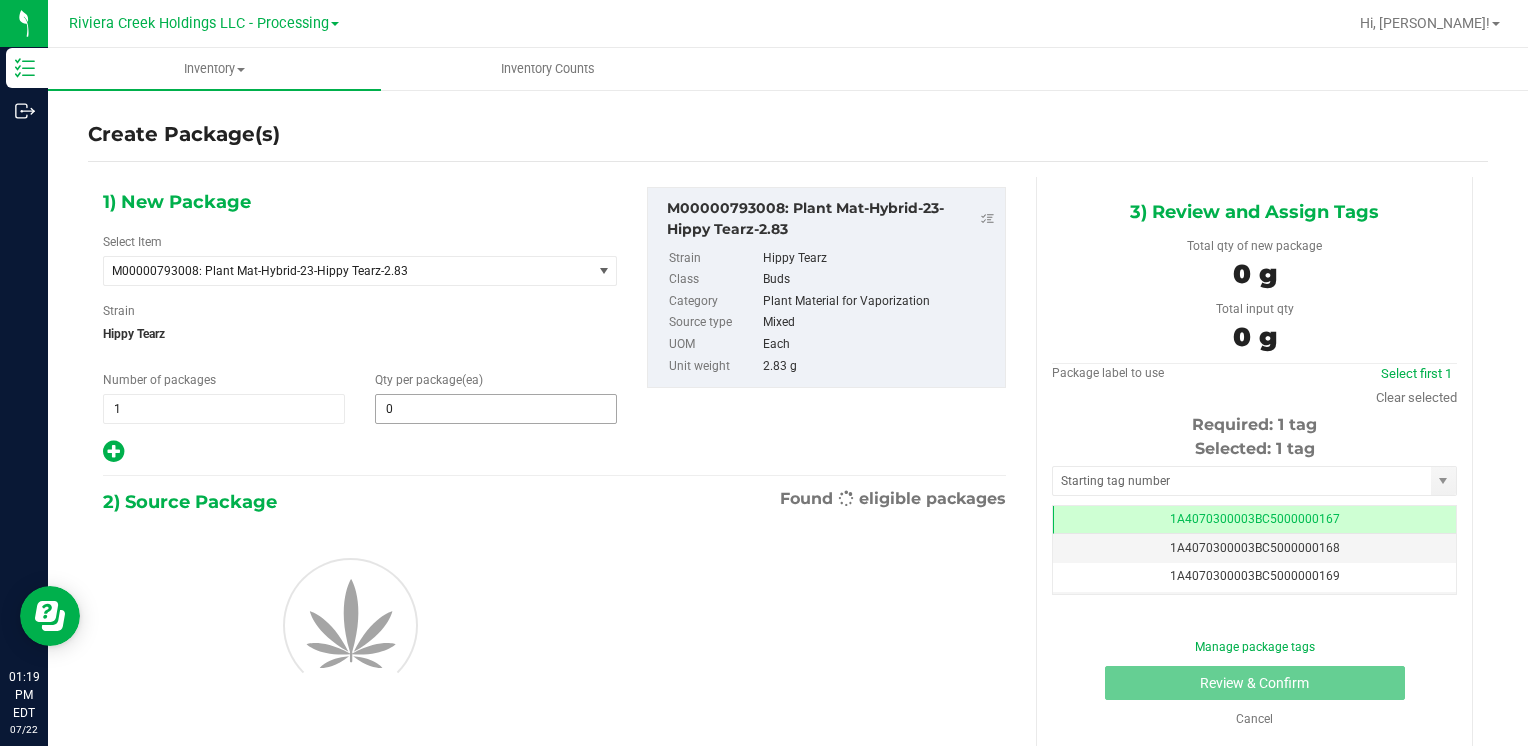type 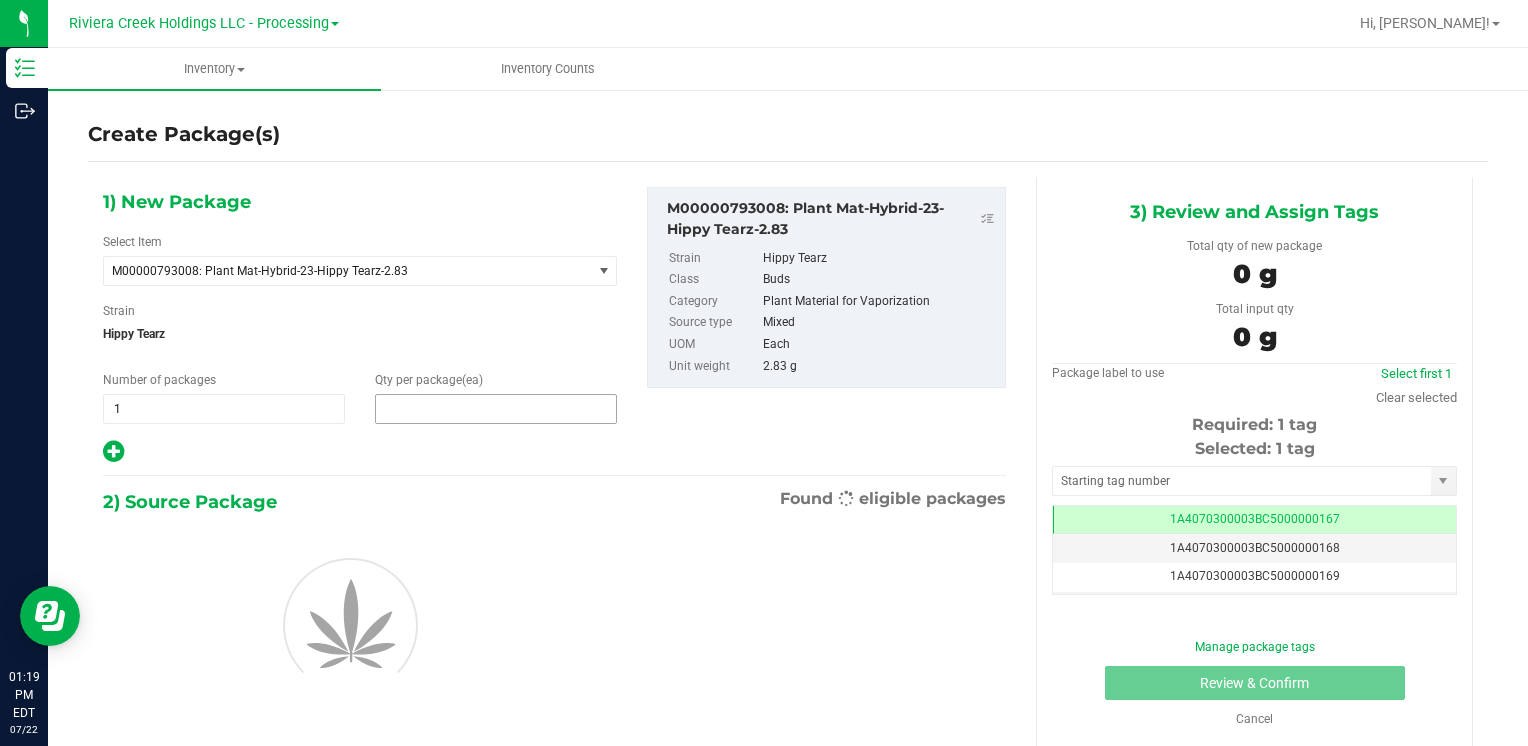 click at bounding box center [496, 409] 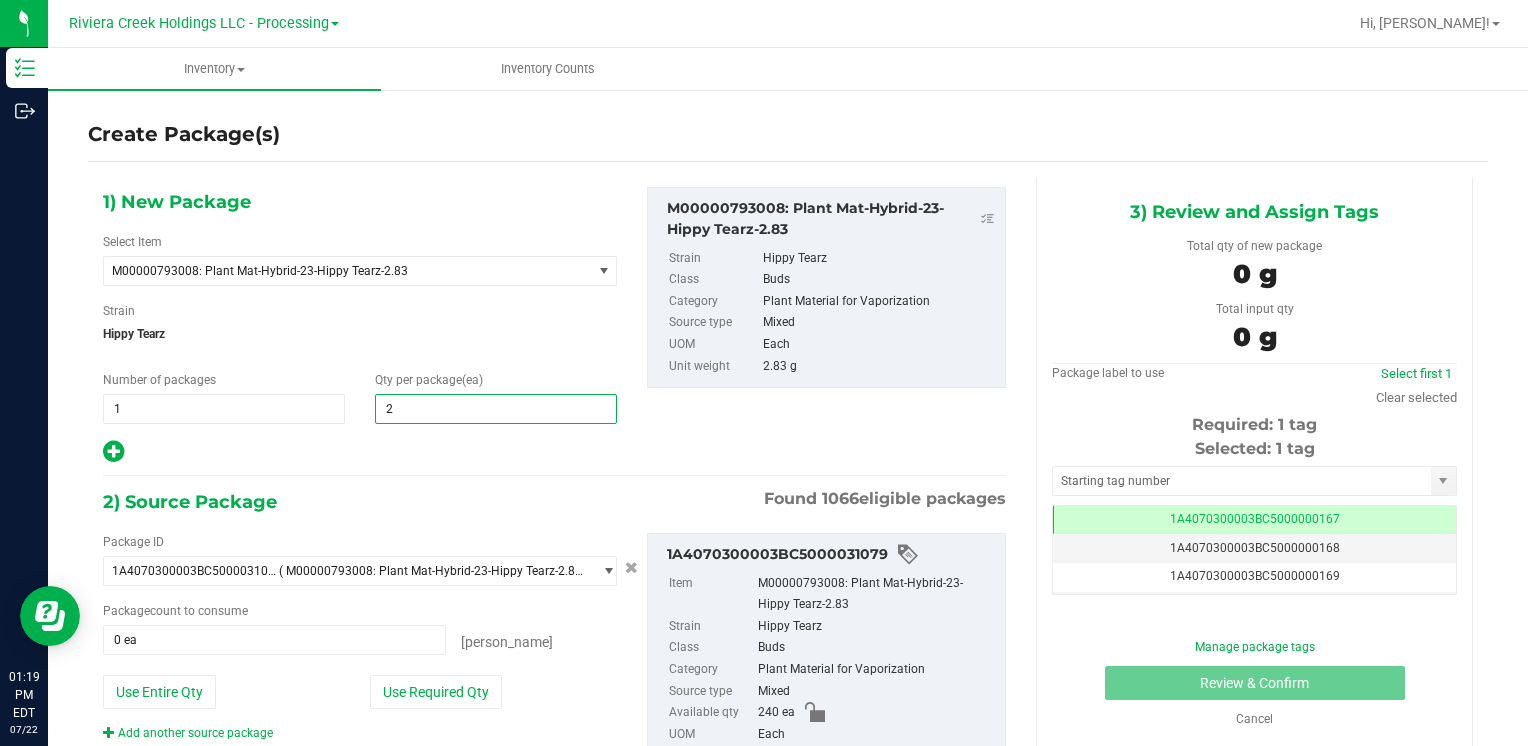 type on "20" 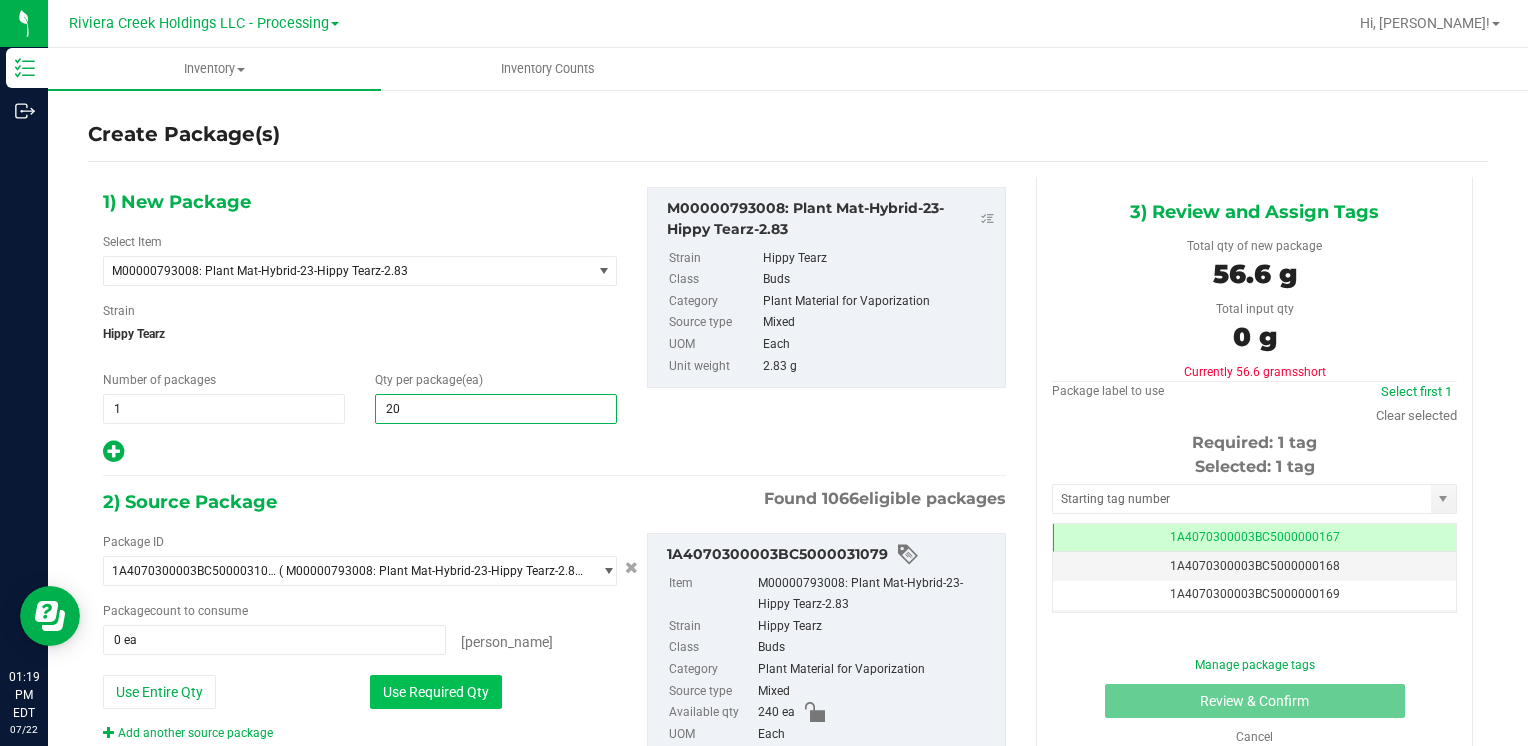 type on "20" 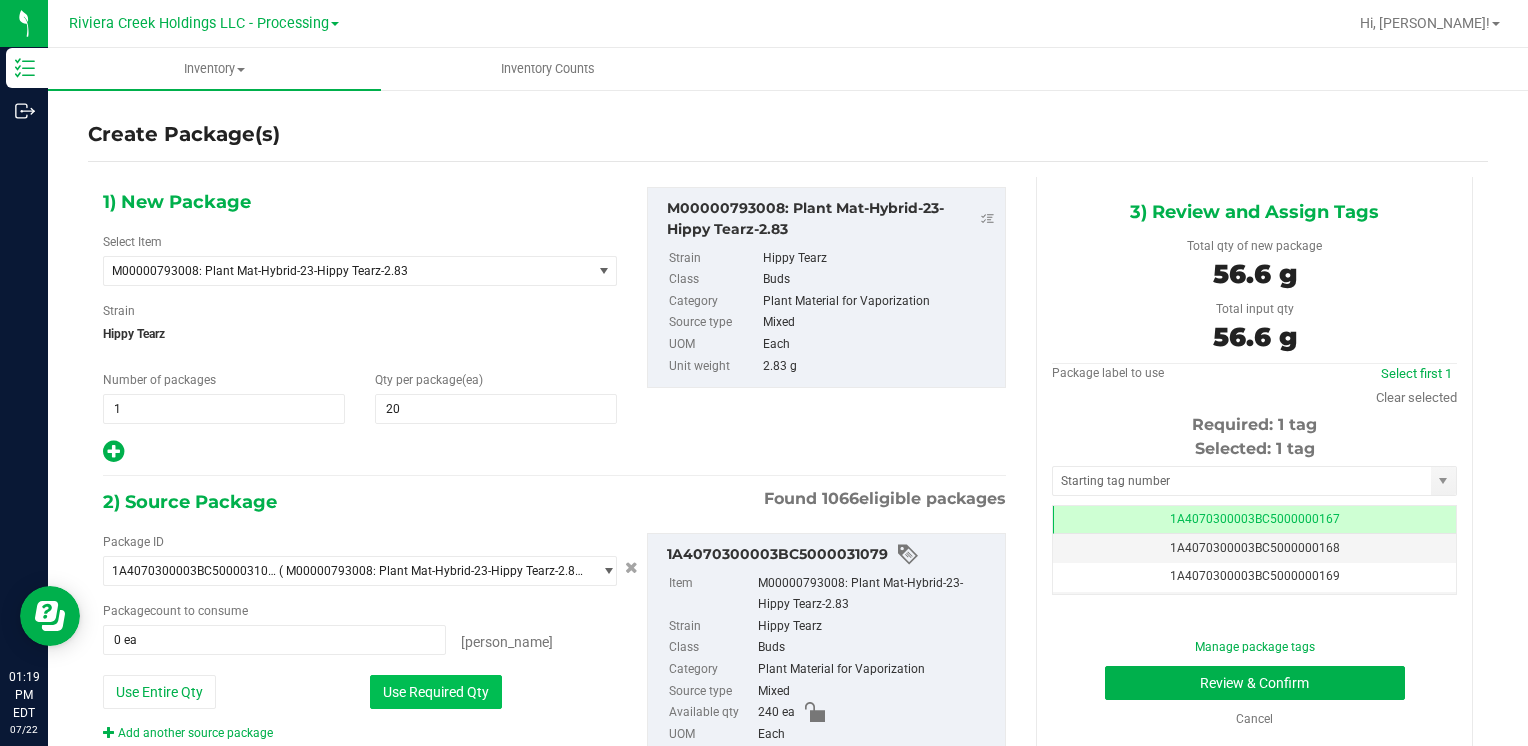 type on "20 ea" 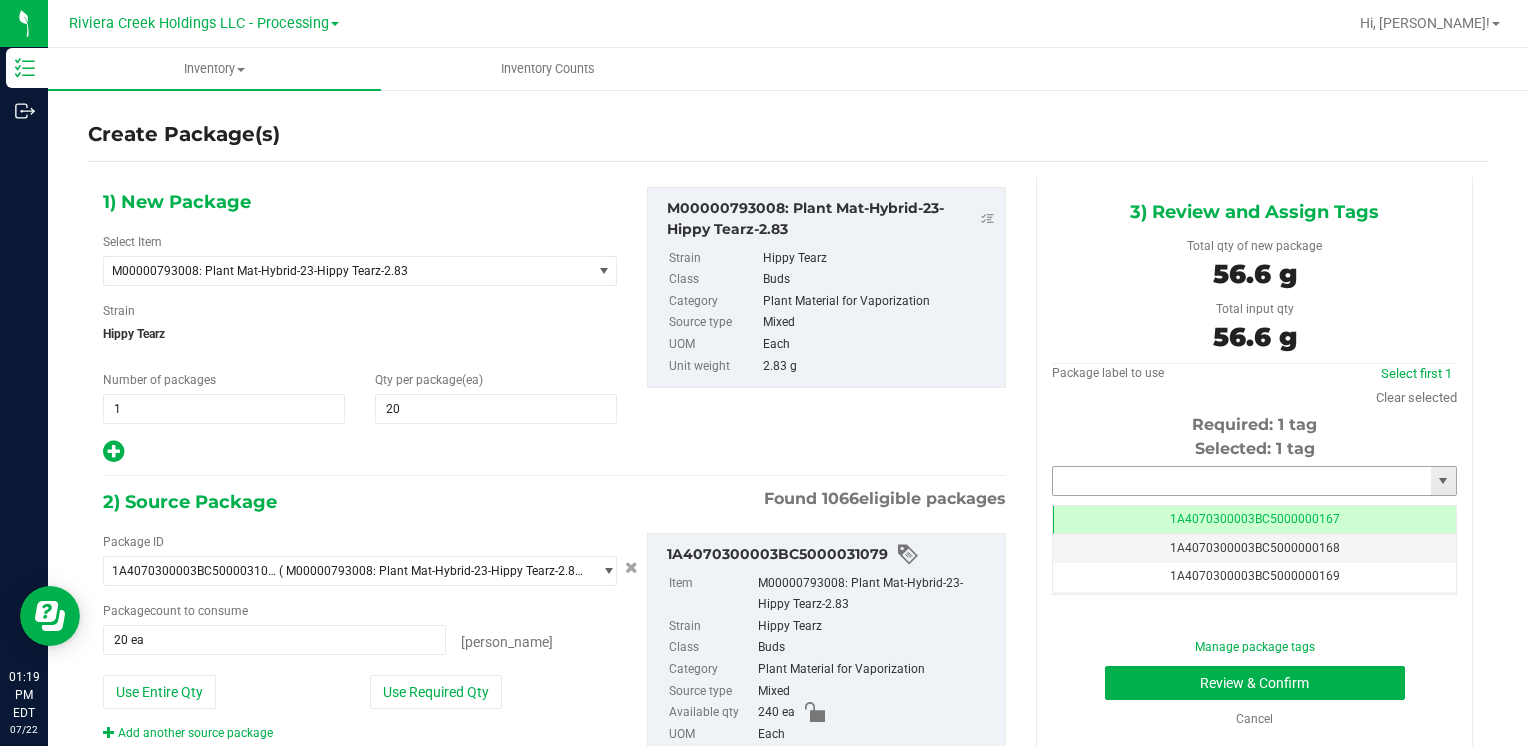 click at bounding box center [1242, 481] 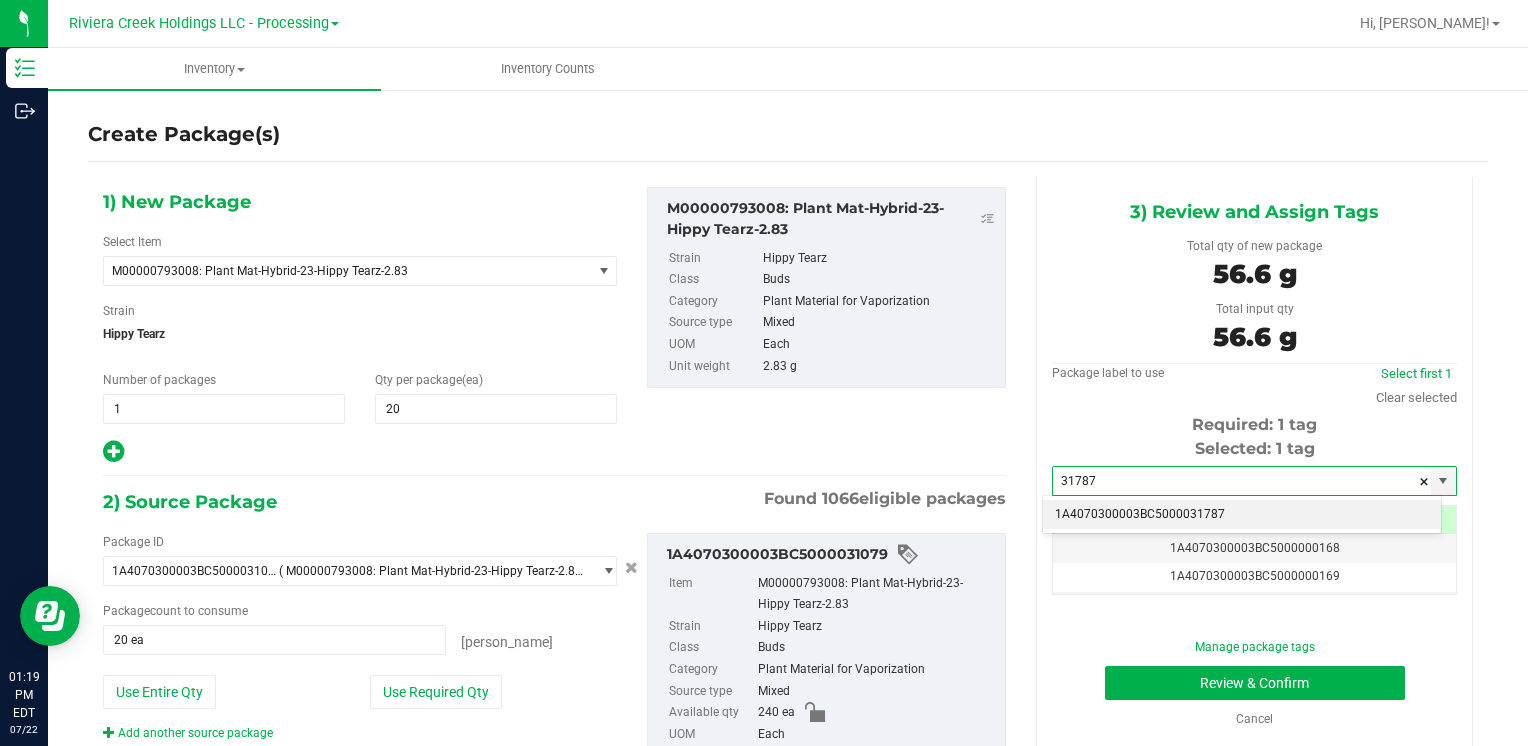 click on "1A4070300003BC5000031787" at bounding box center [1242, 515] 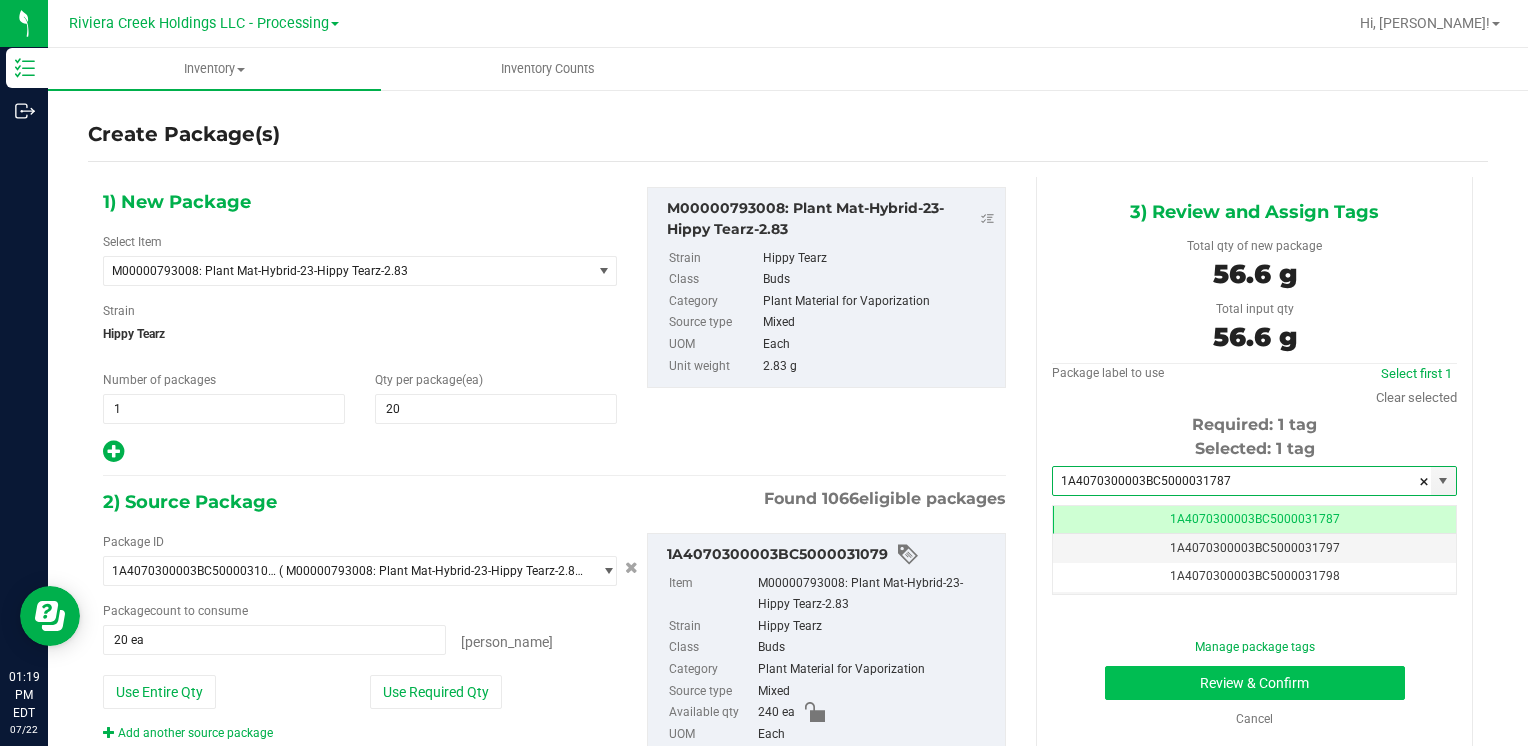 type on "1A4070300003BC5000031787" 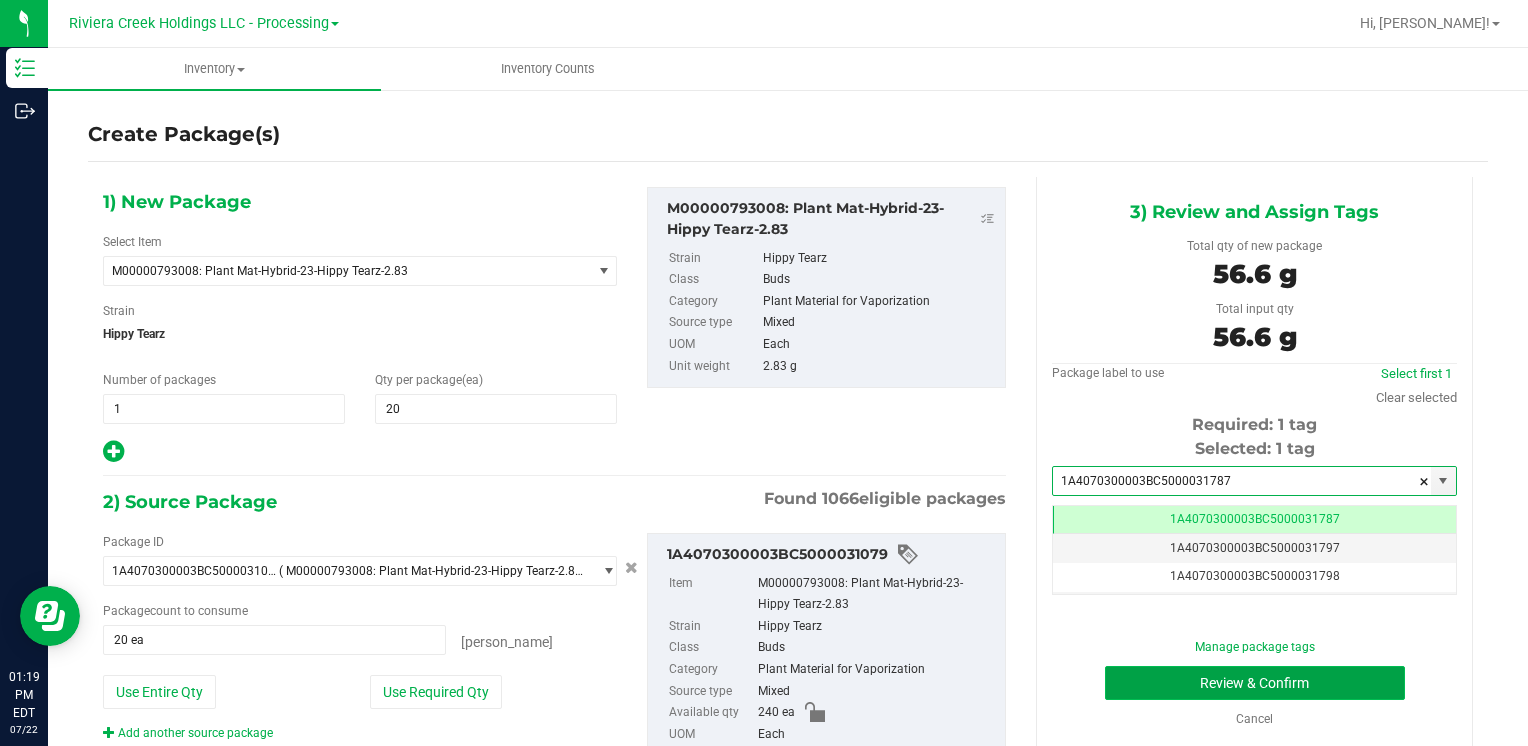 click on "Review & Confirm" at bounding box center [1255, 683] 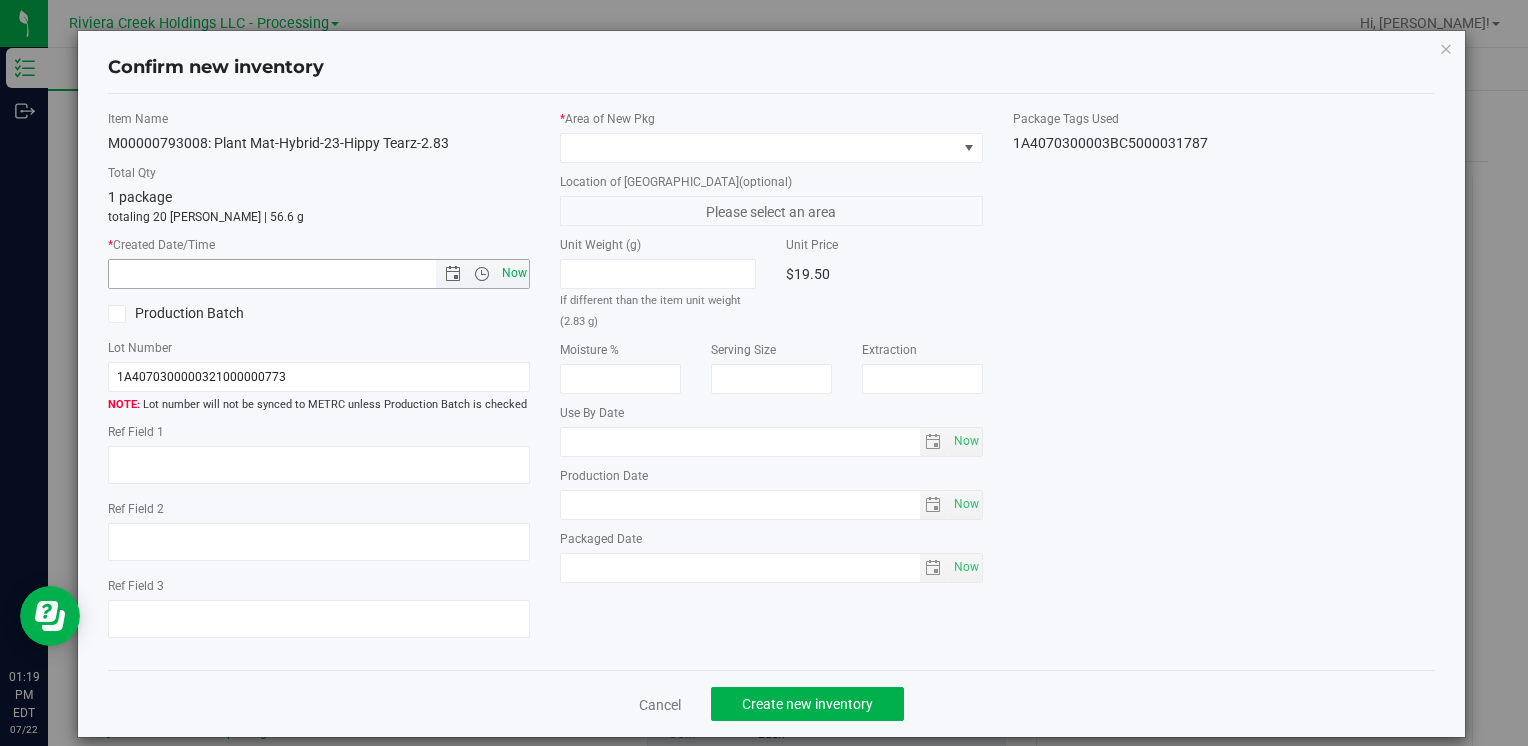 click on "Now" at bounding box center (514, 273) 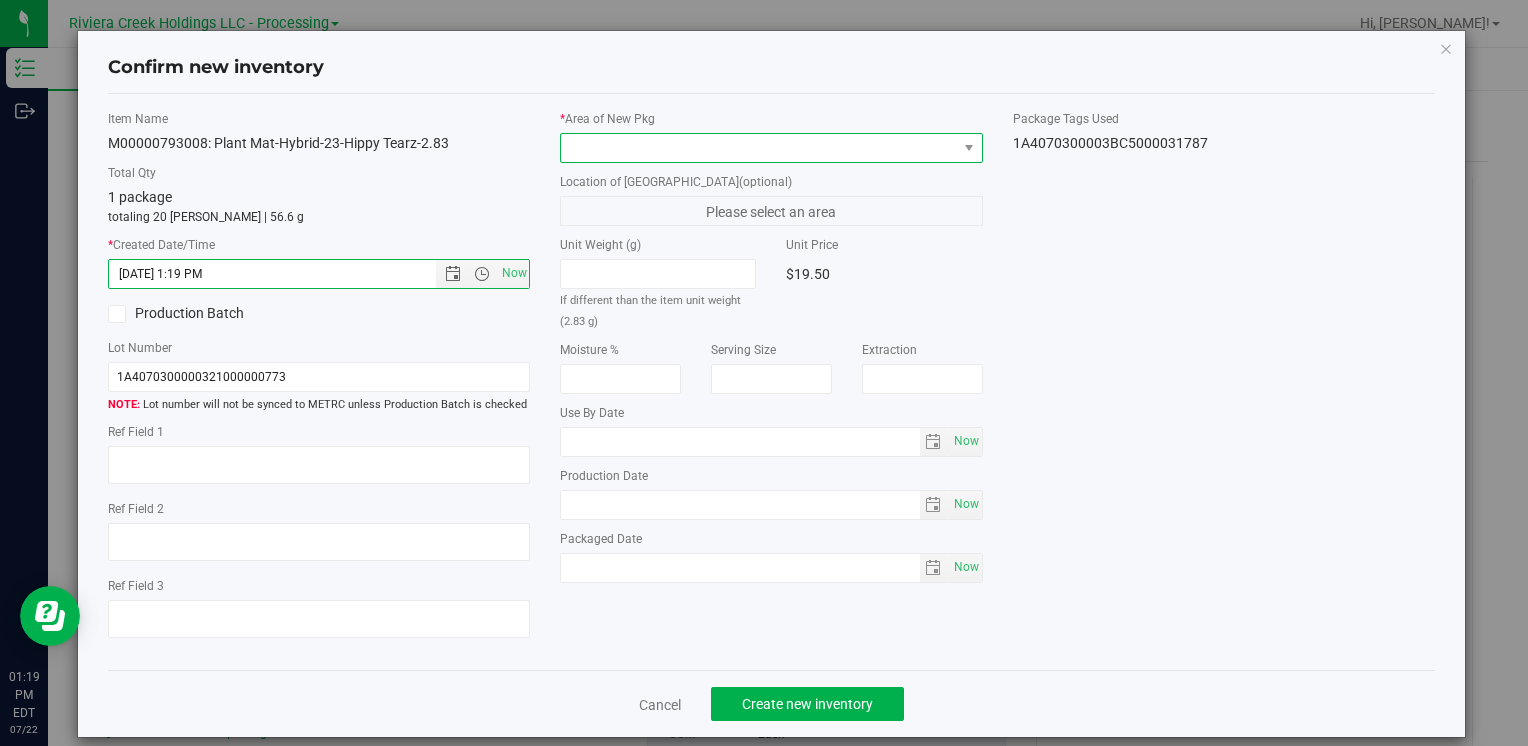 click at bounding box center [758, 148] 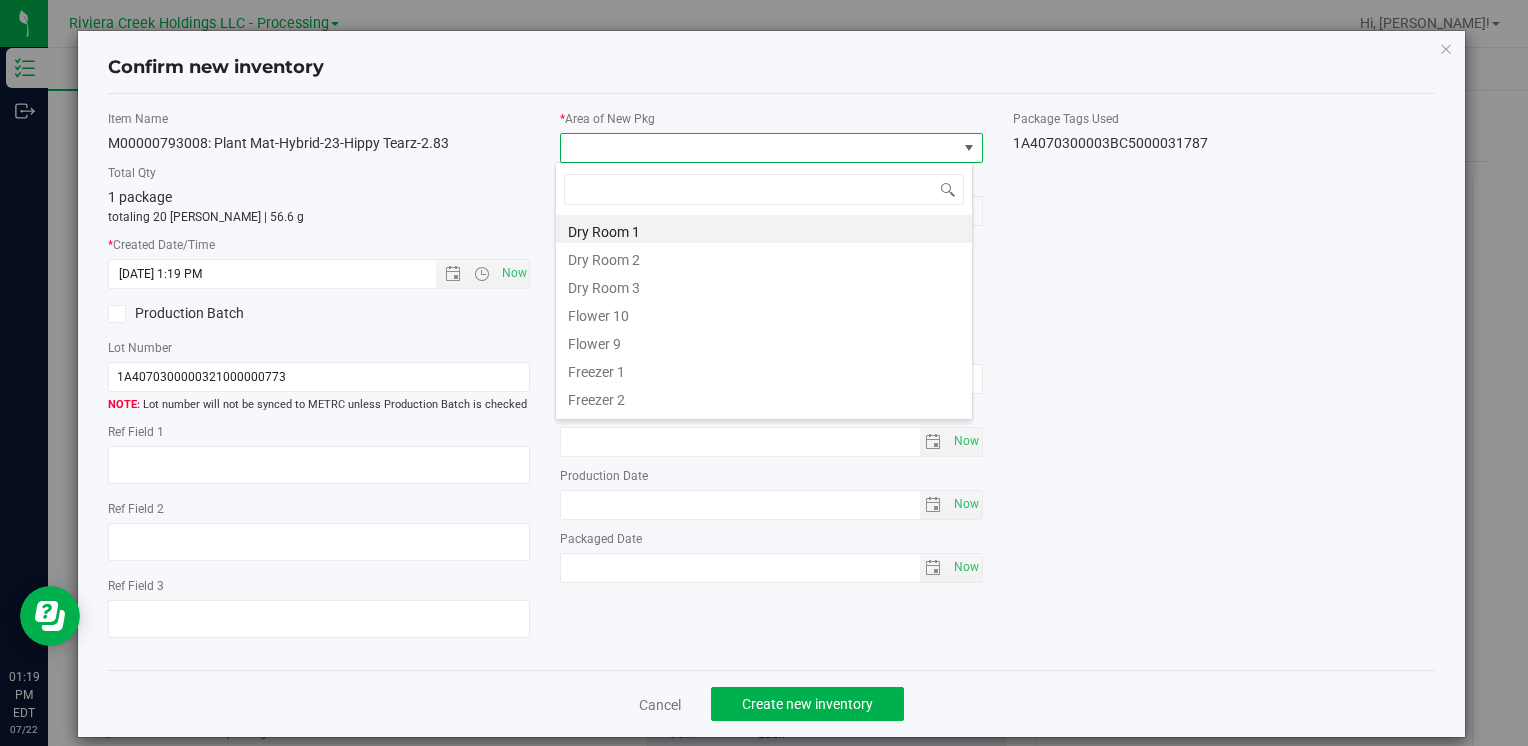 click on "Flower 10" at bounding box center (764, 313) 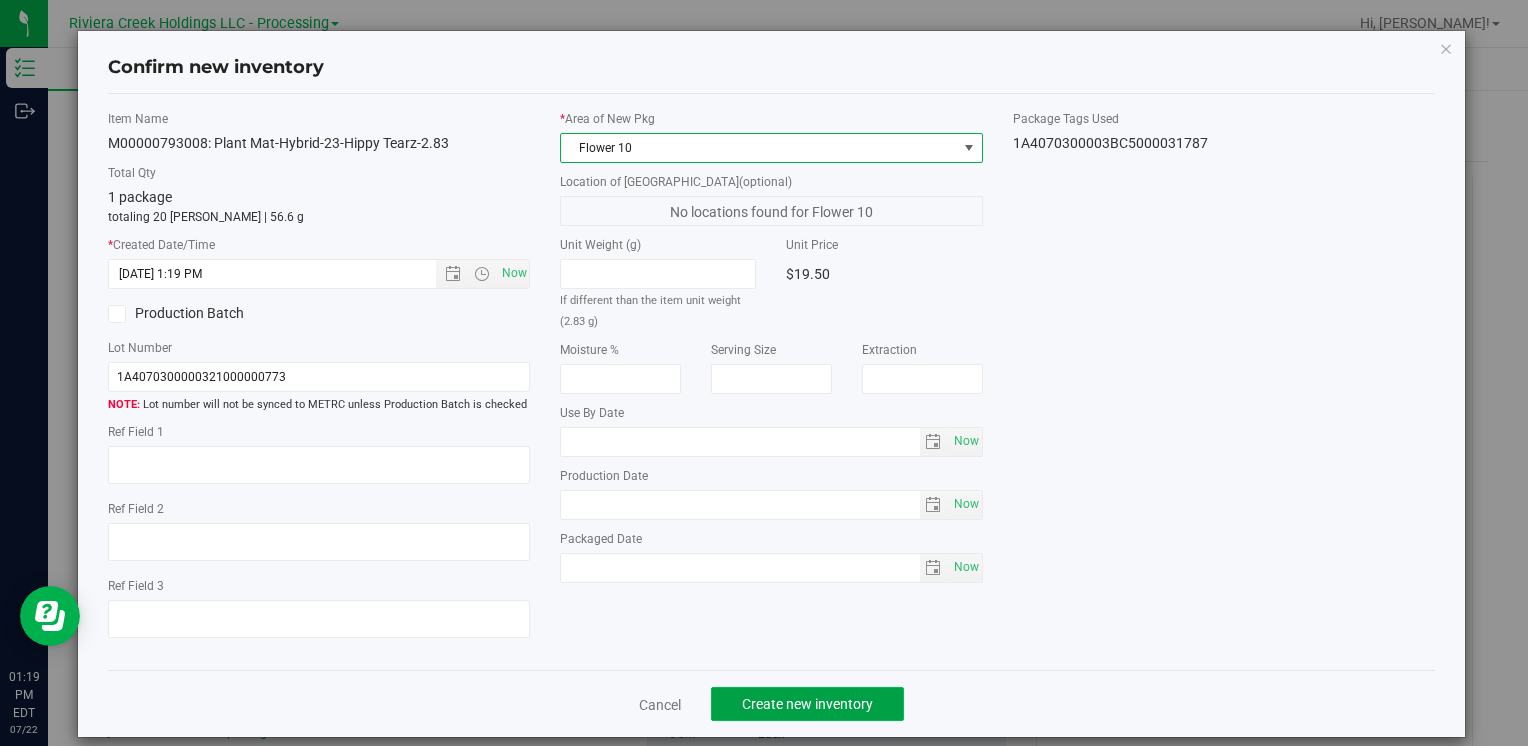 click on "Create new inventory" 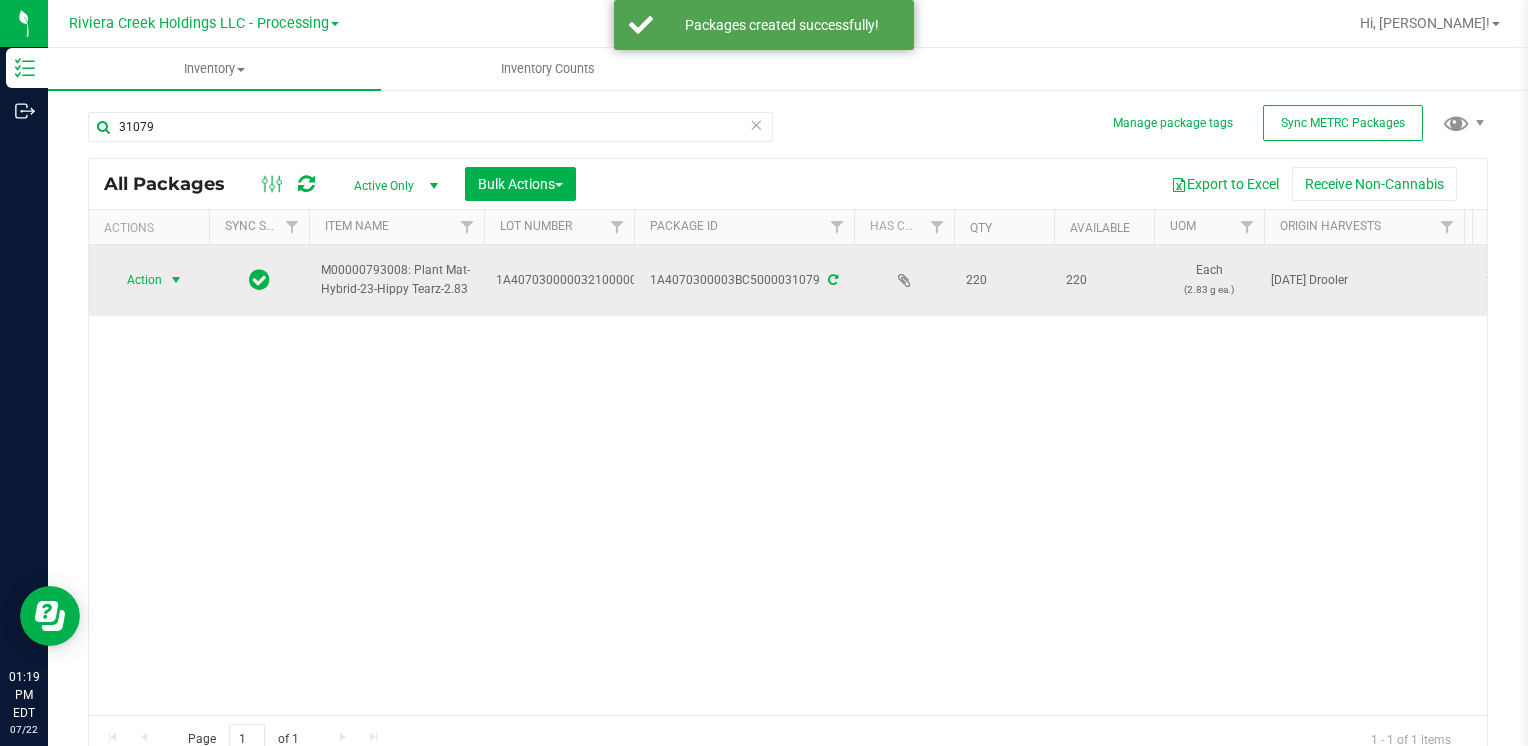 click on "Action" at bounding box center (136, 280) 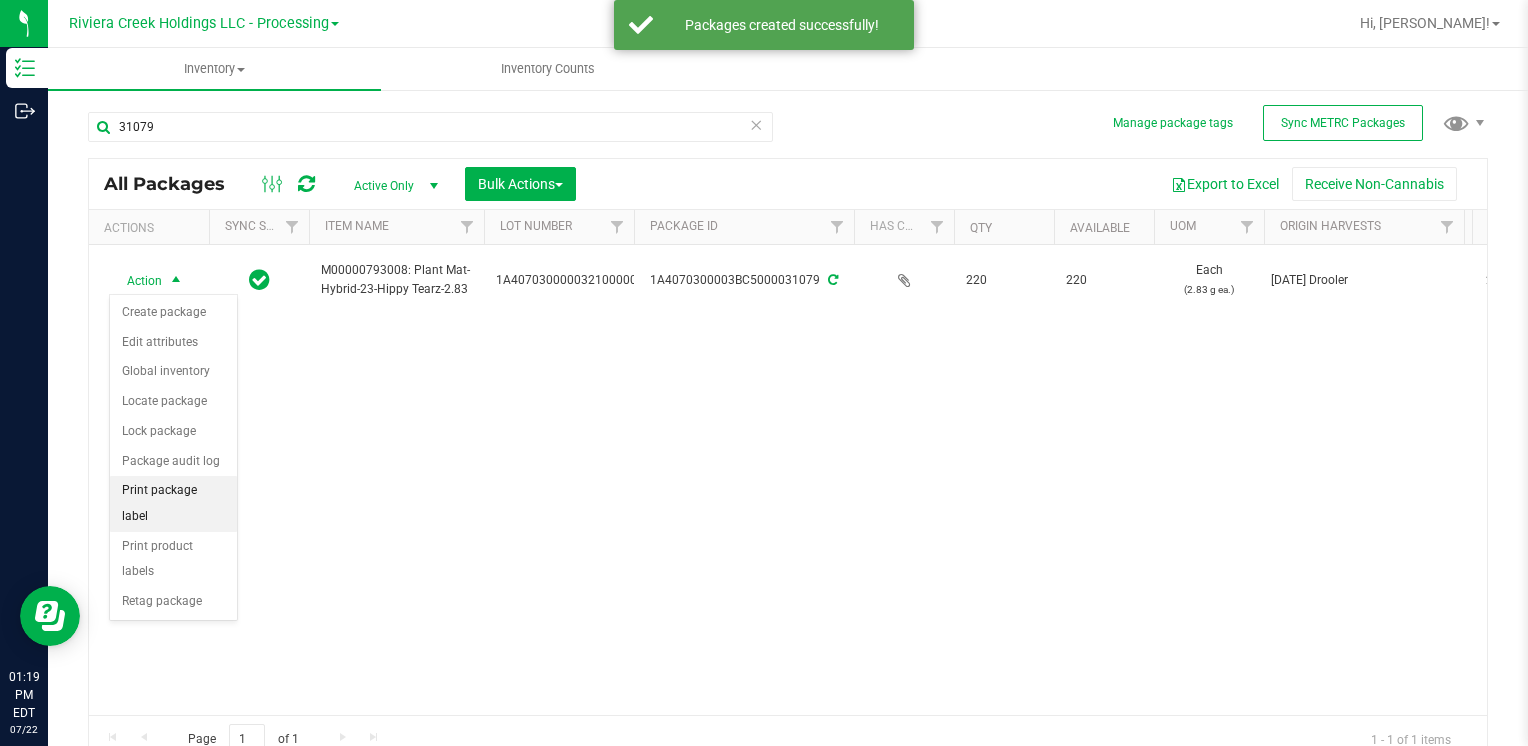 click on "Print package label" at bounding box center [173, 503] 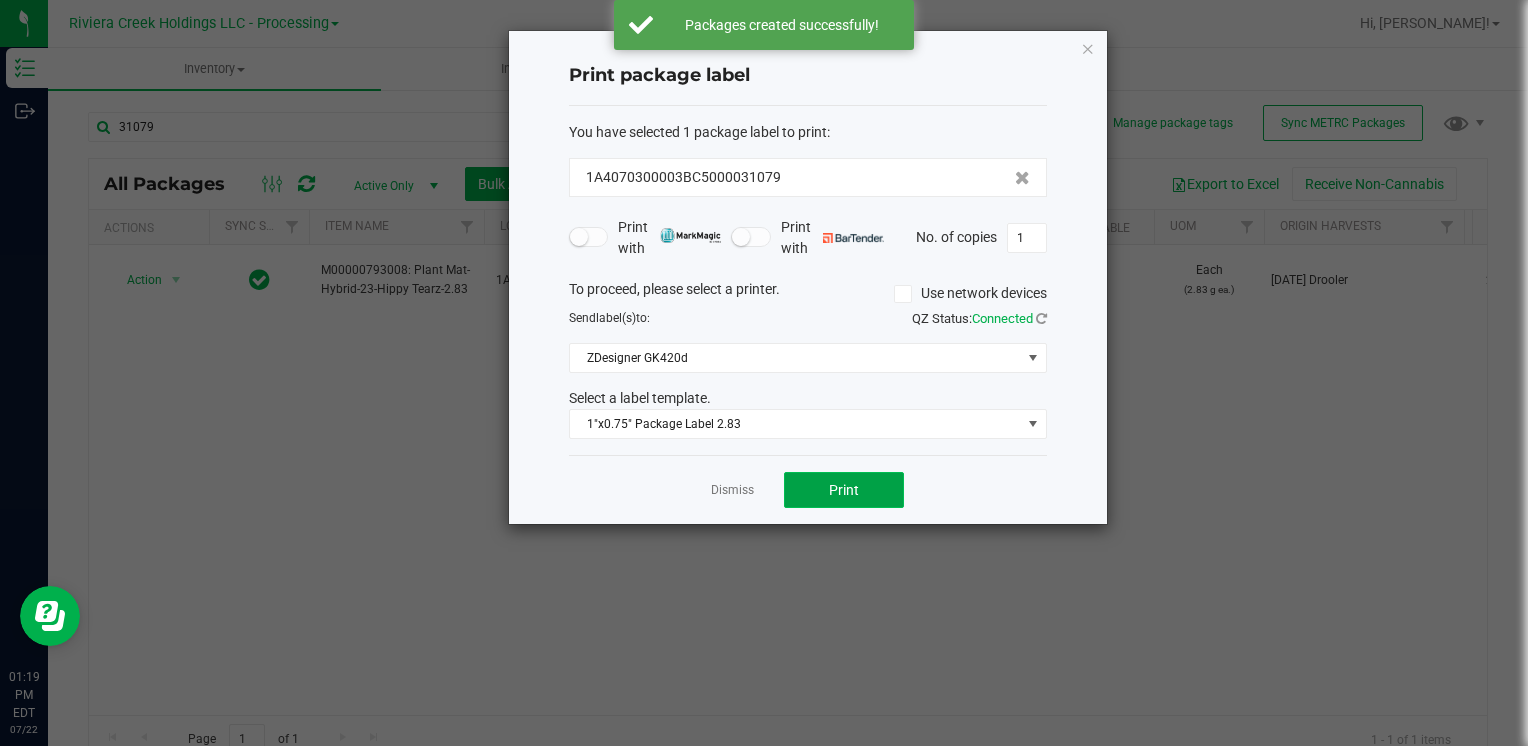 click on "Print" 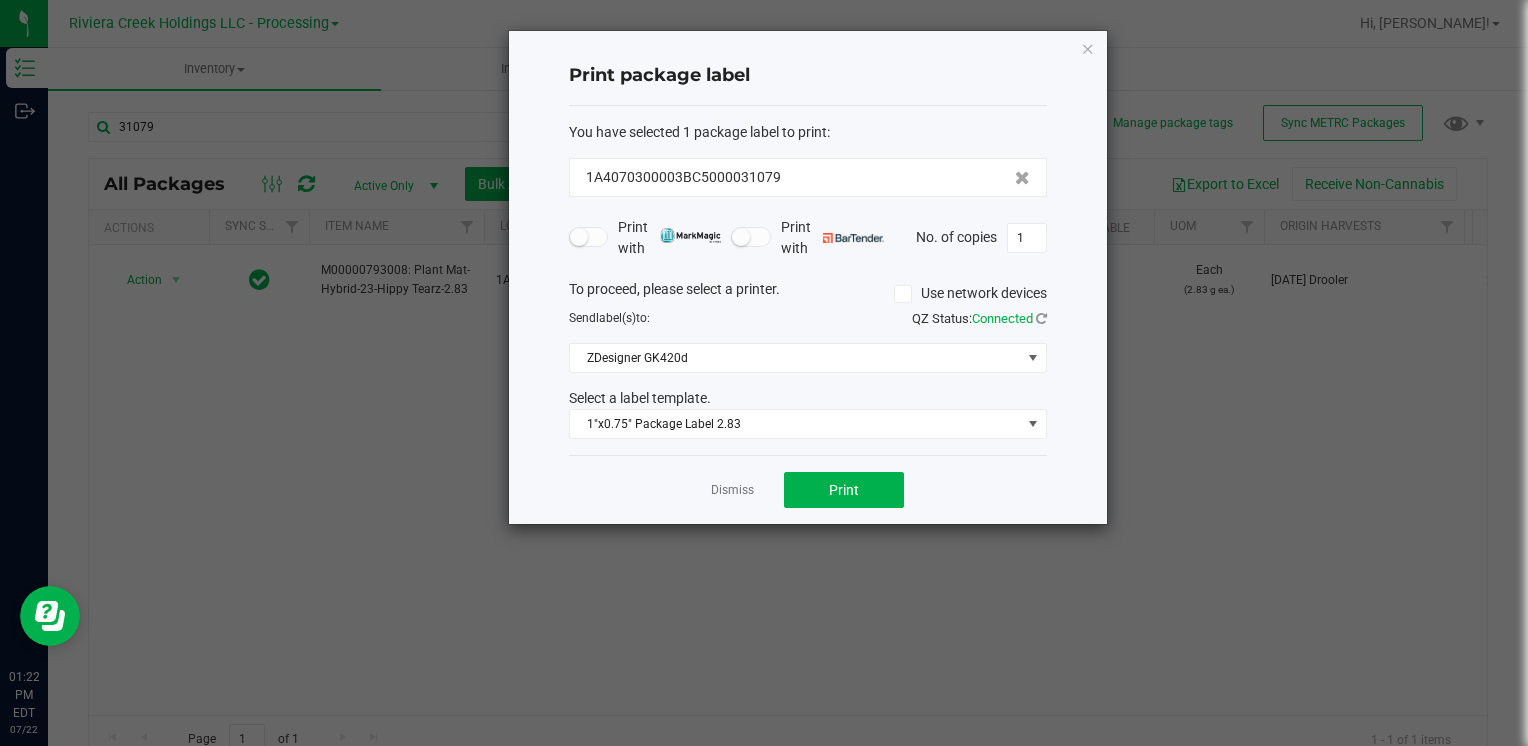 click on "Print package label  You have selected 1 package label to print  :   1A4070300003BC5000031079   Print with   Print with   No. of copies  1  To proceed, please select a printer.   Use network devices  Send  label(s)  to:  QZ Status:   Connected  ZDesigner GK420d  Select a label template.  1"x0.75" Package Label 2.83  Dismiss   Print" 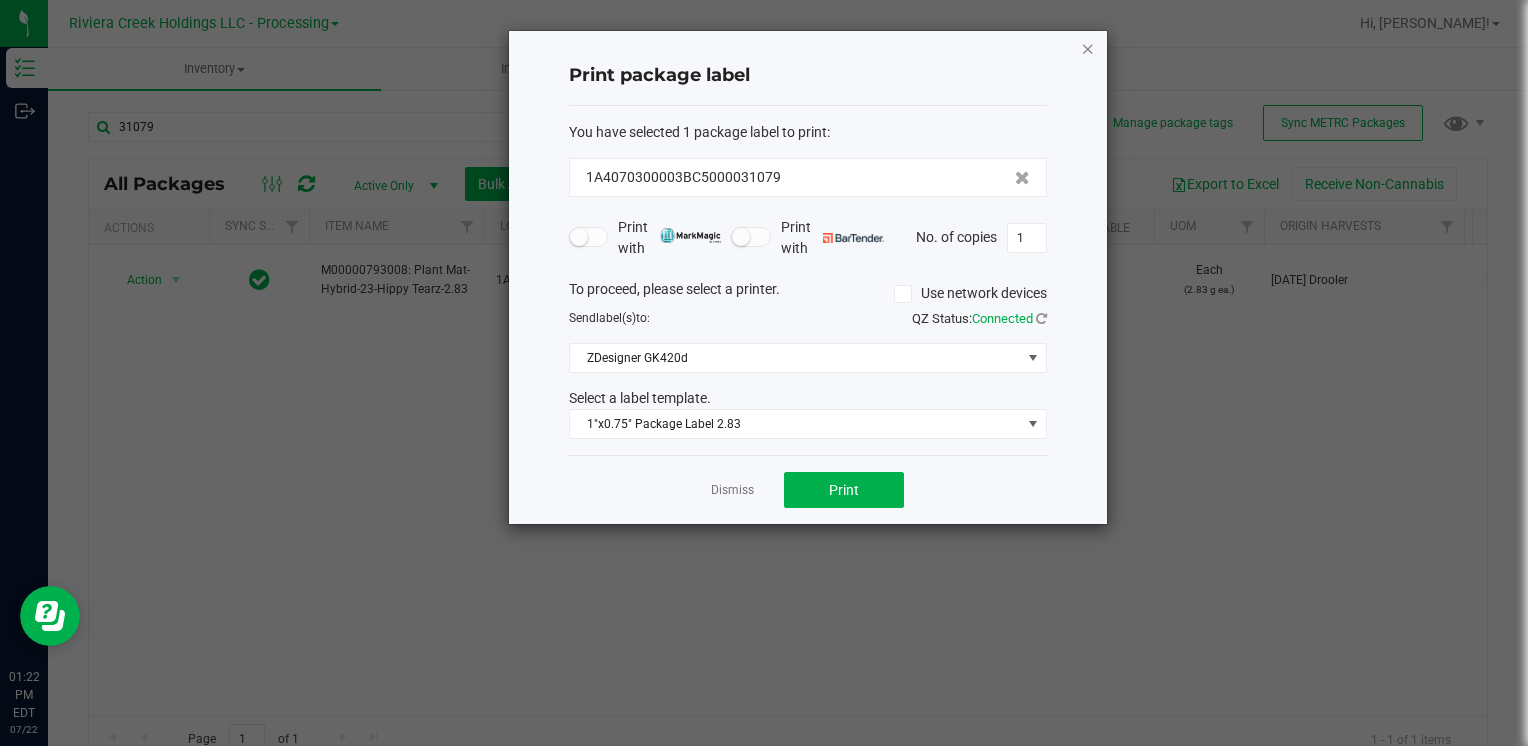 click 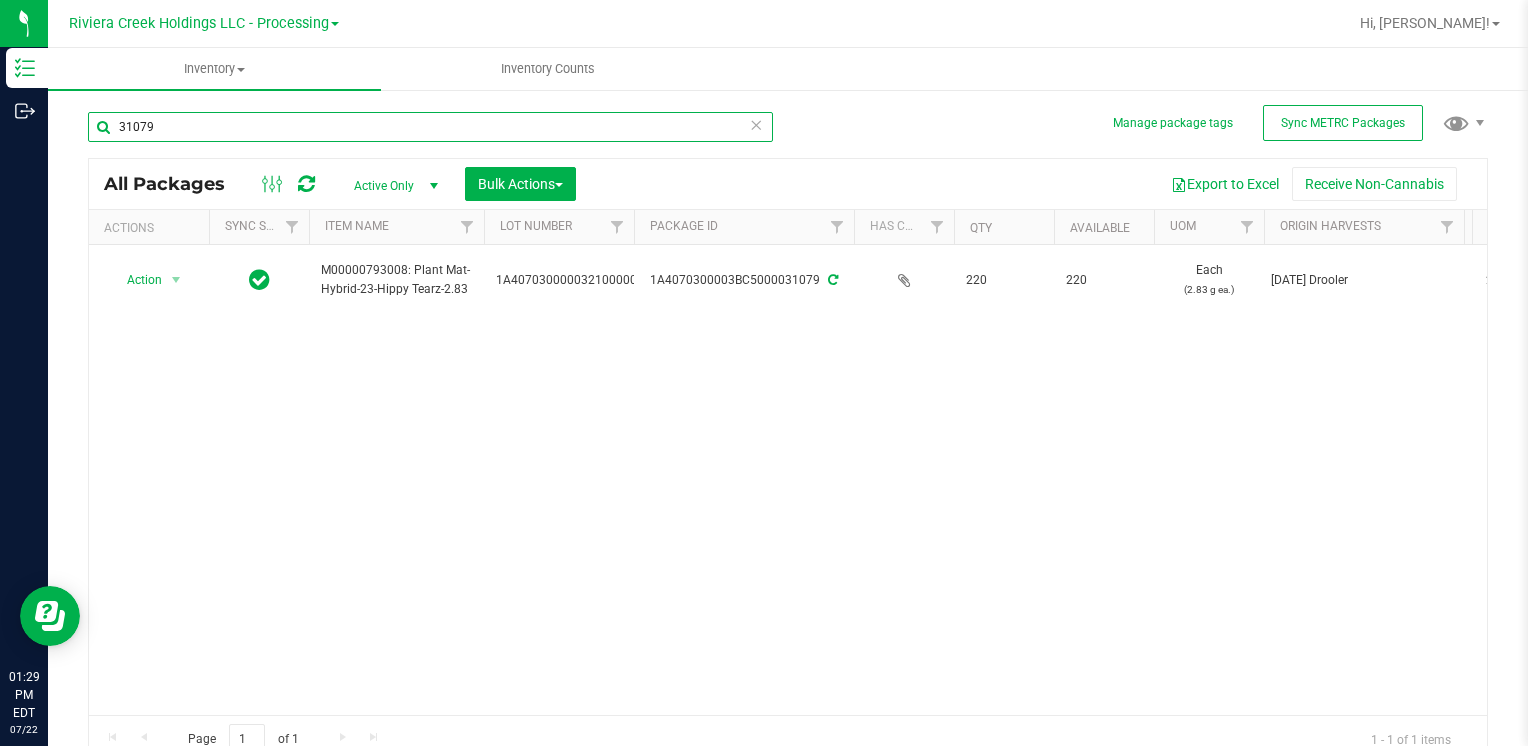 click on "31079" at bounding box center (430, 127) 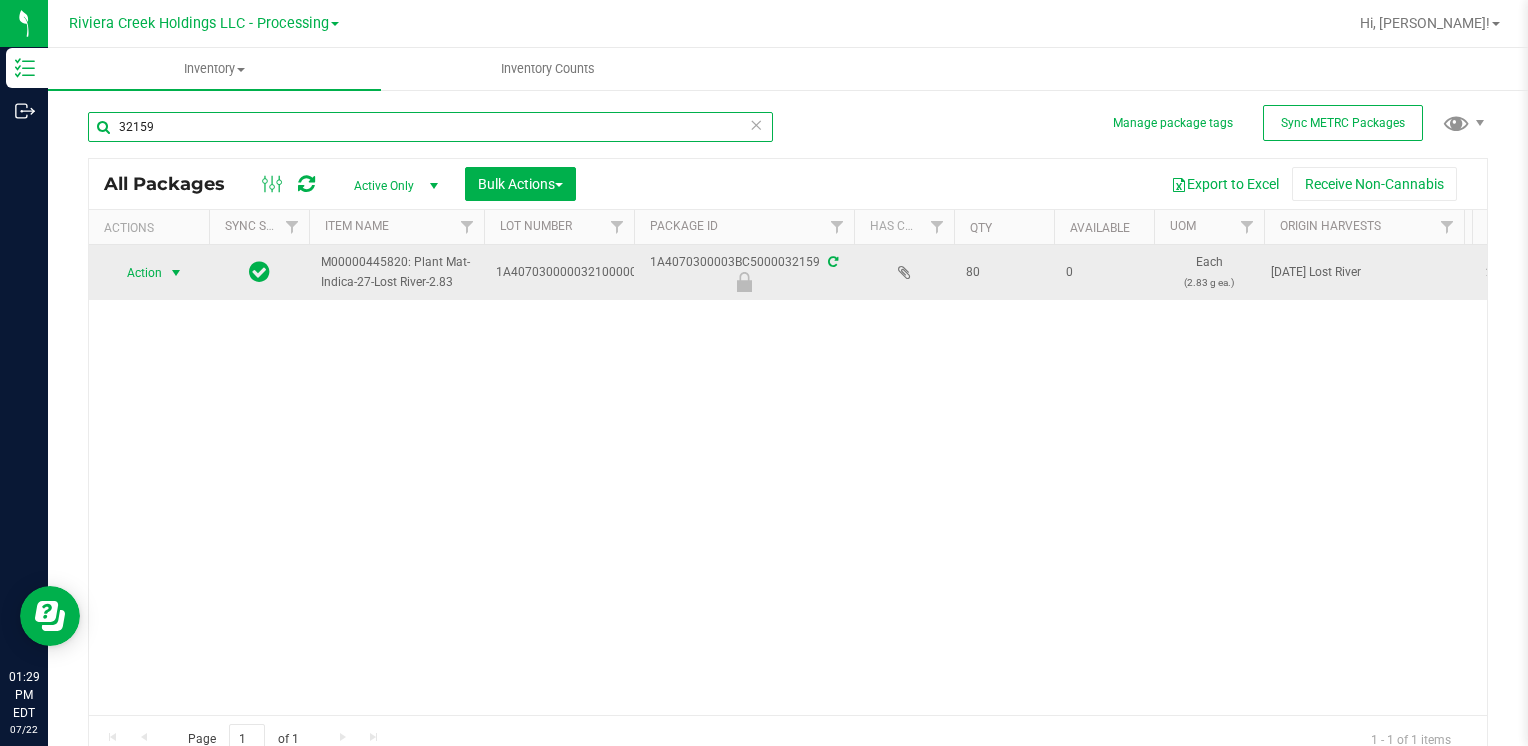type on "32159" 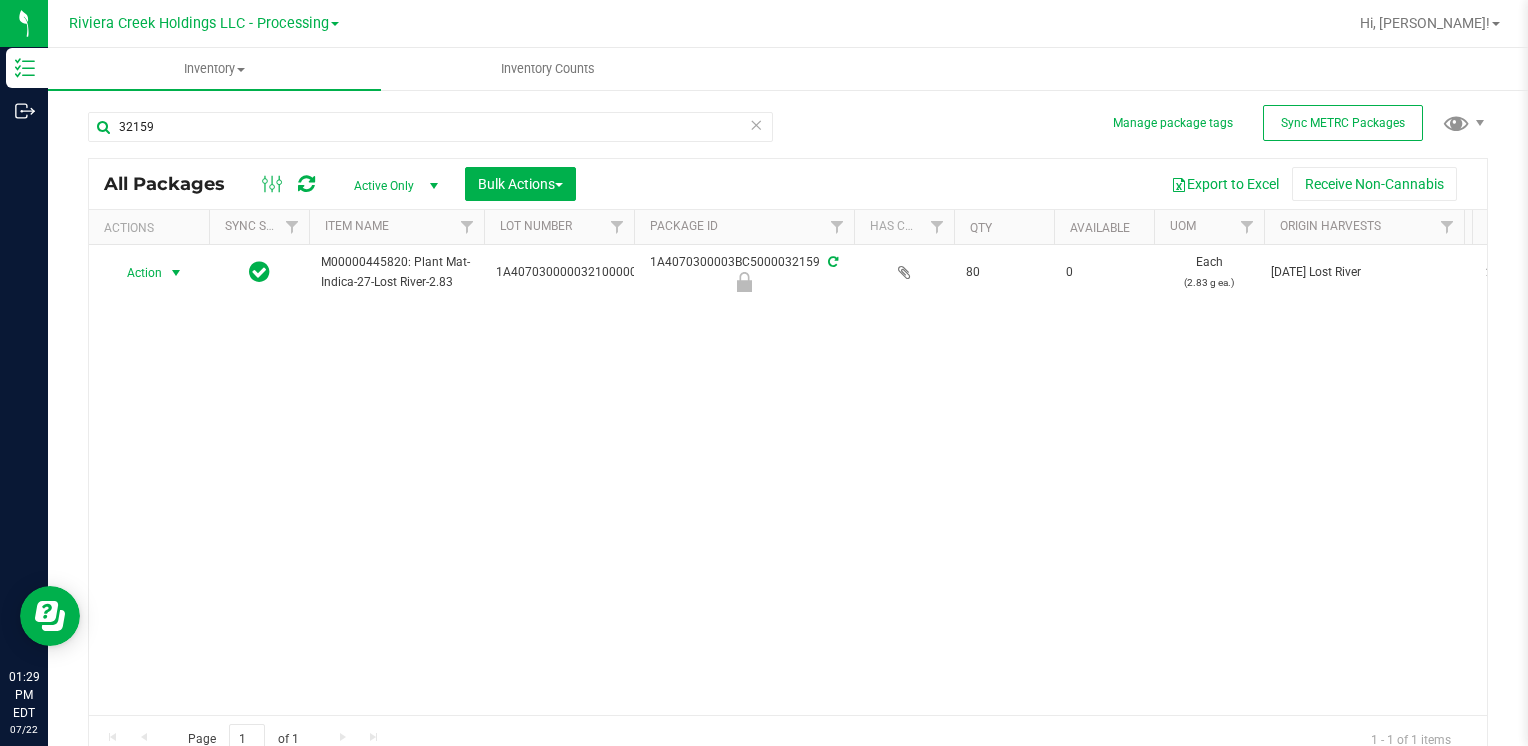 drag, startPoint x: 183, startPoint y: 271, endPoint x: 183, endPoint y: 370, distance: 99 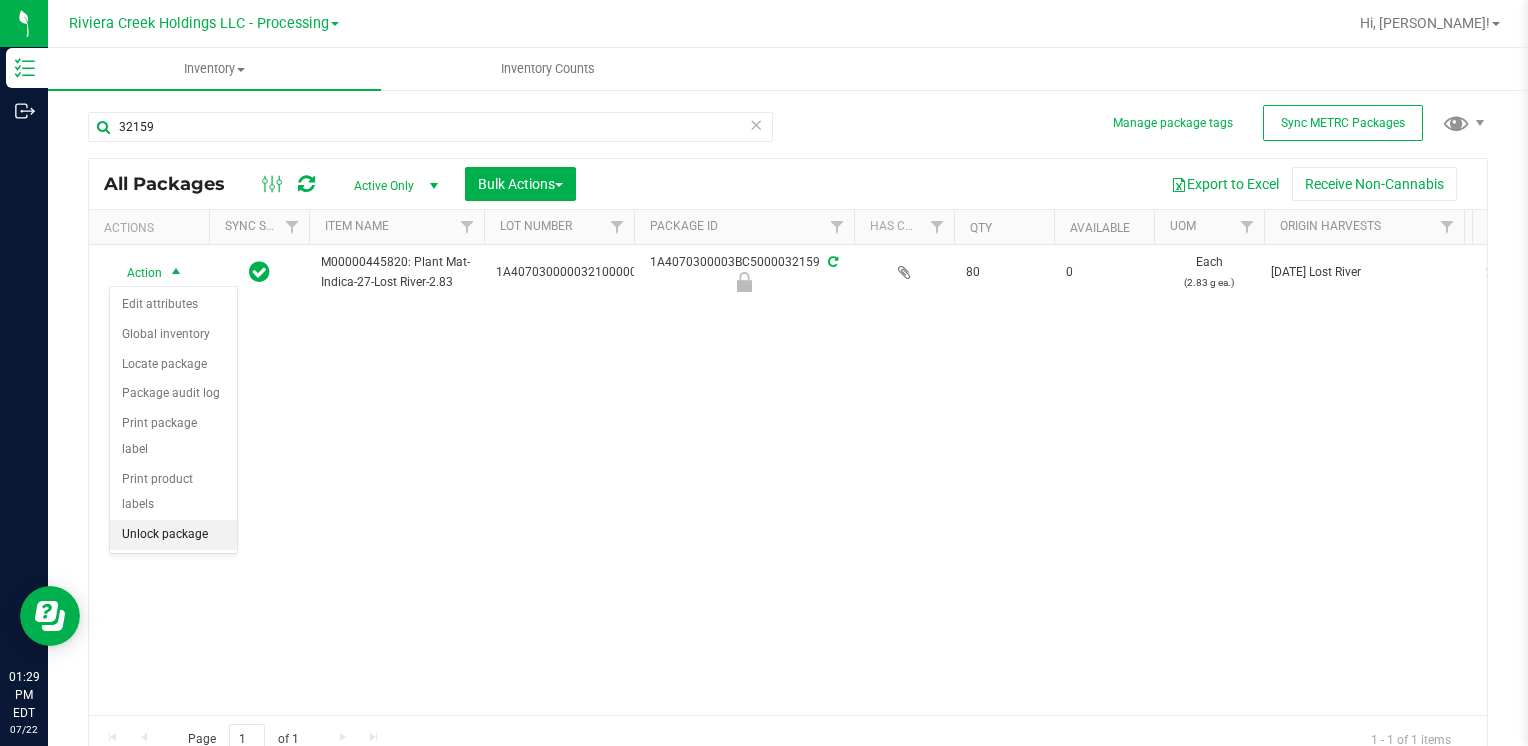 click on "Unlock package" at bounding box center (173, 535) 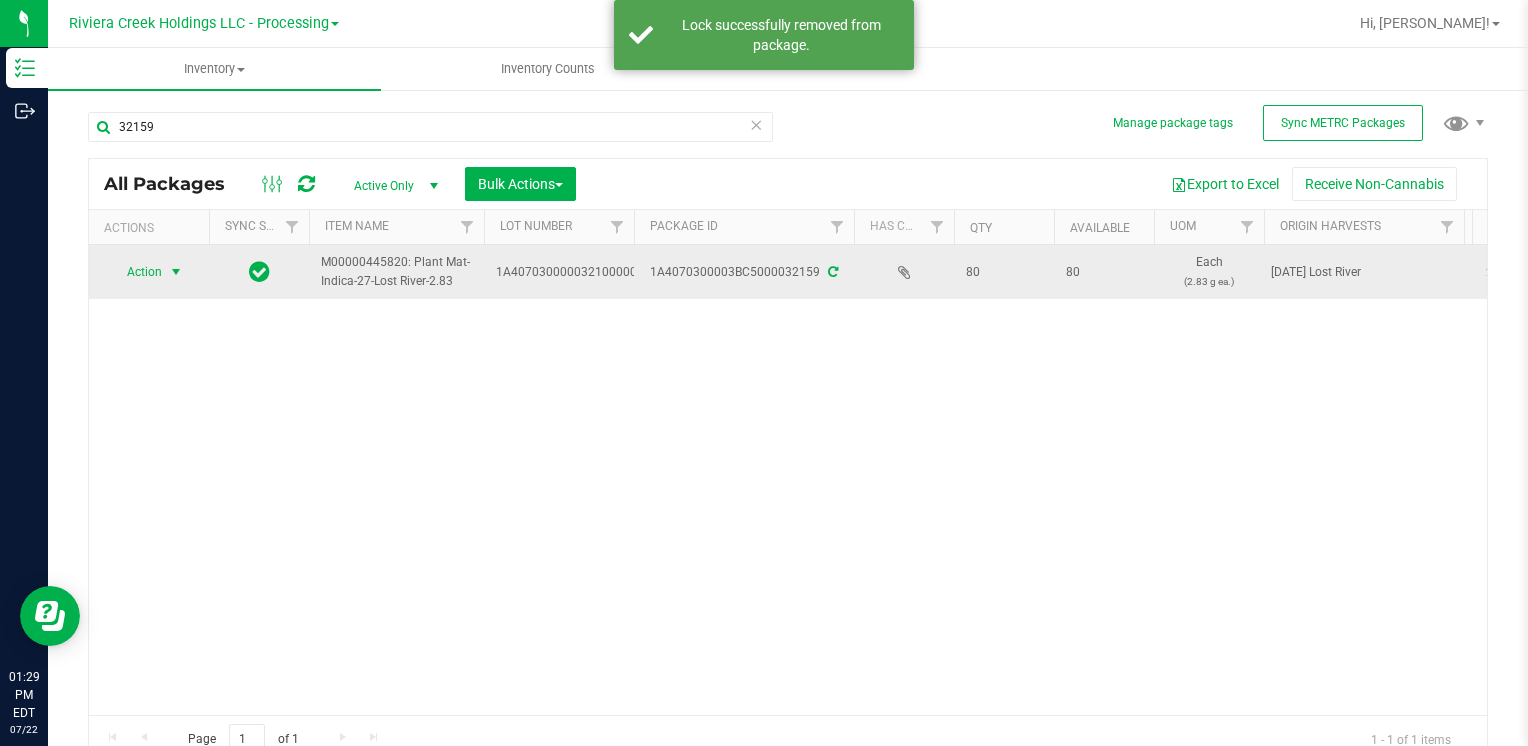 click on "Action" at bounding box center [136, 272] 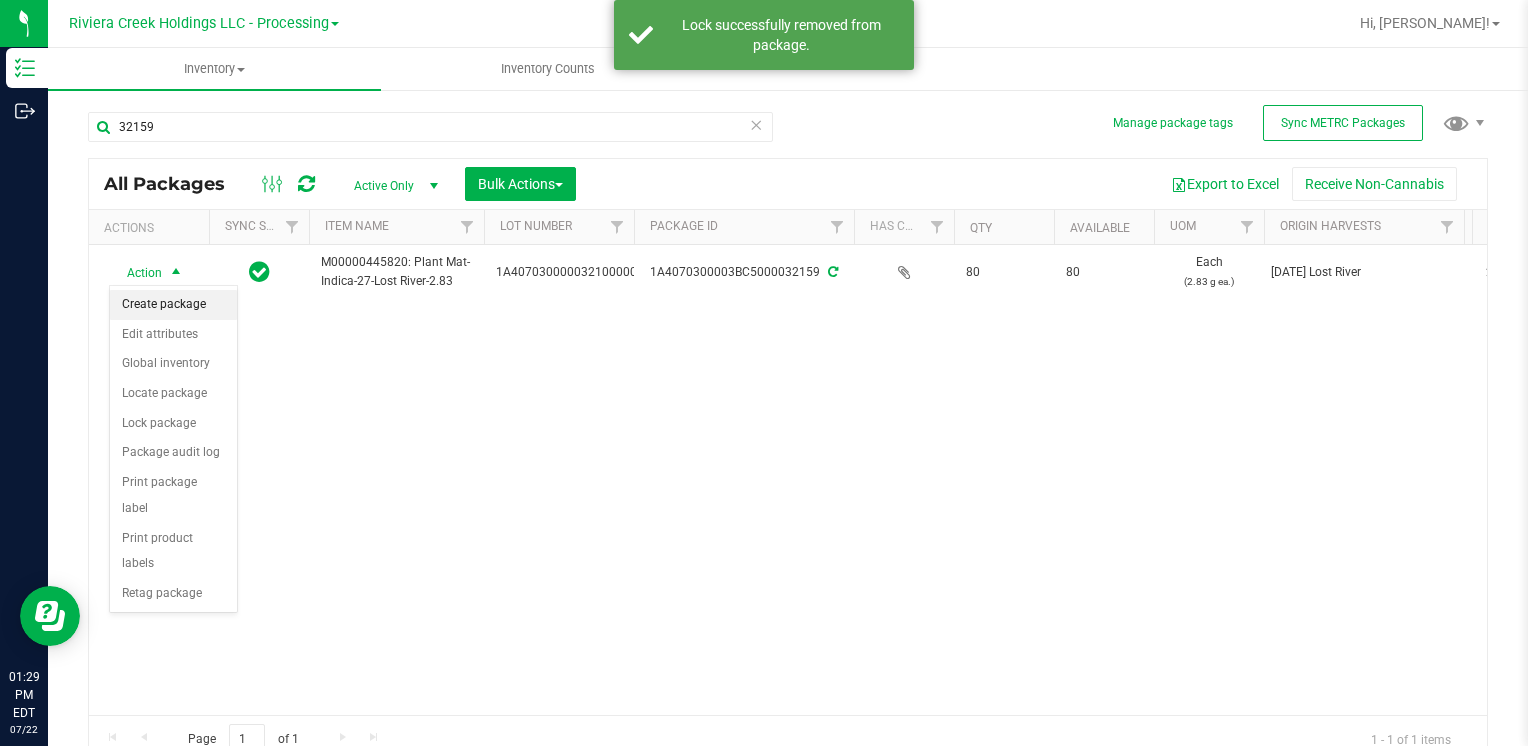 click on "Create package" at bounding box center (173, 305) 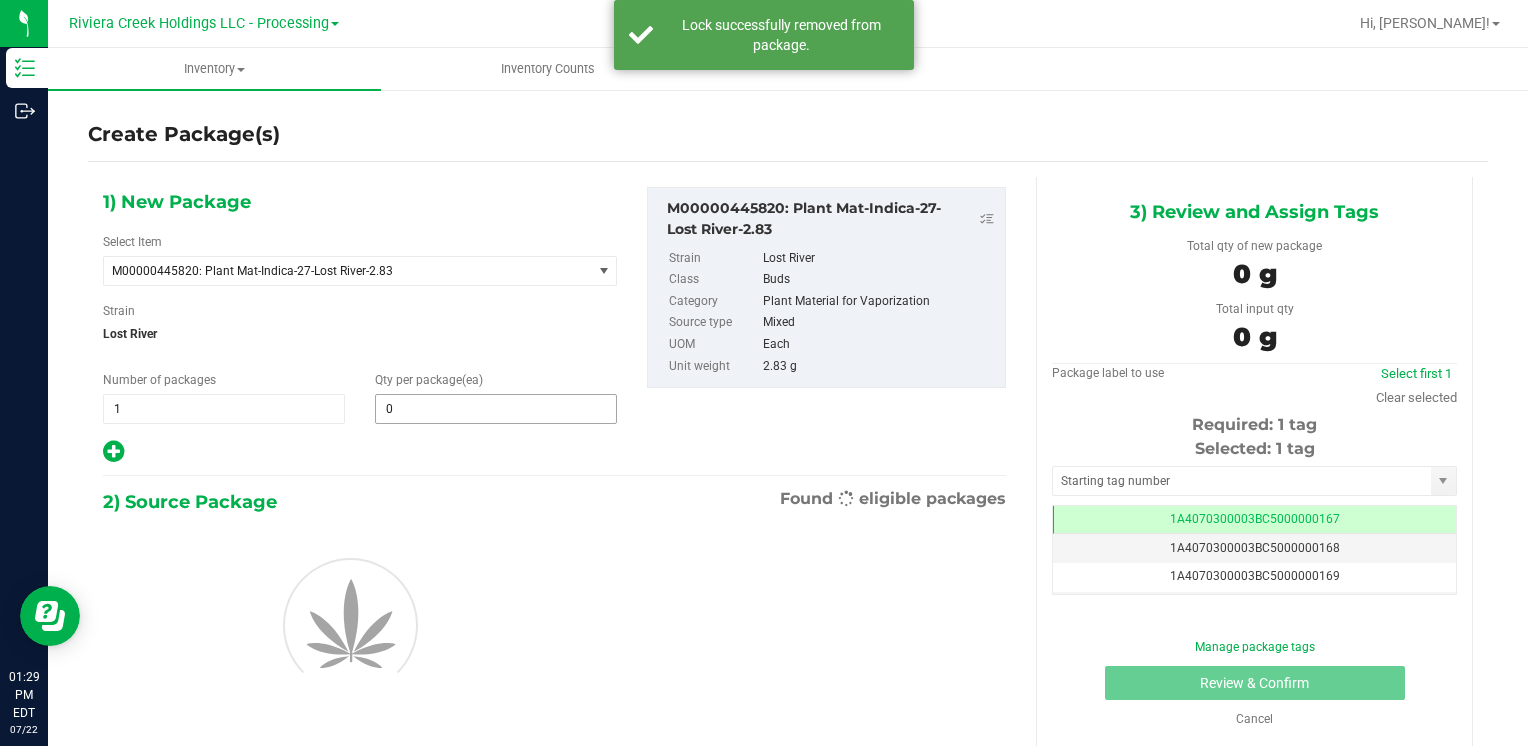 scroll, scrollTop: 0, scrollLeft: 0, axis: both 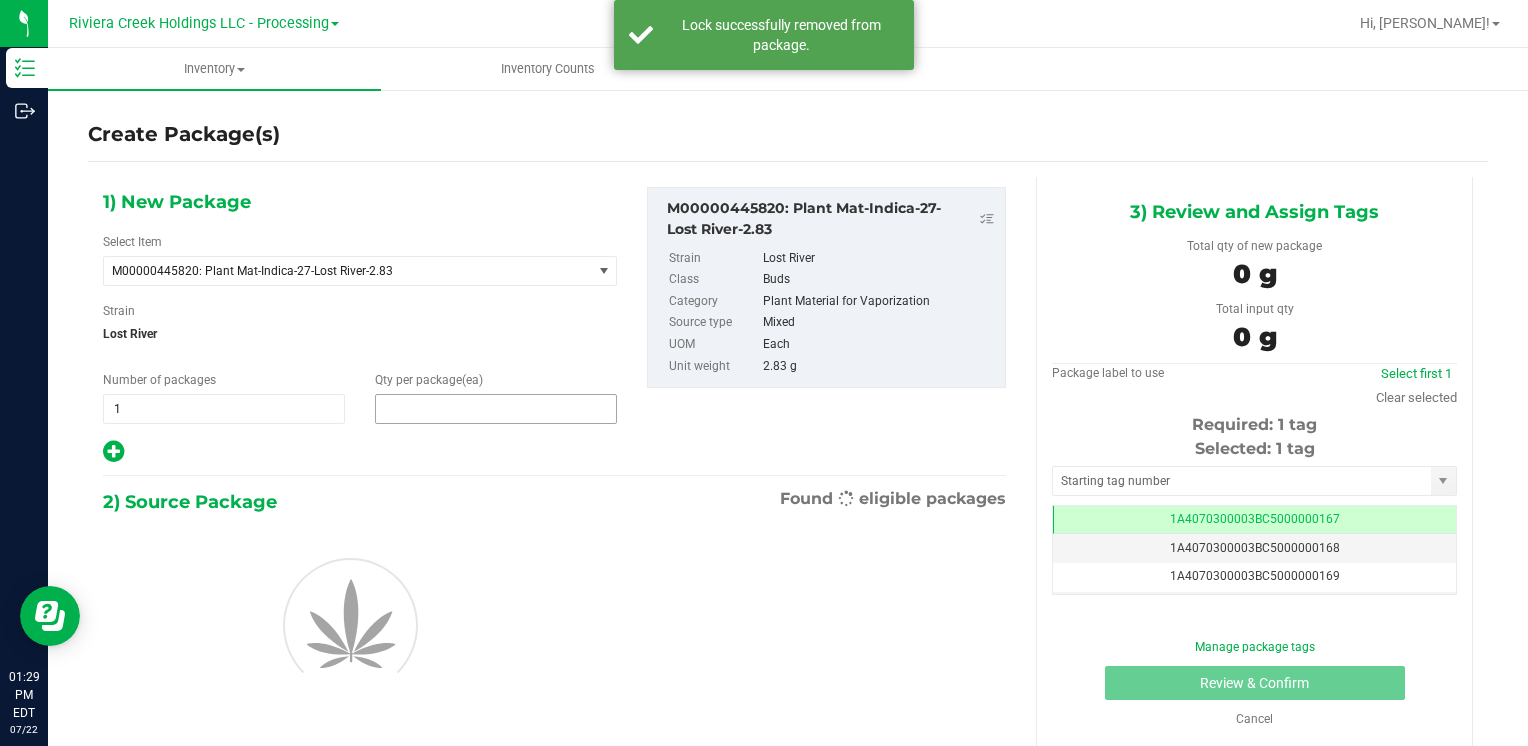 click at bounding box center (496, 409) 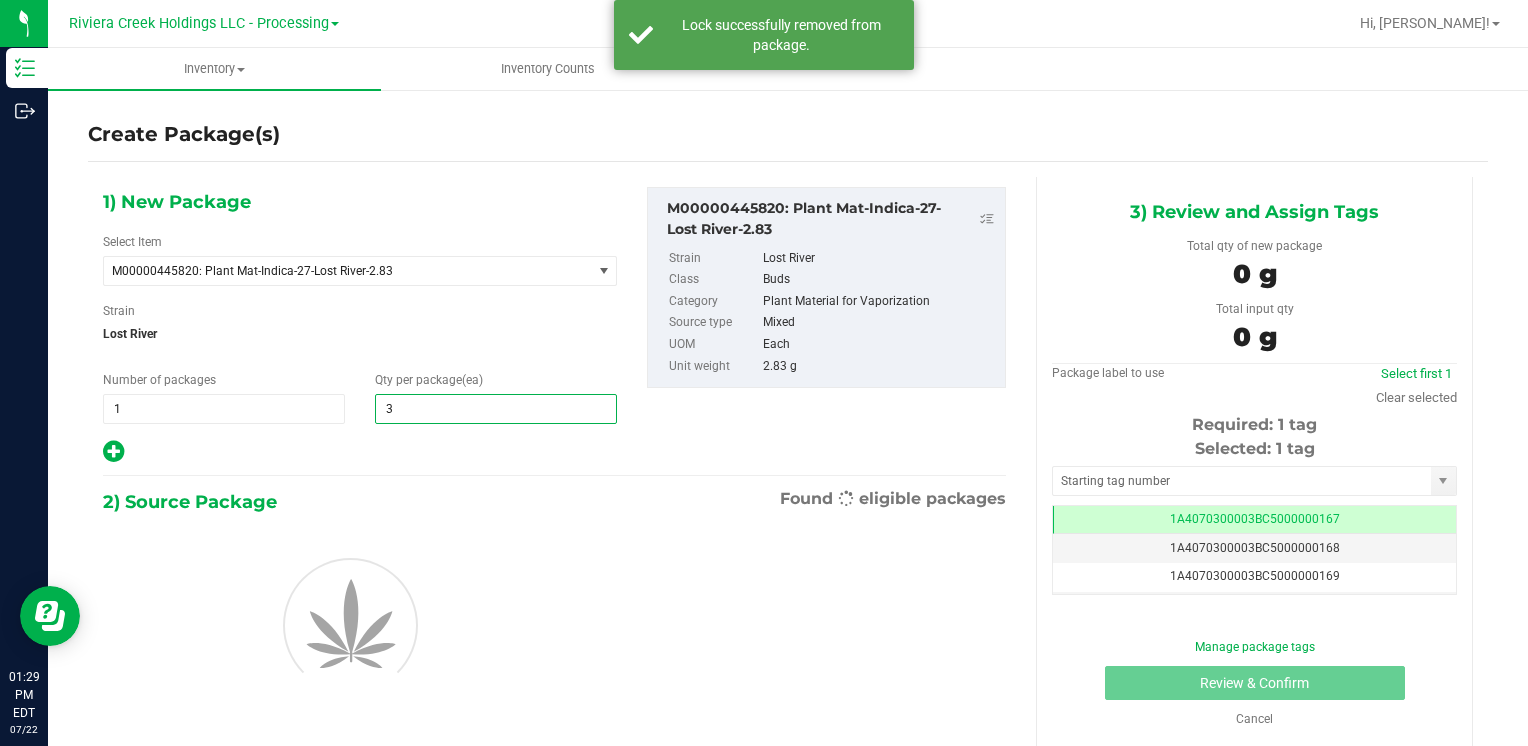type on "30" 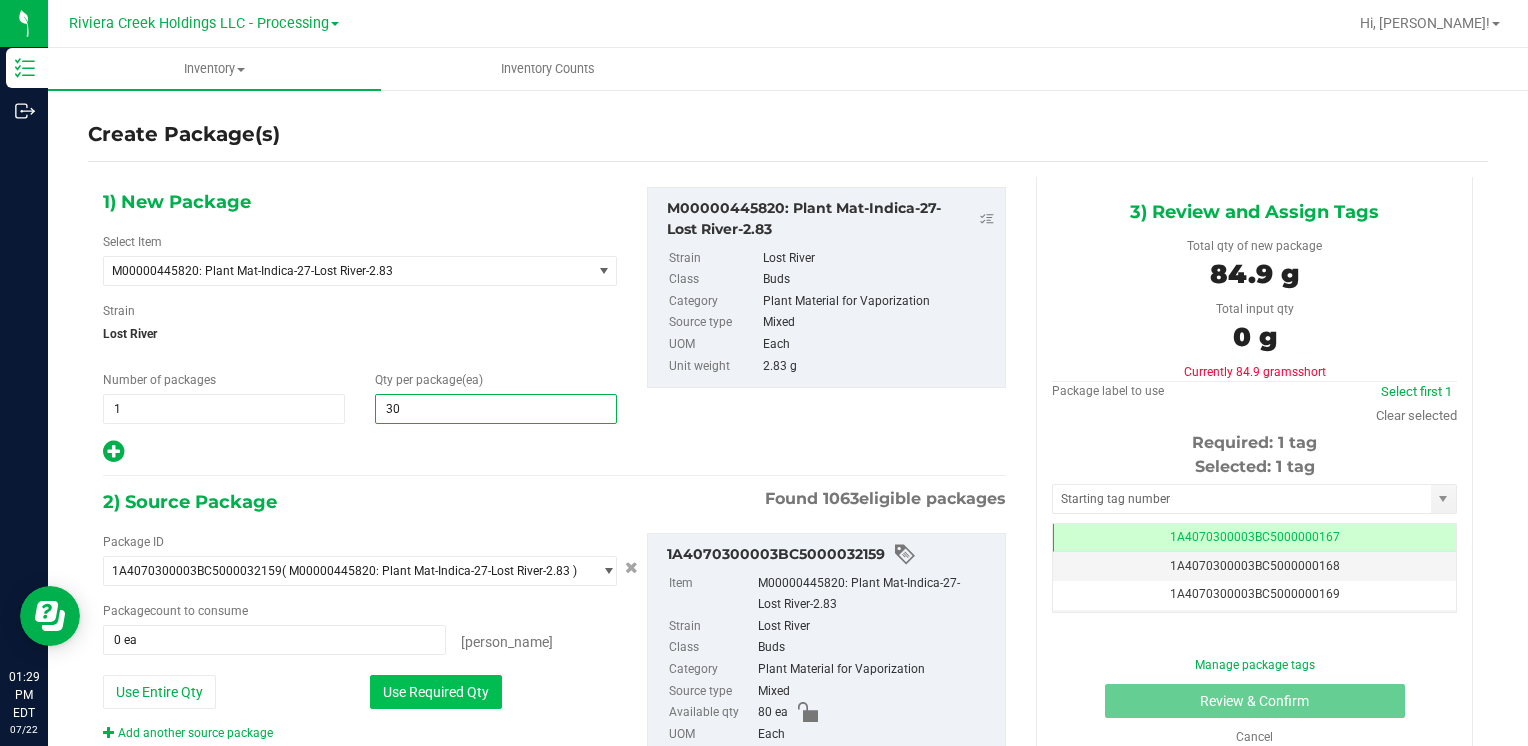 type on "30" 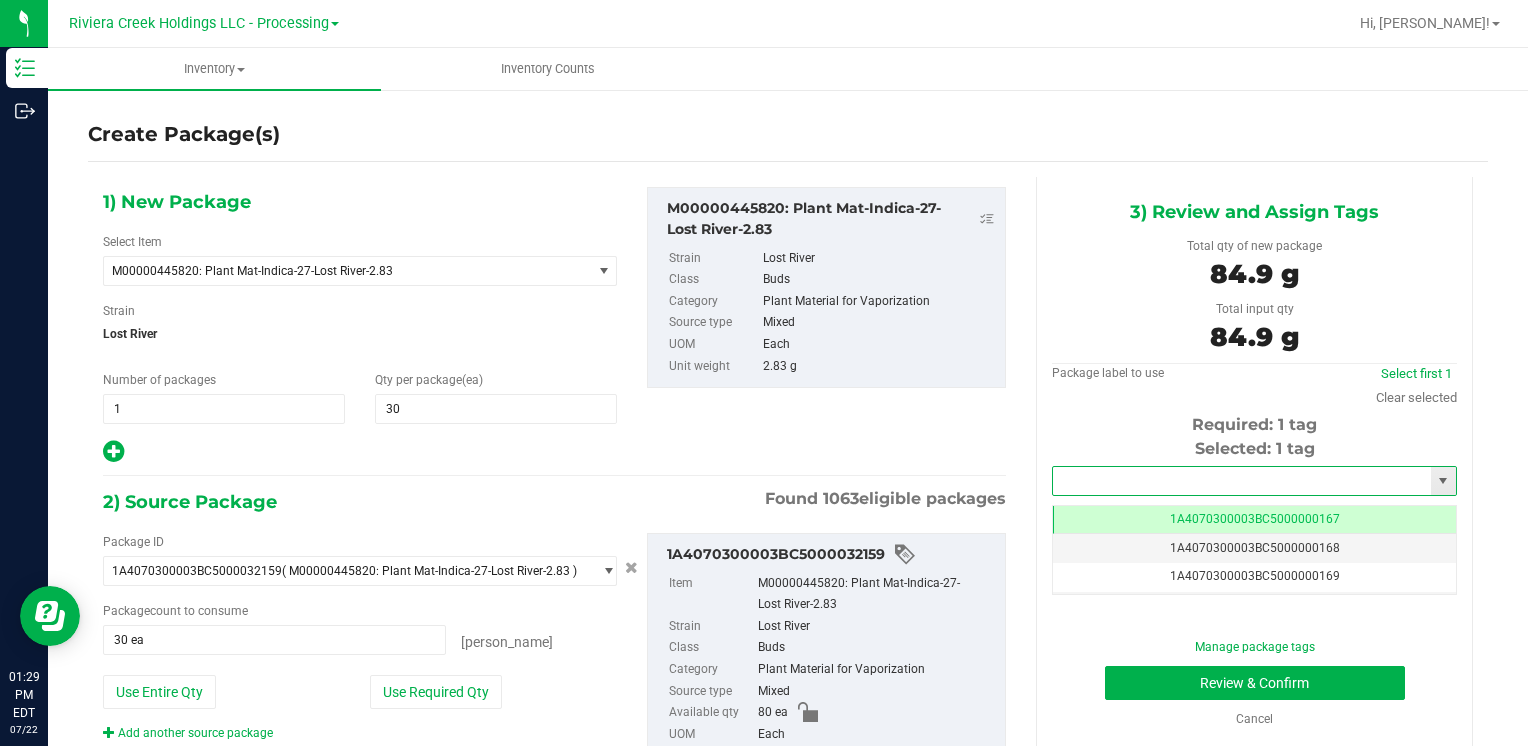 click at bounding box center [1242, 481] 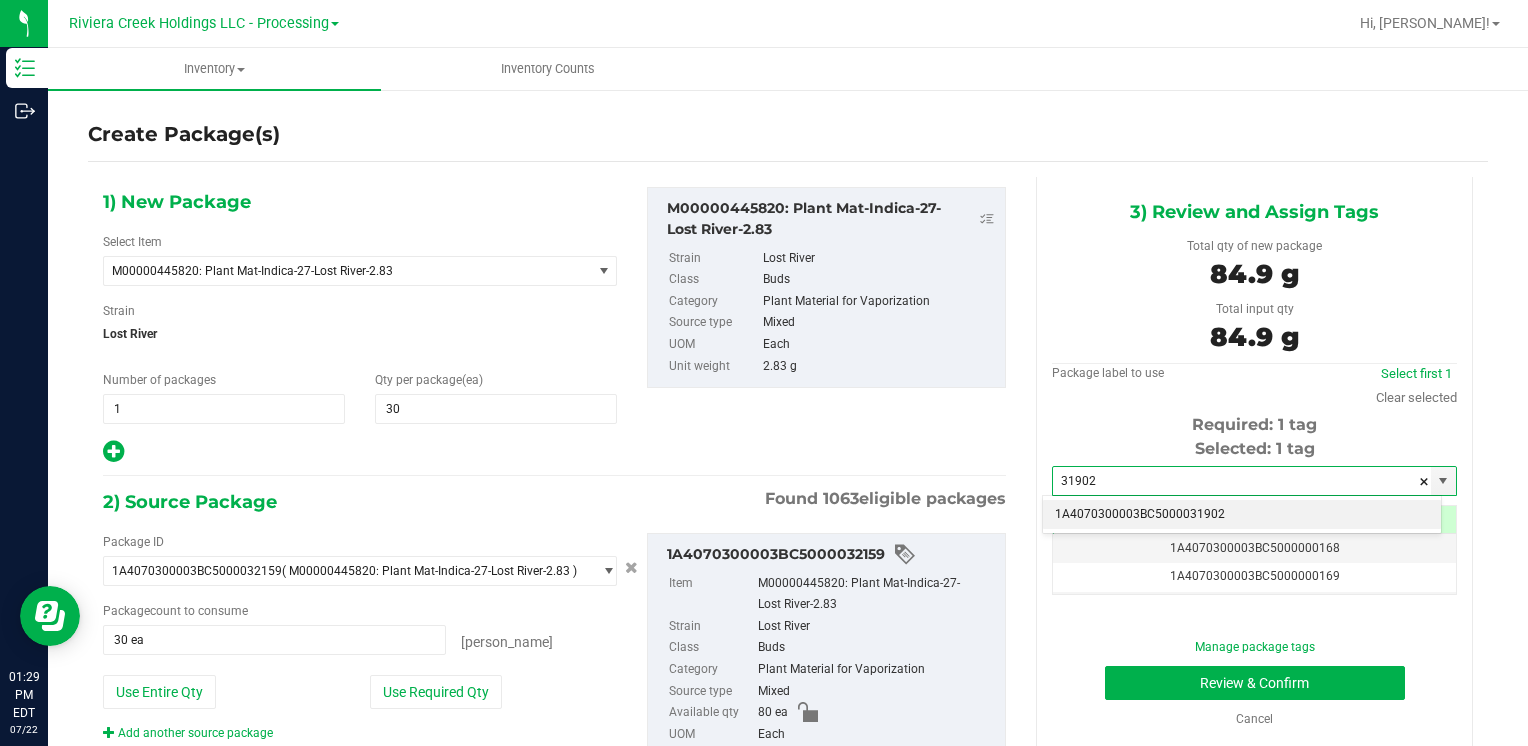 click on "1A4070300003BC5000031902" at bounding box center (1242, 515) 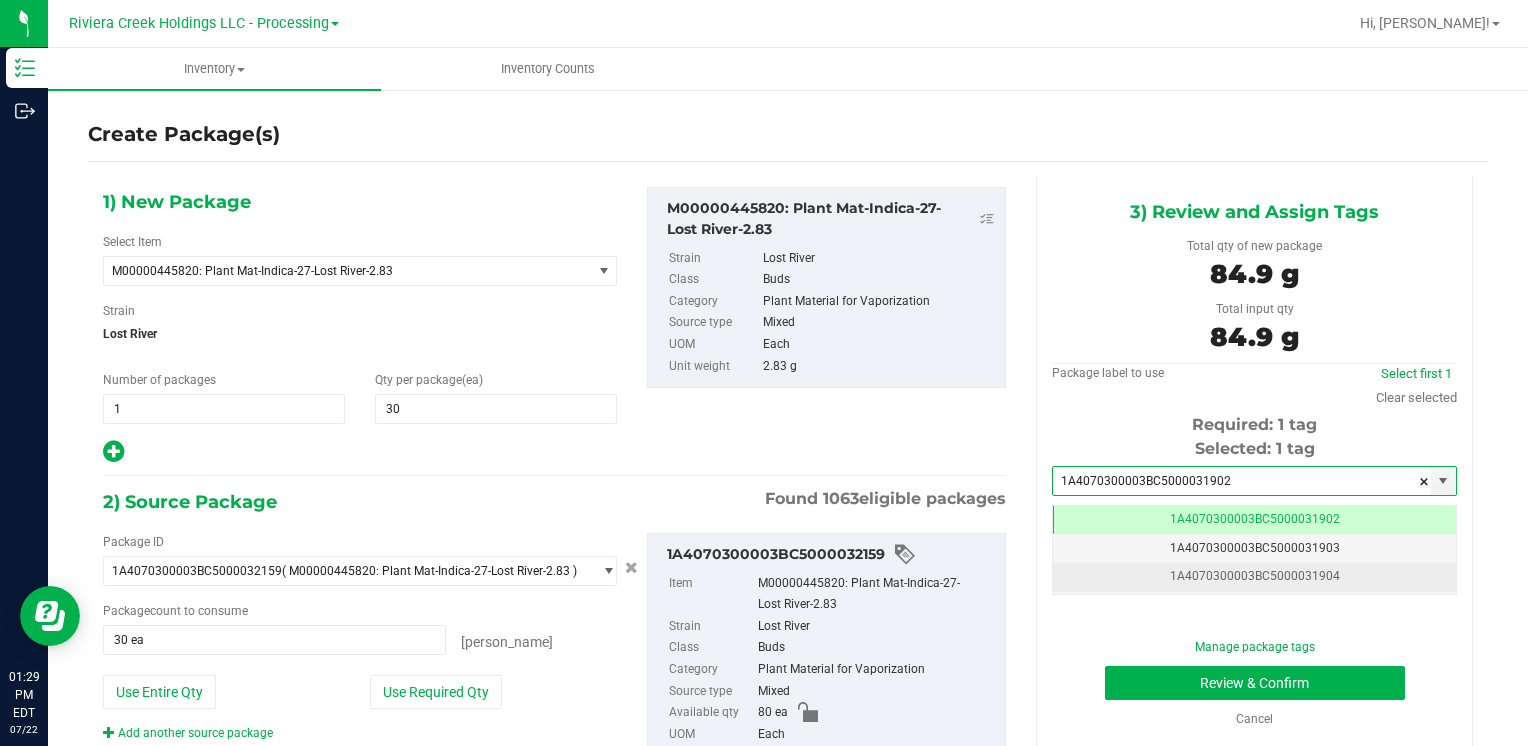 scroll, scrollTop: 0, scrollLeft: 0, axis: both 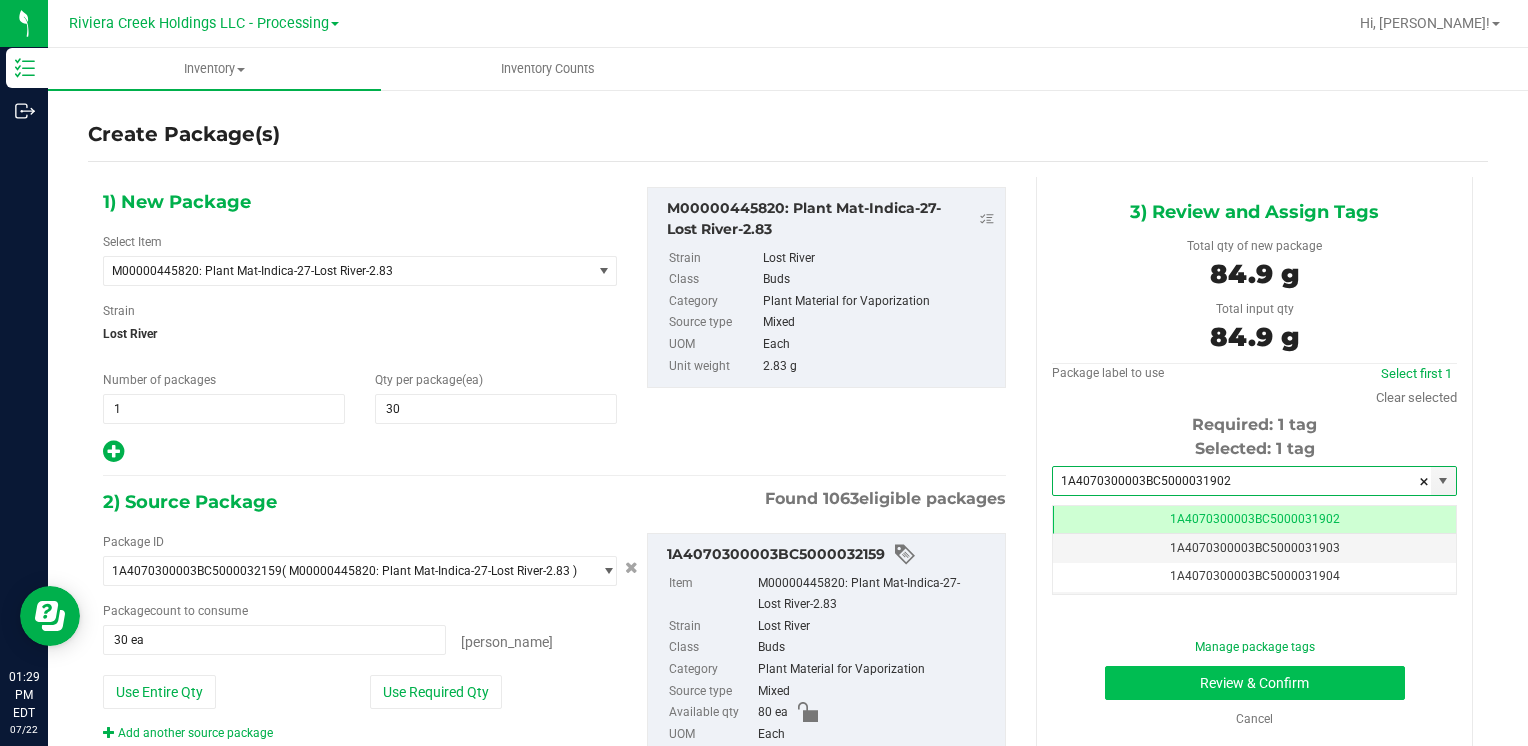 type on "1A4070300003BC5000031902" 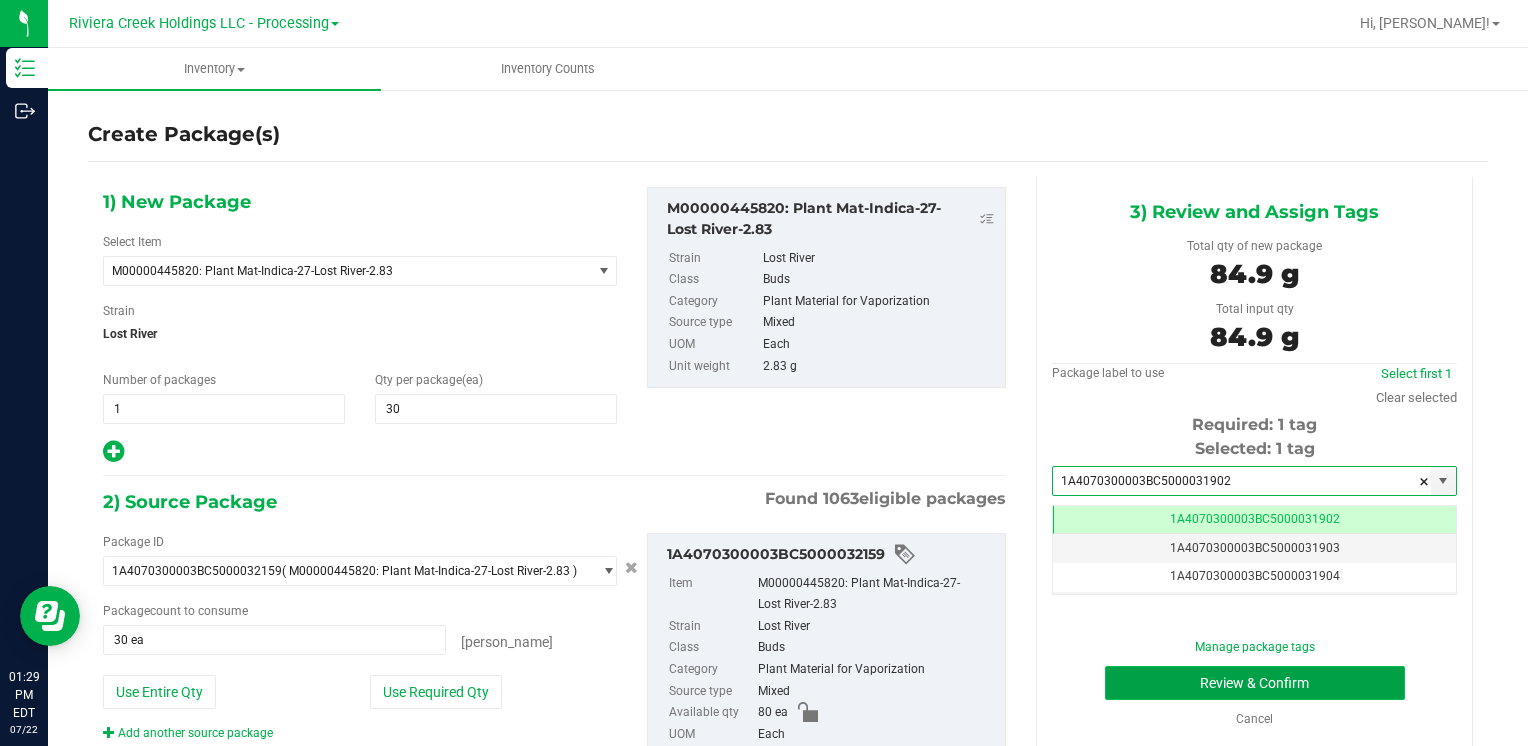 click on "Review & Confirm" at bounding box center (1255, 683) 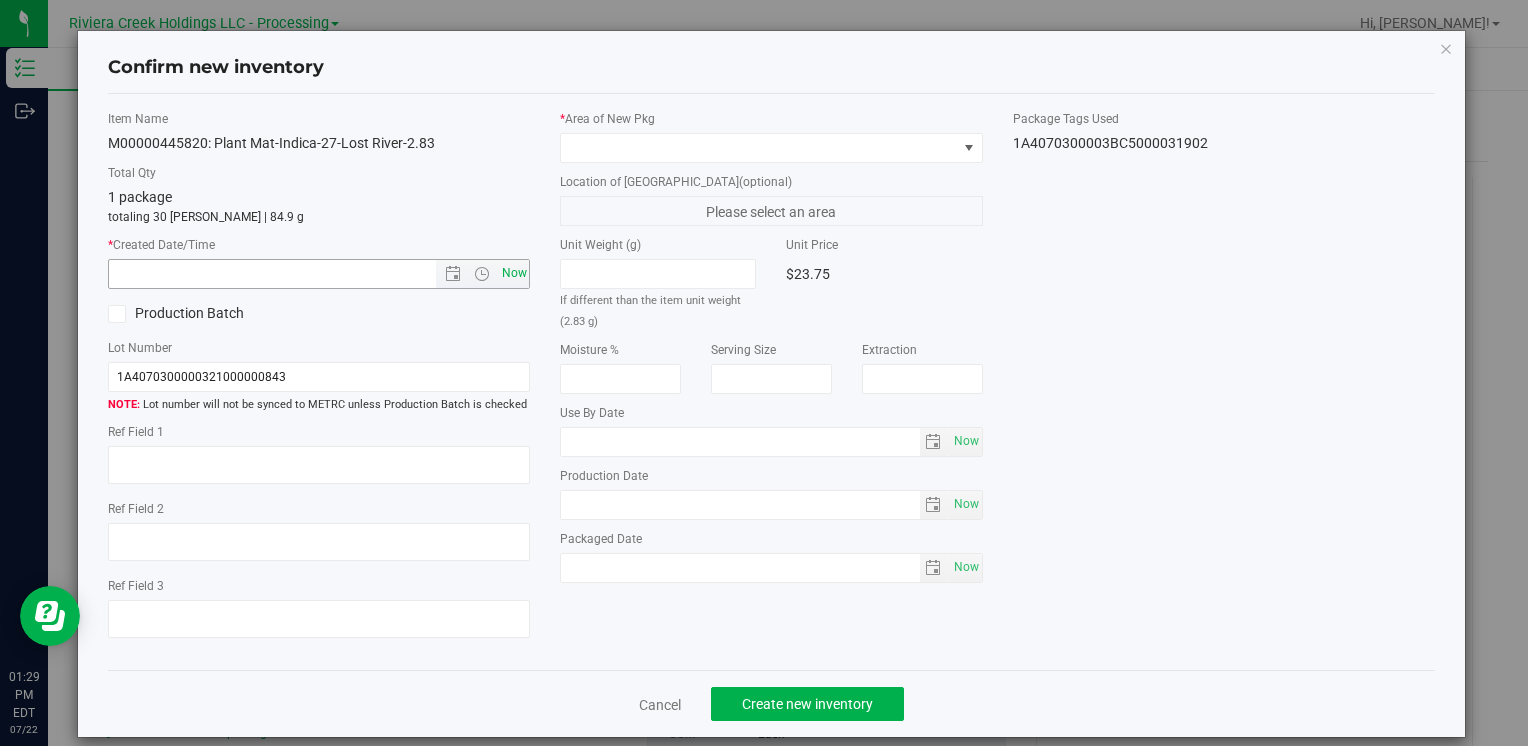 click on "Now" at bounding box center (514, 273) 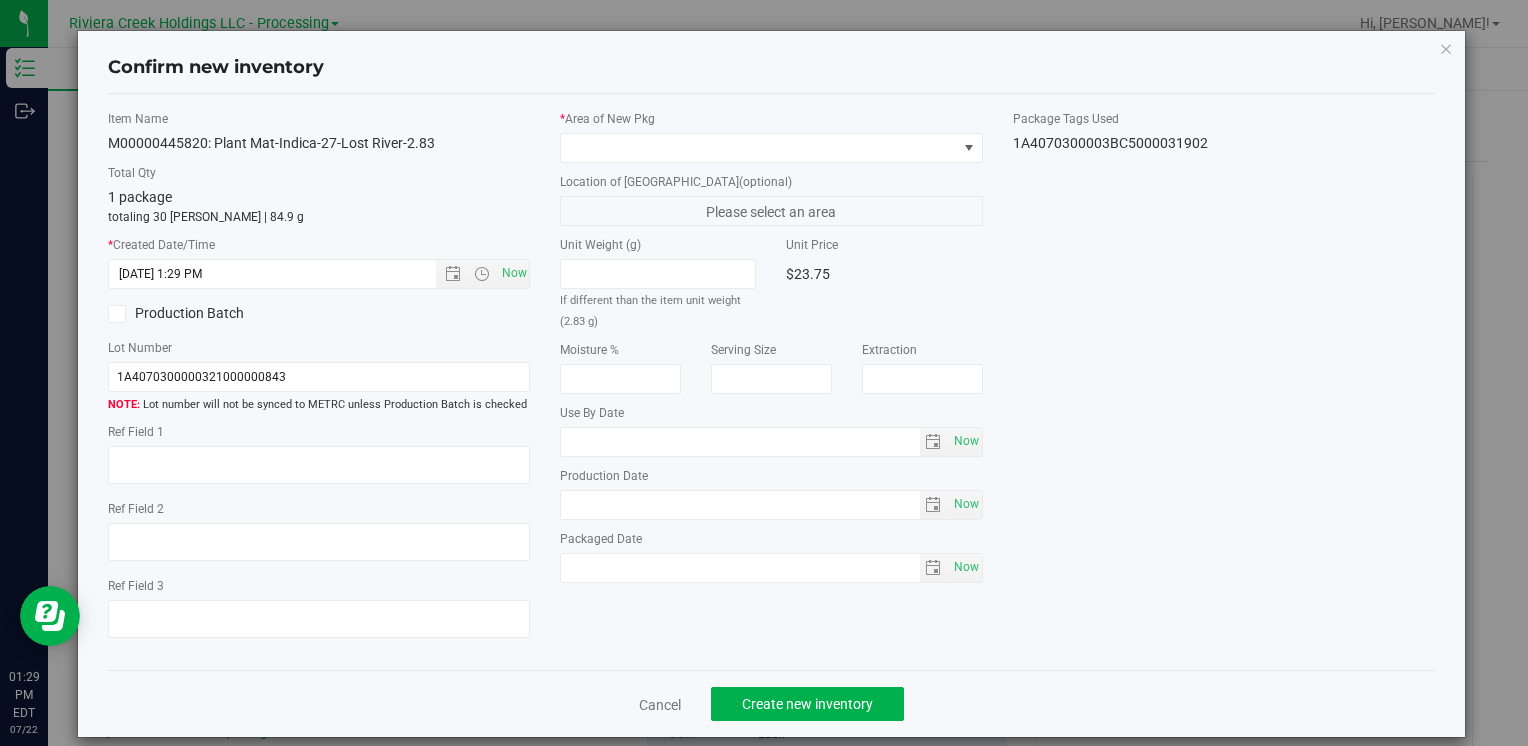 click on "*
Area of [GEOGRAPHIC_DATA]" at bounding box center [771, 136] 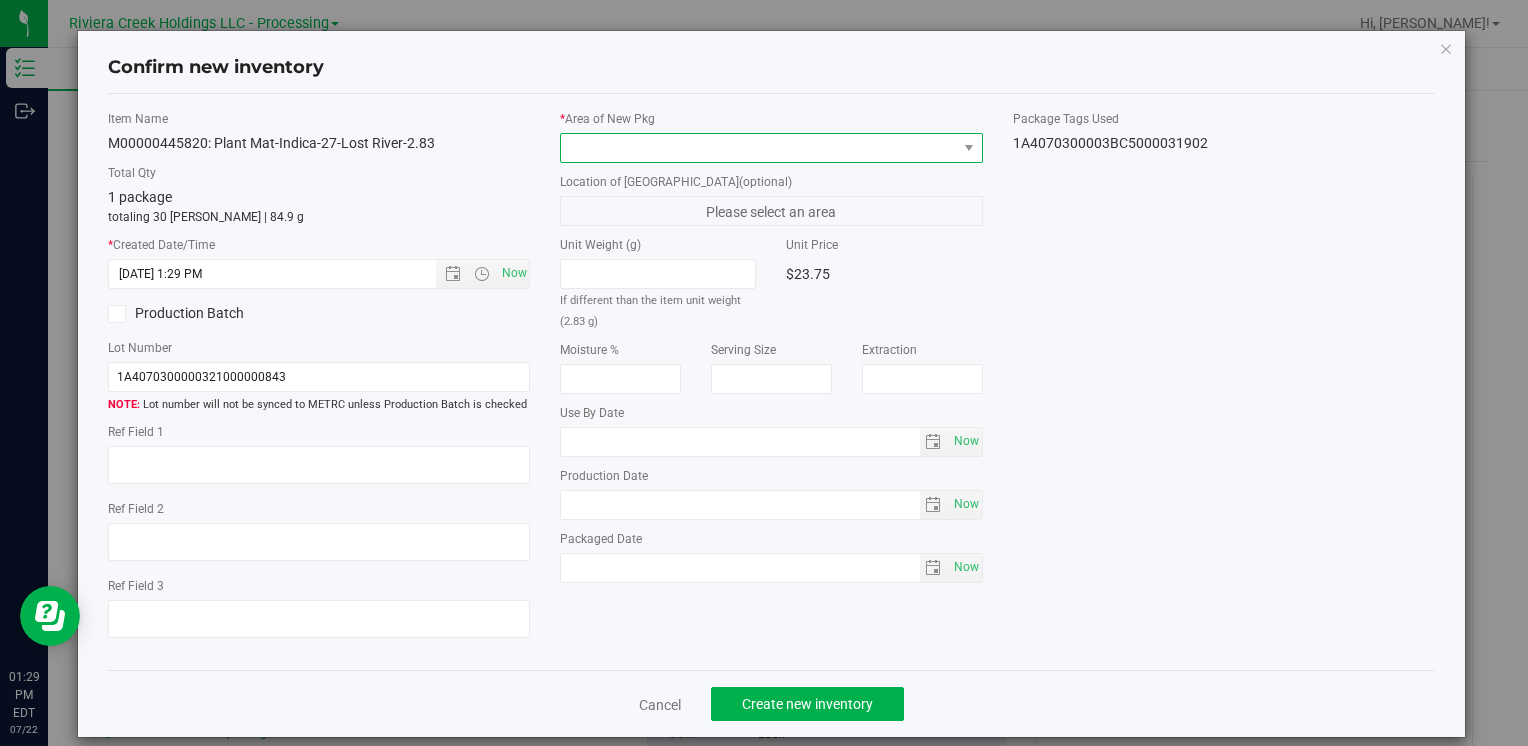 click at bounding box center (758, 148) 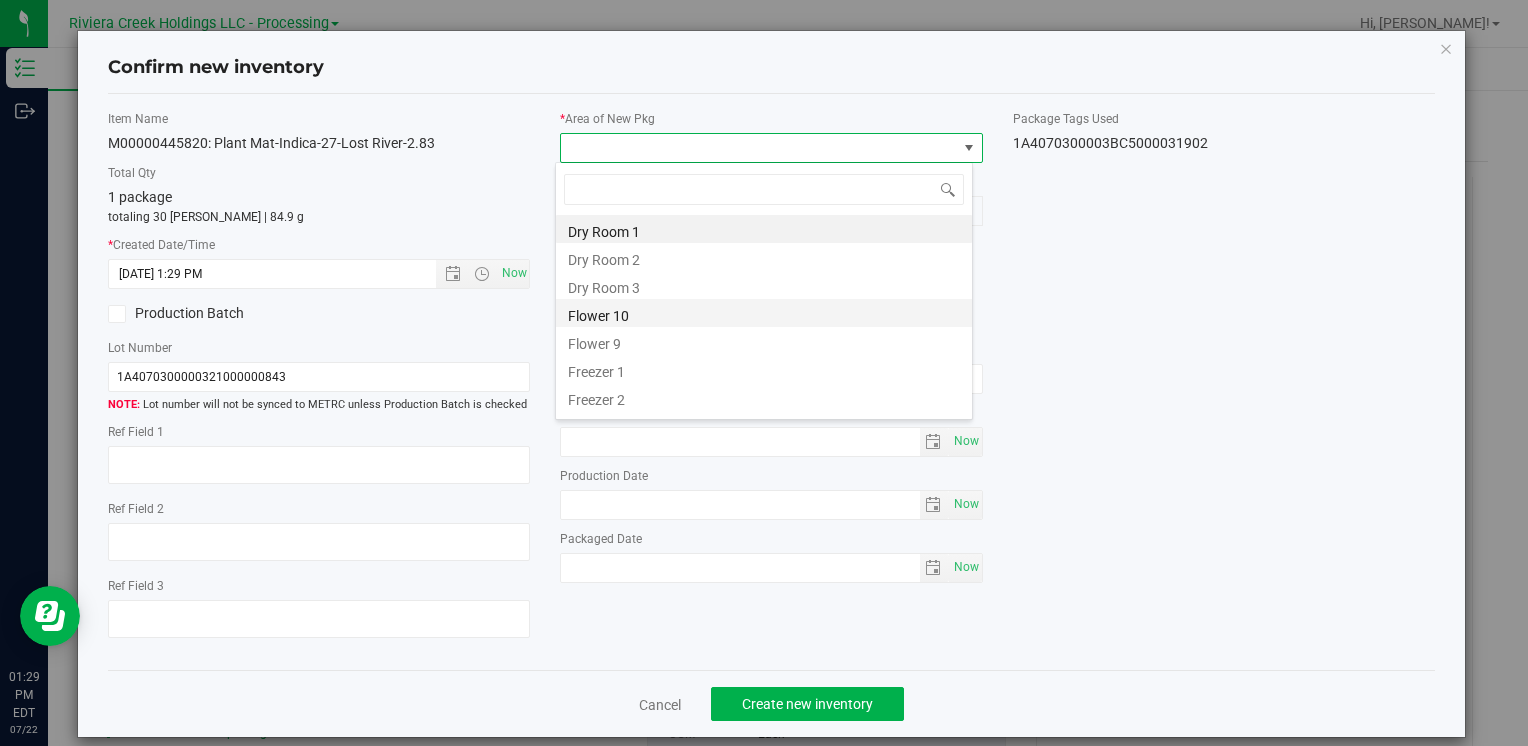 click on "Flower 10" at bounding box center (764, 313) 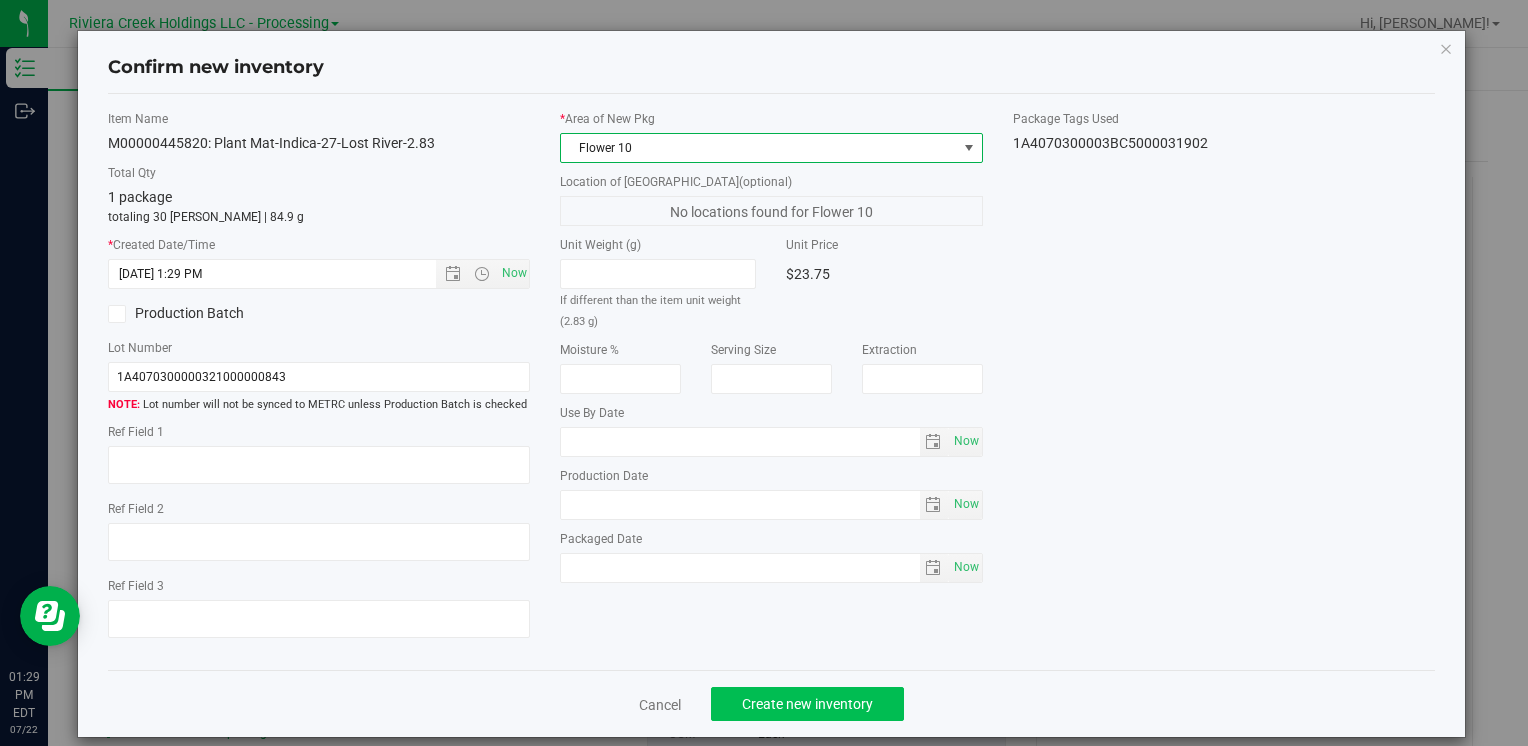 click on "Cancel
Create new inventory" at bounding box center [771, 703] 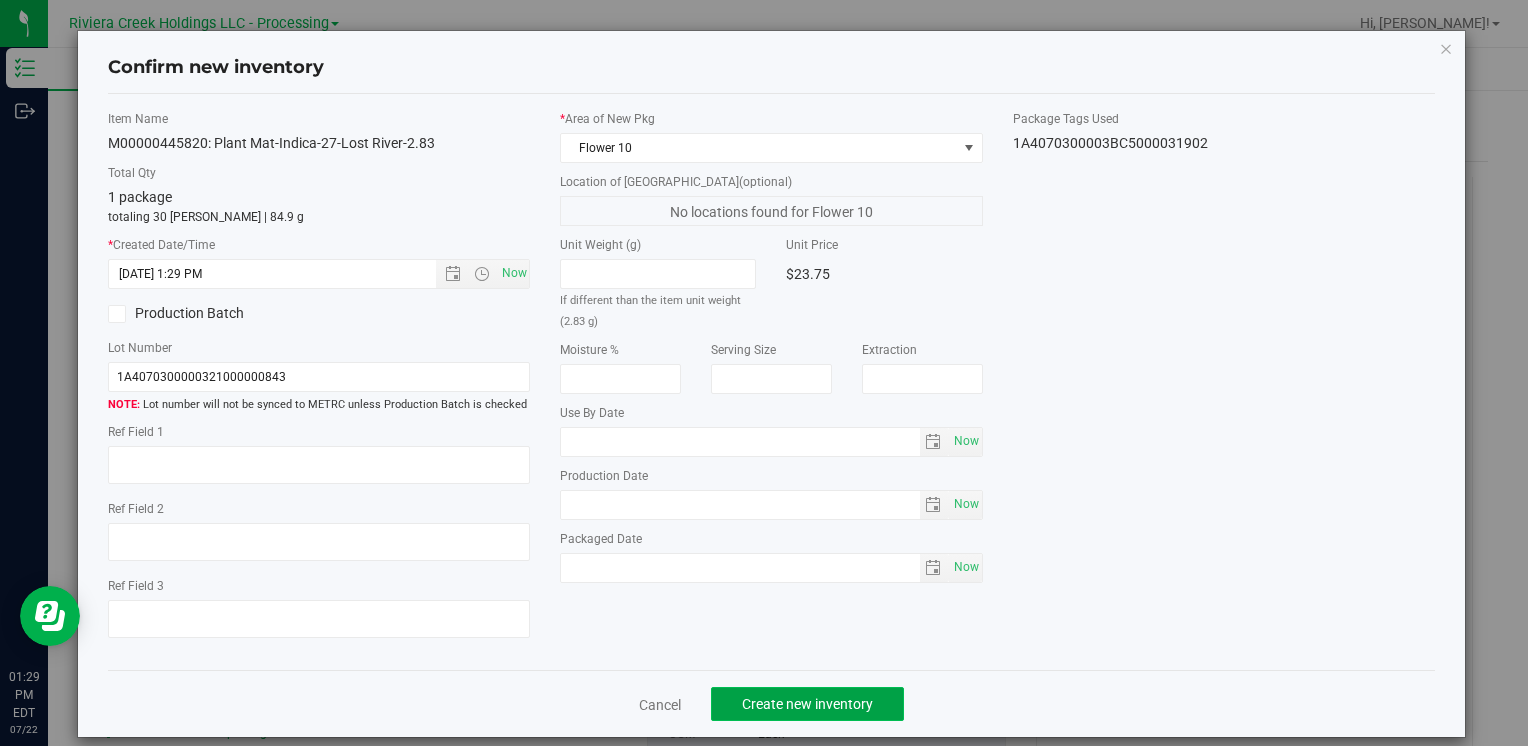 click on "Create new inventory" 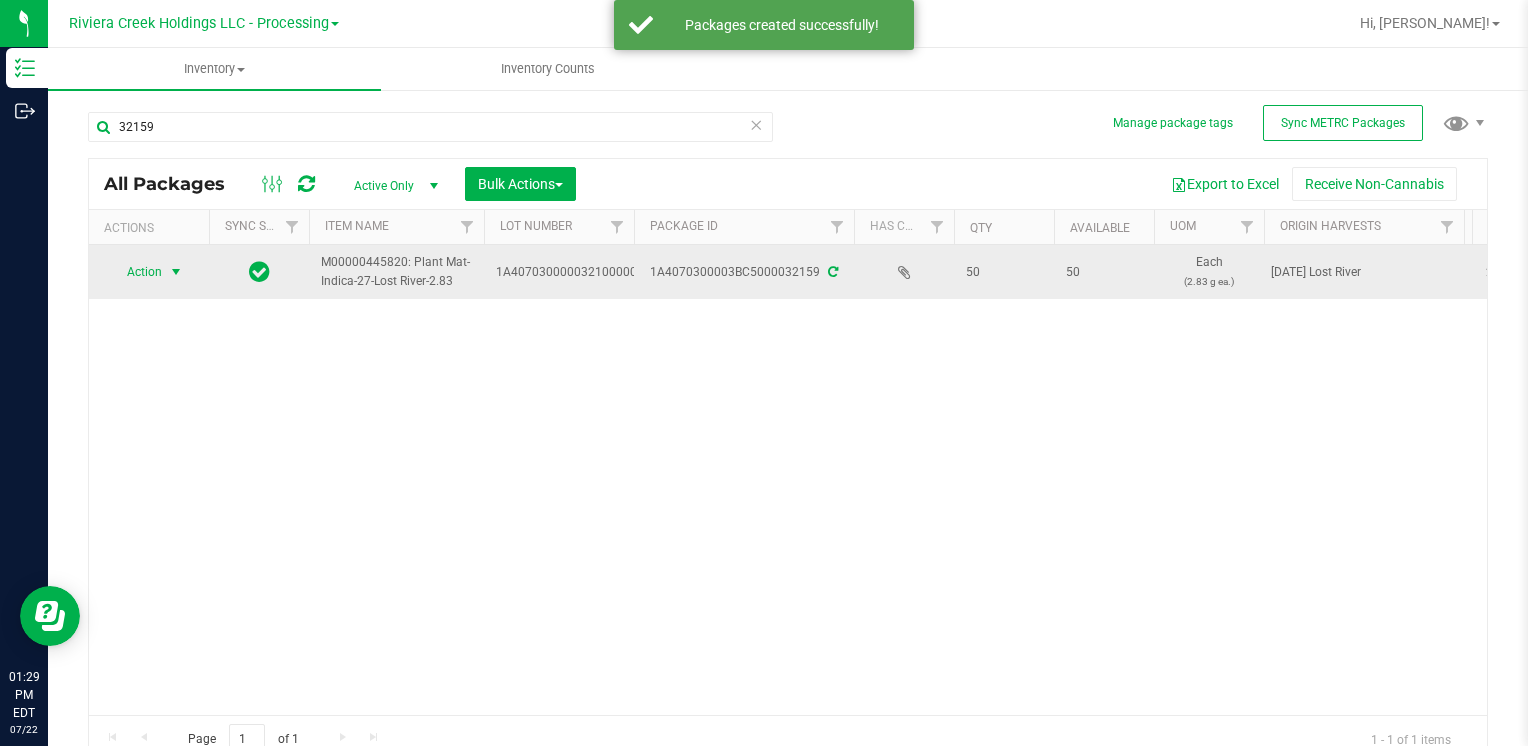 click on "Action" at bounding box center [136, 272] 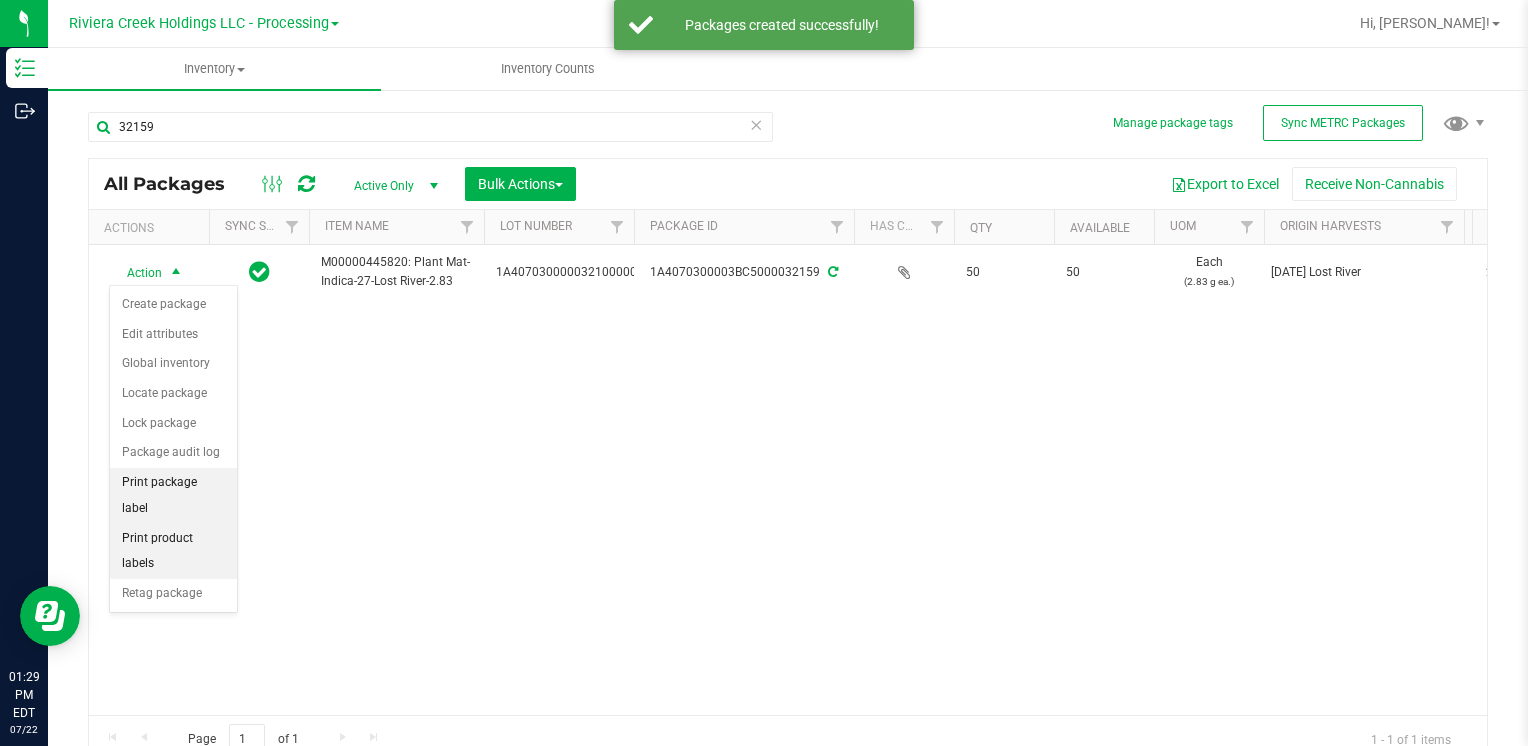click on "Print package label" at bounding box center (173, 495) 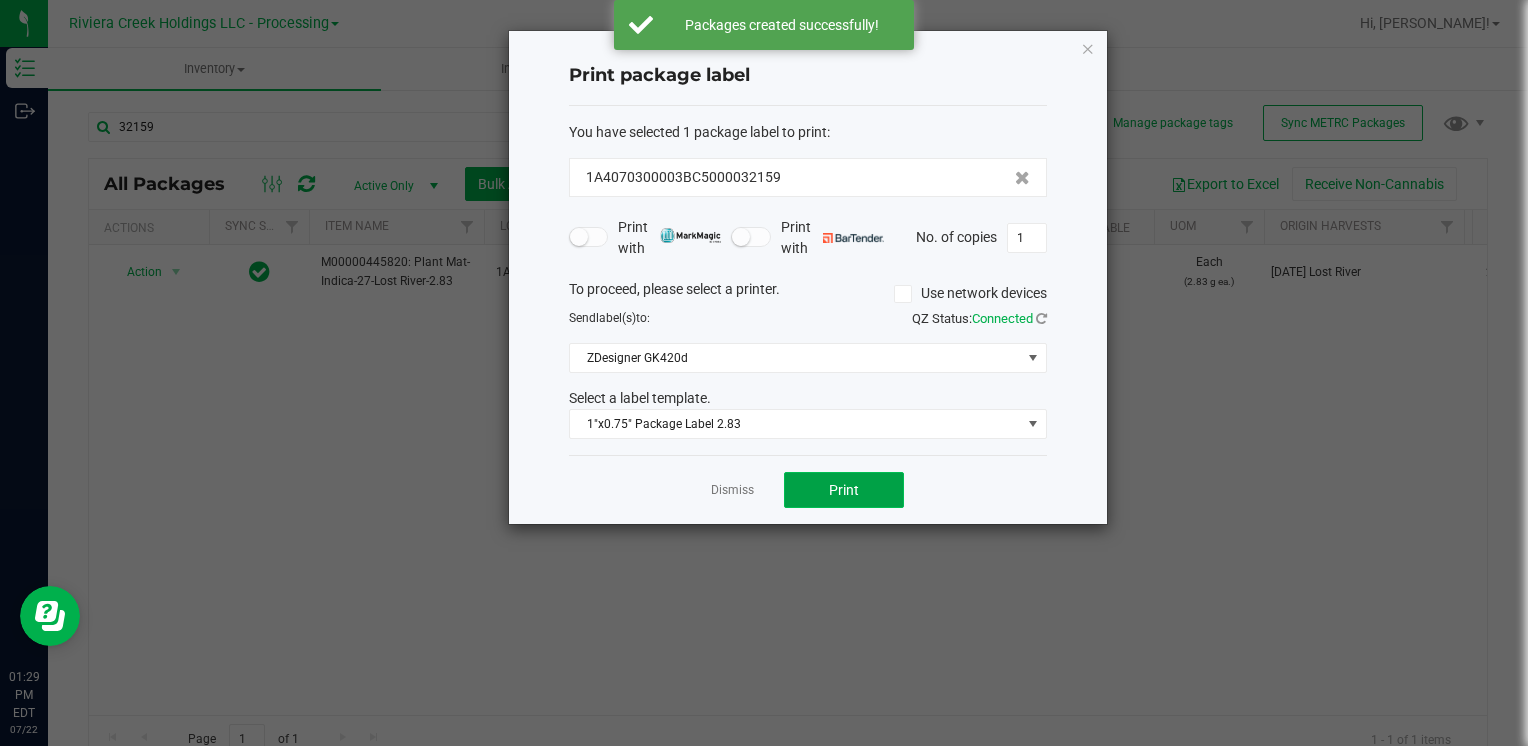 click on "Print" 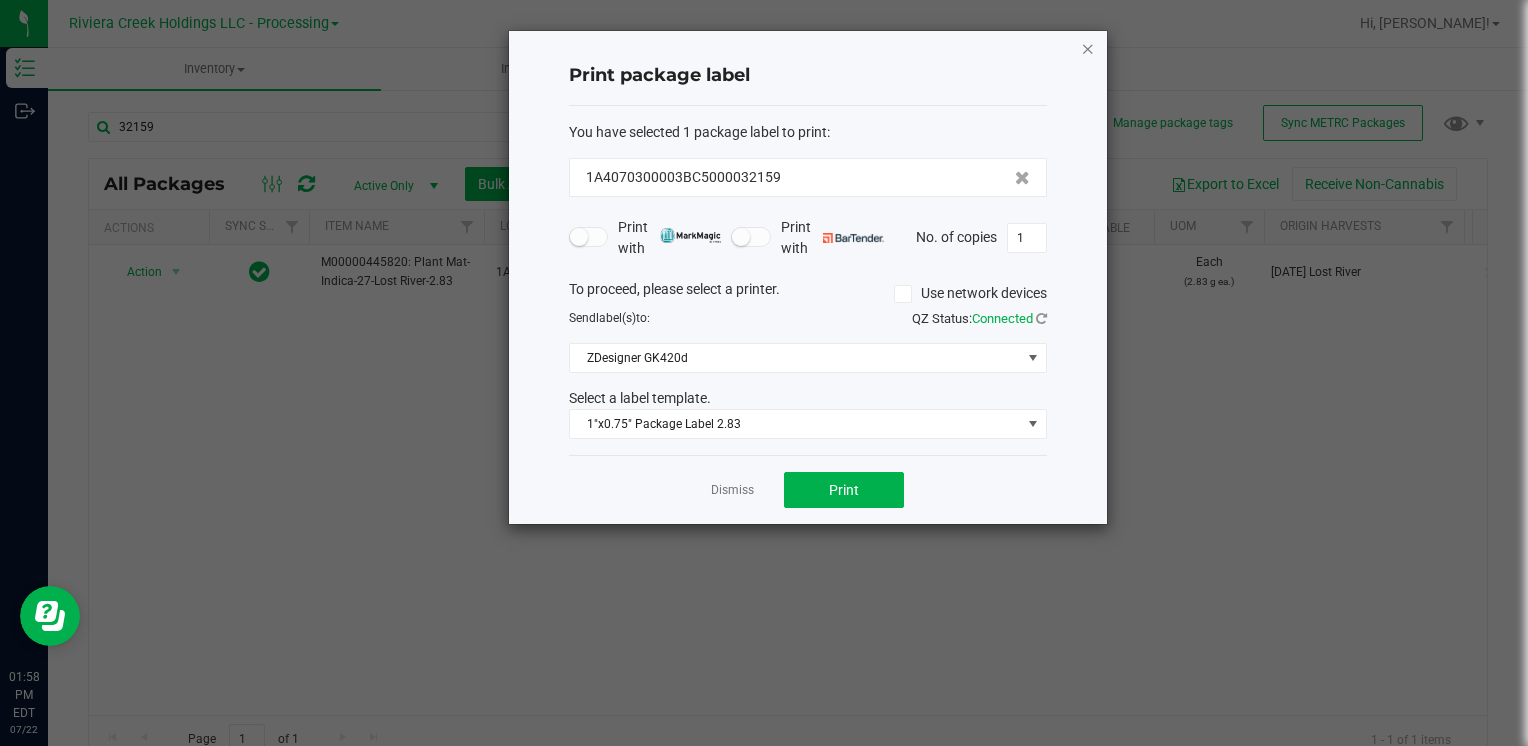 click 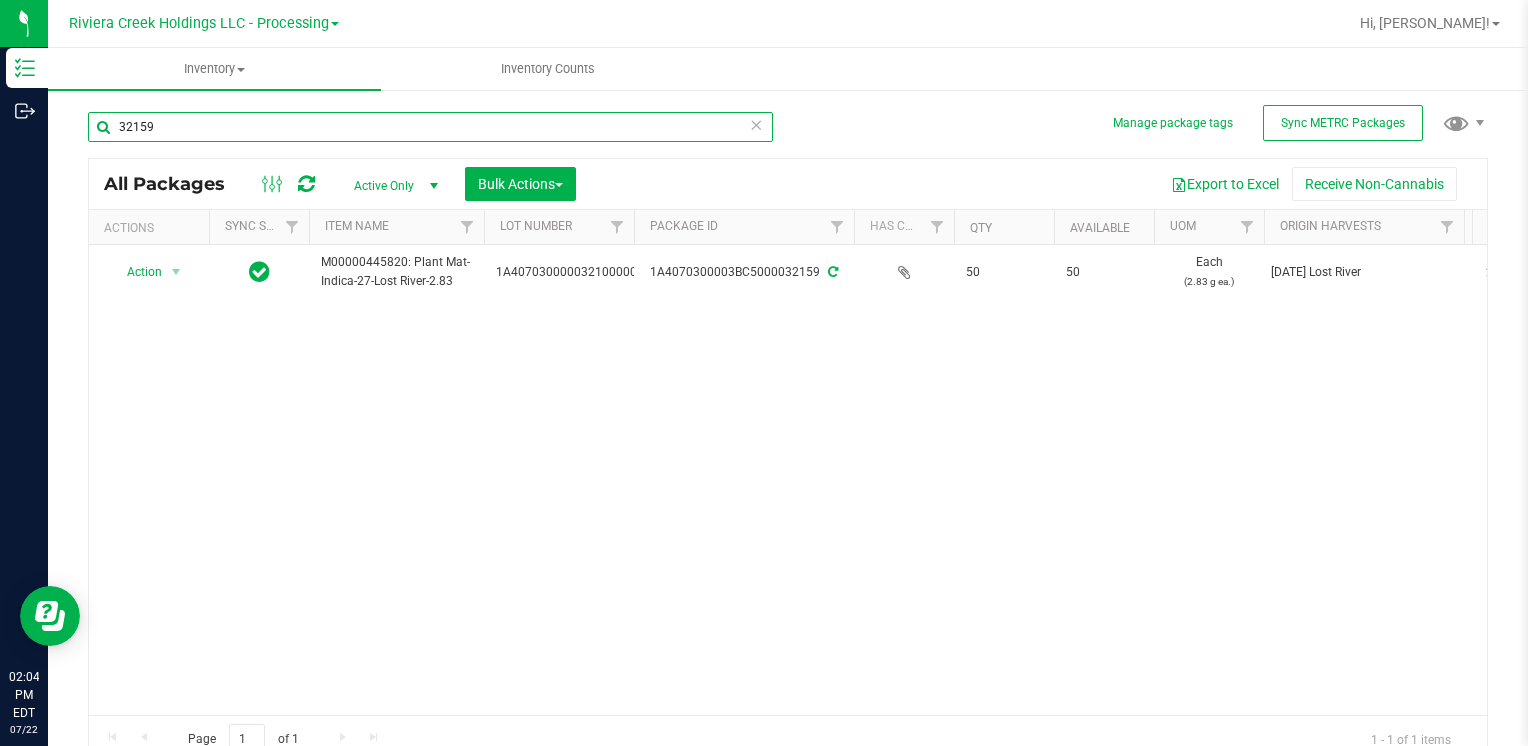 click on "32159" at bounding box center (430, 127) 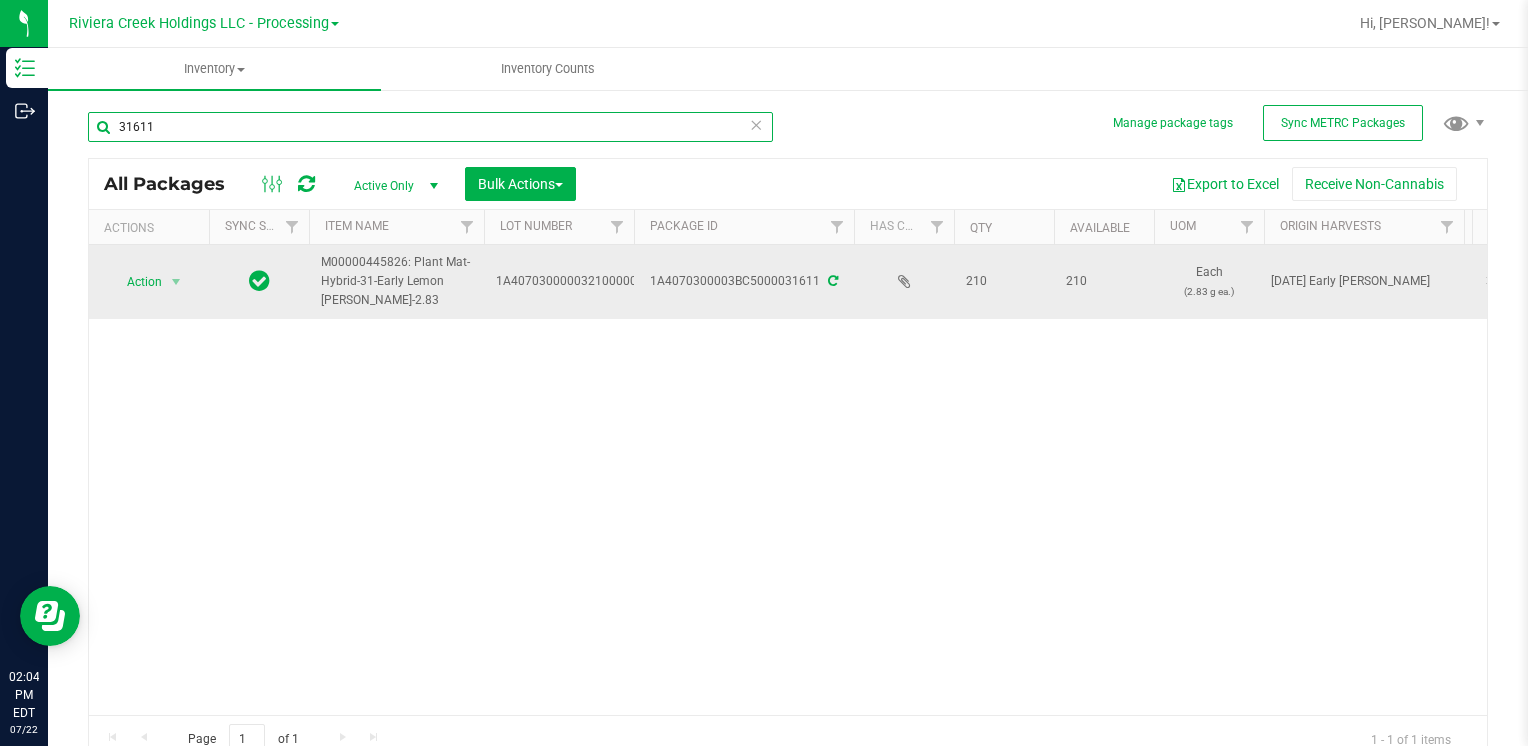 type on "31611" 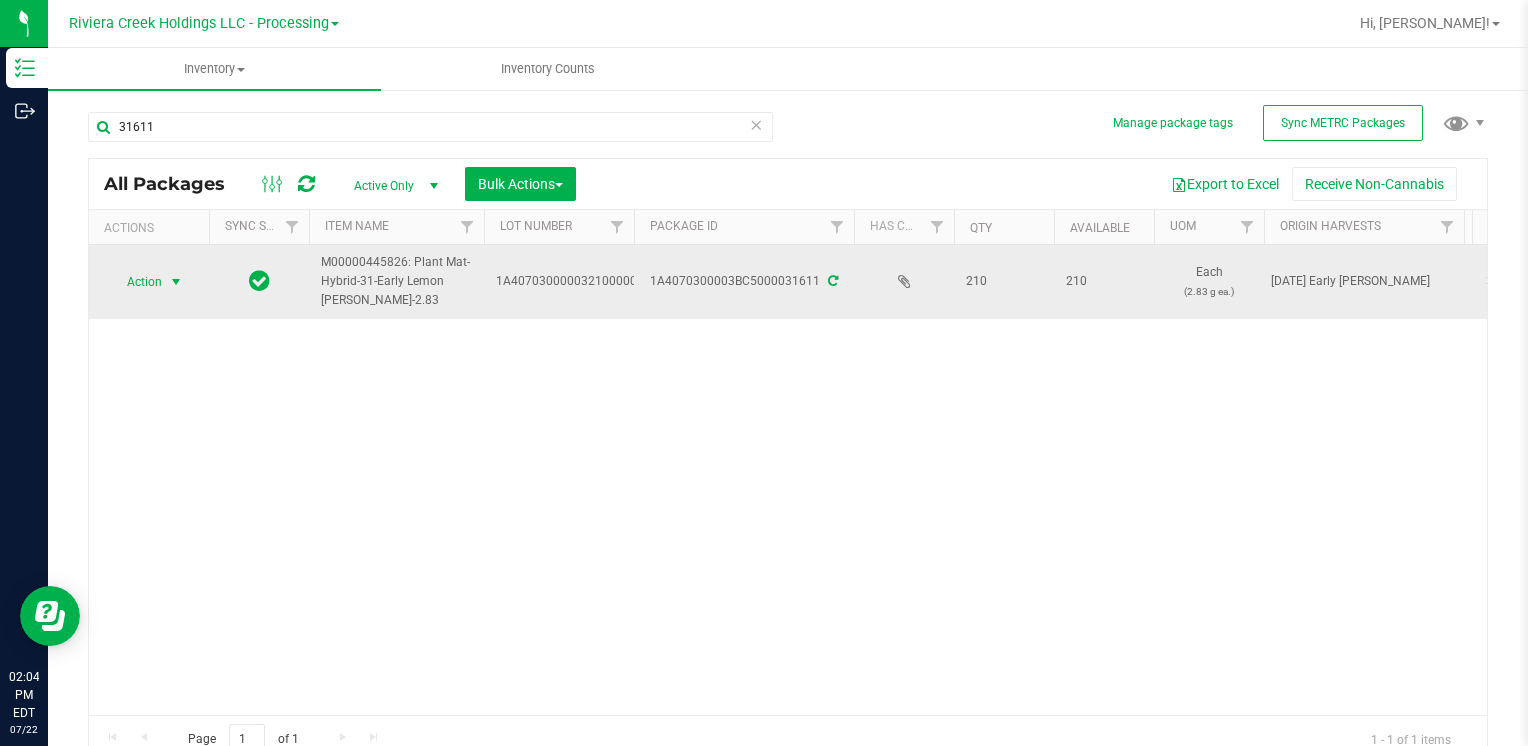 click at bounding box center [176, 282] 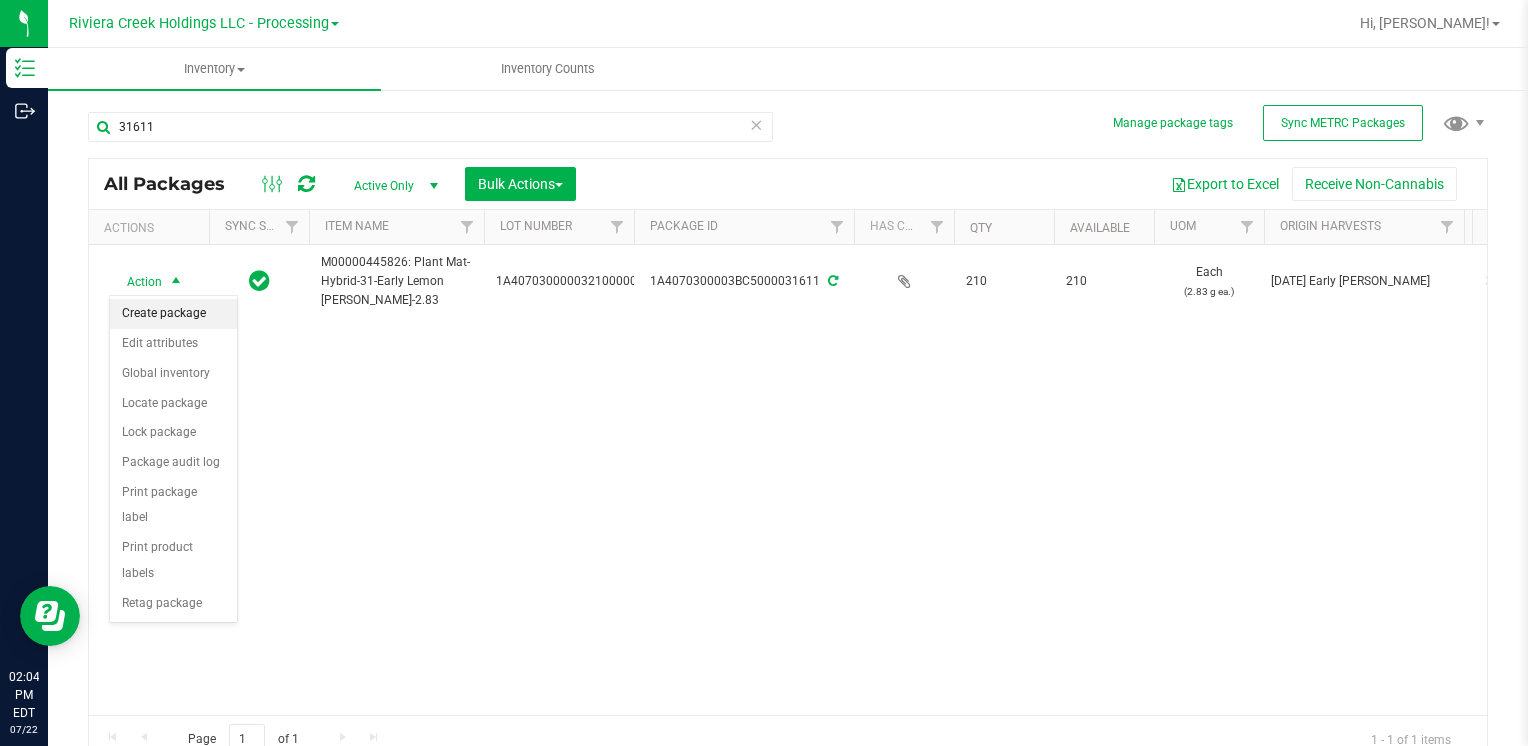 click on "Create package" at bounding box center (173, 314) 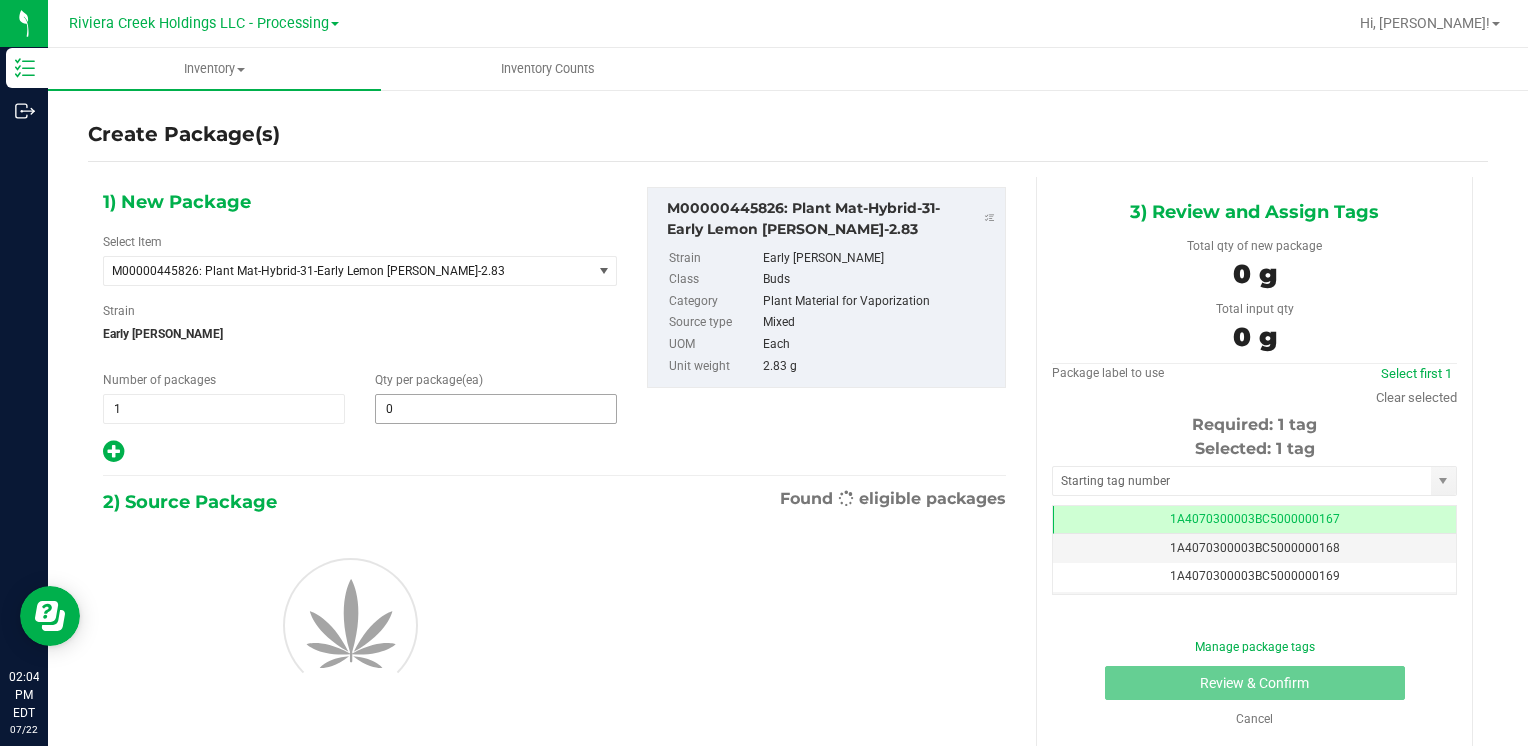 scroll, scrollTop: 0, scrollLeft: 0, axis: both 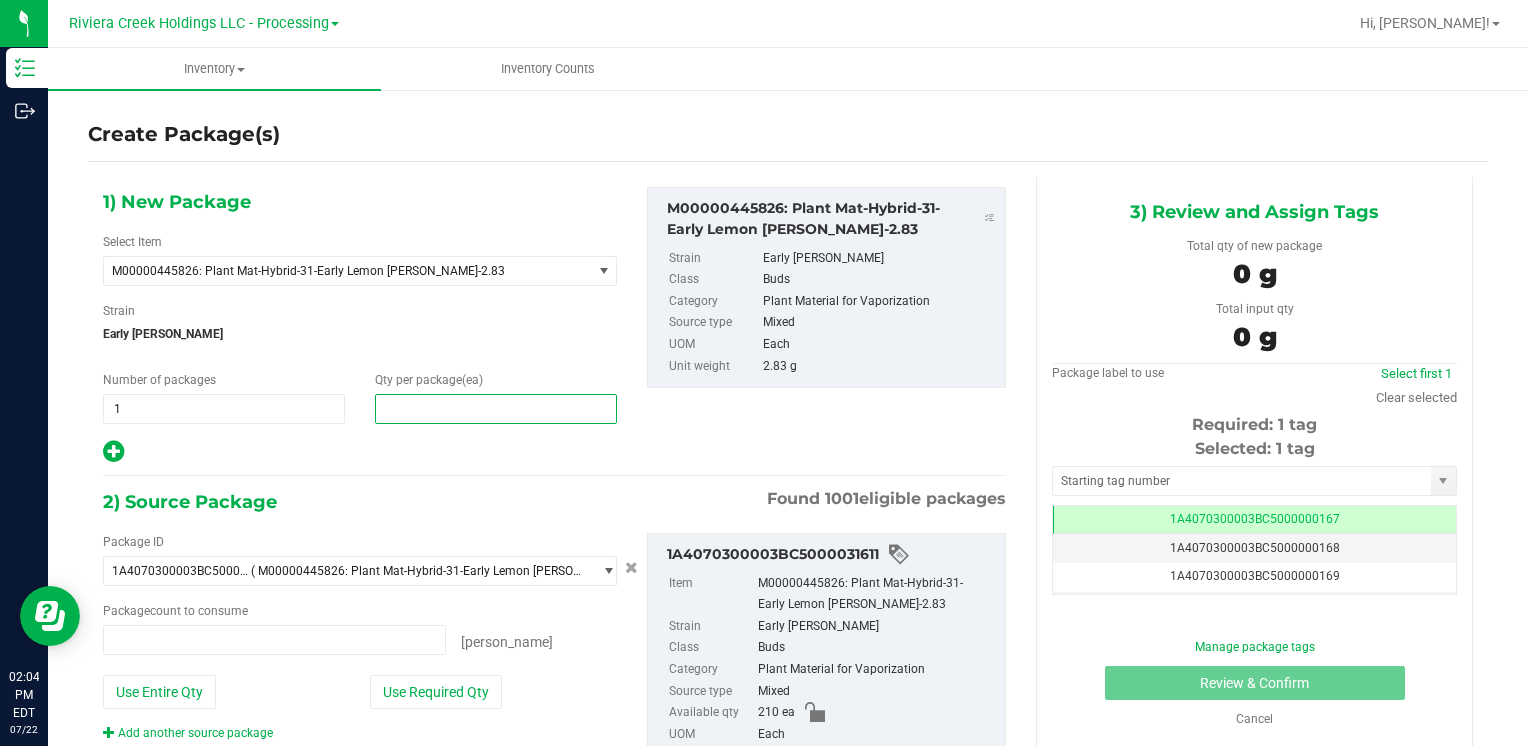 type on "0 ea" 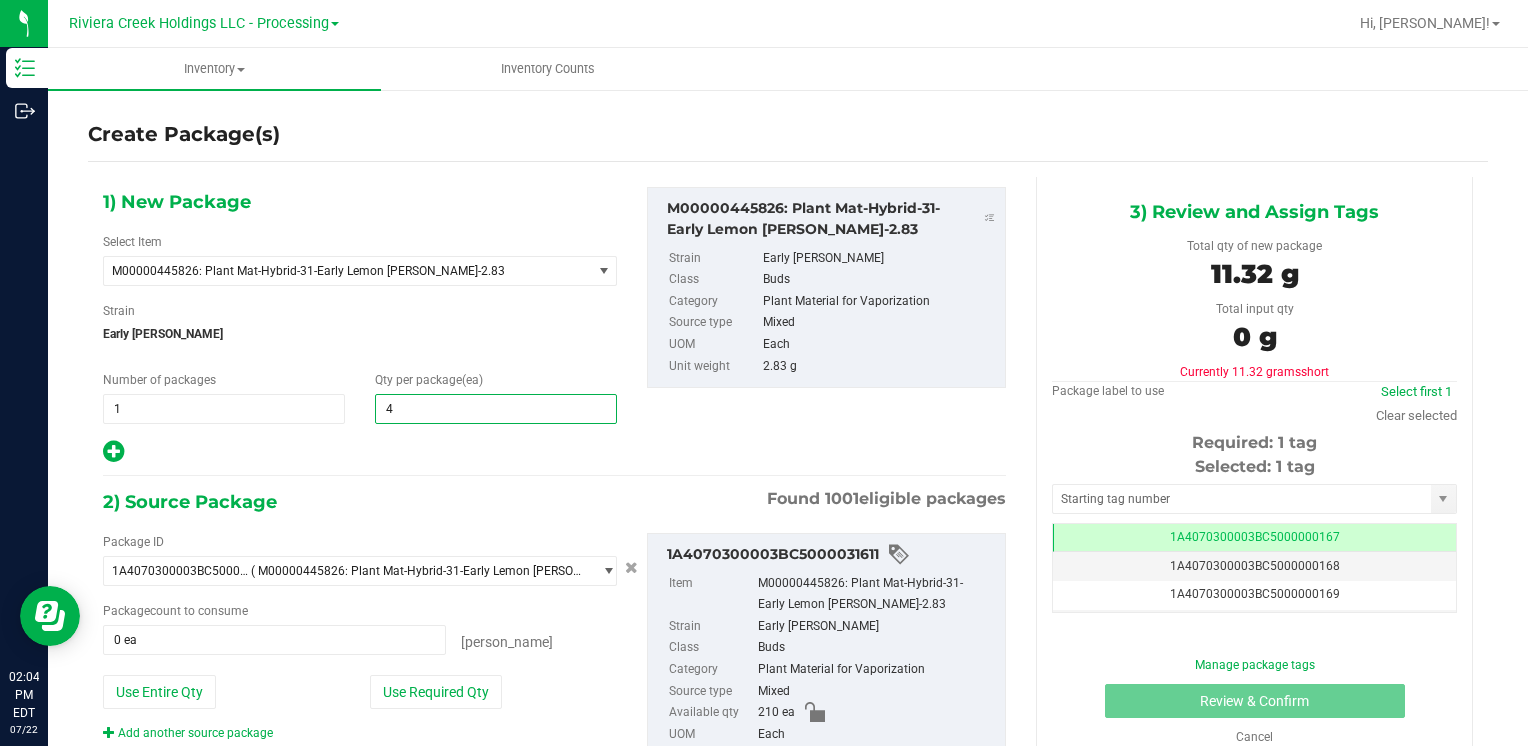 type on "40" 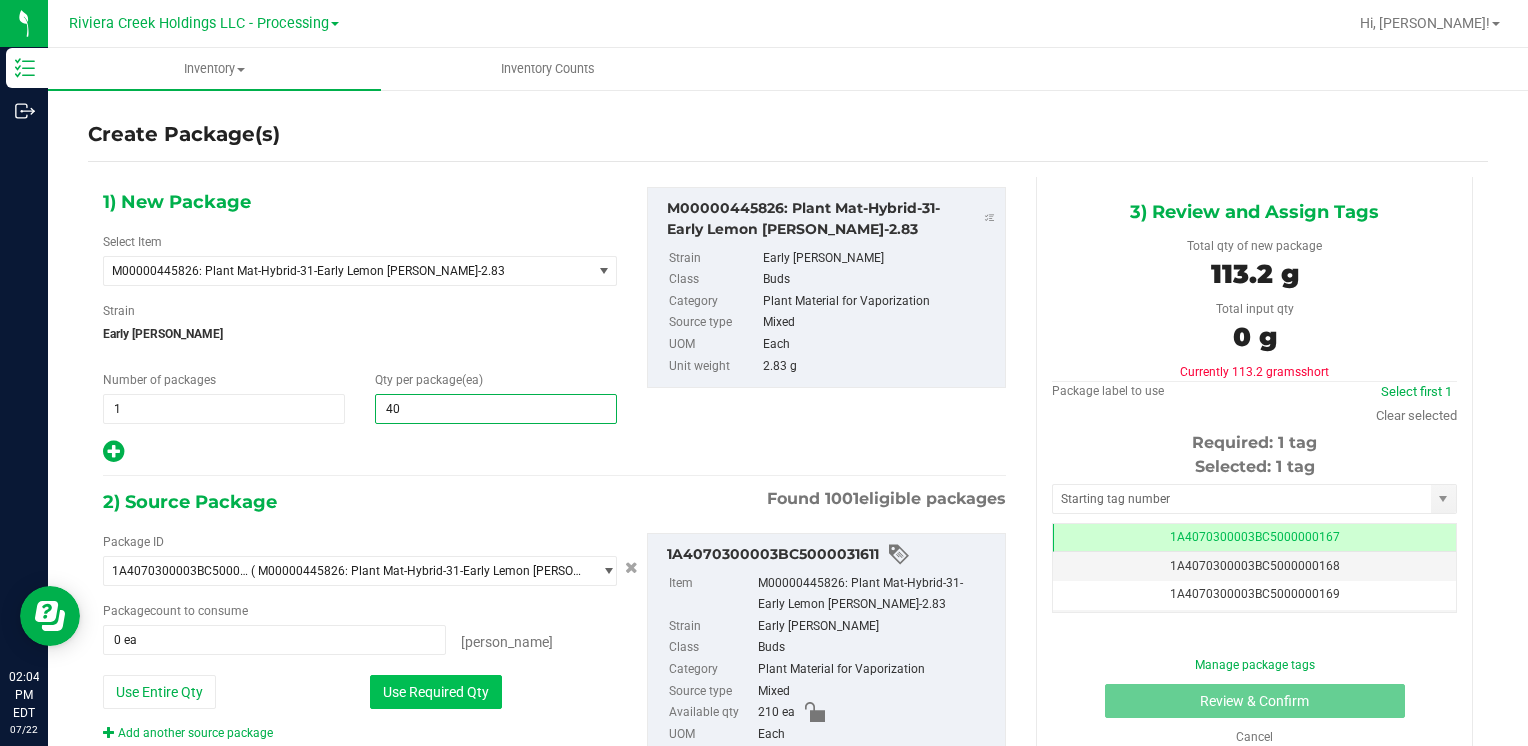 type on "40" 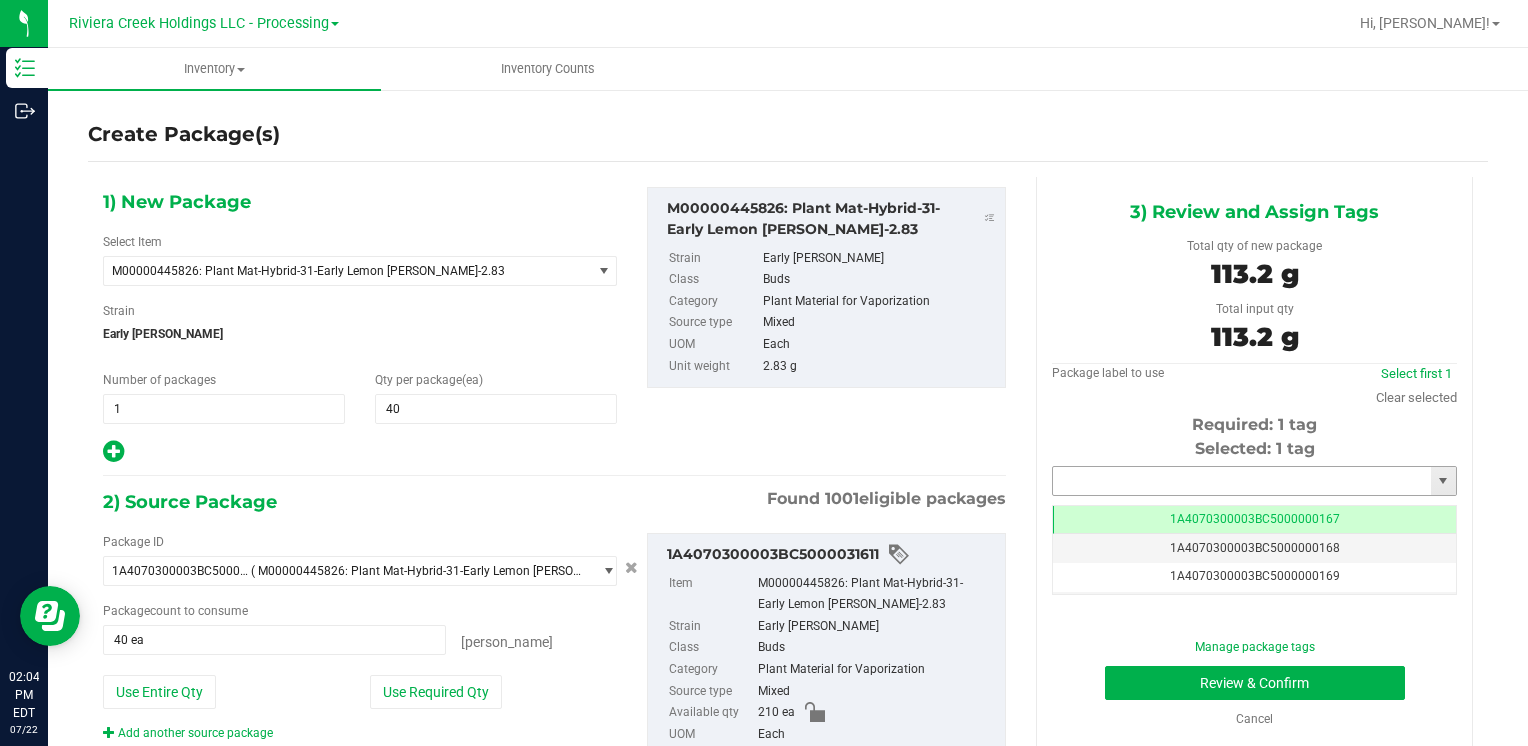 click at bounding box center (1242, 481) 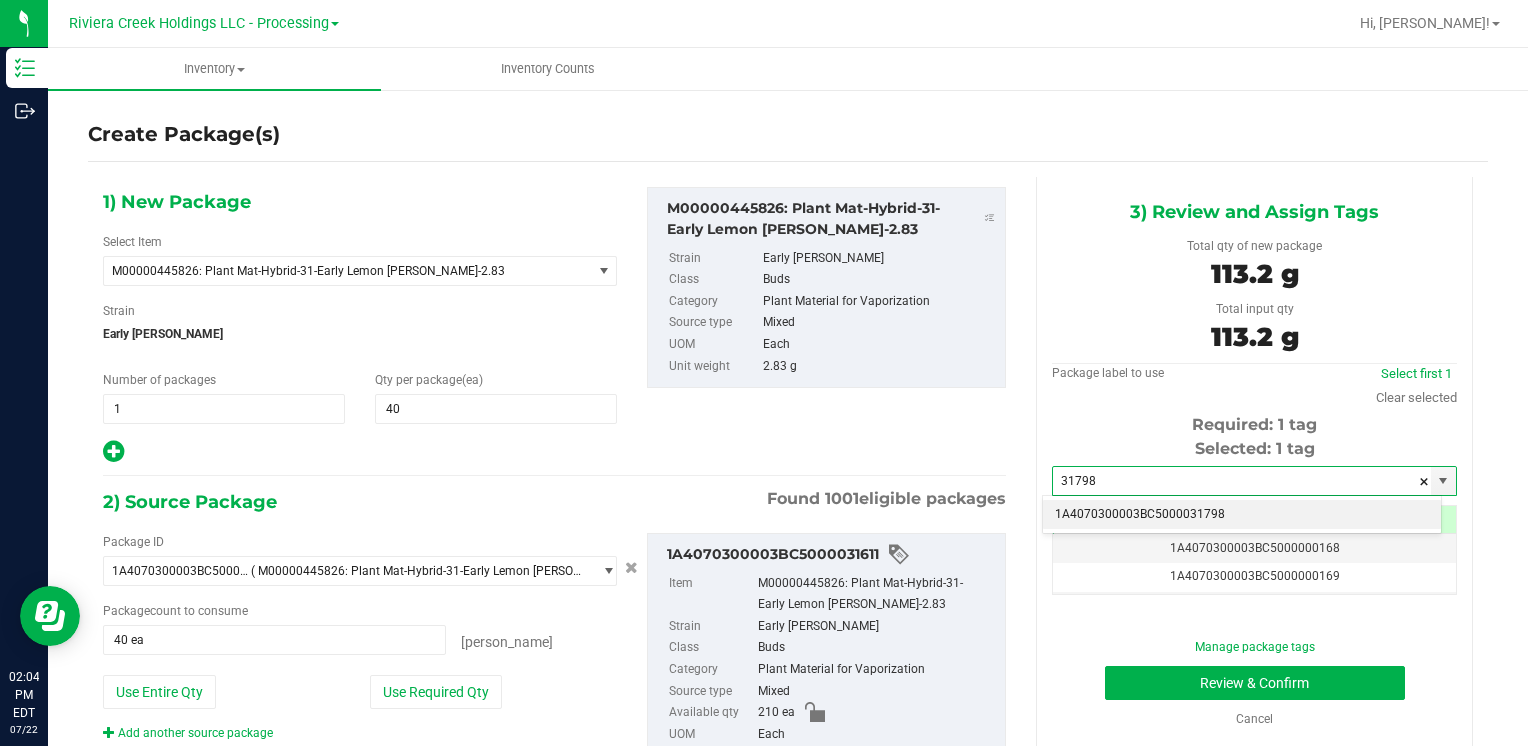click on "1A4070300003BC5000031798" at bounding box center [1242, 515] 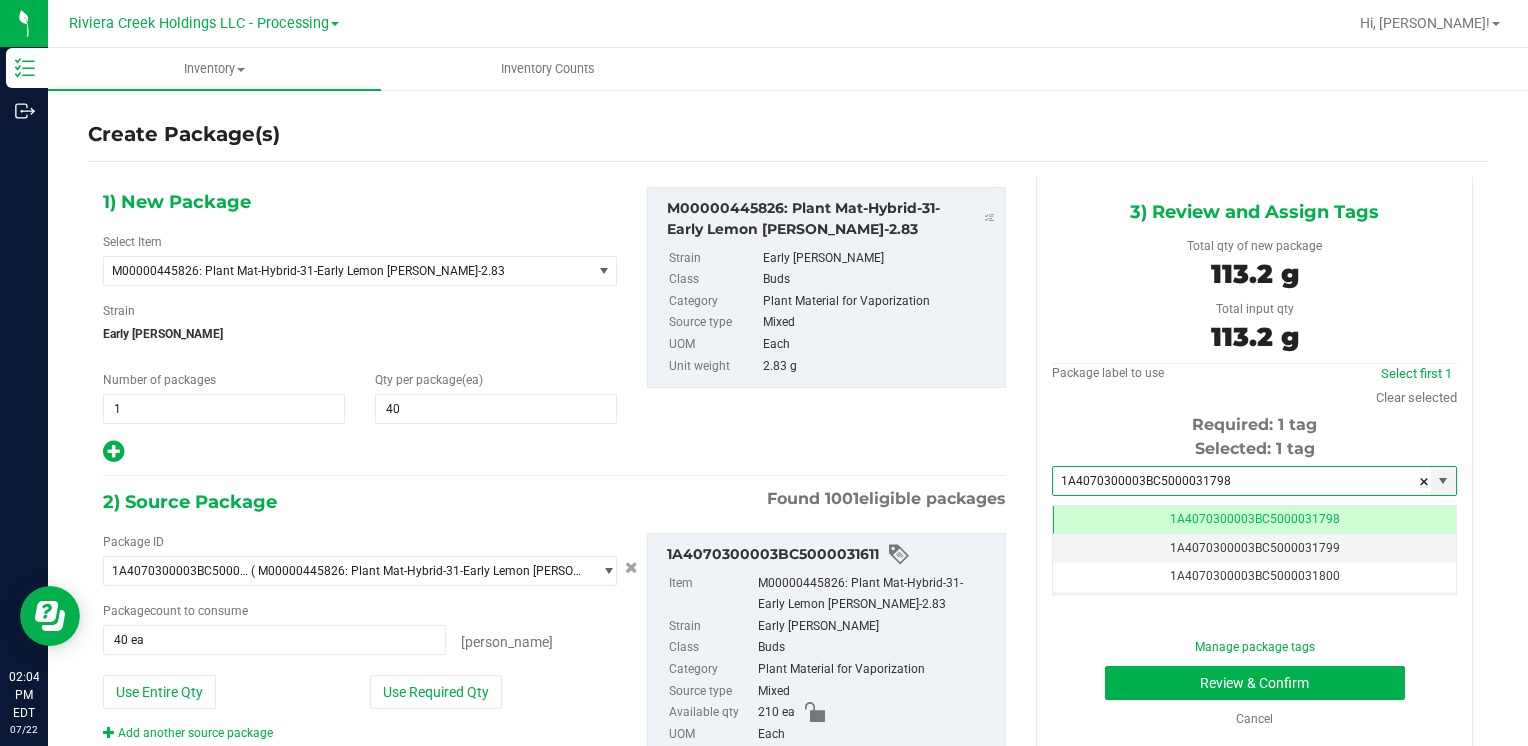 scroll, scrollTop: 0, scrollLeft: 0, axis: both 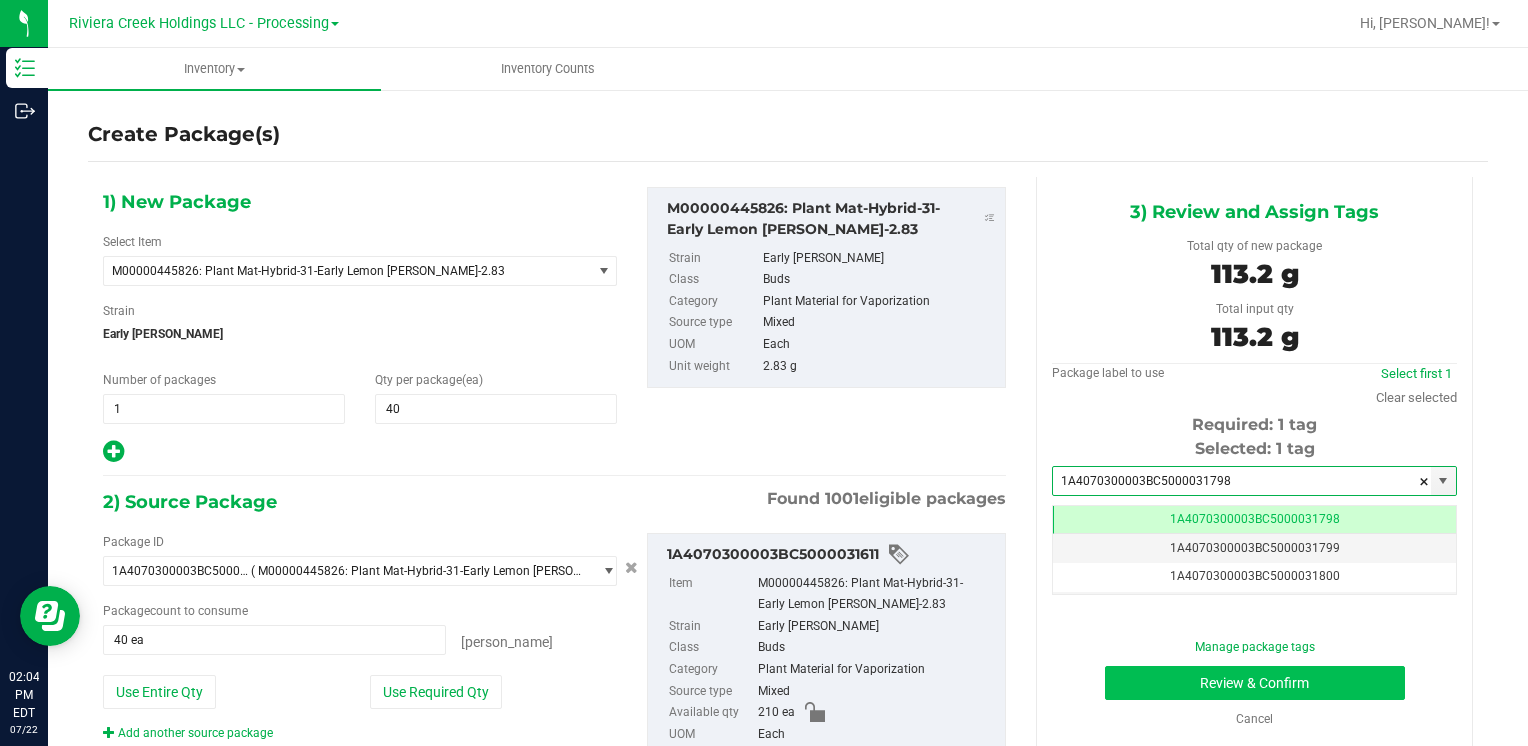 type on "1A4070300003BC5000031798" 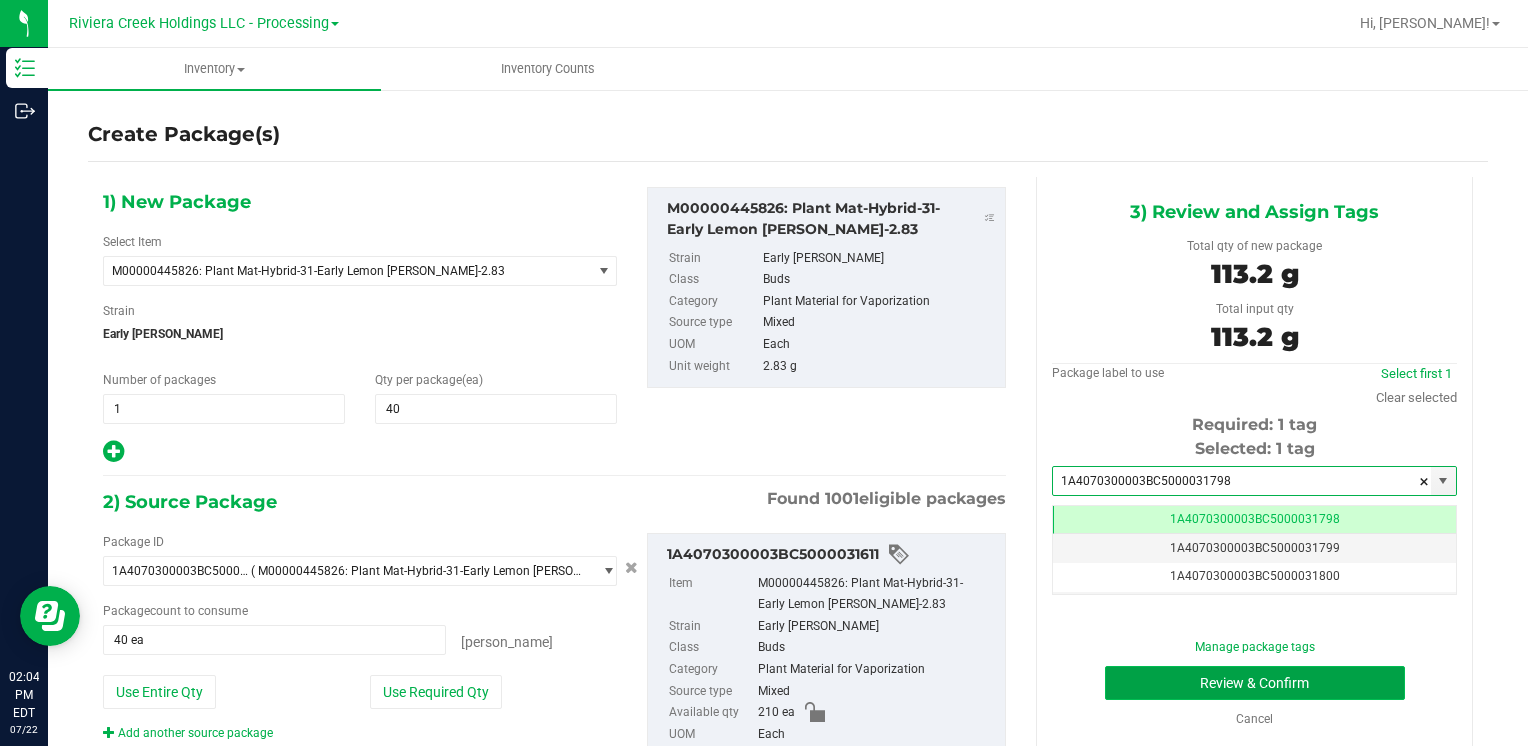 click on "Review & Confirm" at bounding box center (1255, 683) 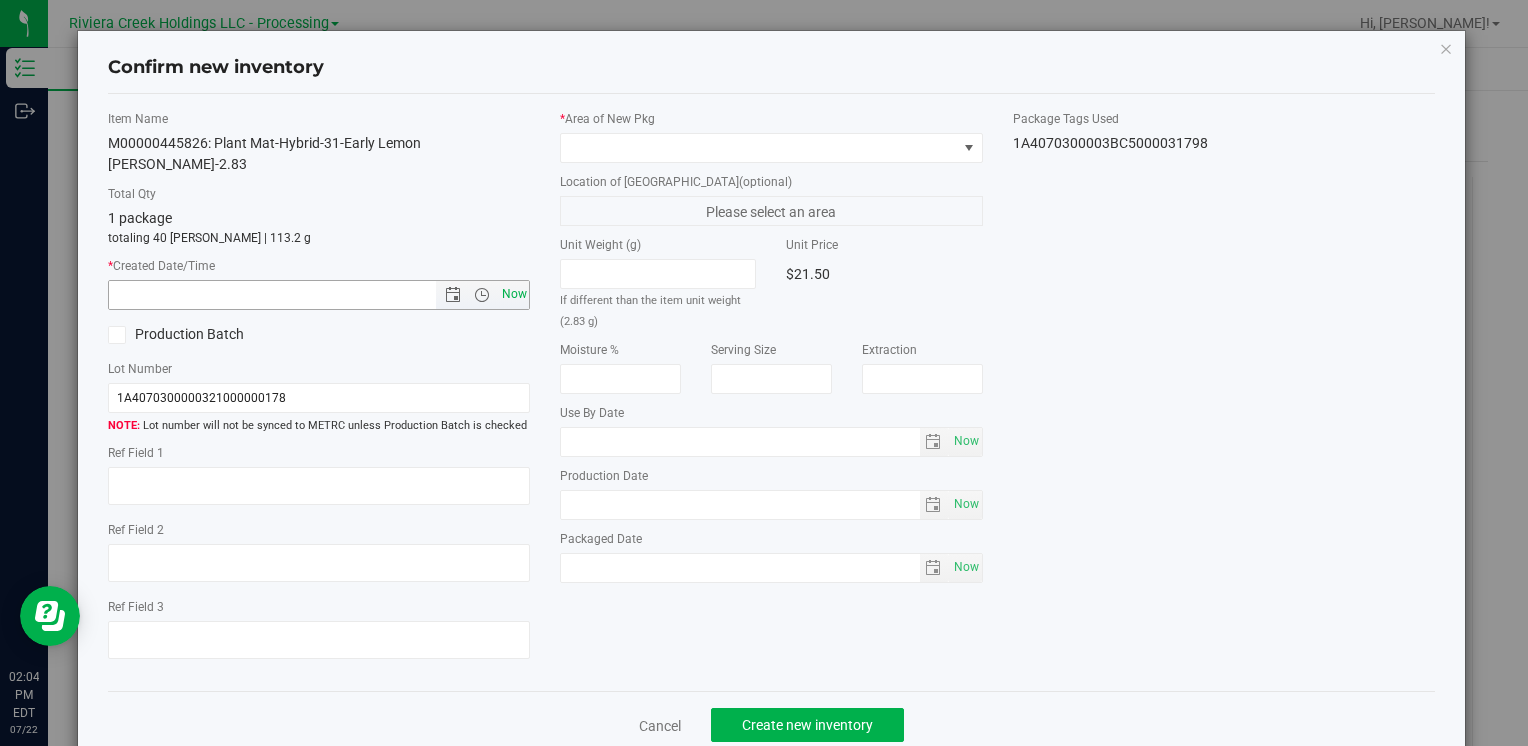 click on "Now" at bounding box center (514, 294) 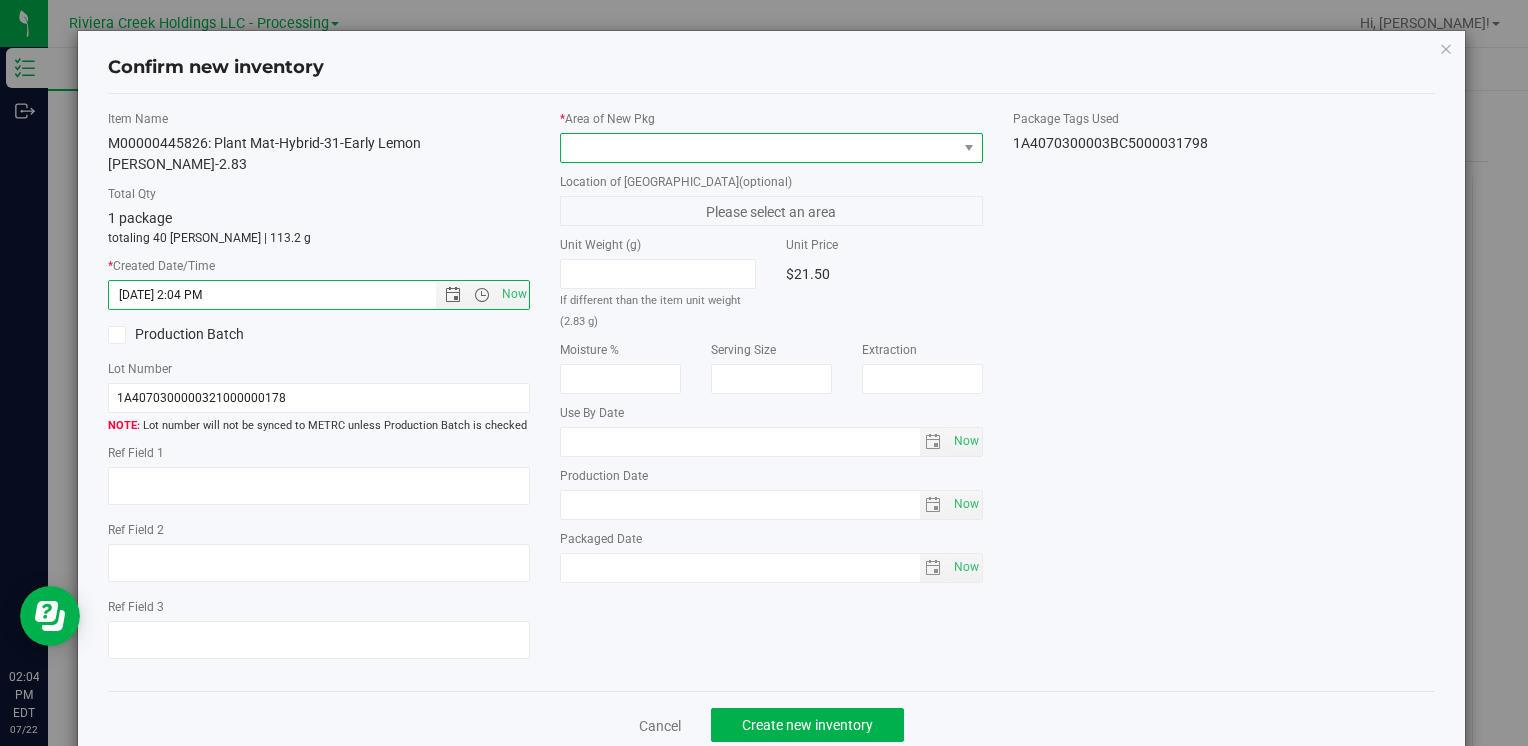 click at bounding box center [758, 148] 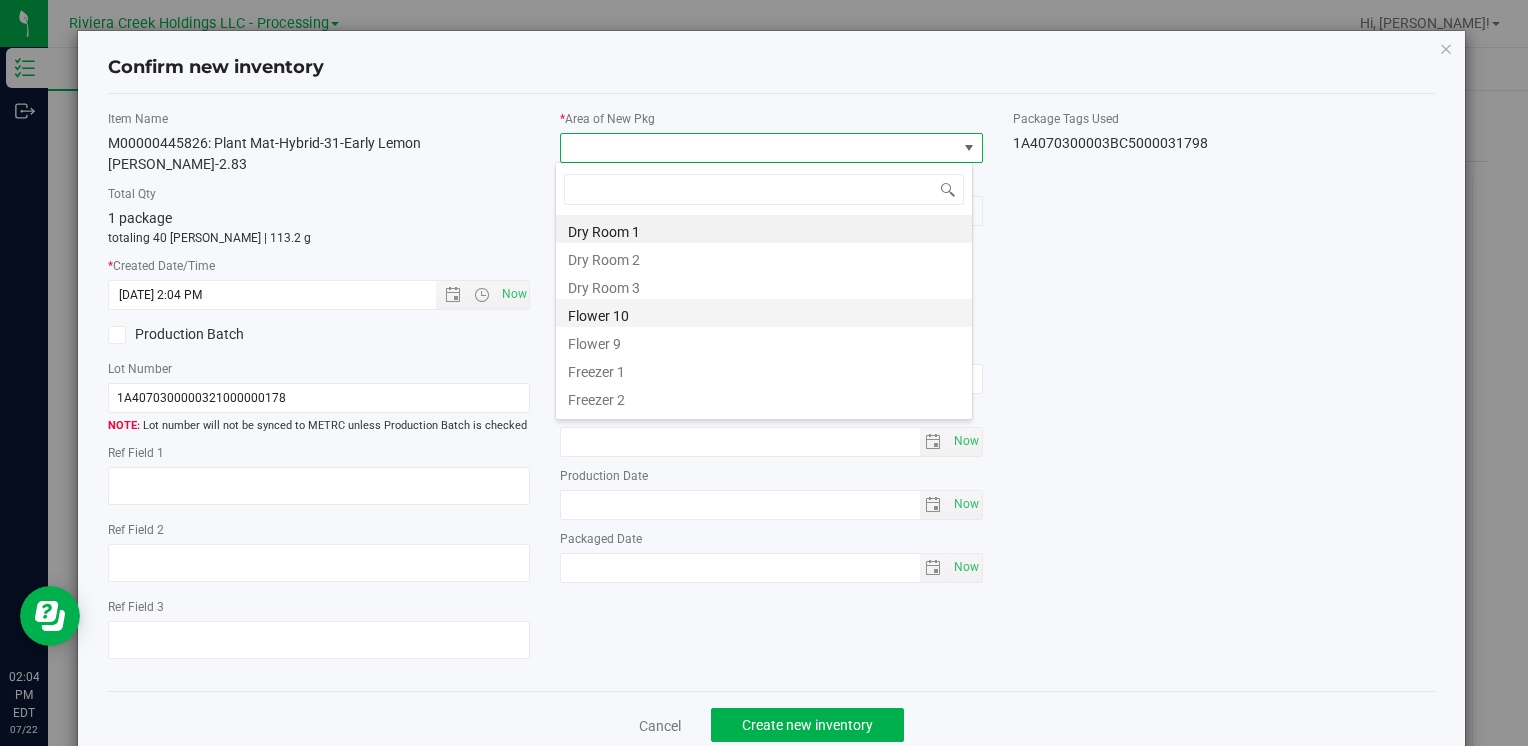 click on "Flower 10" at bounding box center (764, 313) 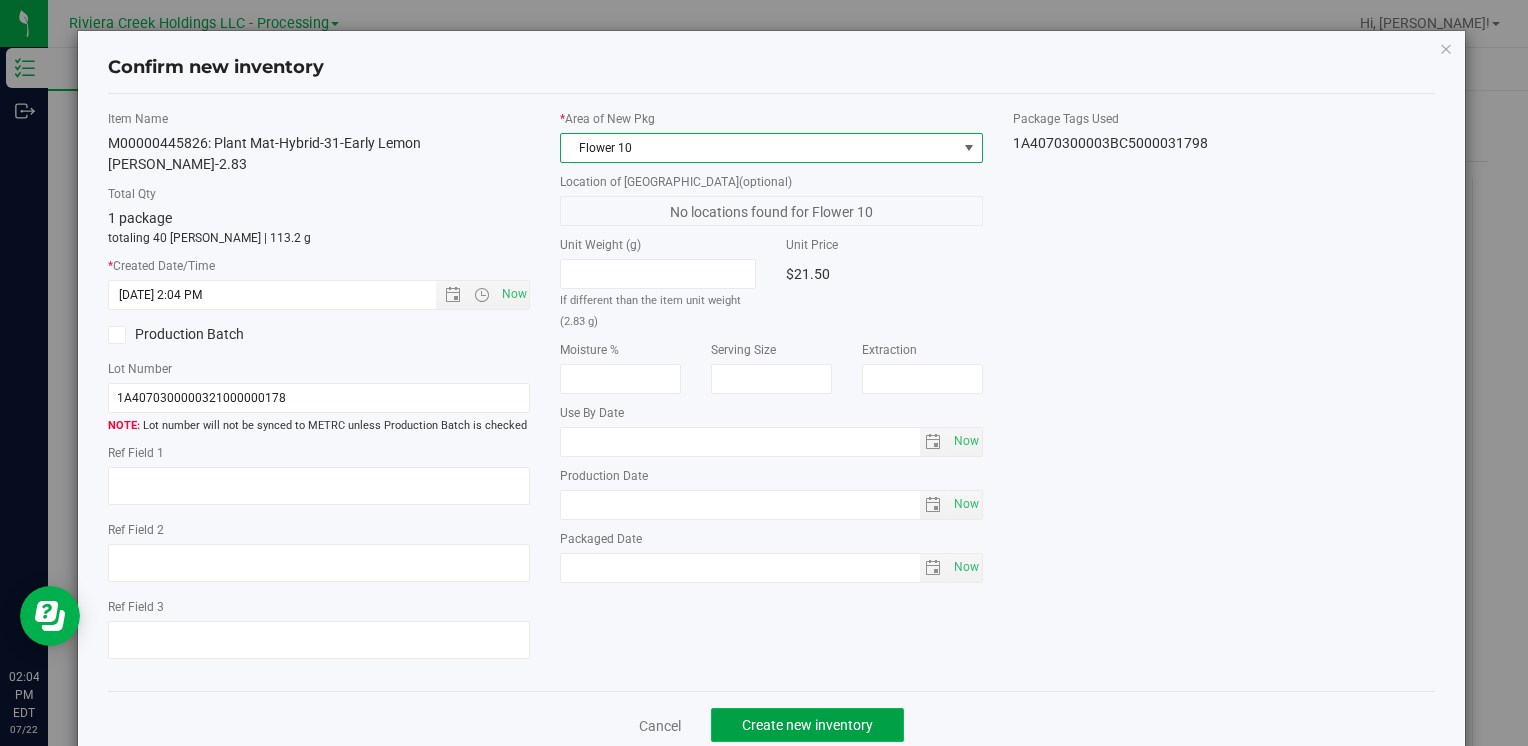 click on "Create new inventory" 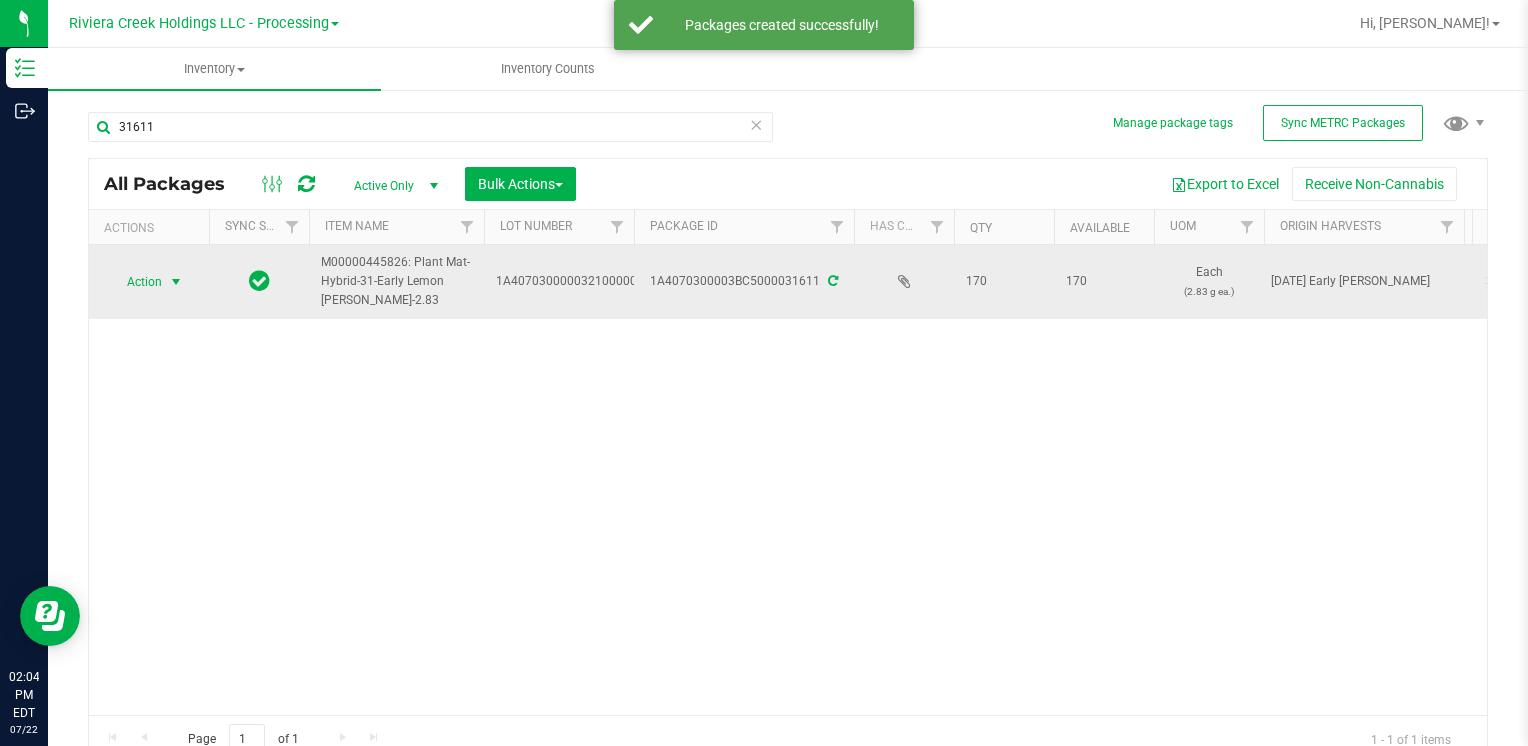 click on "Action" at bounding box center [136, 282] 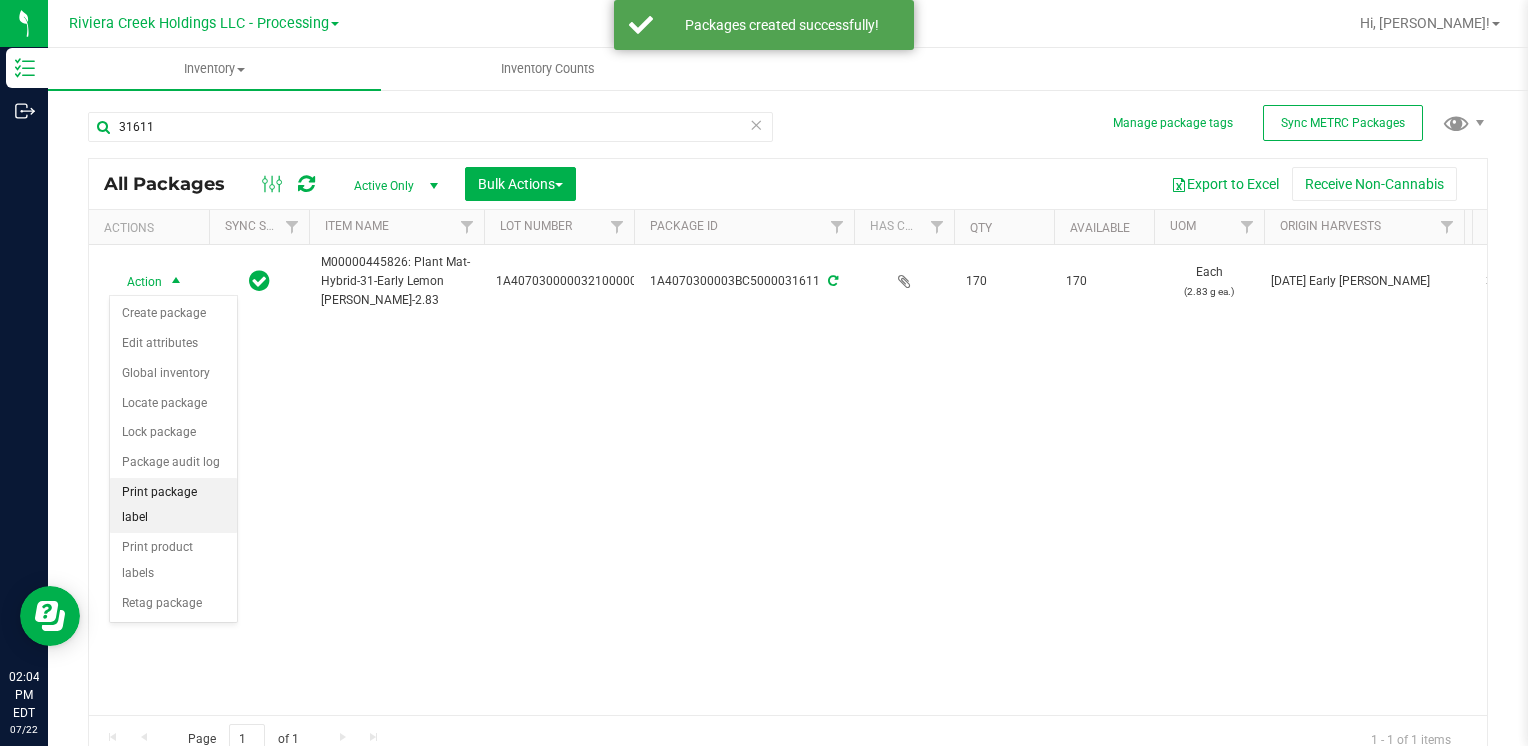 click on "Print package label" at bounding box center (173, 505) 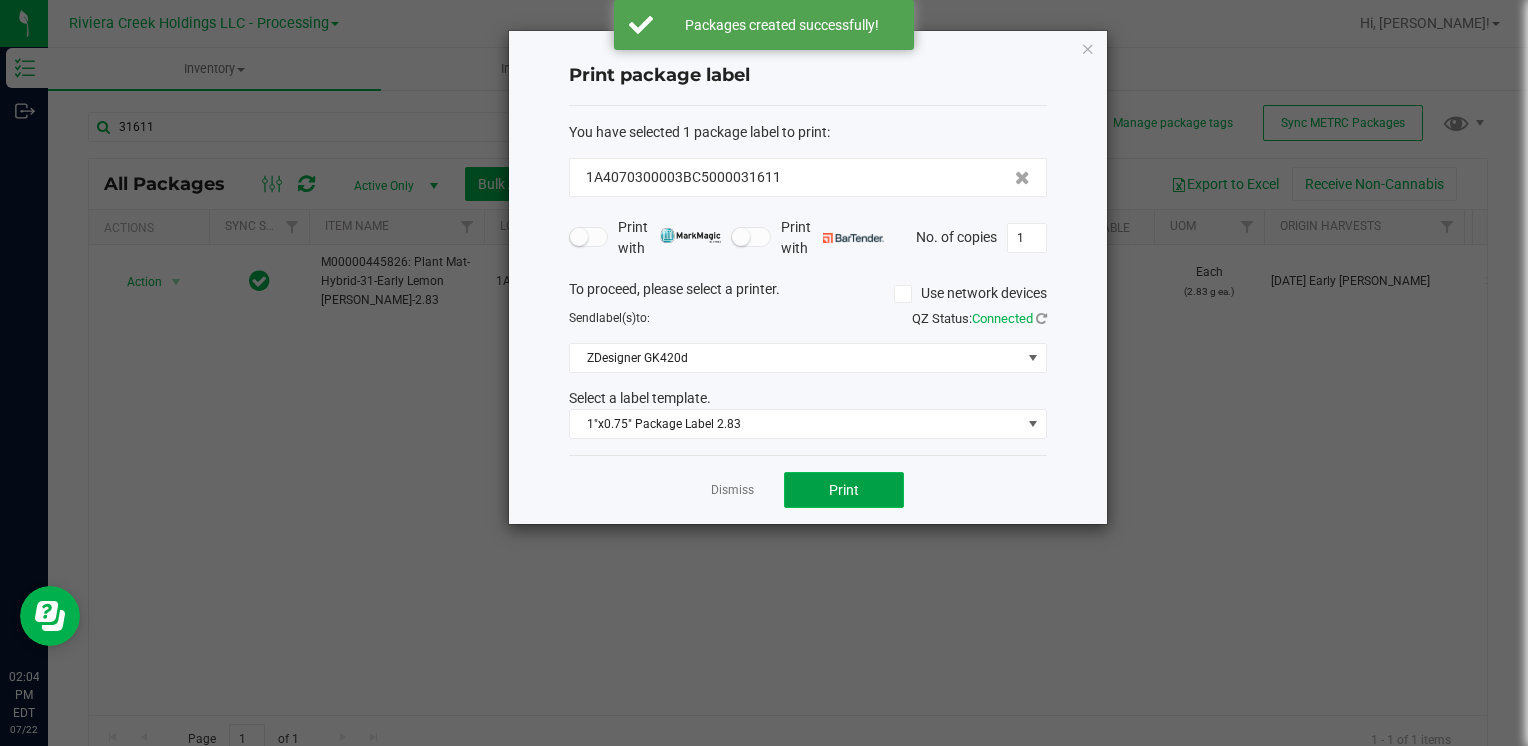 click on "Print" 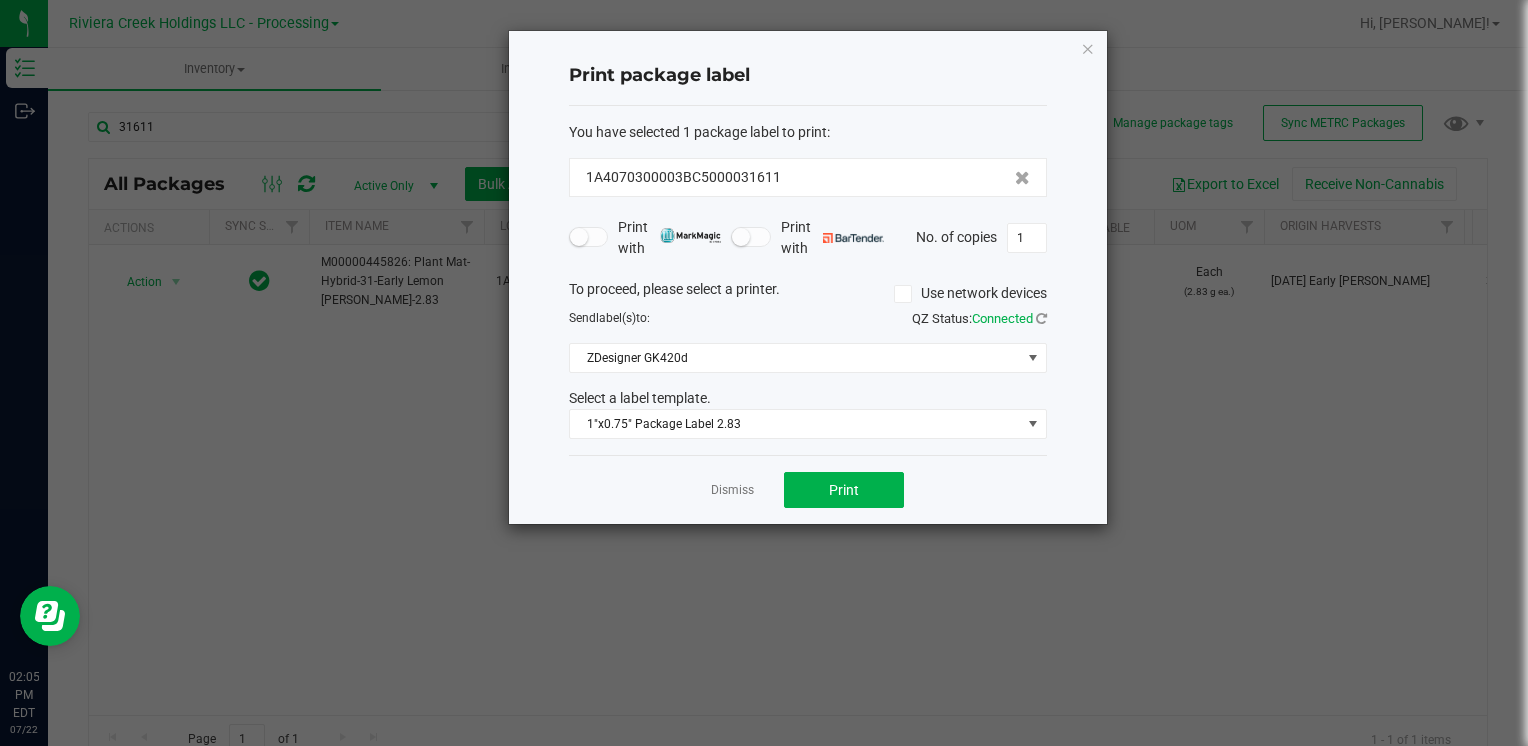 click on "Print package label  You have selected 1 package label to print  :   1A4070300003BC5000031611   Print with   Print with   No. of copies  1  To proceed, please select a printer.   Use network devices  Send  label(s)  to:  QZ Status:   Connected  ZDesigner GK420d  Select a label template.  1"x0.75" Package Label 2.83  Dismiss   Print" 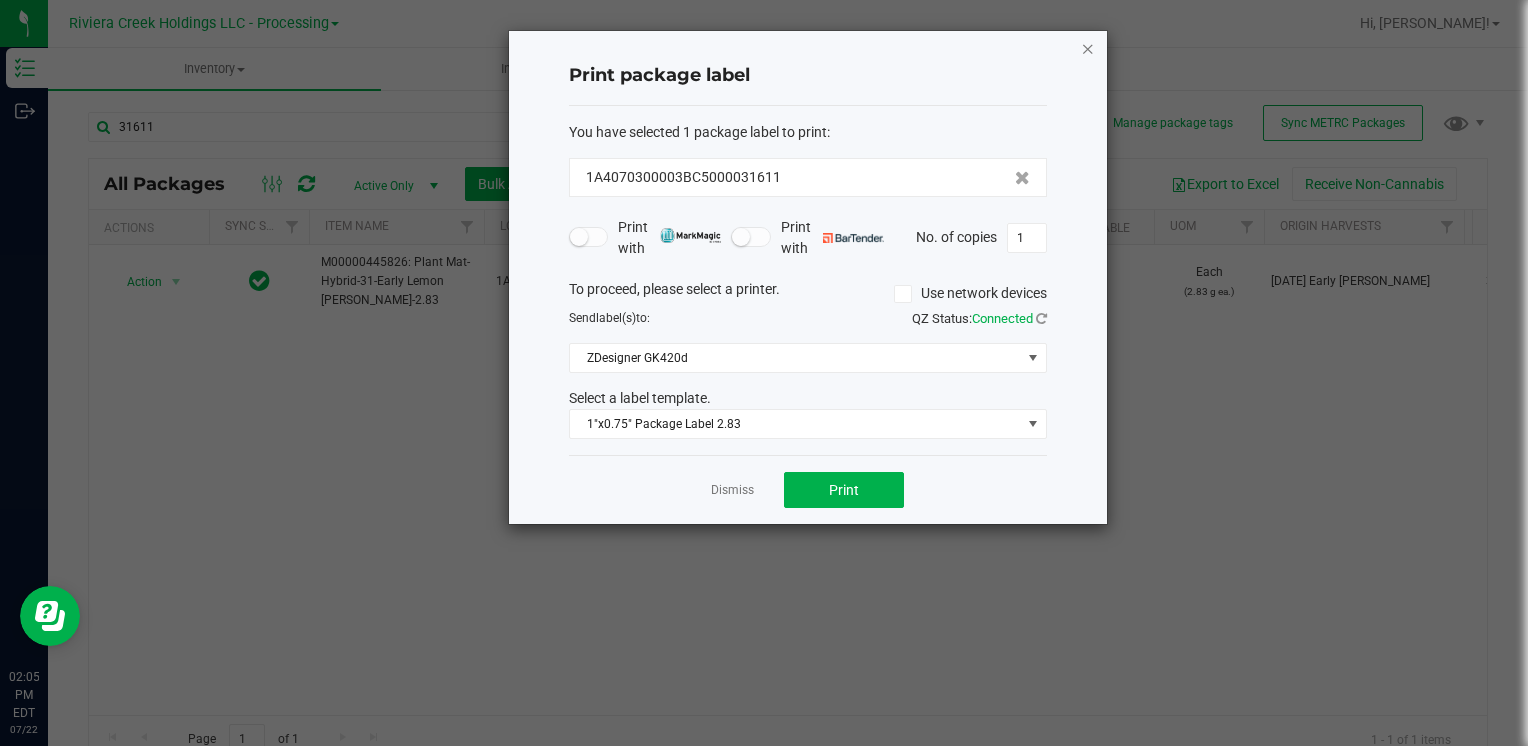 click 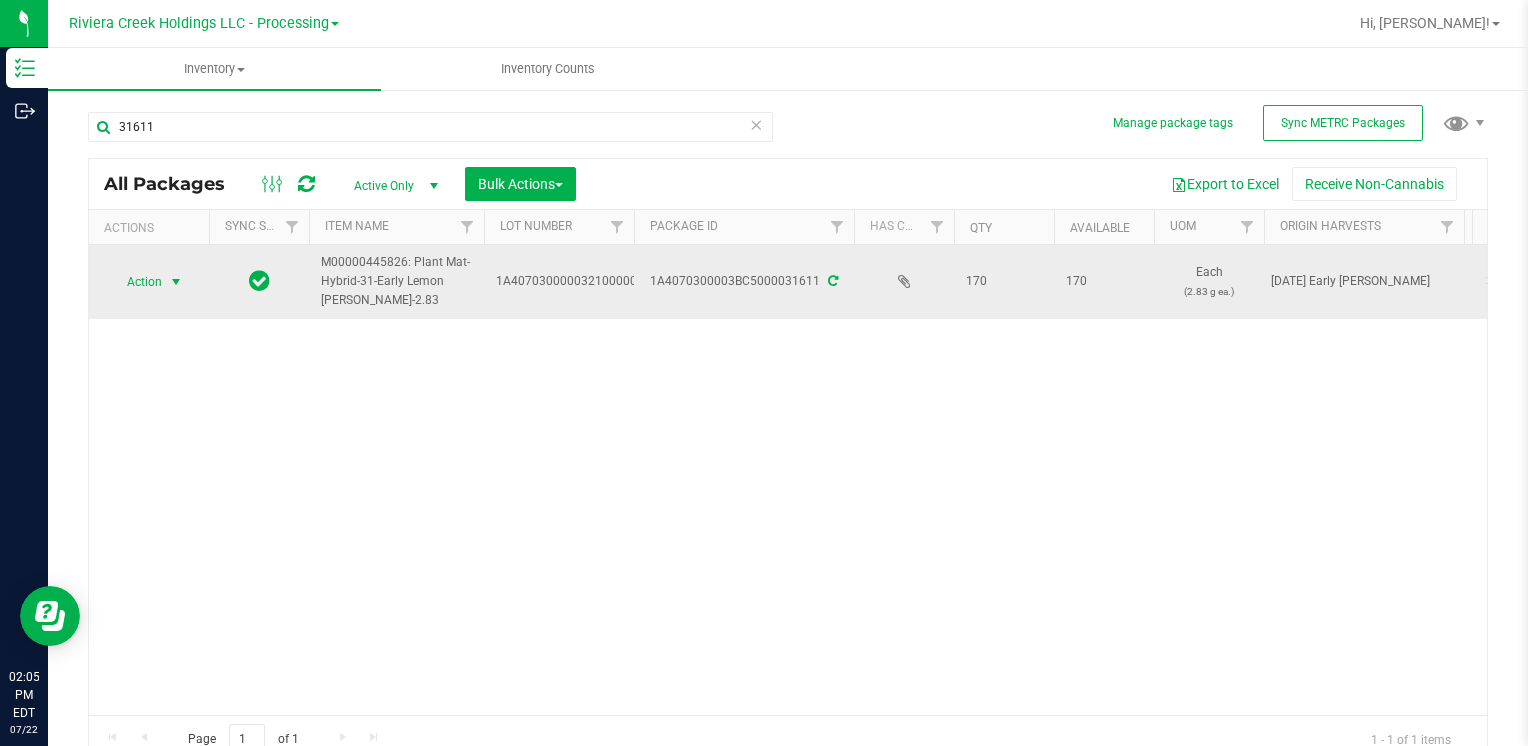 click at bounding box center [176, 282] 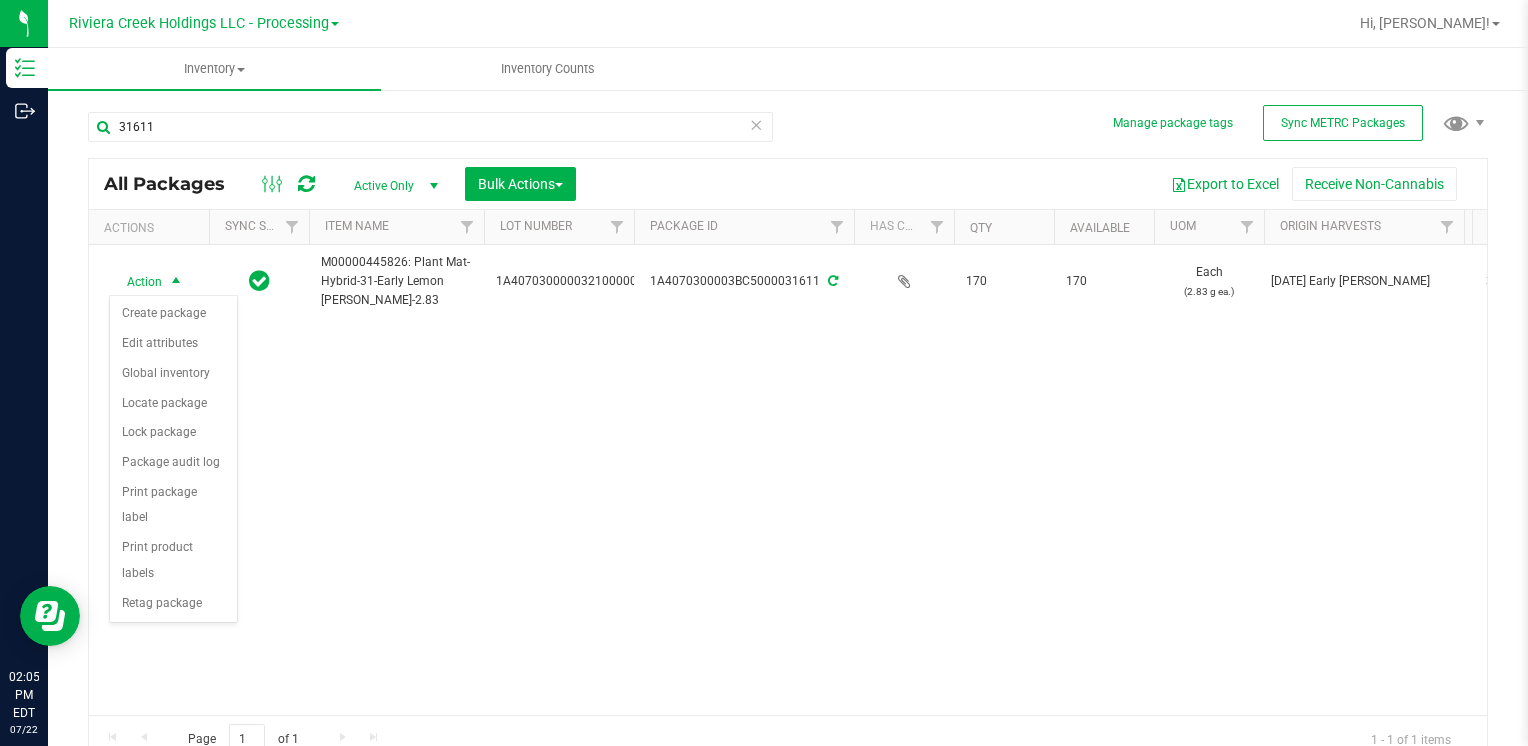 click on "Action Create package Edit attributes Global inventory Locate package Lock package Package audit log Print package label Print product labels Retag package No data found." at bounding box center [173, 459] 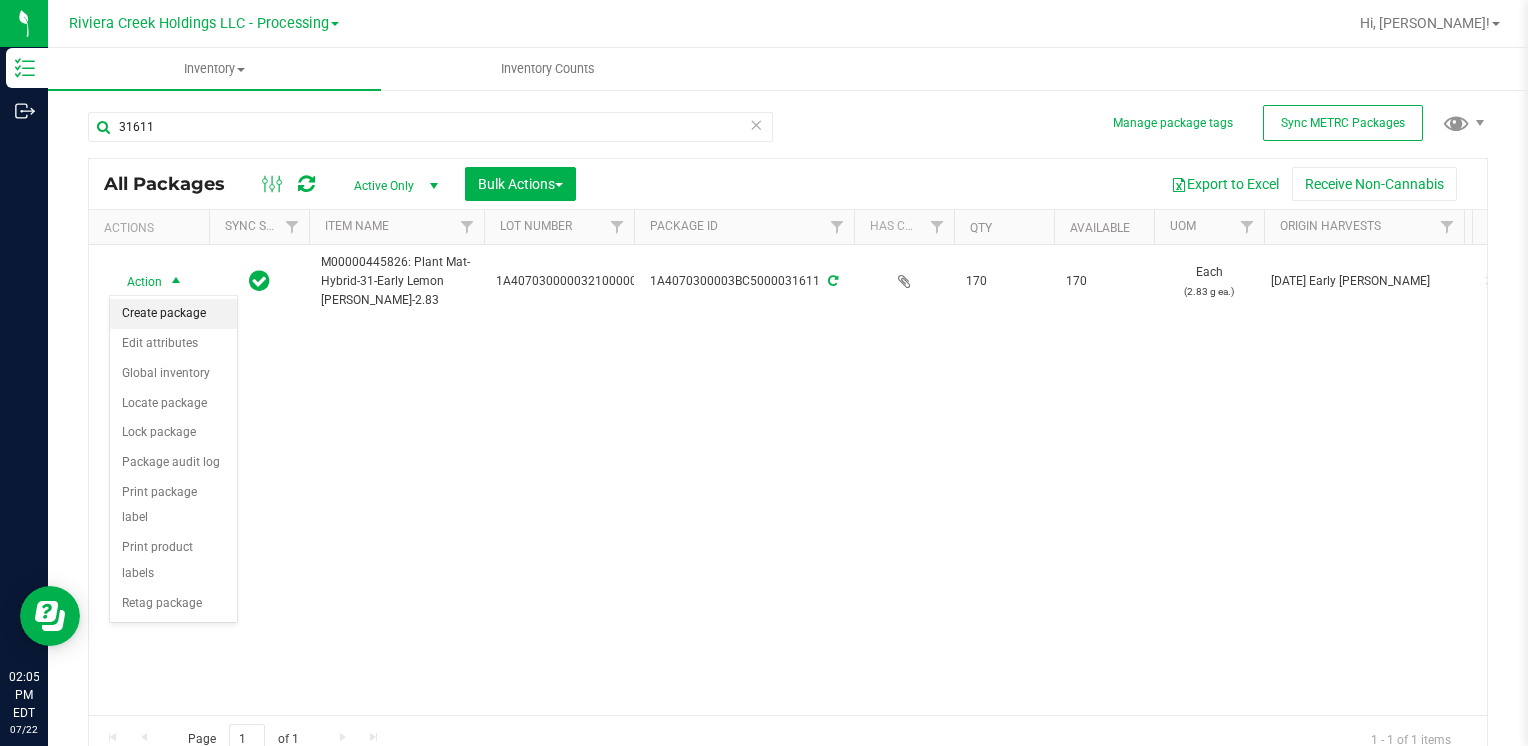 click on "Create package" at bounding box center [173, 314] 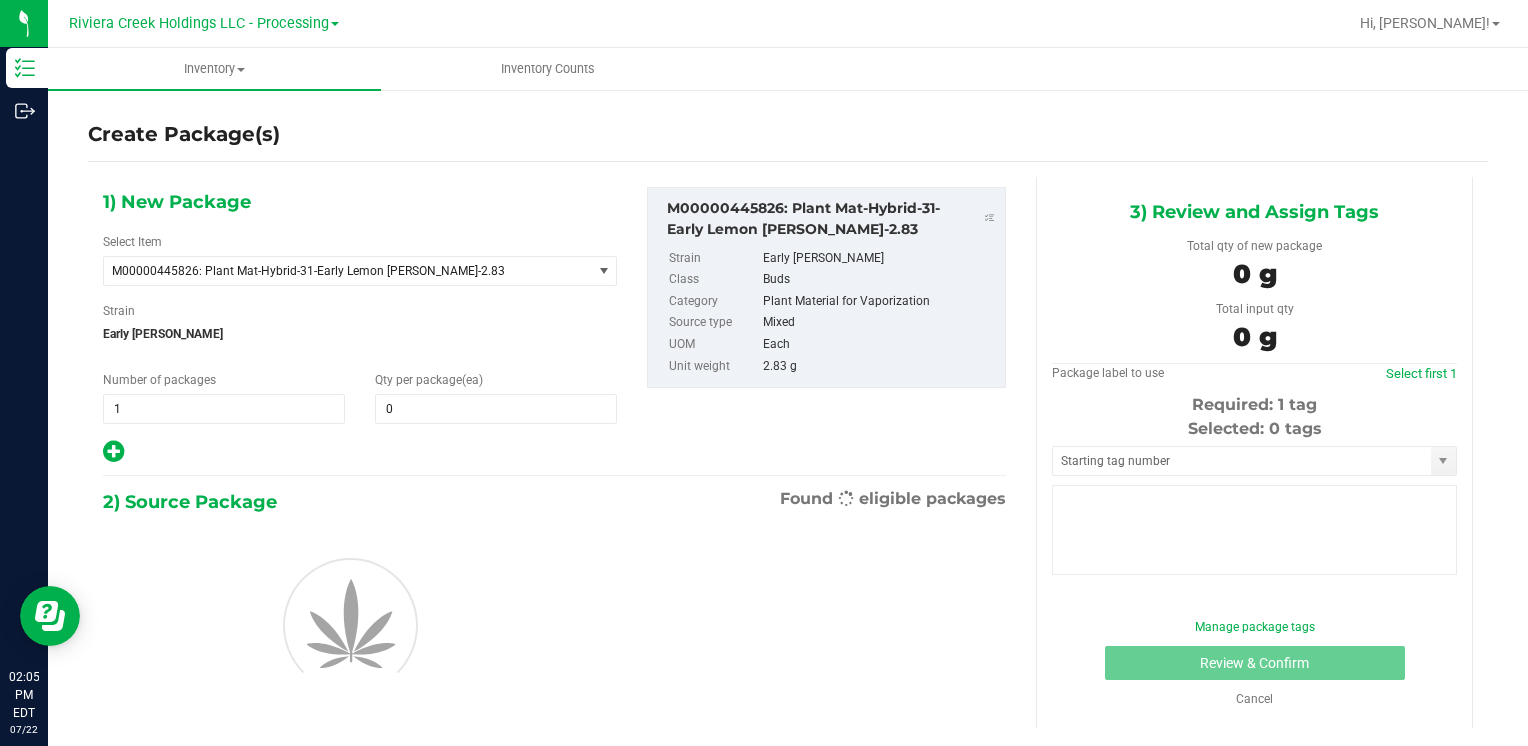 type on "0" 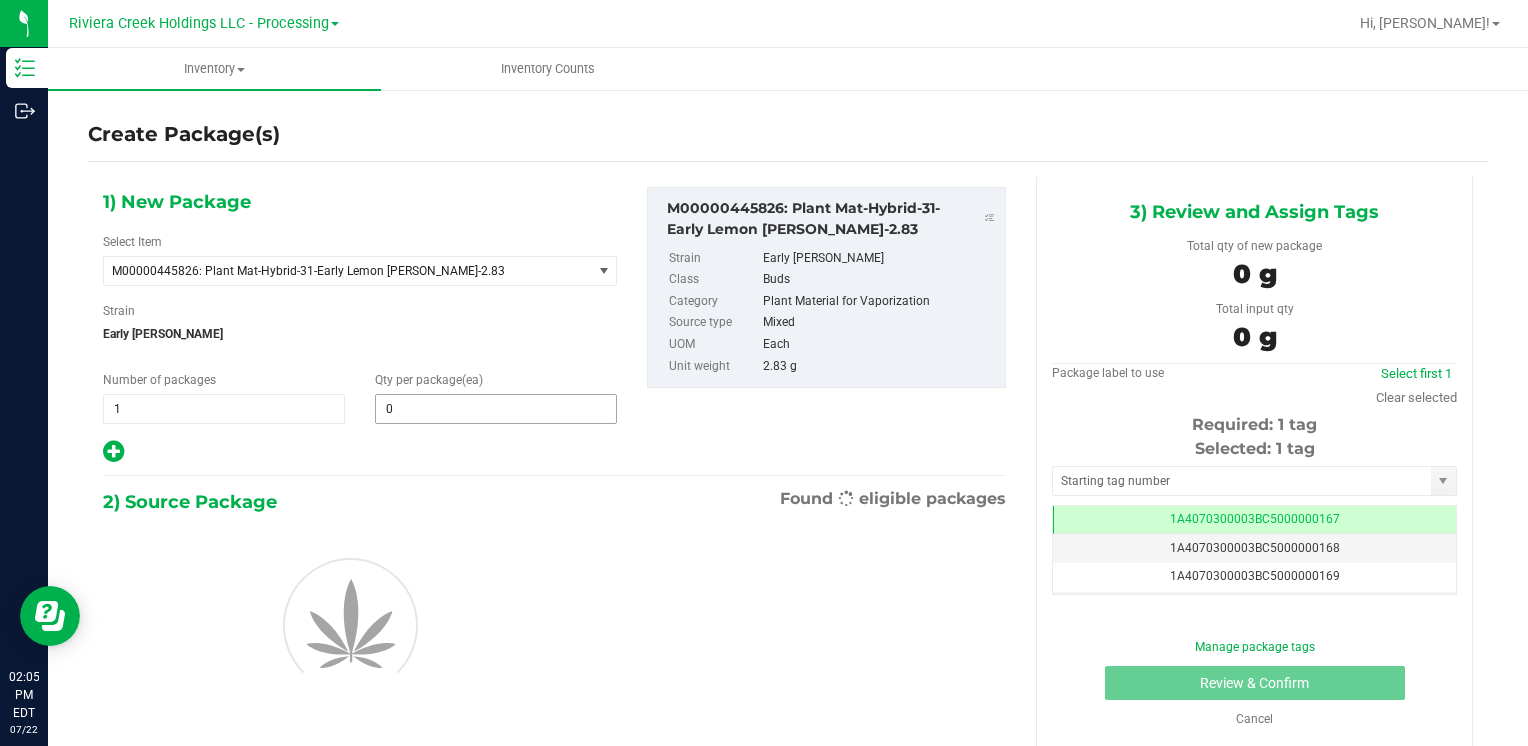 type 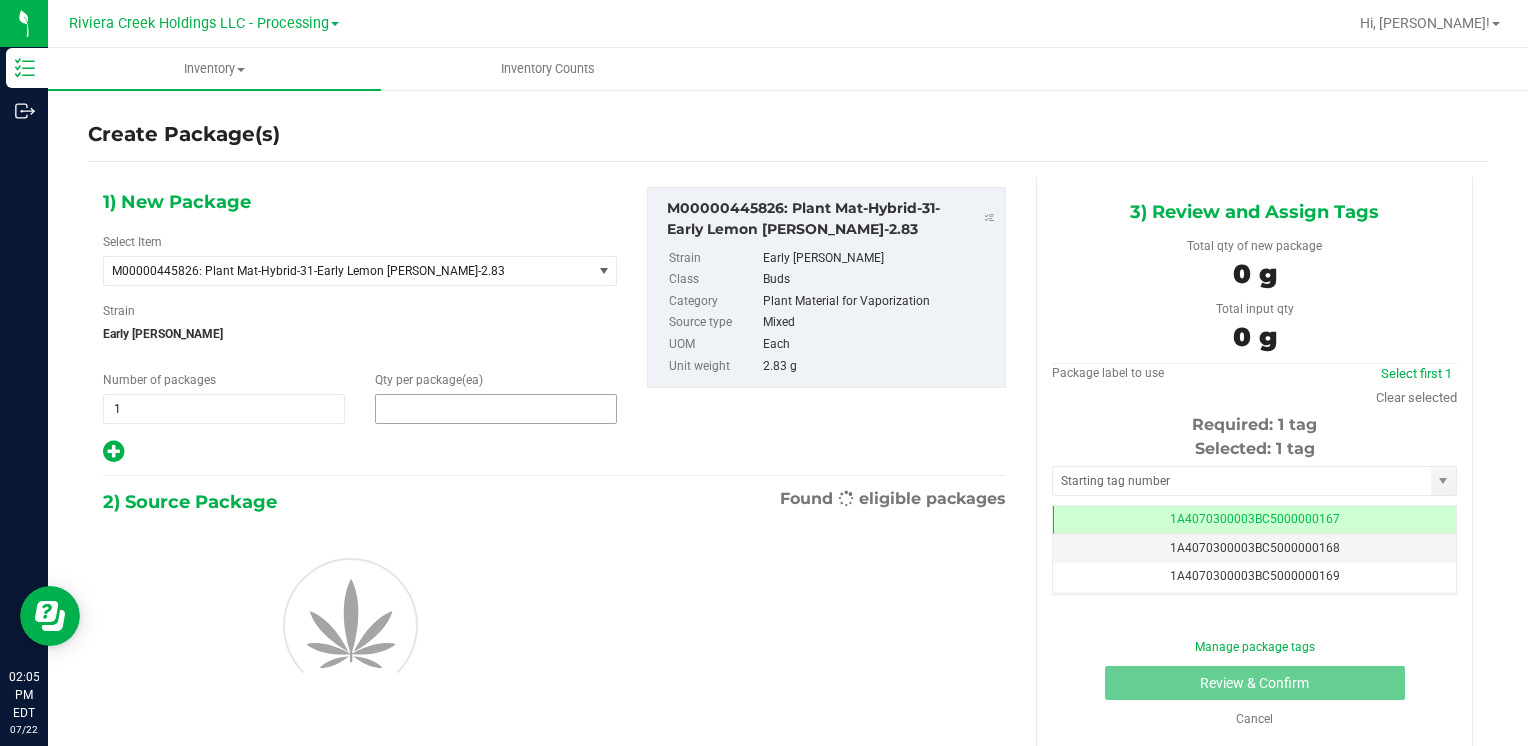 click at bounding box center (496, 409) 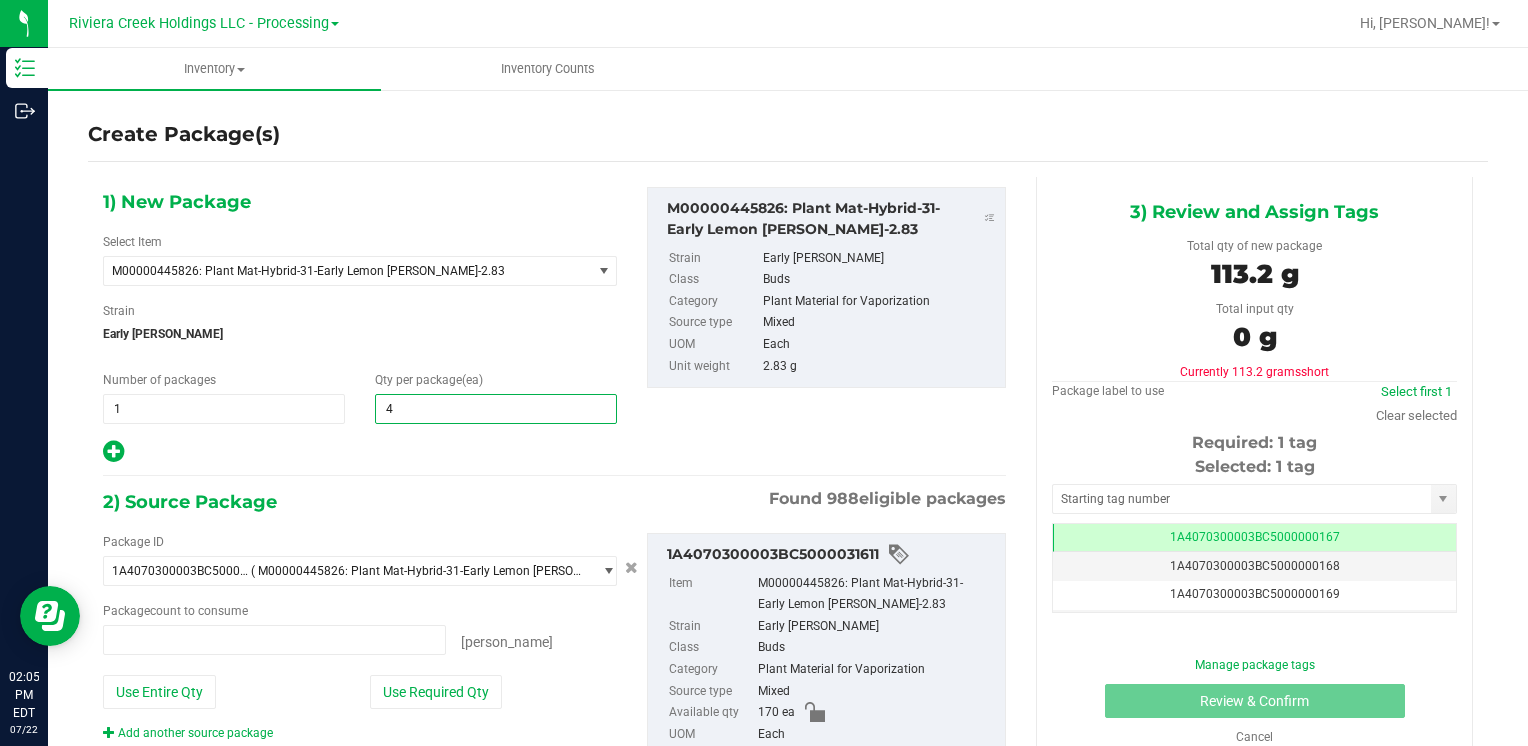 type on "40" 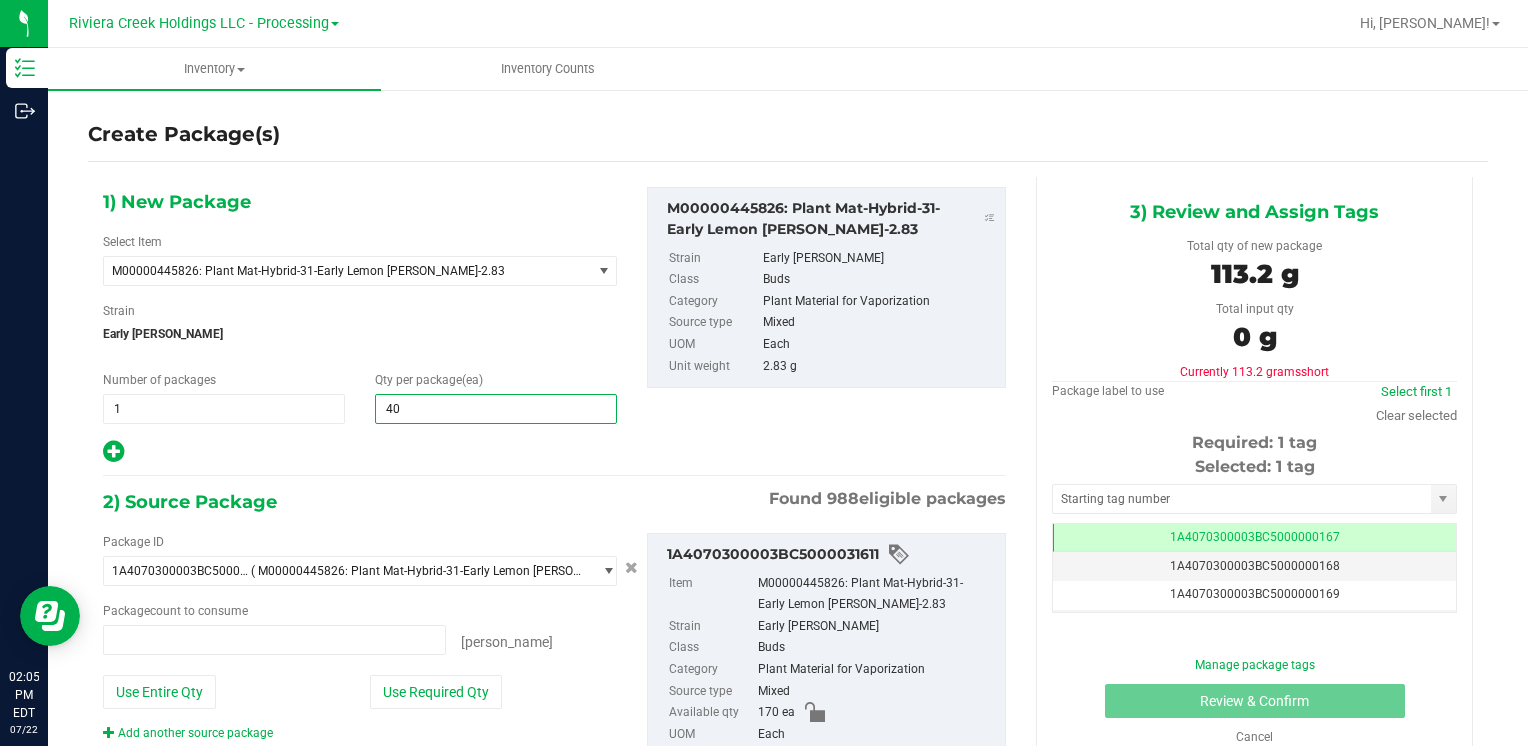 type on "0 ea" 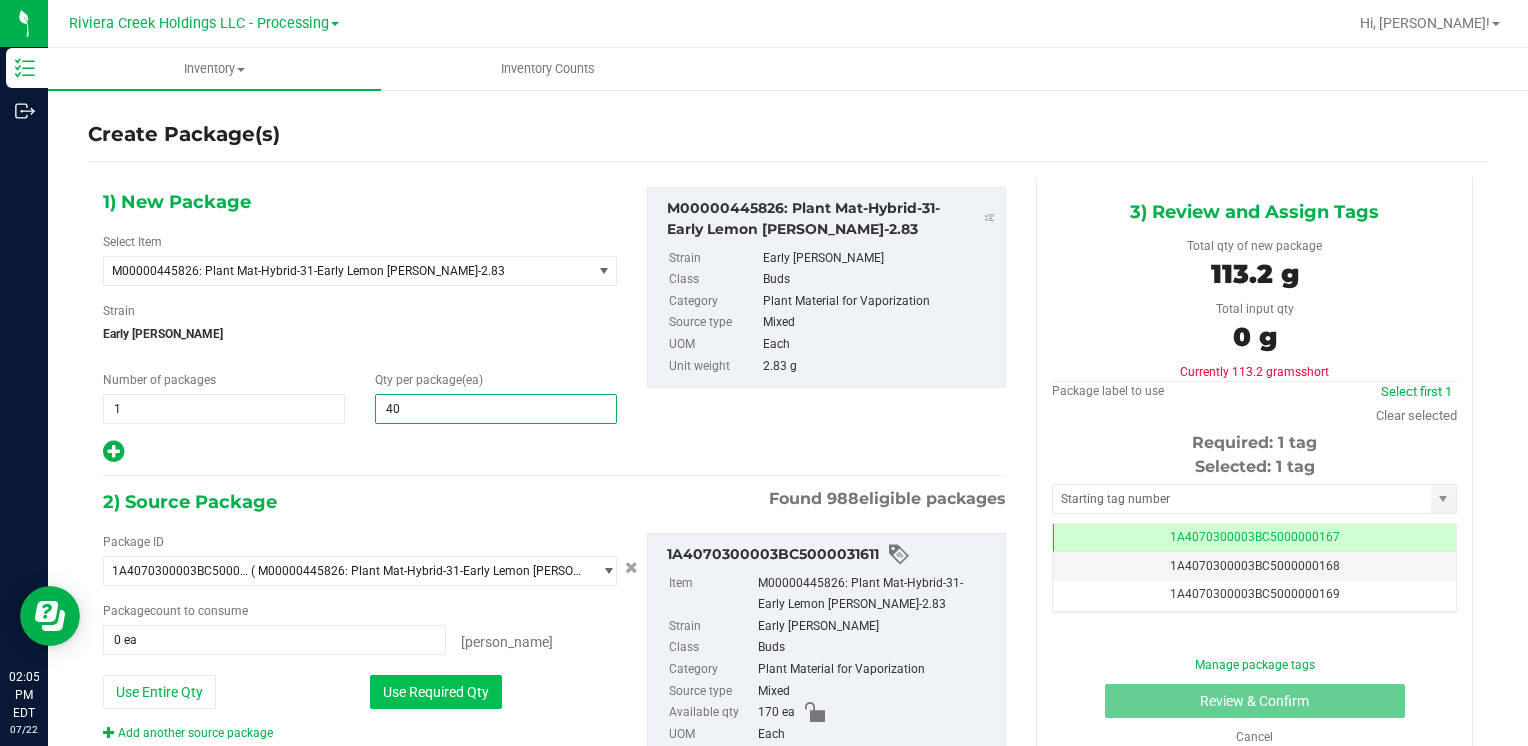 type on "40" 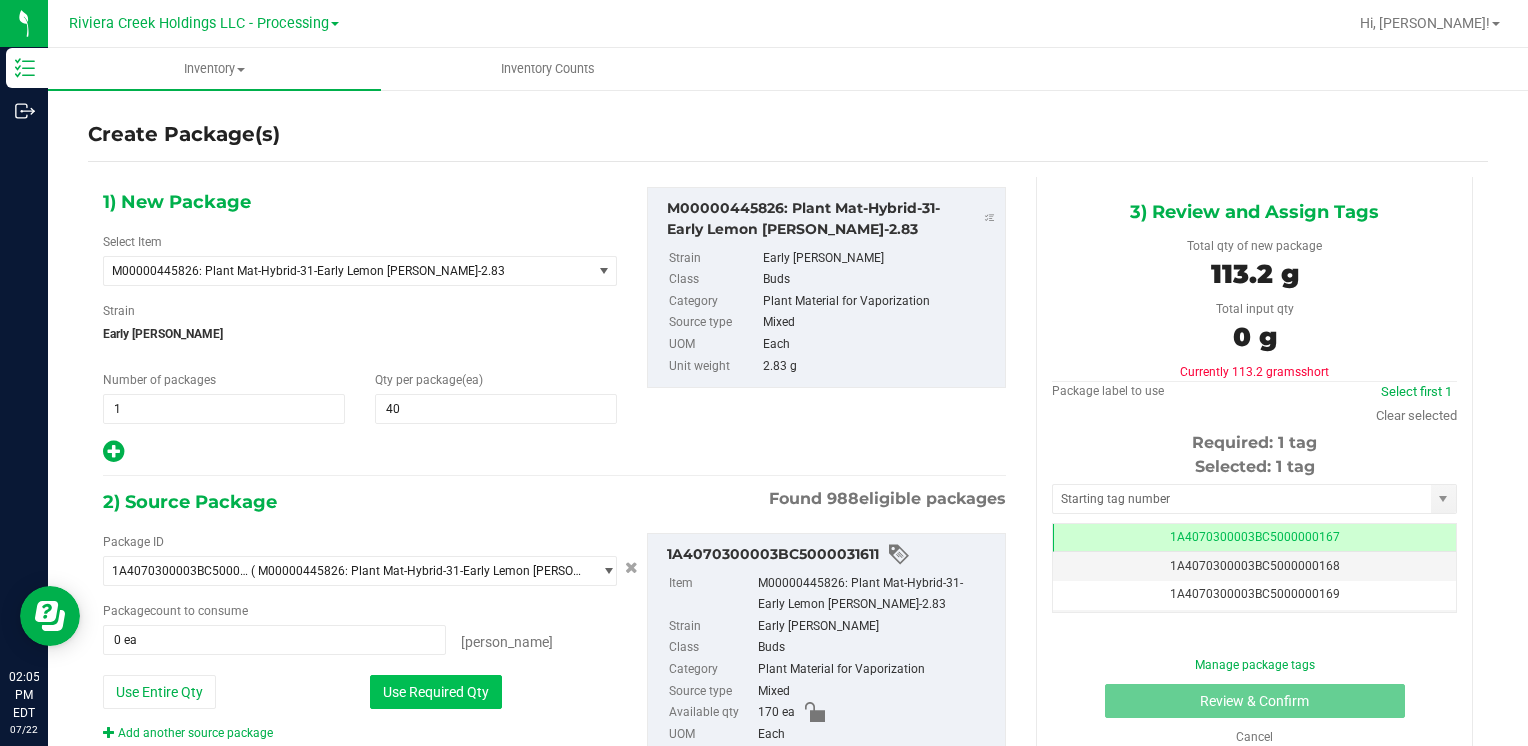 click on "Use Required Qty" at bounding box center [436, 692] 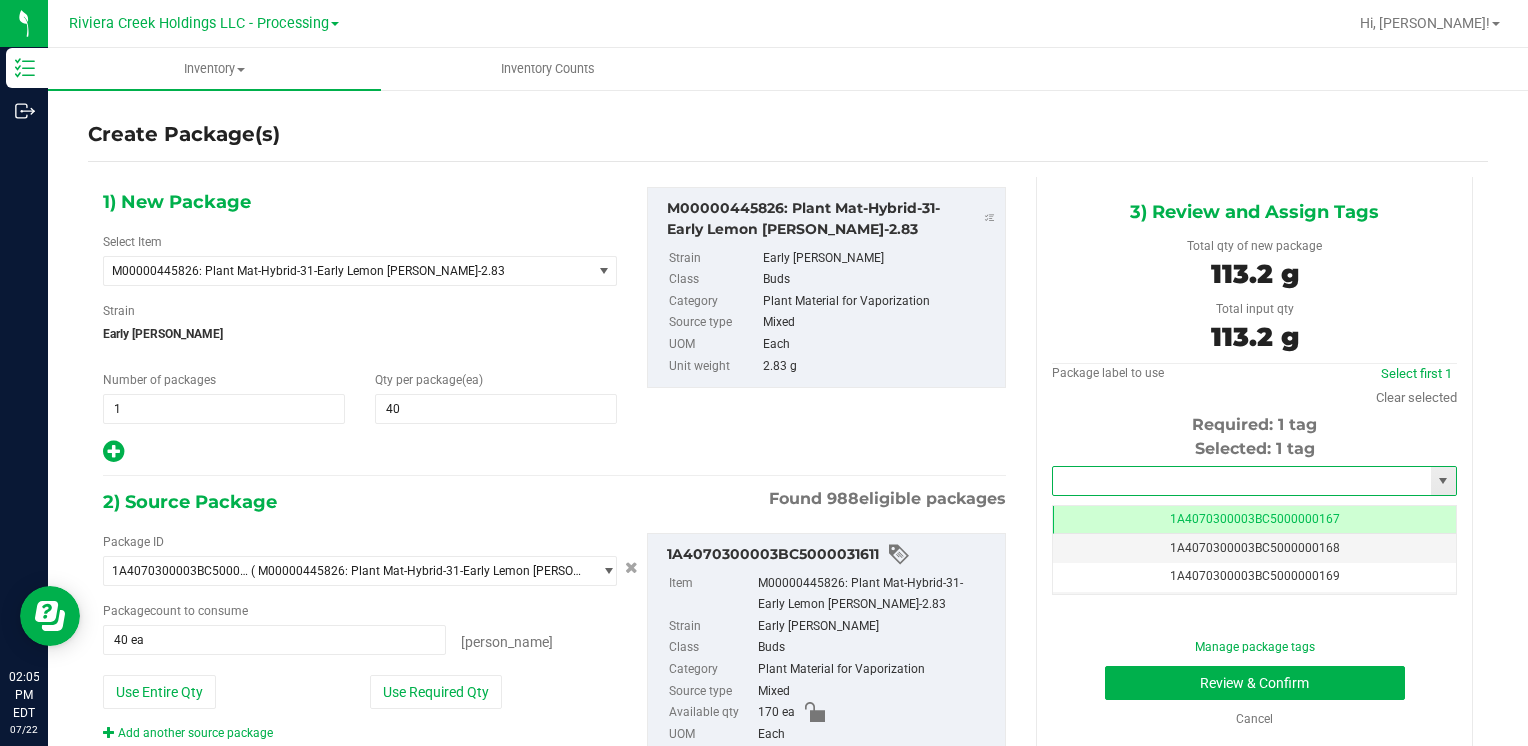 click at bounding box center [1242, 481] 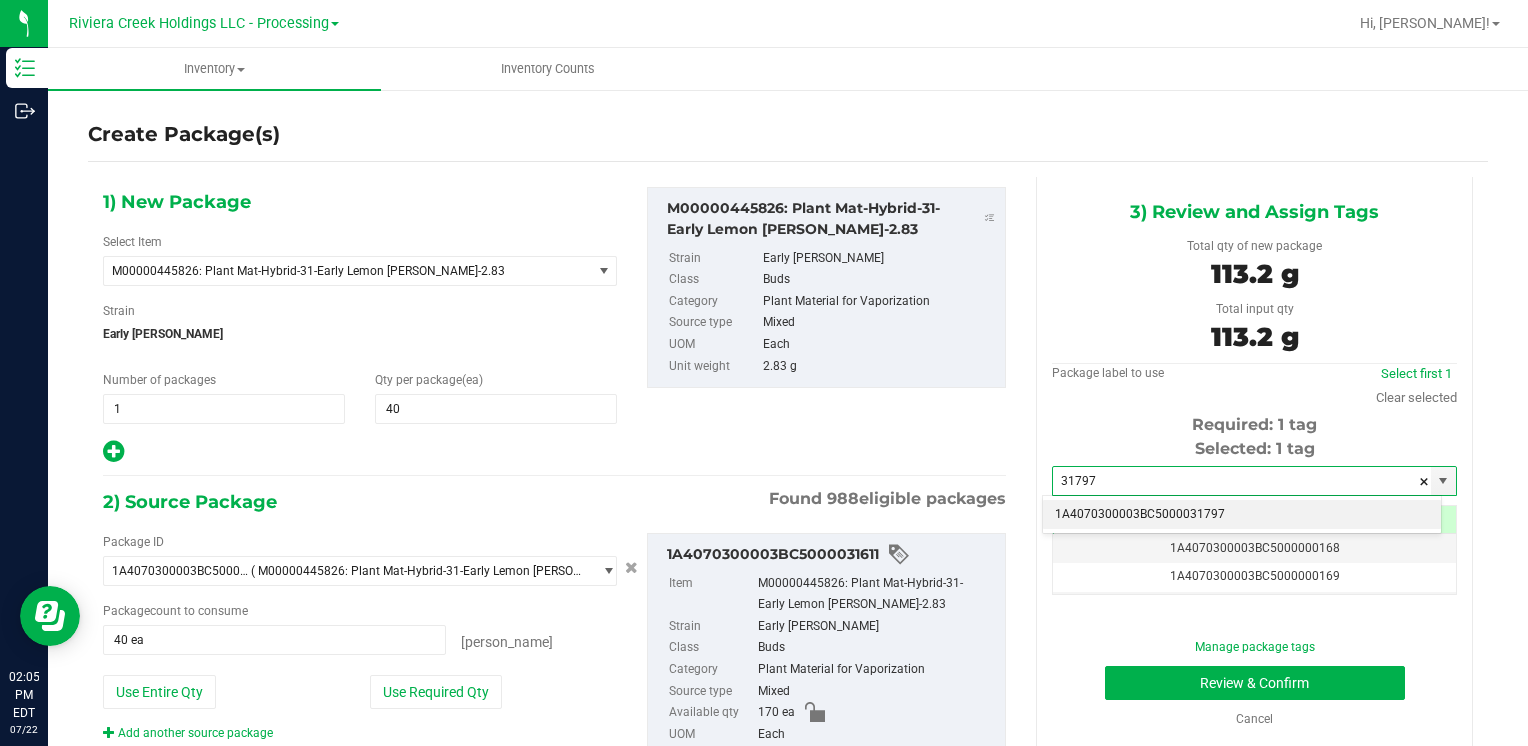 click on "1A4070300003BC5000031797" at bounding box center [1242, 515] 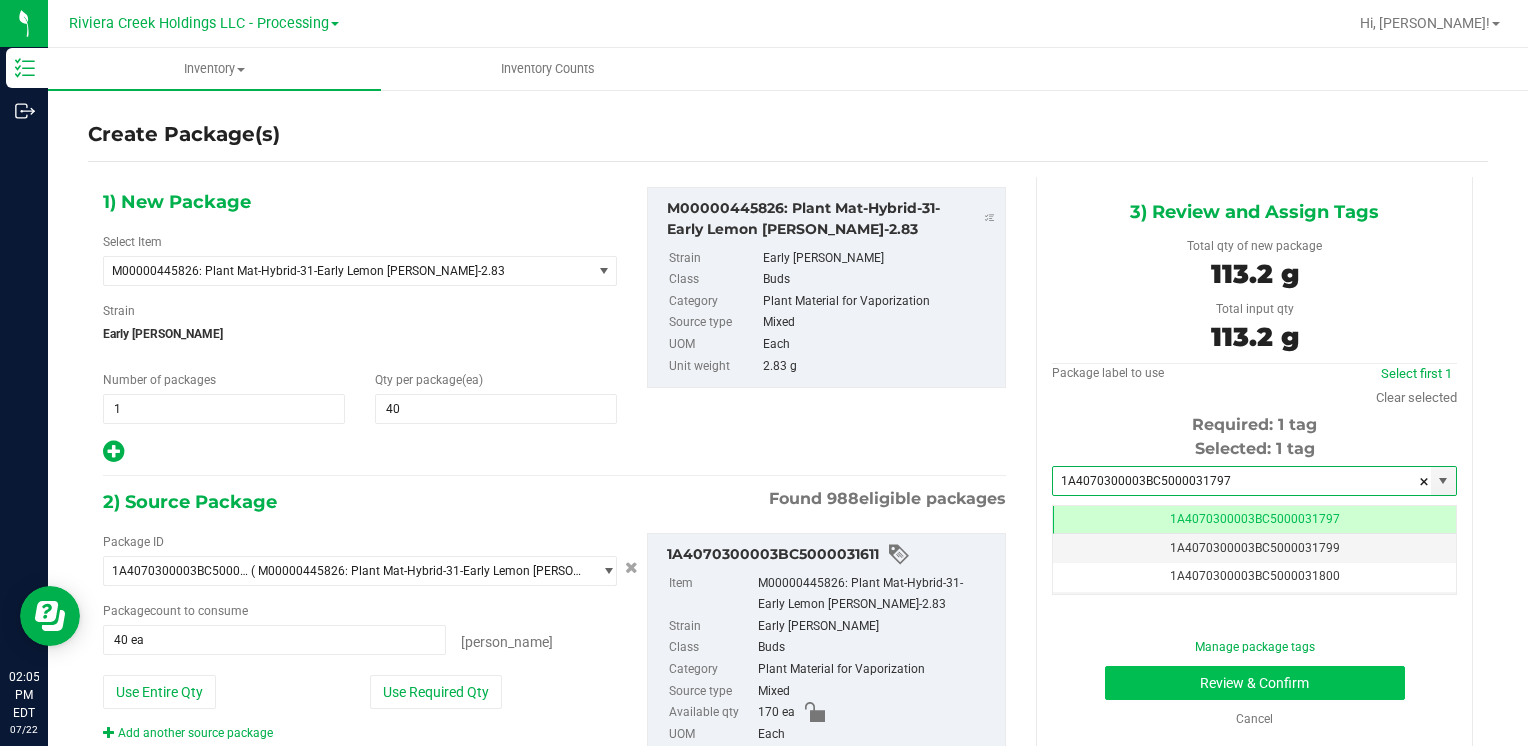 type on "1A4070300003BC5000031797" 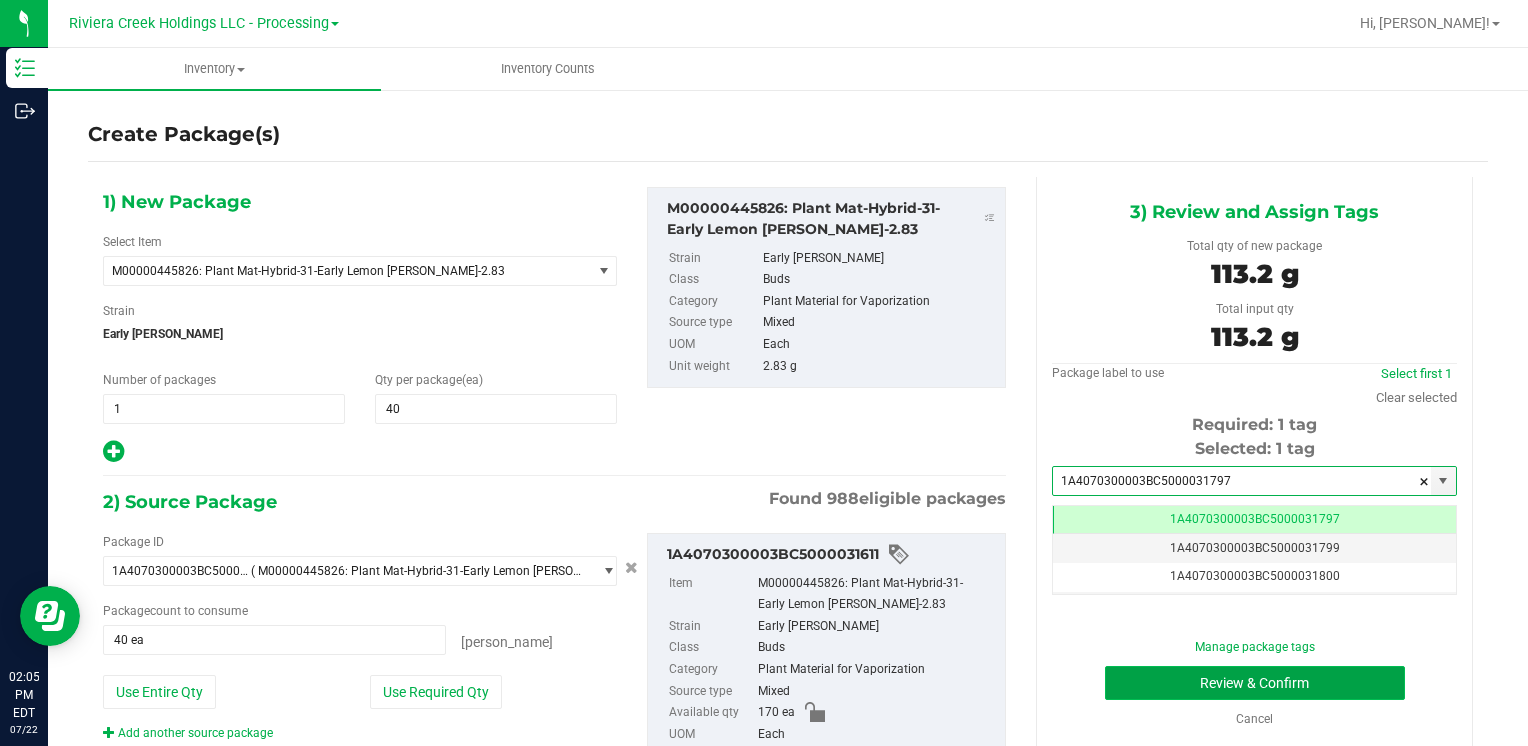 click on "Review & Confirm" at bounding box center [1255, 683] 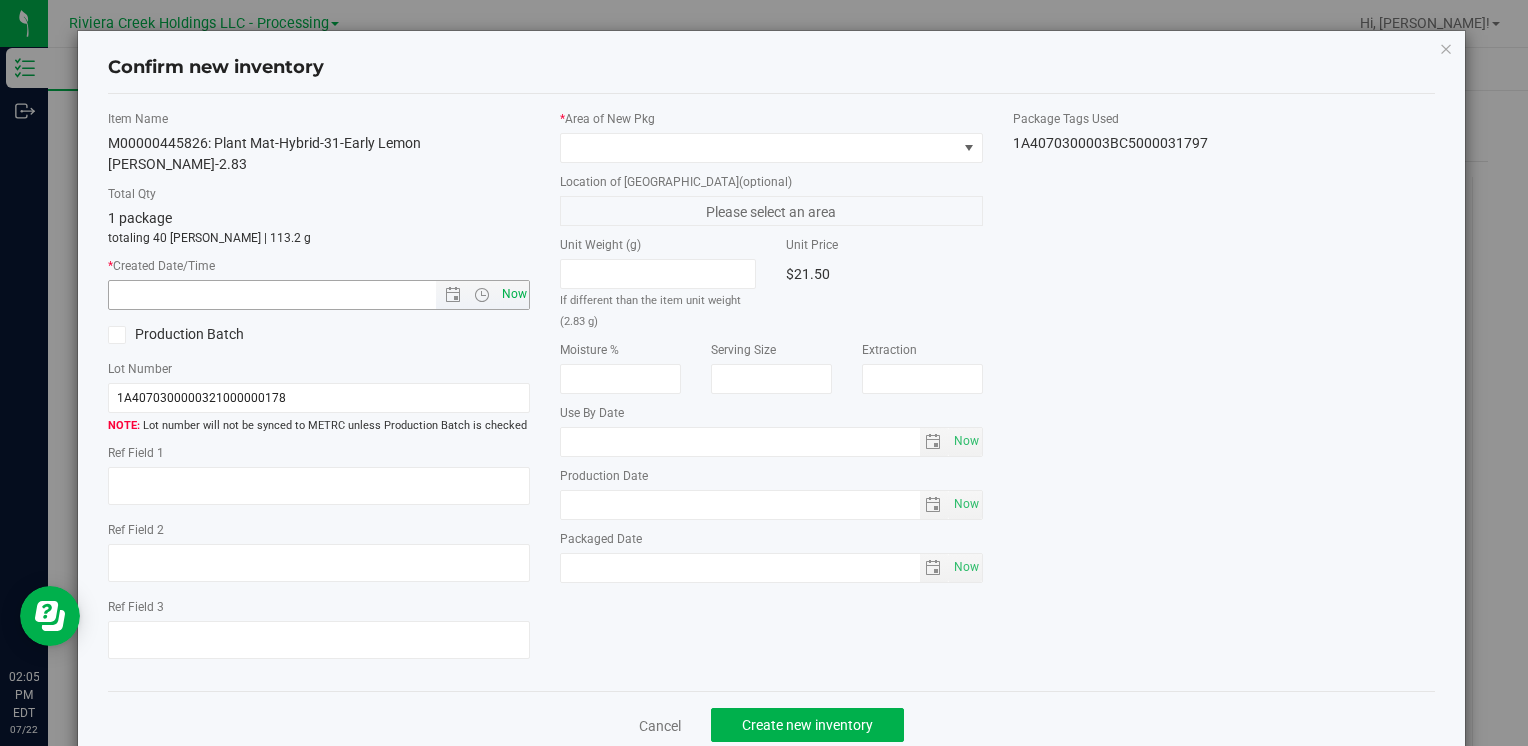 click on "Now" at bounding box center [514, 294] 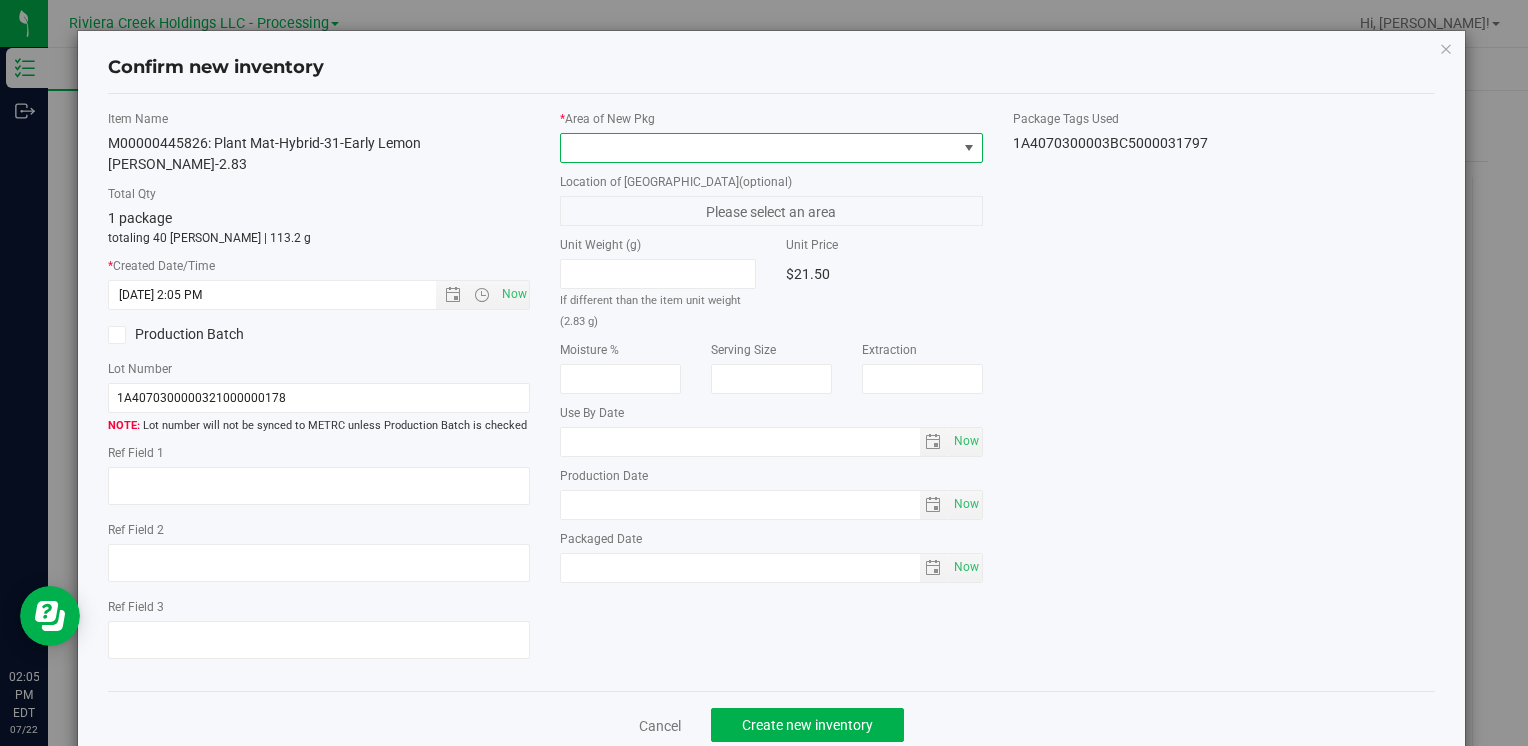 click at bounding box center (758, 148) 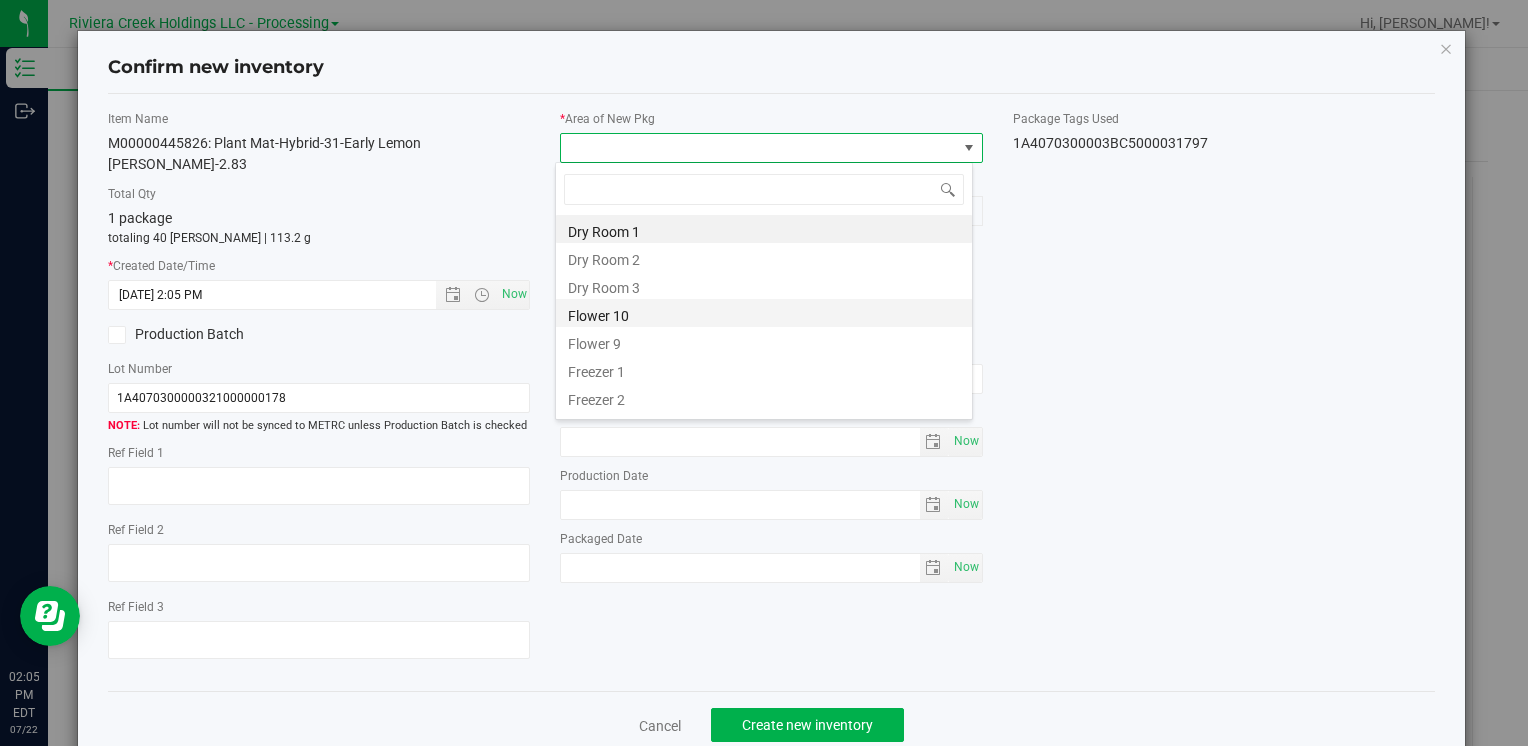 click on "Flower 10" at bounding box center (764, 313) 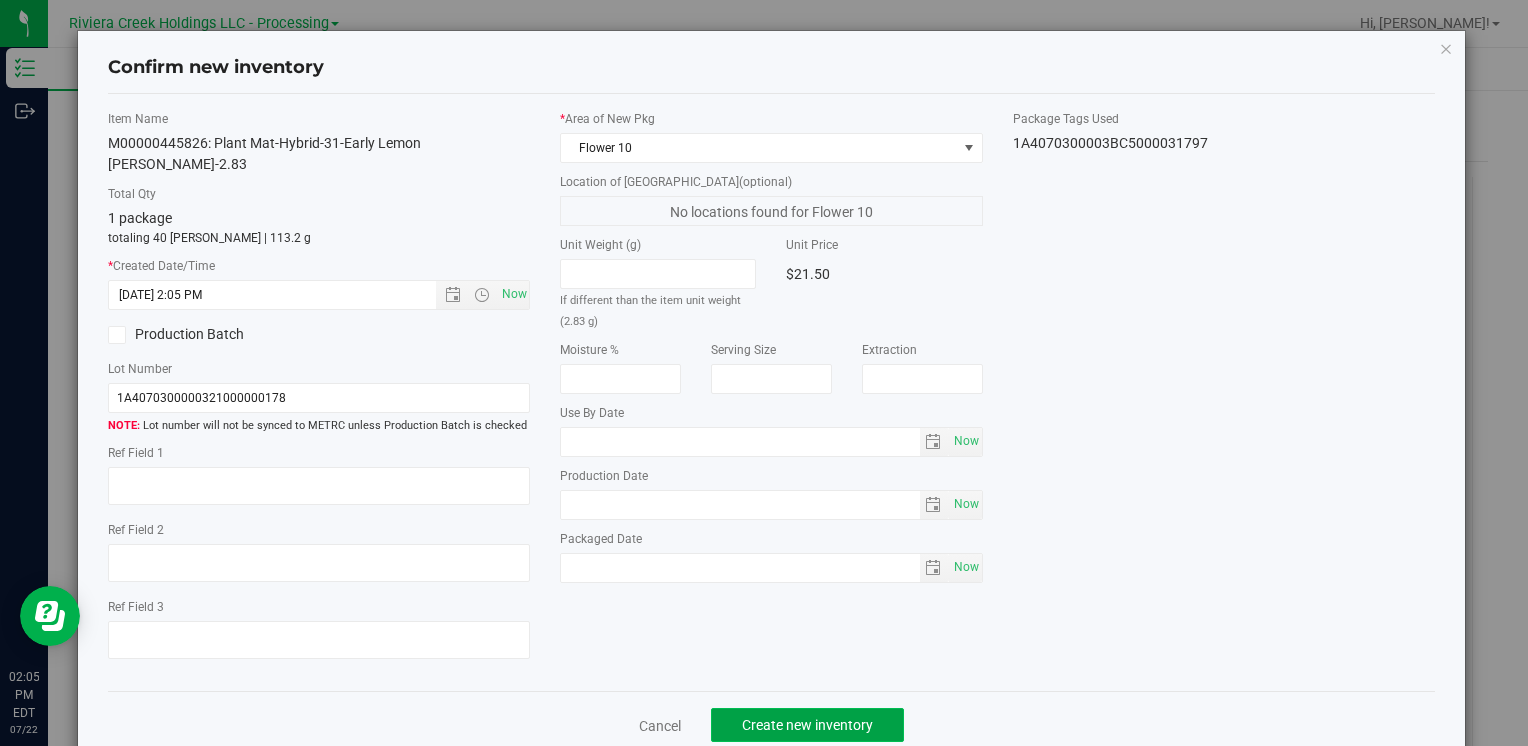 click on "Create new inventory" 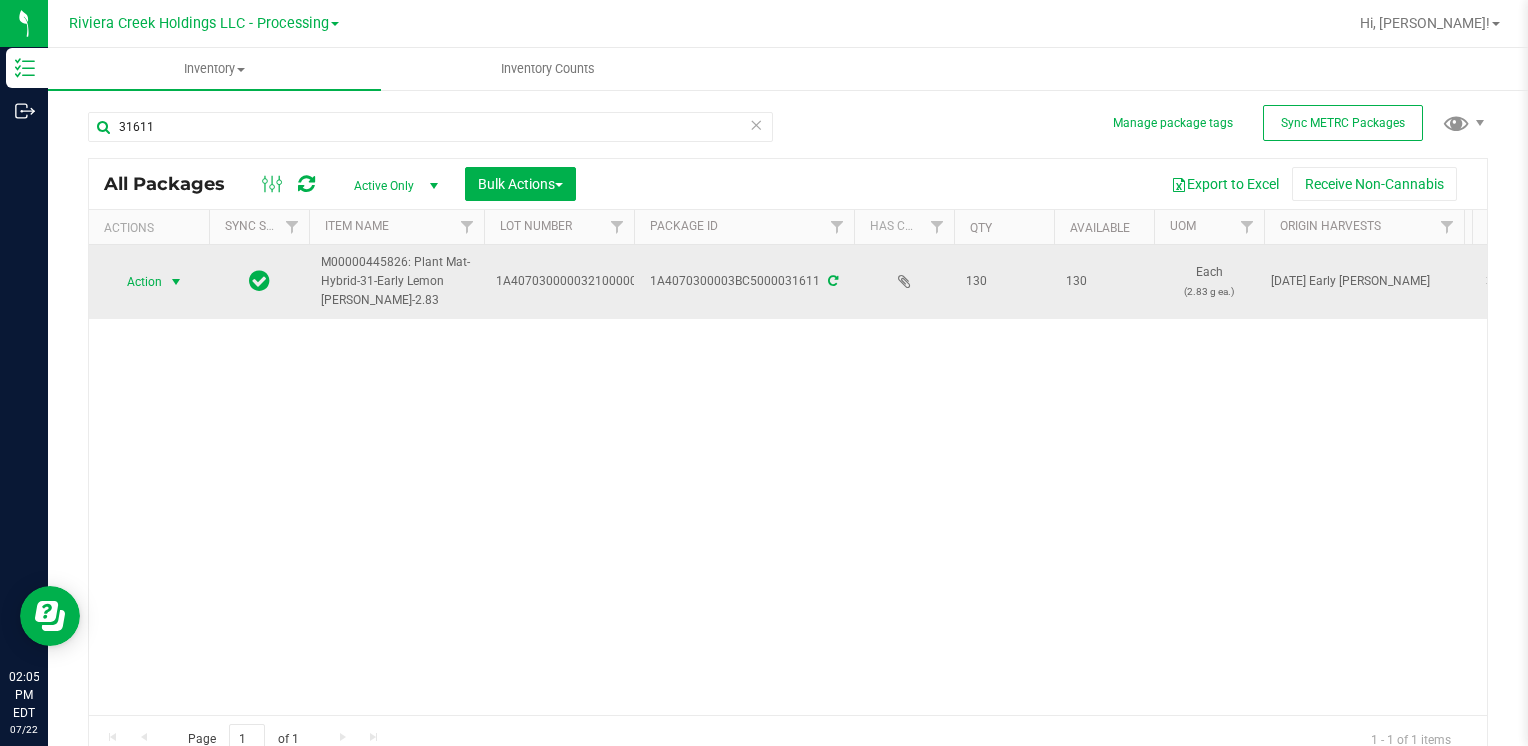 click on "Action" at bounding box center [136, 282] 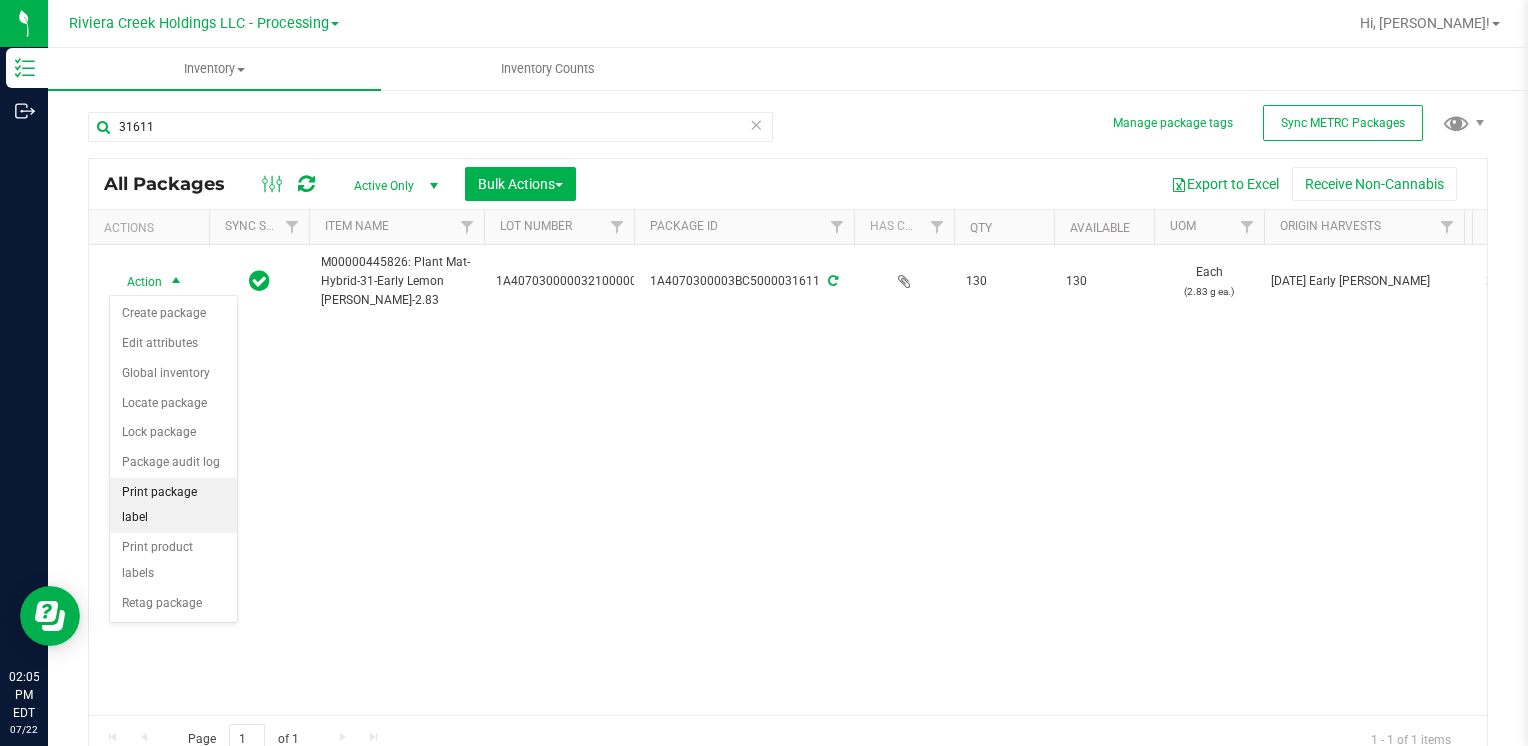 click on "Print package label" at bounding box center (173, 505) 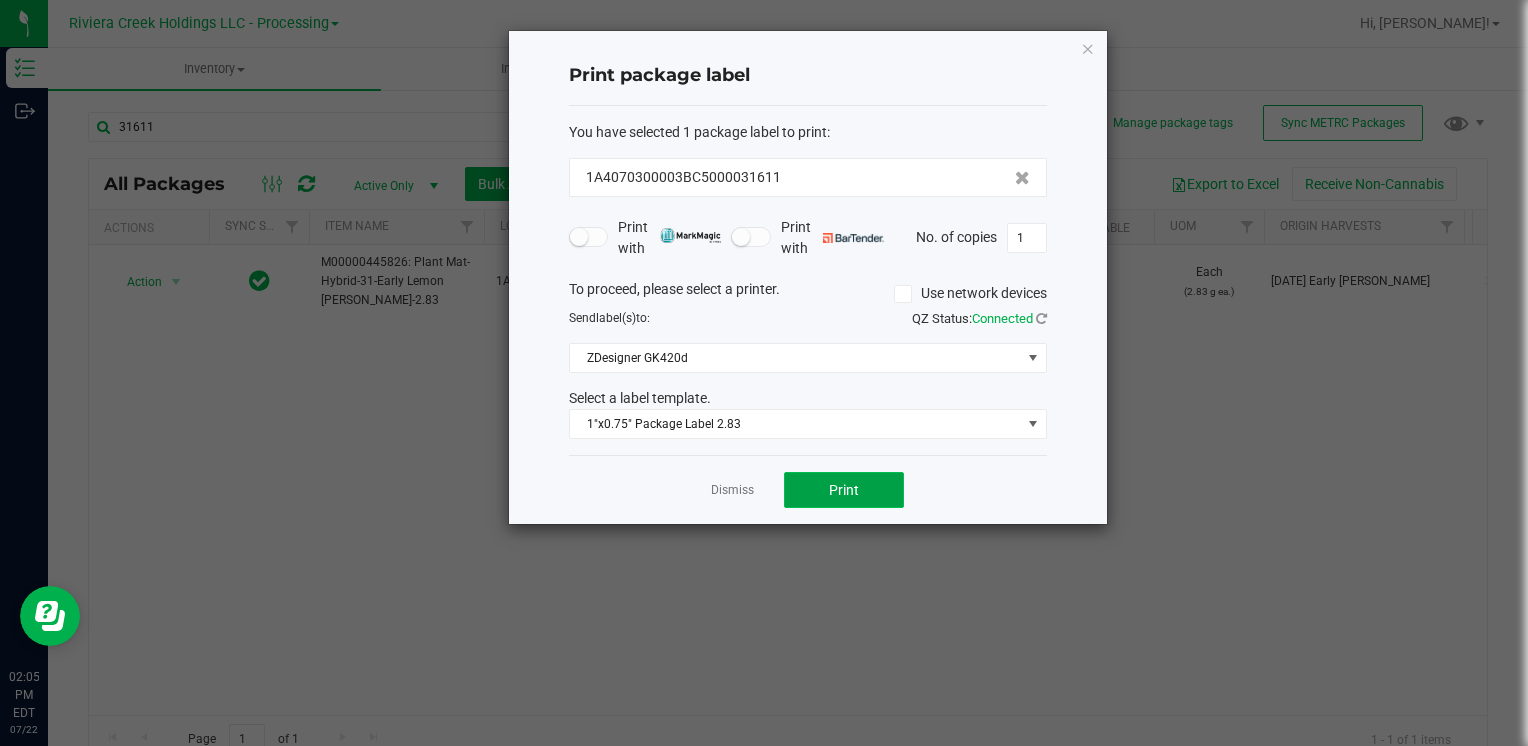 click on "Print" 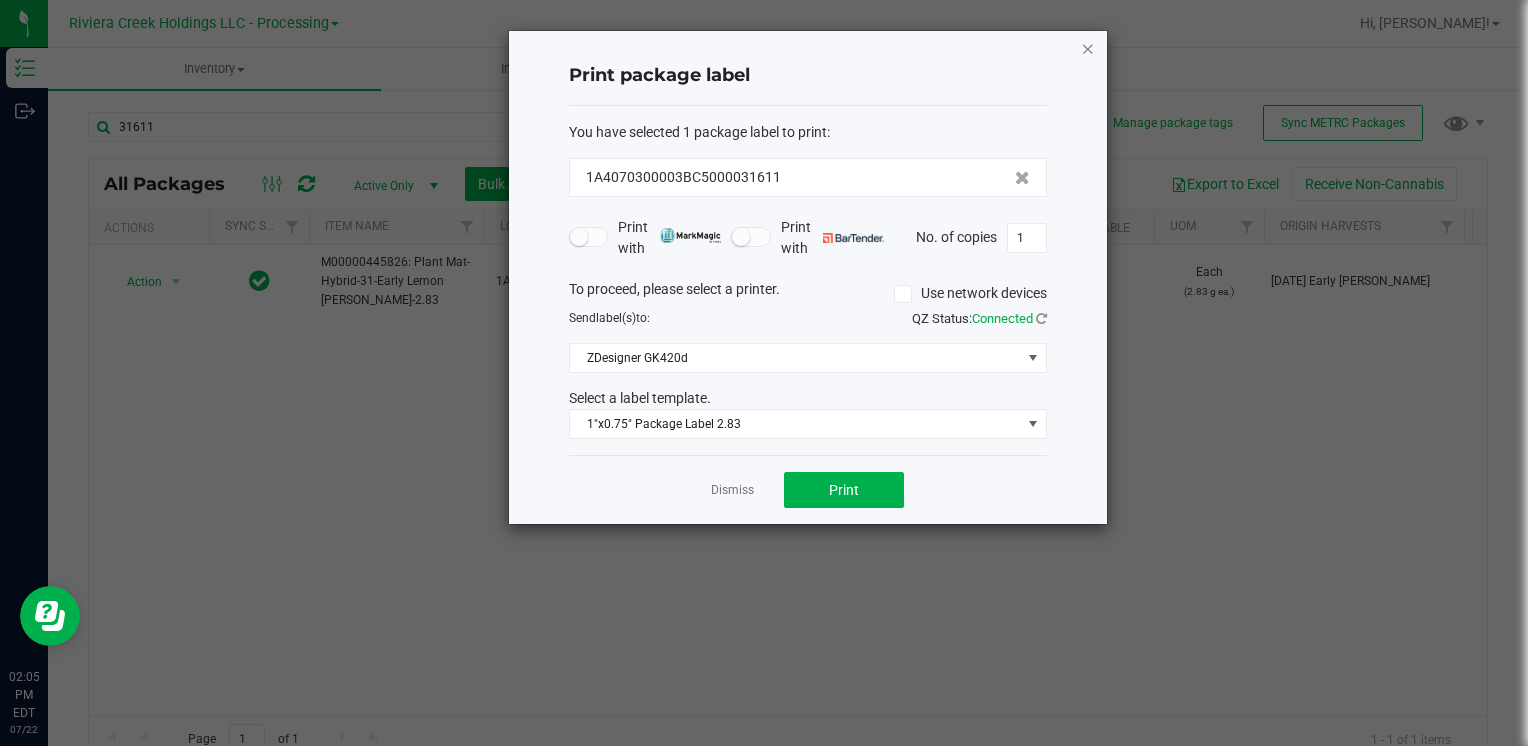 click 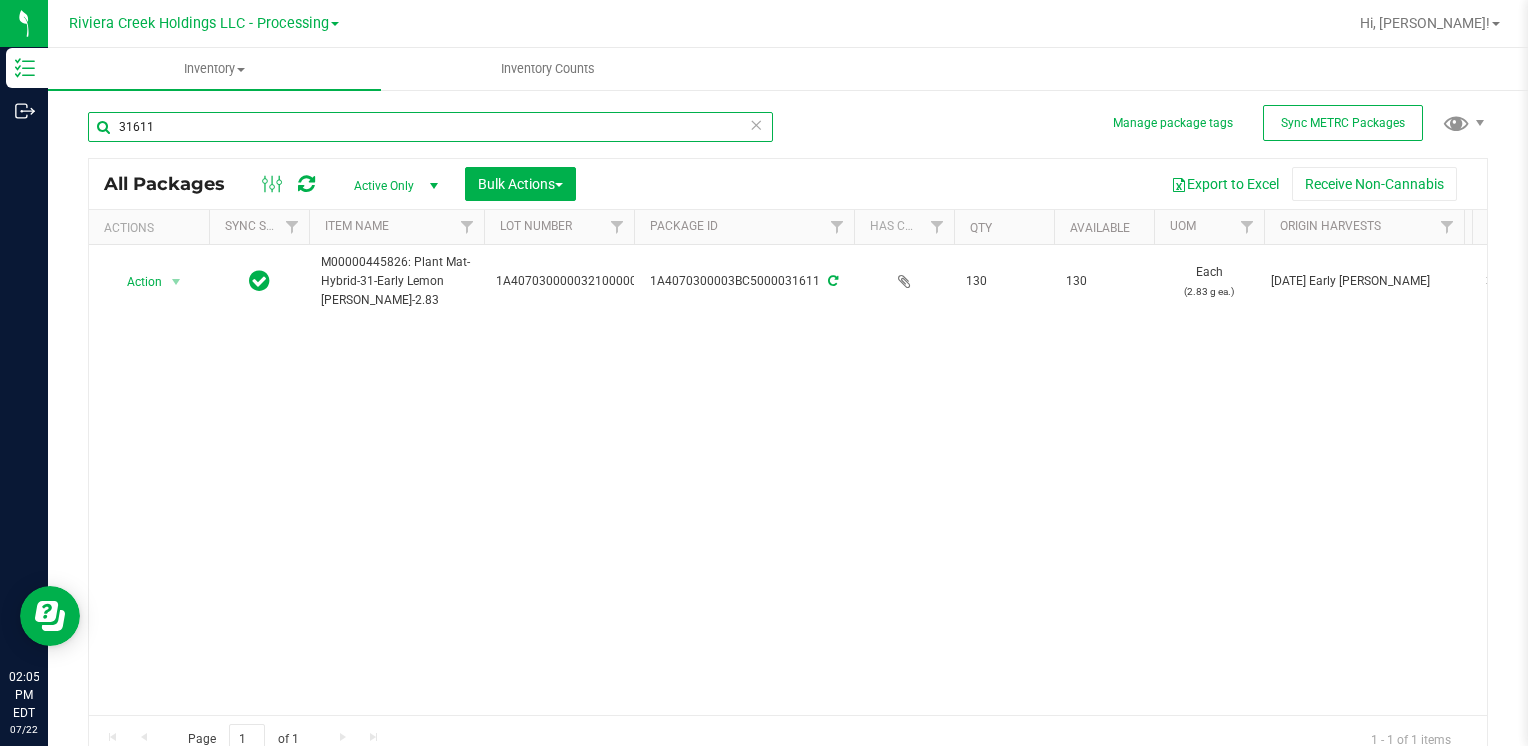click on "31611" at bounding box center (430, 127) 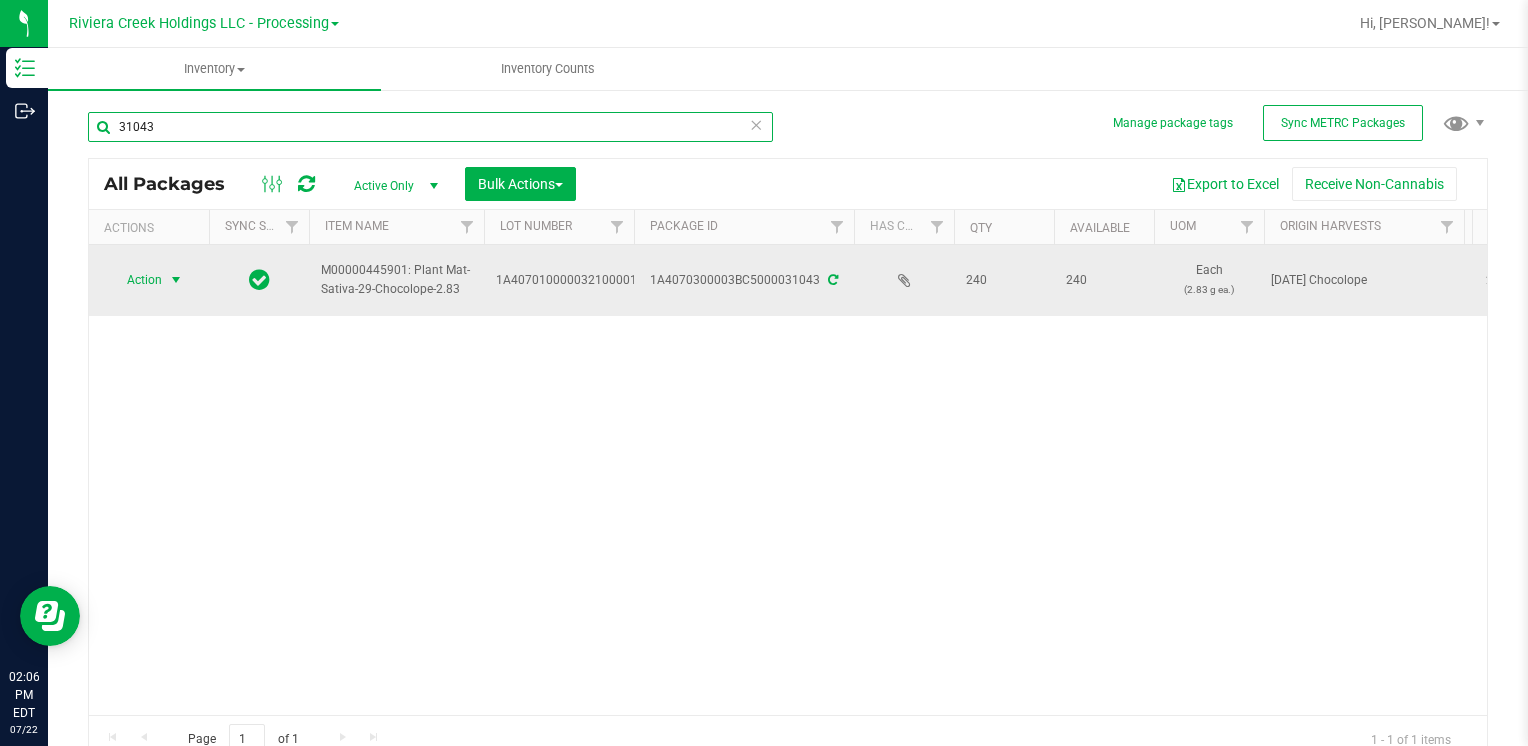 type on "31043" 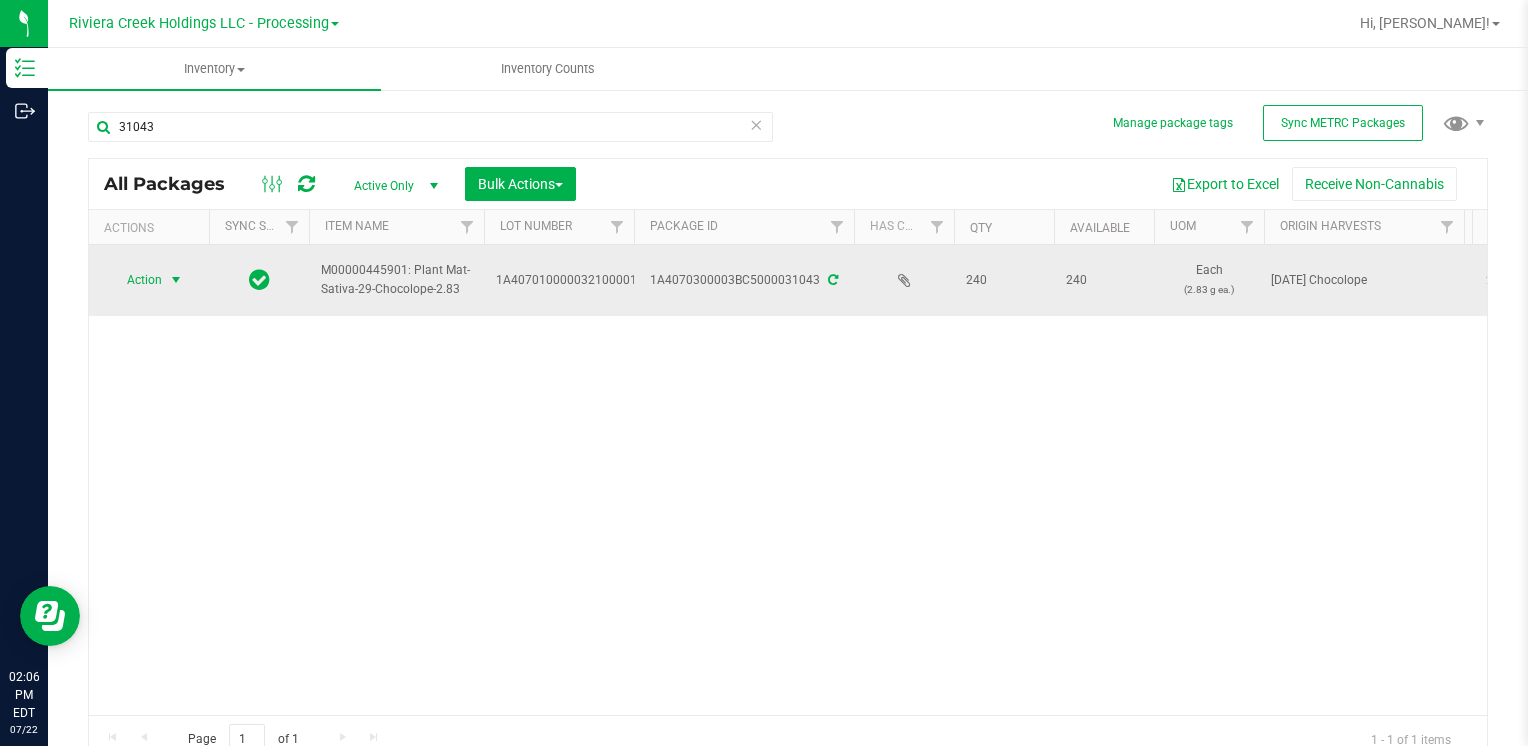 click at bounding box center [176, 280] 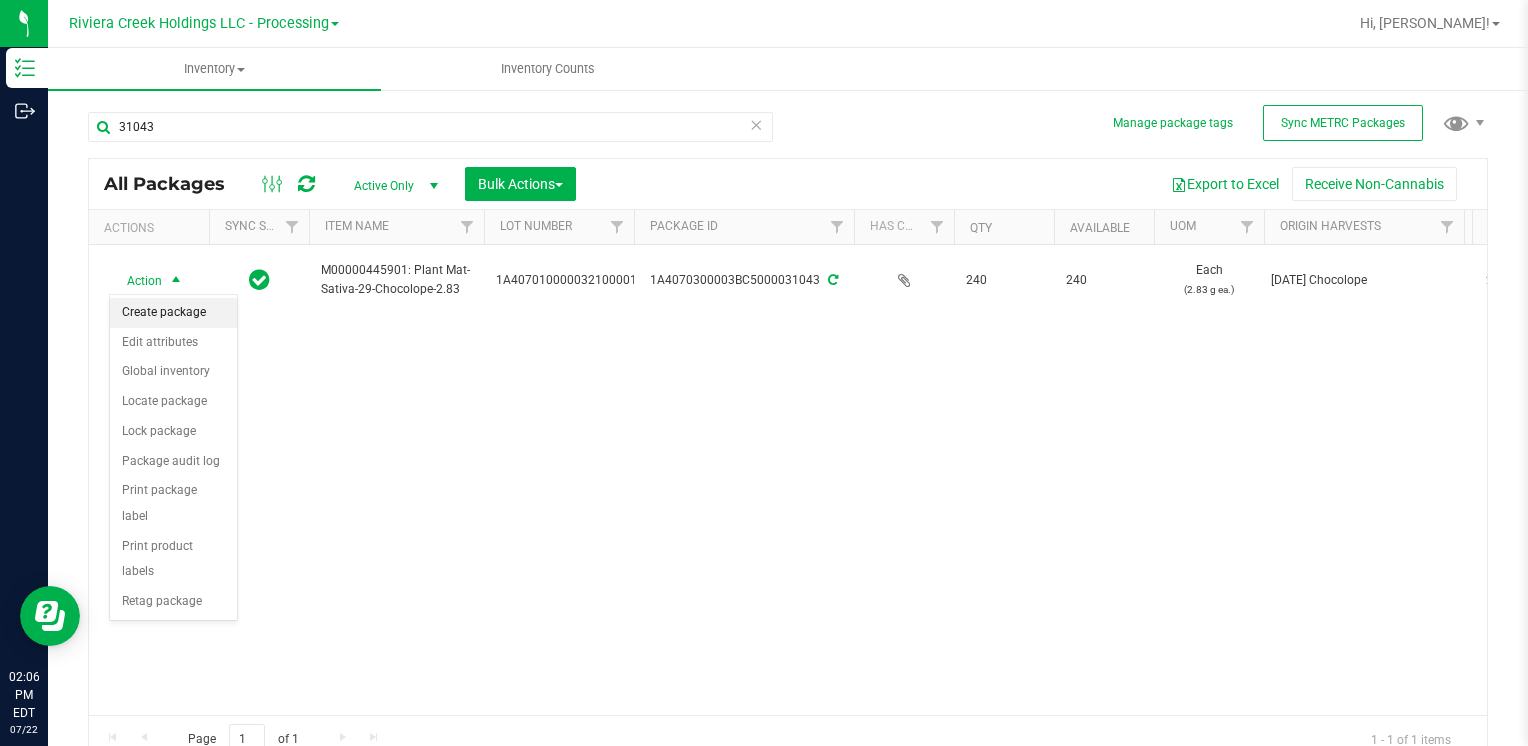 click on "Create package" at bounding box center (173, 313) 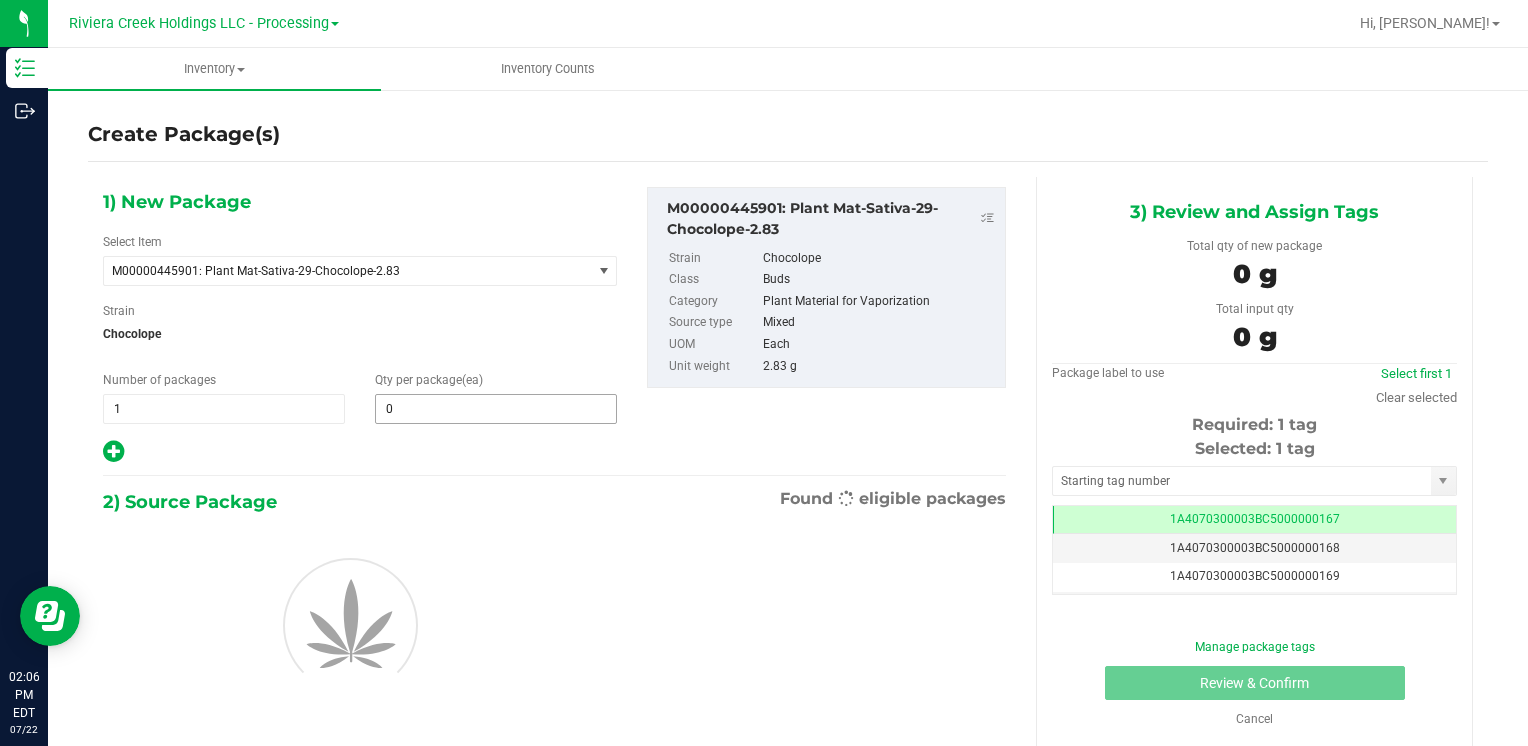 scroll, scrollTop: 0, scrollLeft: 0, axis: both 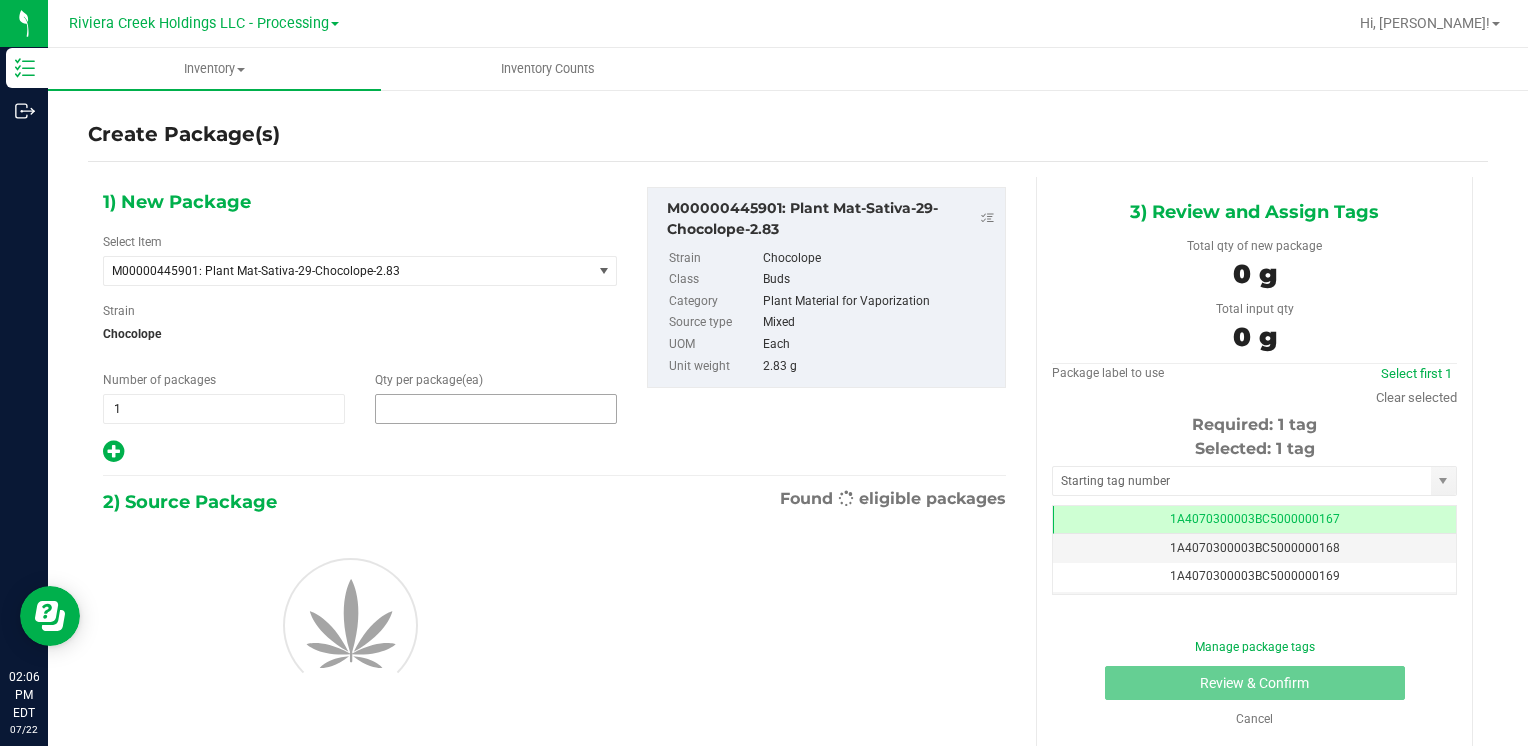 click at bounding box center (496, 409) 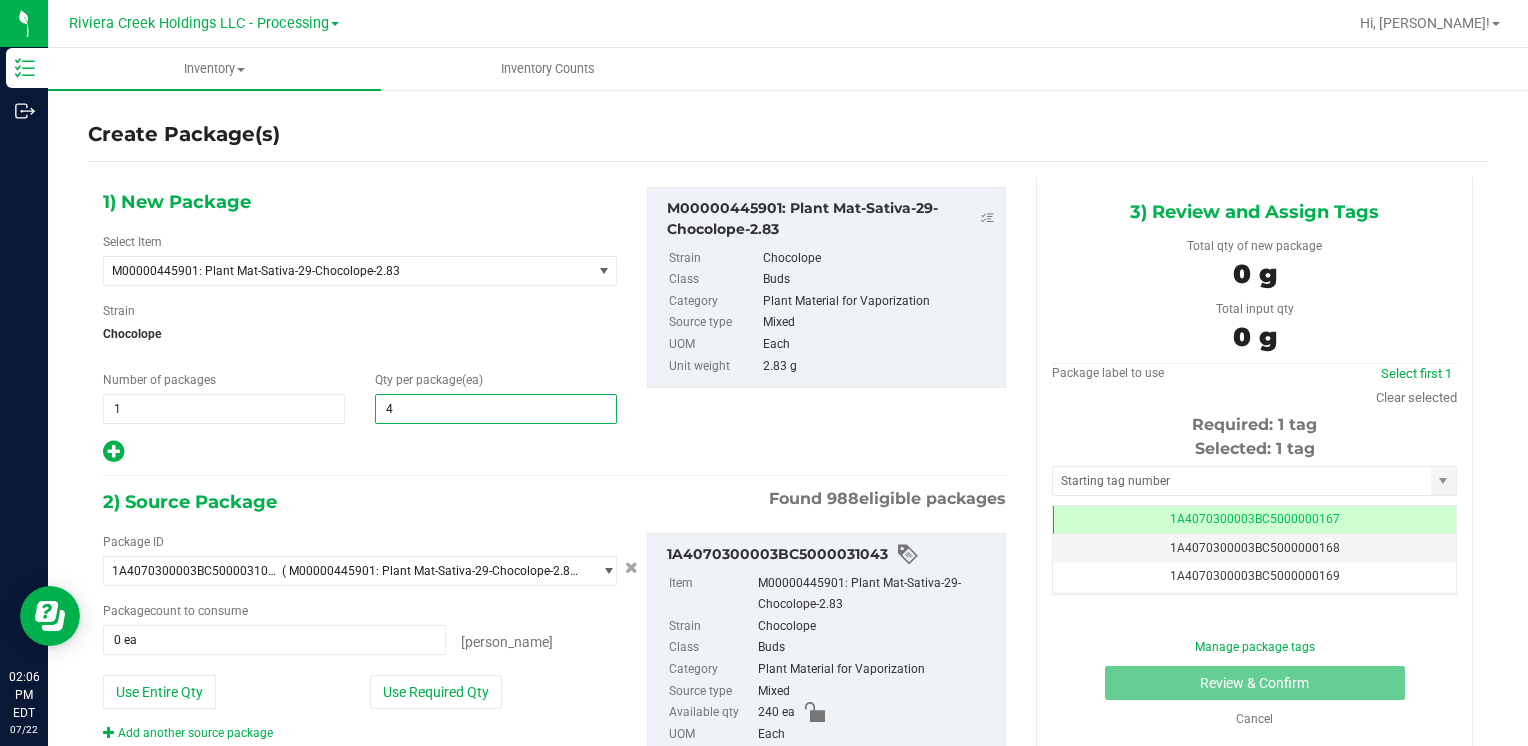 type on "40" 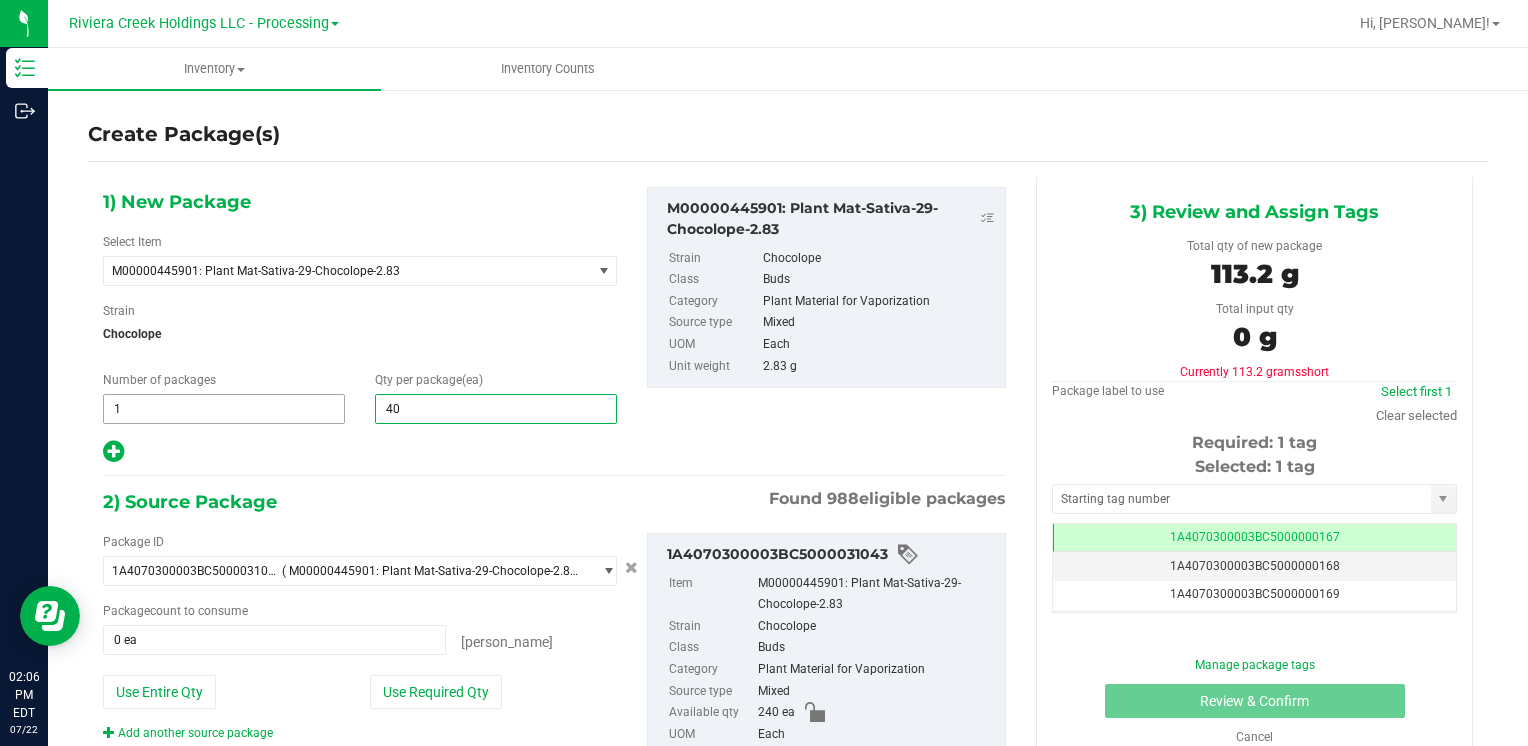 type on "40" 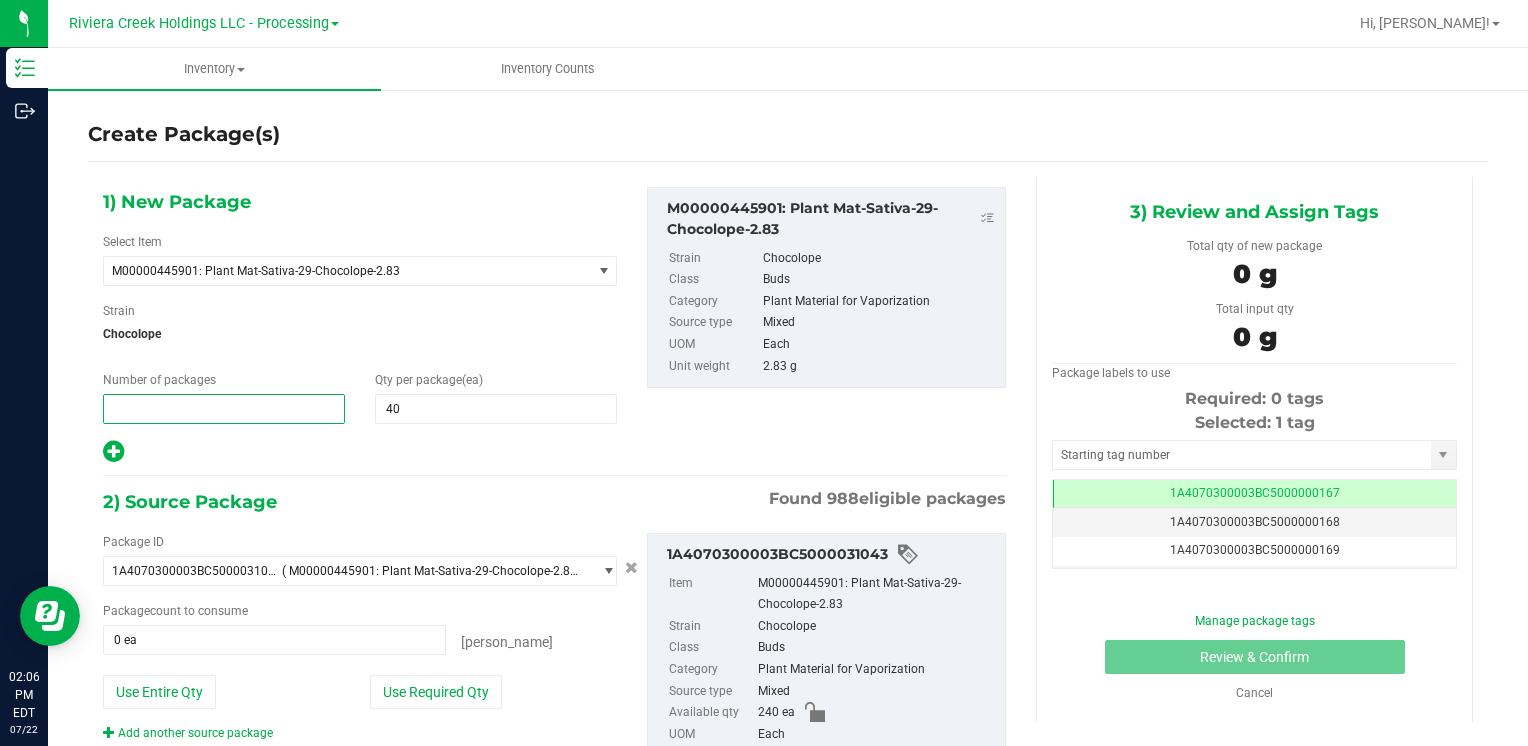 type on "2" 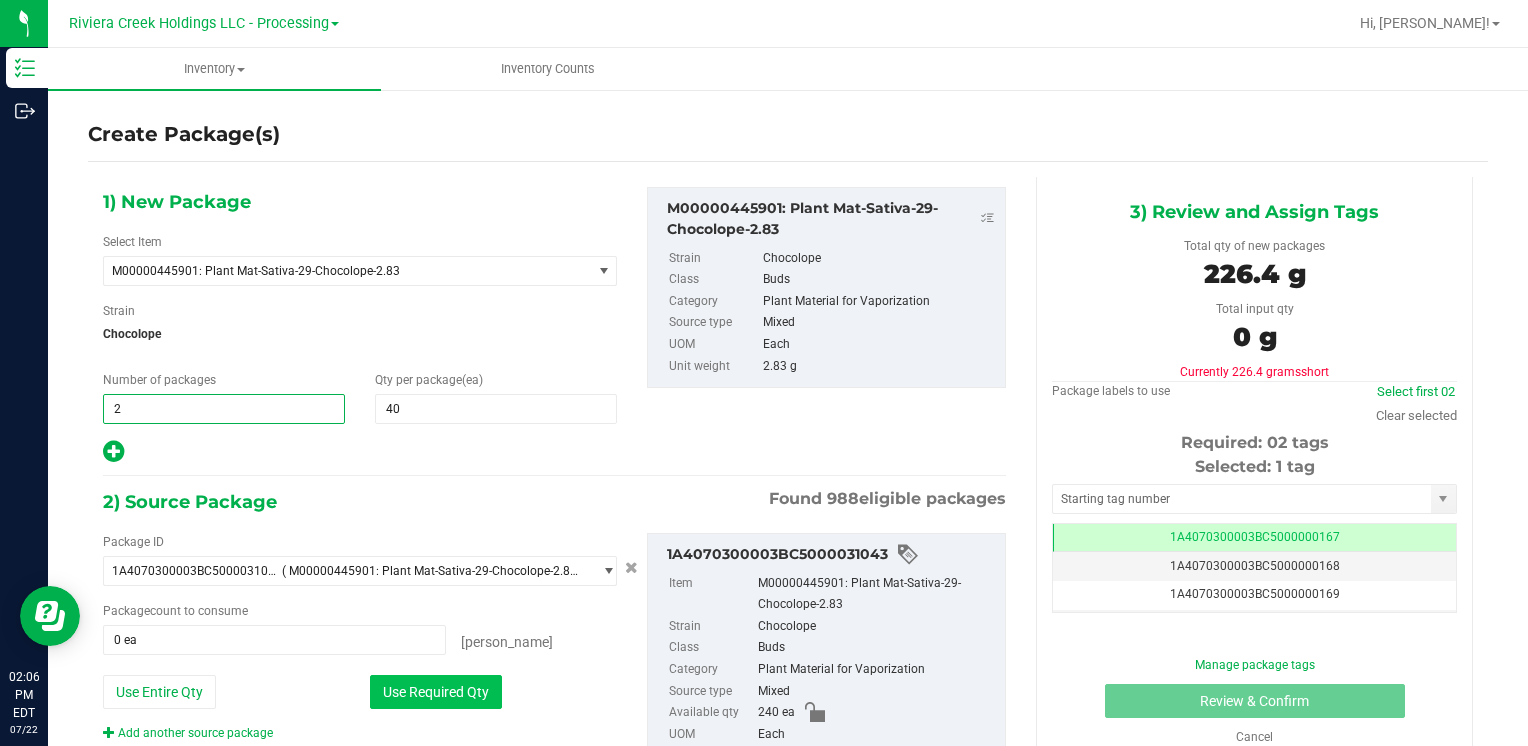 type on "2" 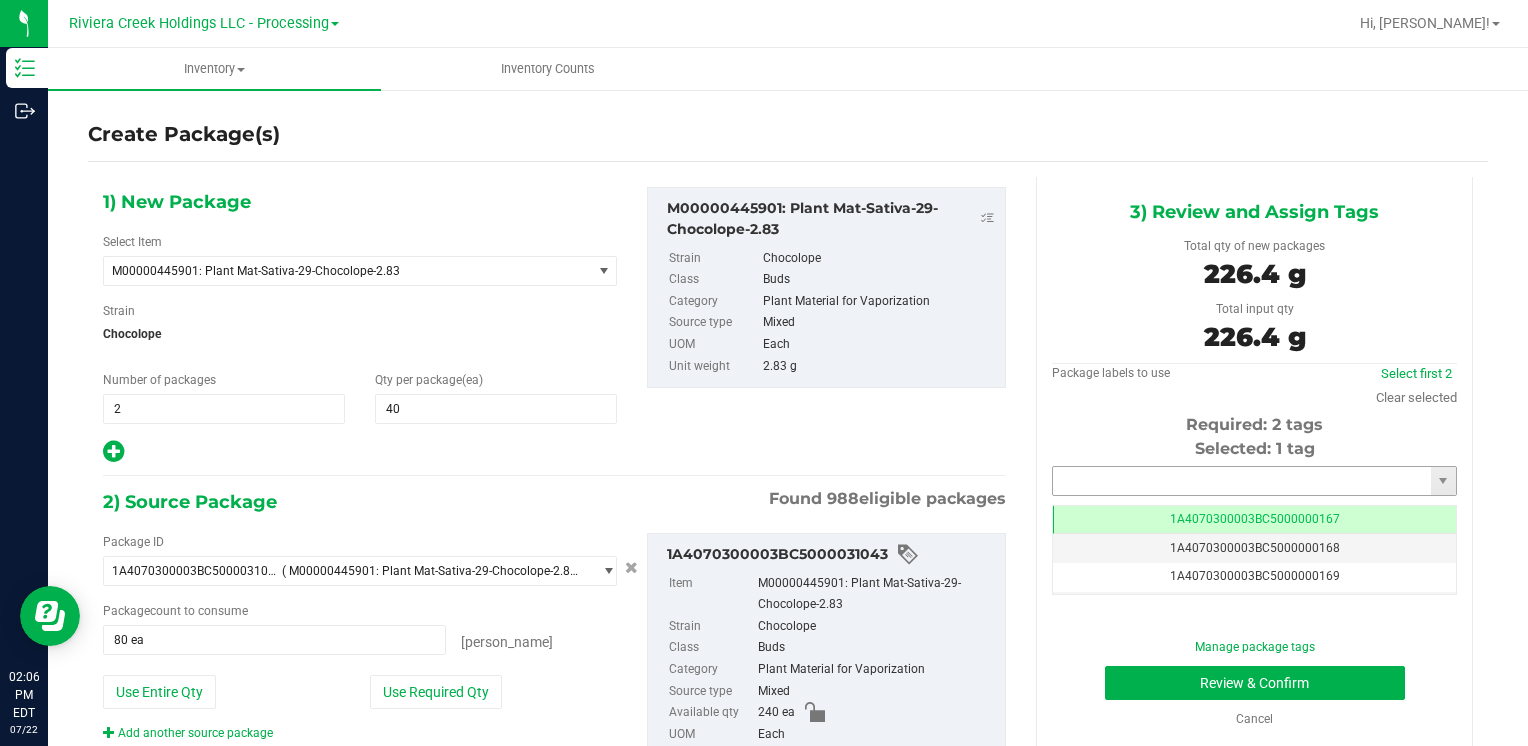 click at bounding box center (1242, 481) 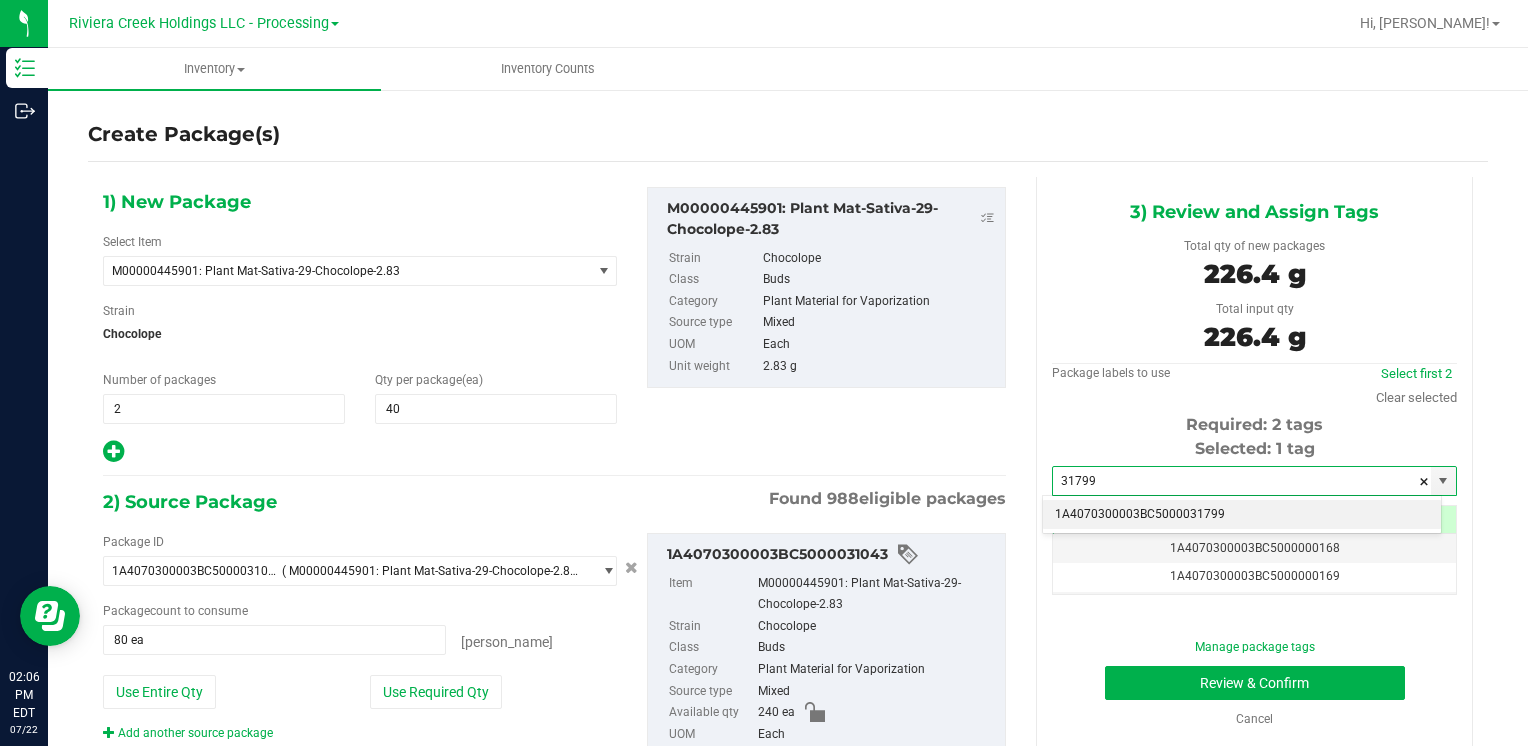 click on "1A4070300003BC5000031799" at bounding box center (1242, 515) 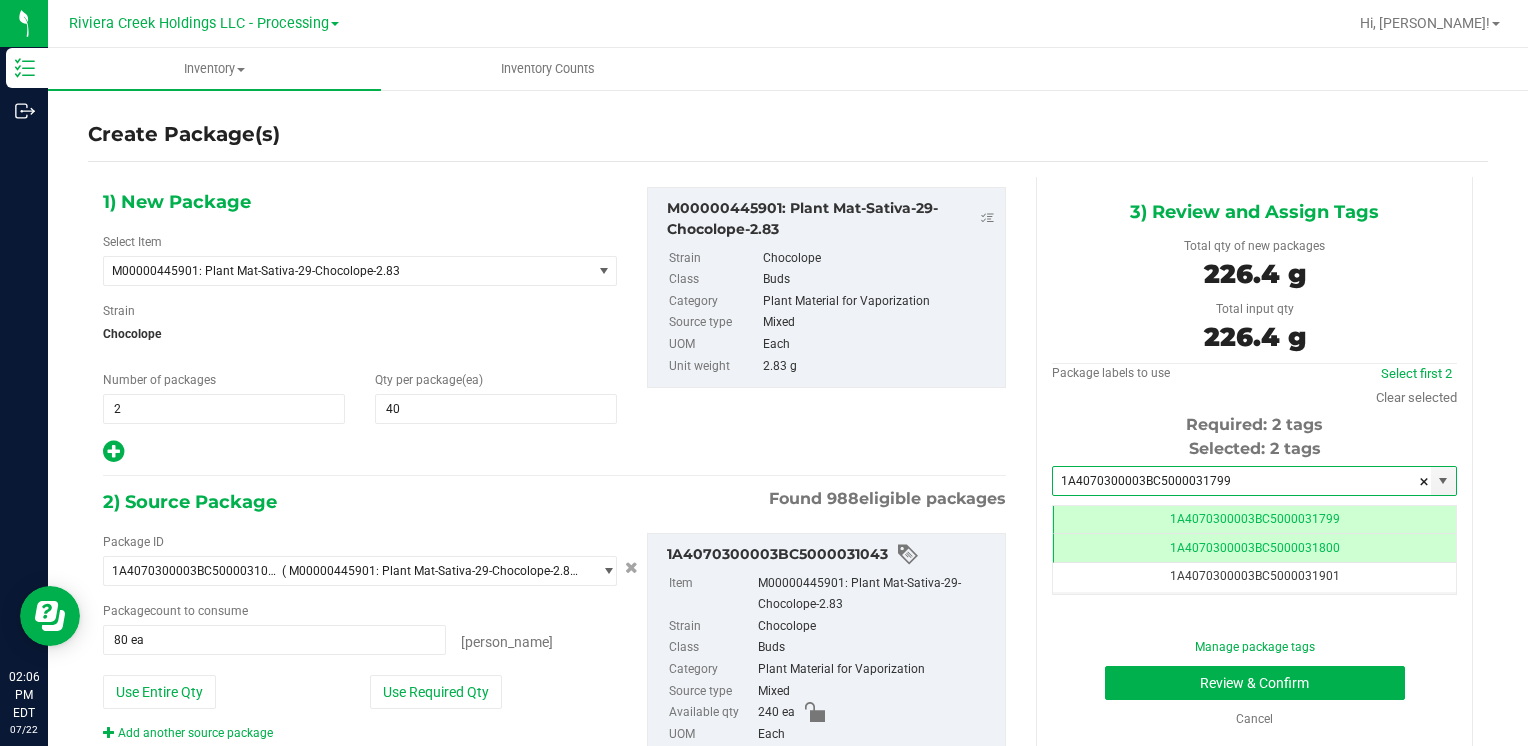 scroll, scrollTop: 0, scrollLeft: 0, axis: both 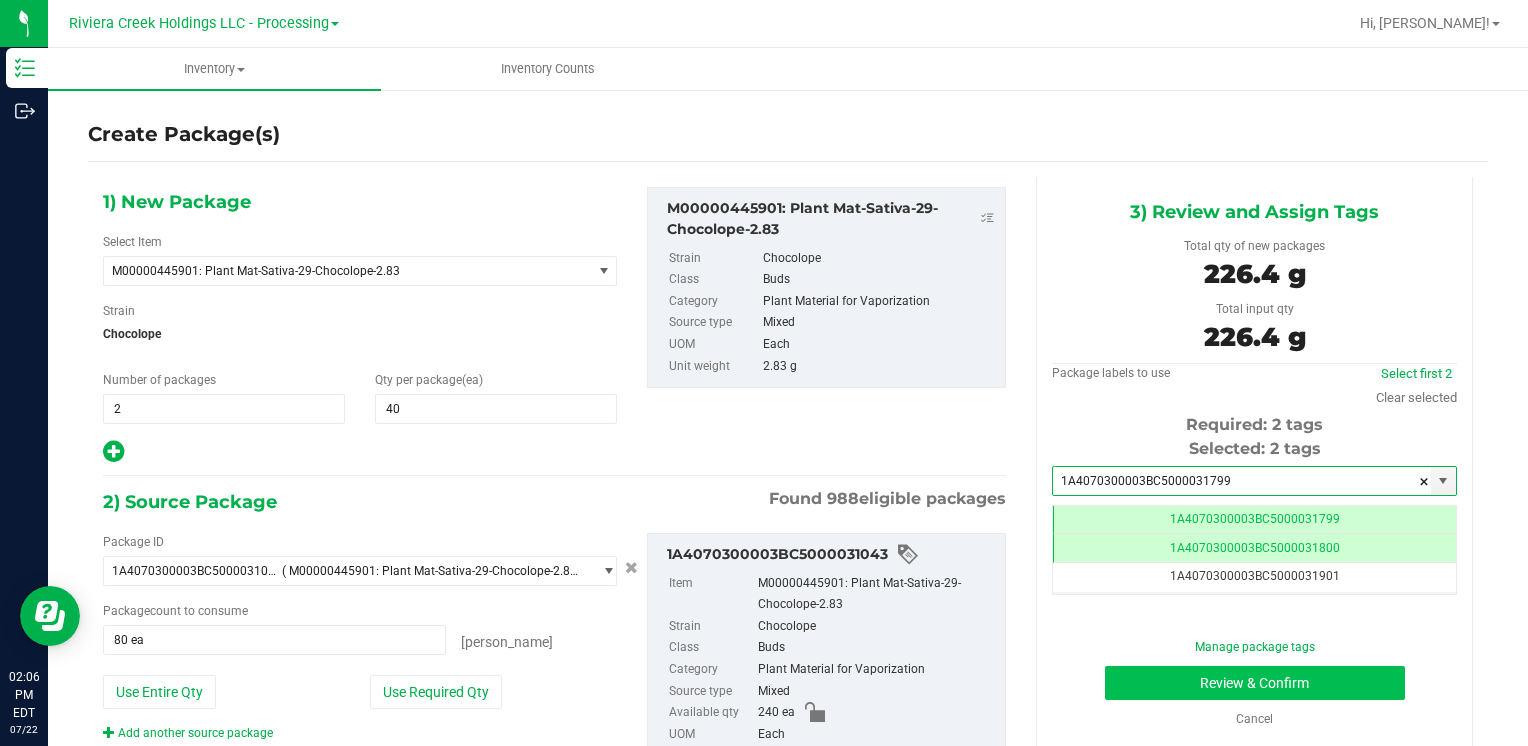 type on "1A4070300003BC5000031799" 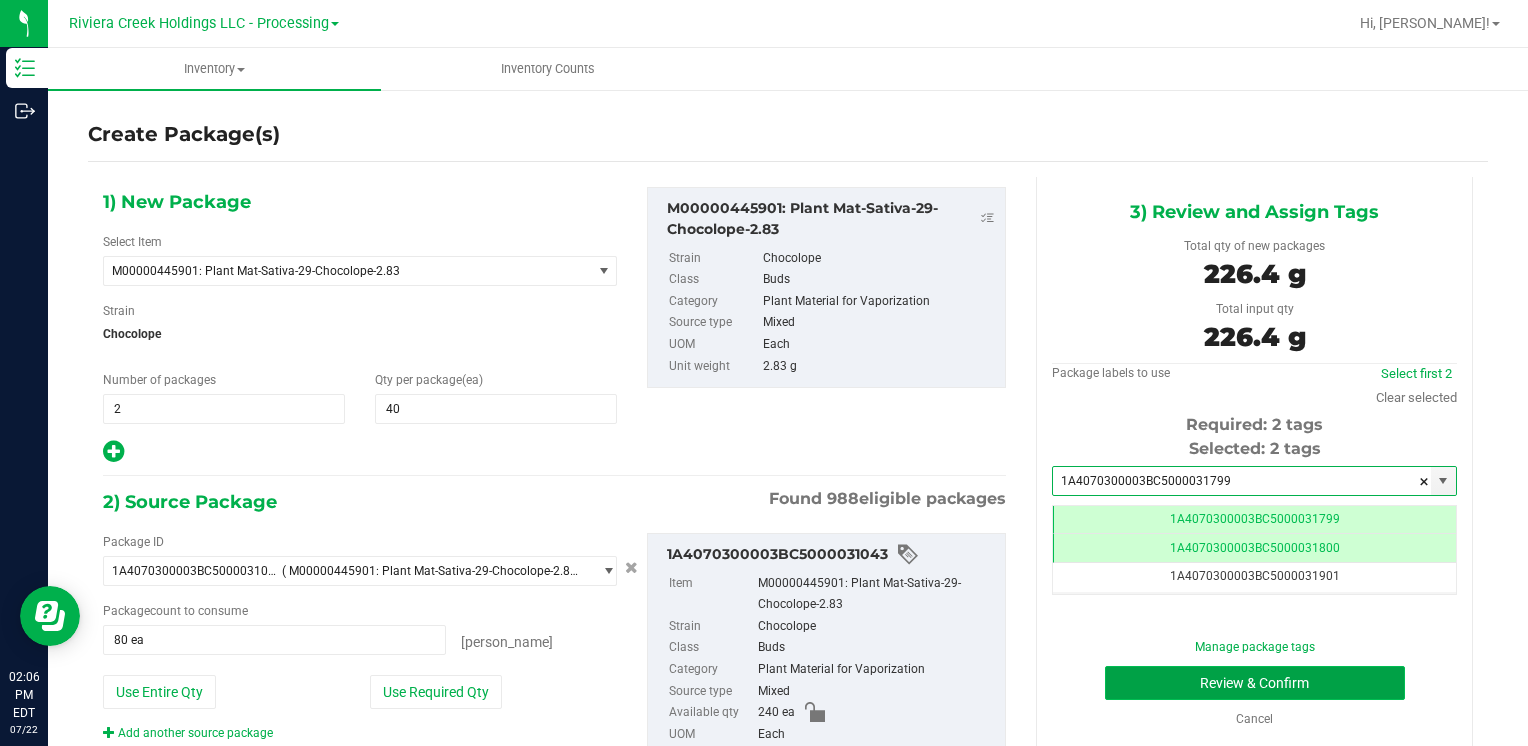 click on "Review & Confirm" at bounding box center (1255, 683) 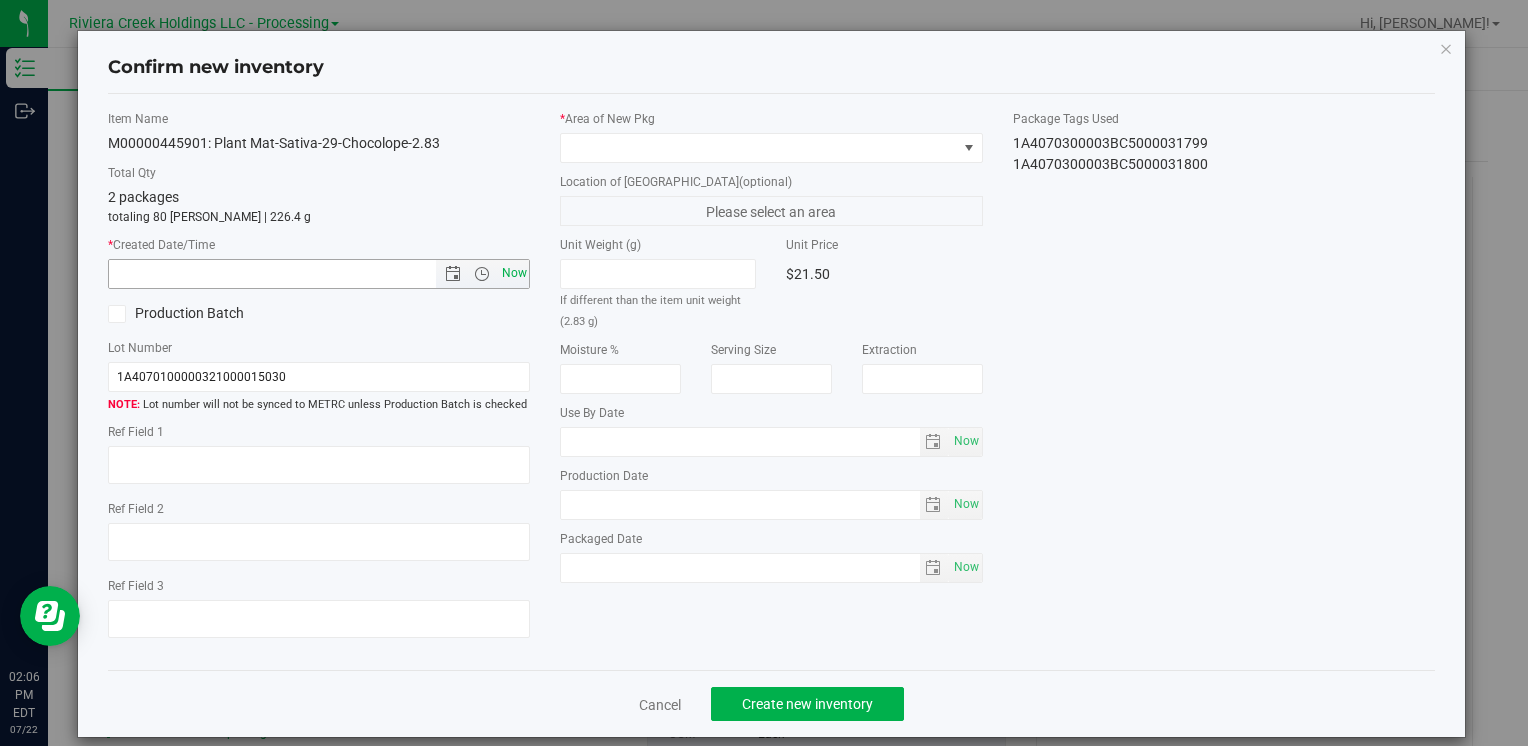 click on "Now" at bounding box center (514, 273) 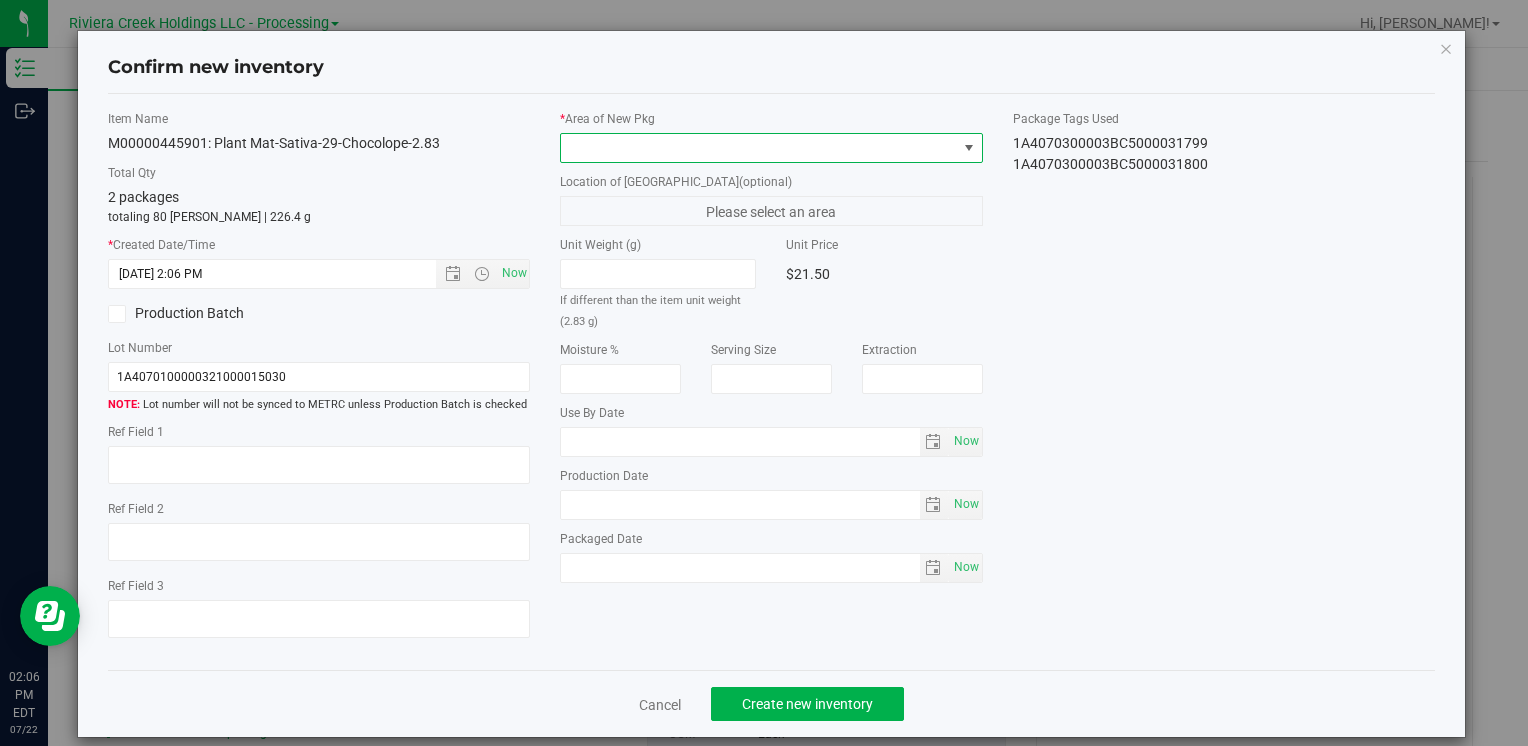 click at bounding box center [758, 148] 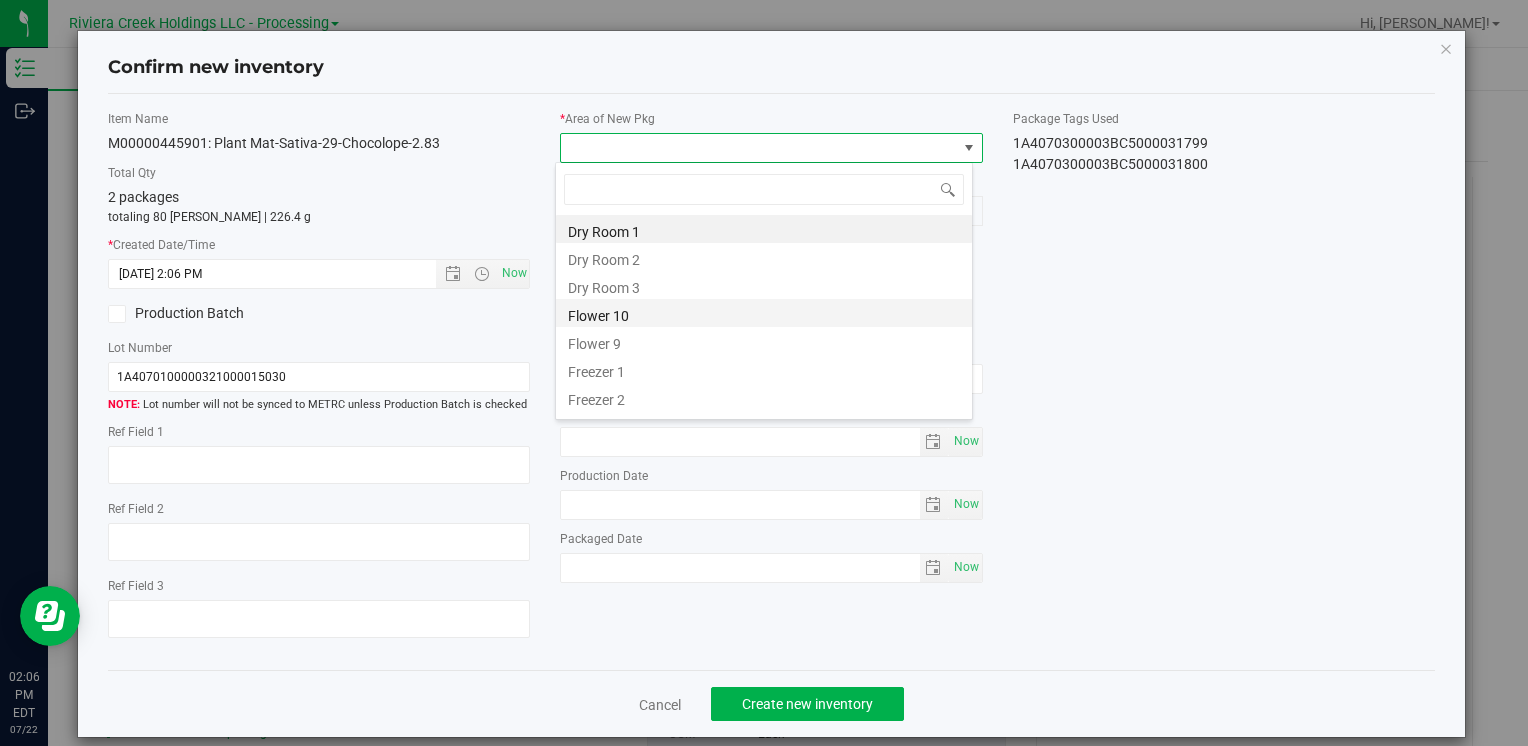click on "Flower 10" at bounding box center [764, 313] 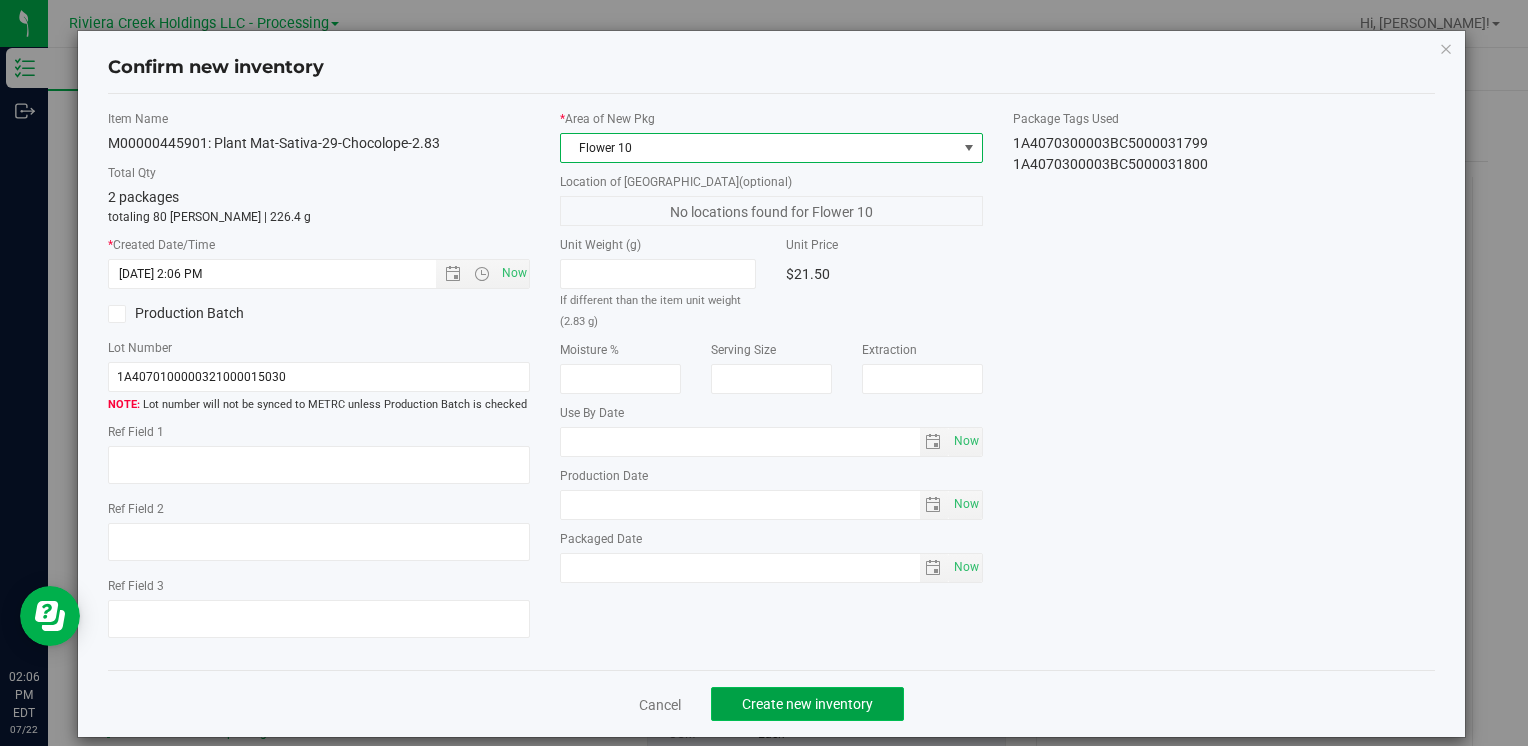 click on "Create new inventory" 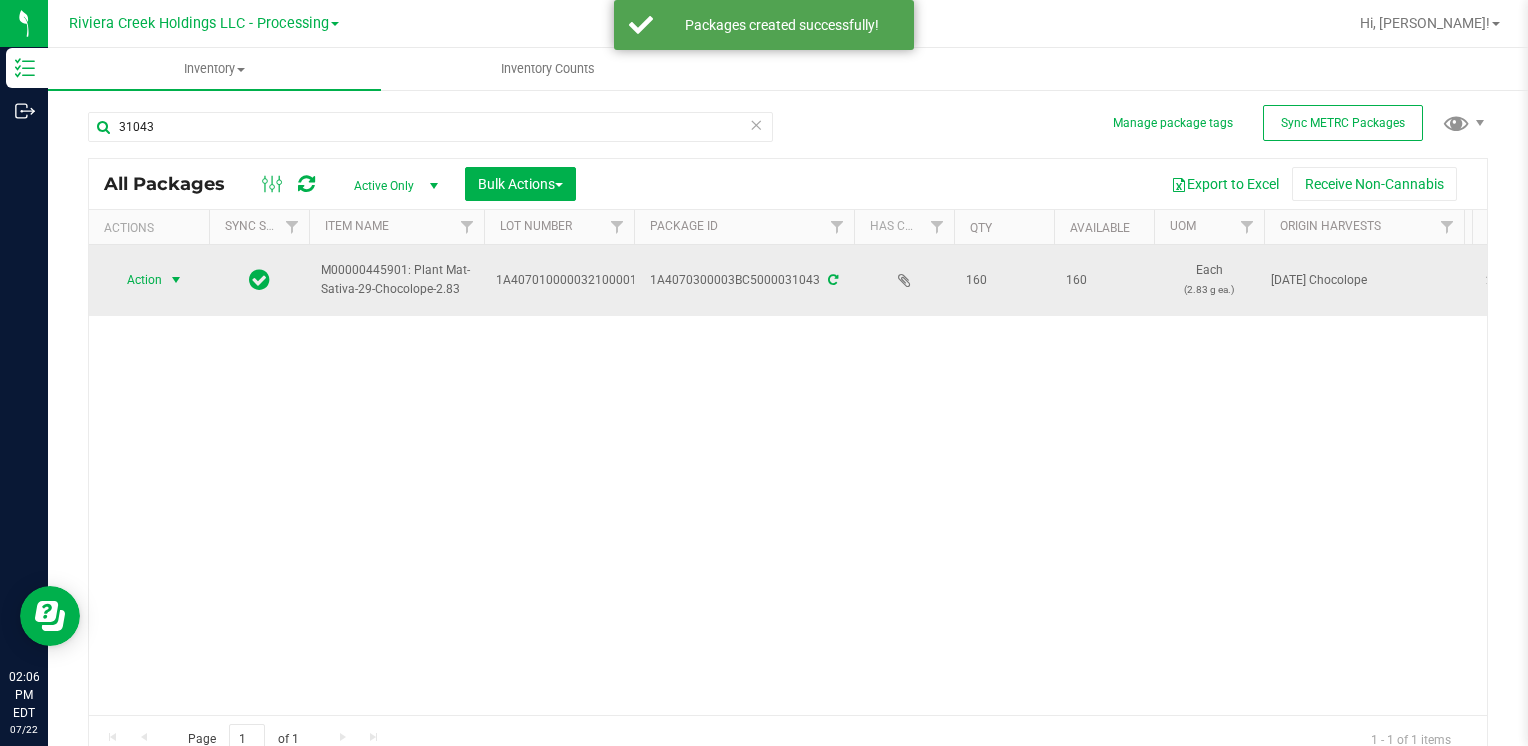 click on "Action" at bounding box center (136, 280) 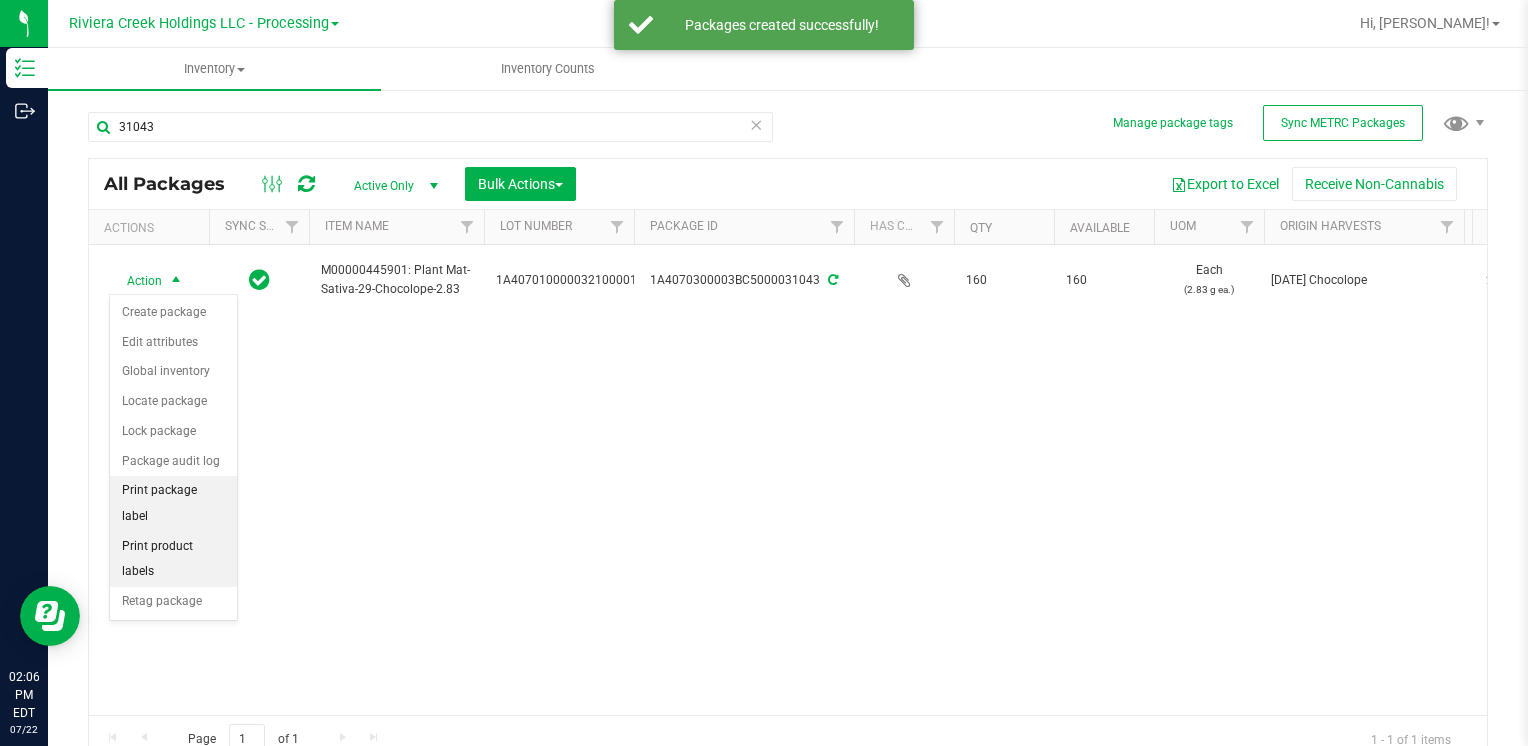 click on "Print package label" at bounding box center (173, 503) 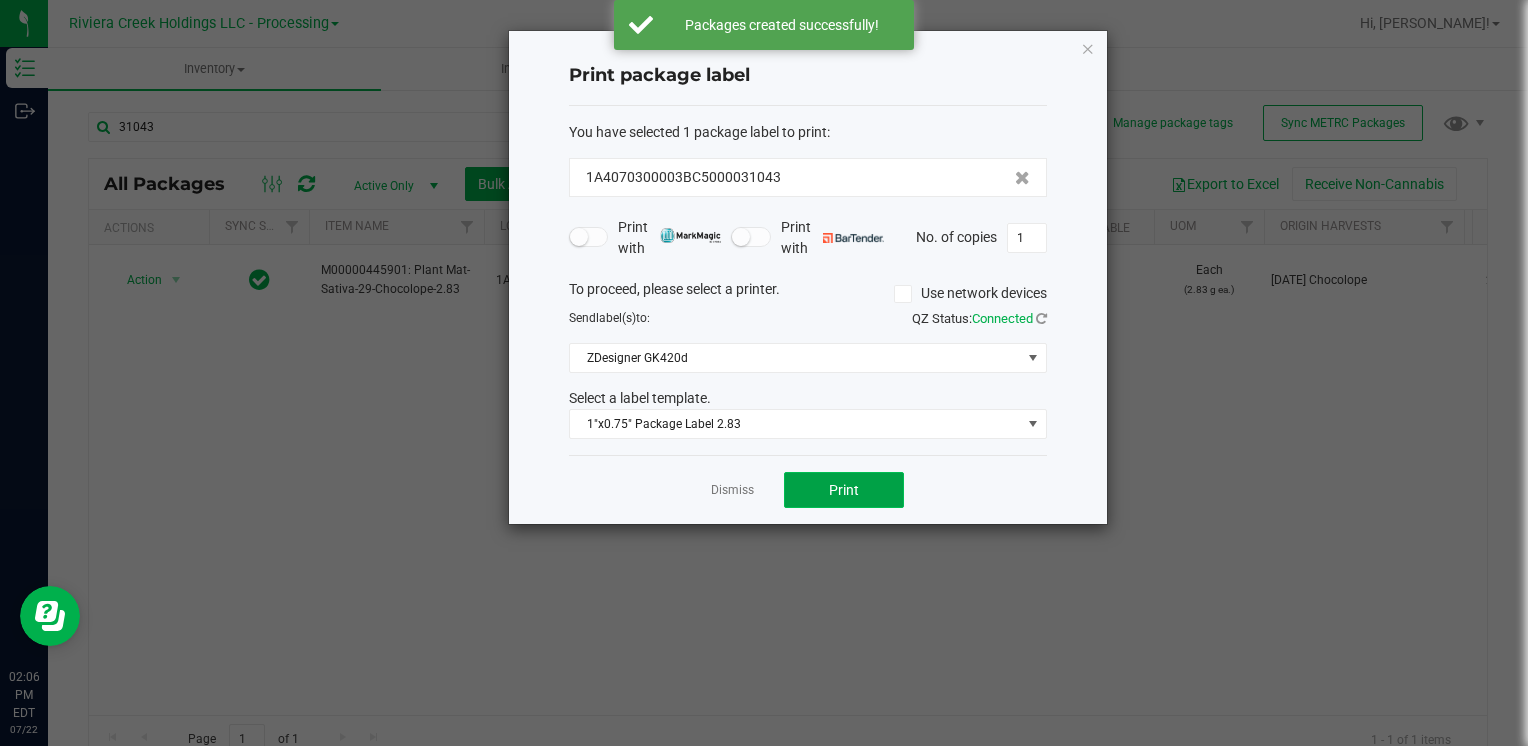 click on "Print" 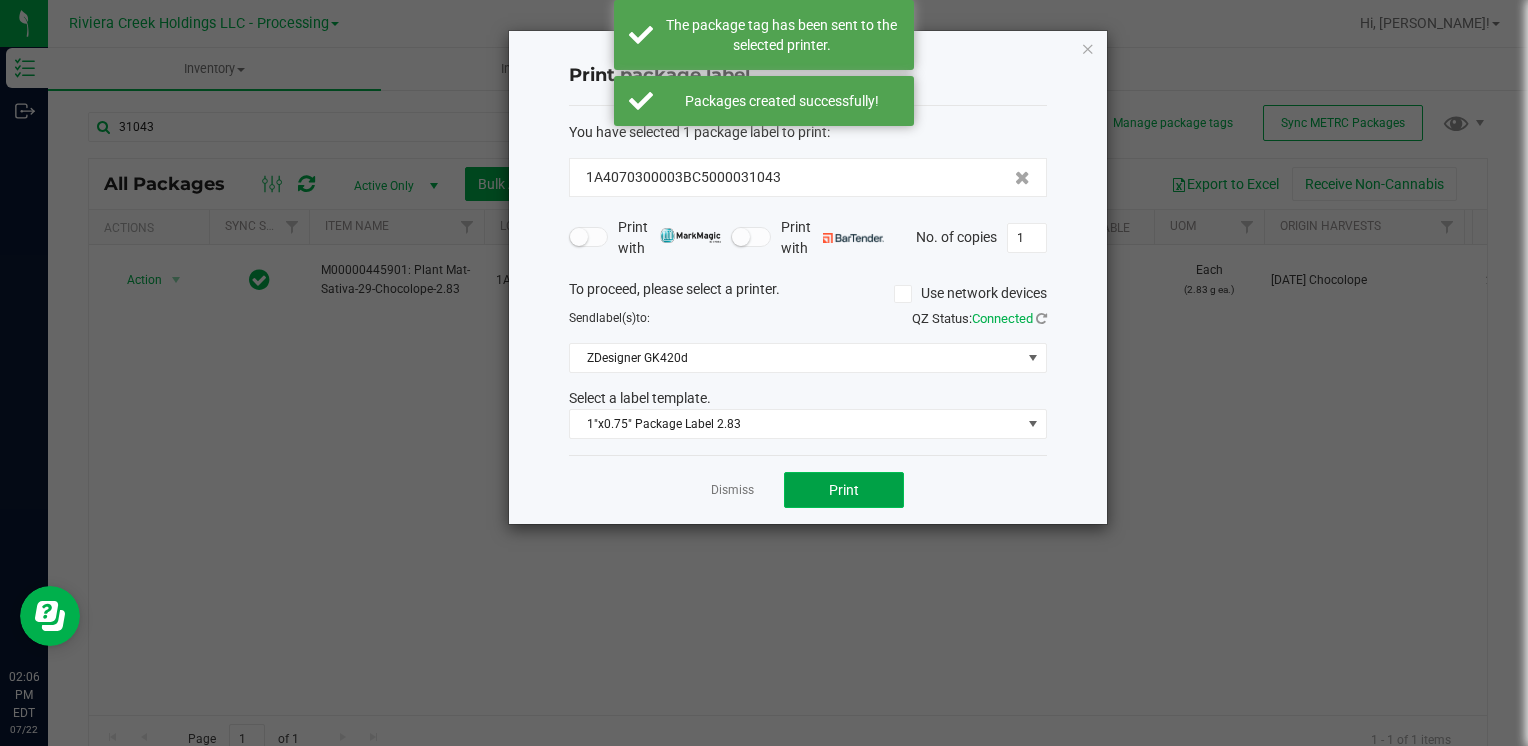 click on "Print" 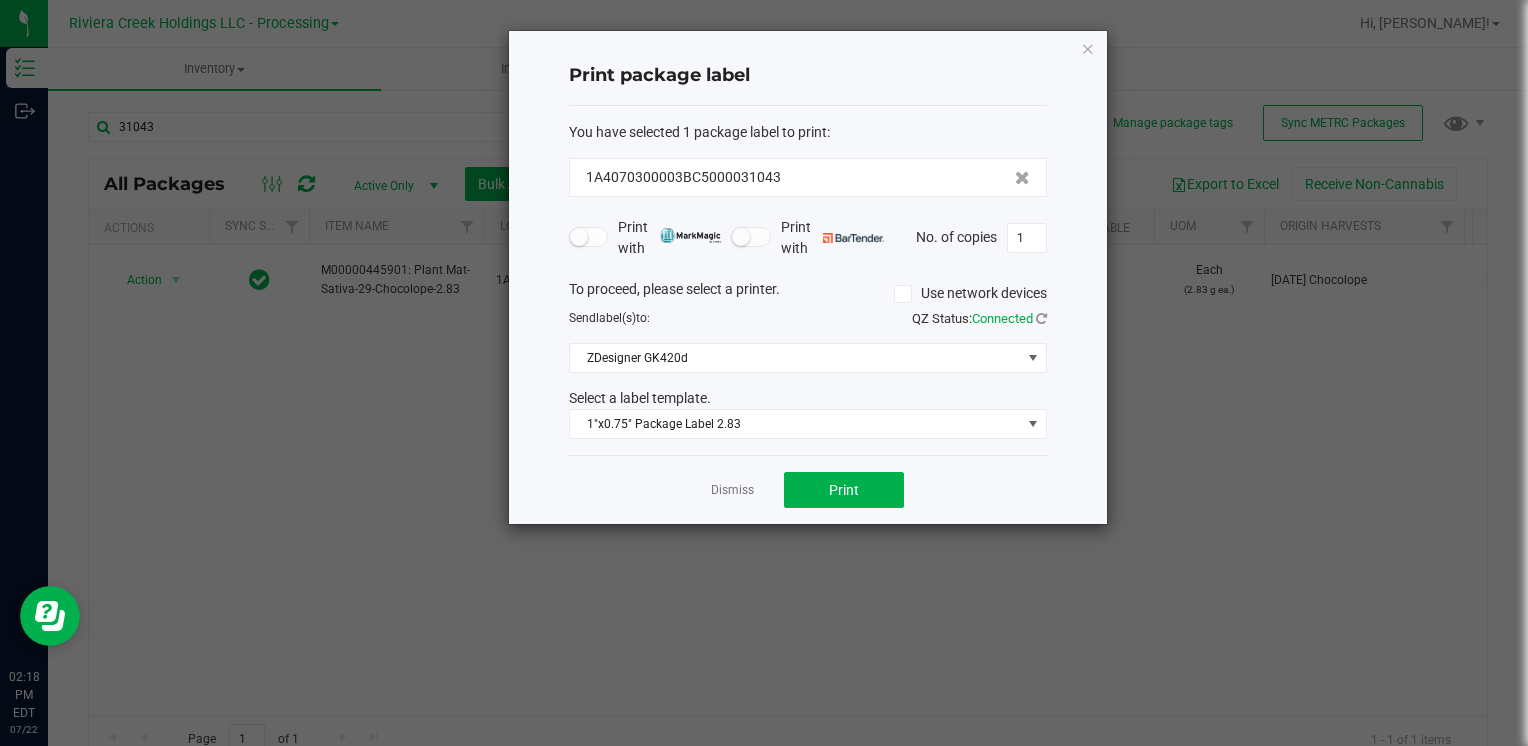 drag, startPoint x: 1093, startPoint y: 51, endPoint x: 971, endPoint y: 73, distance: 123.967735 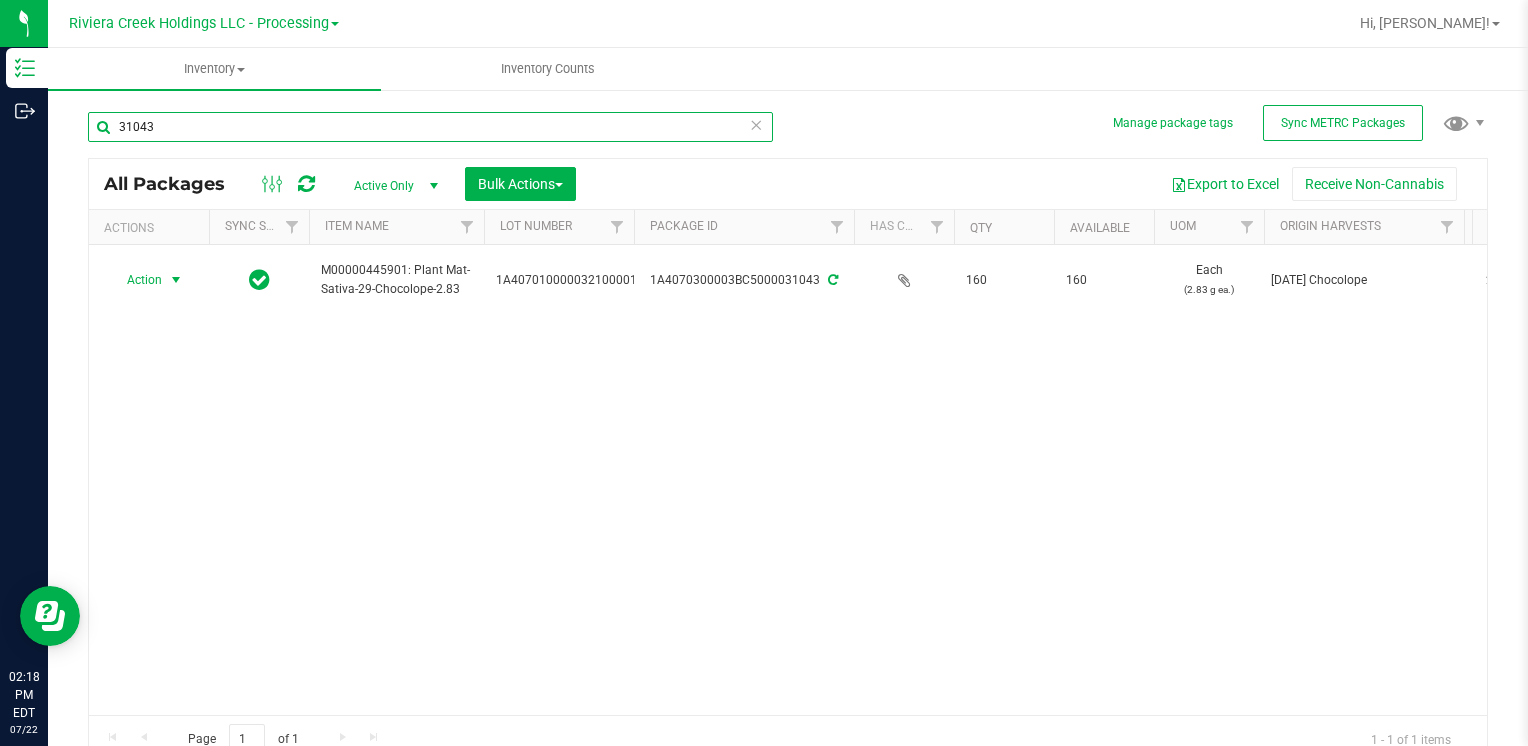 click on "31043" at bounding box center [430, 127] 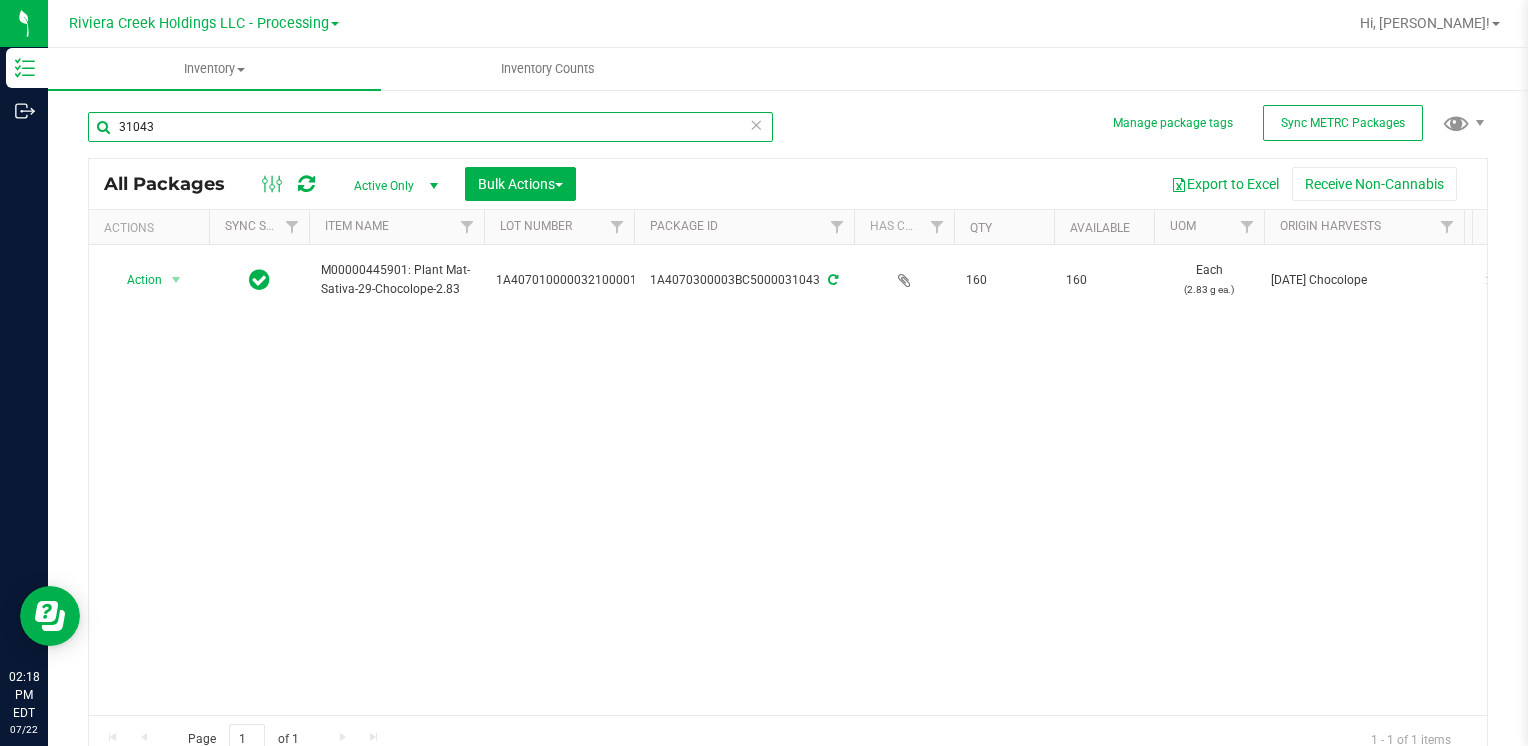 click on "31043" at bounding box center (430, 127) 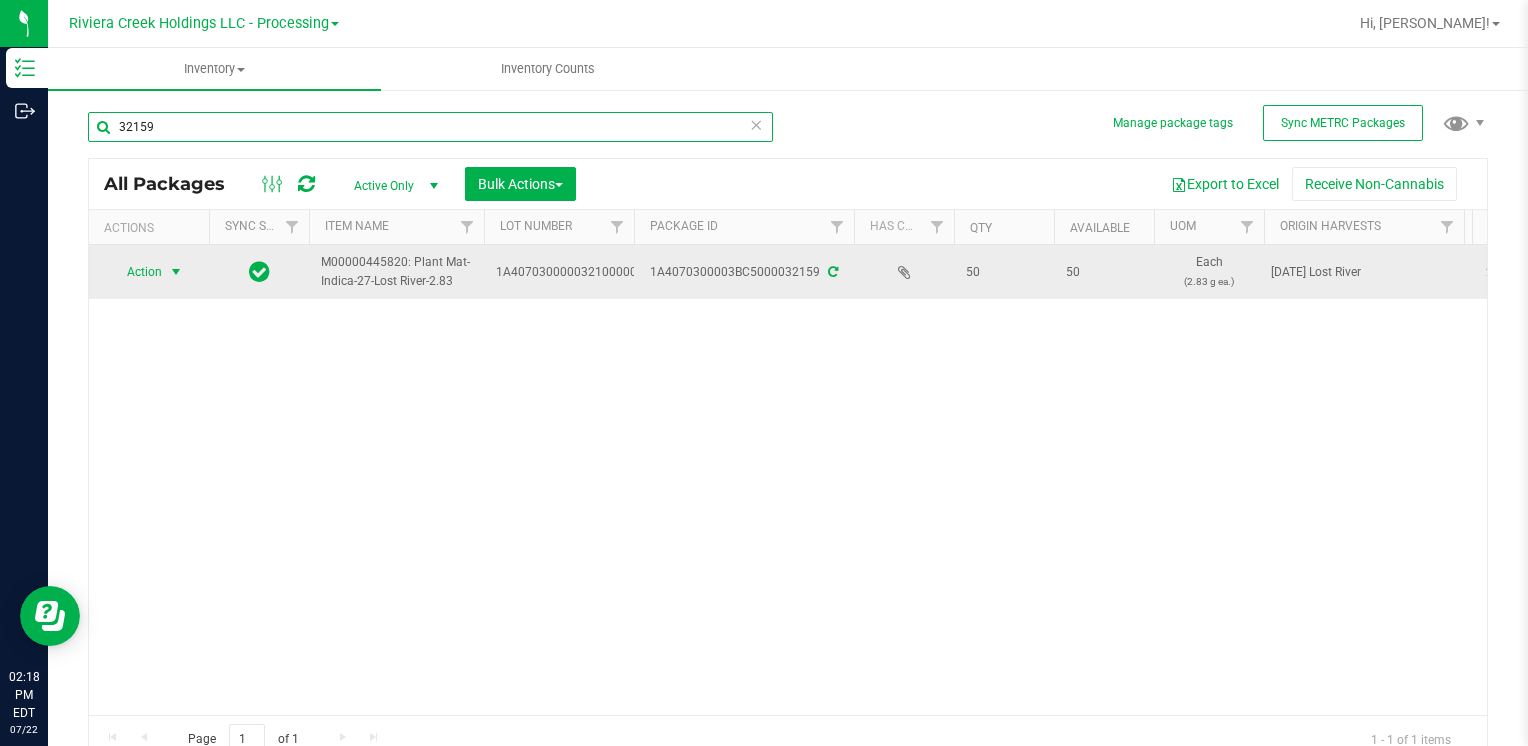 type on "32159" 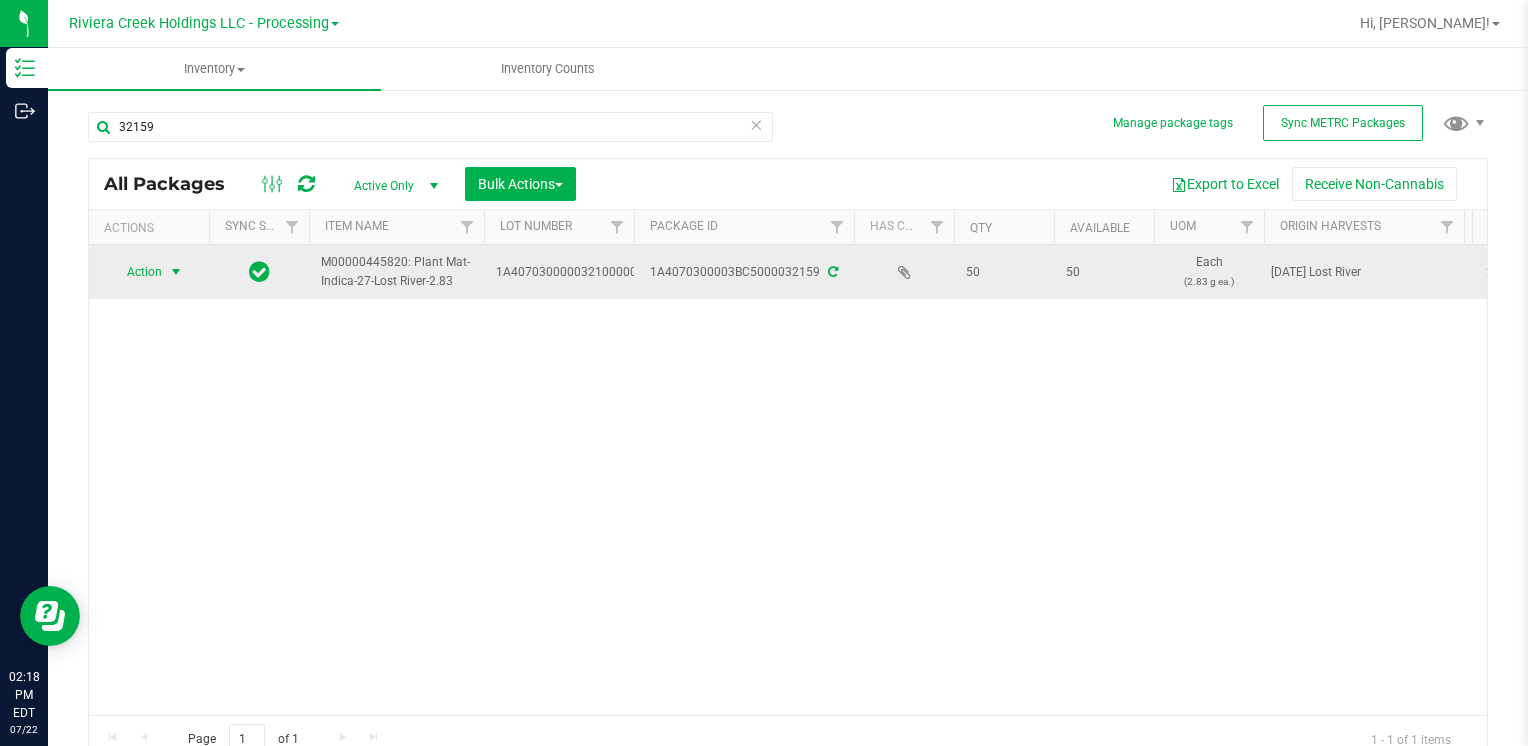 click on "Action" at bounding box center (136, 272) 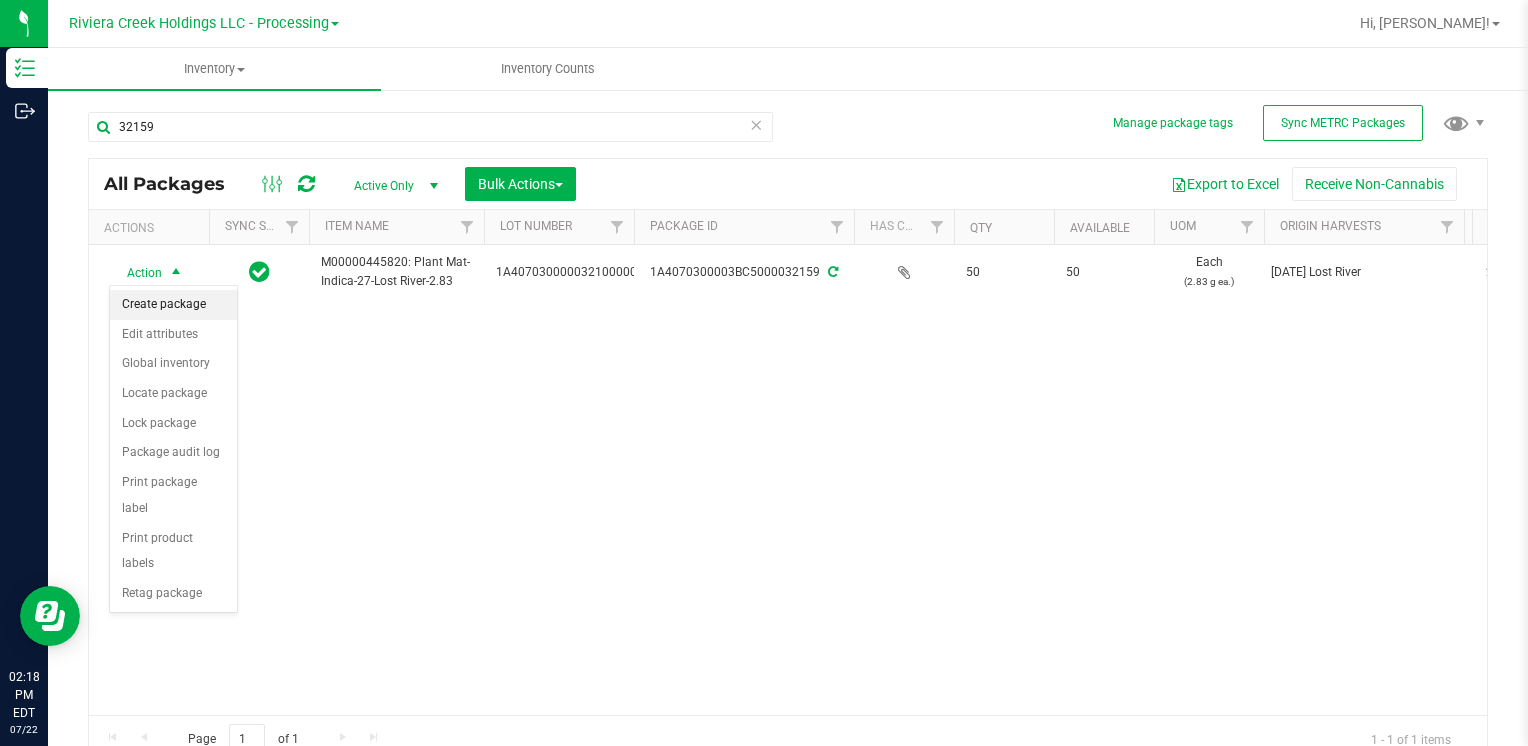 click on "Create package" at bounding box center [173, 305] 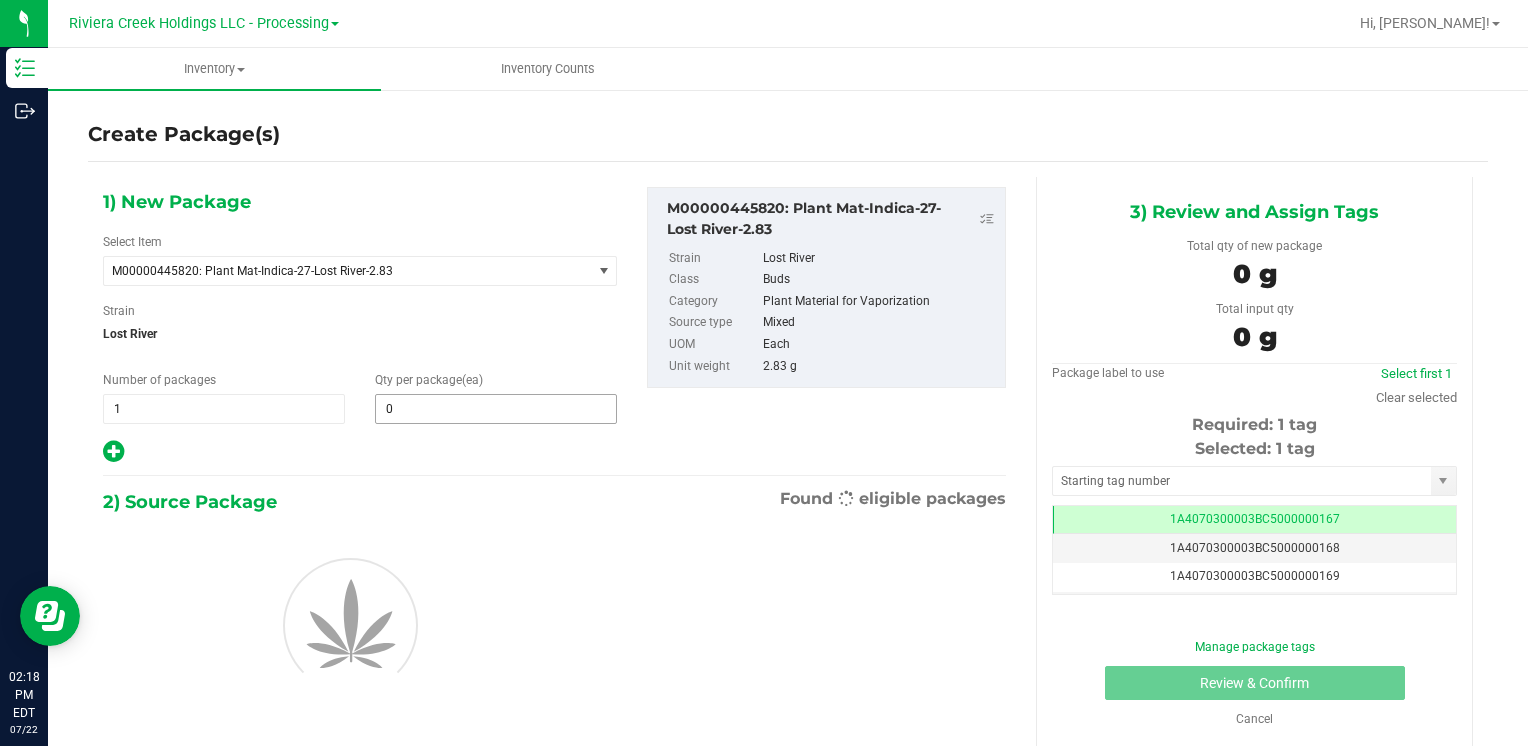 scroll, scrollTop: 0, scrollLeft: 0, axis: both 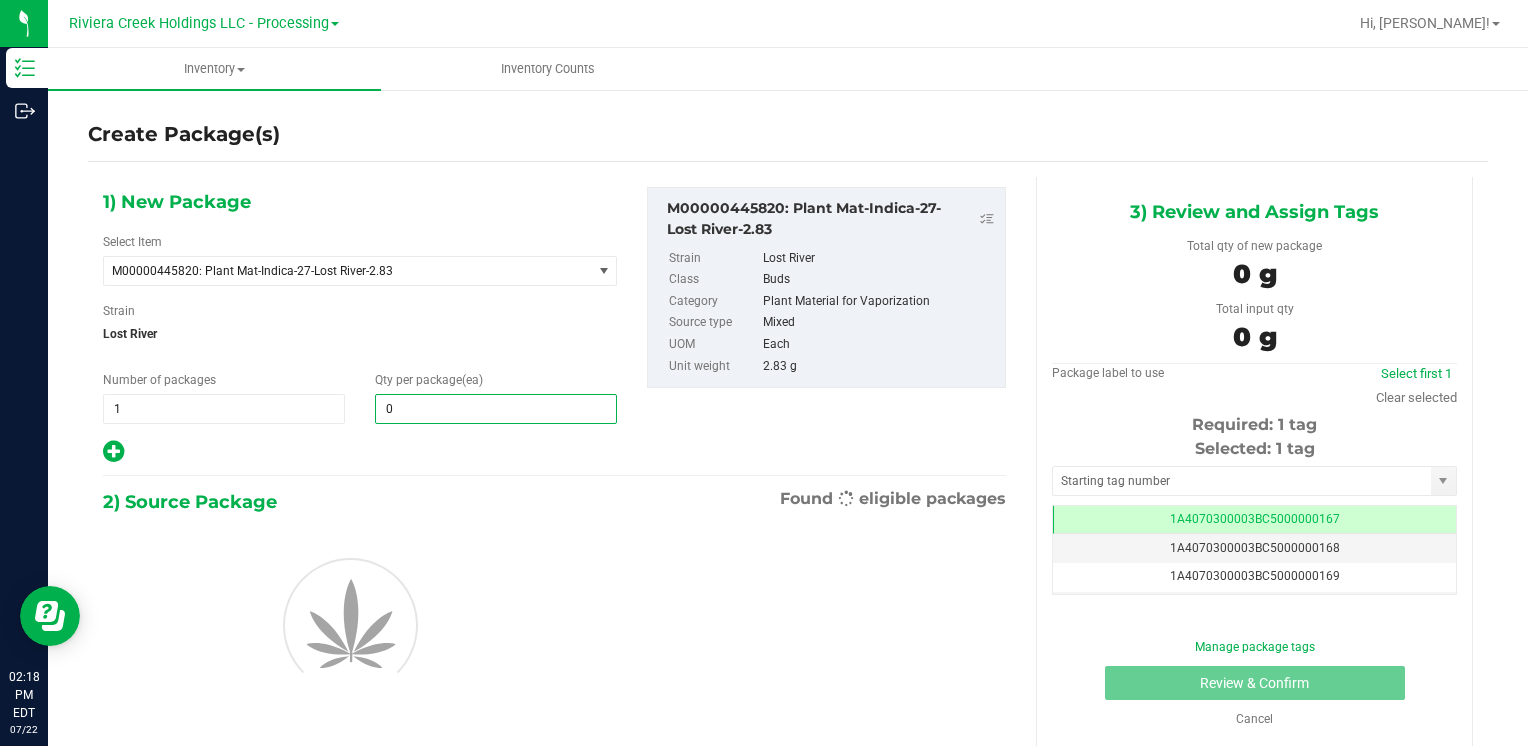 type 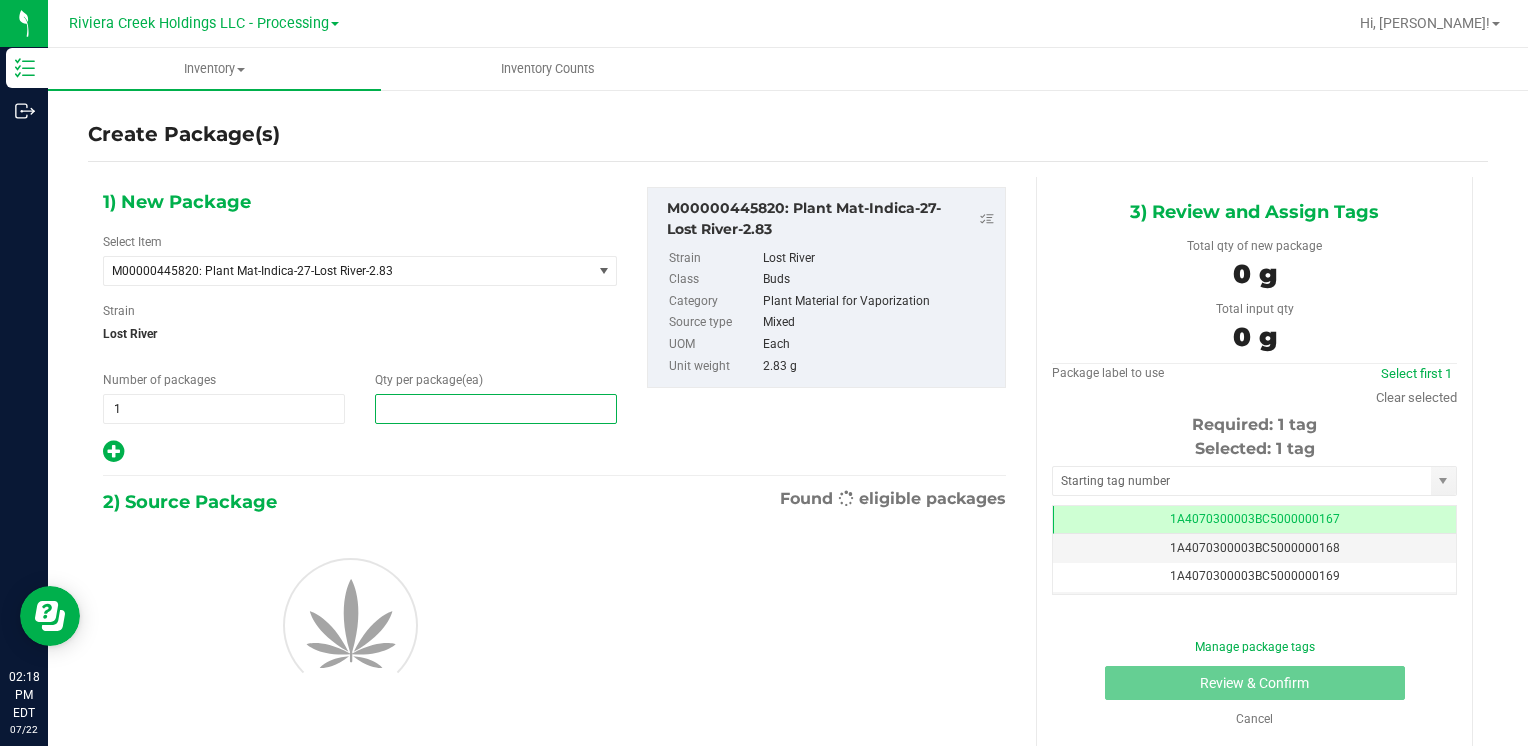 click at bounding box center [496, 409] 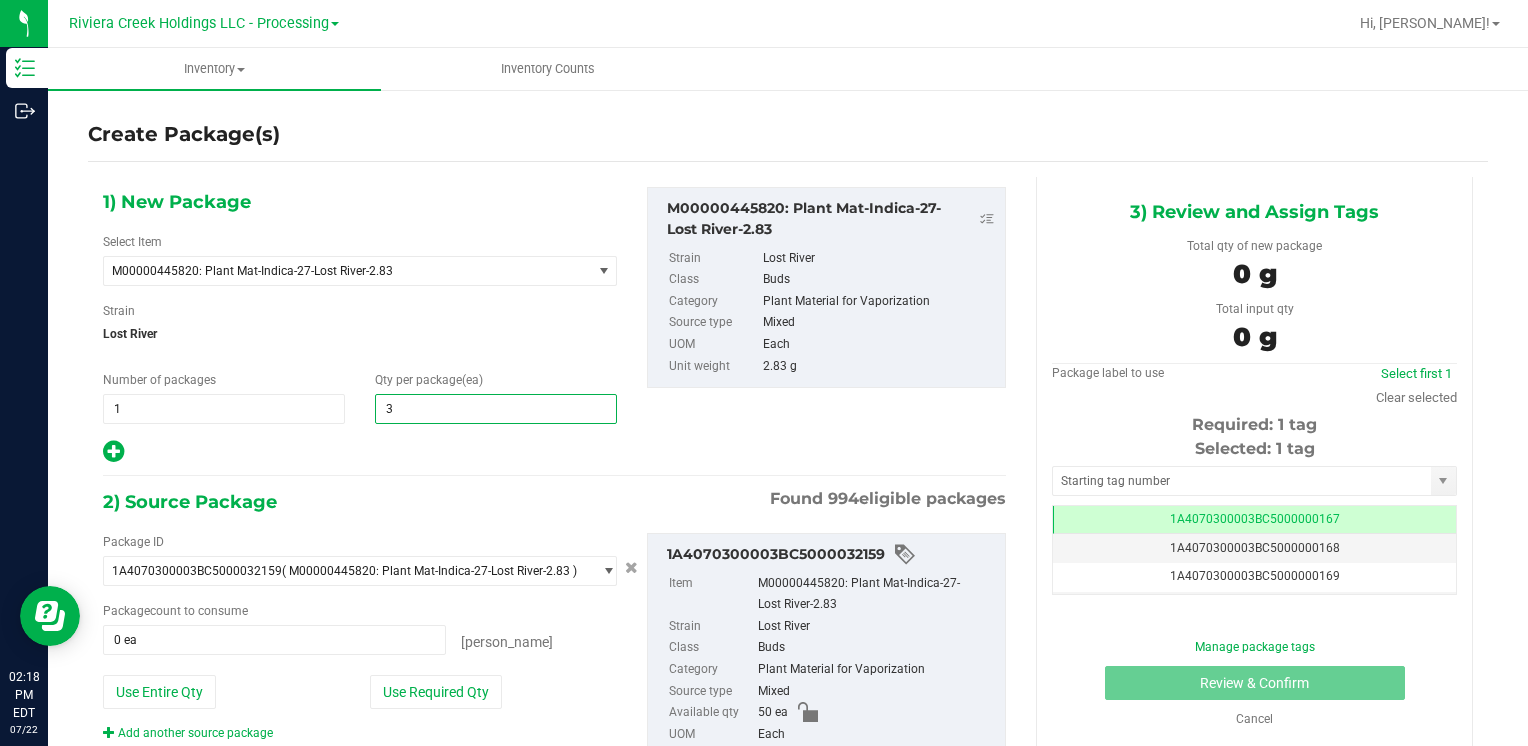 type on "30" 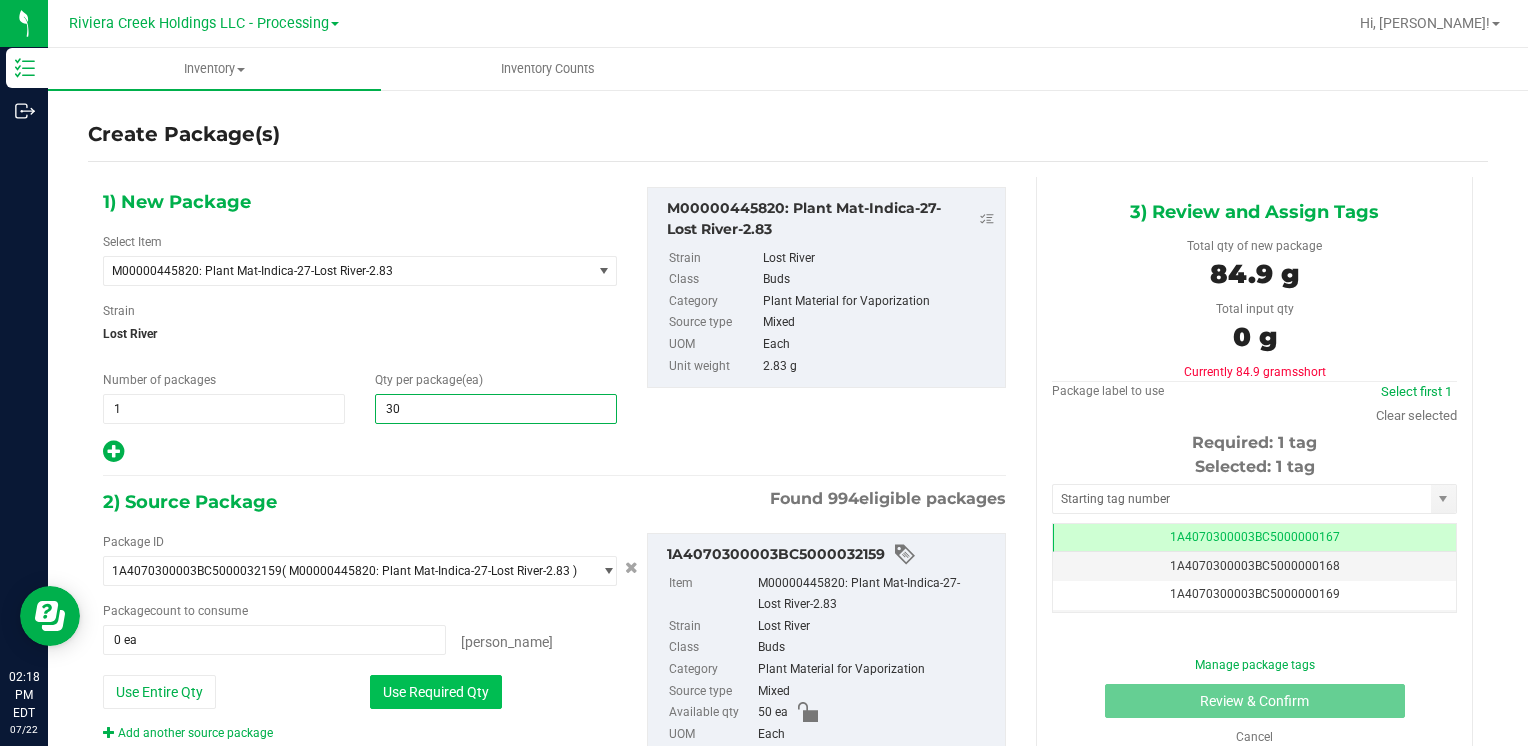 type on "30" 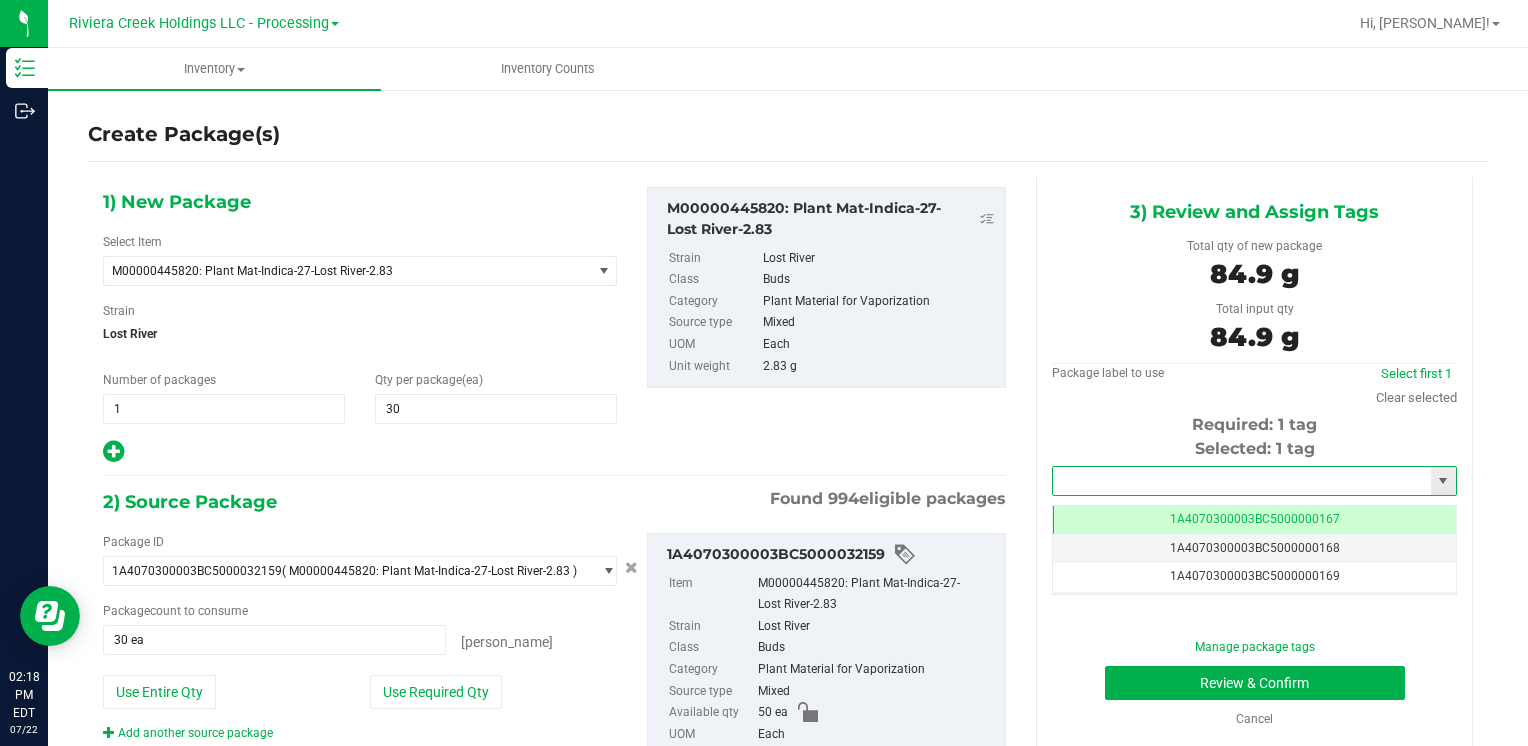click at bounding box center [1242, 481] 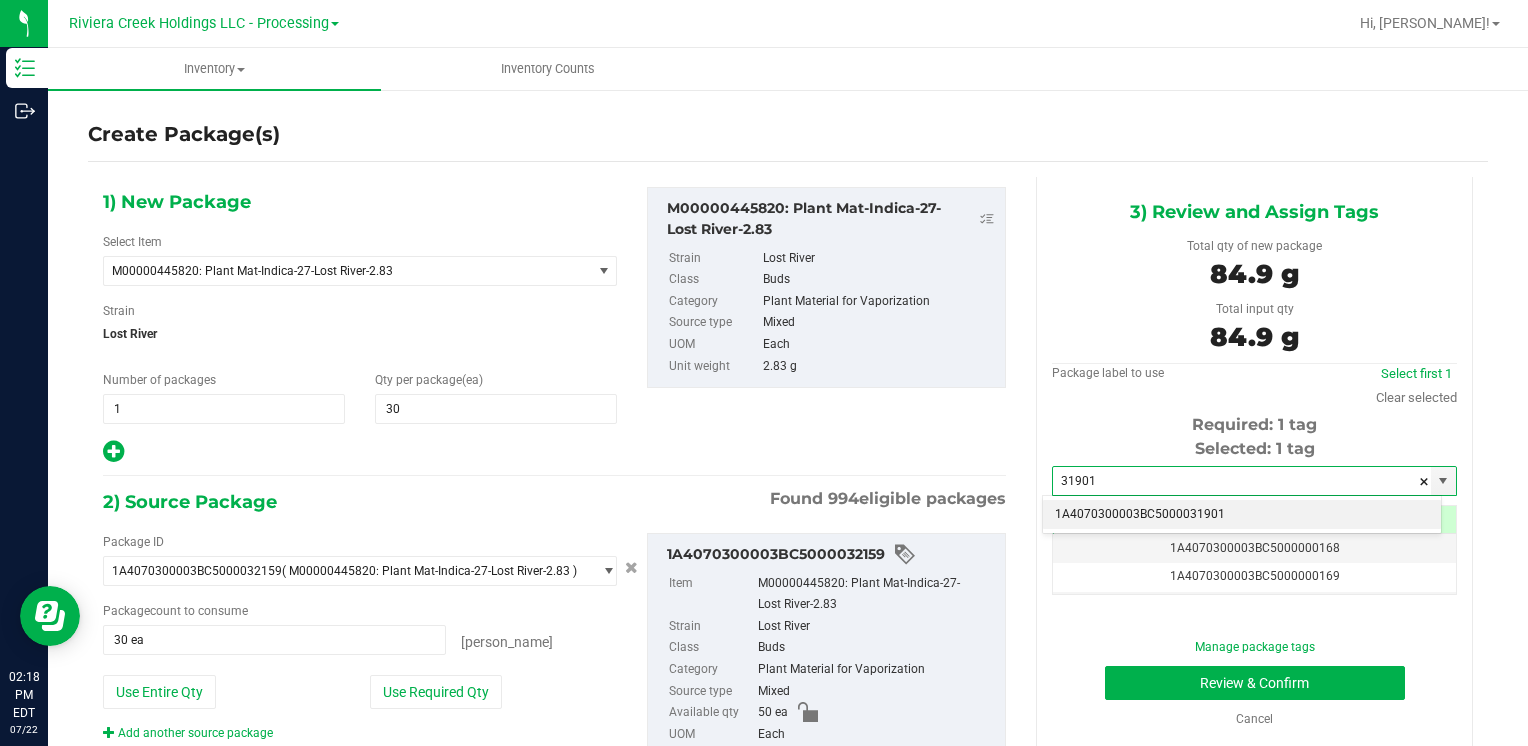 click on "1A4070300003BC5000031901" at bounding box center (1242, 515) 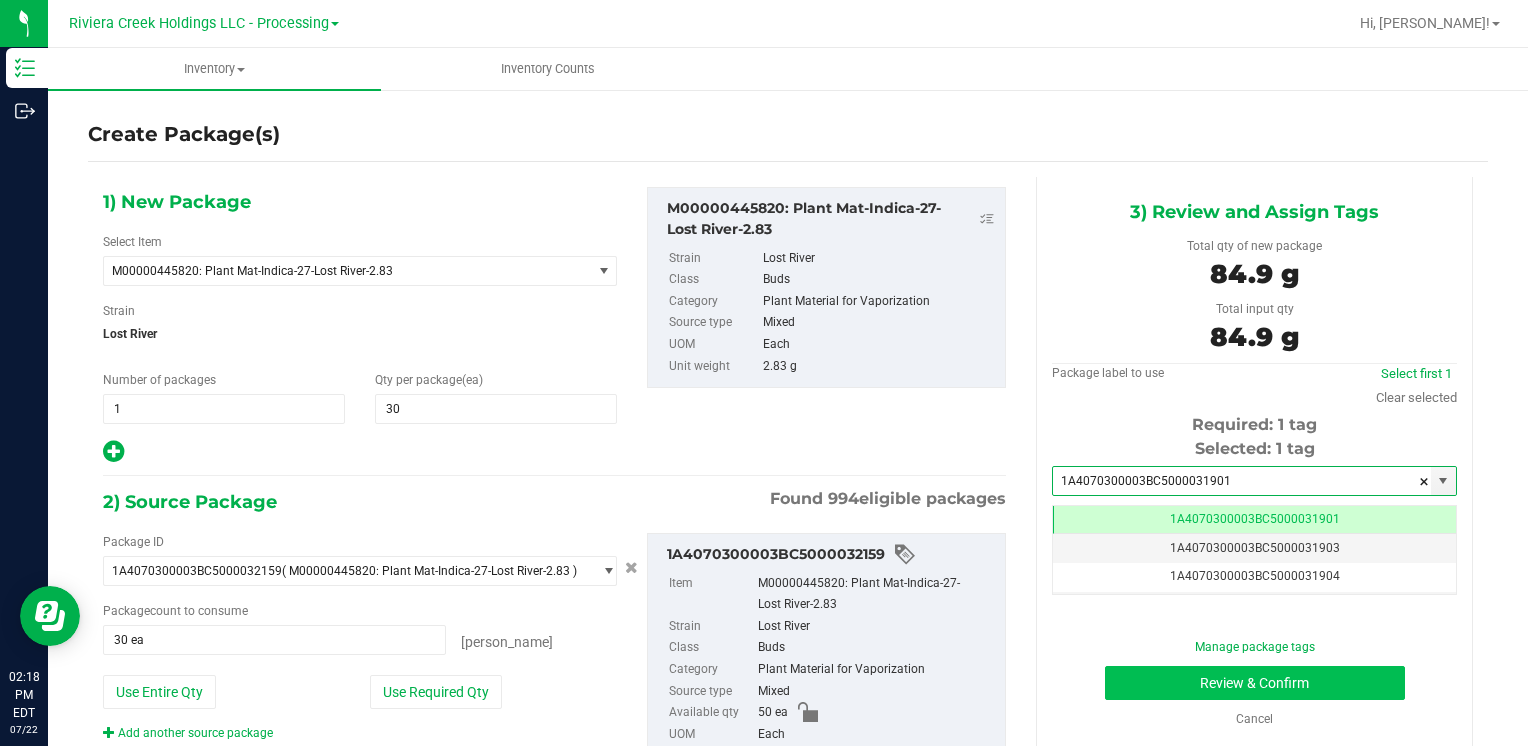 scroll, scrollTop: 0, scrollLeft: 0, axis: both 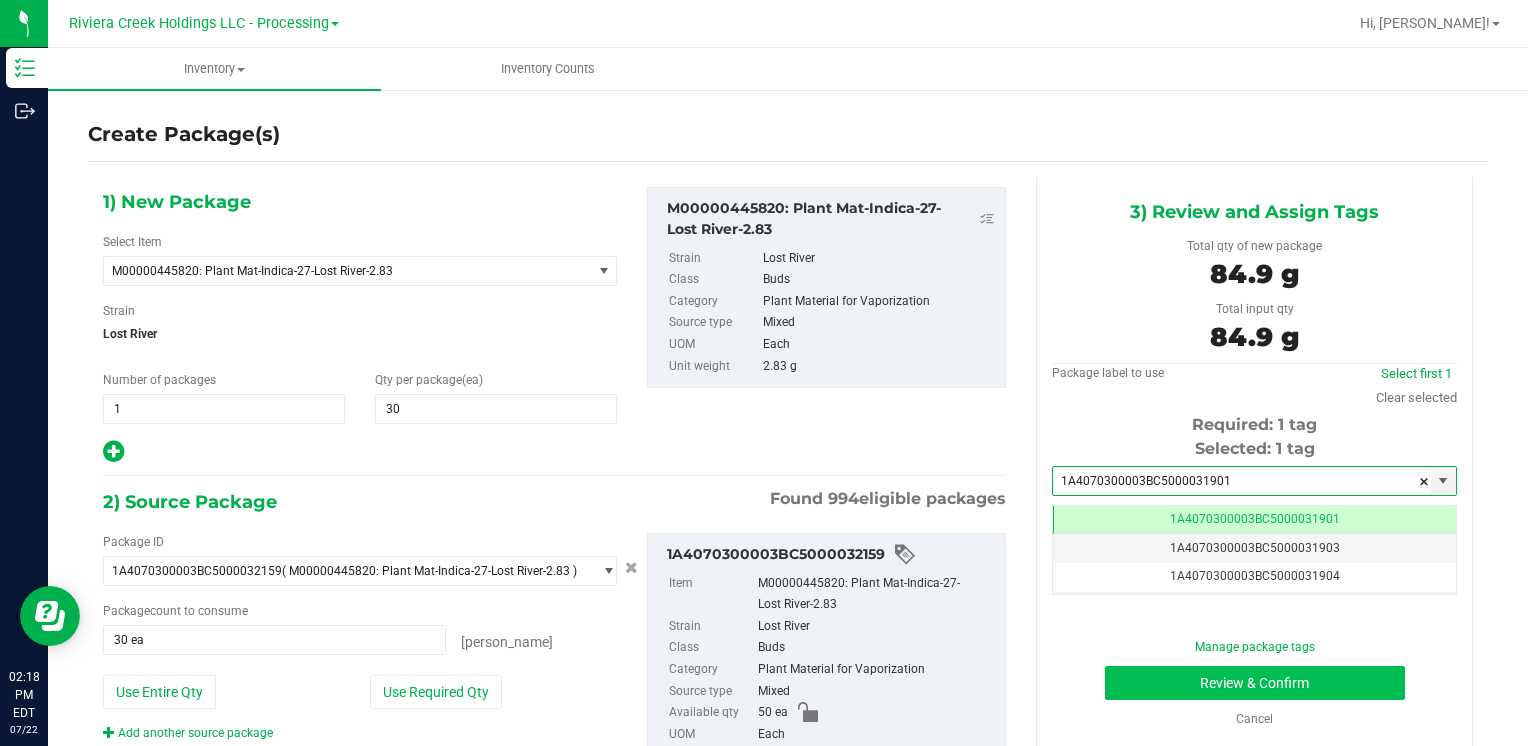 type on "1A4070300003BC5000031901" 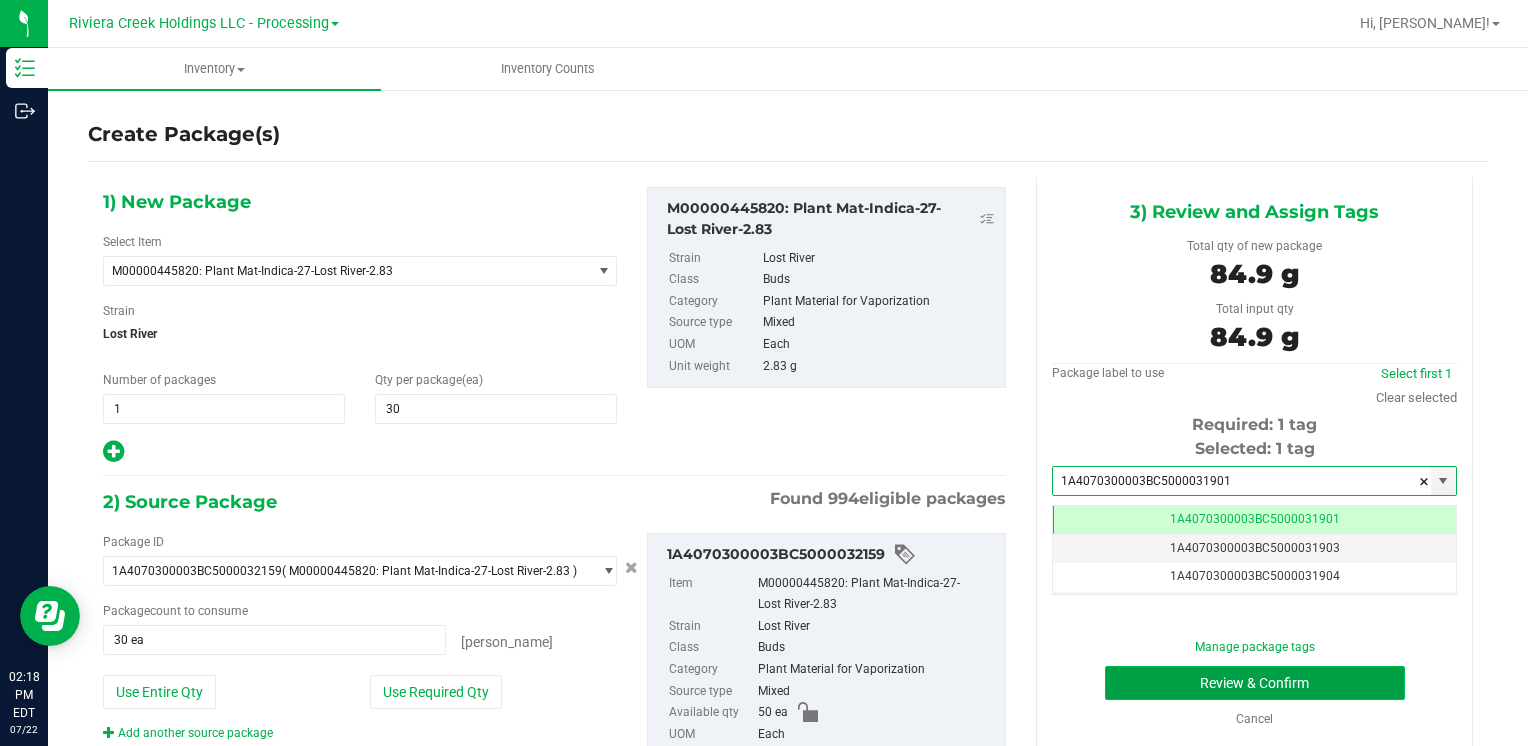 click on "Review & Confirm" at bounding box center [1255, 683] 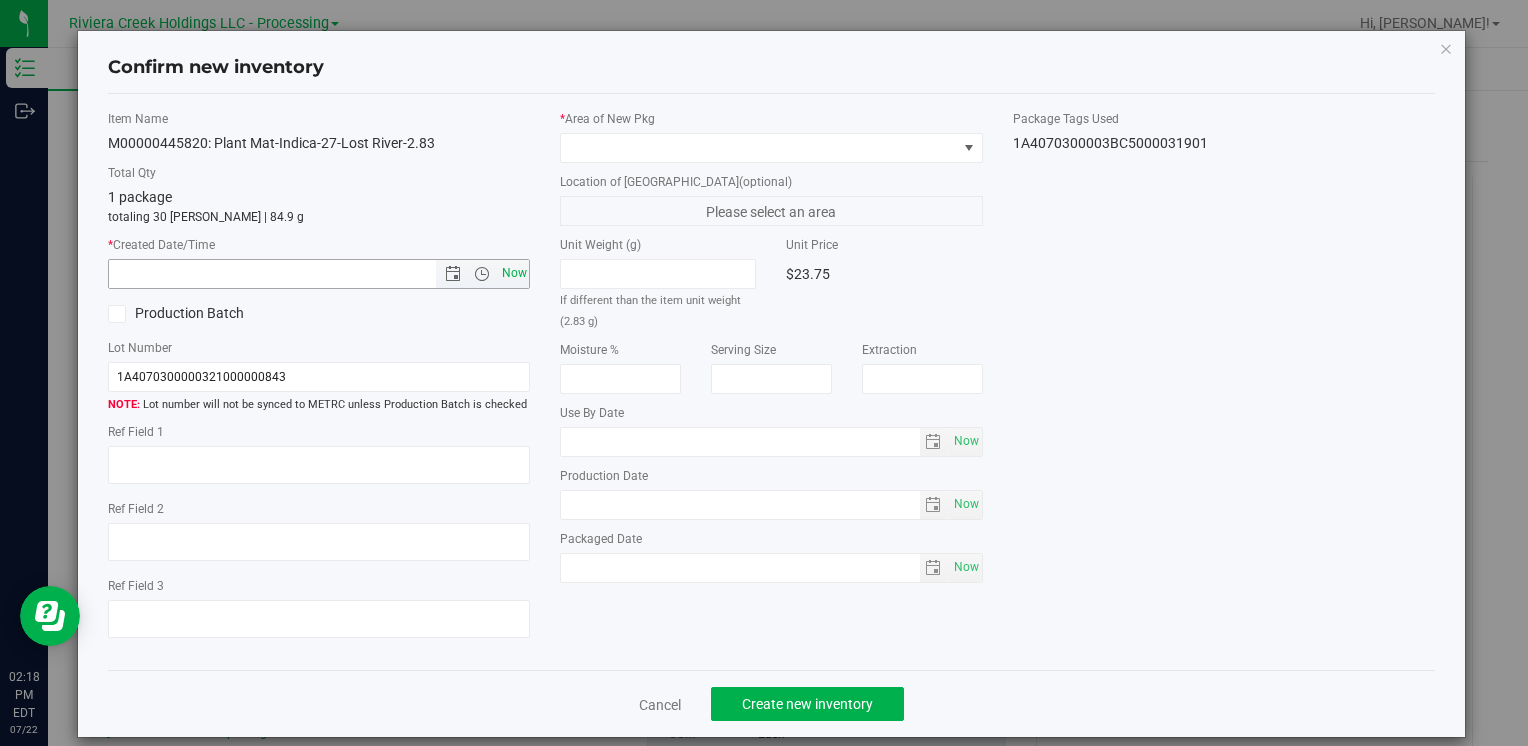 click on "Now" at bounding box center [514, 273] 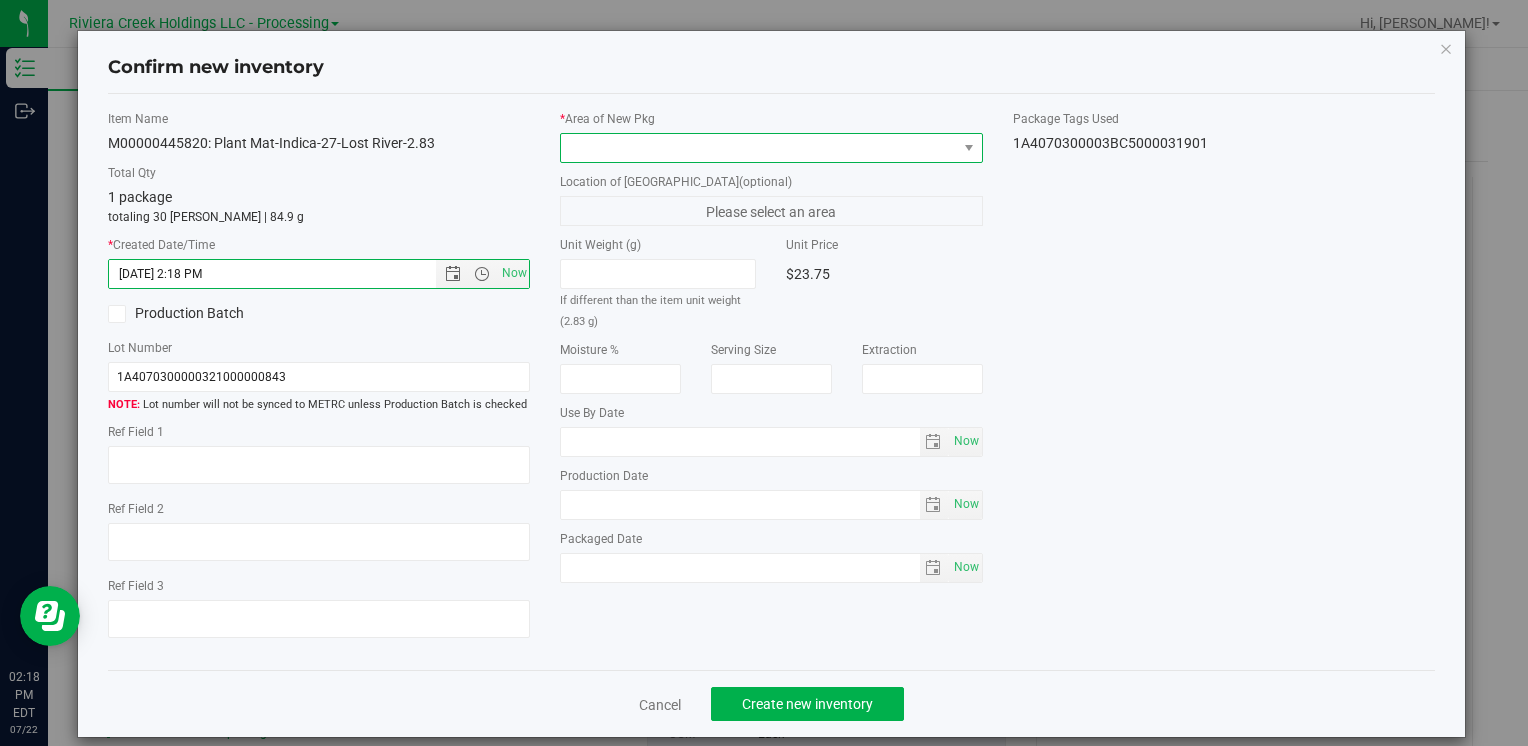 click at bounding box center (758, 148) 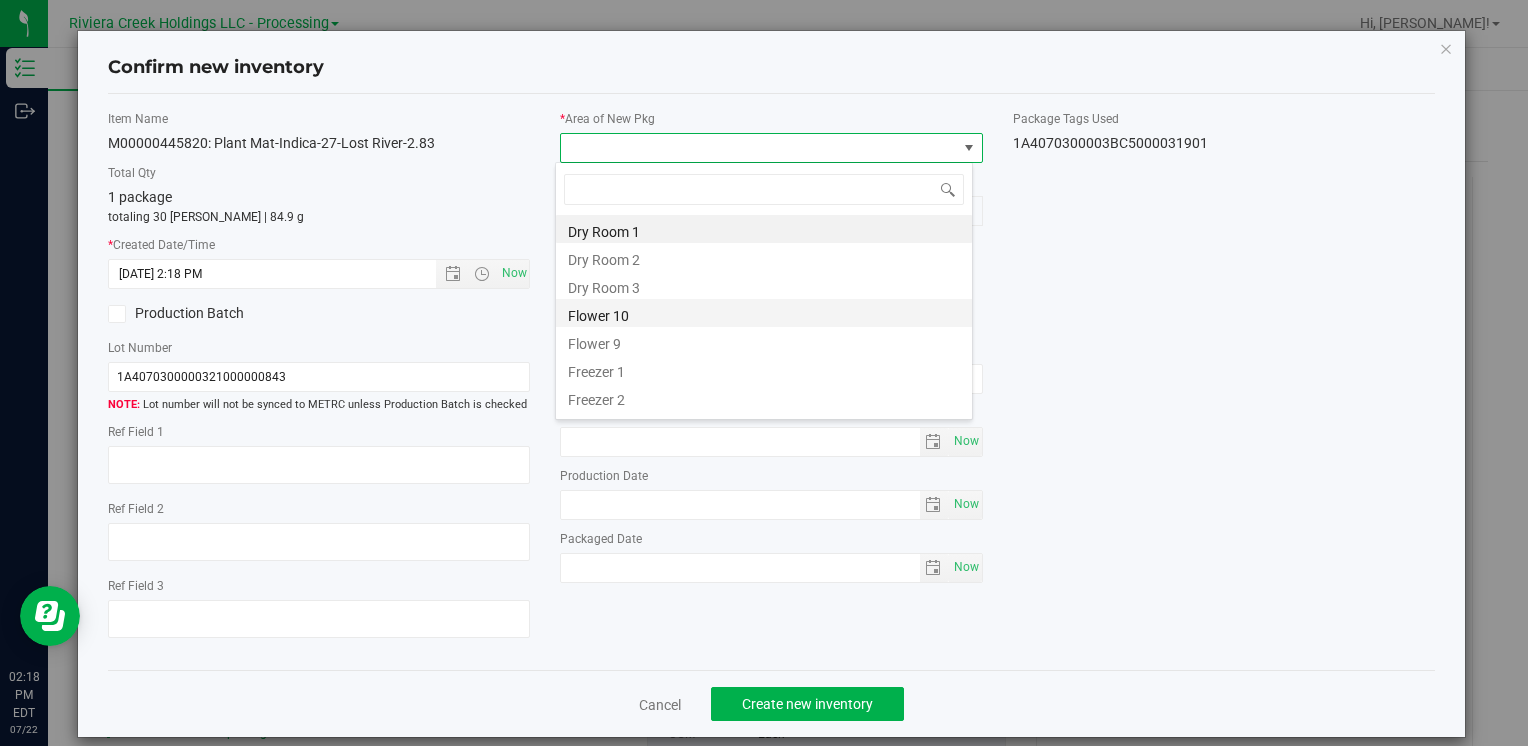 click on "Flower 10" at bounding box center [764, 313] 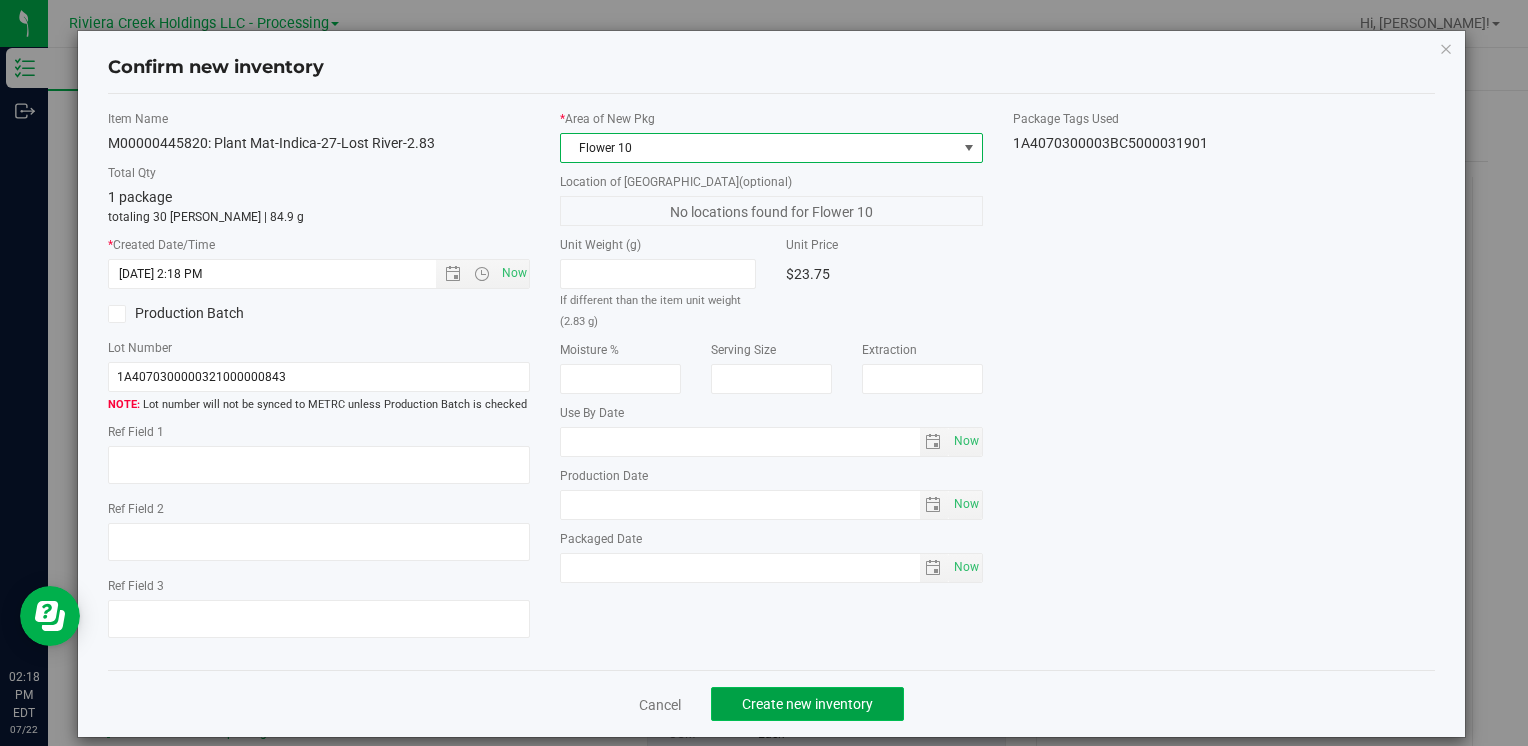 click on "Create new inventory" 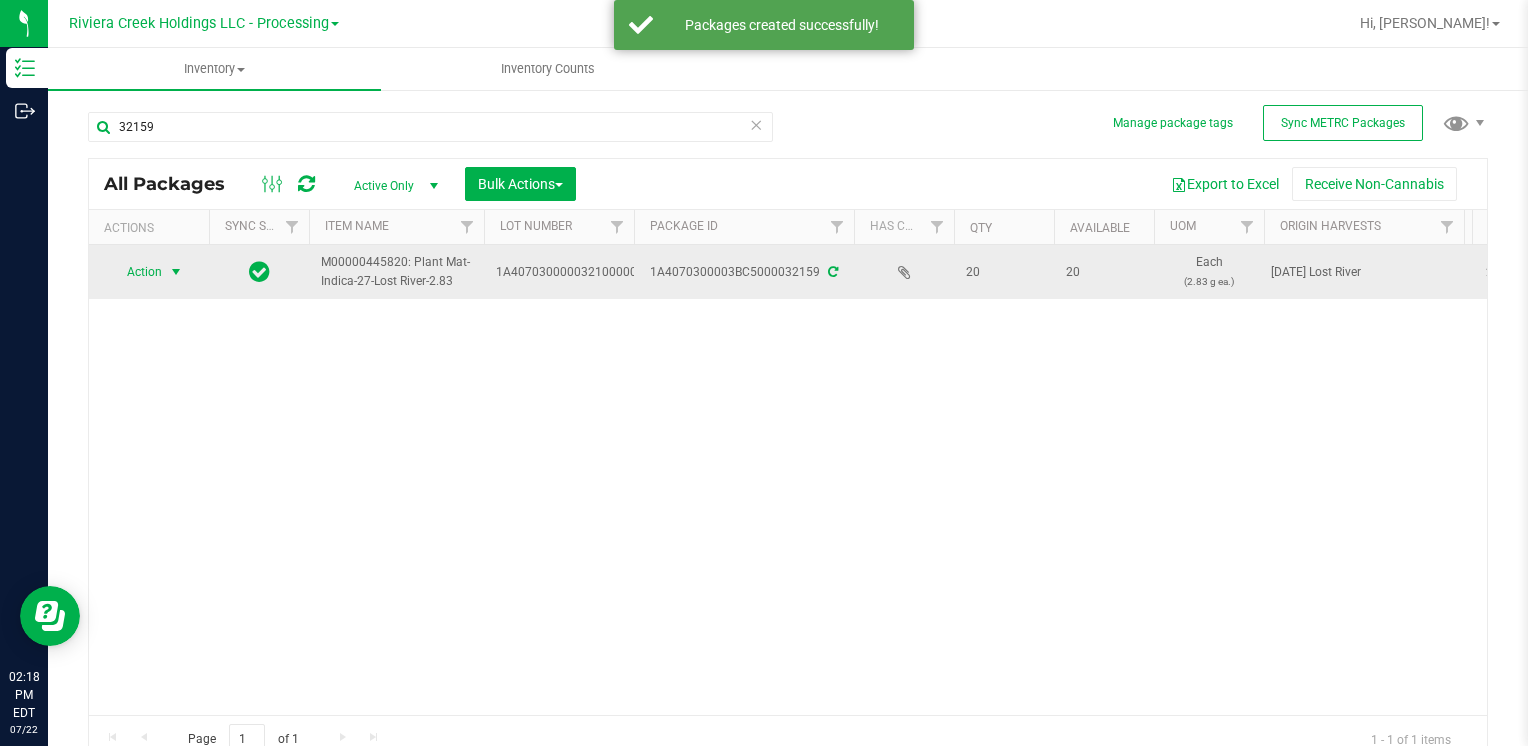 click on "Action Action Create package Edit attributes Global inventory Locate package Lock package Package audit log Print package label Print product labels Retag package" at bounding box center [149, 272] 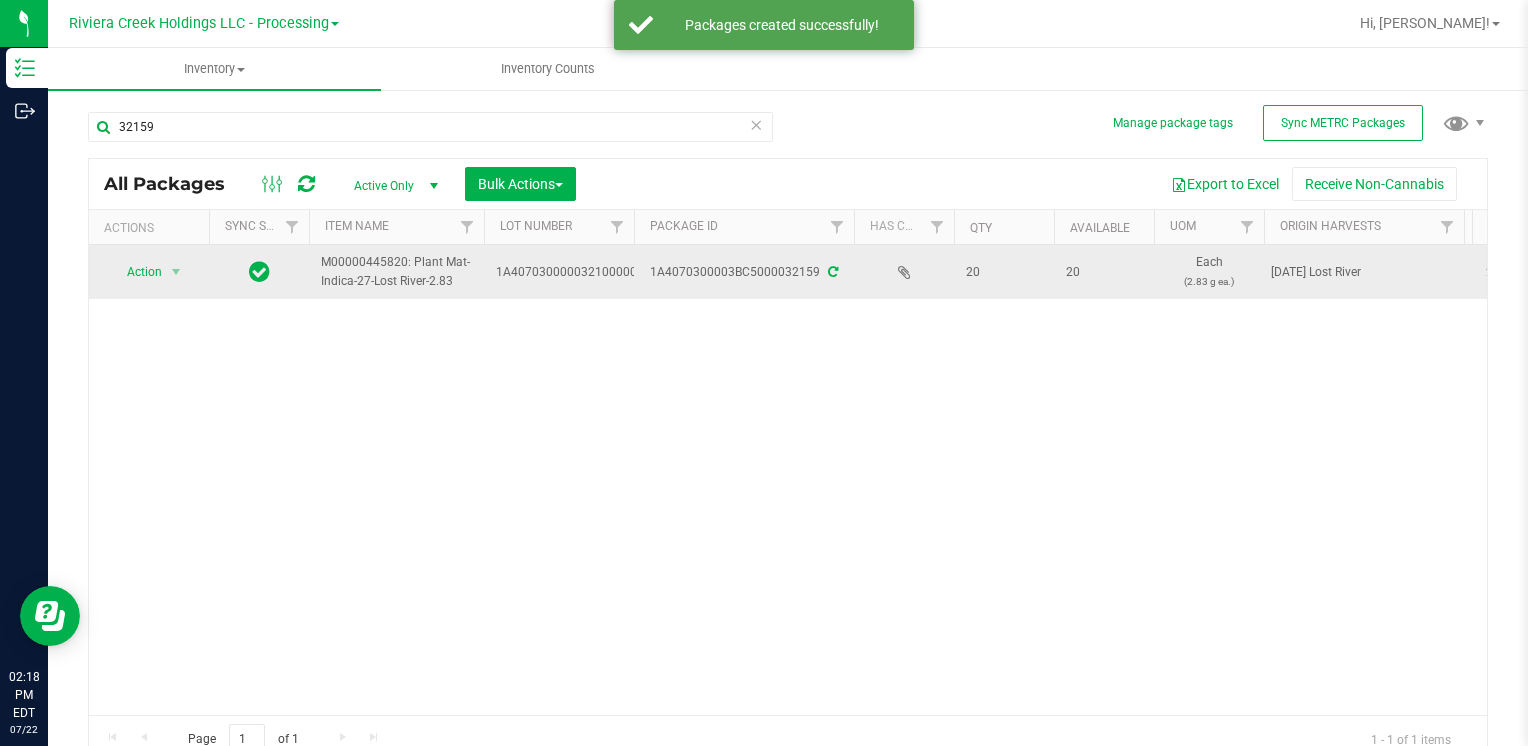 click on "Action Action Create package Edit attributes Global inventory Locate package Lock package Package audit log Print package label Print product labels Retag package" at bounding box center (149, 272) 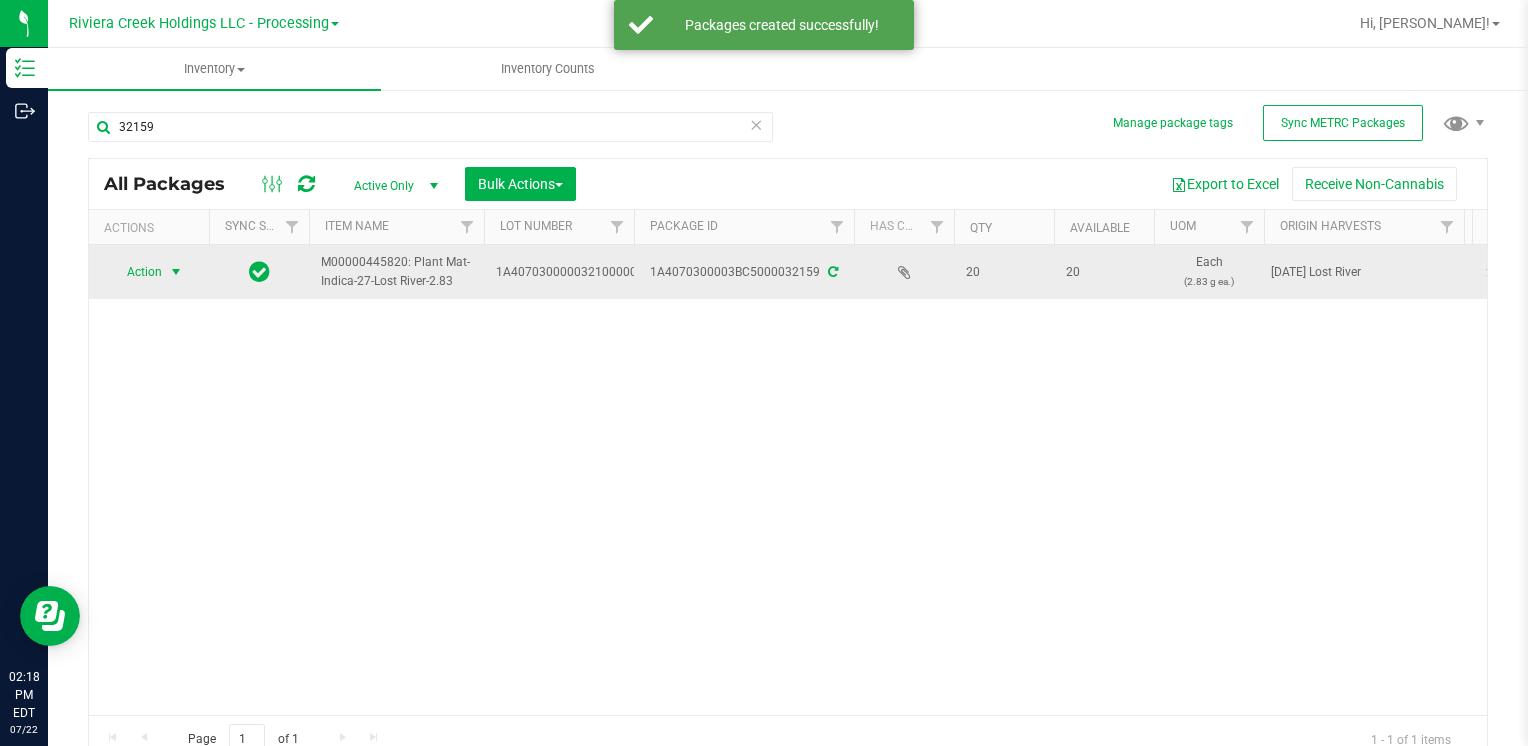 click on "Action" at bounding box center [136, 272] 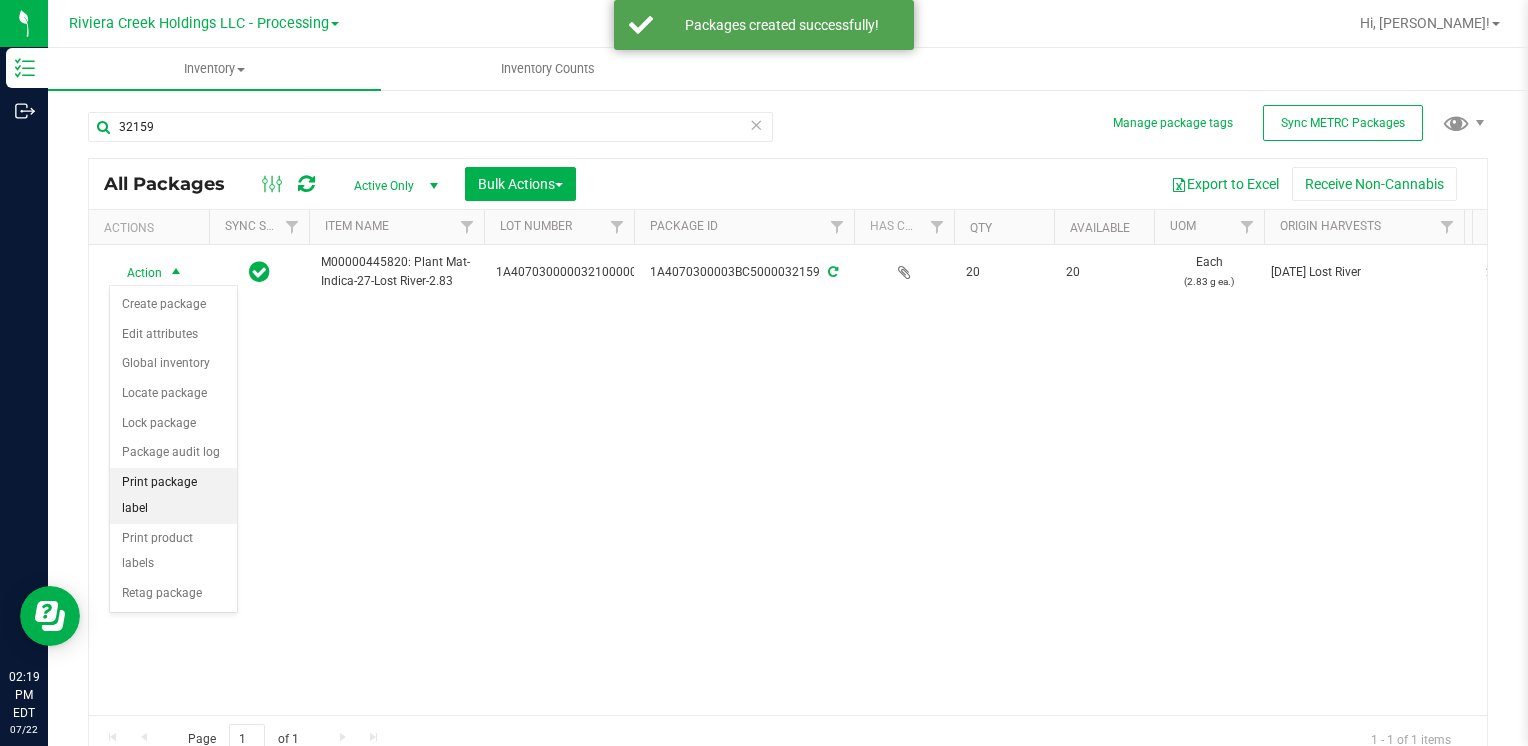 click on "Print package label" at bounding box center (173, 495) 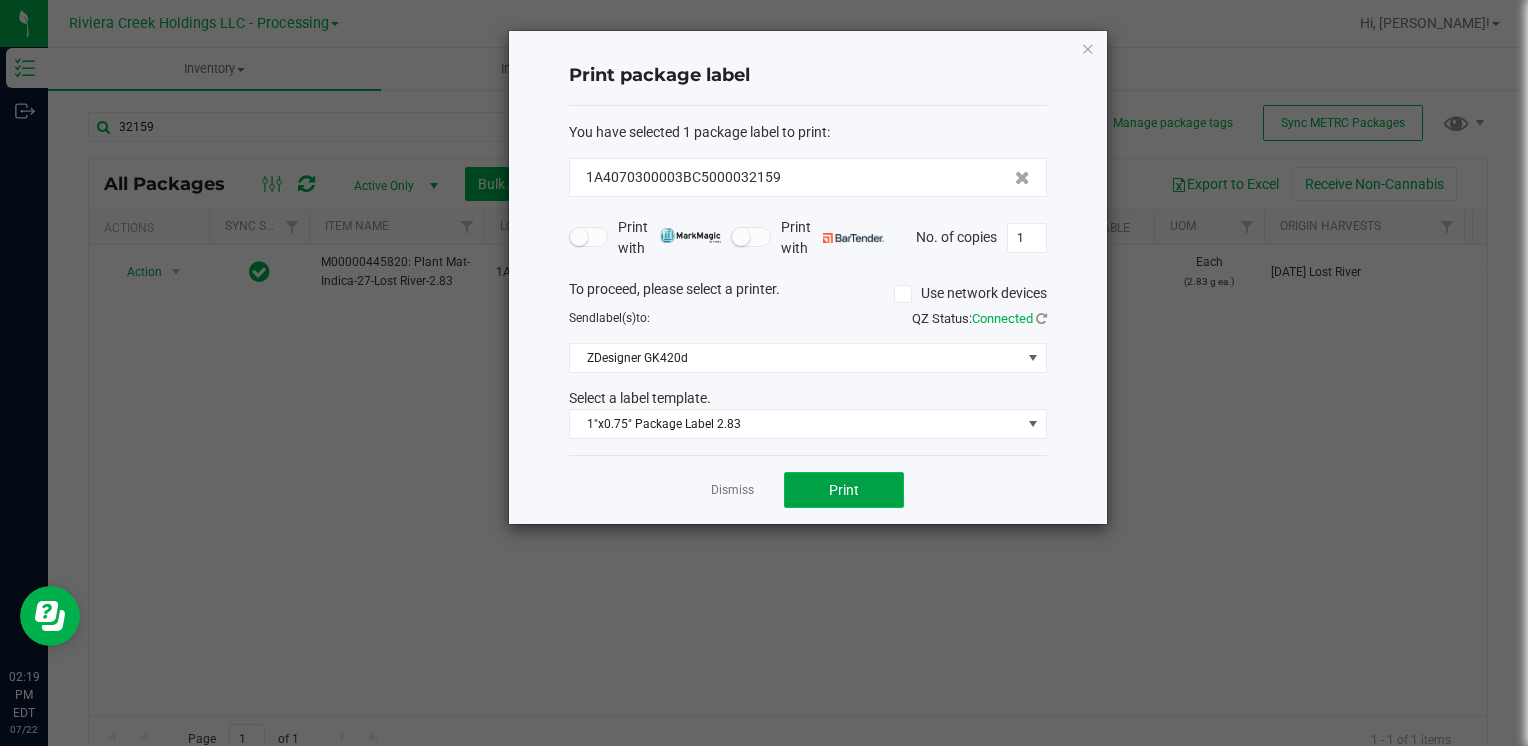 click on "Print" 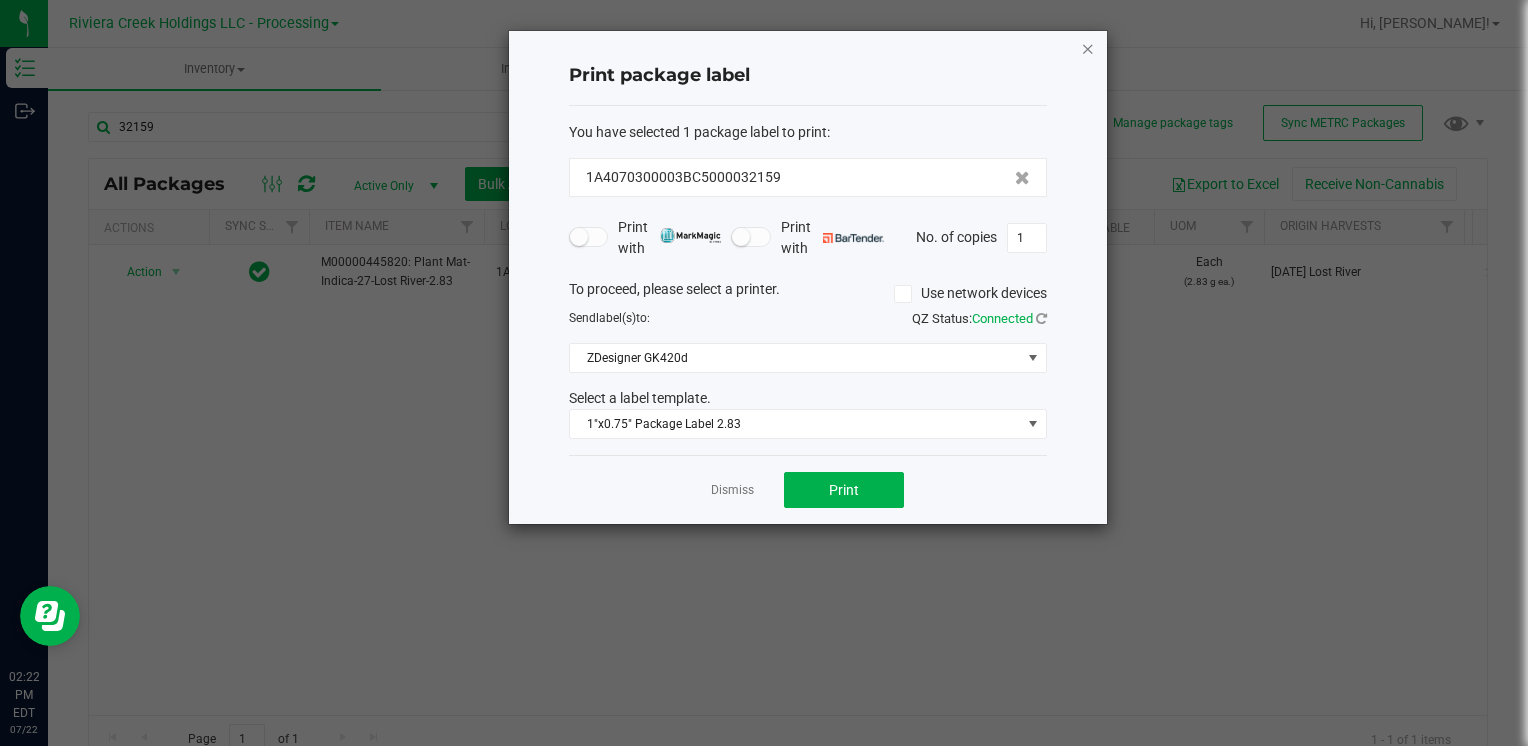 click 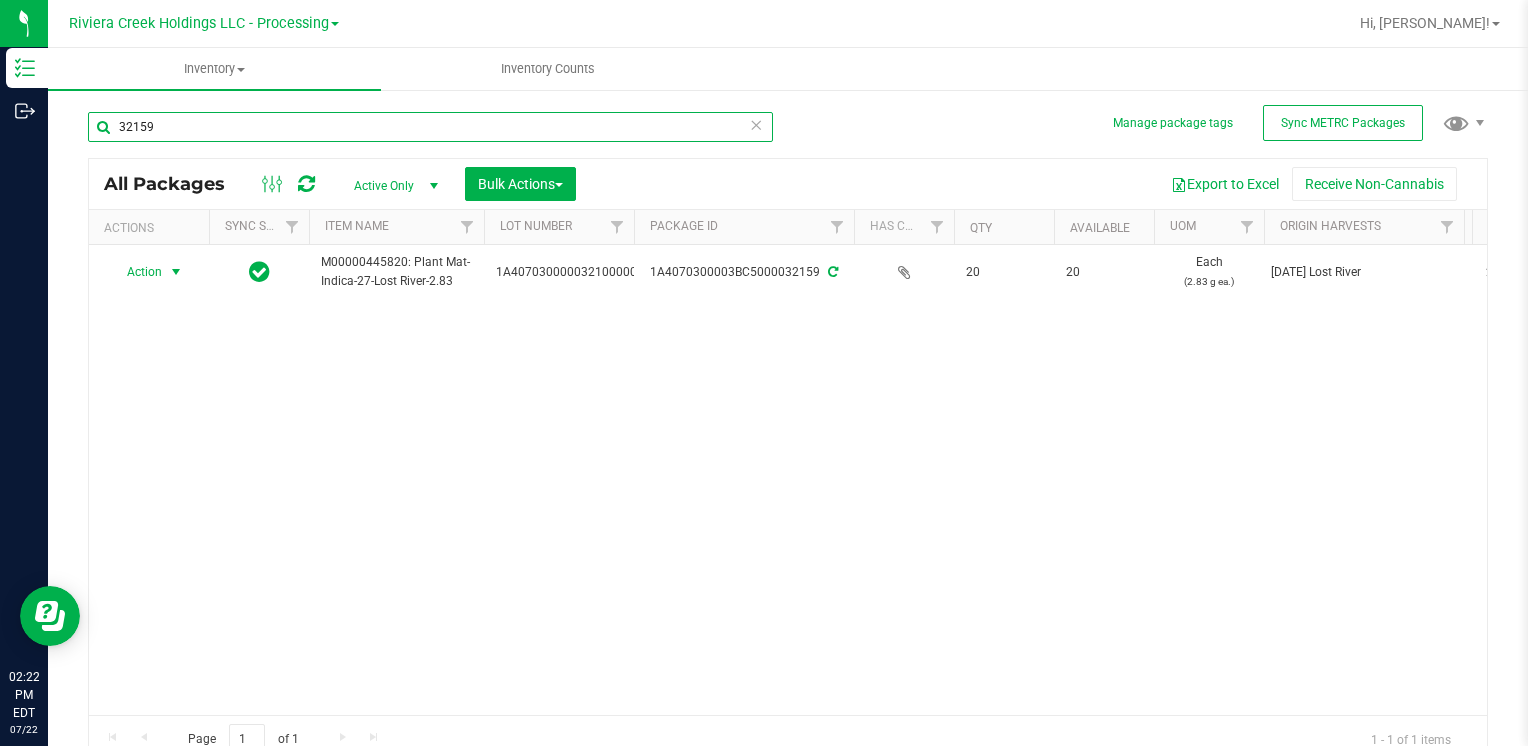 click on "32159" at bounding box center (430, 127) 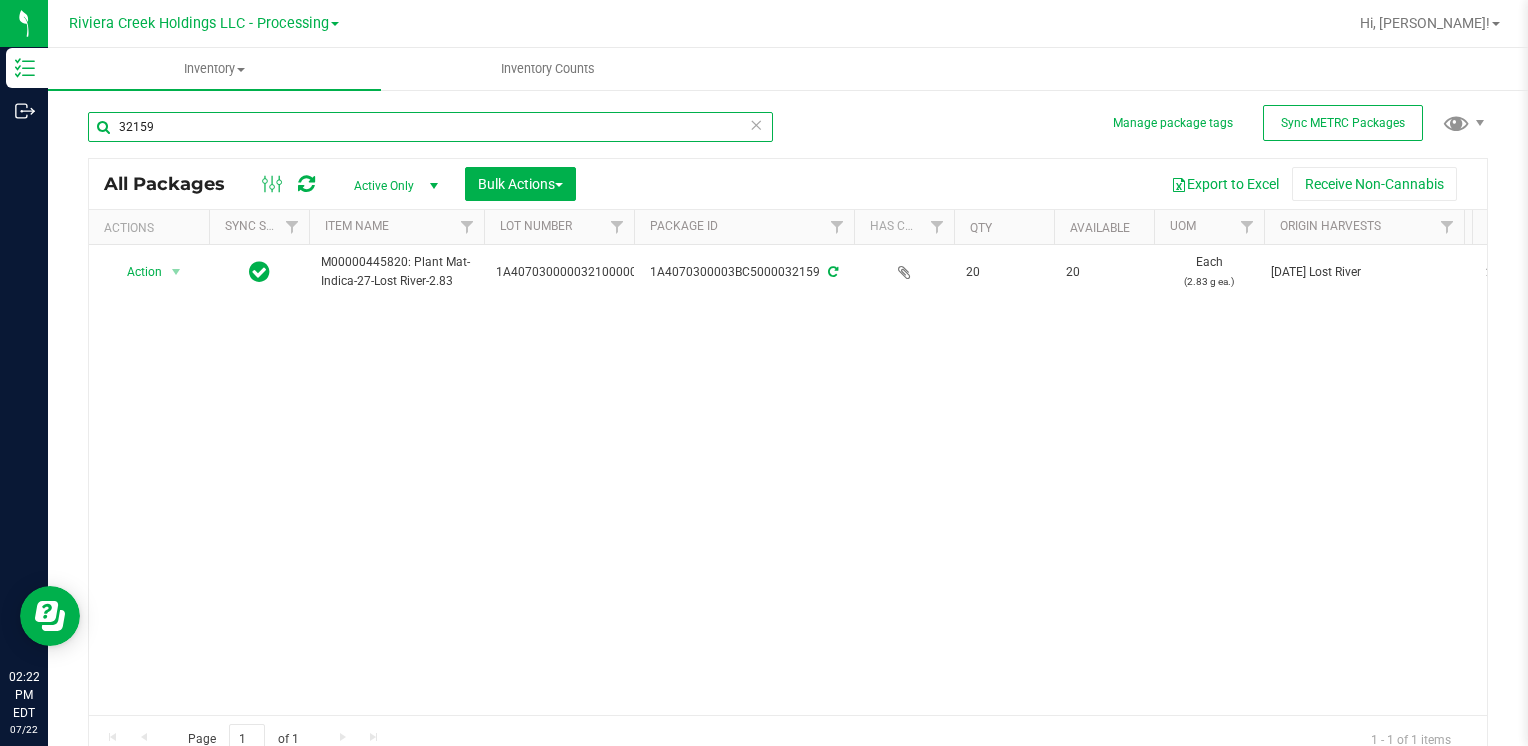 click on "32159" at bounding box center [430, 127] 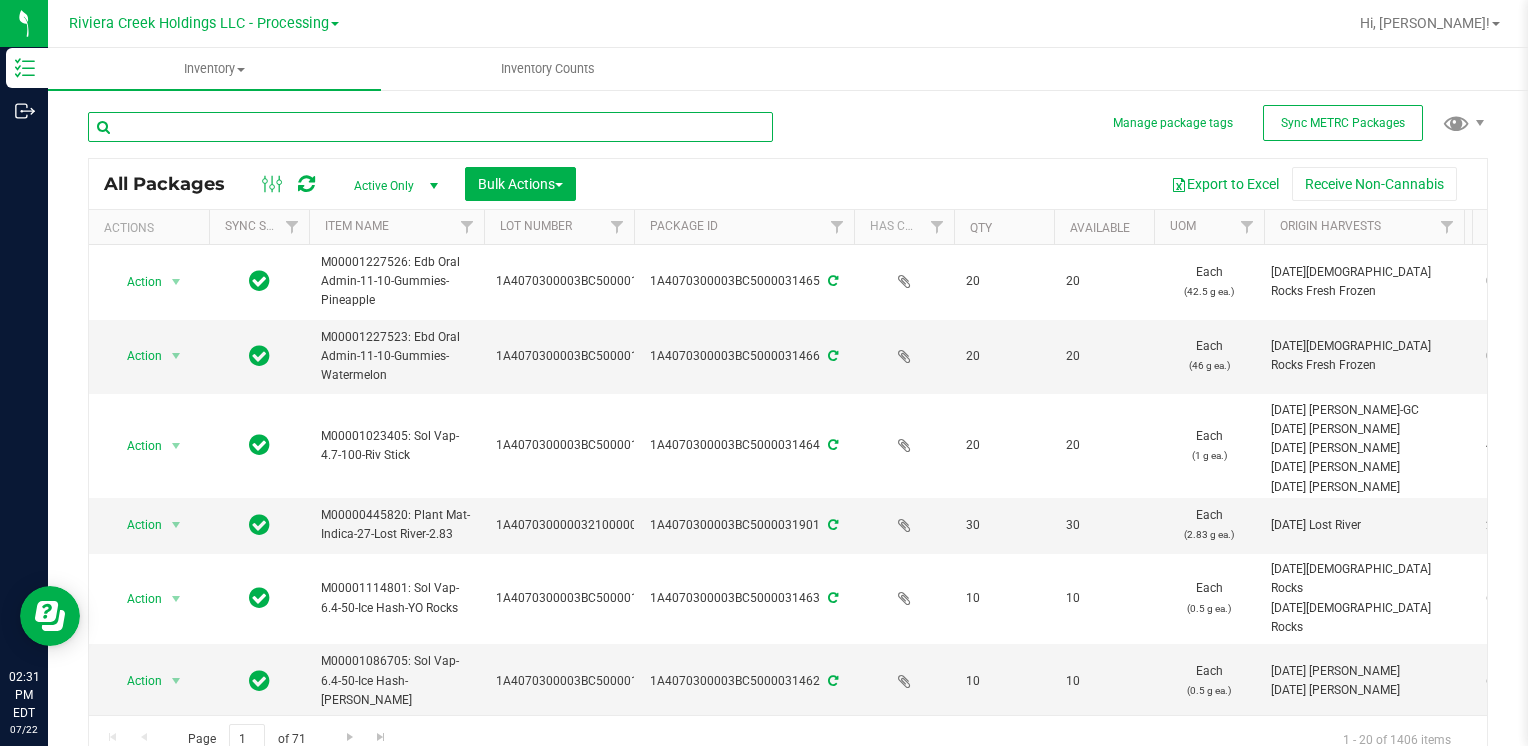 drag, startPoint x: 325, startPoint y: 150, endPoint x: 203, endPoint y: 170, distance: 123.62848 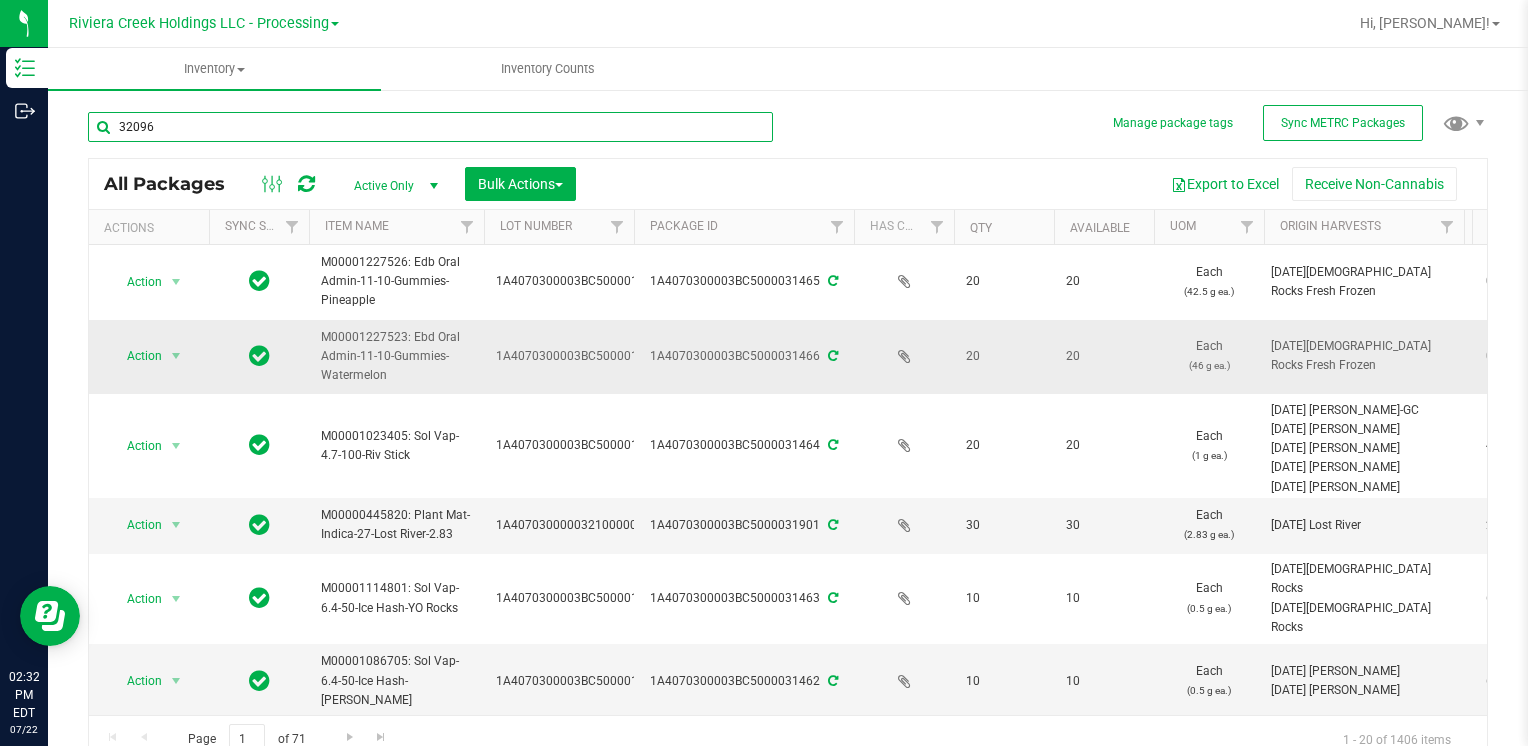 type on "32096" 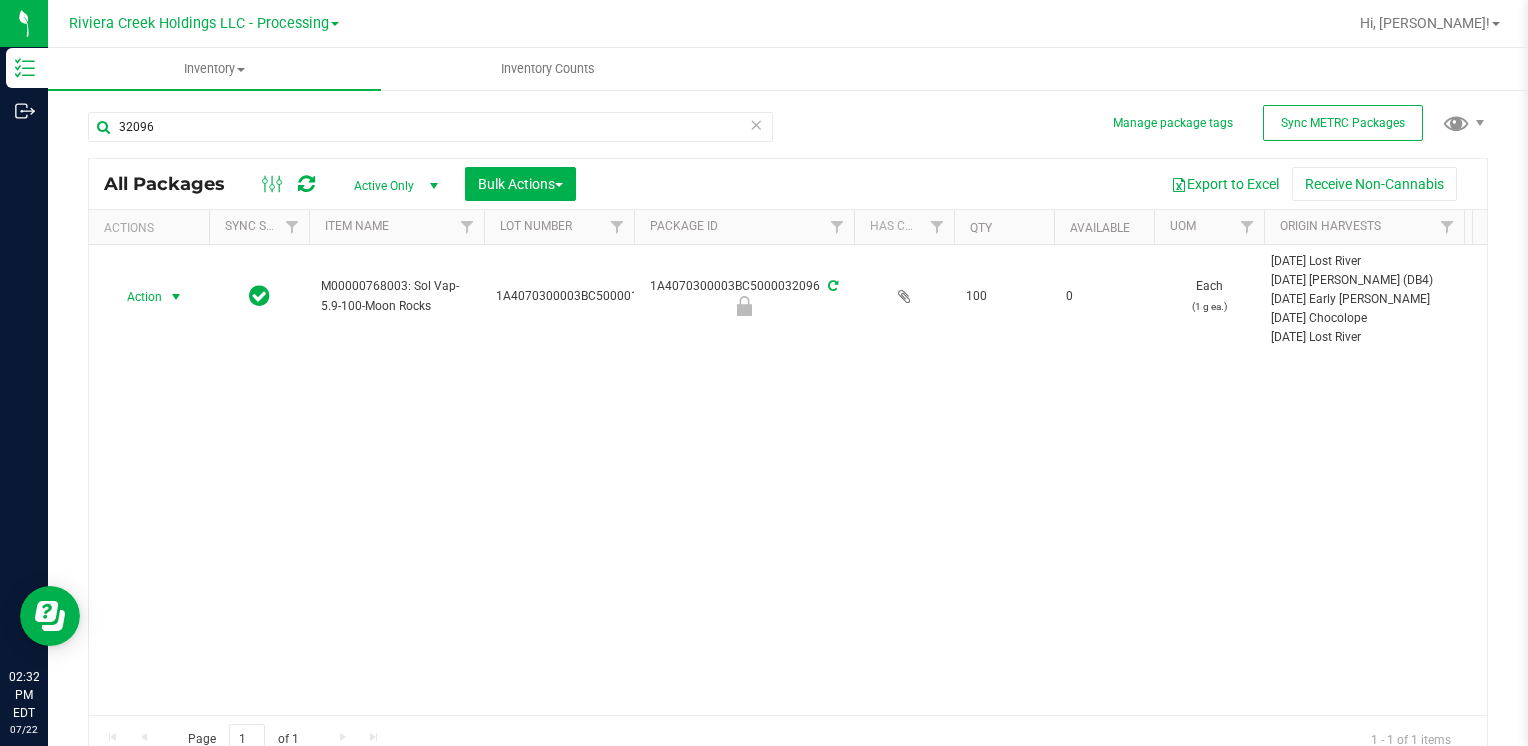 drag, startPoint x: 157, startPoint y: 296, endPoint x: 184, endPoint y: 390, distance: 97.80082 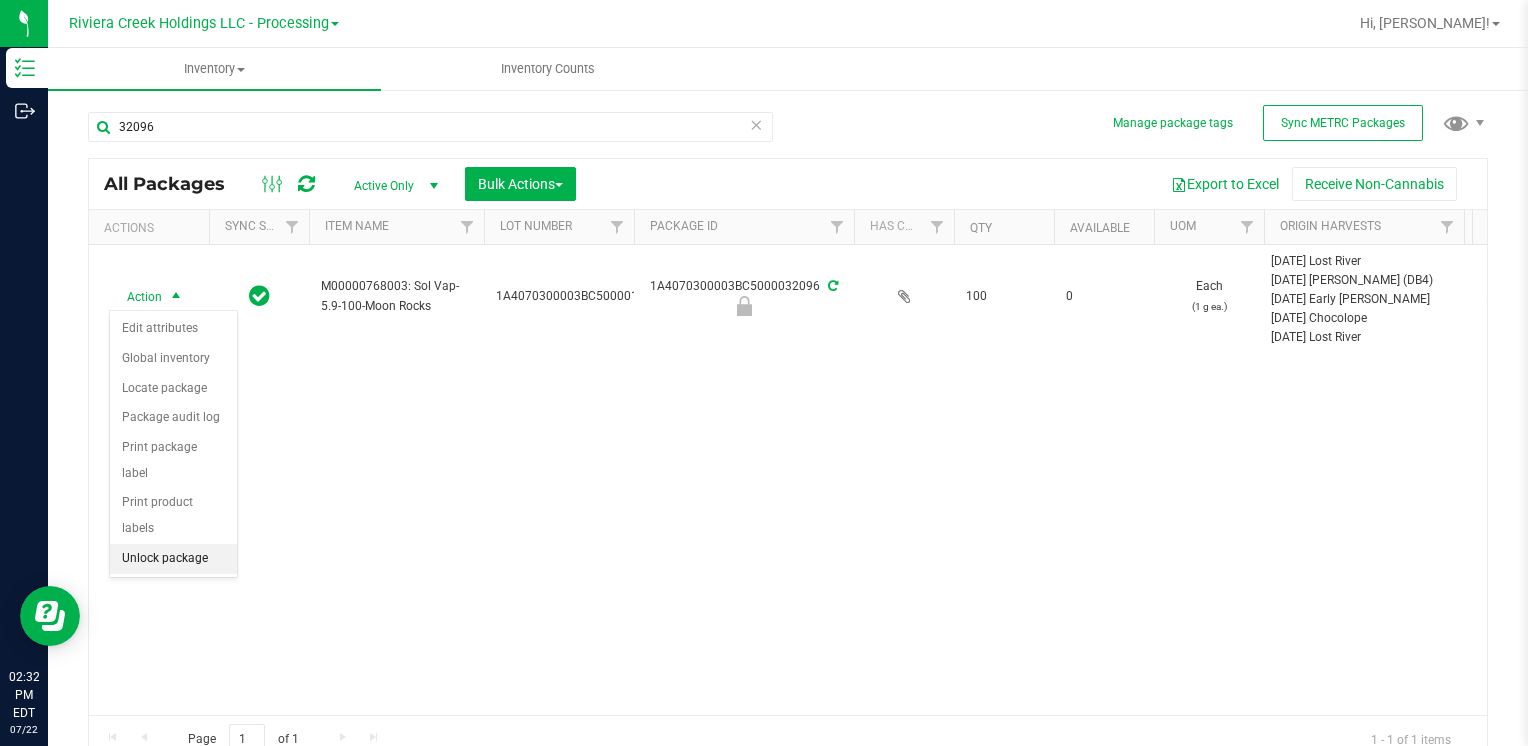 click on "Unlock package" at bounding box center (173, 559) 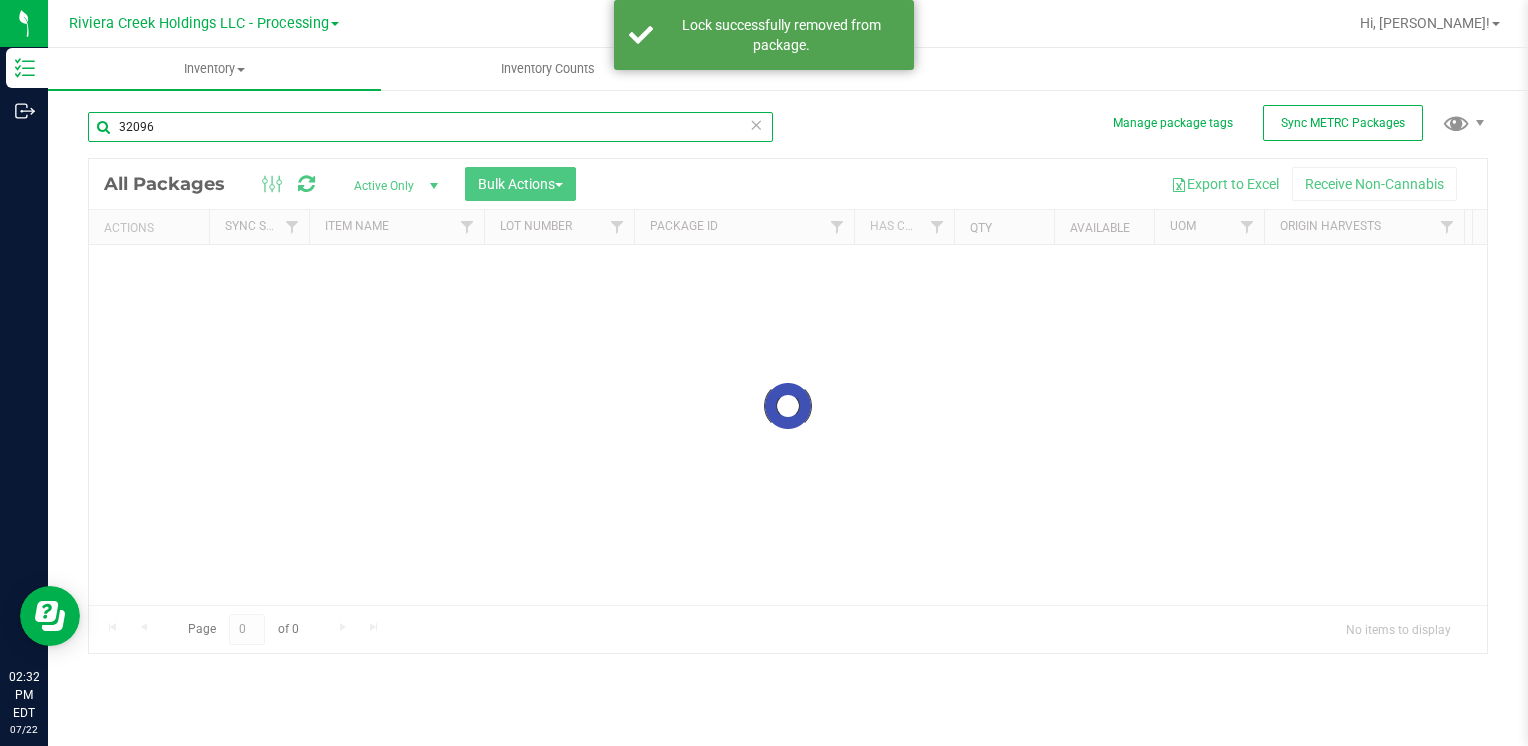 click on "32096" at bounding box center [430, 127] 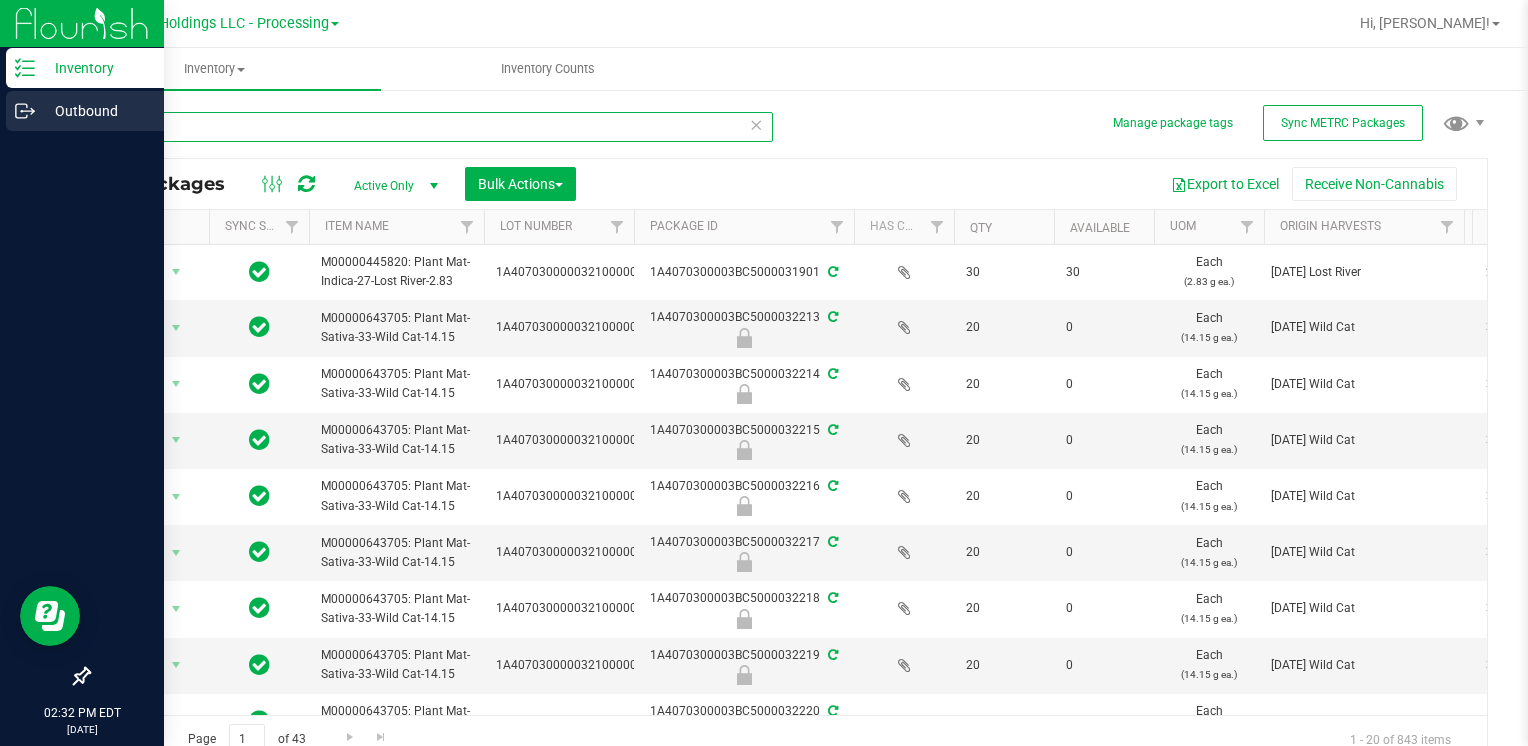 drag, startPoint x: 245, startPoint y: 137, endPoint x: 4, endPoint y: 113, distance: 242.19208 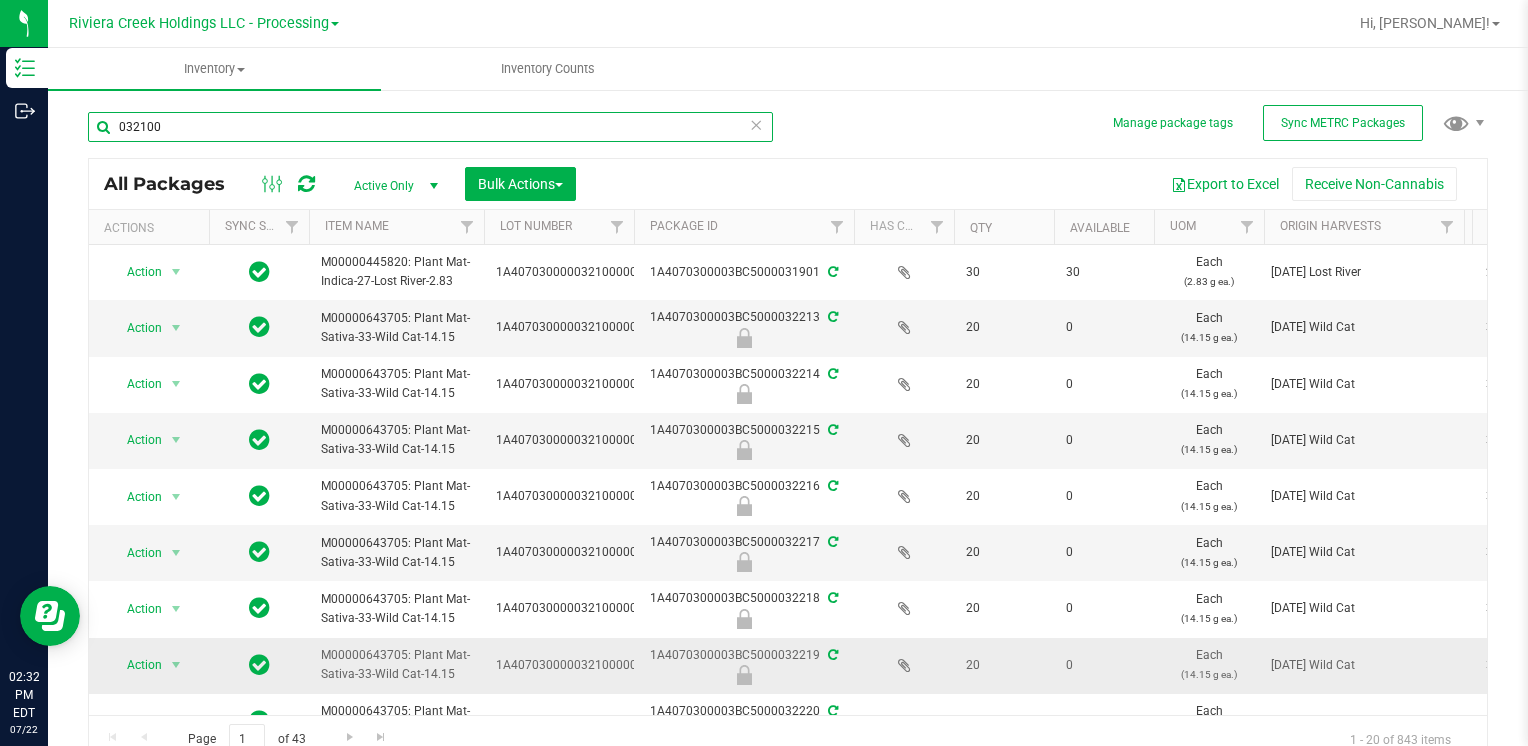 type on "032100" 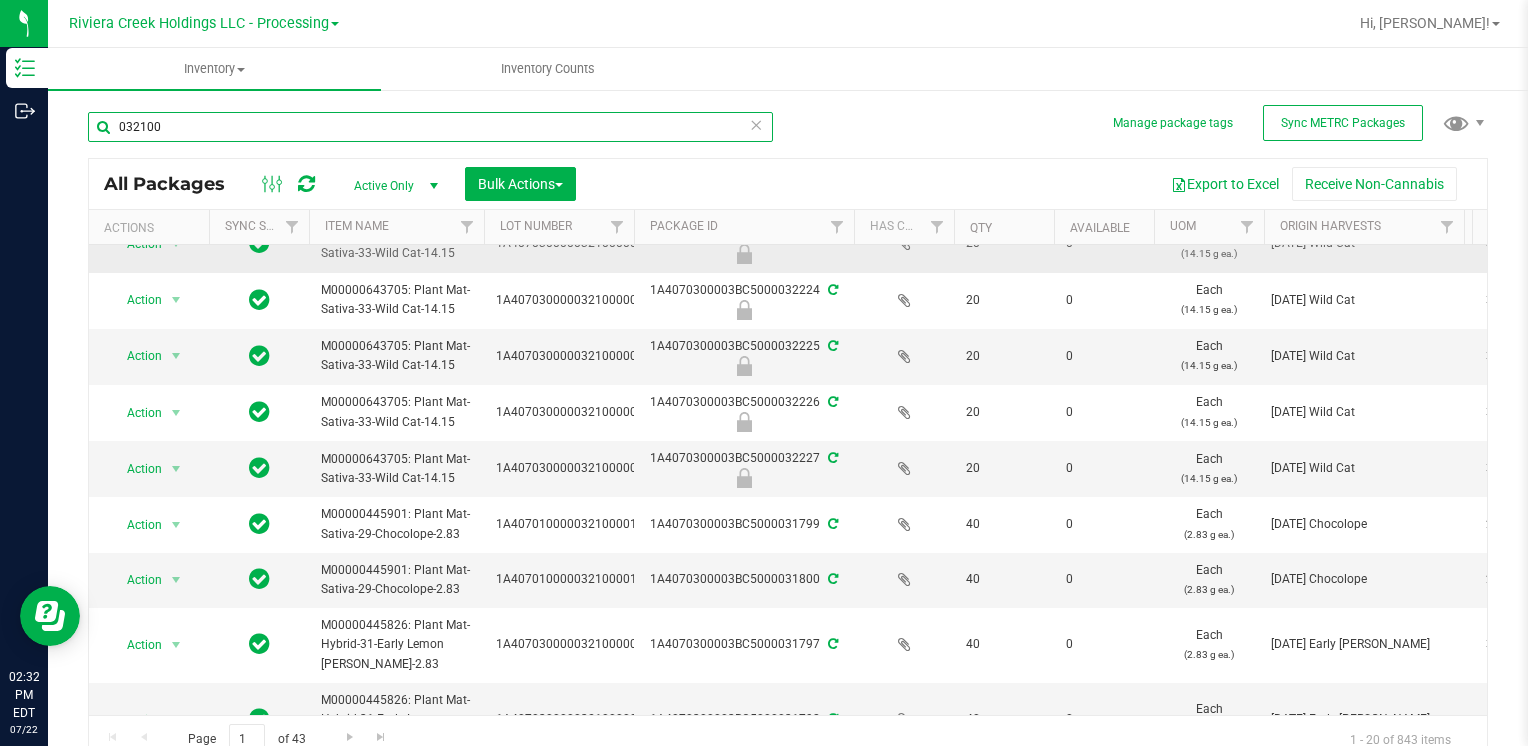 scroll, scrollTop: 698, scrollLeft: 0, axis: vertical 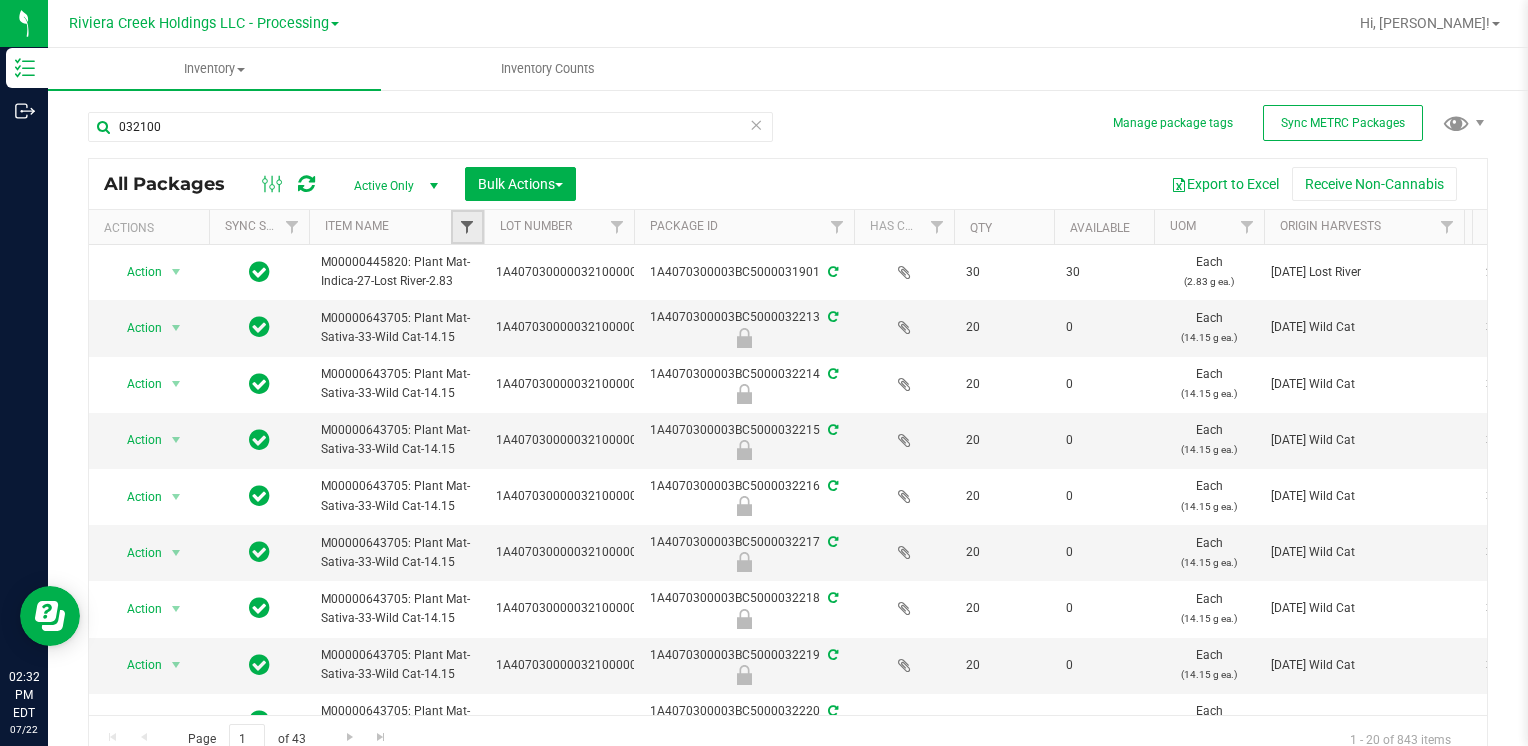 click at bounding box center (467, 227) 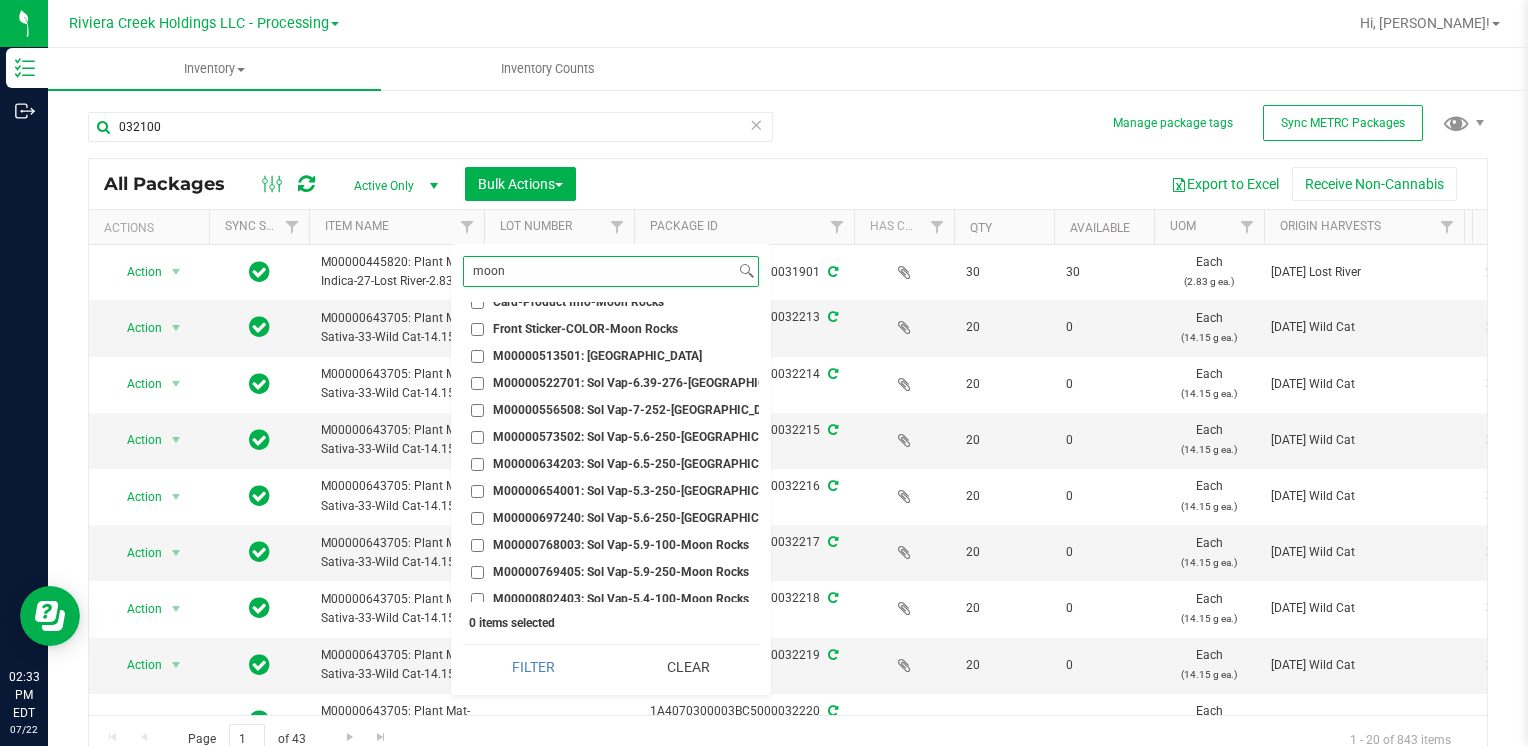scroll, scrollTop: 0, scrollLeft: 0, axis: both 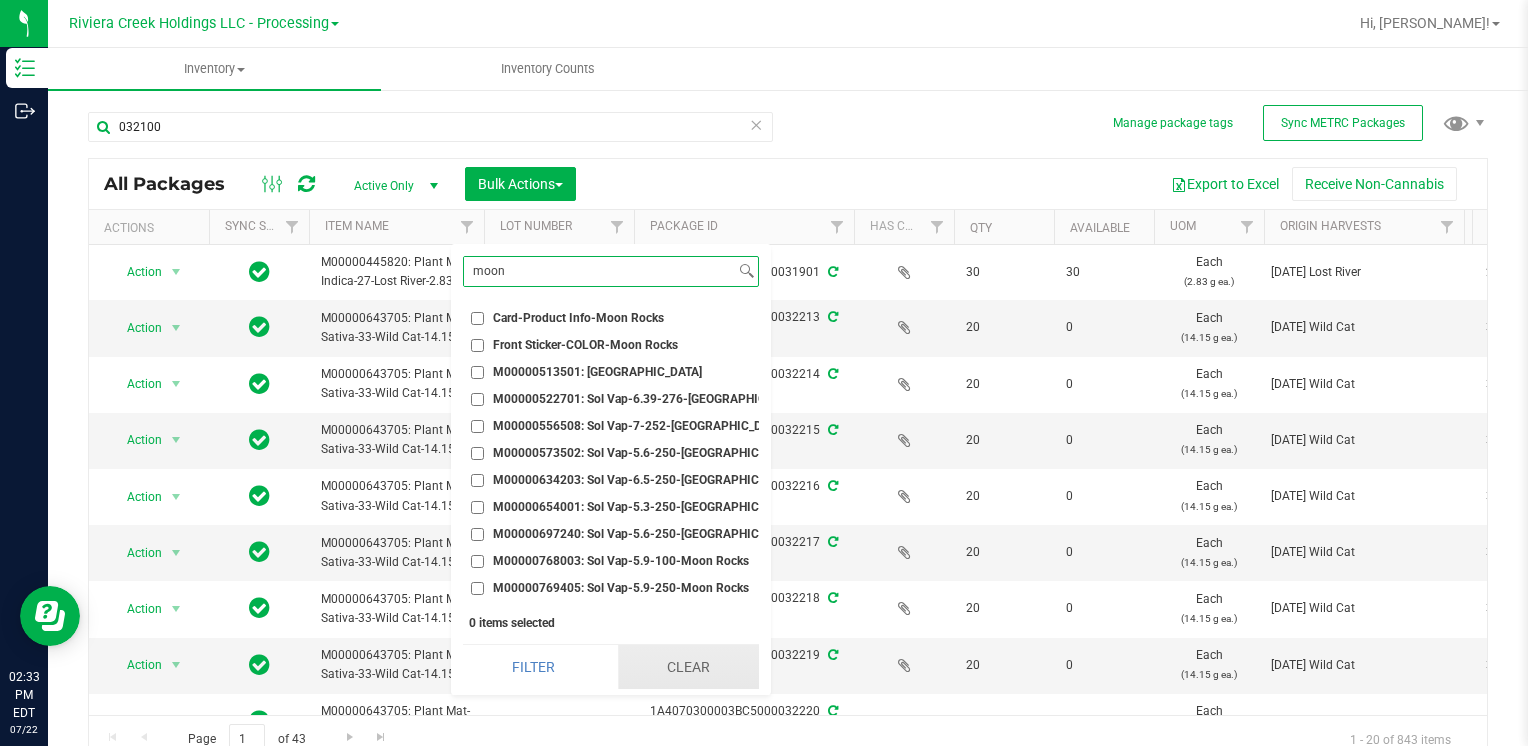 type on "moon" 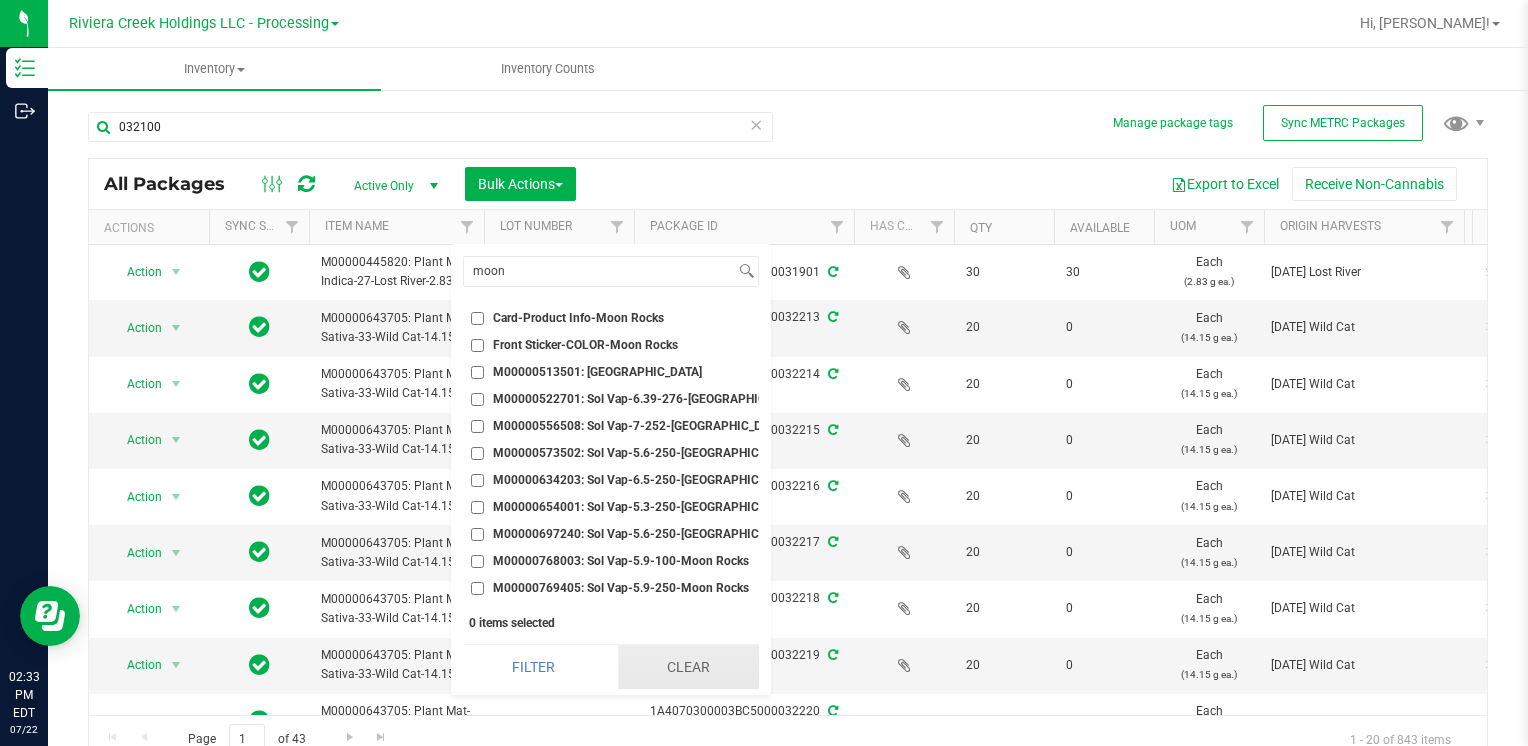 click on "Clear" at bounding box center [688, 667] 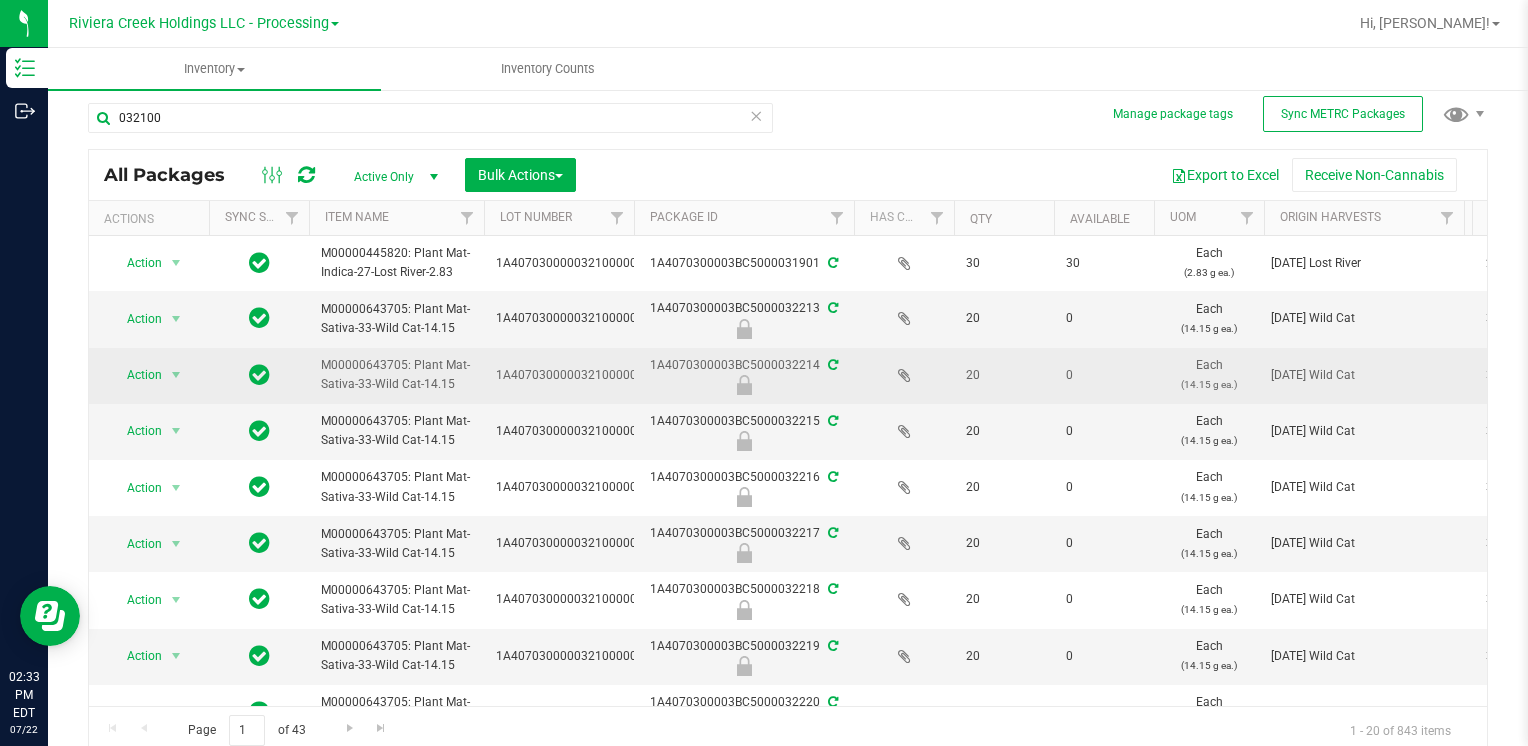 scroll, scrollTop: 0, scrollLeft: 0, axis: both 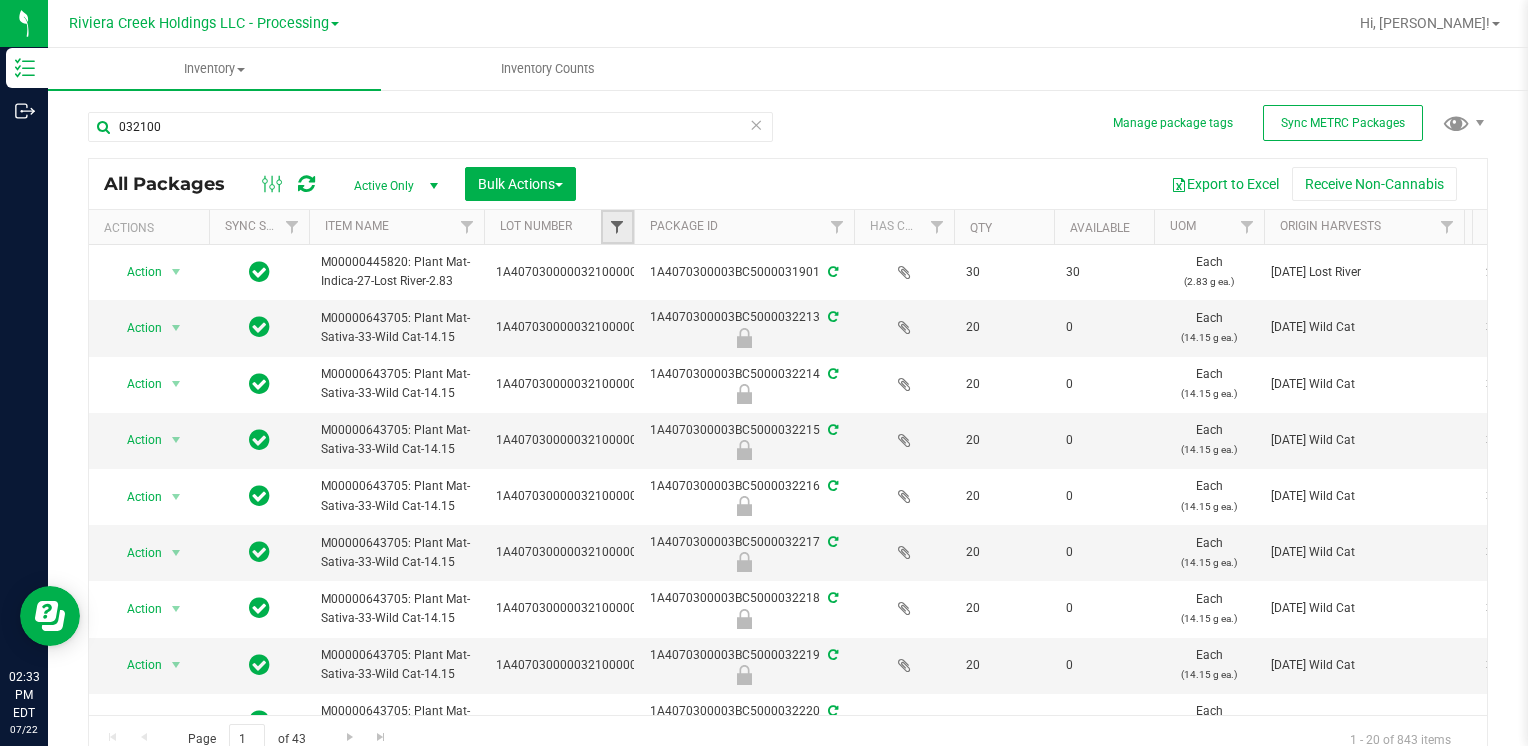 click at bounding box center (617, 227) 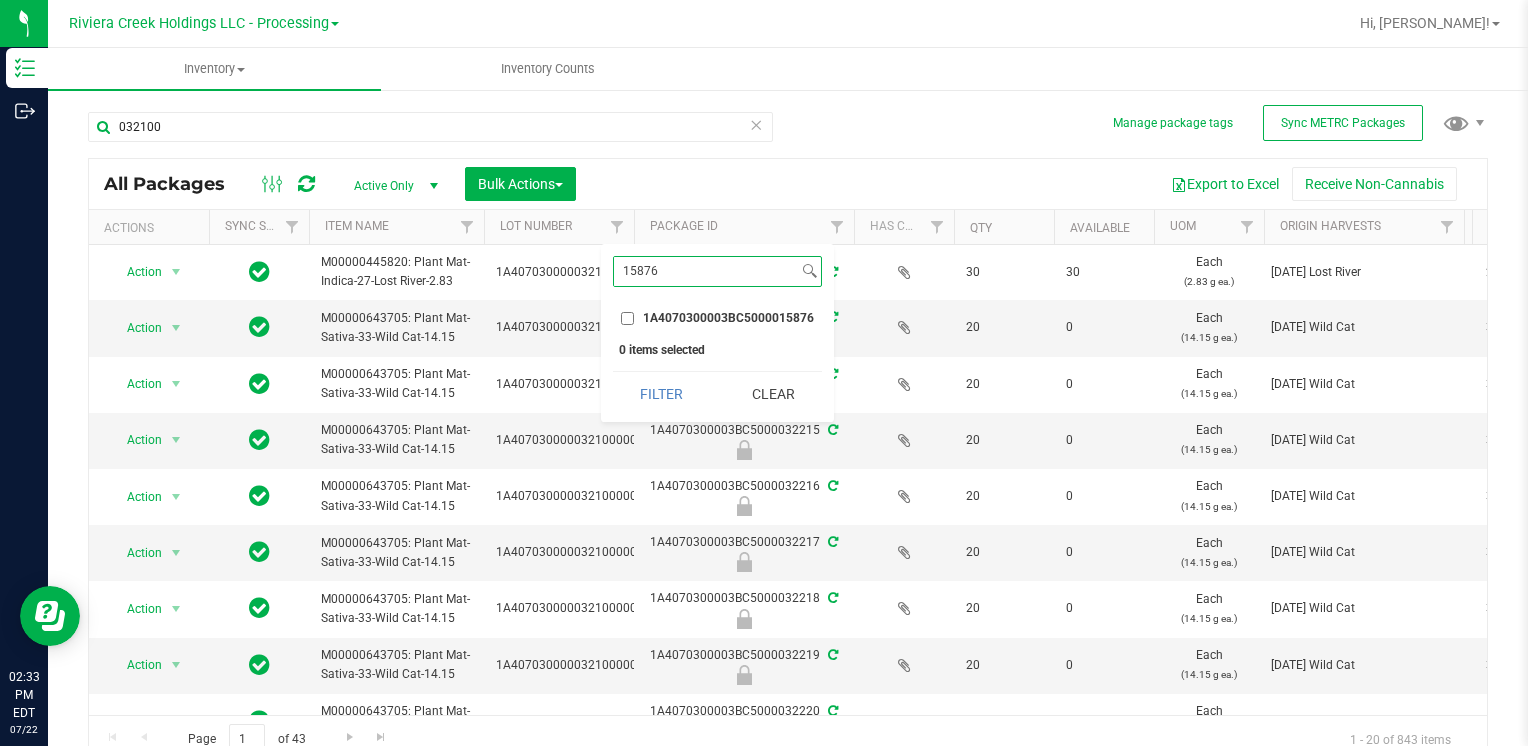 type on "15876" 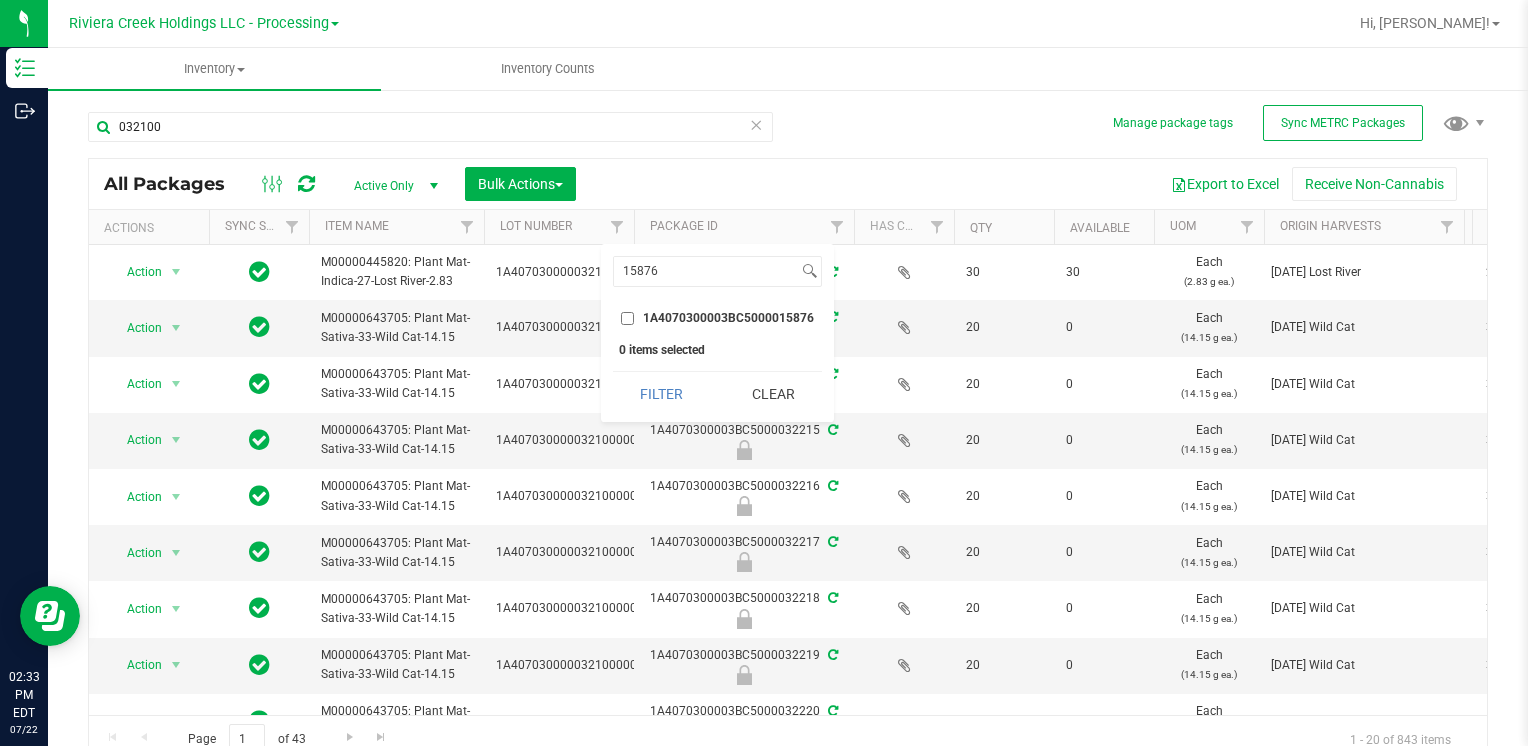 click on "1A4070300003BC5000015876" at bounding box center [627, 318] 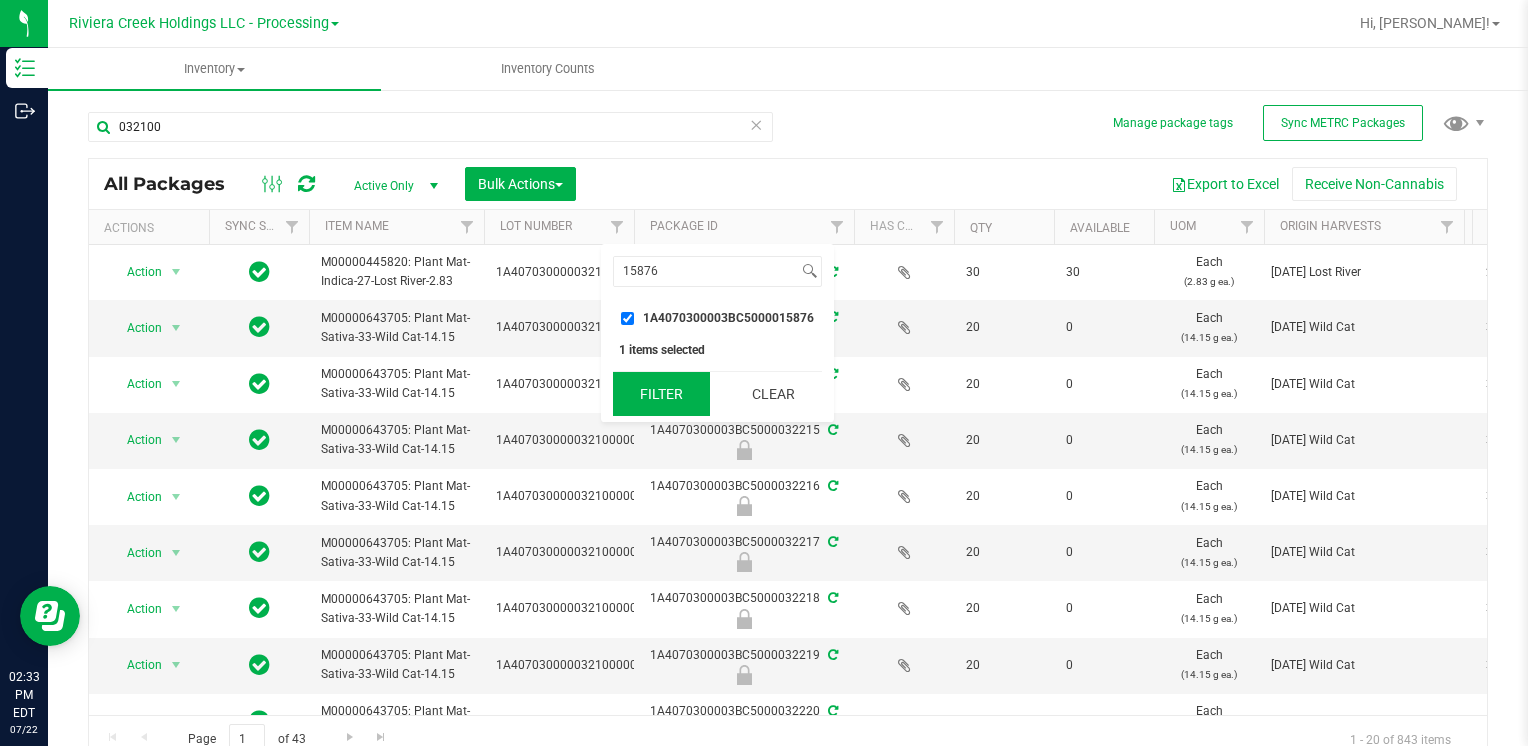 click on "Filter" at bounding box center [661, 394] 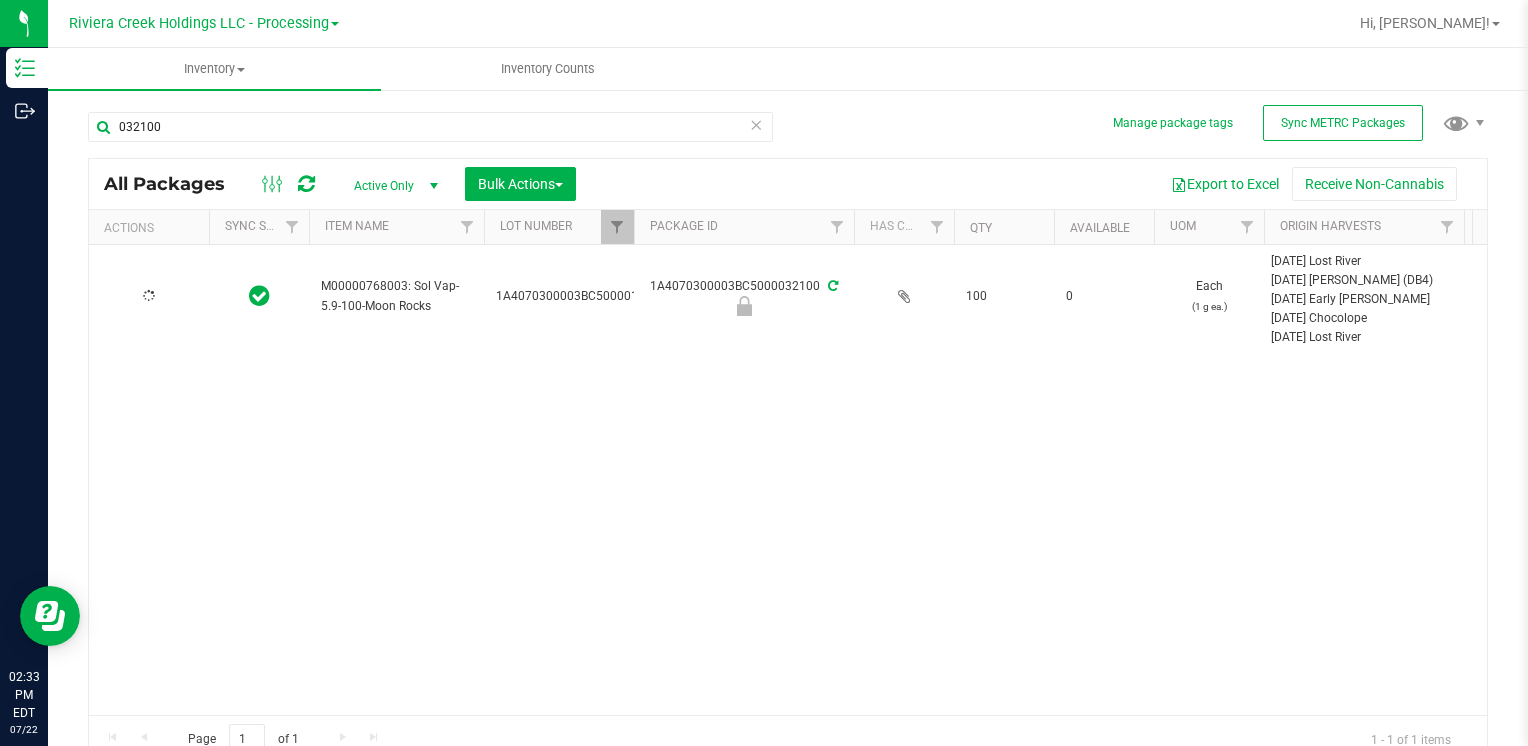 type on "[DATE]" 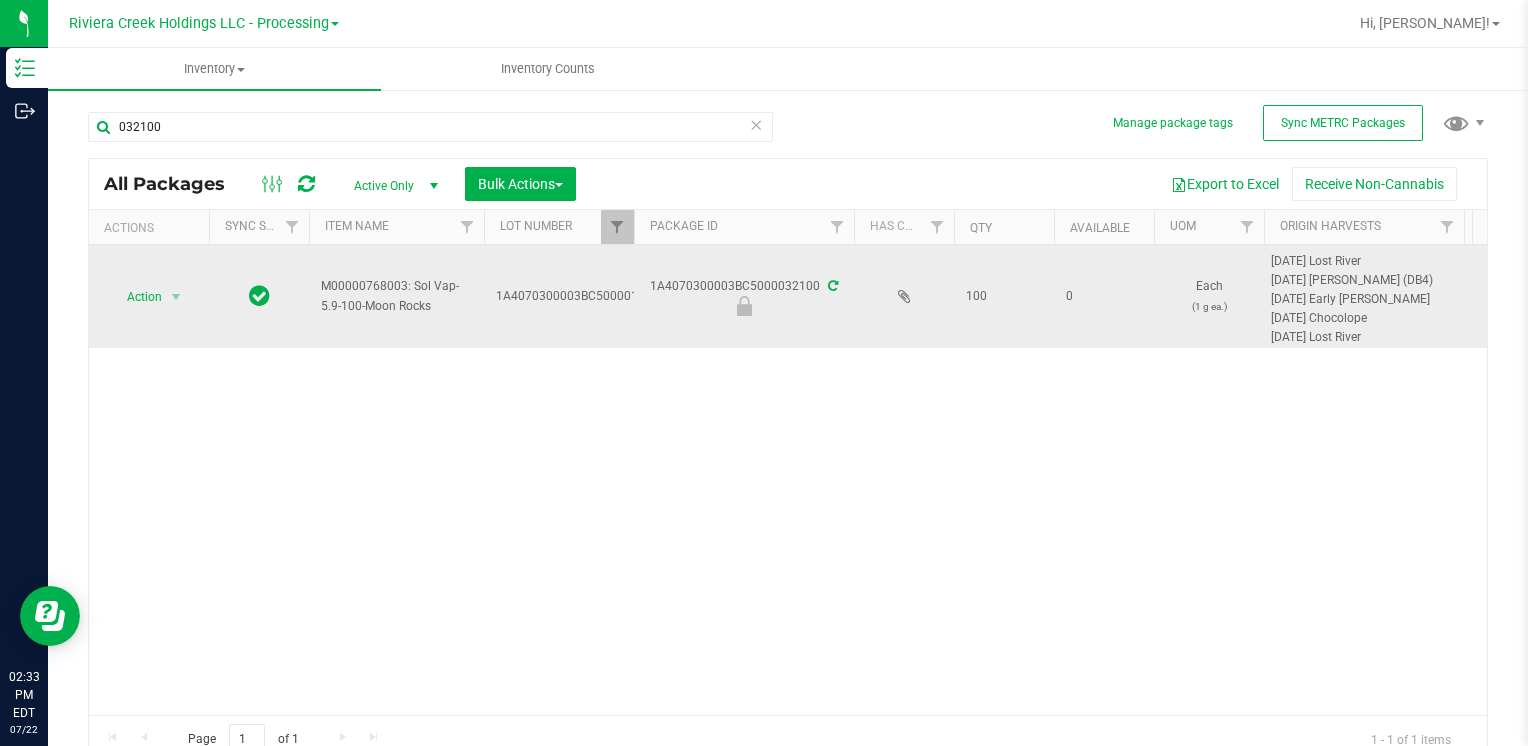 click on "Action Action Edit attributes Global inventory Locate package Package audit log Print package label Print product labels Unlock package" at bounding box center [149, 296] 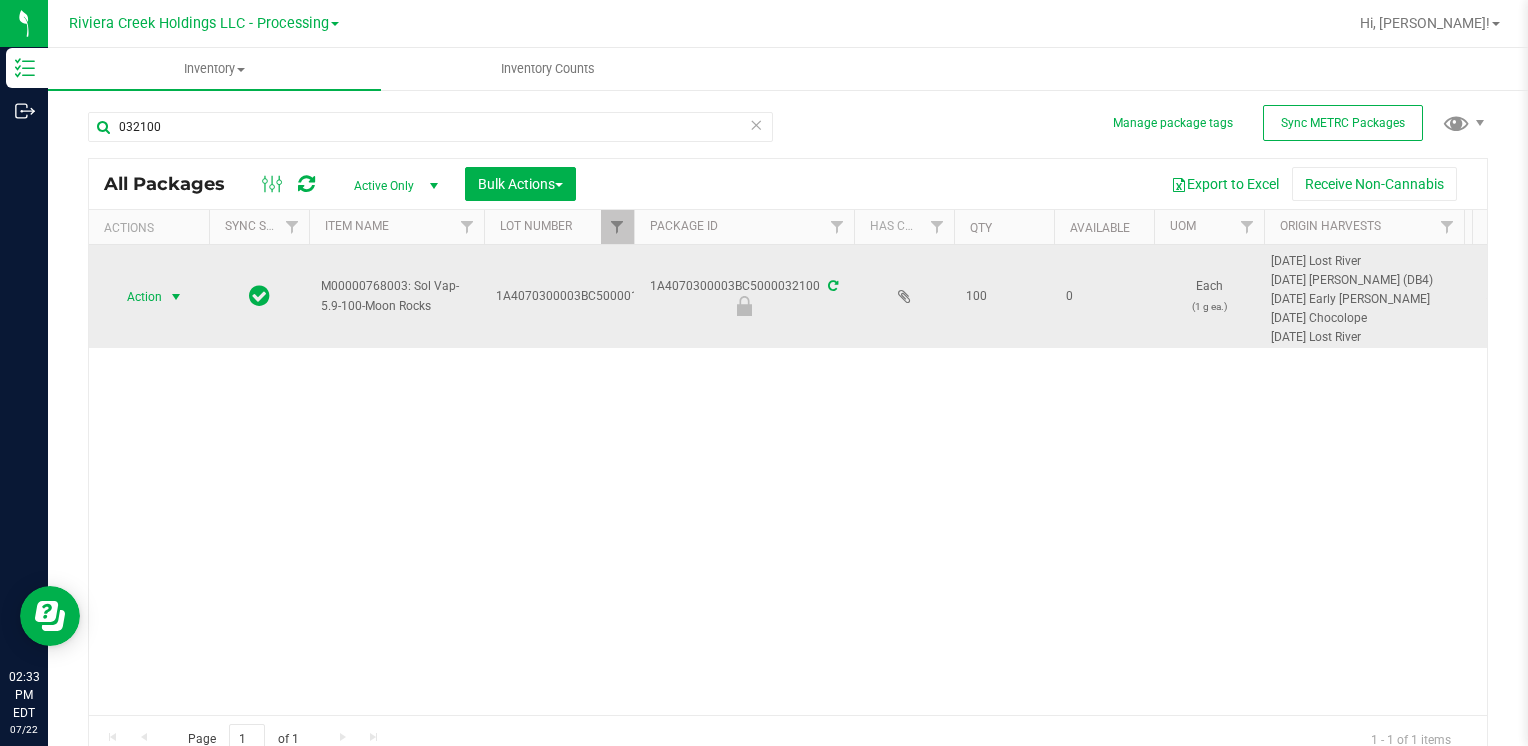 click on "Action" at bounding box center [136, 297] 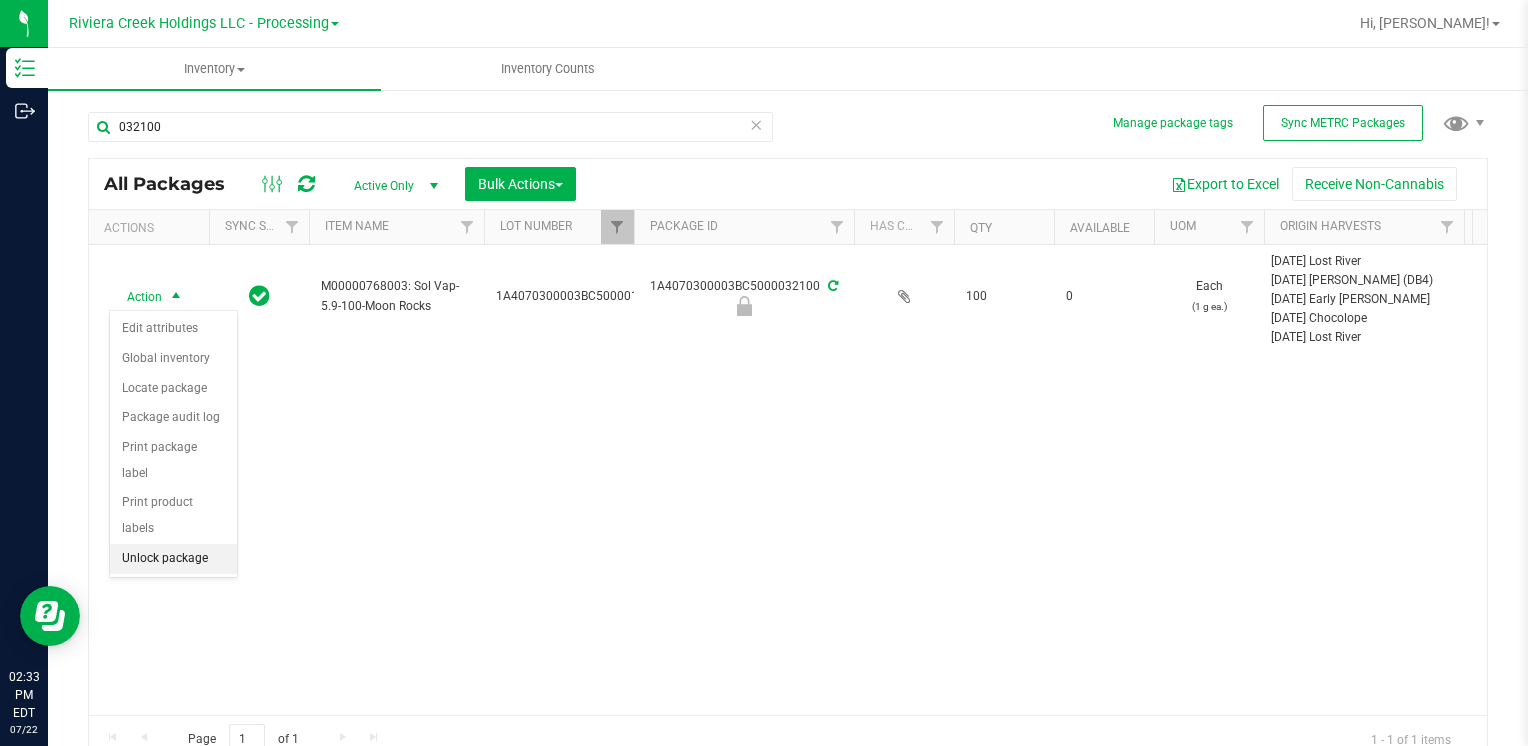 click on "Unlock package" at bounding box center (173, 559) 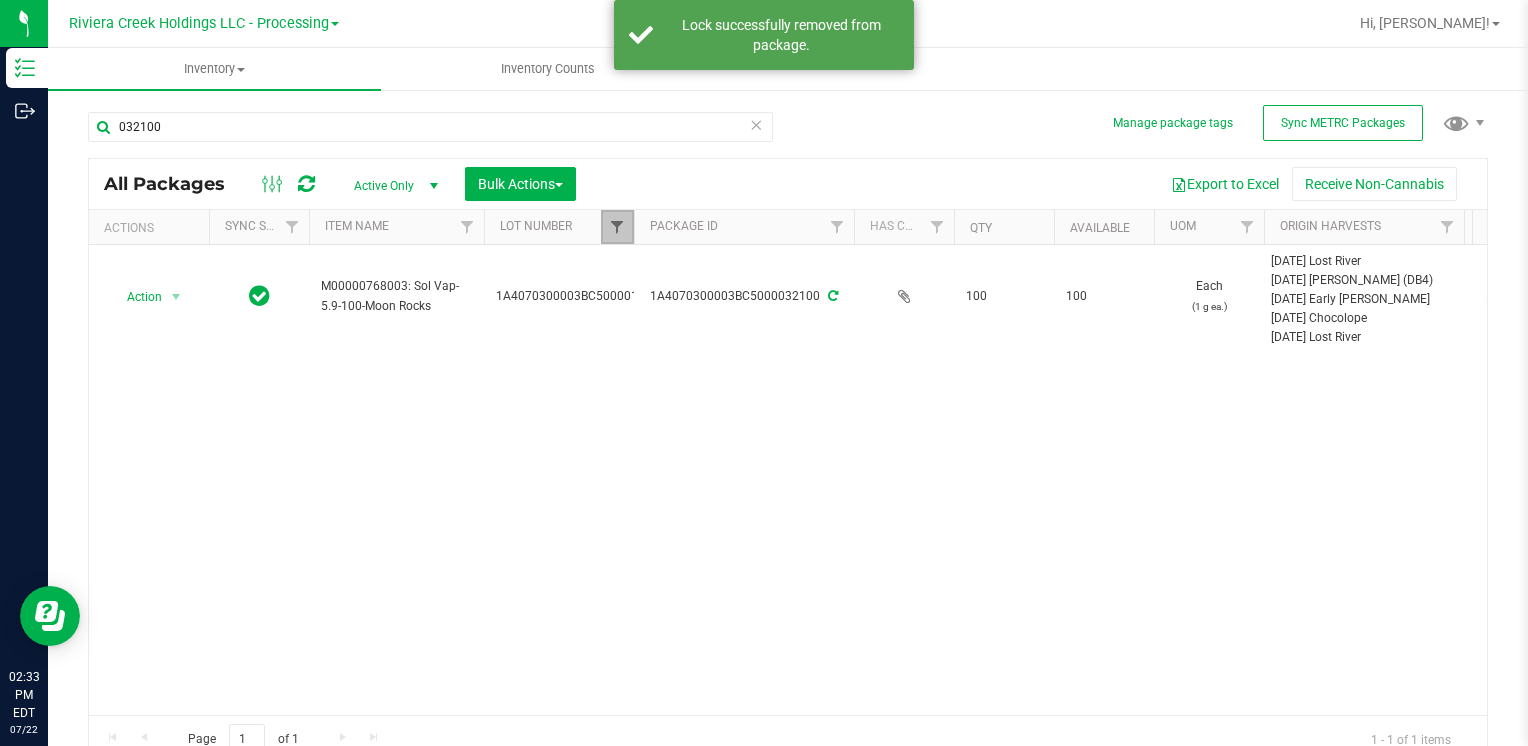 click at bounding box center (617, 227) 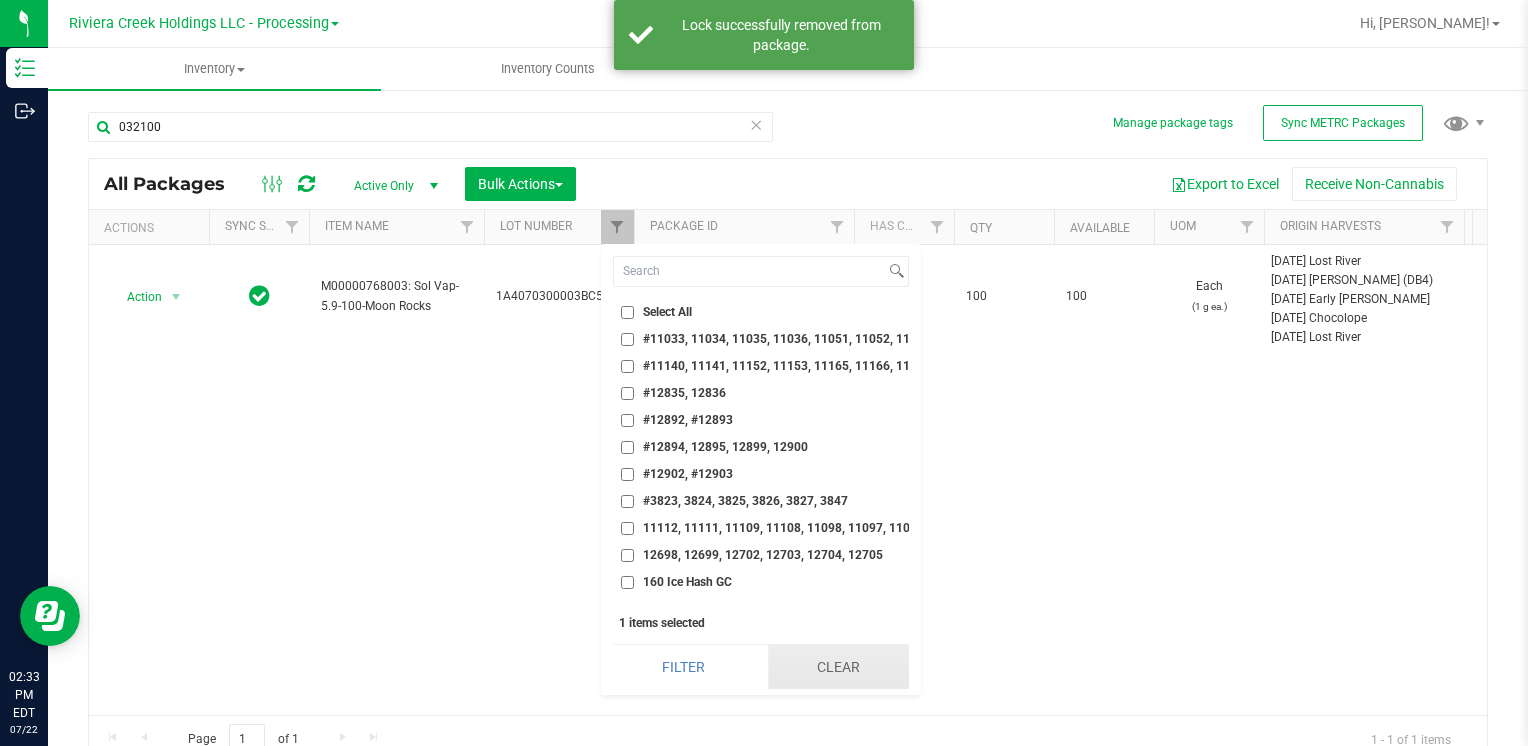 click on "Clear" at bounding box center (838, 667) 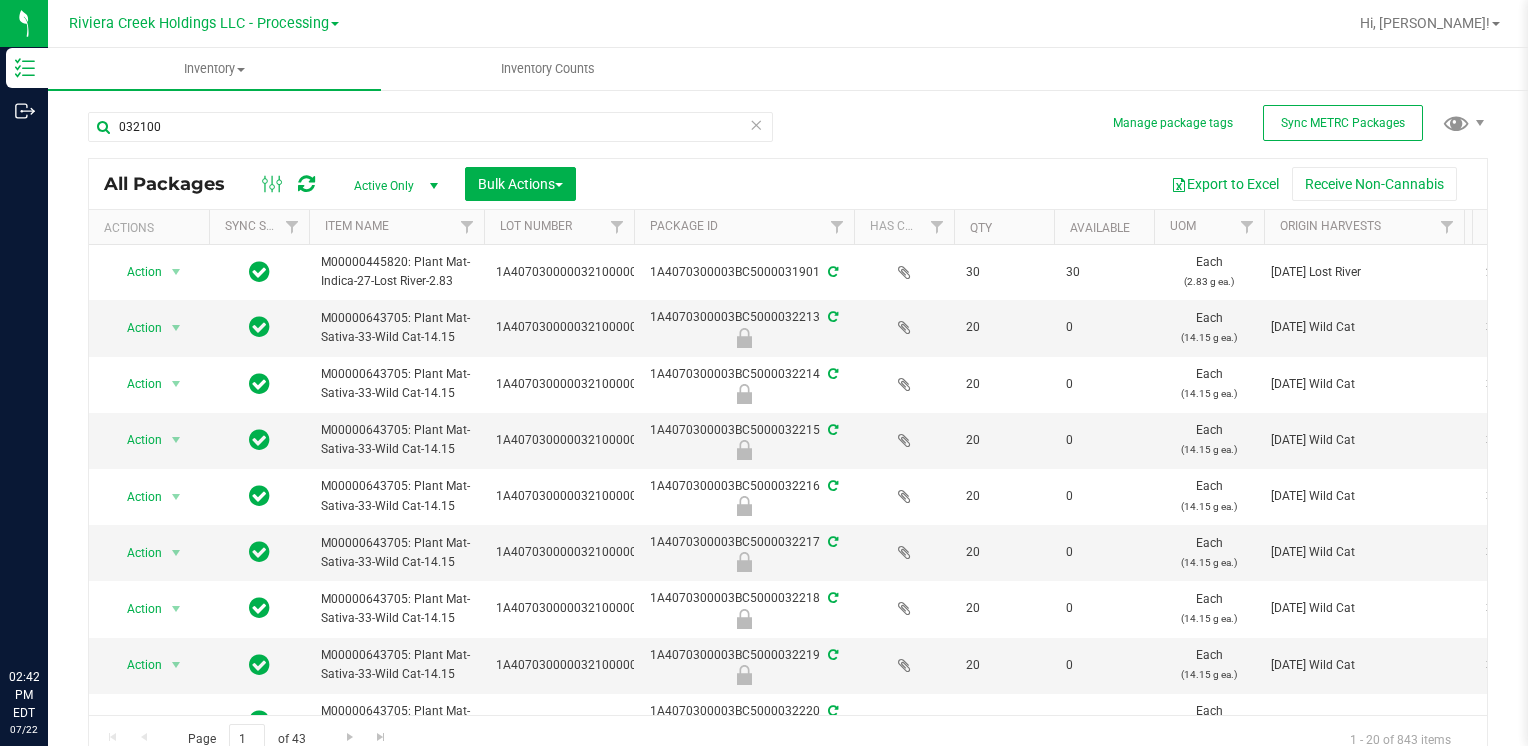 scroll, scrollTop: 0, scrollLeft: 0, axis: both 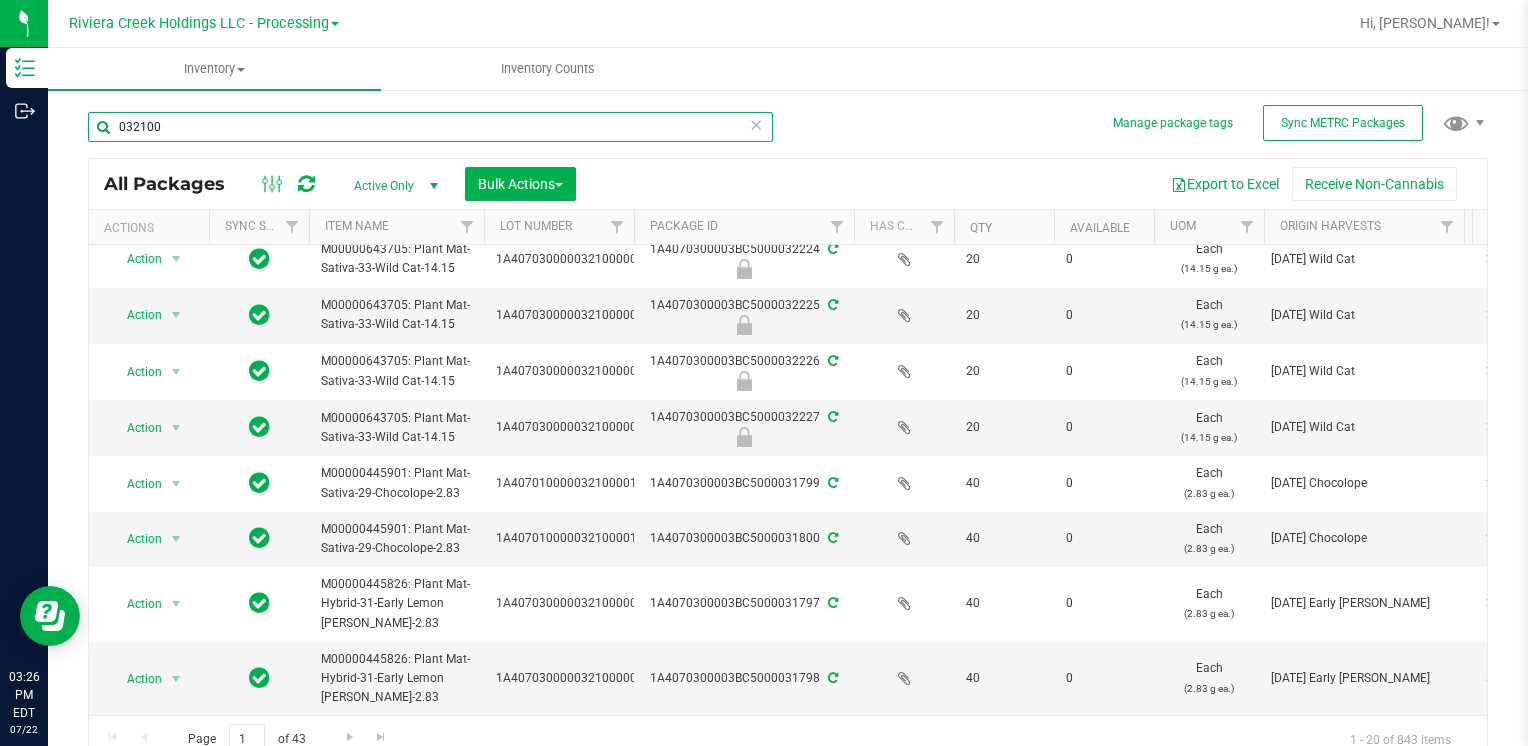 click on "032100" at bounding box center (430, 127) 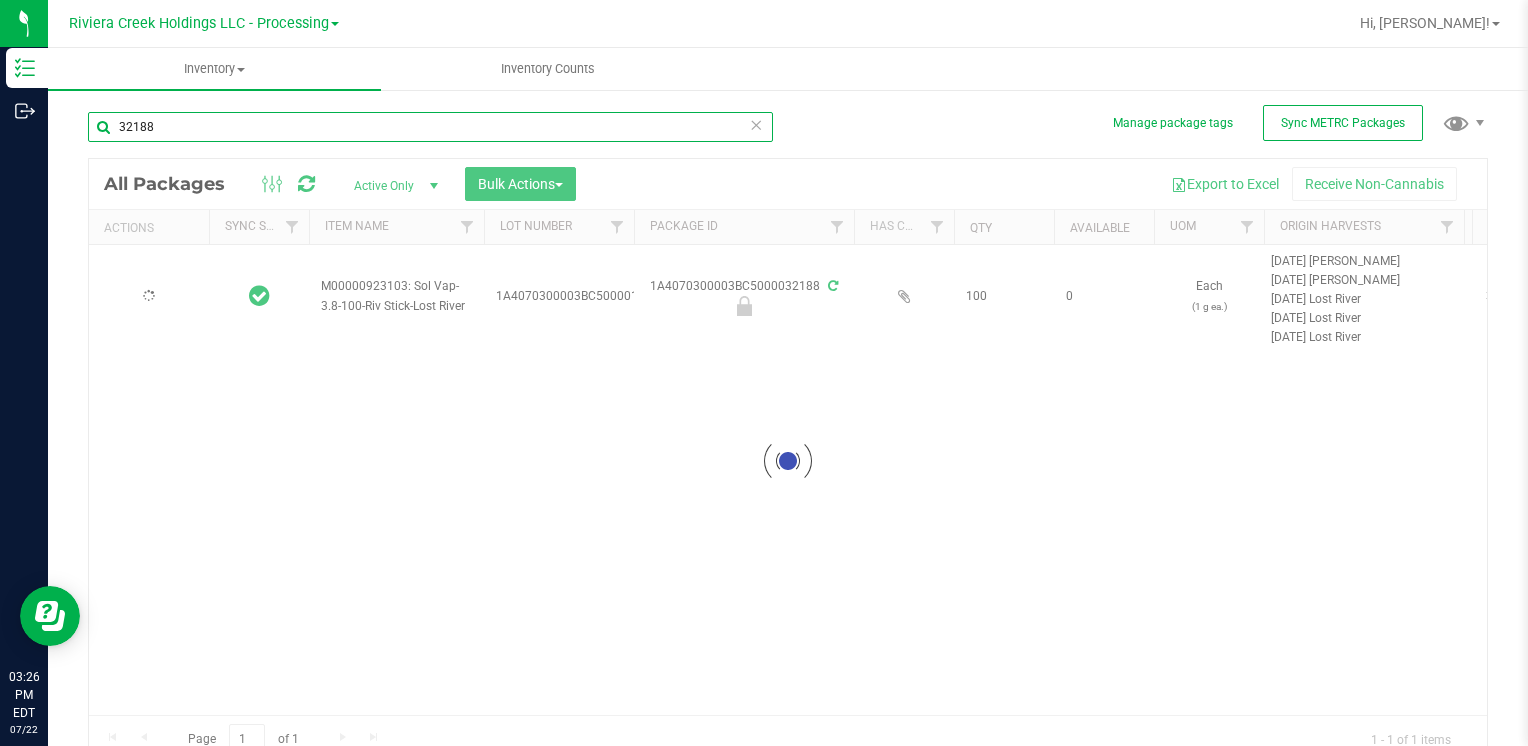 scroll, scrollTop: 0, scrollLeft: 0, axis: both 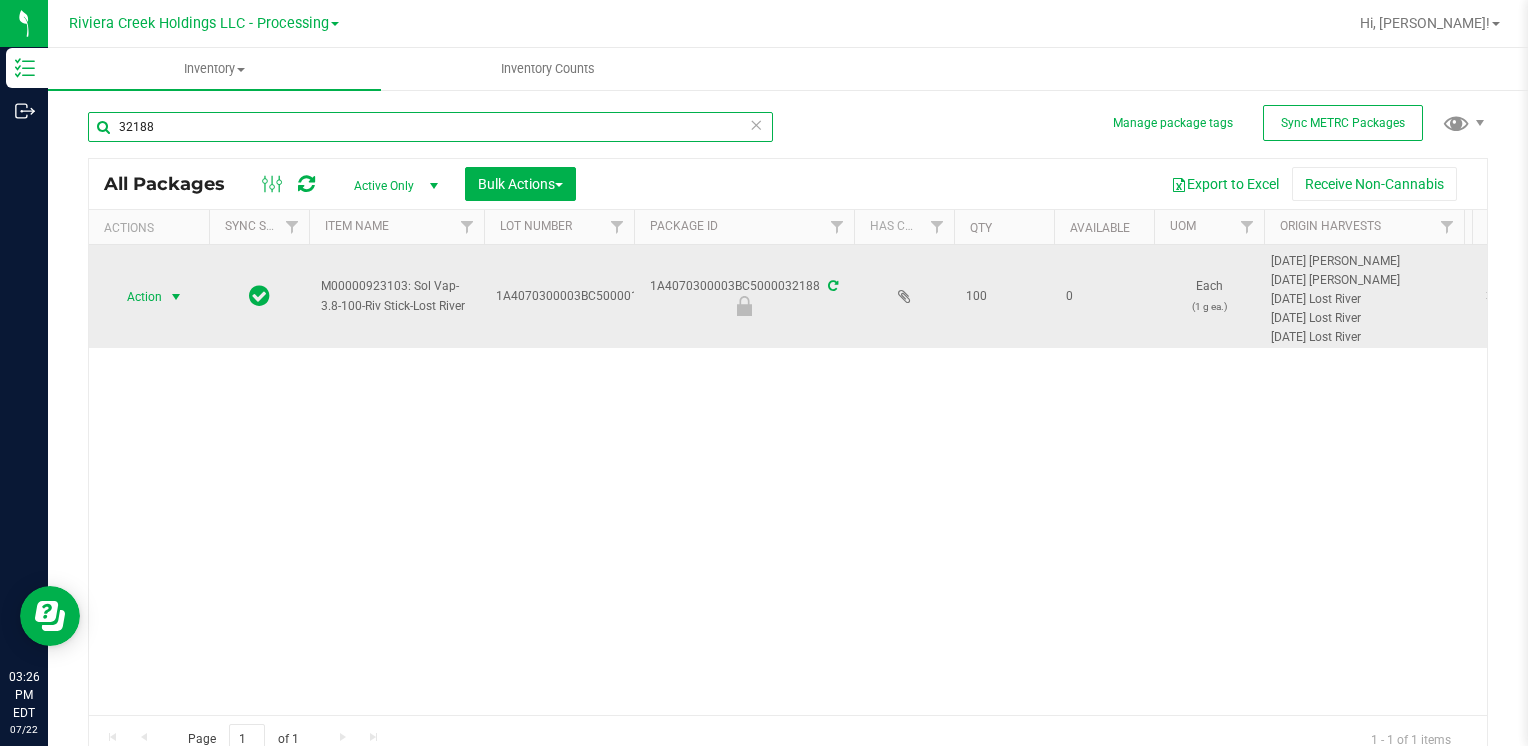 type on "32188" 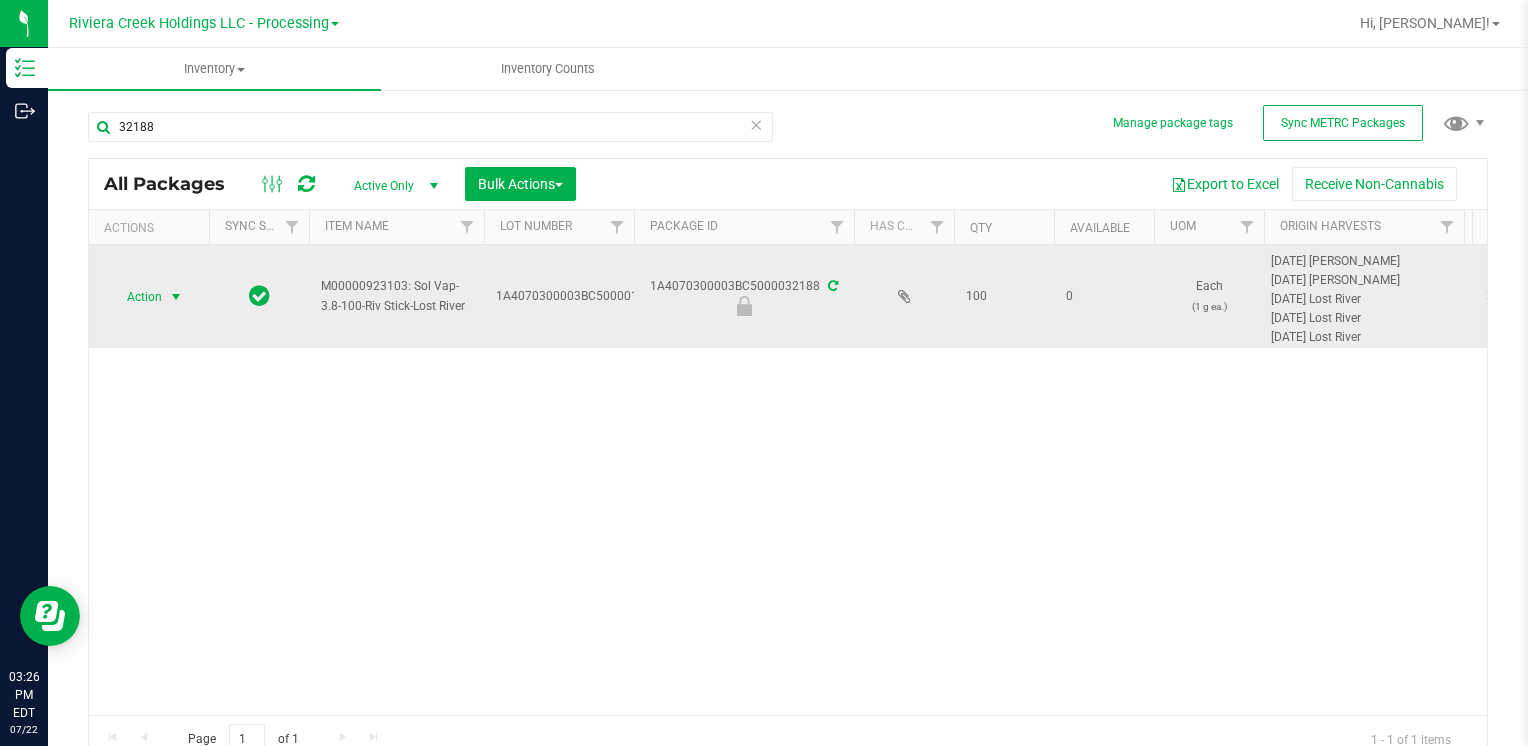 click on "Action" at bounding box center (136, 297) 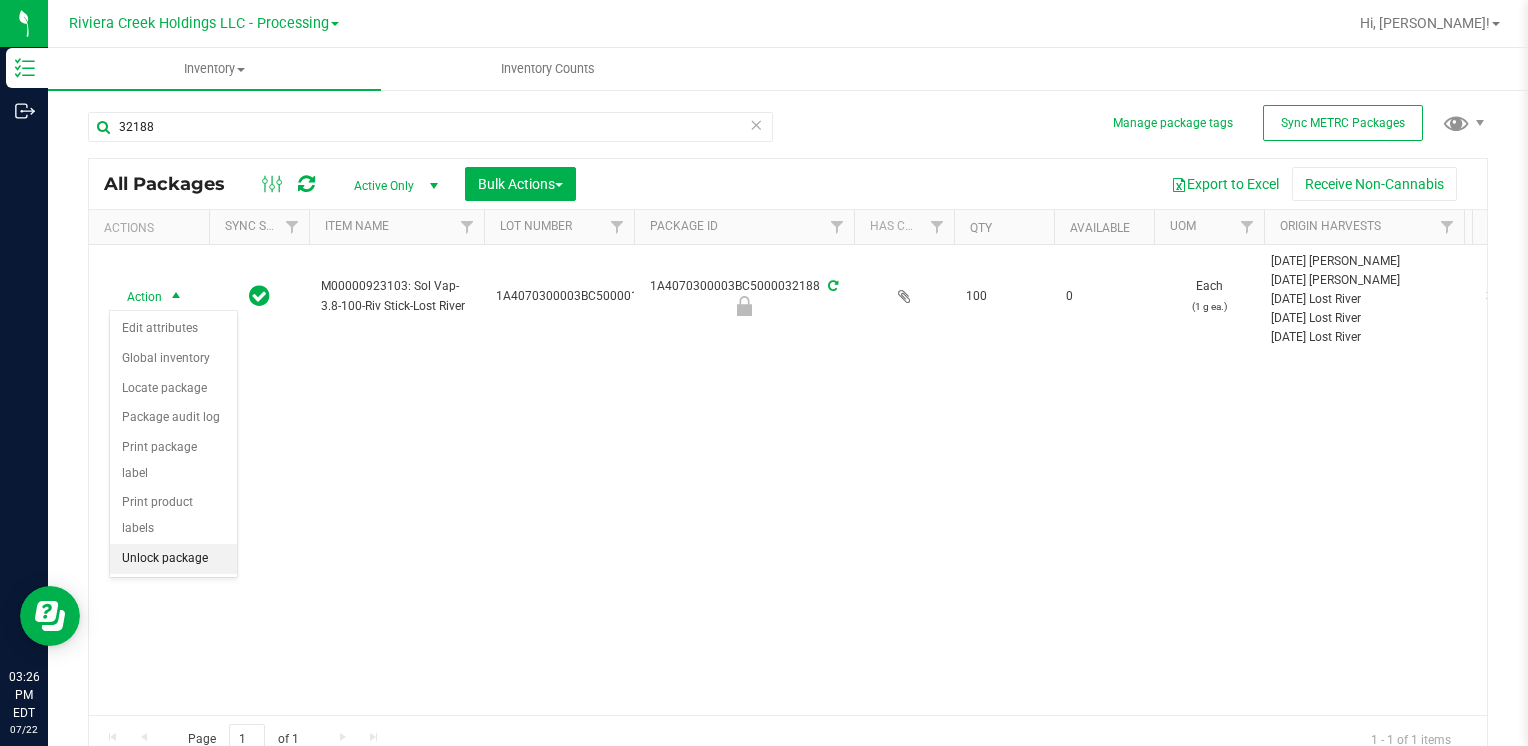click on "Unlock package" at bounding box center [173, 559] 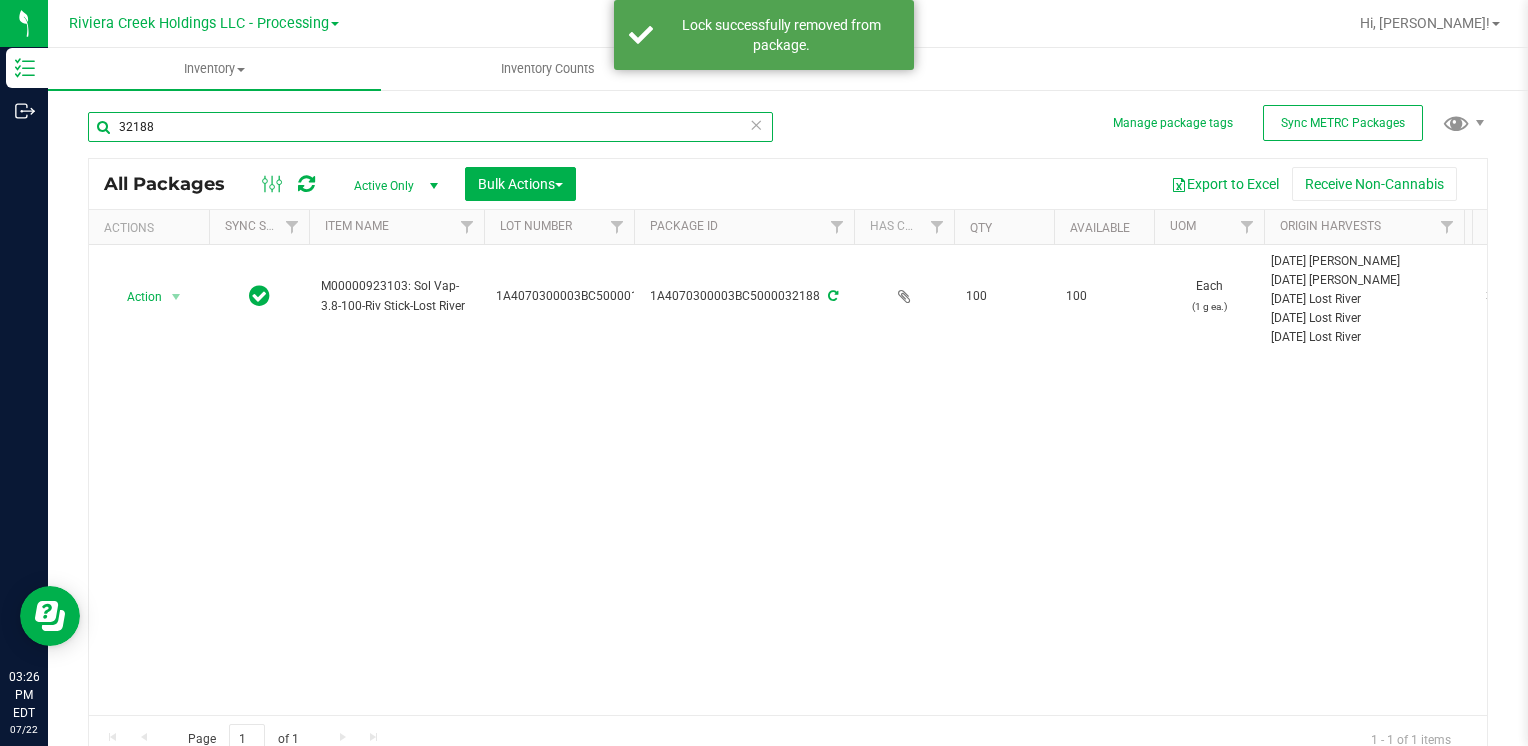click on "32188" at bounding box center (430, 127) 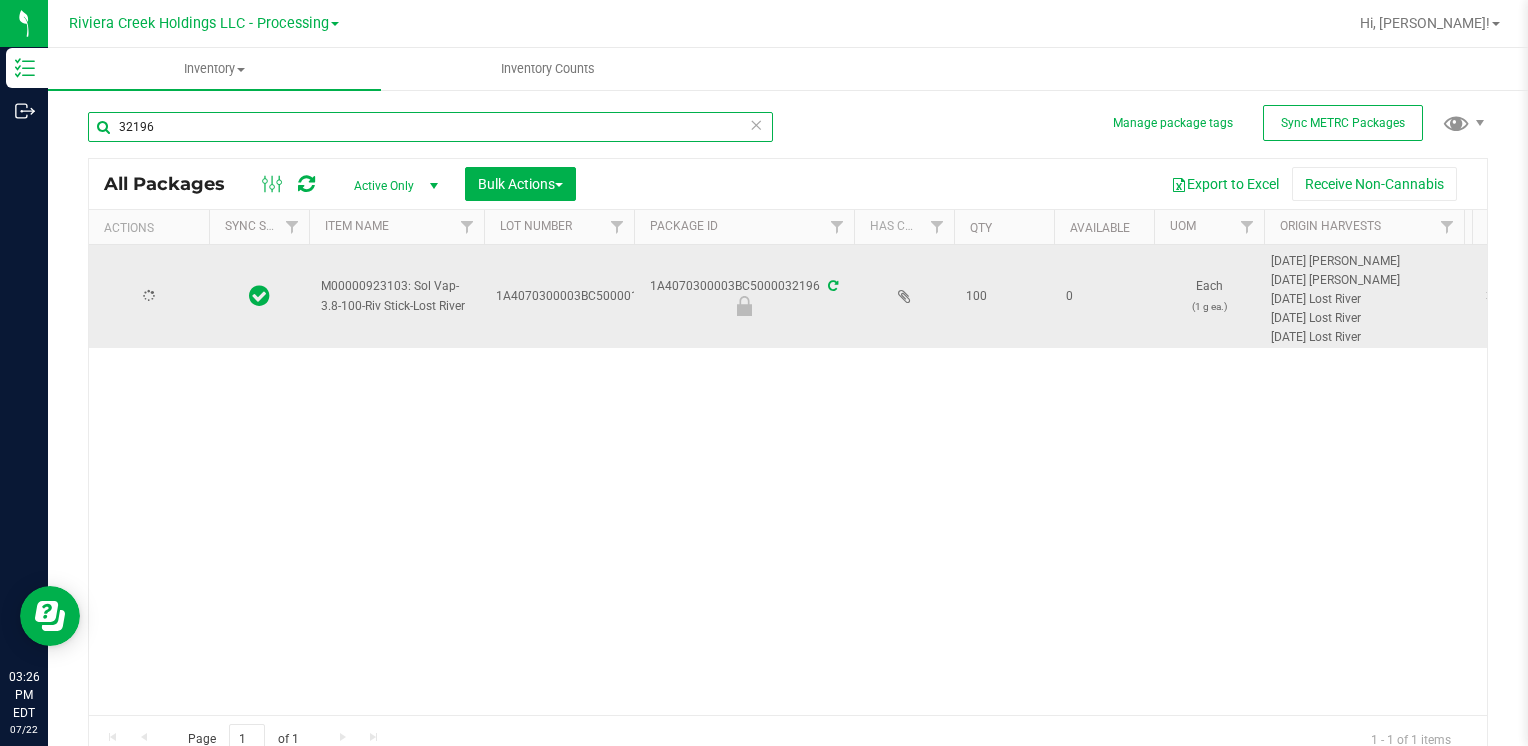 type on "32196" 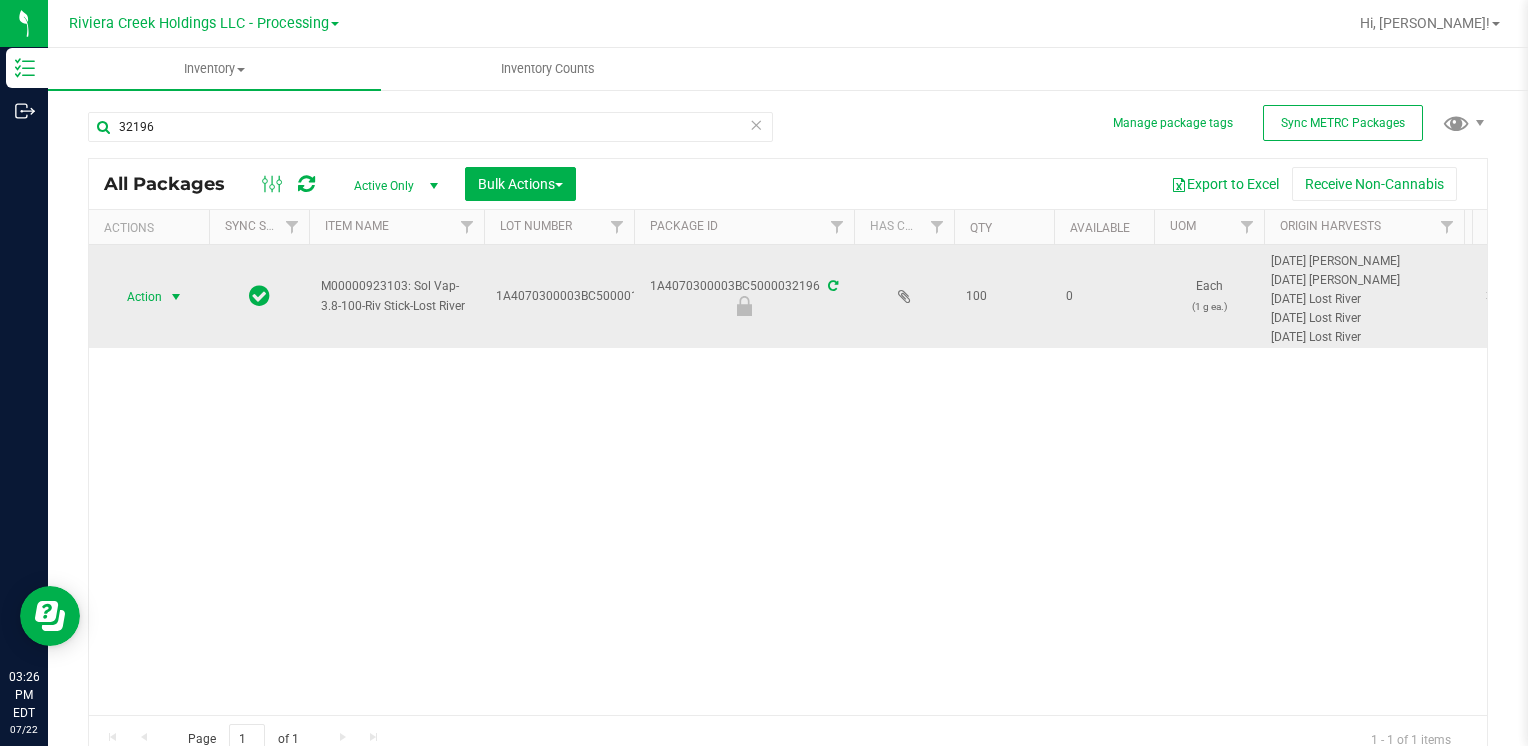 click on "Action" at bounding box center [136, 297] 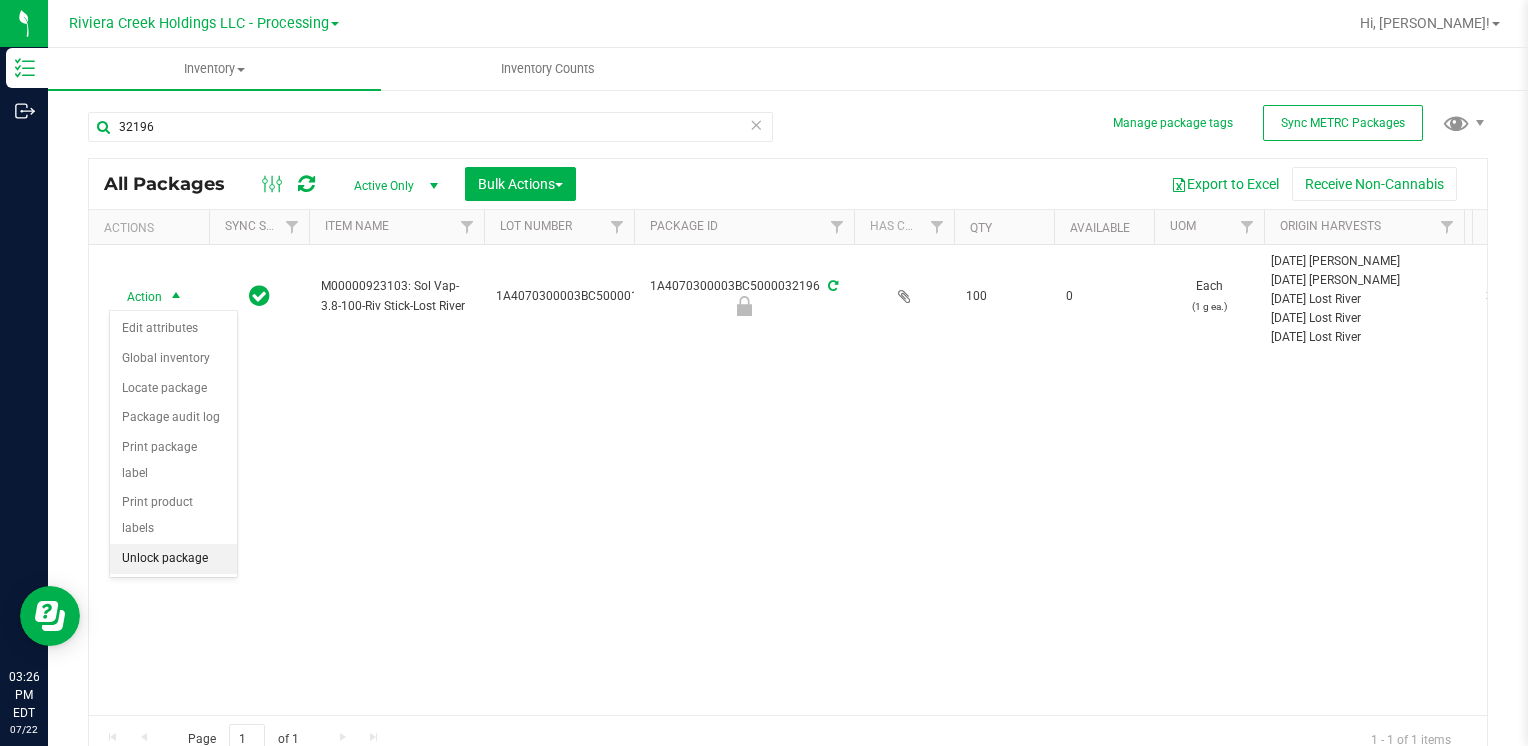click on "Unlock package" at bounding box center [173, 559] 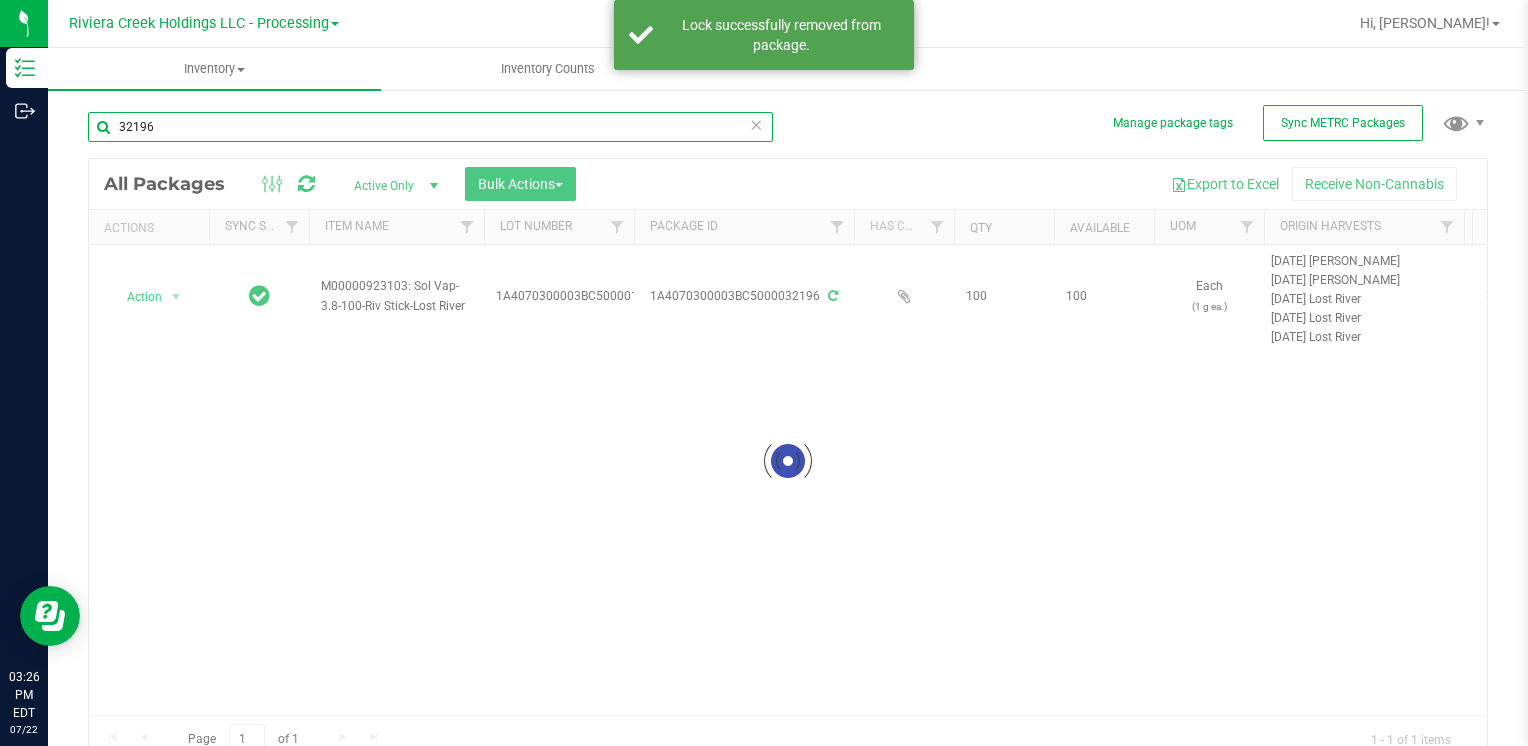 click on "32196" at bounding box center [430, 127] 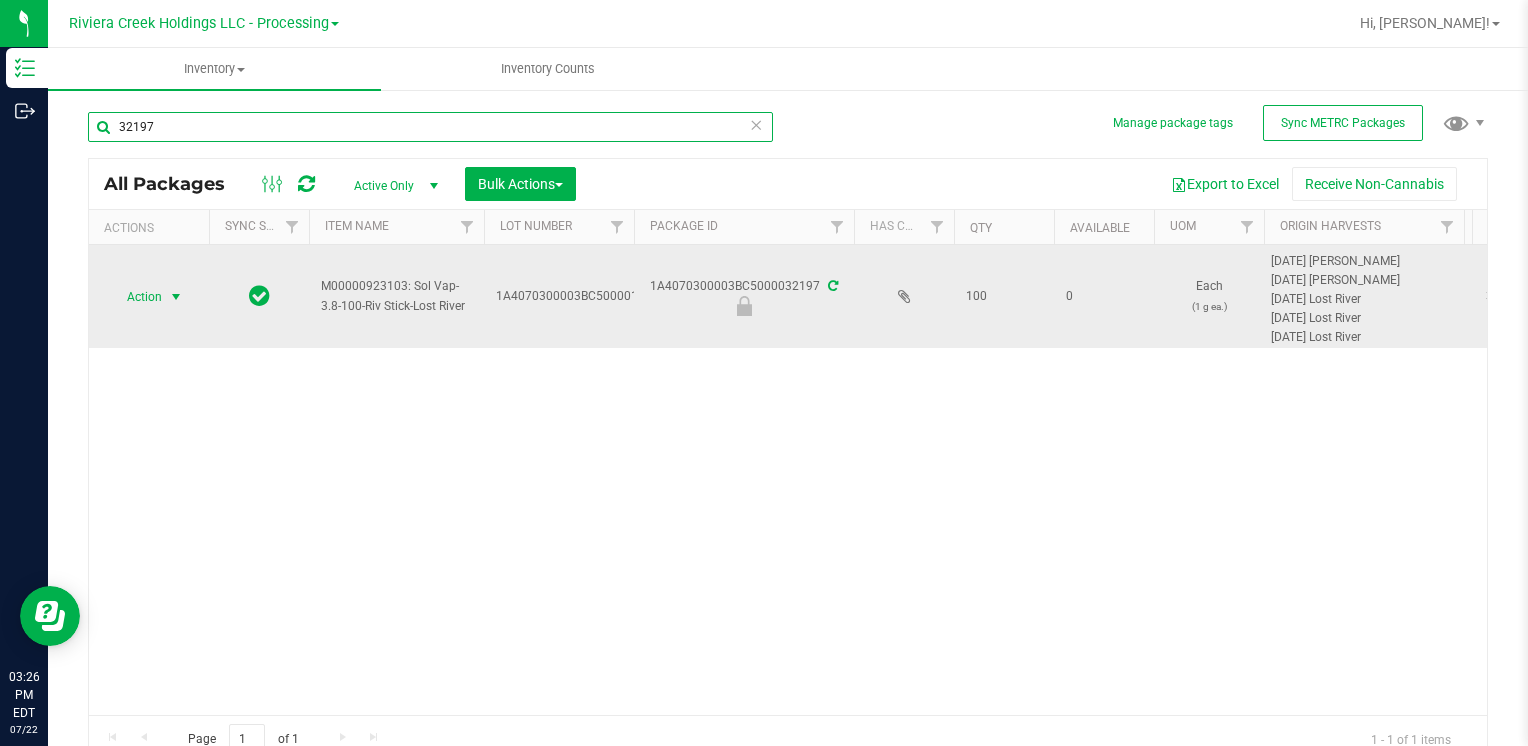 type on "32197" 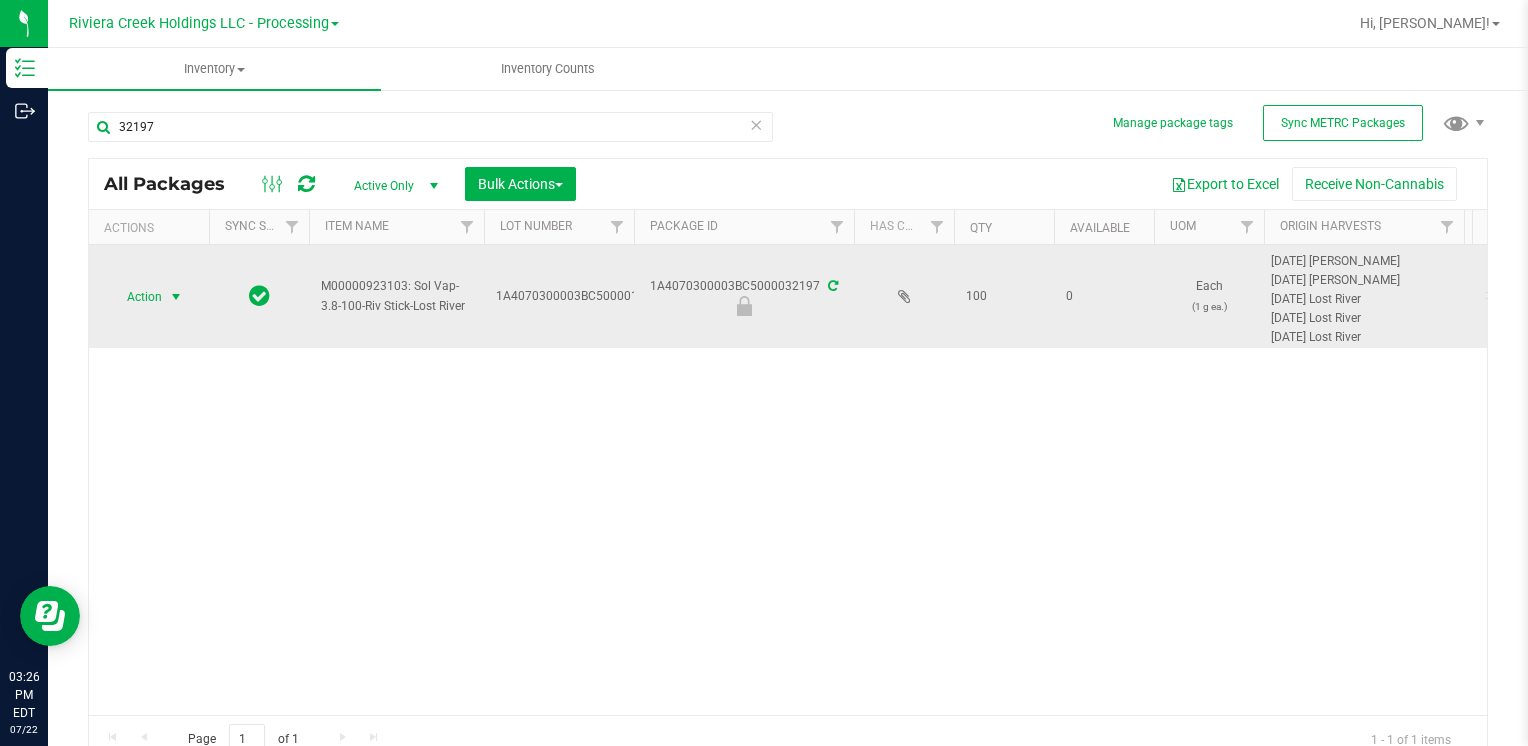 click at bounding box center [176, 297] 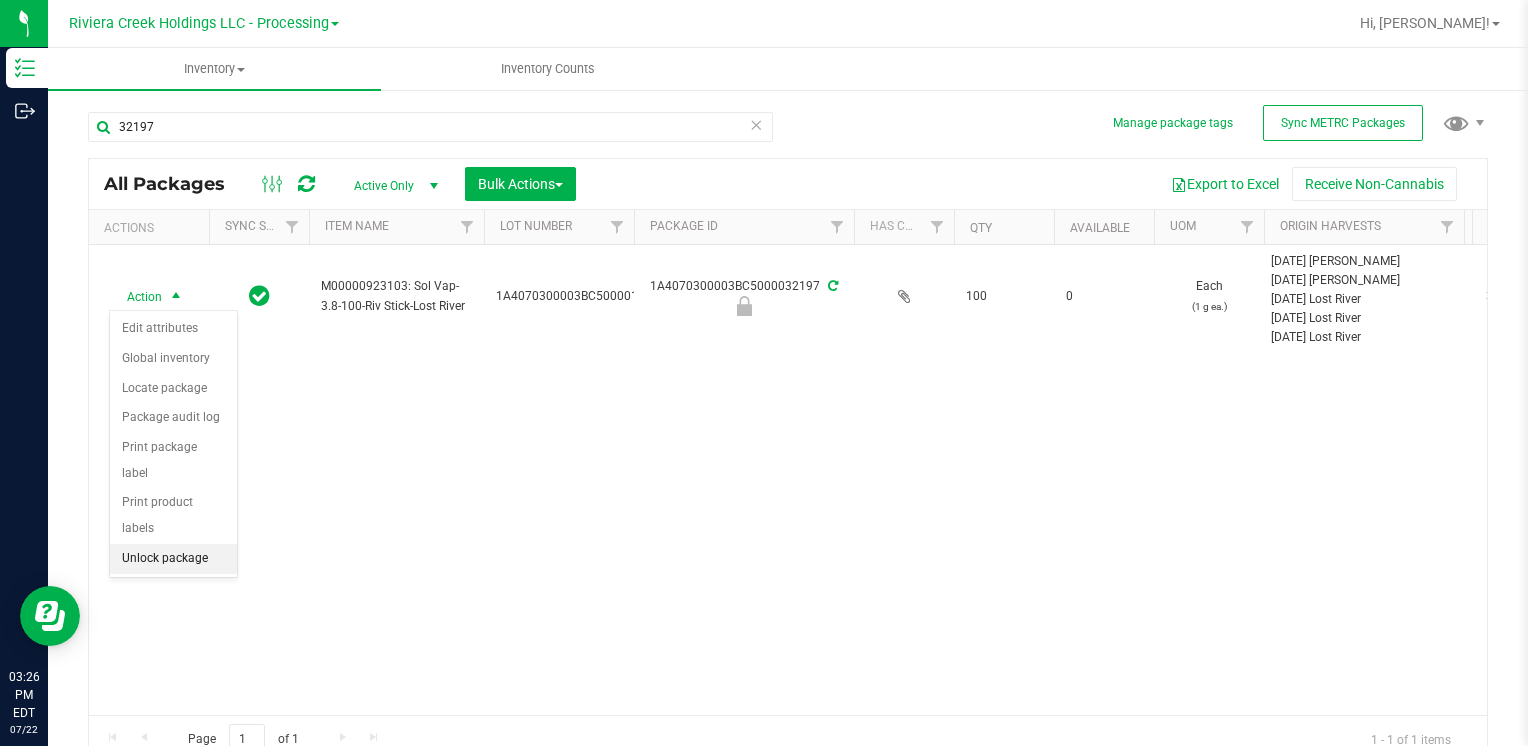 click on "Unlock package" at bounding box center [173, 559] 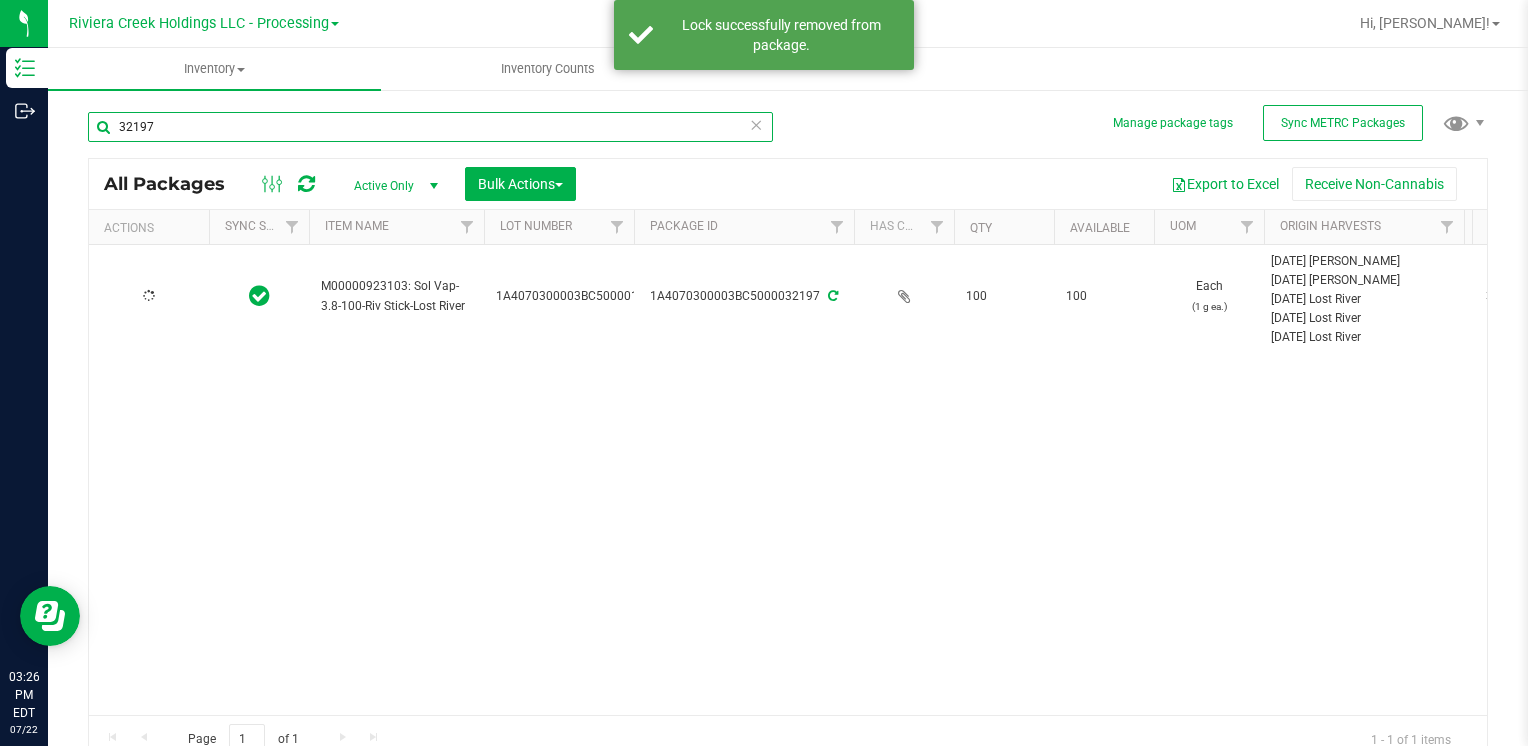 click on "32197" at bounding box center [430, 127] 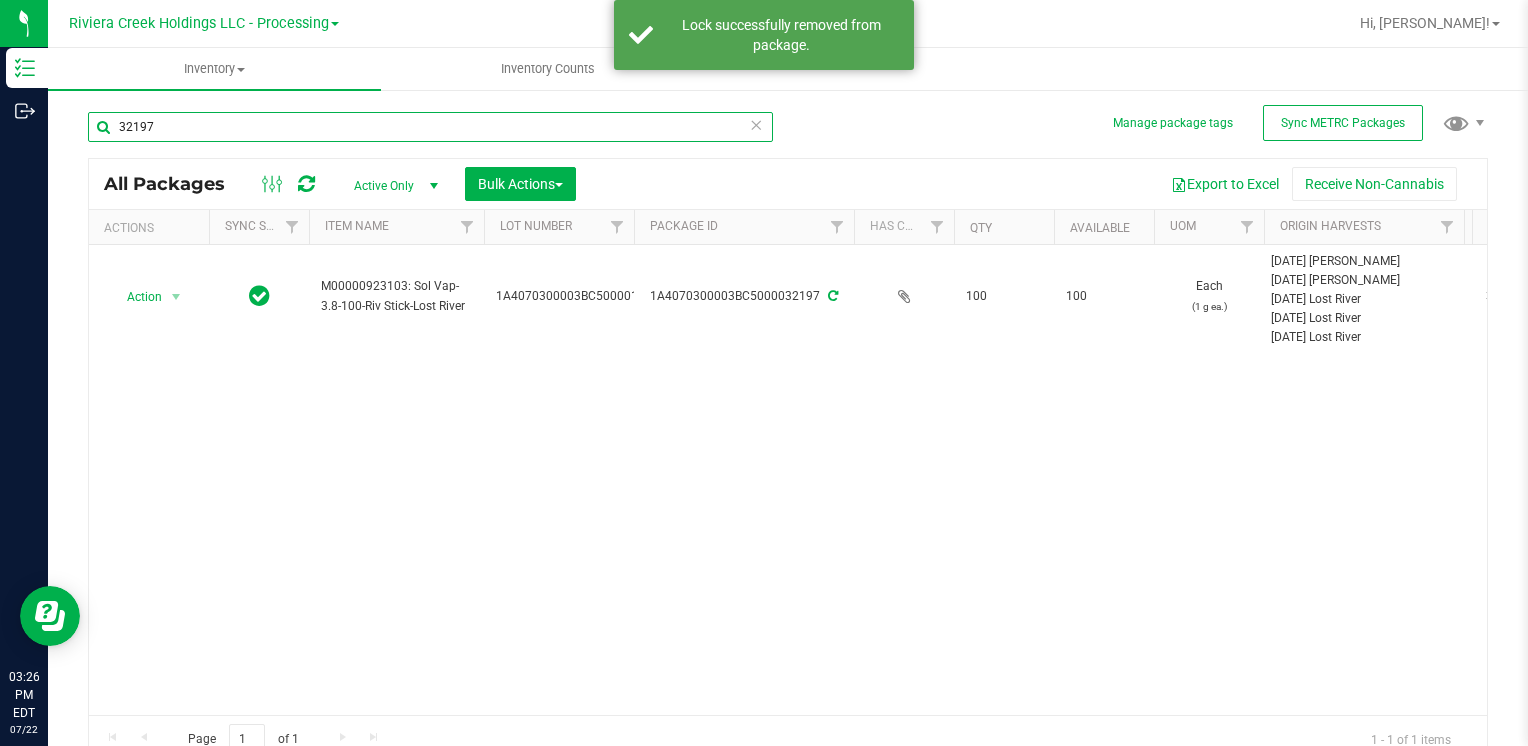 click on "32197" at bounding box center (430, 127) 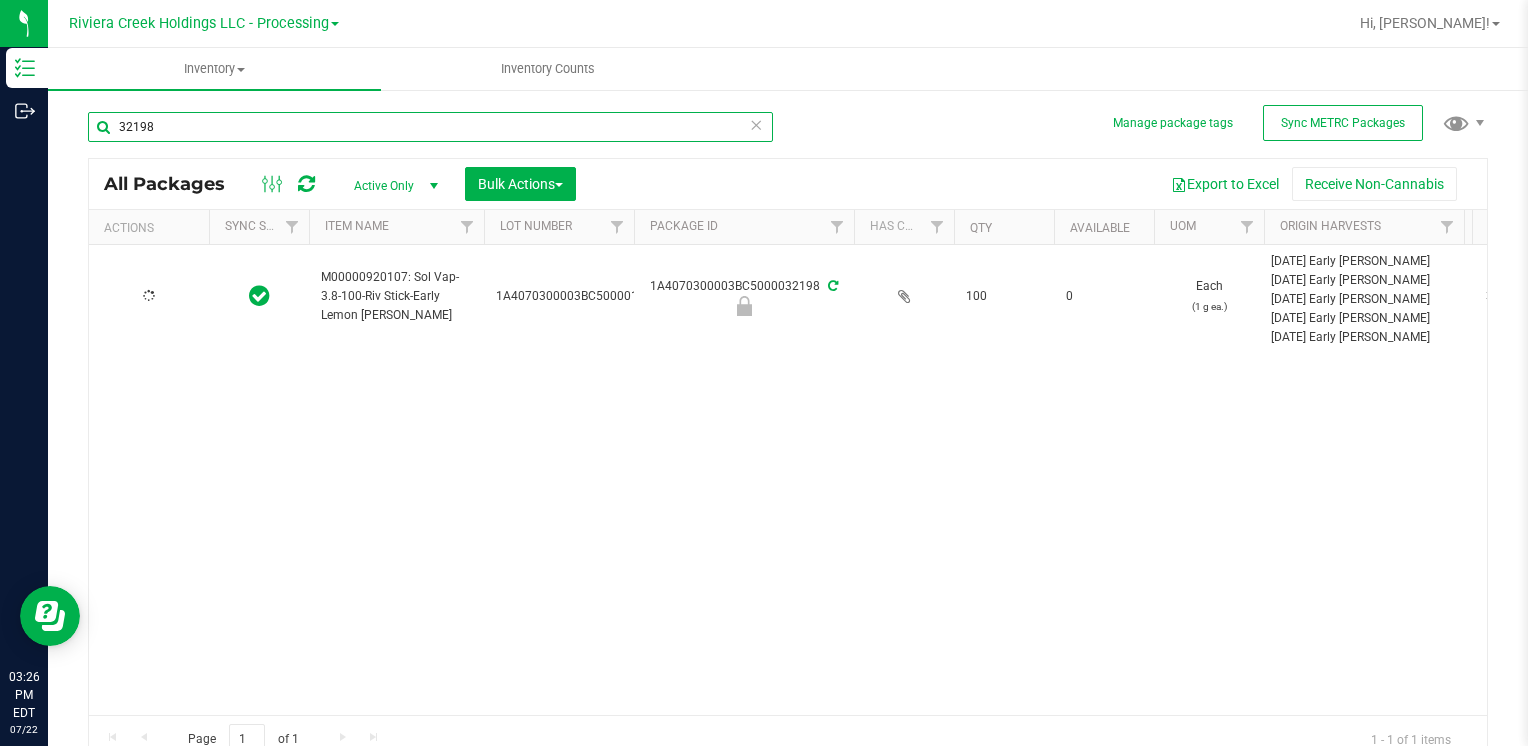 type on "32198" 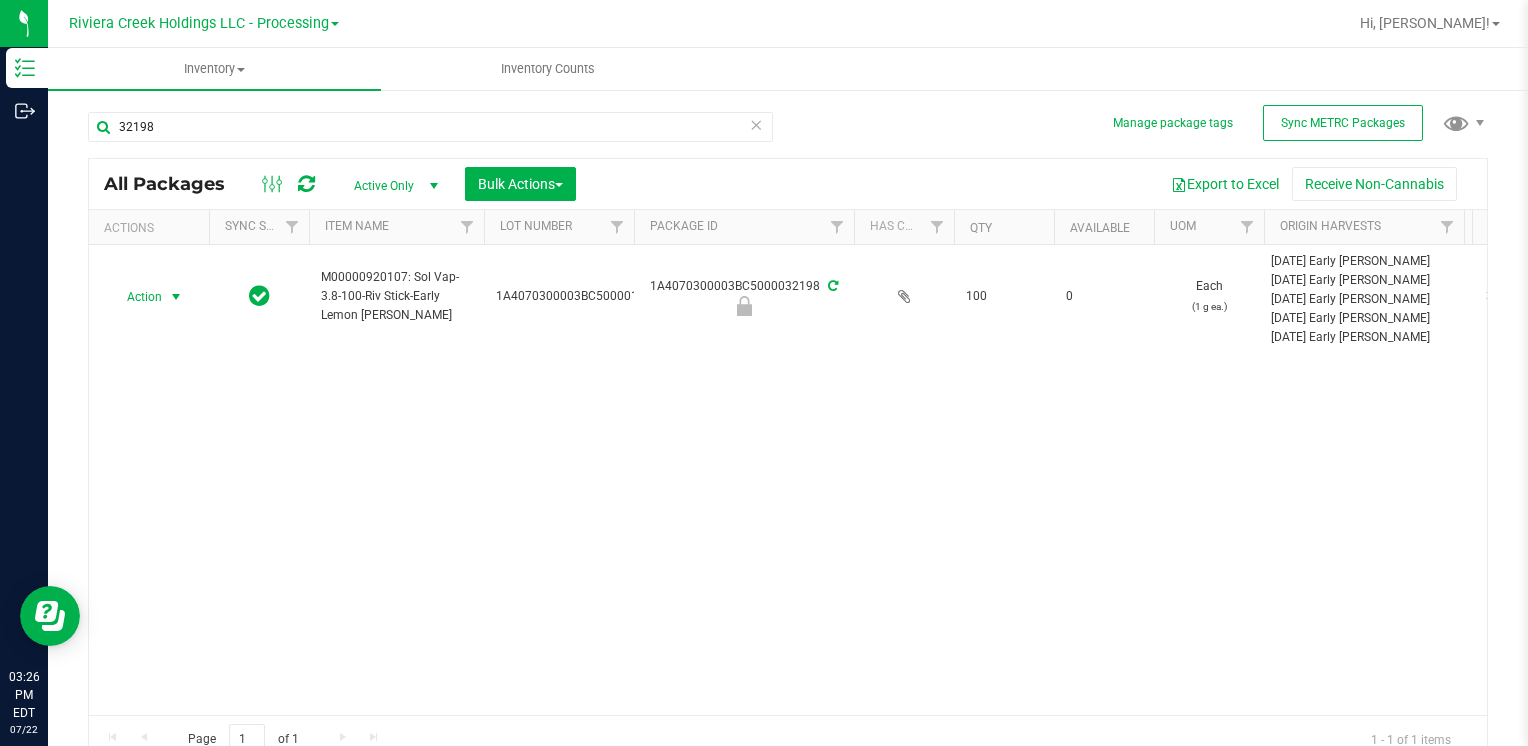 click on "Action" at bounding box center (136, 297) 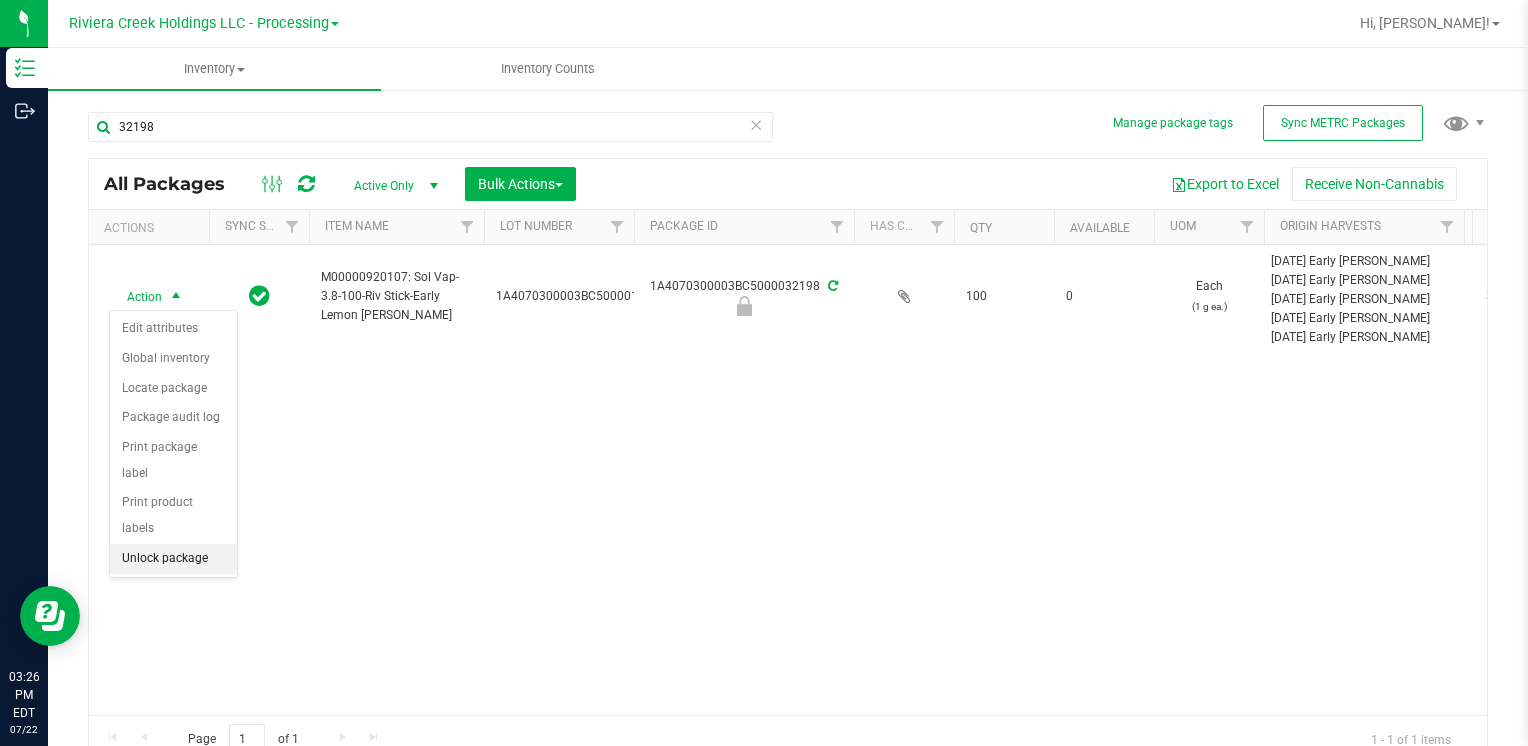 click on "Unlock package" at bounding box center (173, 559) 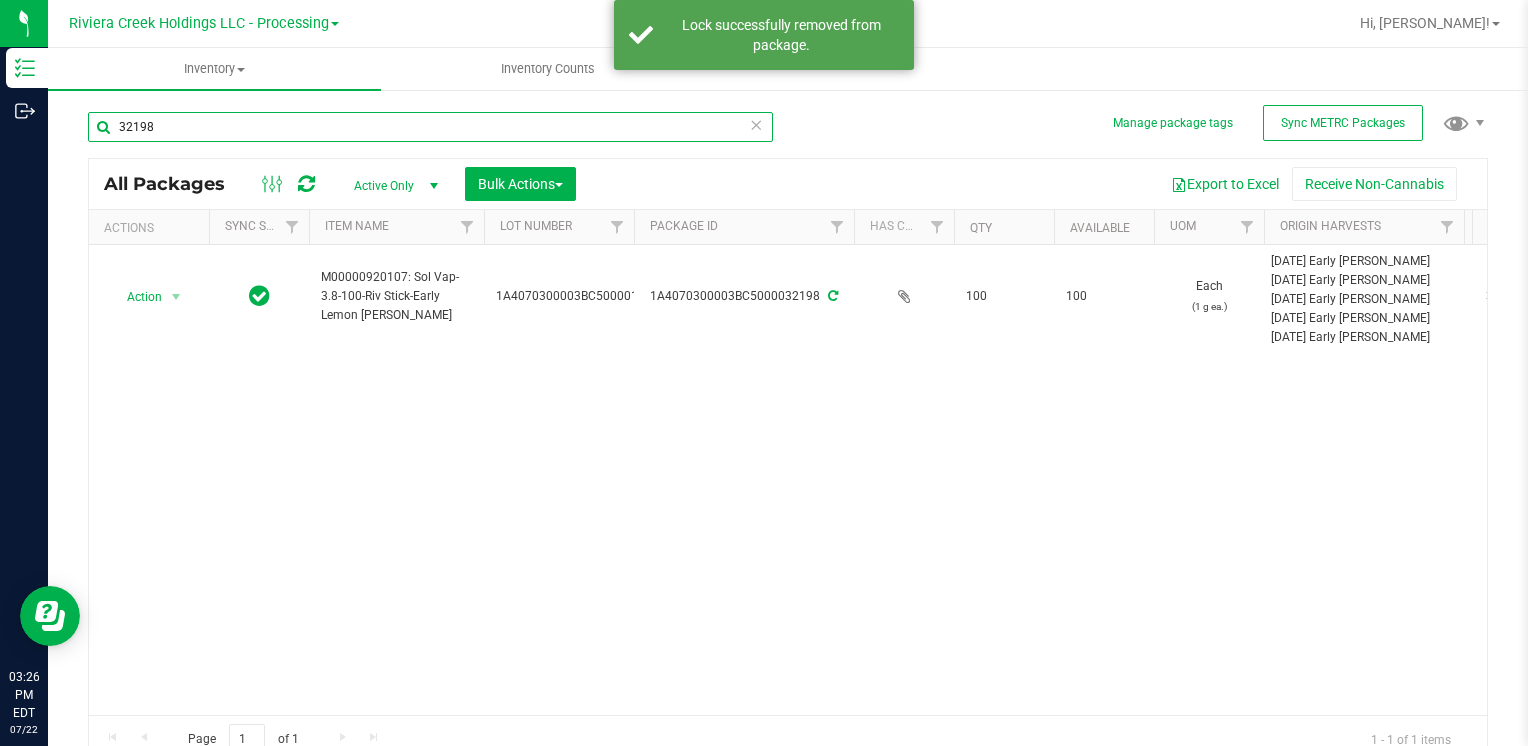 click on "32198" at bounding box center [430, 127] 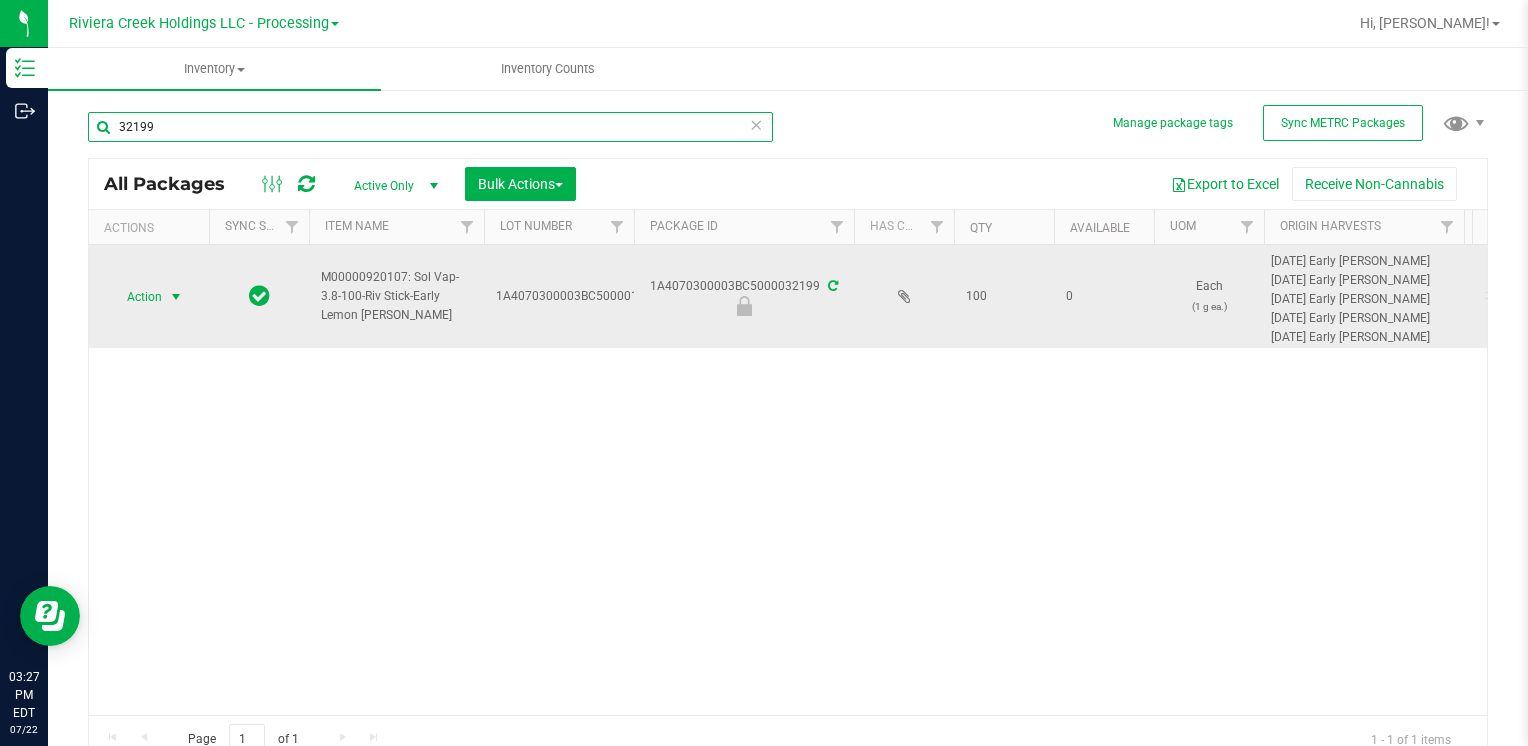 type on "32199" 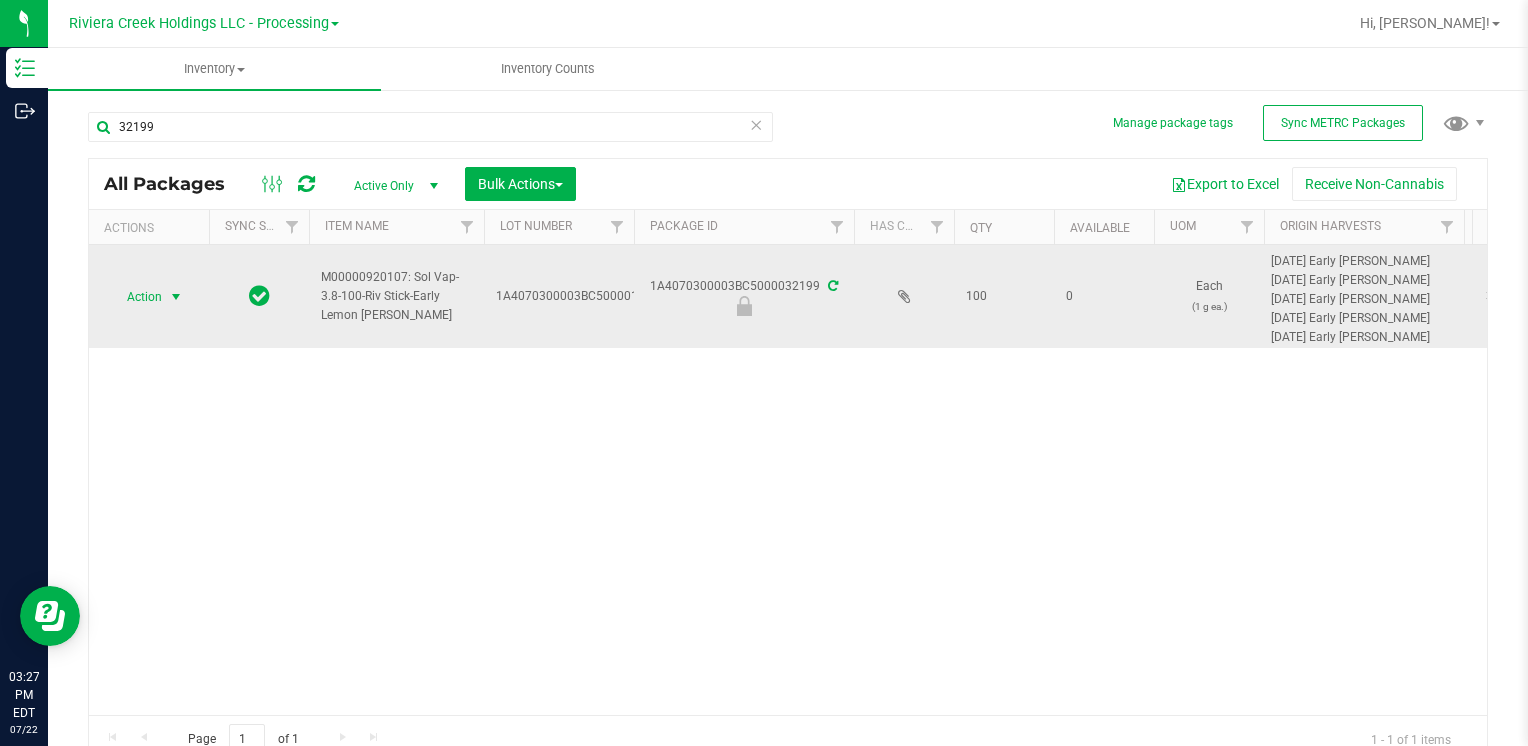 click on "Action" at bounding box center (136, 297) 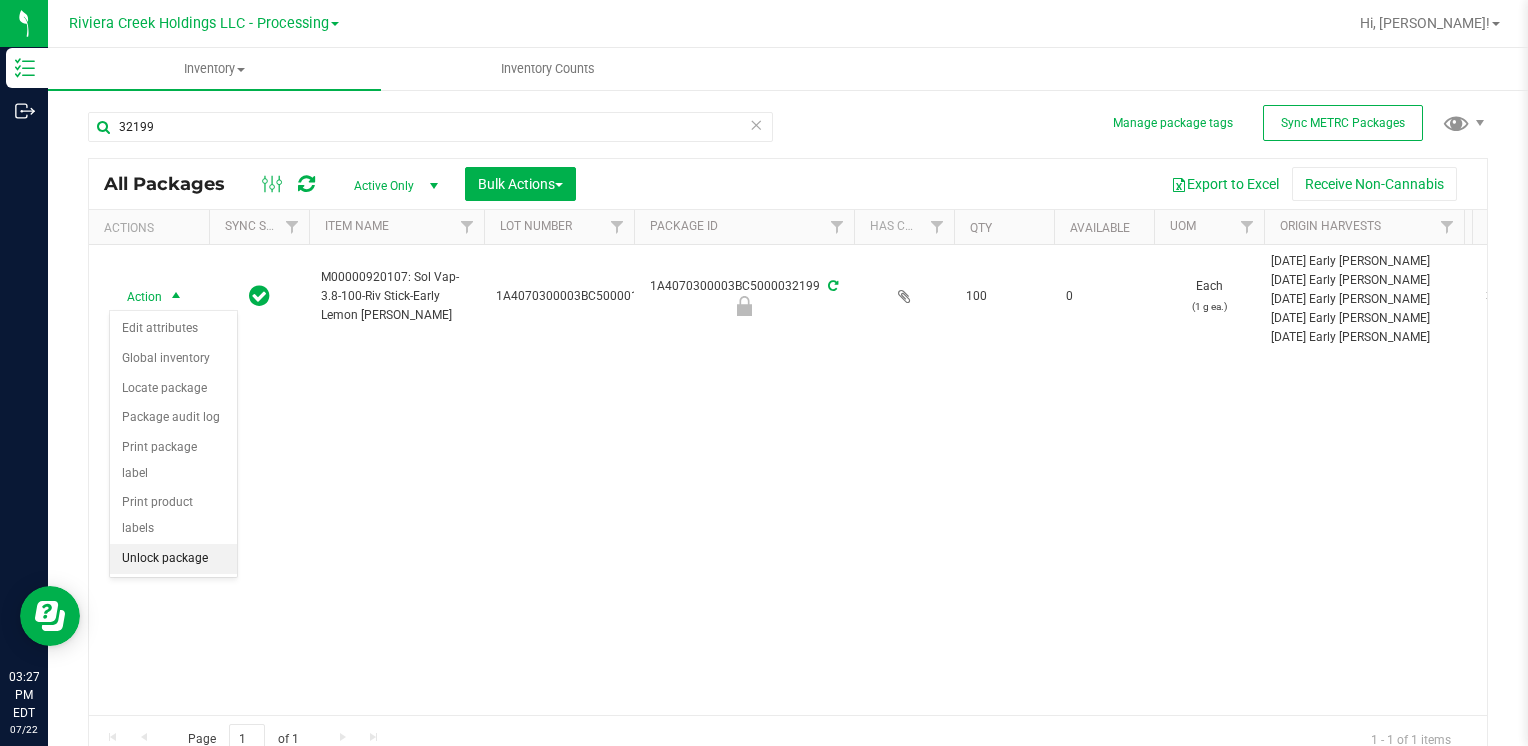 click on "Unlock package" at bounding box center (173, 559) 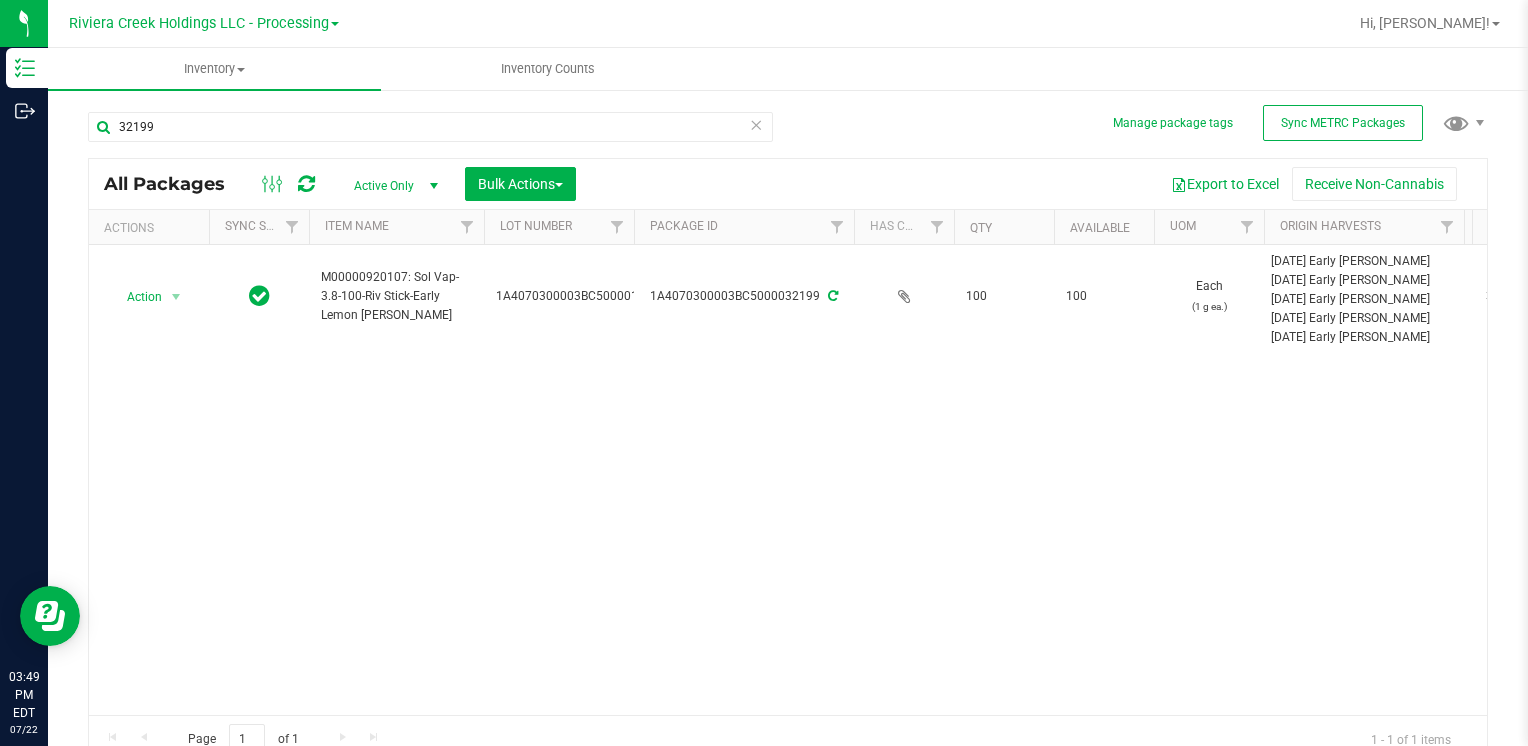 scroll, scrollTop: 16, scrollLeft: 0, axis: vertical 